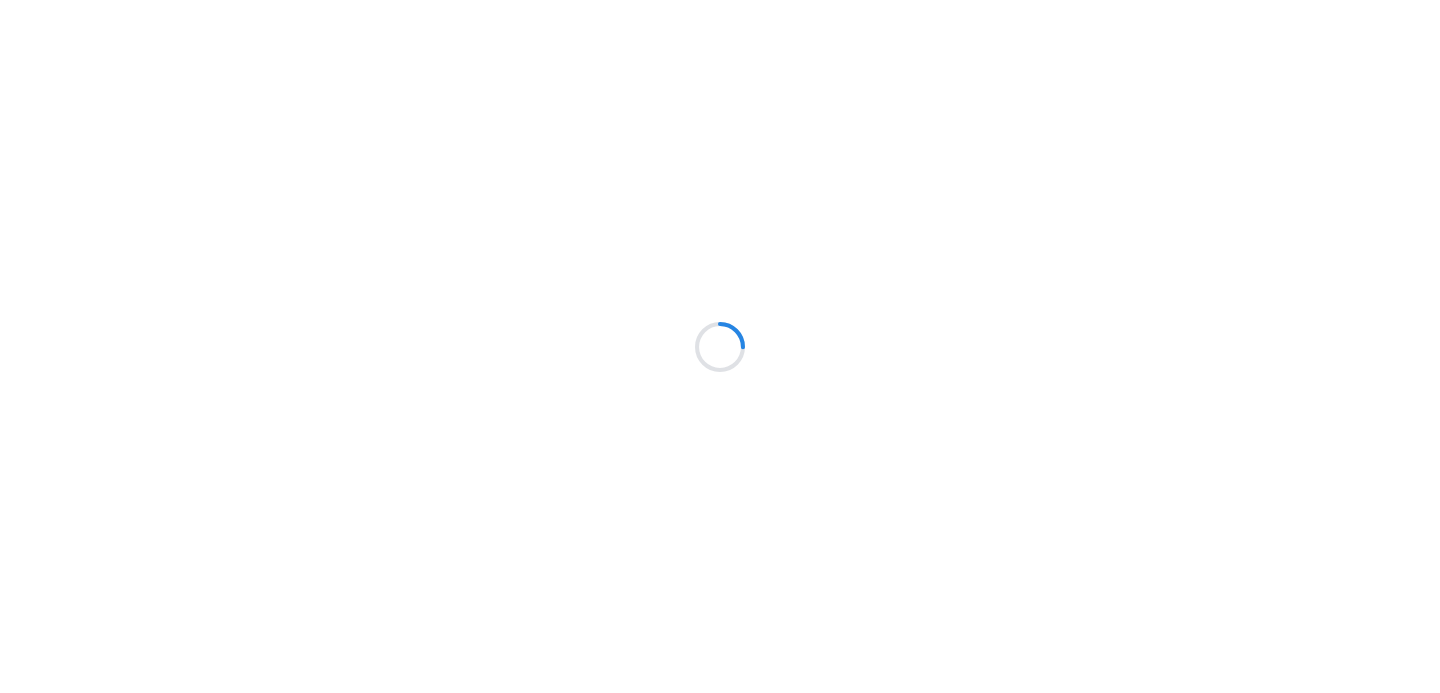 scroll, scrollTop: 0, scrollLeft: 0, axis: both 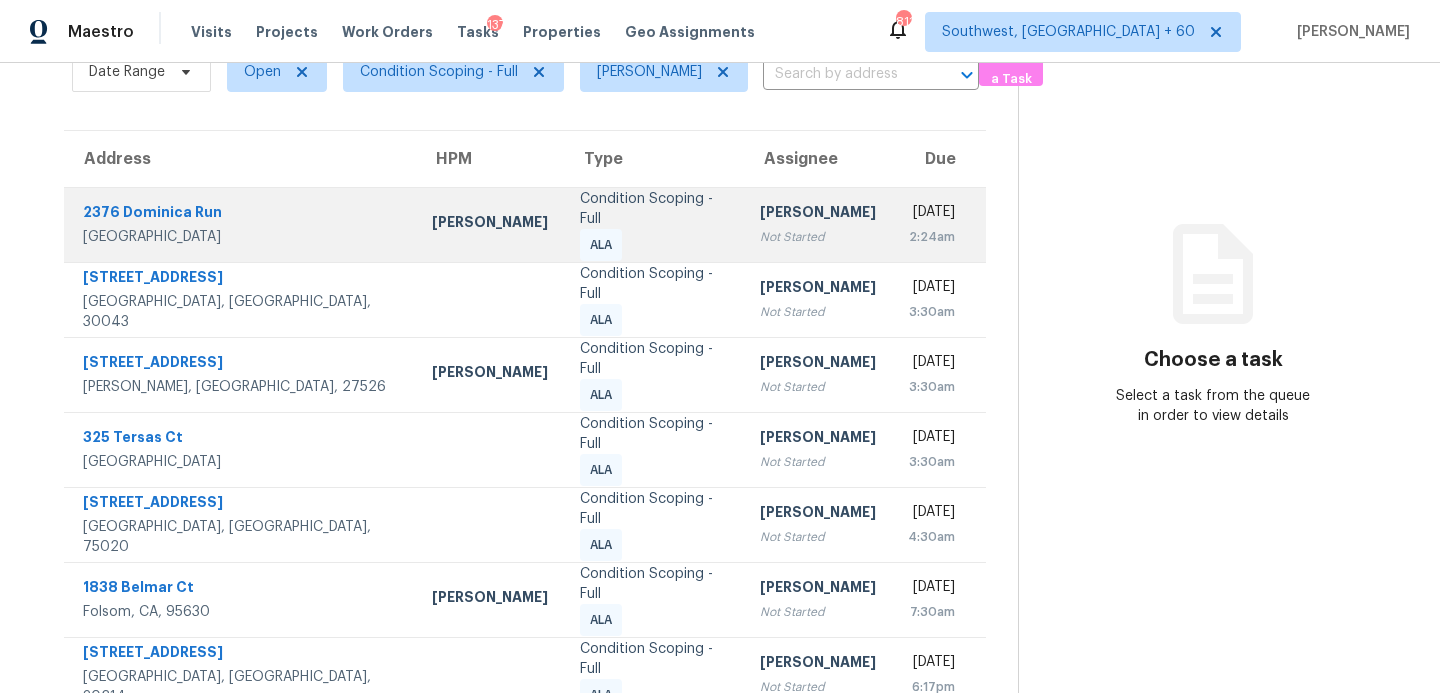 click on "Condition Scoping - Full ALA" at bounding box center (654, 225) 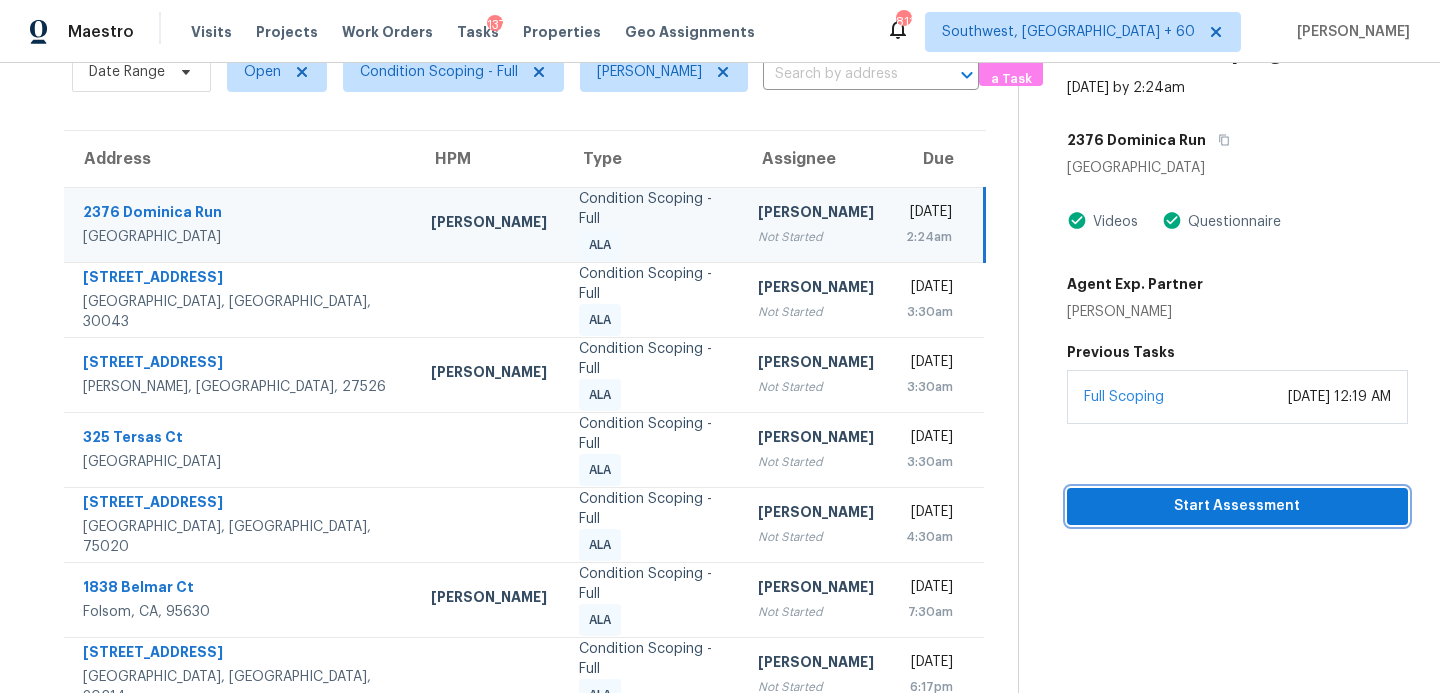 click on "Start Assessment" at bounding box center [1237, 506] 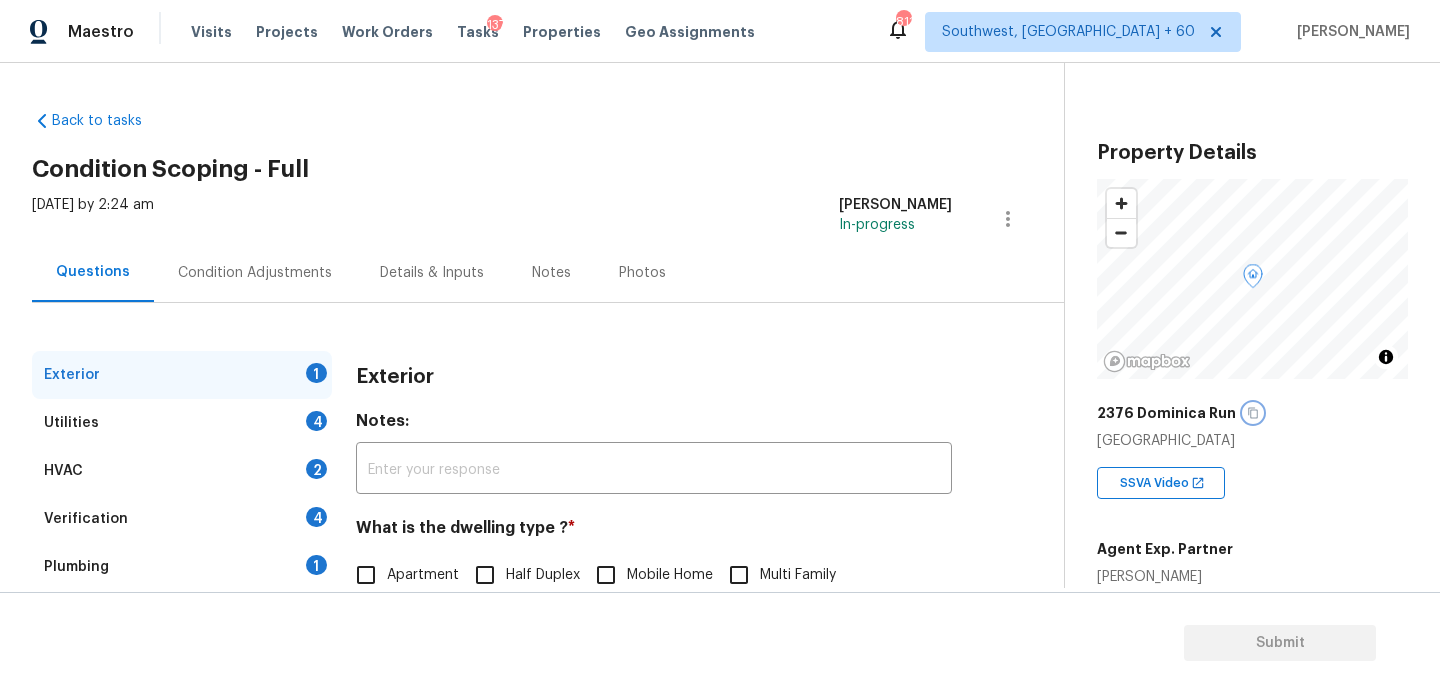 click 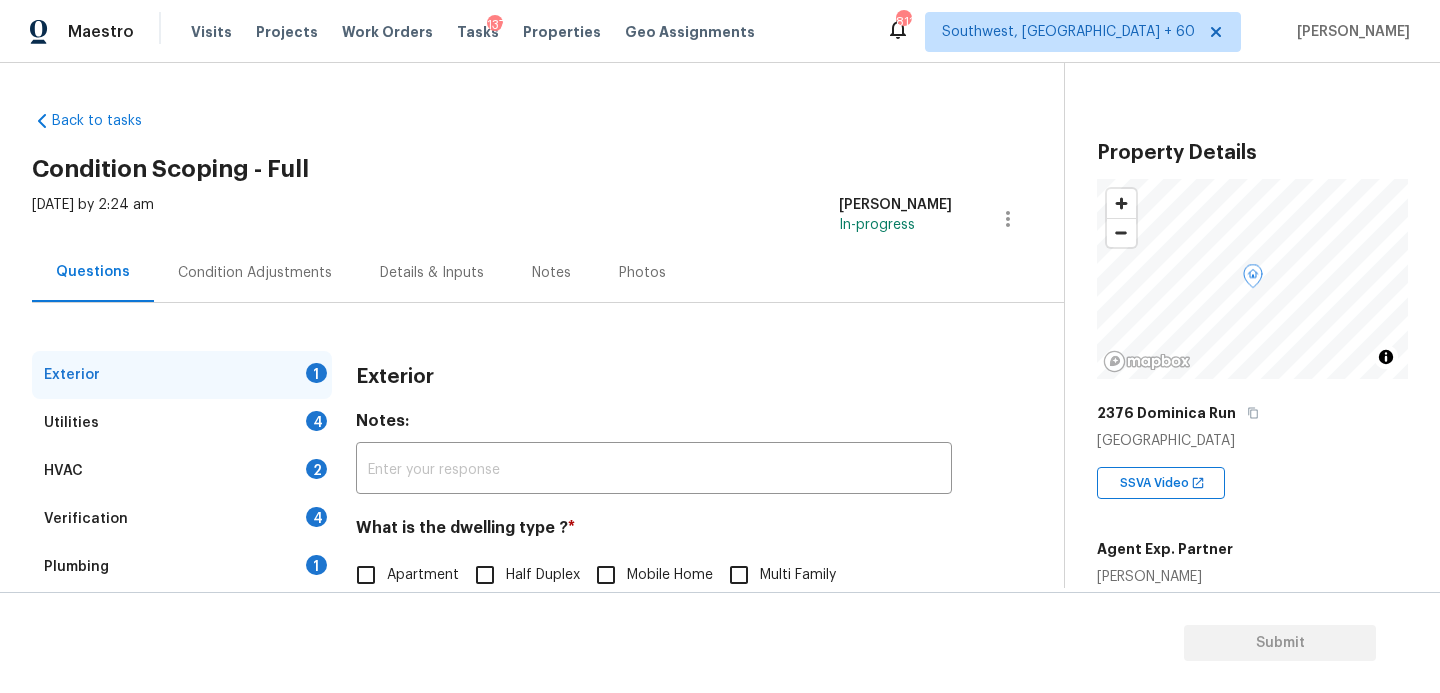 click on "Condition Adjustments" at bounding box center [255, 273] 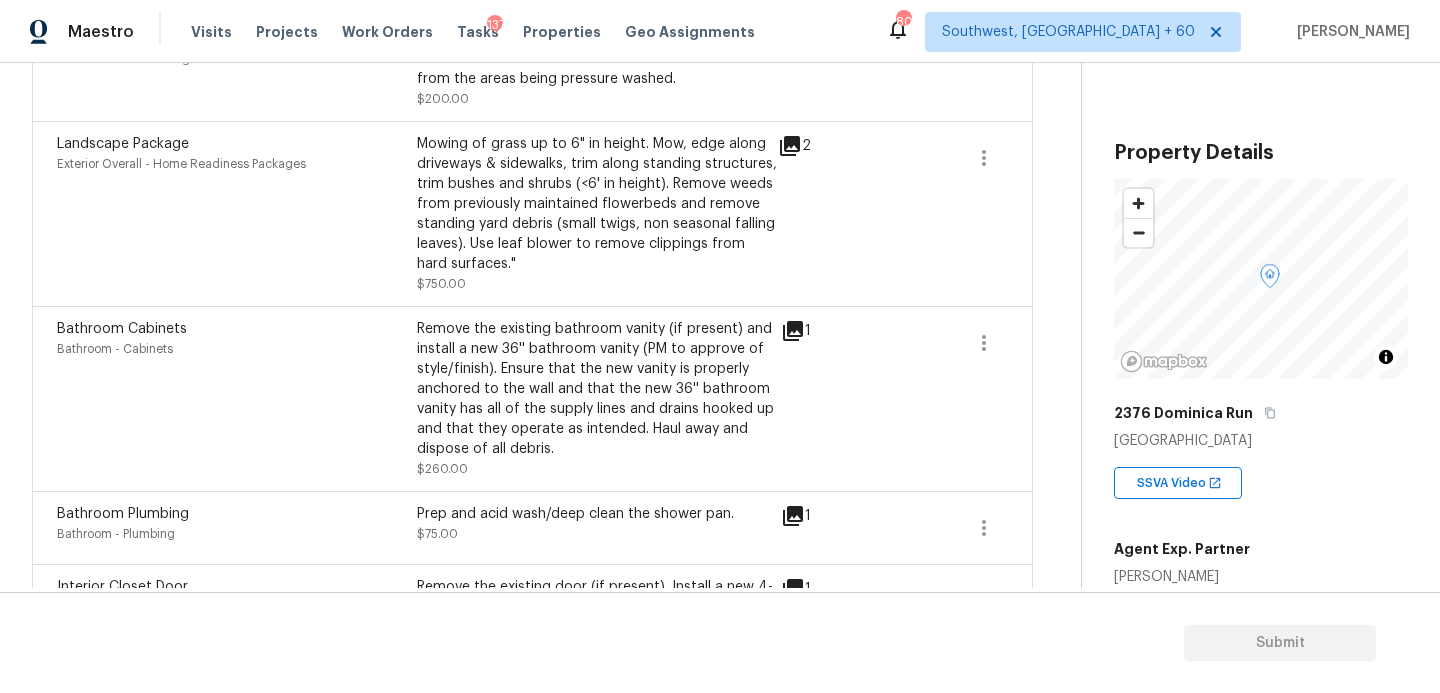 scroll, scrollTop: 963, scrollLeft: 0, axis: vertical 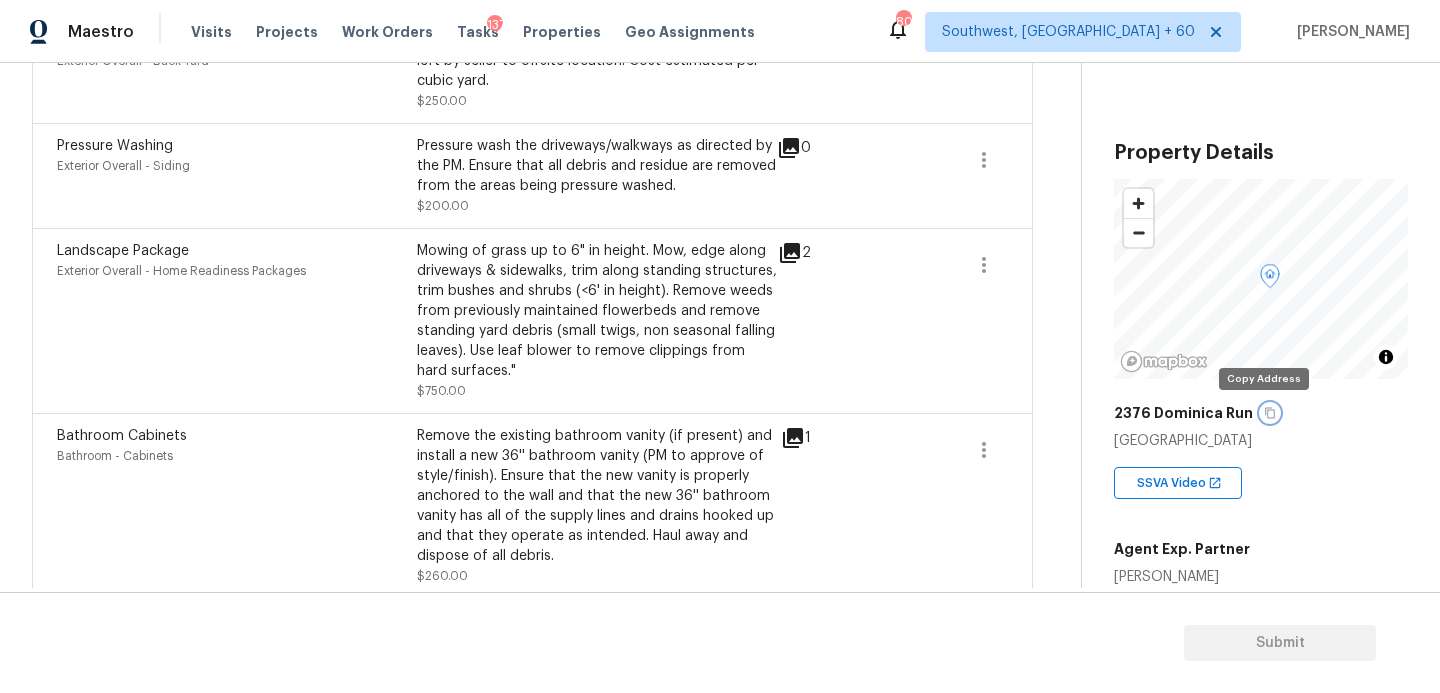 click 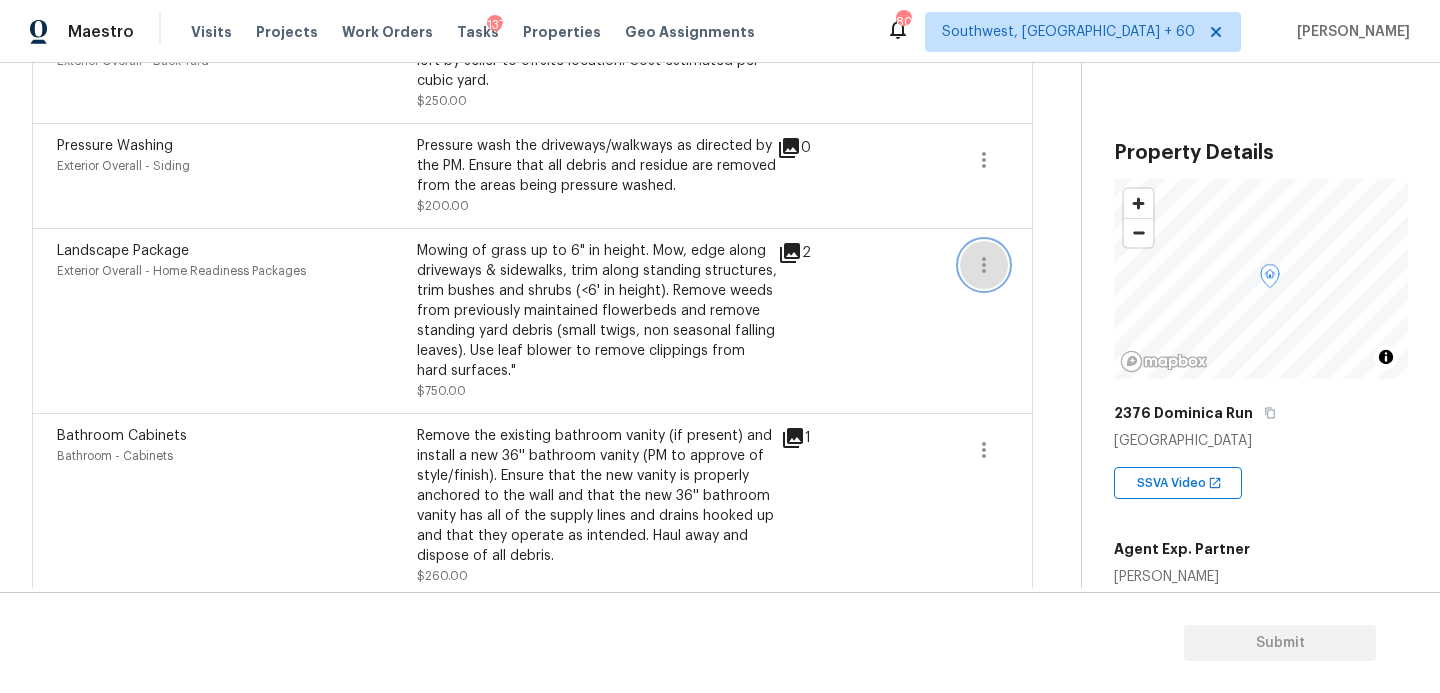 click 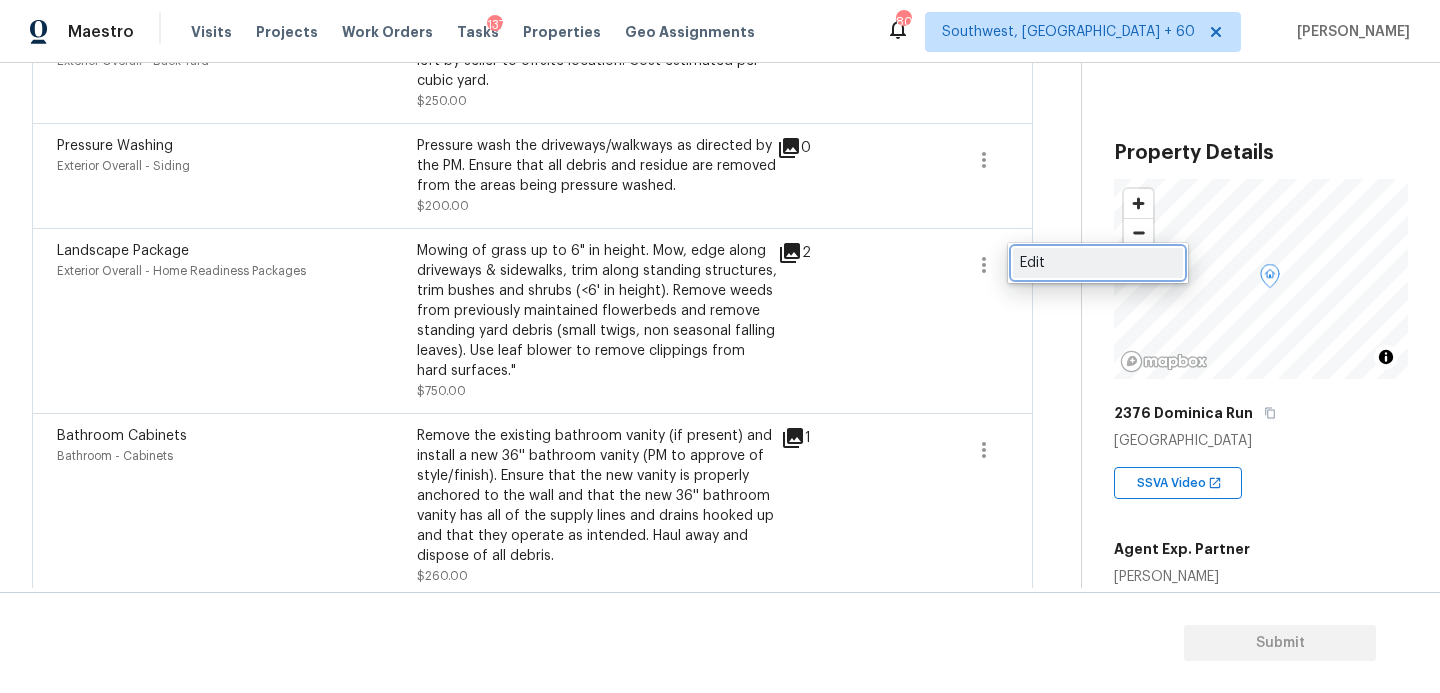 click on "Edit" at bounding box center [1098, 263] 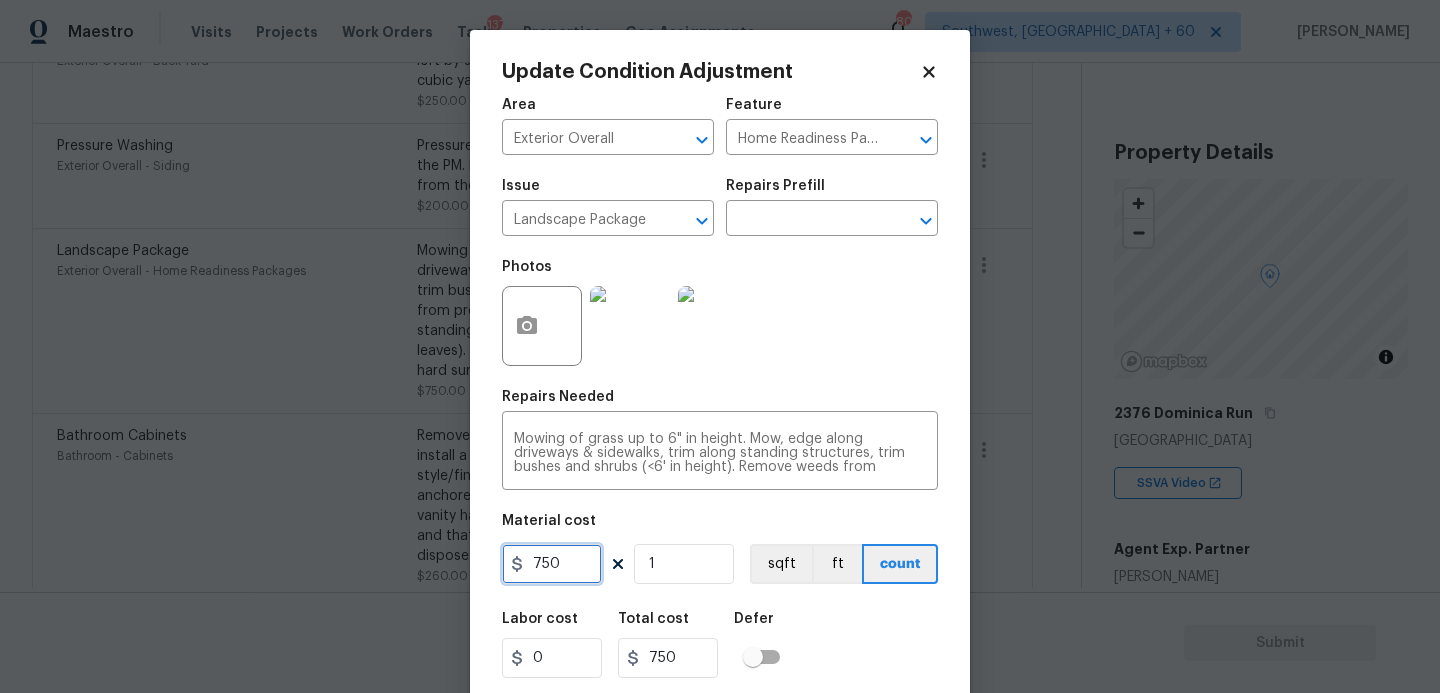 drag, startPoint x: 564, startPoint y: 567, endPoint x: 440, endPoint y: 567, distance: 124 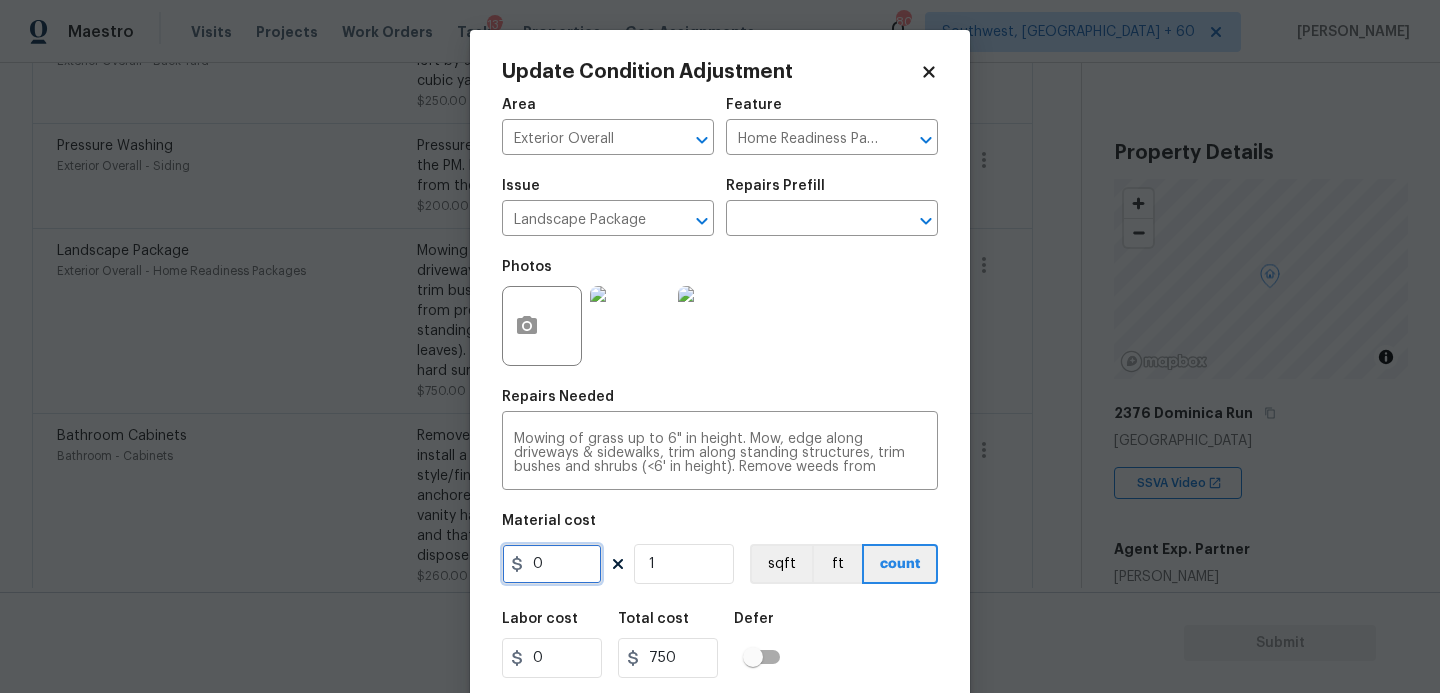 type on "0" 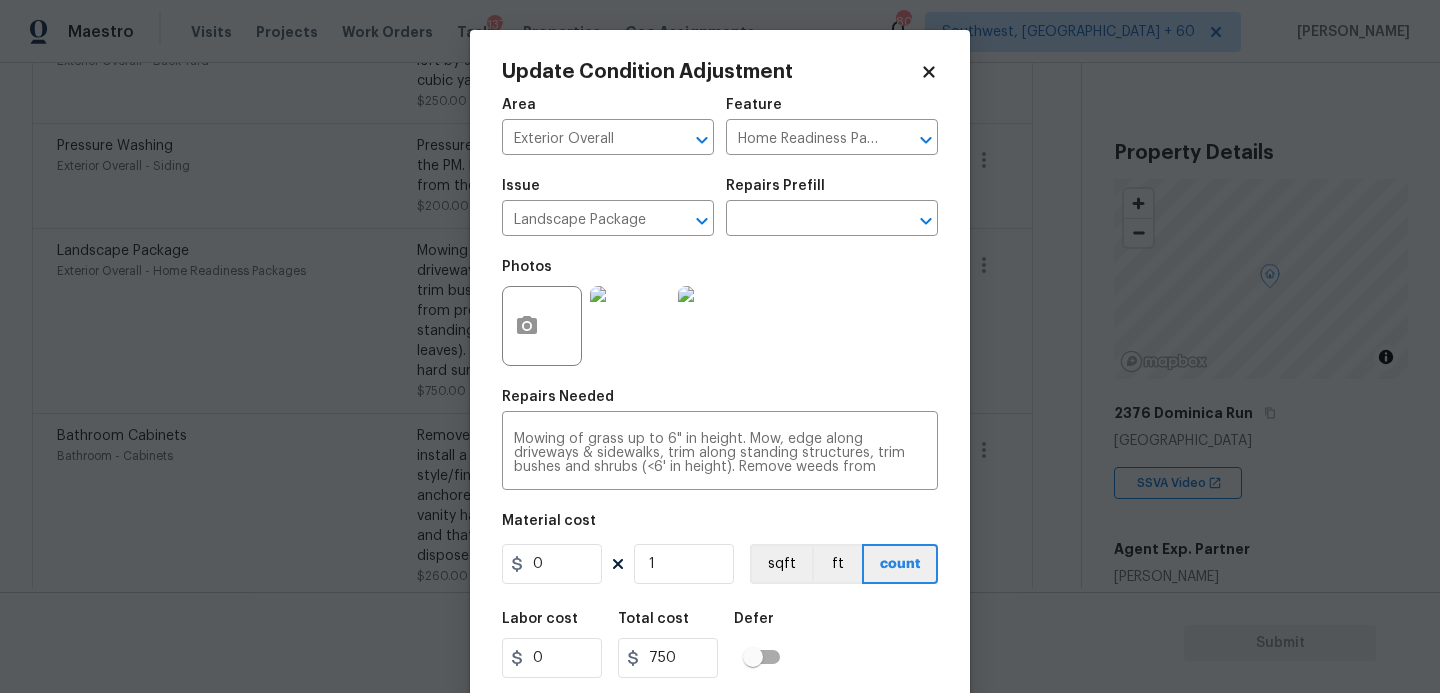 type on "0" 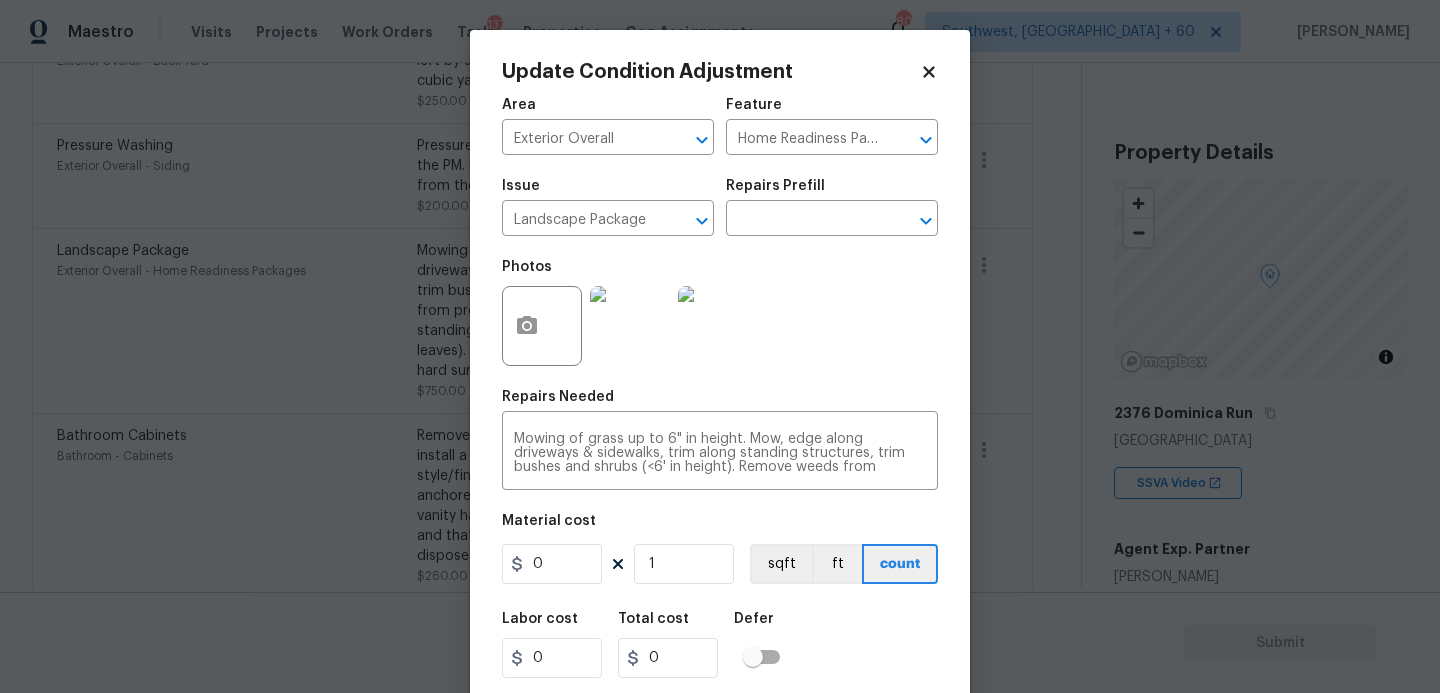 click on "Labor cost 0 Total cost 0 Defer" at bounding box center [720, 645] 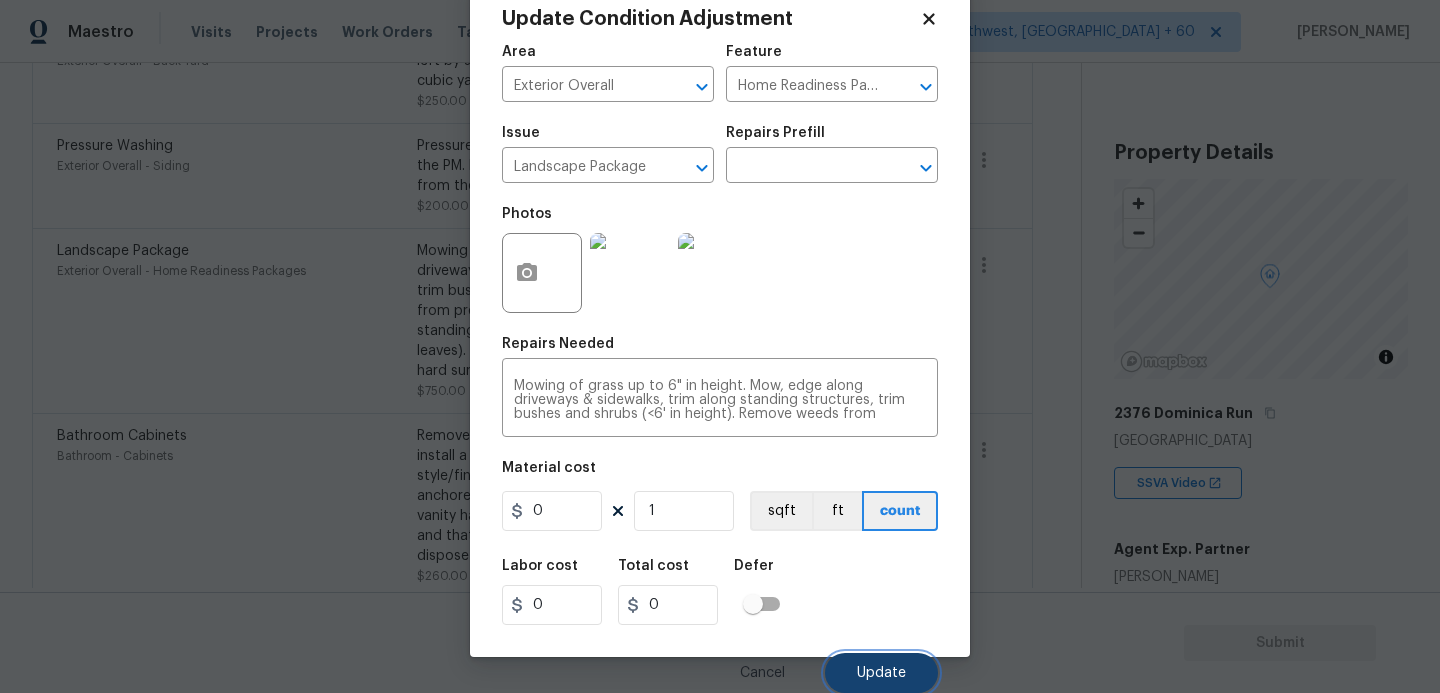 click on "Update" at bounding box center [881, 673] 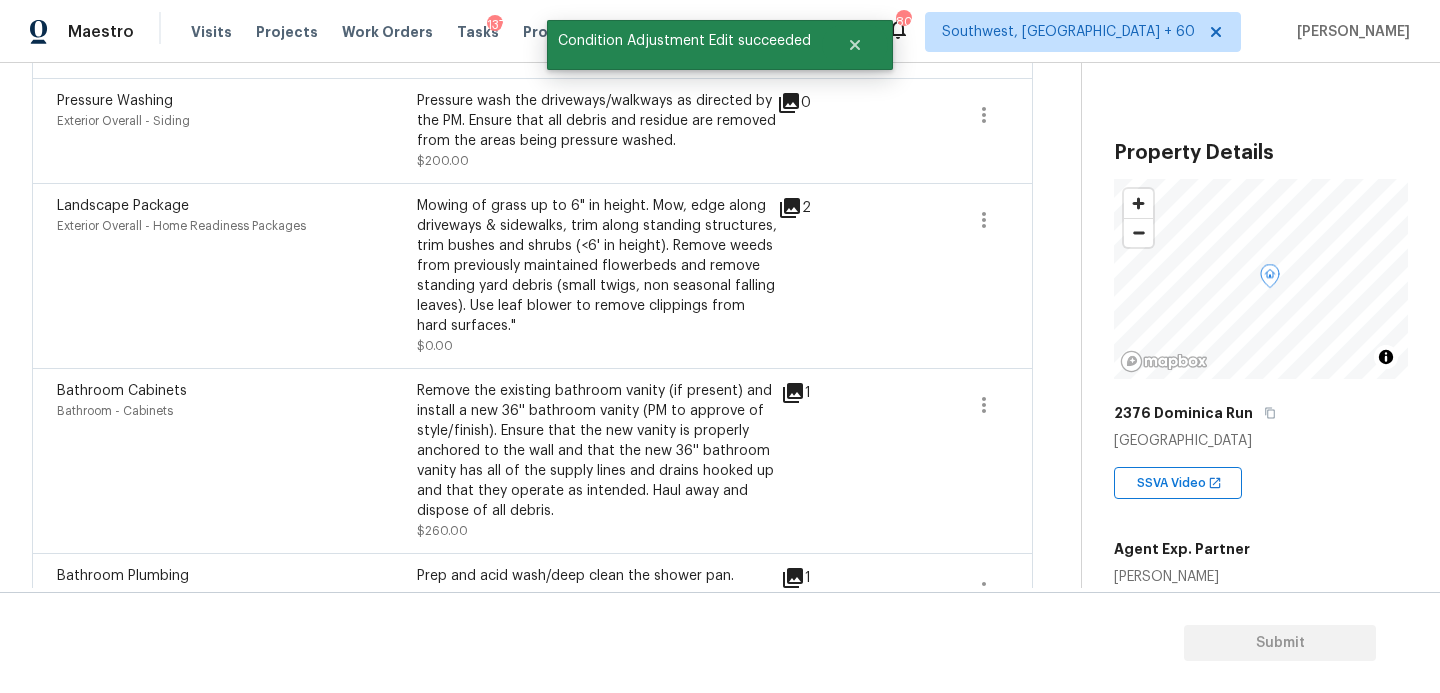 scroll, scrollTop: 963, scrollLeft: 0, axis: vertical 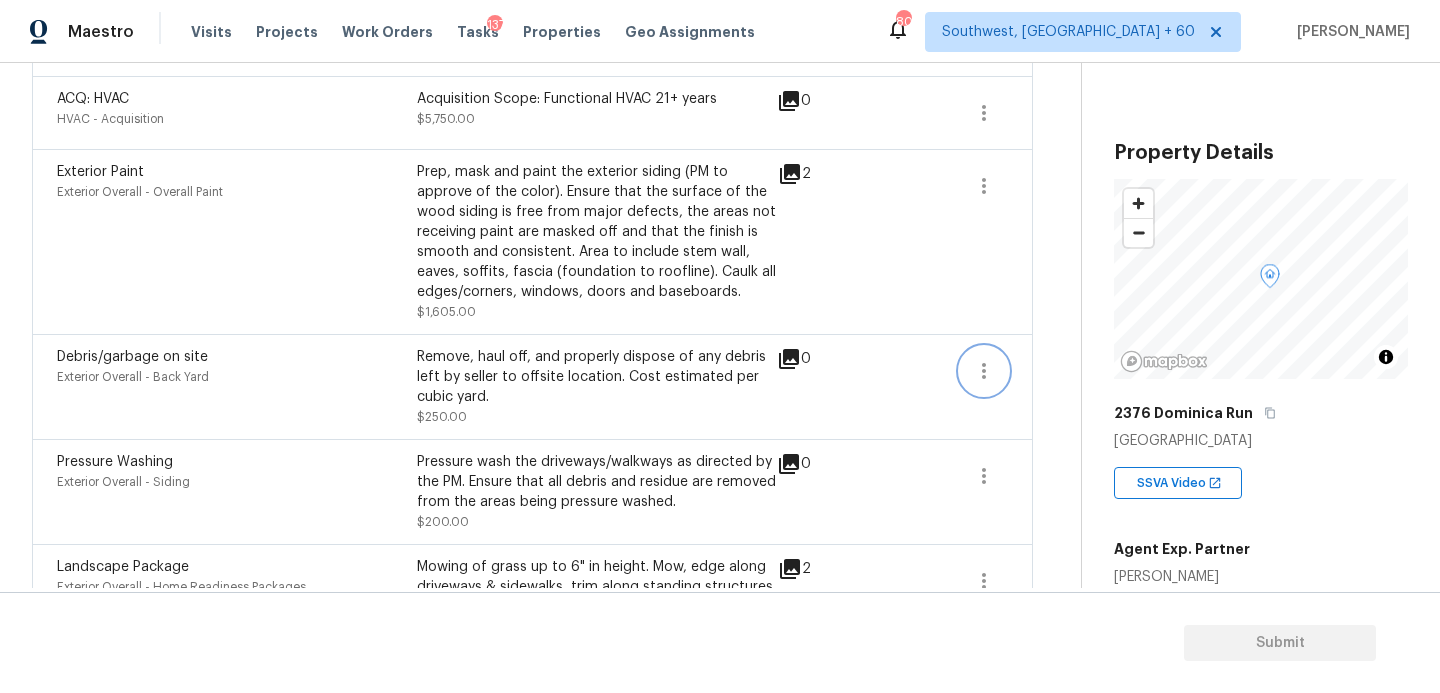 click at bounding box center [984, 371] 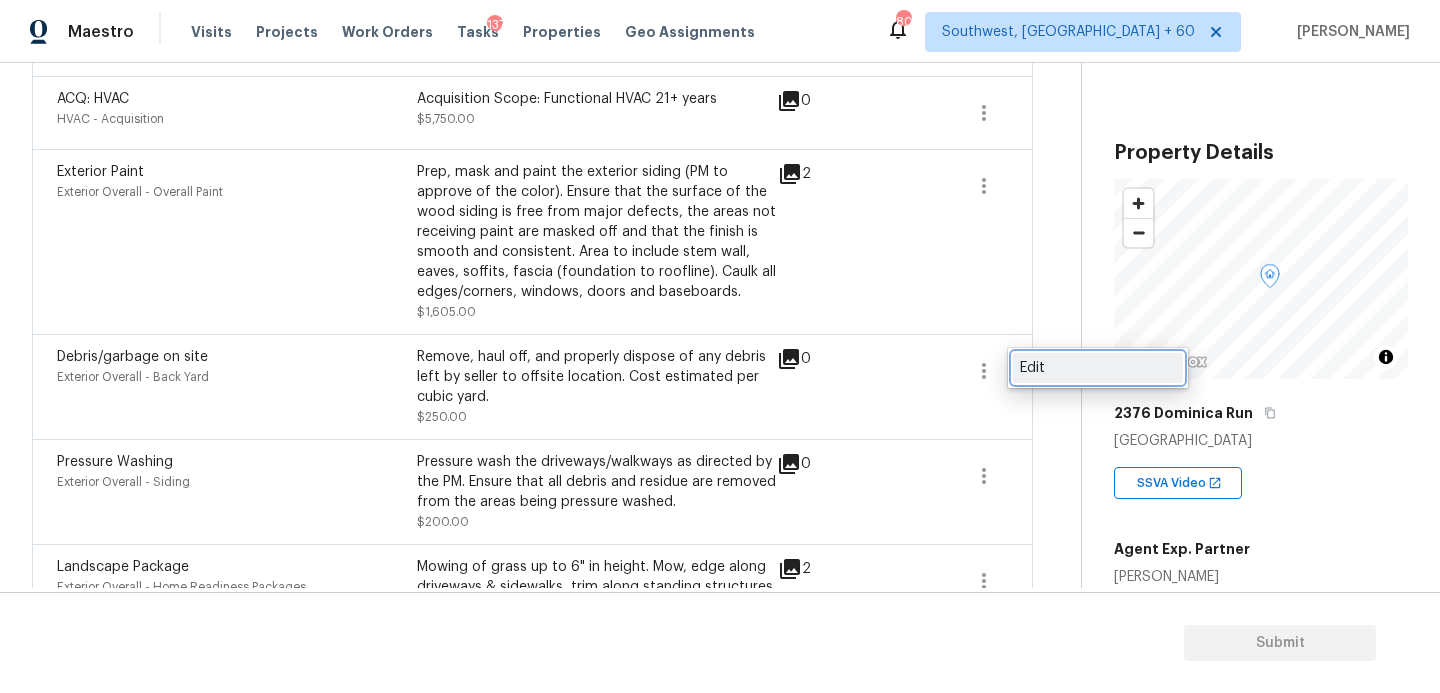 click on "Edit" at bounding box center (1098, 368) 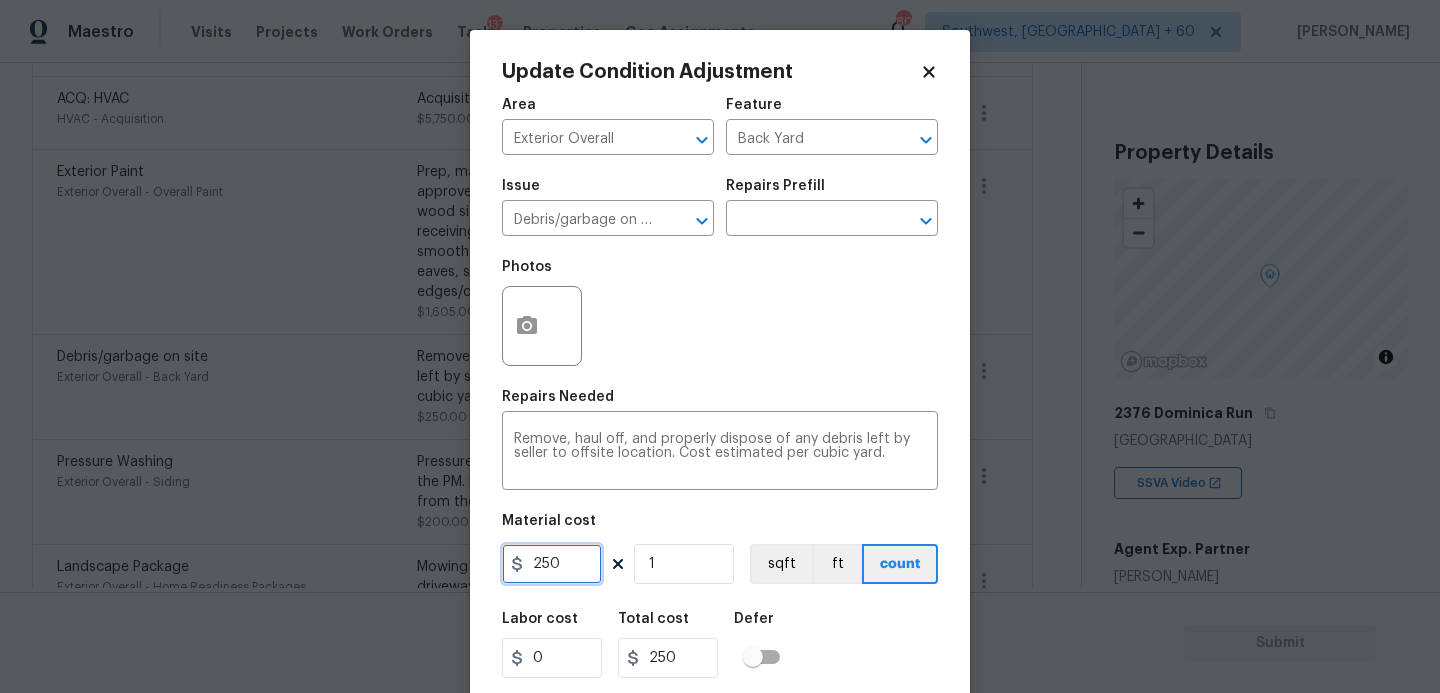 drag, startPoint x: 572, startPoint y: 560, endPoint x: 433, endPoint y: 553, distance: 139.17615 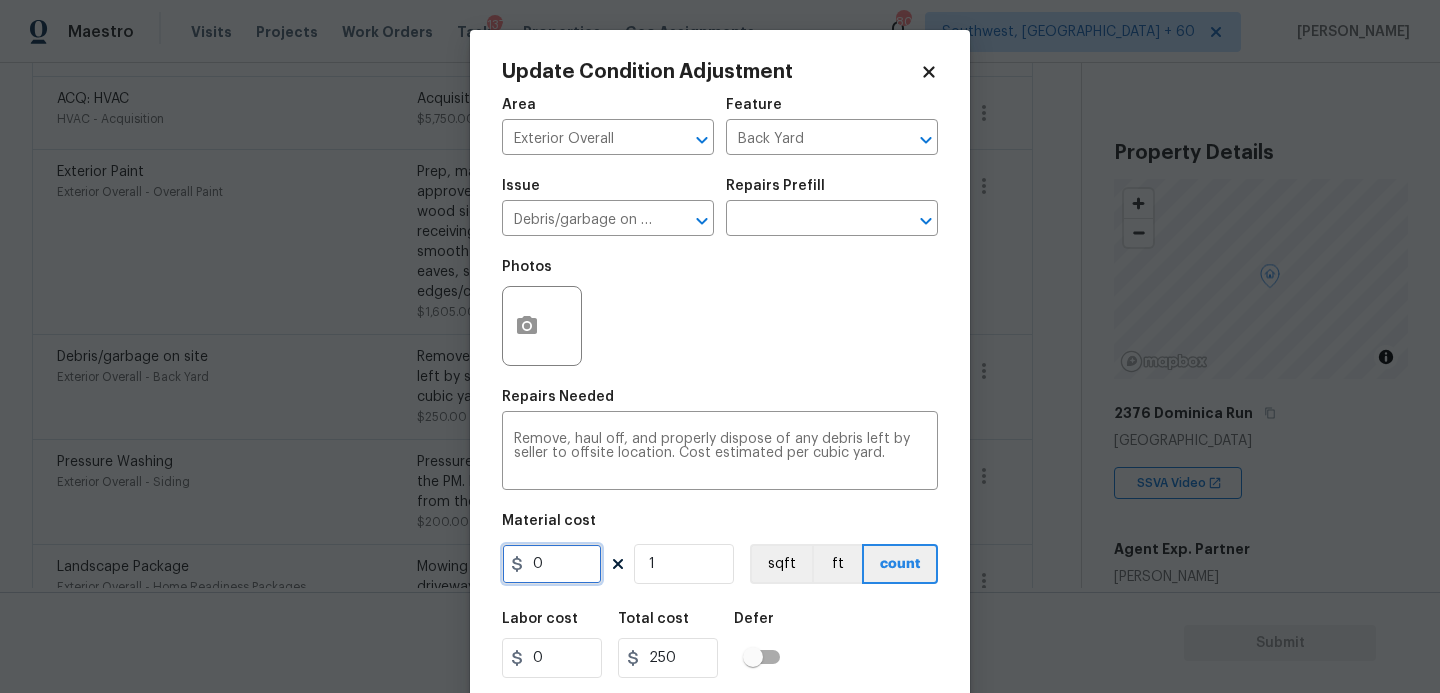 type on "0" 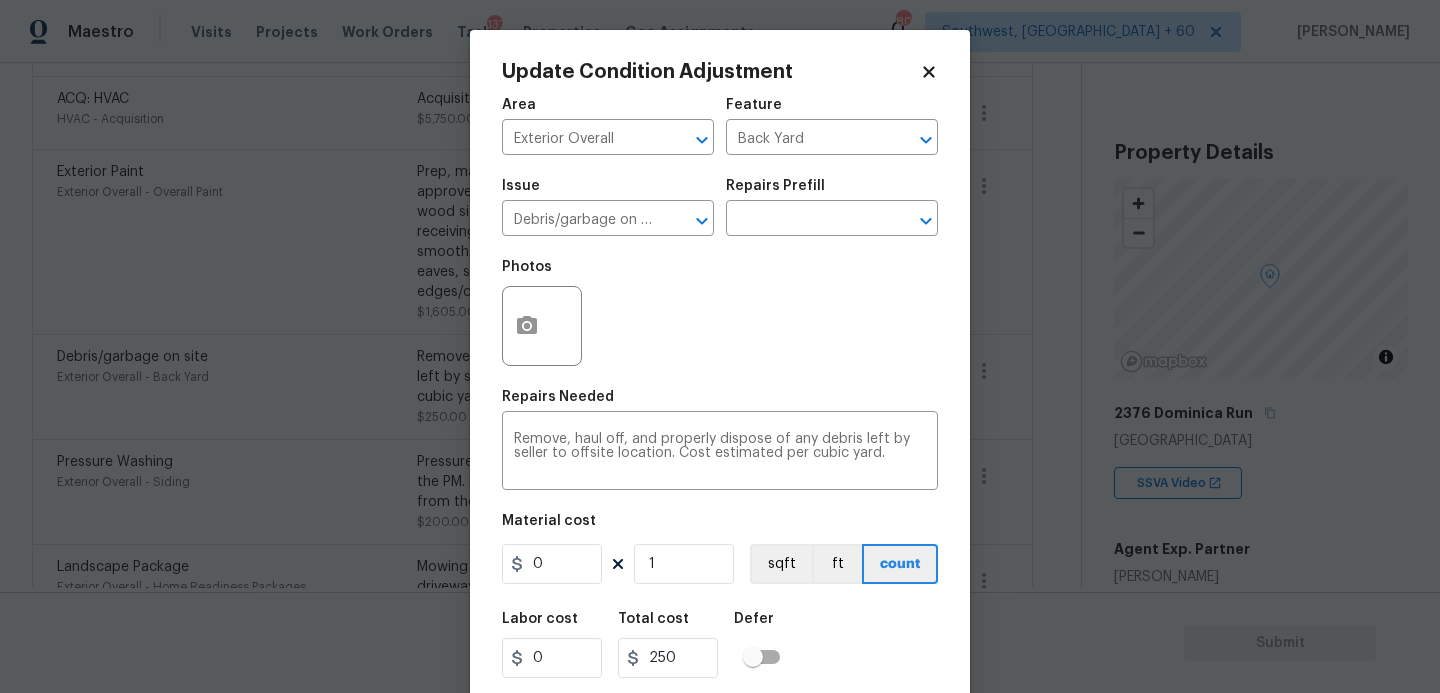 type on "0" 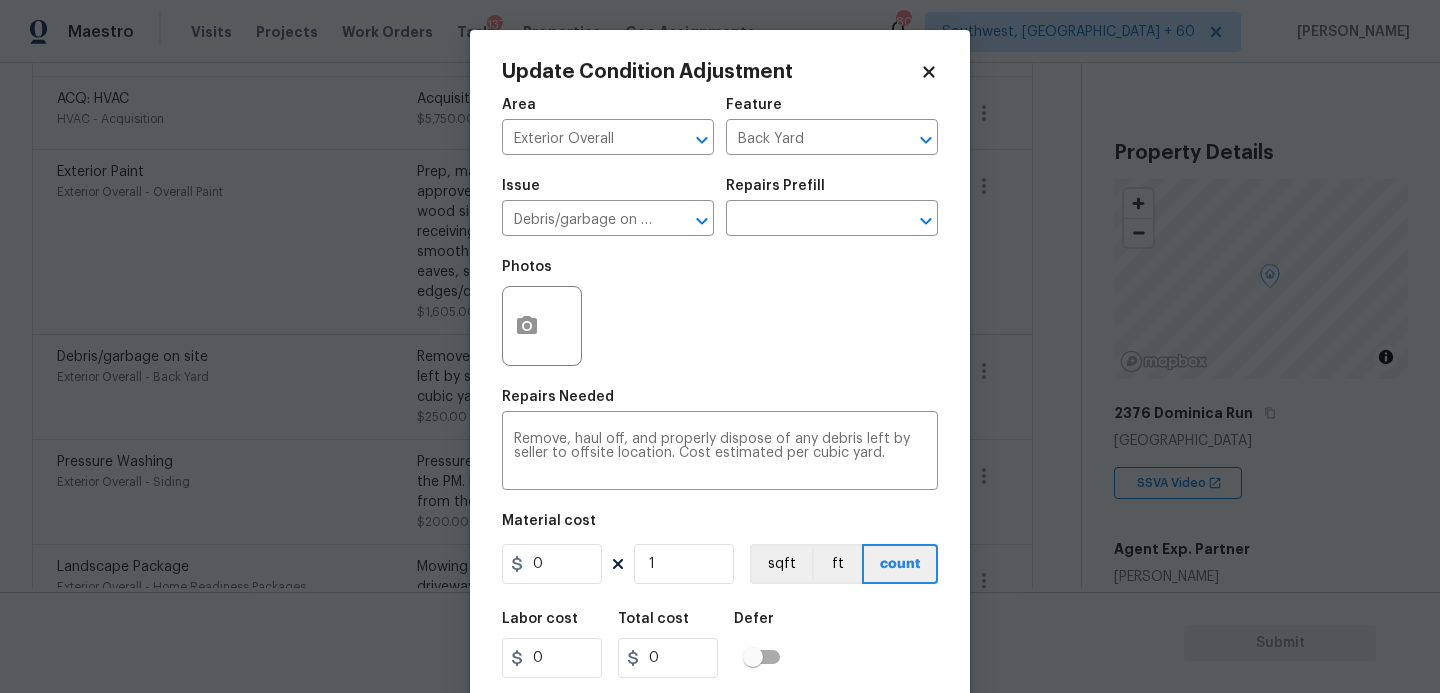 click on "Labor cost 0 Total cost 0 Defer" at bounding box center (720, 645) 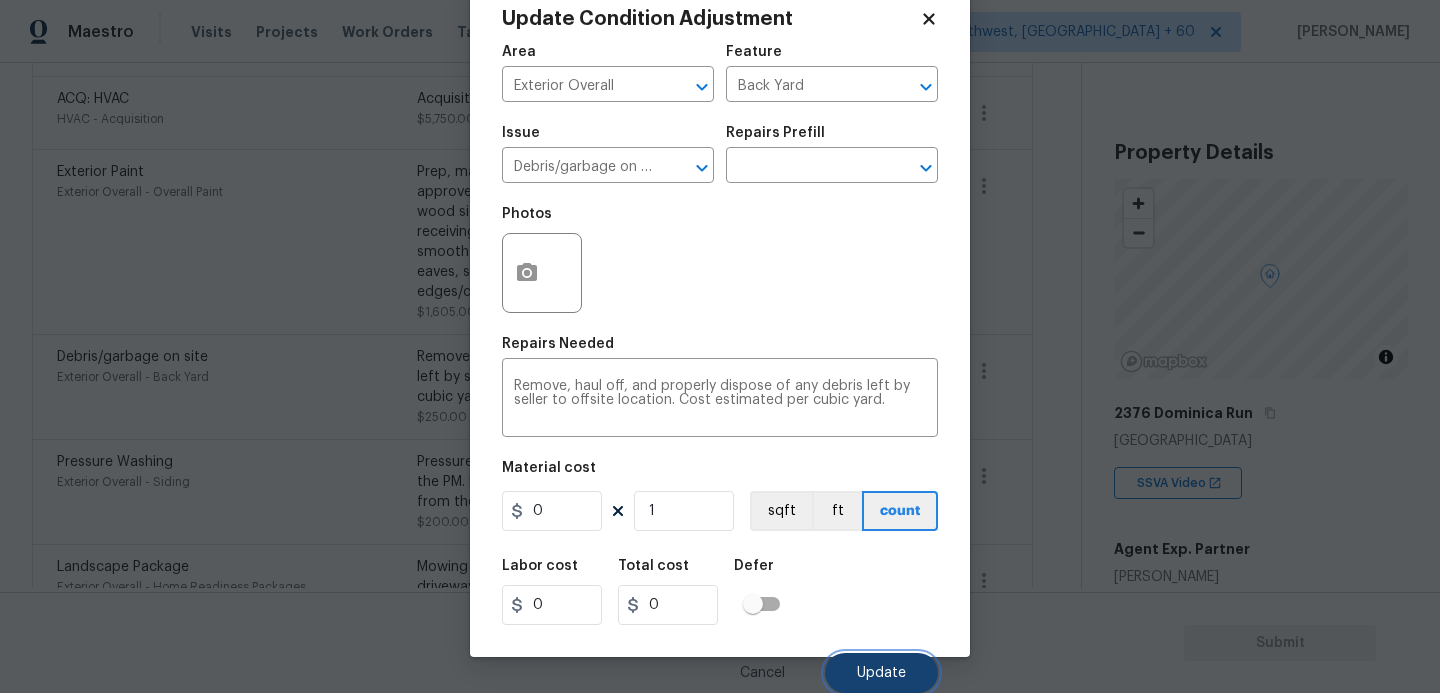 click on "Update" at bounding box center (881, 673) 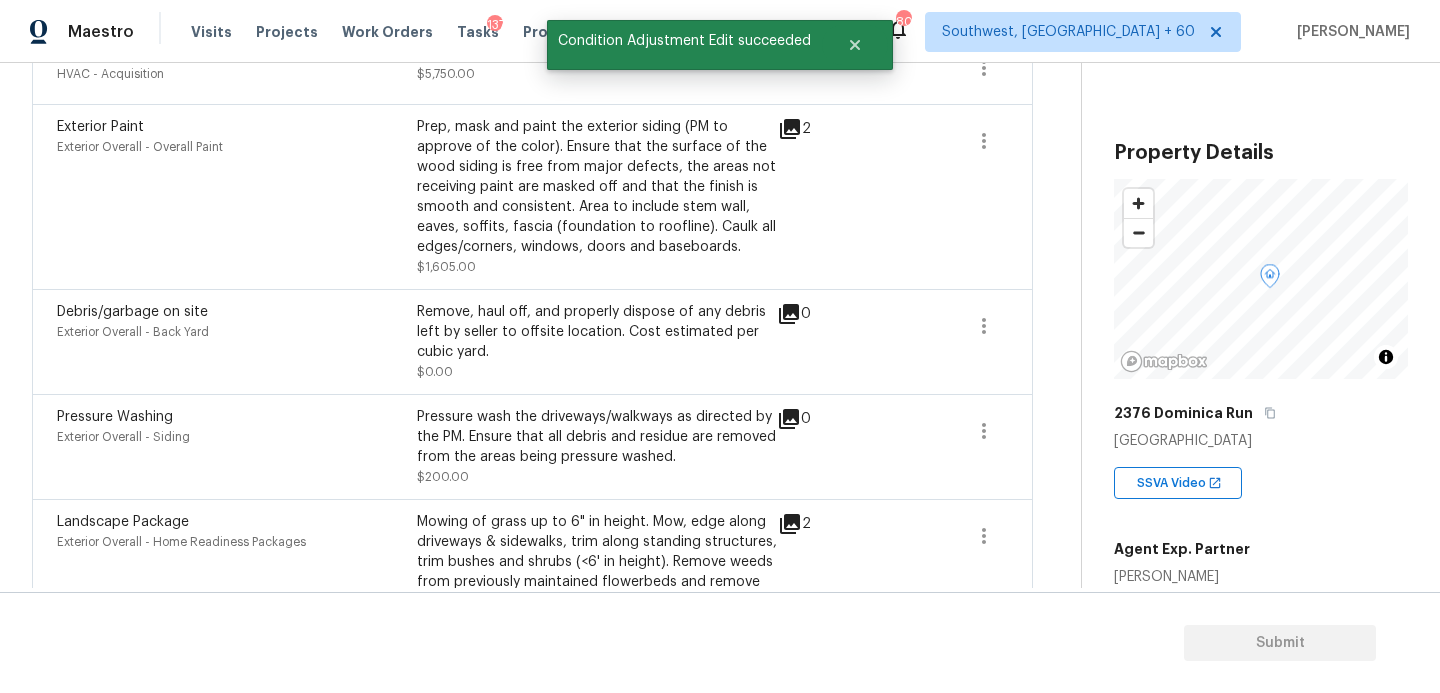 scroll, scrollTop: 647, scrollLeft: 0, axis: vertical 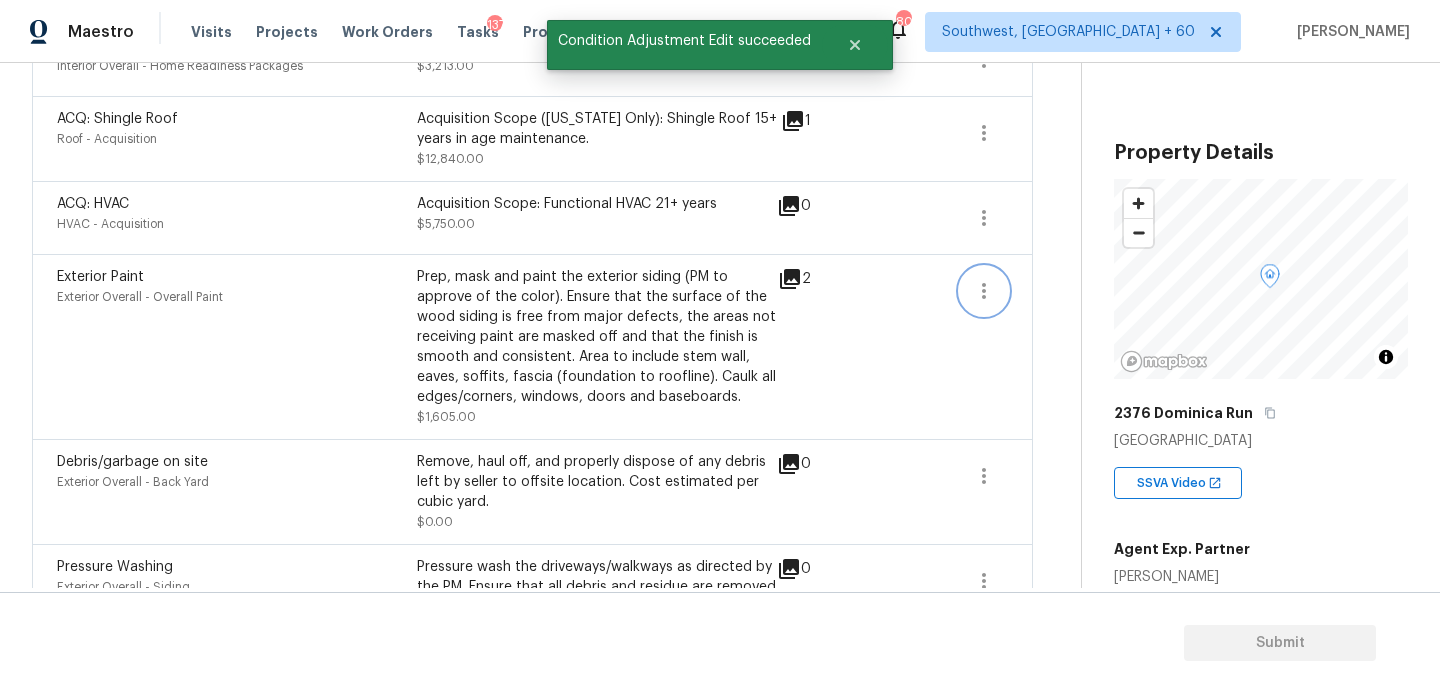 click at bounding box center (984, 291) 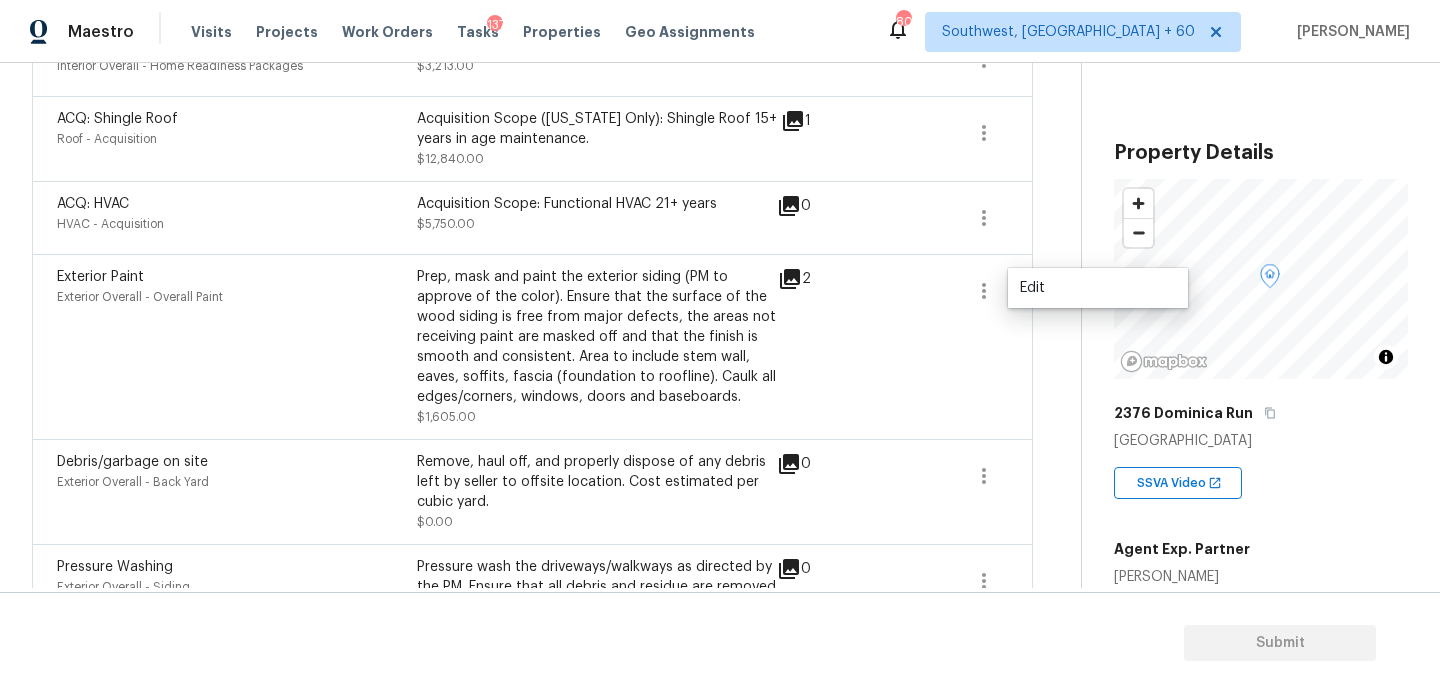 click on "Edit" at bounding box center [1098, 288] 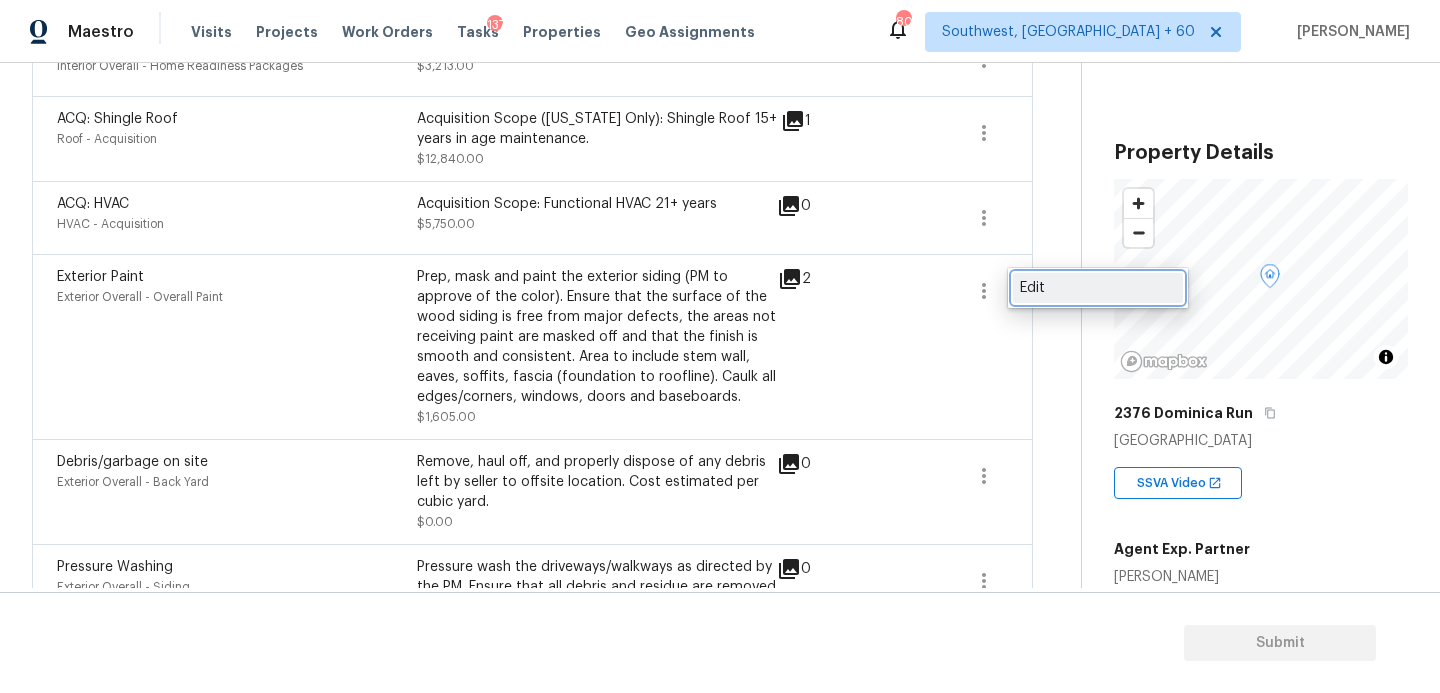 click on "Edit" at bounding box center (1098, 288) 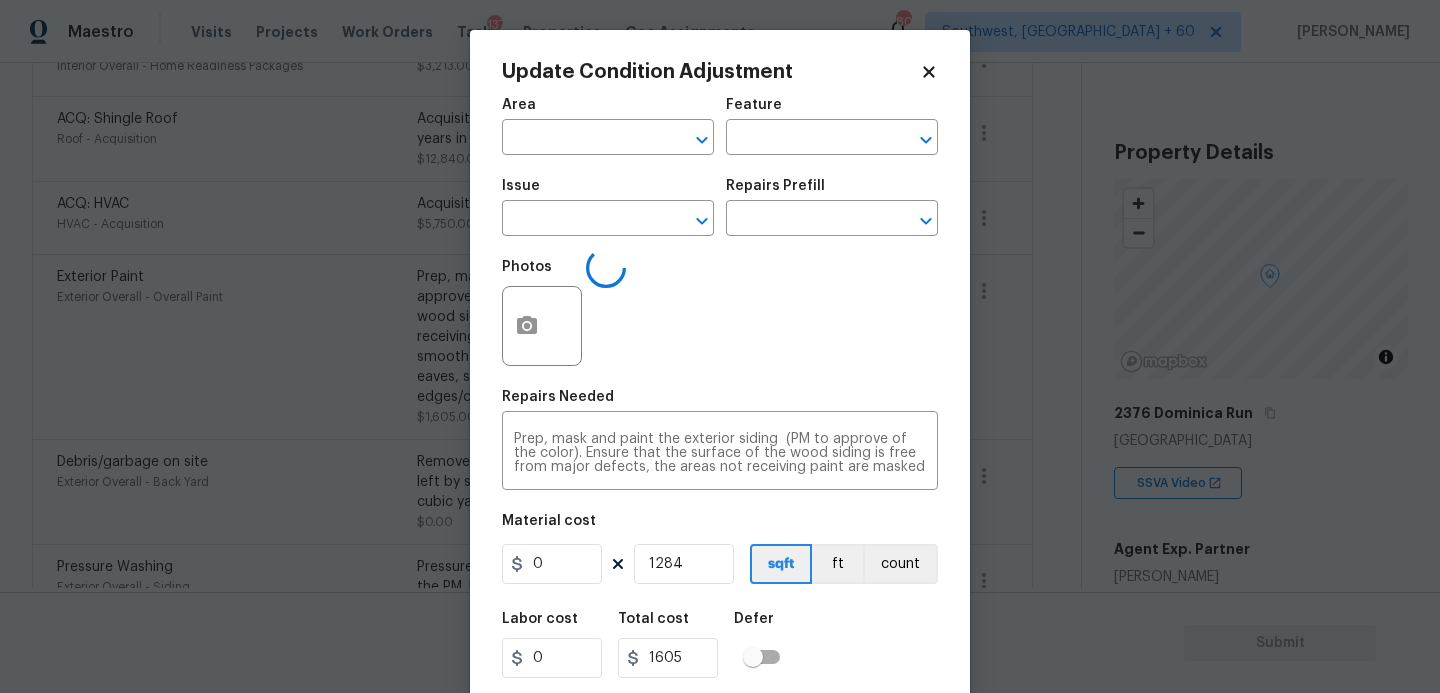 type on "Exterior Overall" 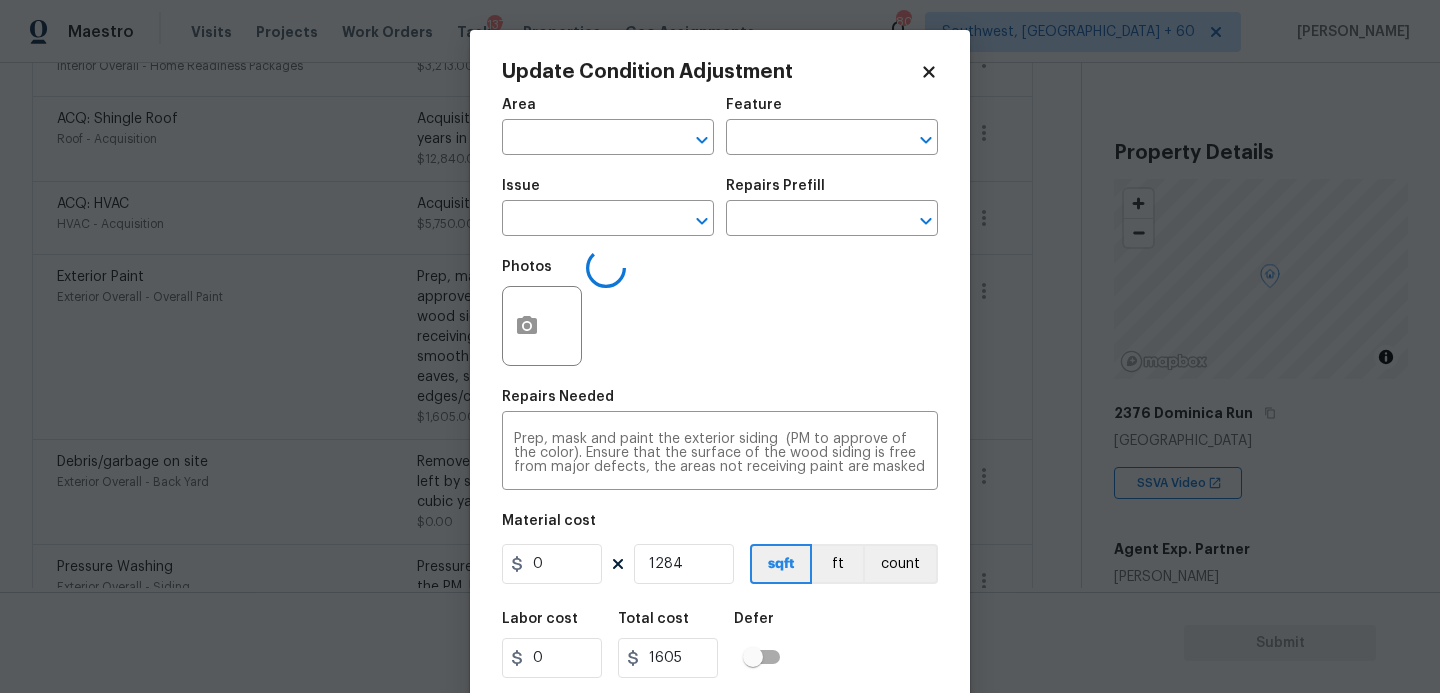 type on "Overall Paint" 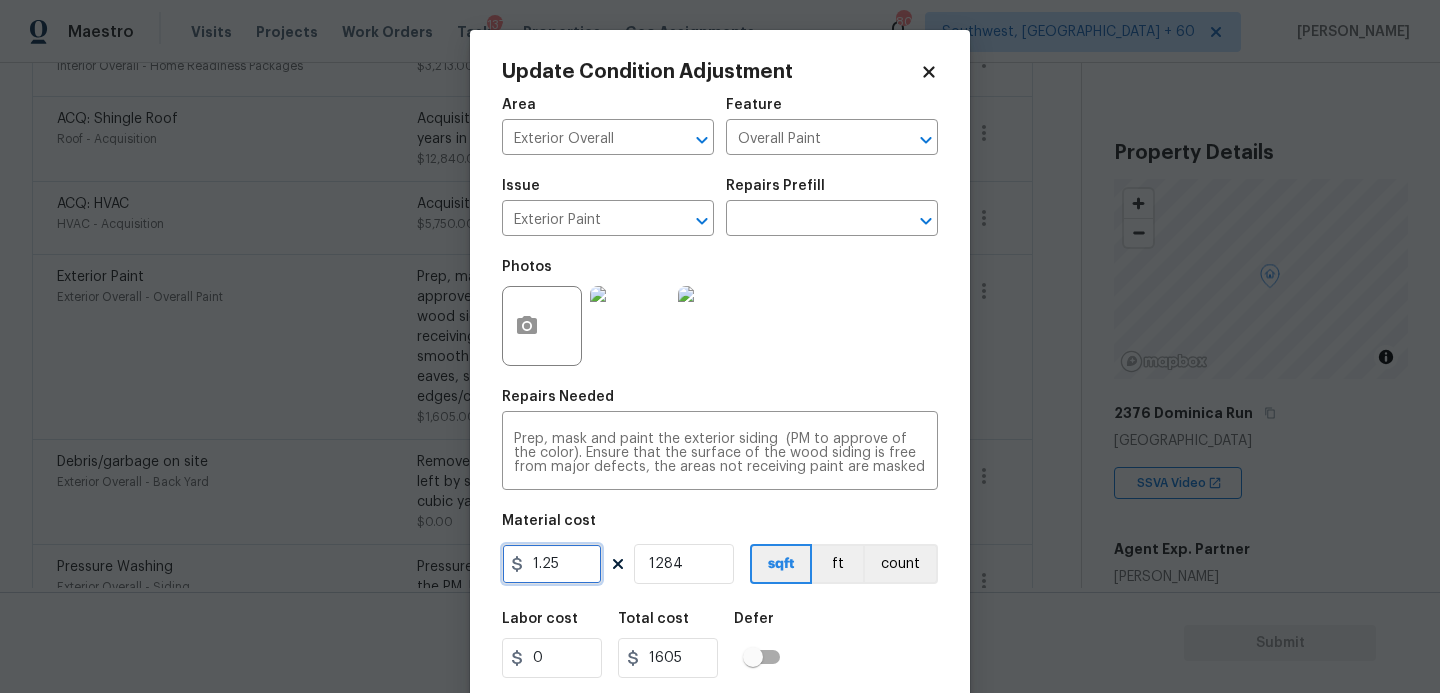 drag, startPoint x: 558, startPoint y: 565, endPoint x: 365, endPoint y: 565, distance: 193 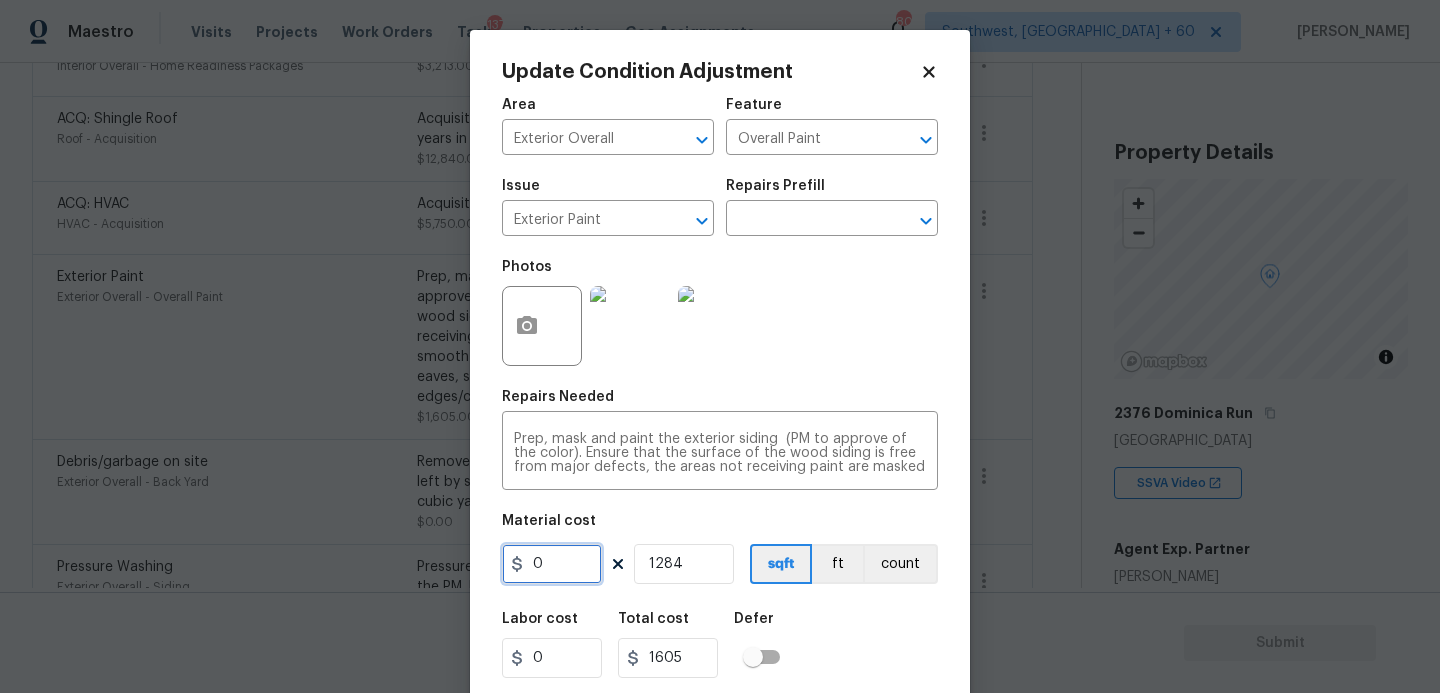 type on "0" 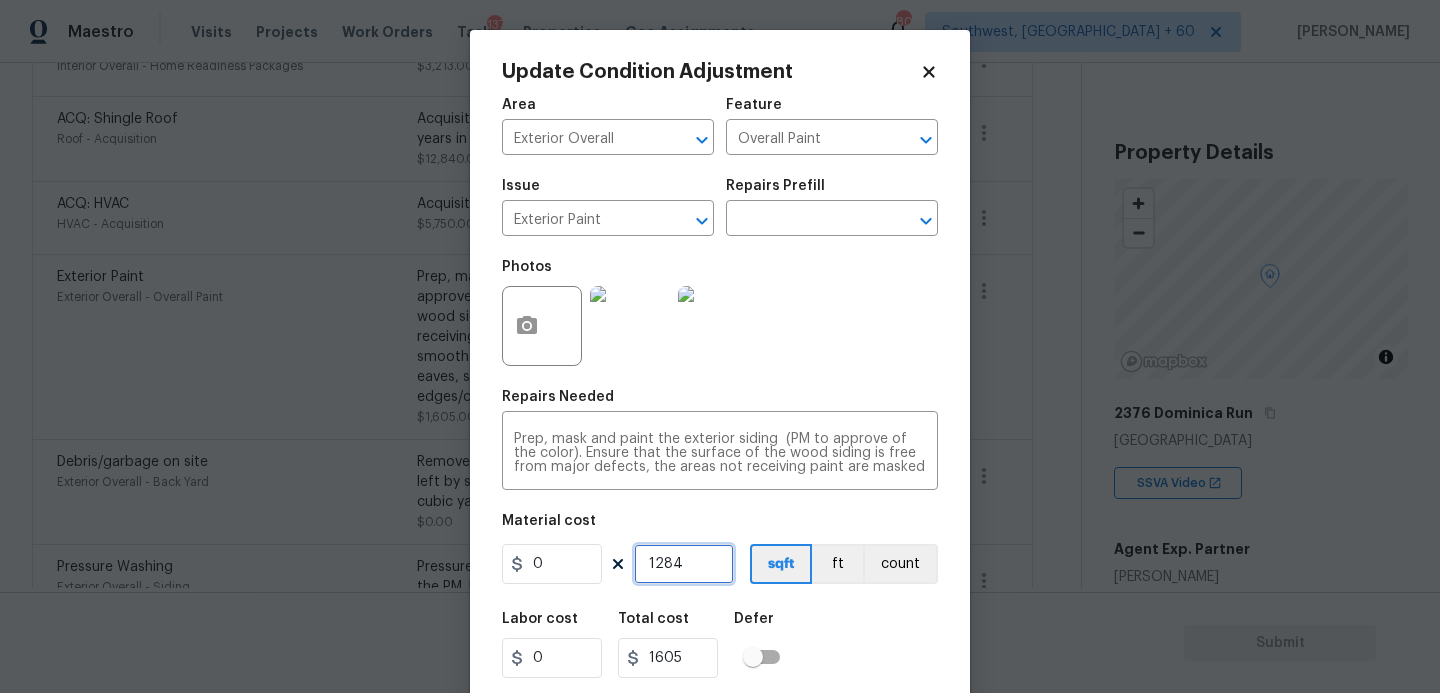 type on "0" 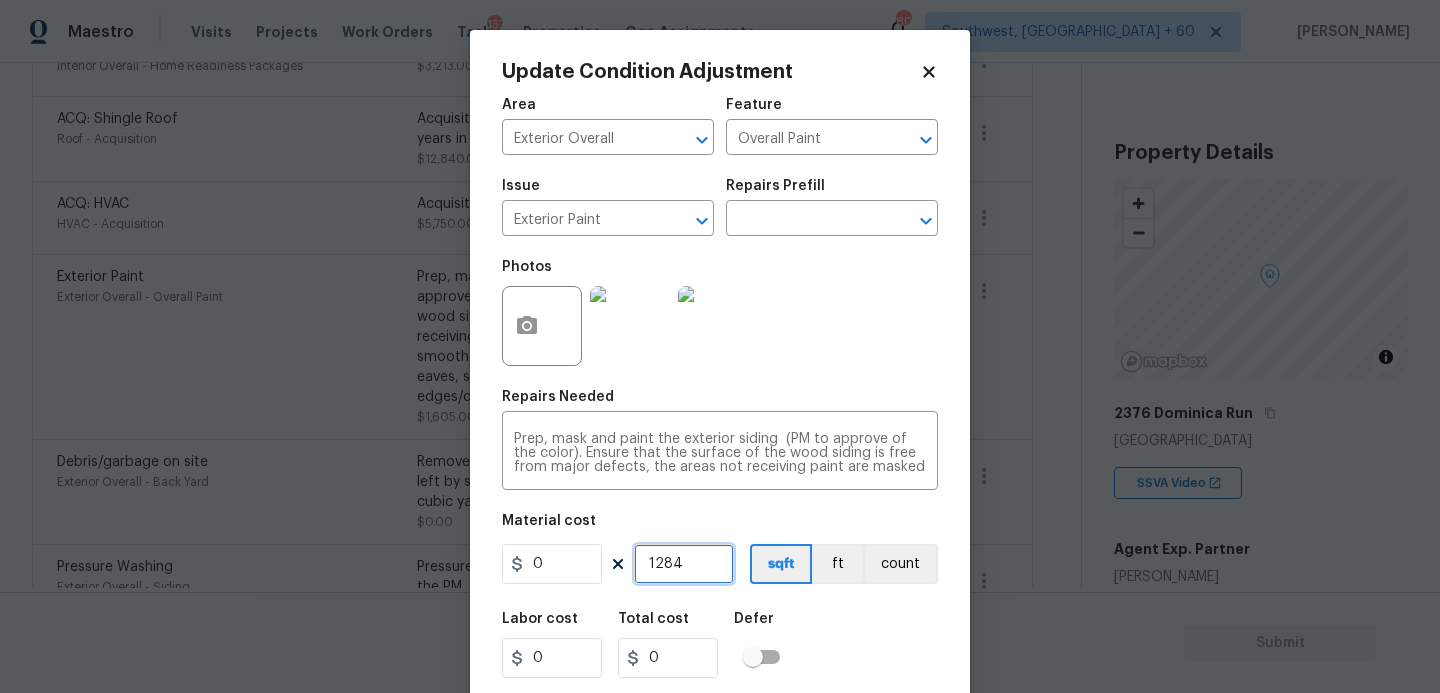 drag, startPoint x: 698, startPoint y: 548, endPoint x: 427, endPoint y: 597, distance: 275.39426 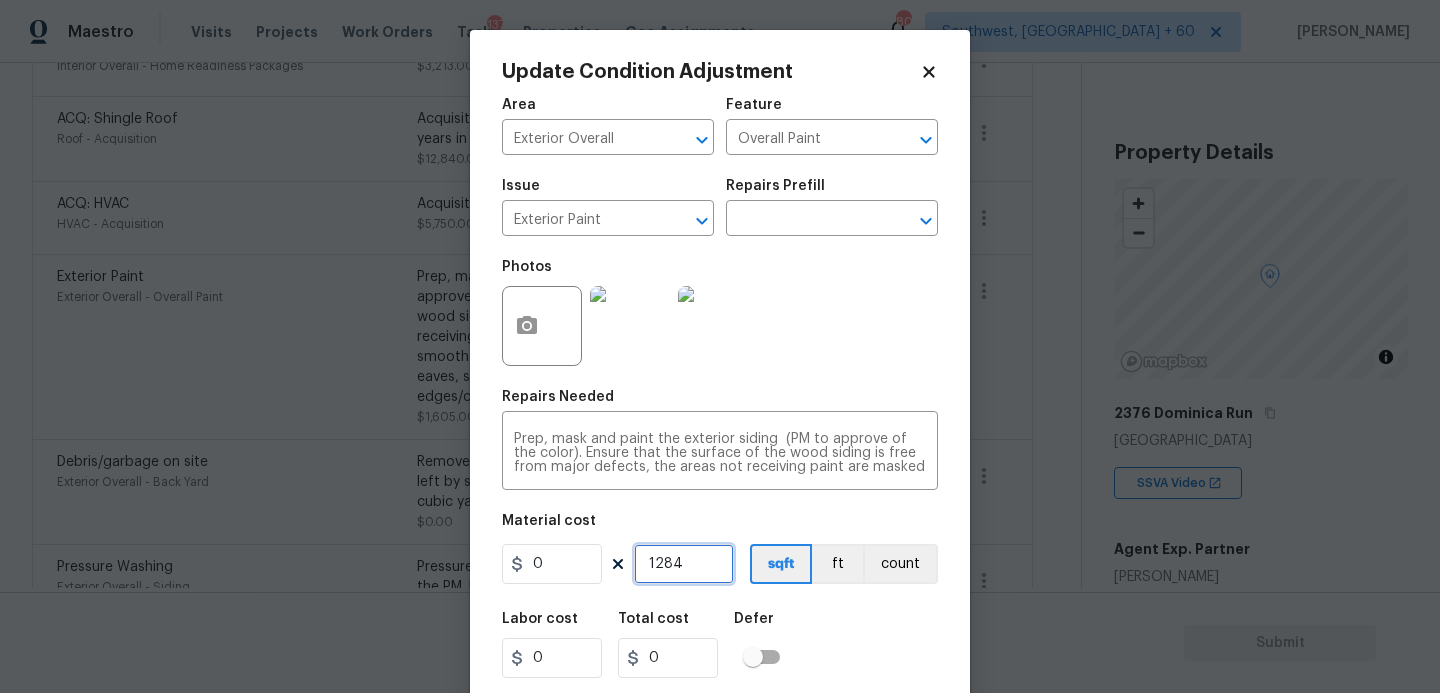 drag, startPoint x: 707, startPoint y: 560, endPoint x: 413, endPoint y: 561, distance: 294.0017 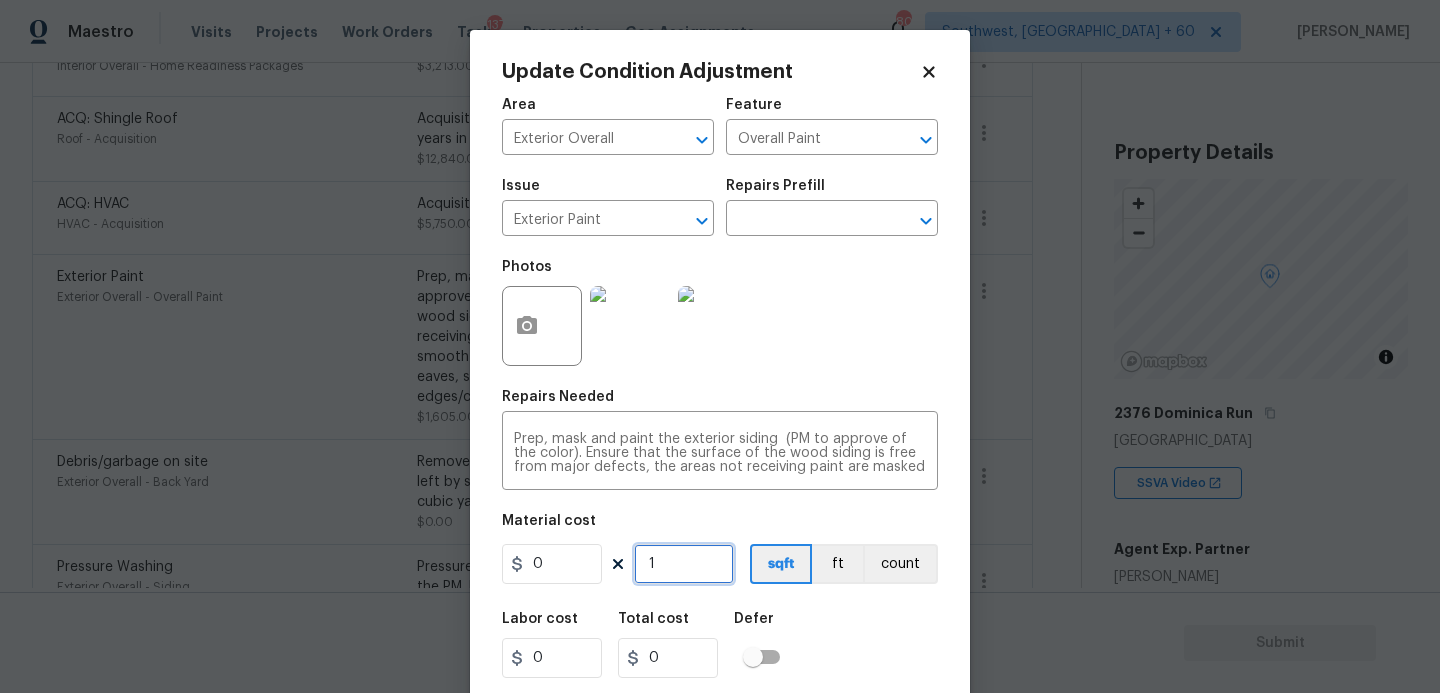 type on "1" 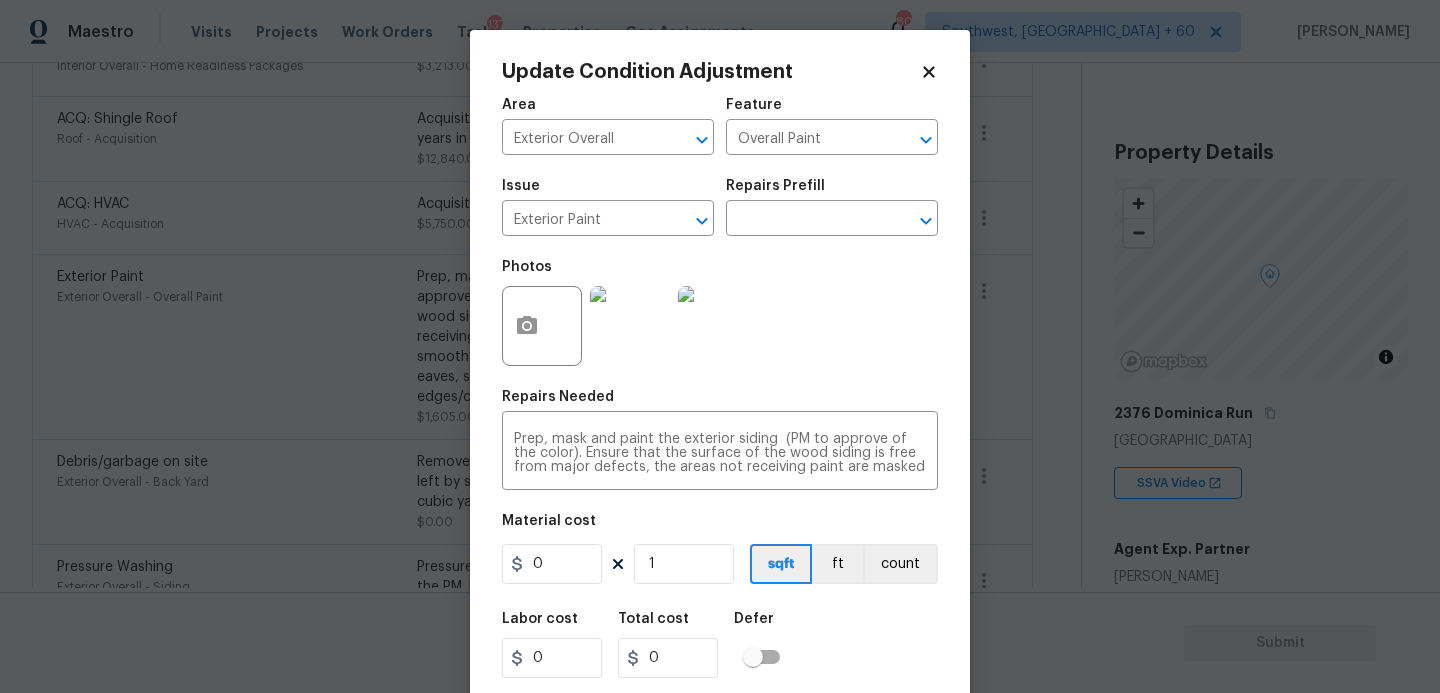 click on "Labor cost 0 Total cost 0 Defer" at bounding box center [720, 645] 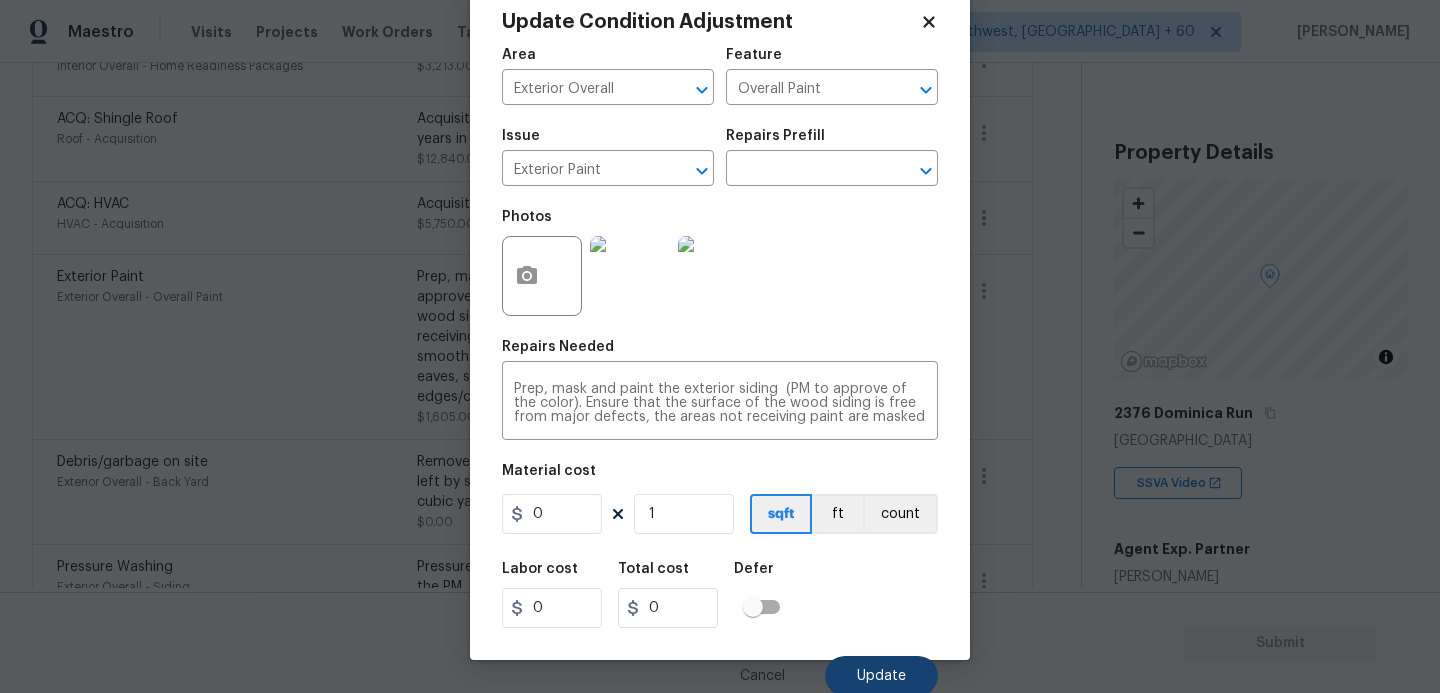 scroll, scrollTop: 54, scrollLeft: 0, axis: vertical 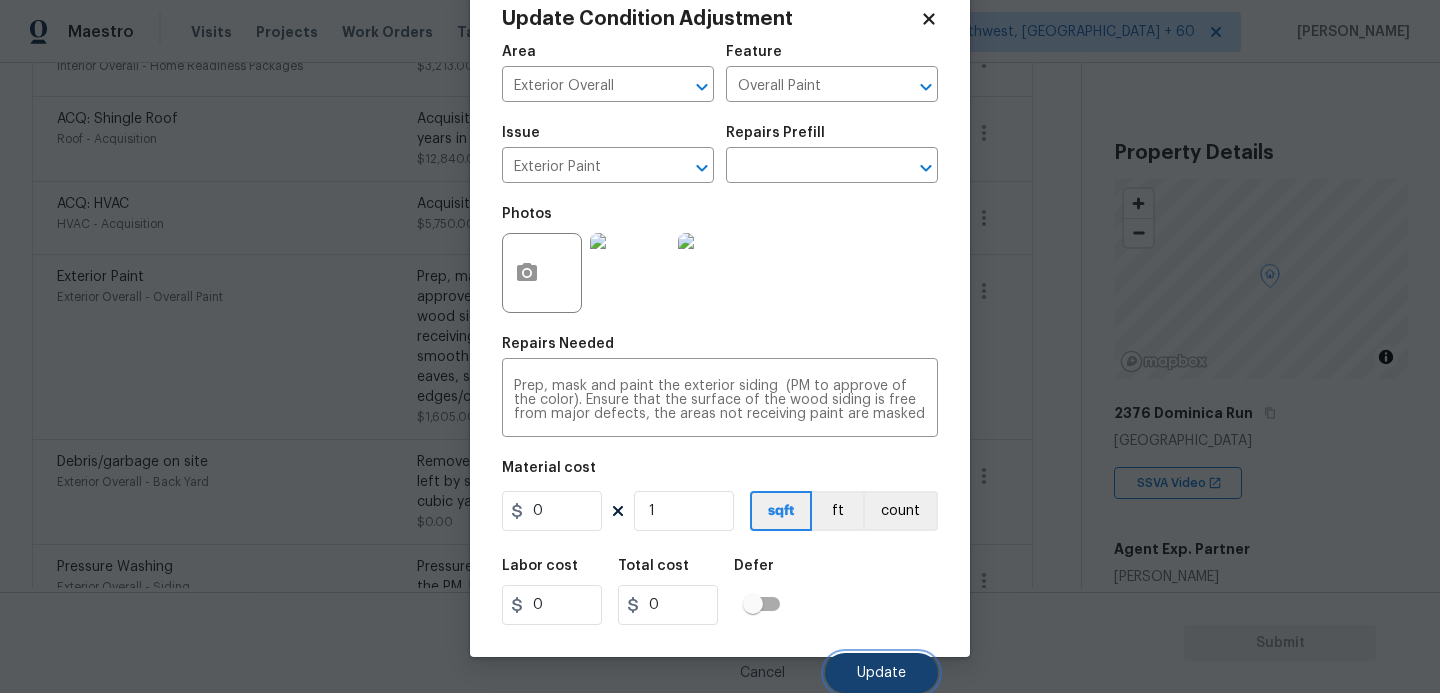 click on "Update" at bounding box center (881, 673) 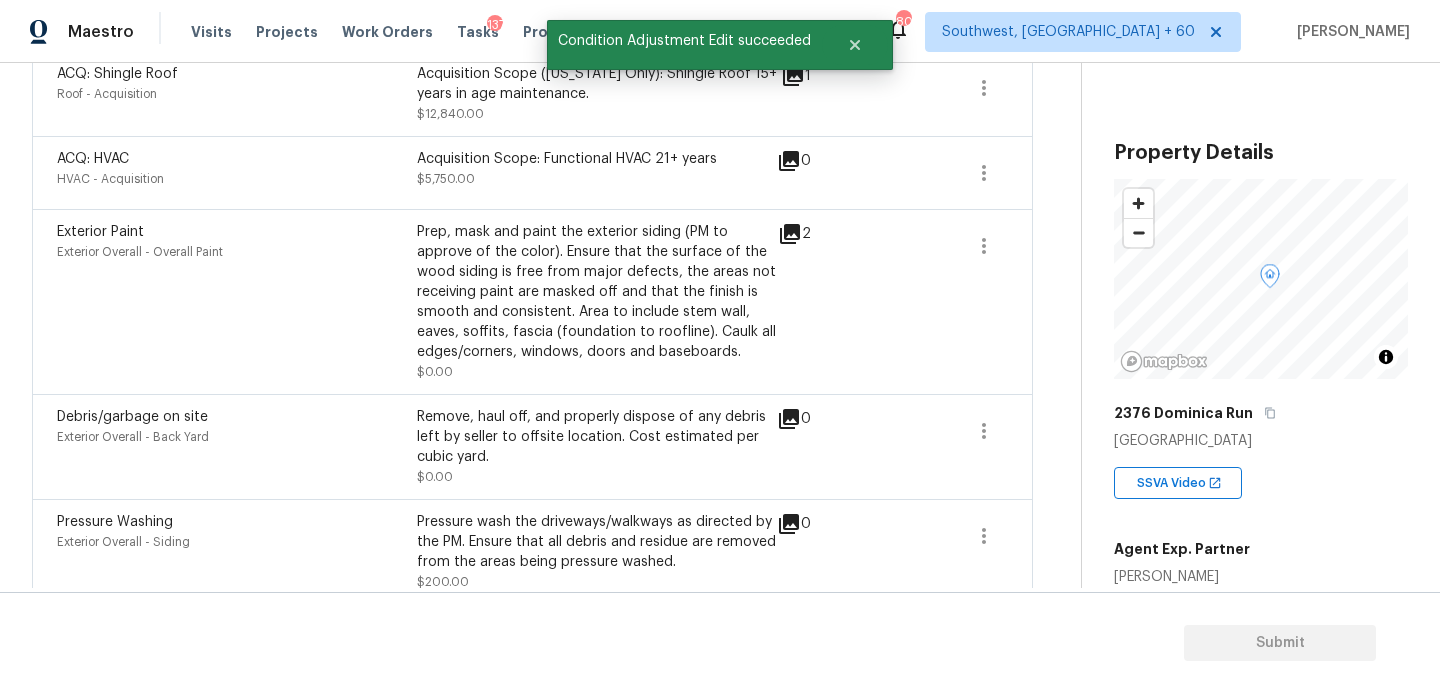 scroll, scrollTop: 542, scrollLeft: 0, axis: vertical 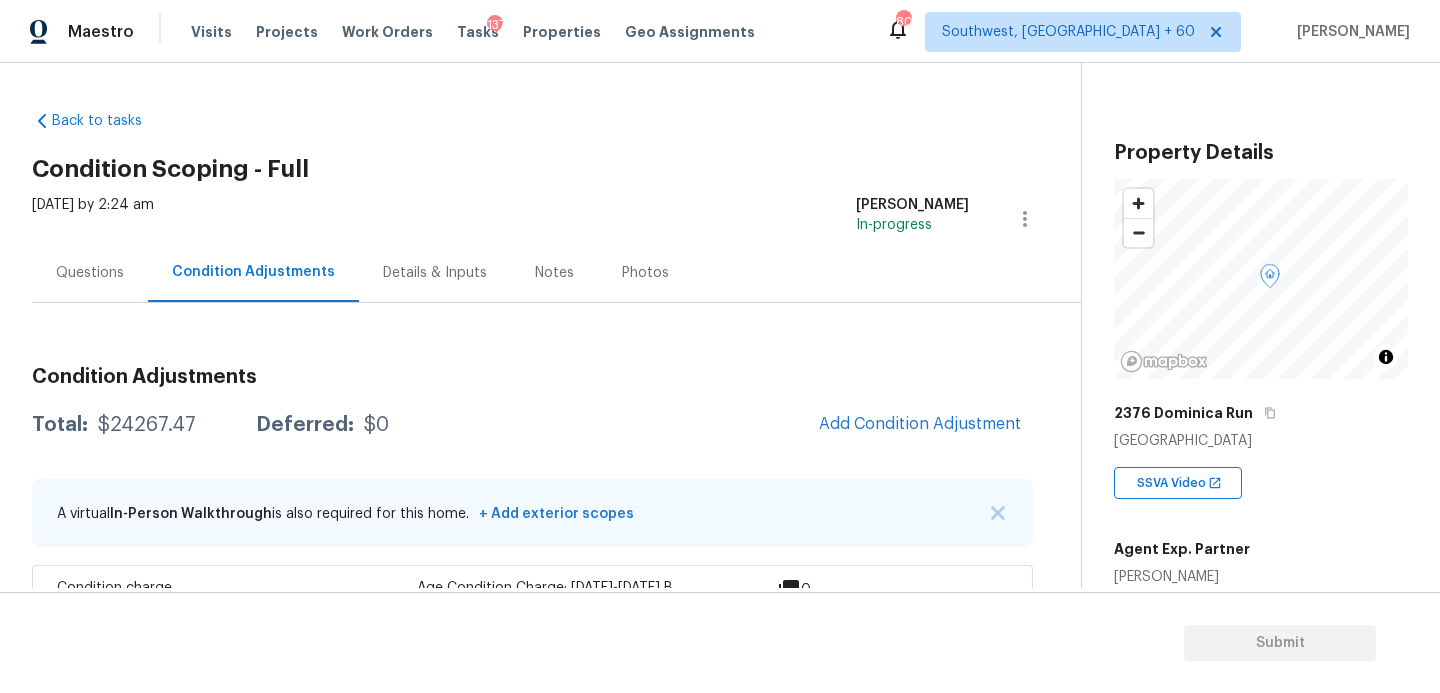 click on "Questions" at bounding box center (90, 272) 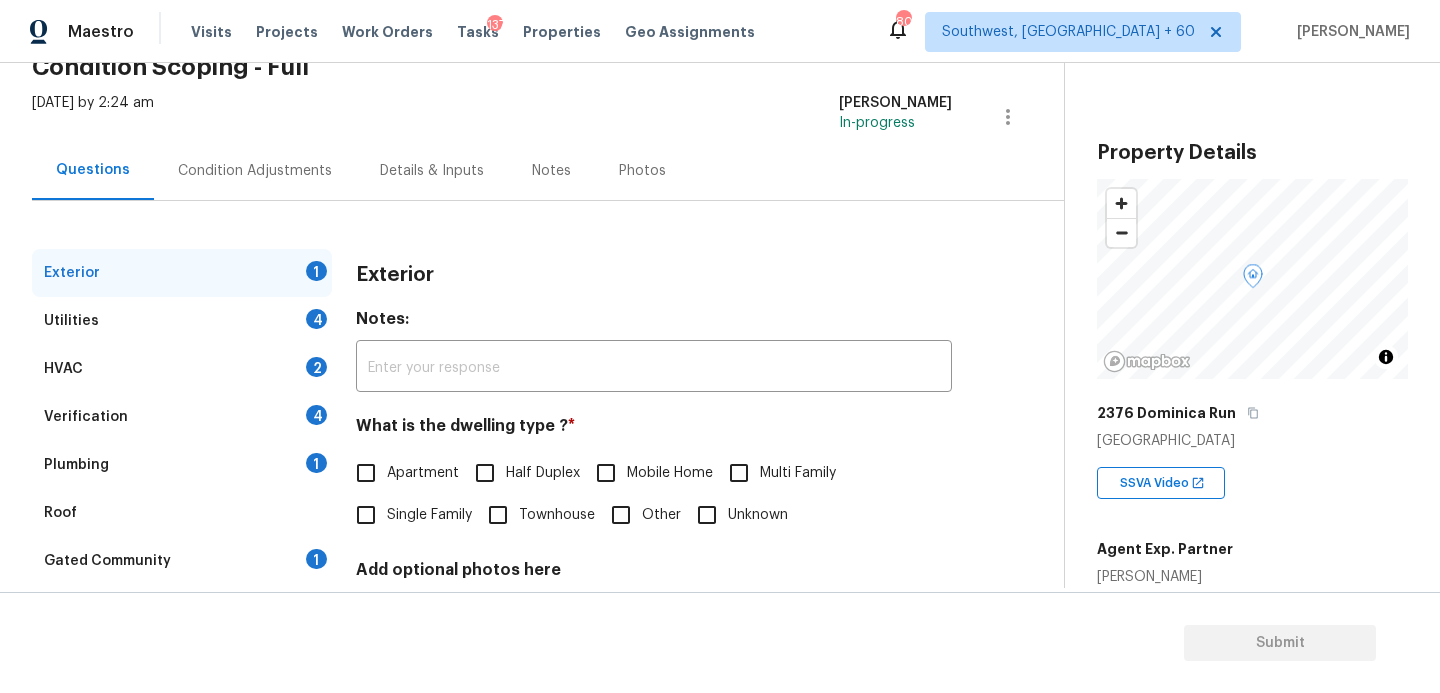 scroll, scrollTop: 180, scrollLeft: 0, axis: vertical 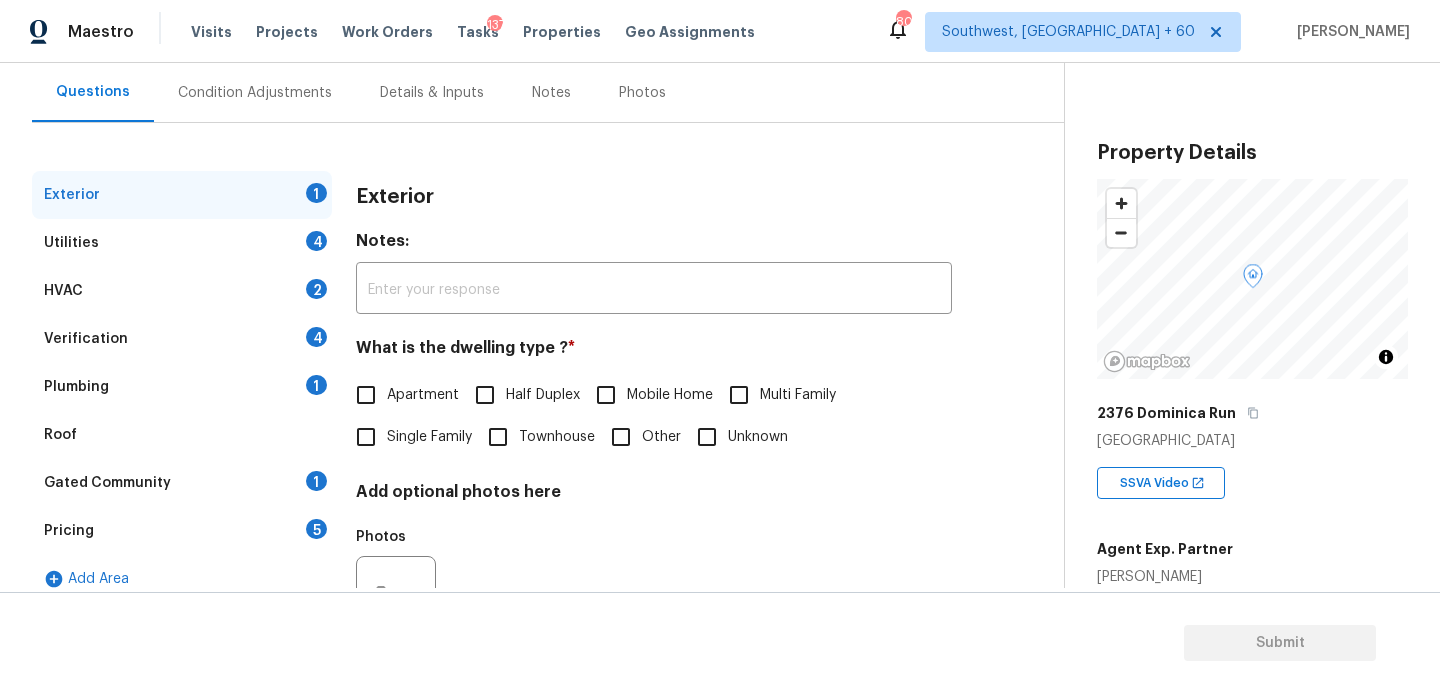 click on "Townhouse" at bounding box center [557, 437] 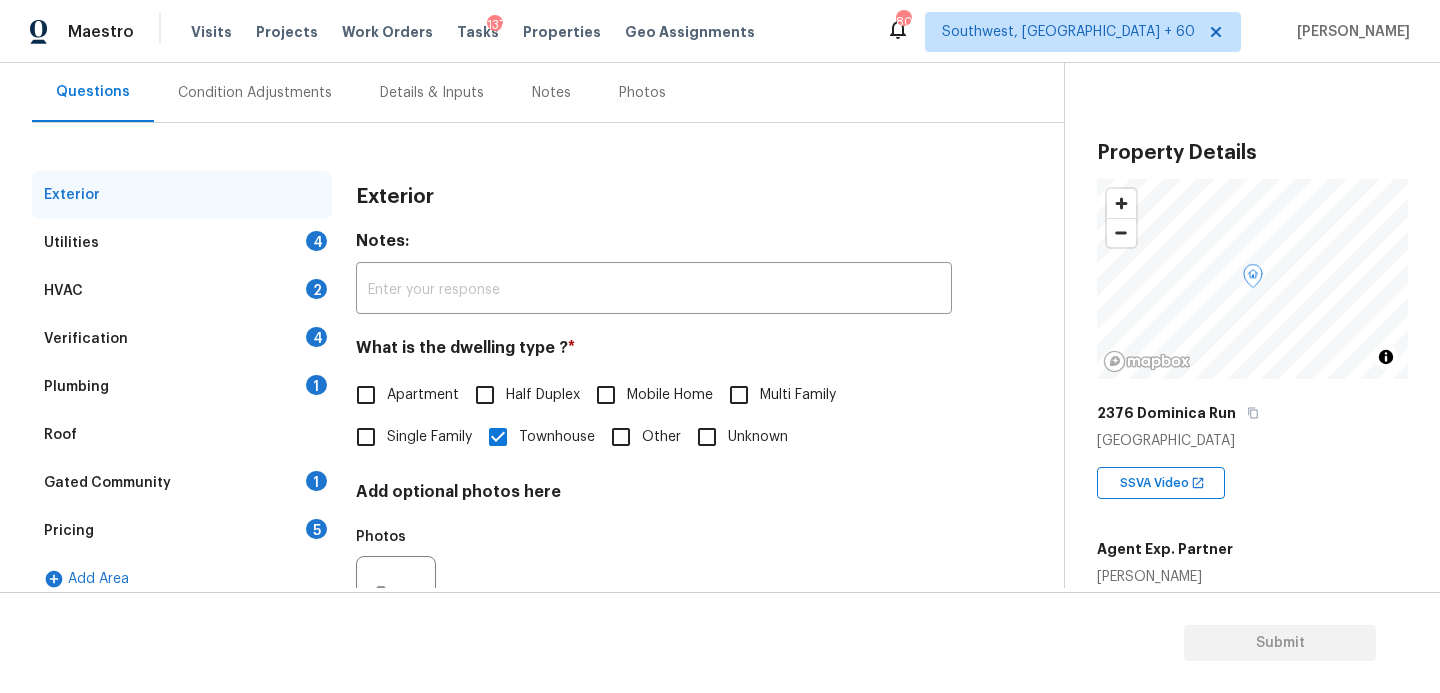click on "Utilities 4" at bounding box center (182, 243) 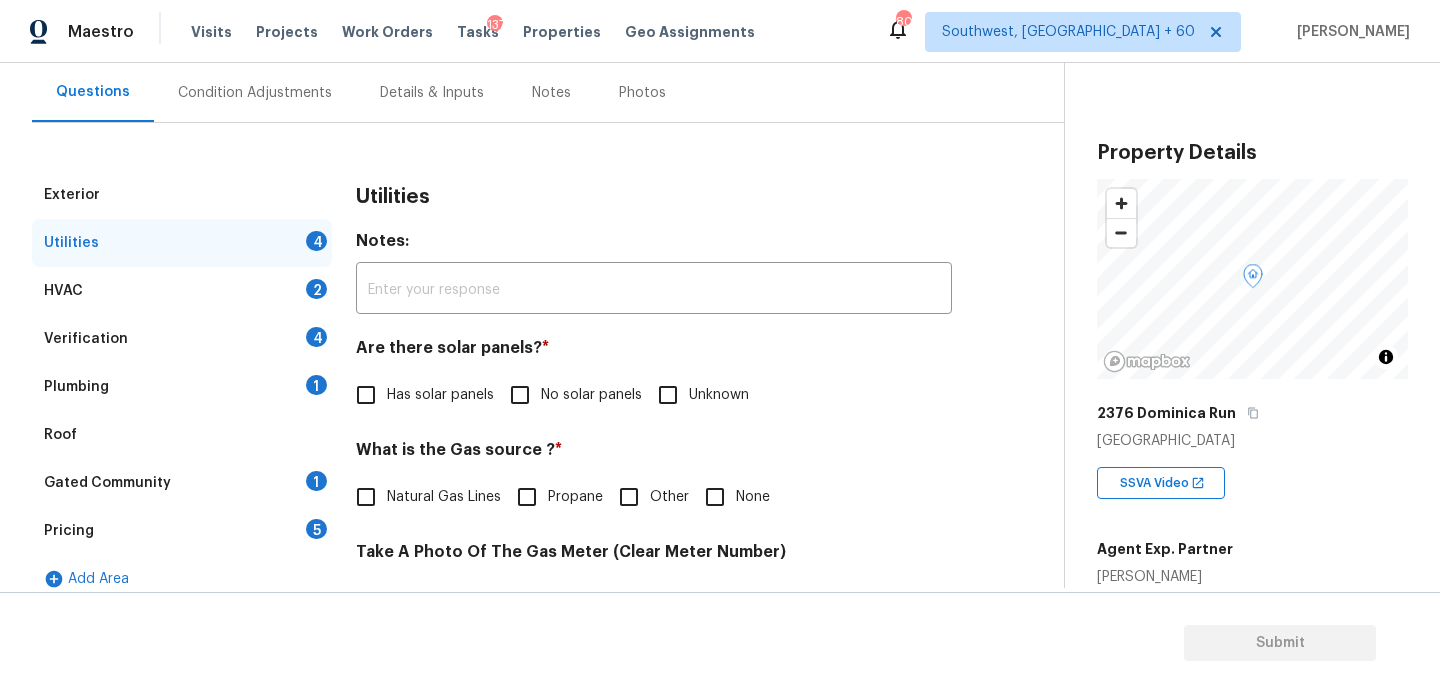 click on "Utilities Notes: ​ Are there solar panels?  * Has solar panels No solar panels Unknown What is the Gas source ?  * Natural Gas Lines Propane Other None Take A Photo Of The Gas Meter (Clear Meter Number) Photos Take A Photo Of The Water Meter (Clear Meter Number) Photos Take A Photo Of The Electric Meter (Clear Meter Number)  * Photos Does the home have a septic tank or sewer service?  * Sewer Septic Unknown" at bounding box center (654, 692) 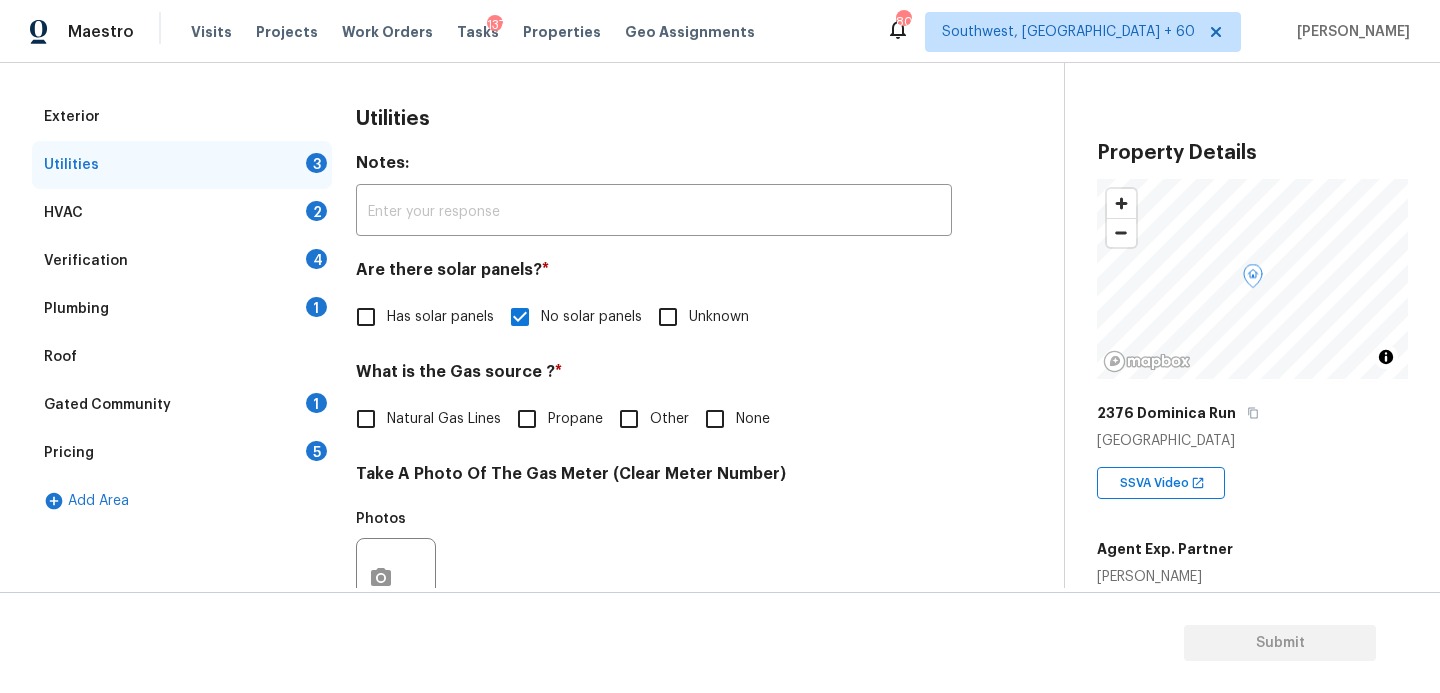 scroll, scrollTop: 344, scrollLeft: 0, axis: vertical 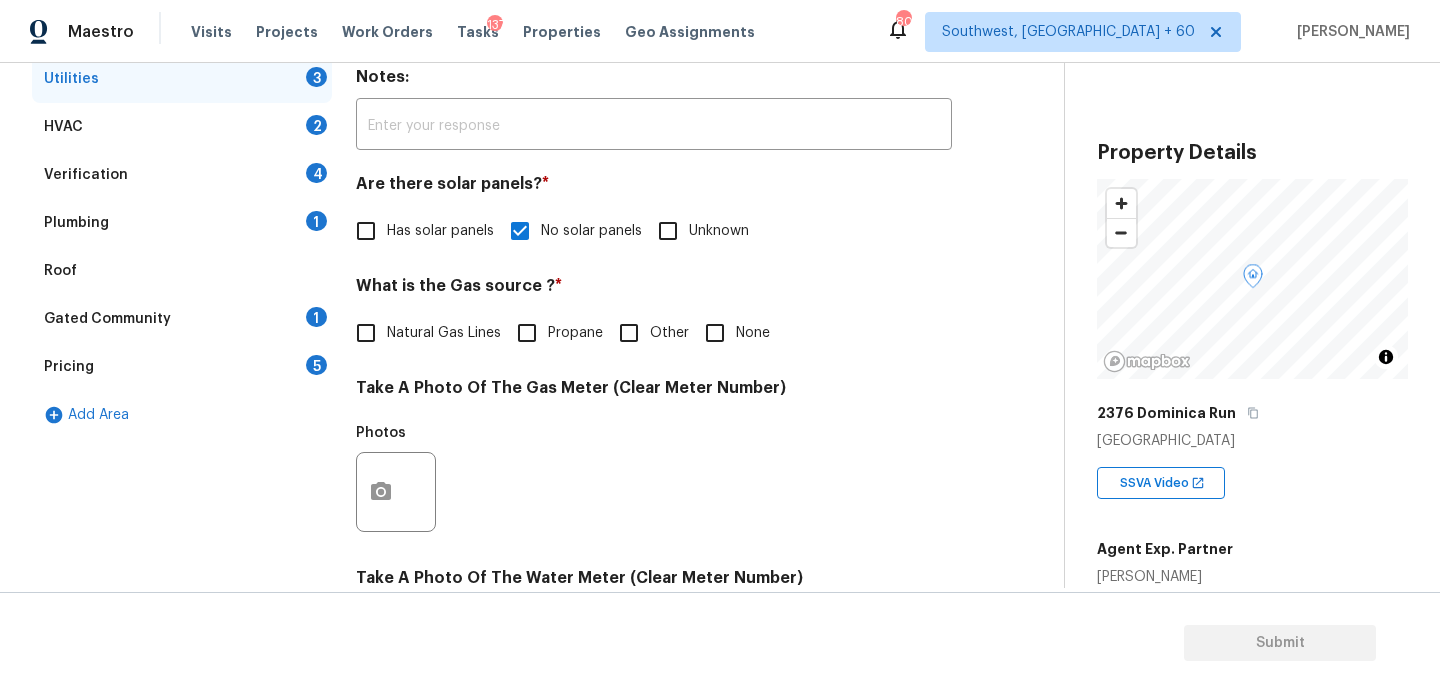 click on "2376 Dominica Run" at bounding box center (1252, 413) 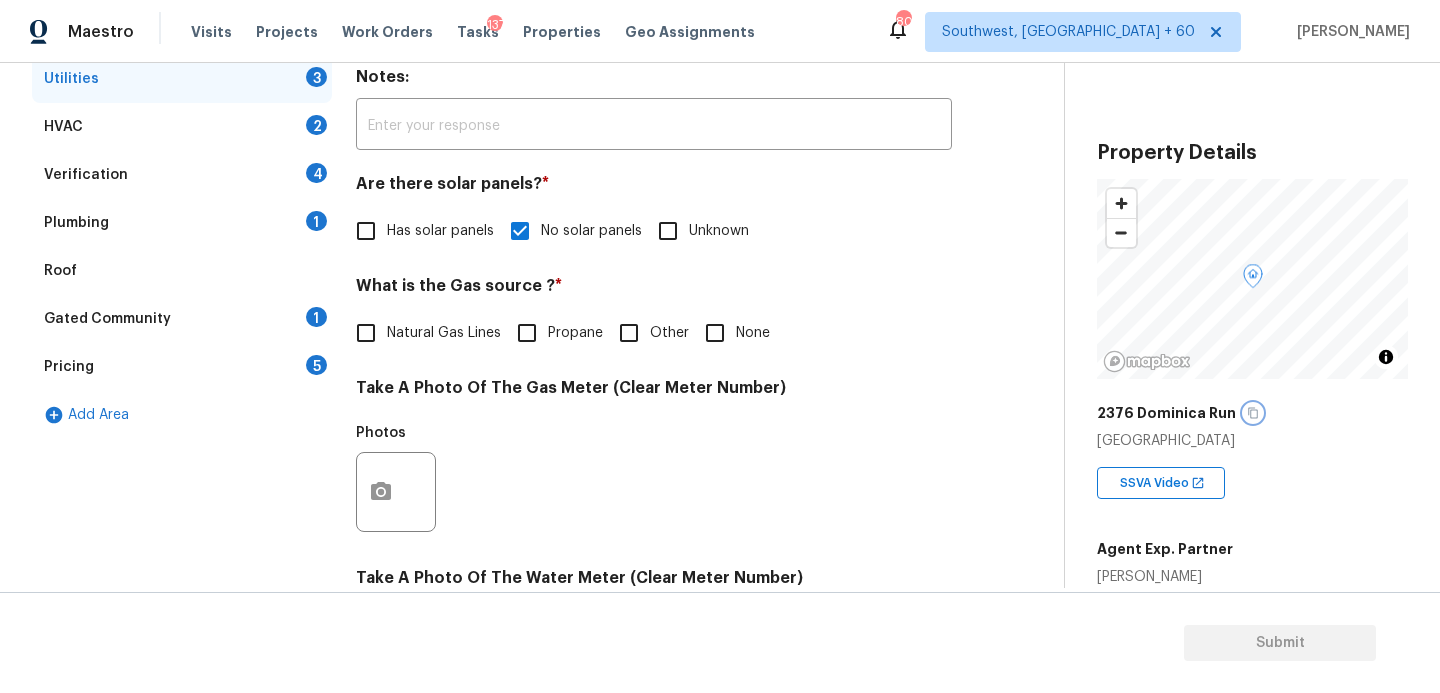 click 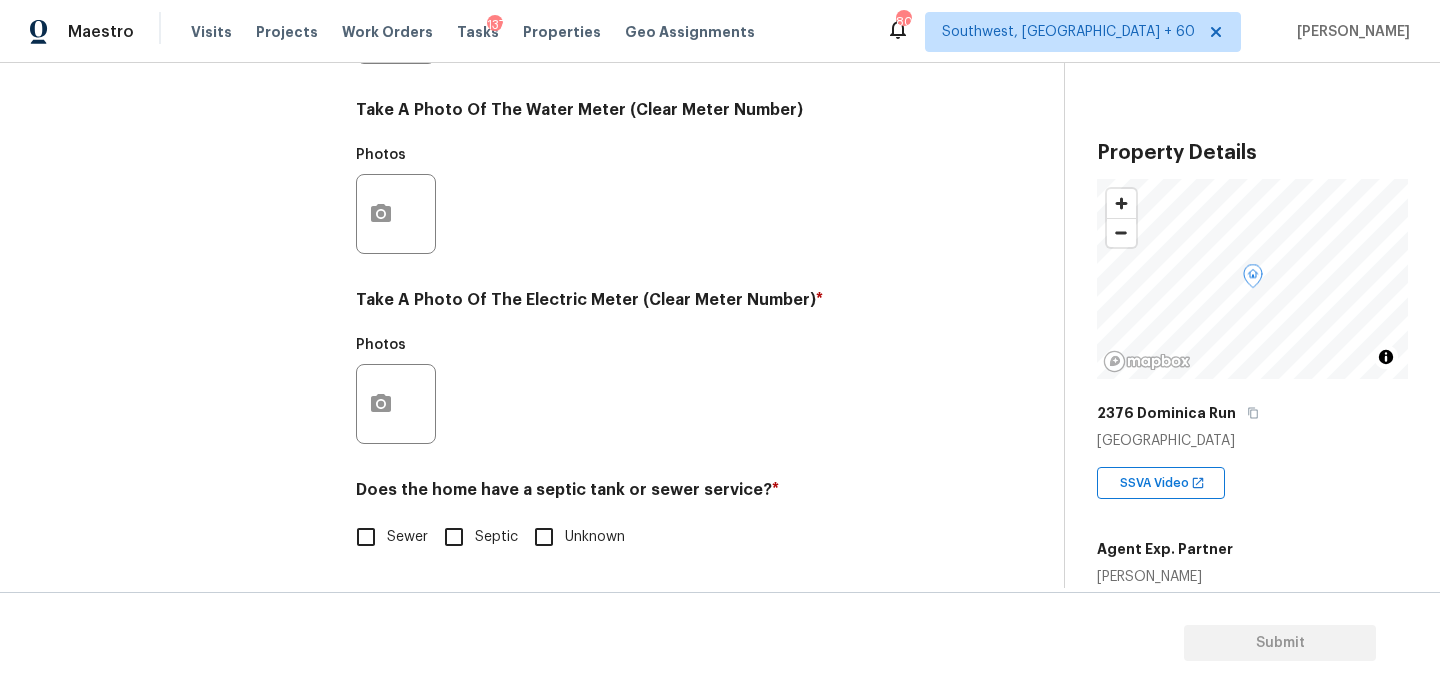 click on "Sewer" at bounding box center (407, 537) 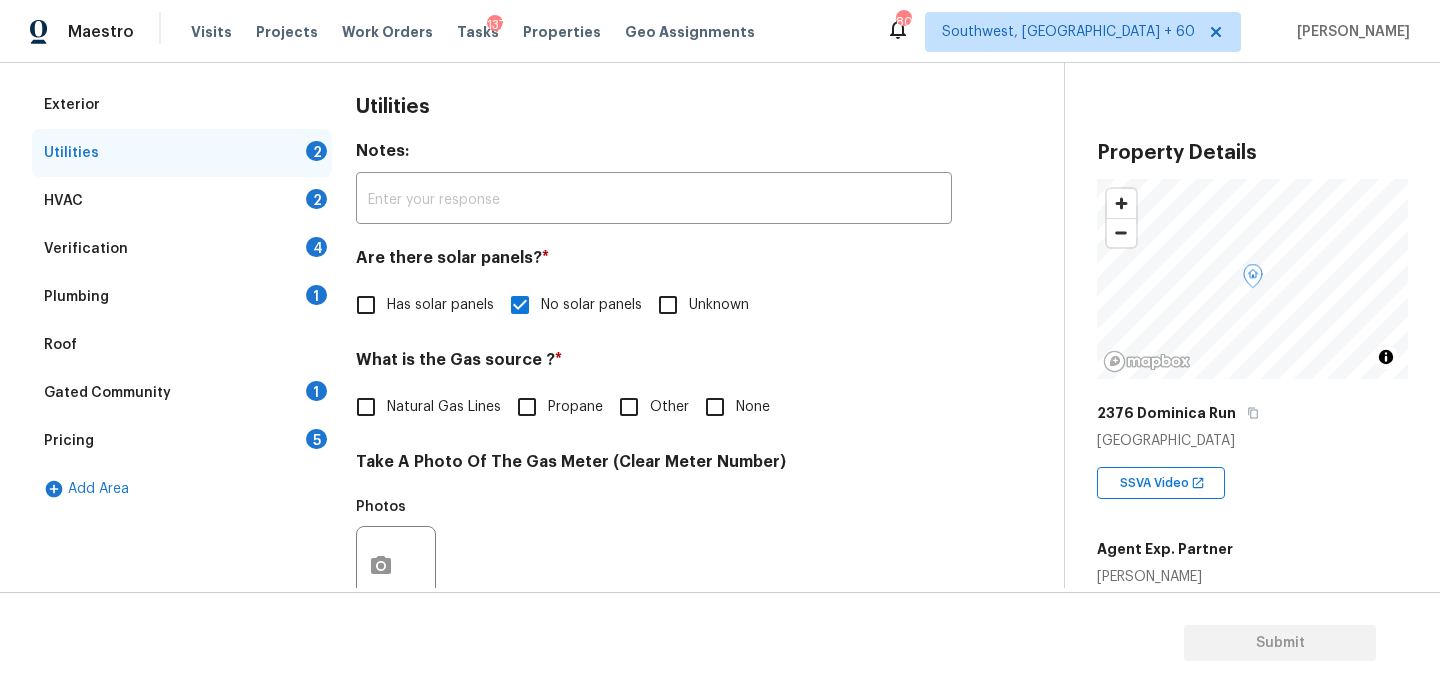 click on "Plumbing 1" at bounding box center (182, 297) 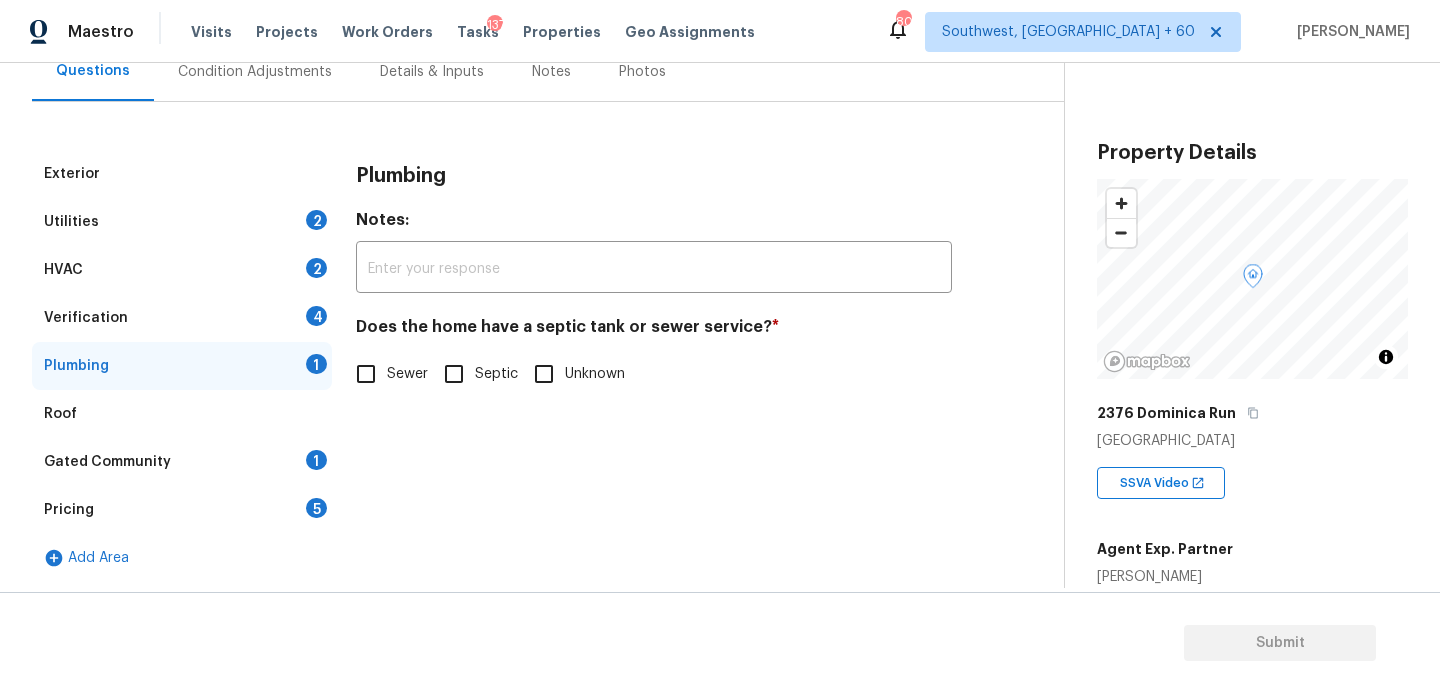 click on "Sewer" at bounding box center (366, 374) 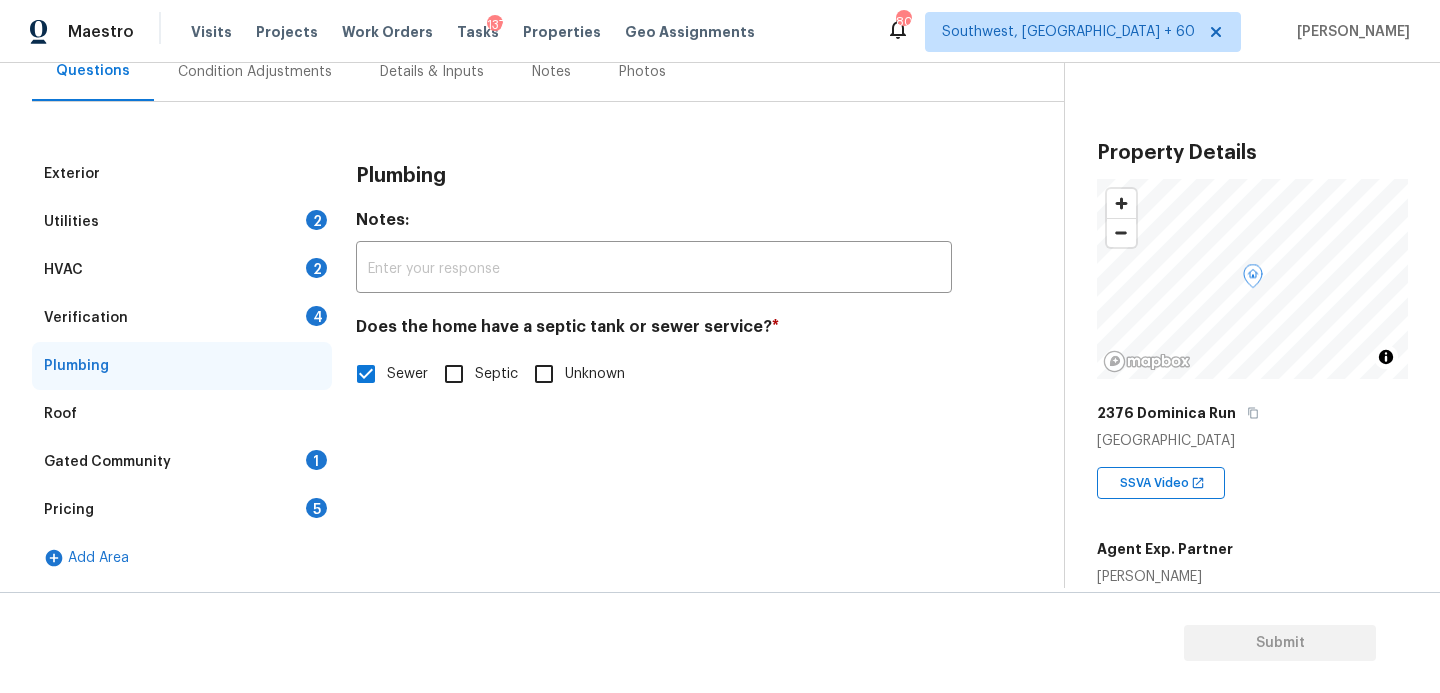 click on "Gated Community 1" at bounding box center (182, 462) 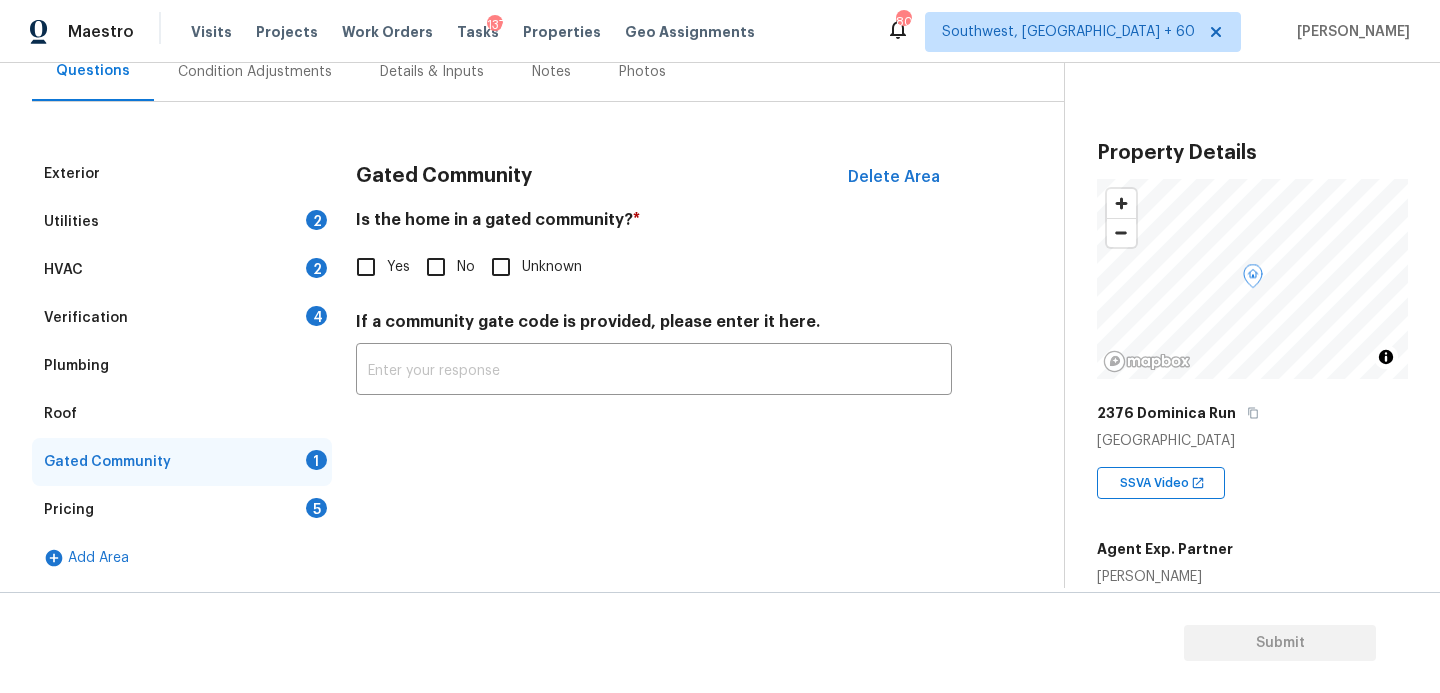 click on "No" at bounding box center [436, 267] 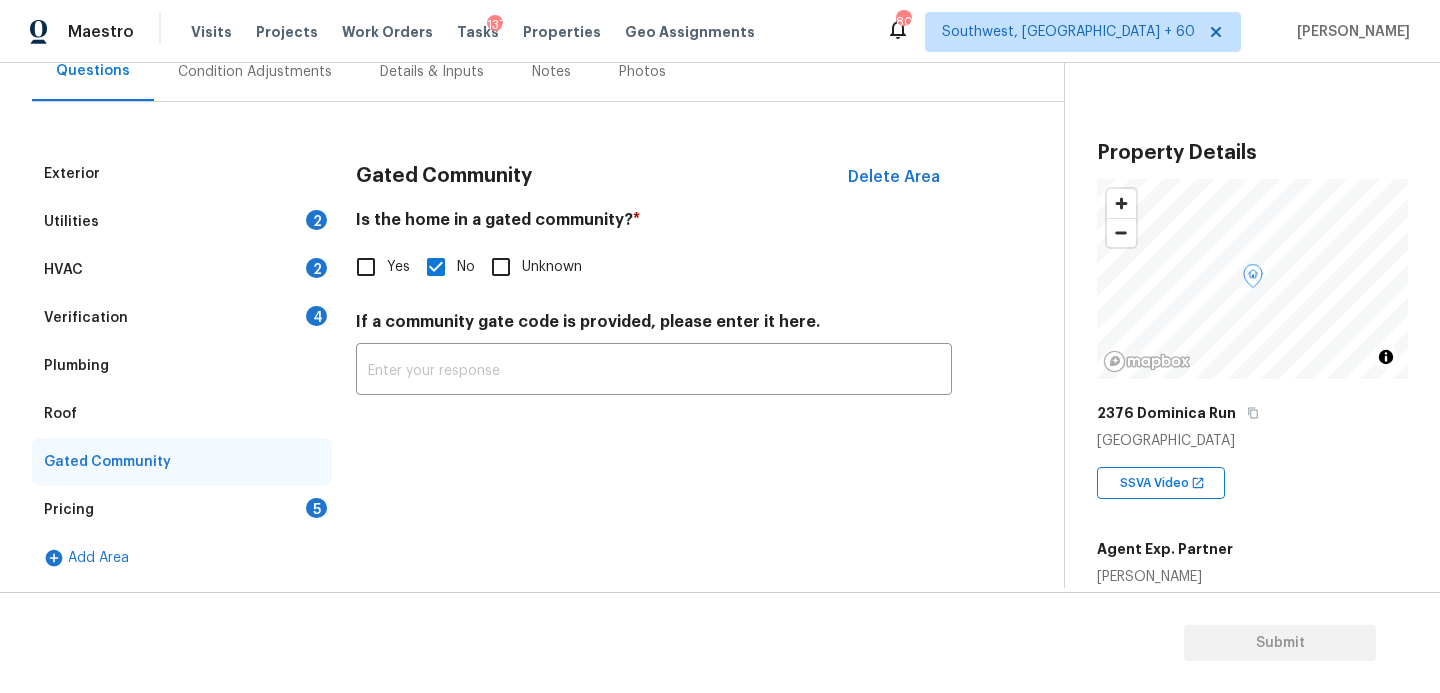 scroll, scrollTop: 96, scrollLeft: 0, axis: vertical 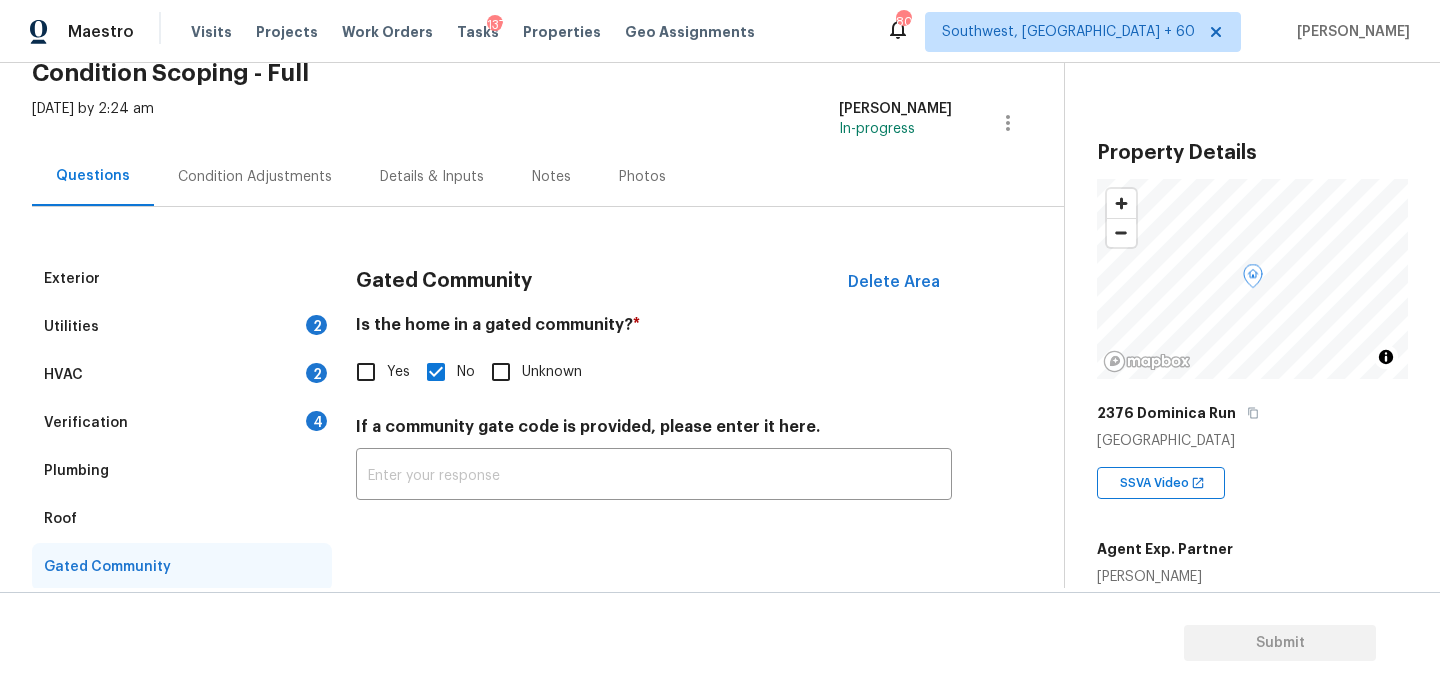 click on "Verification 4" at bounding box center [182, 423] 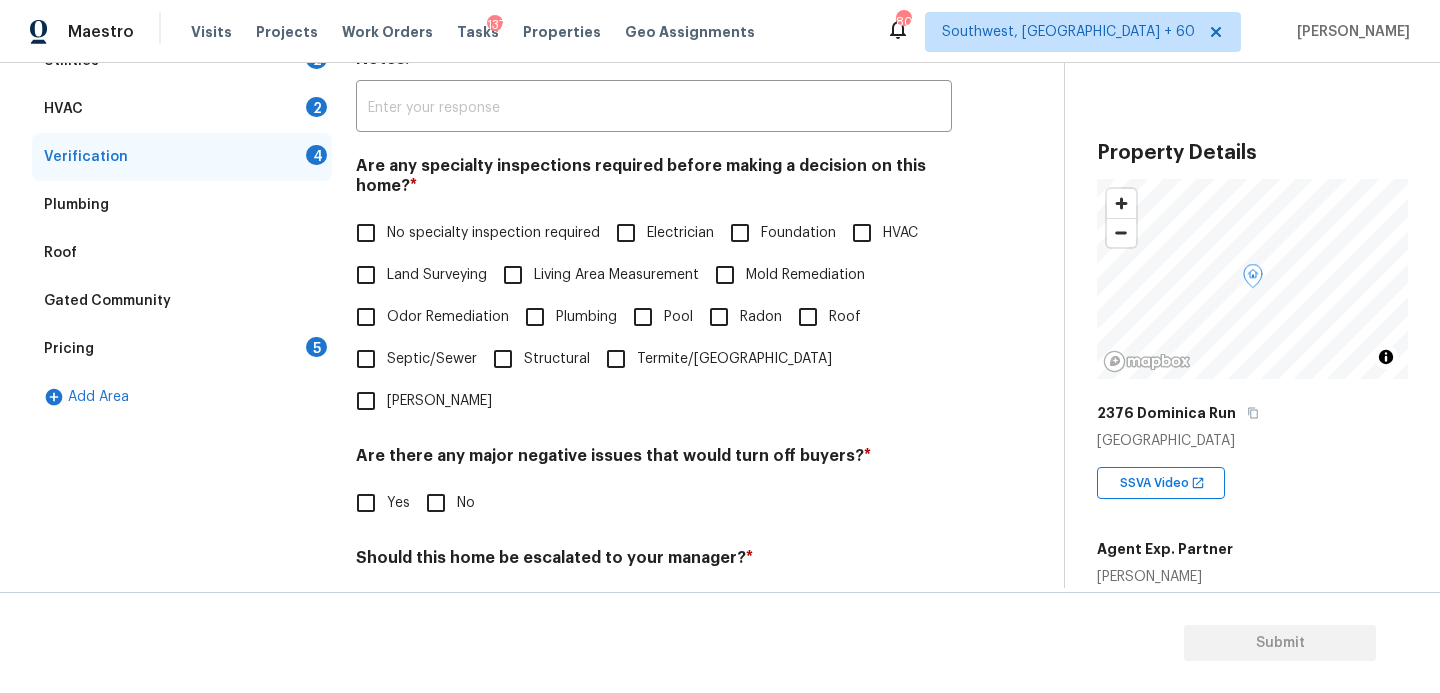 scroll, scrollTop: 413, scrollLeft: 0, axis: vertical 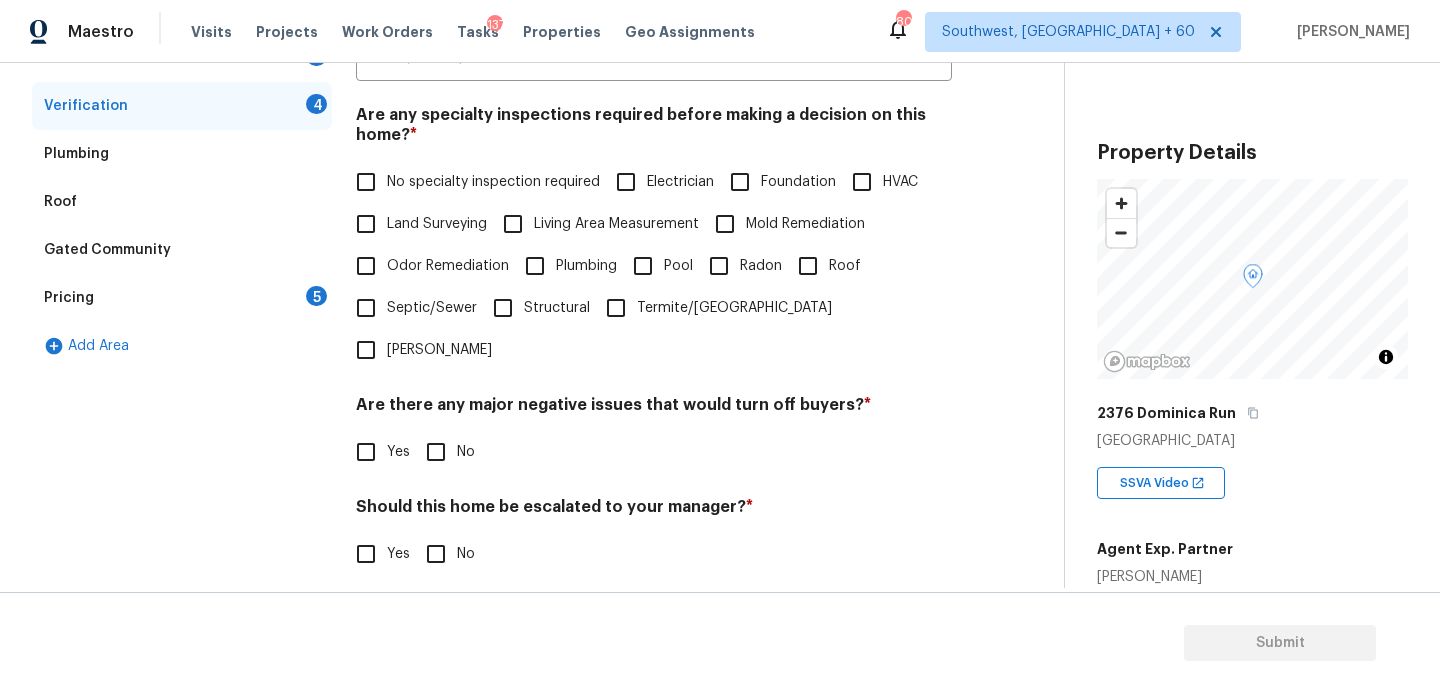 click on "No specialty inspection required" at bounding box center [493, 182] 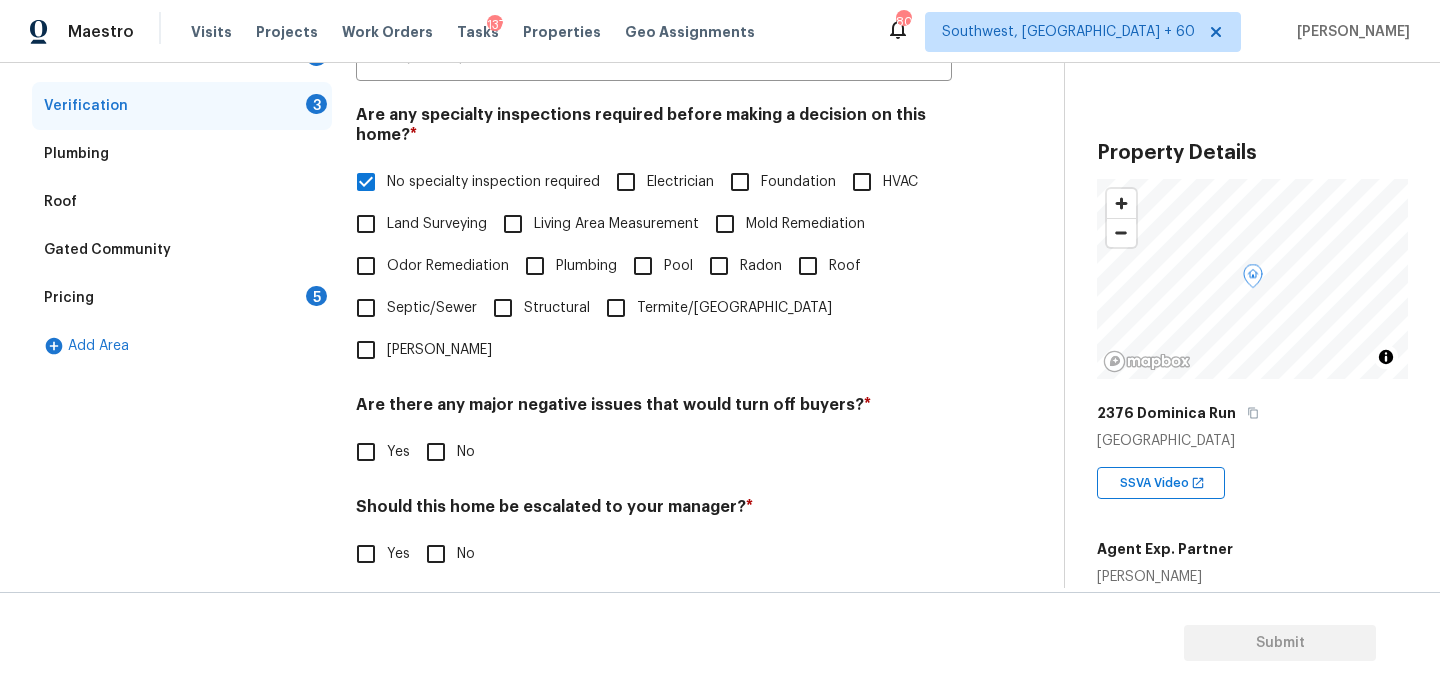 click on "No" at bounding box center [436, 452] 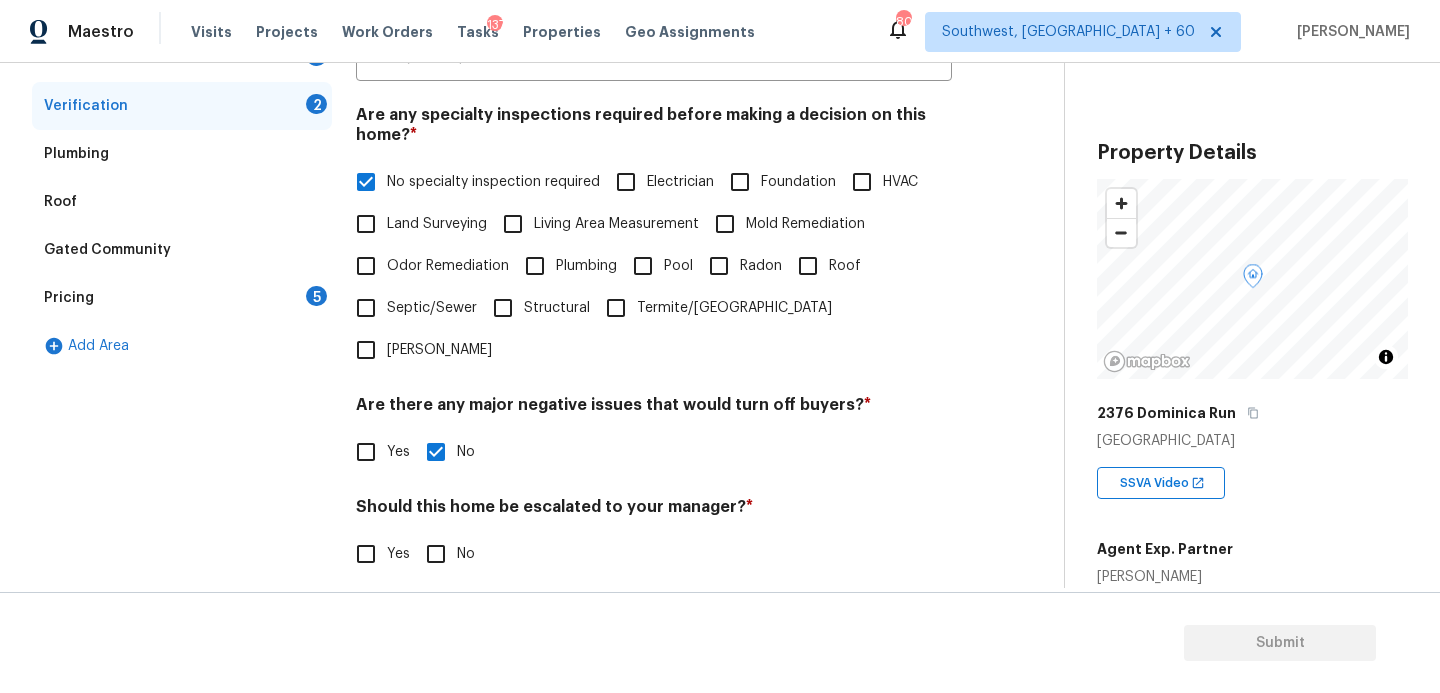 scroll, scrollTop: 510, scrollLeft: 0, axis: vertical 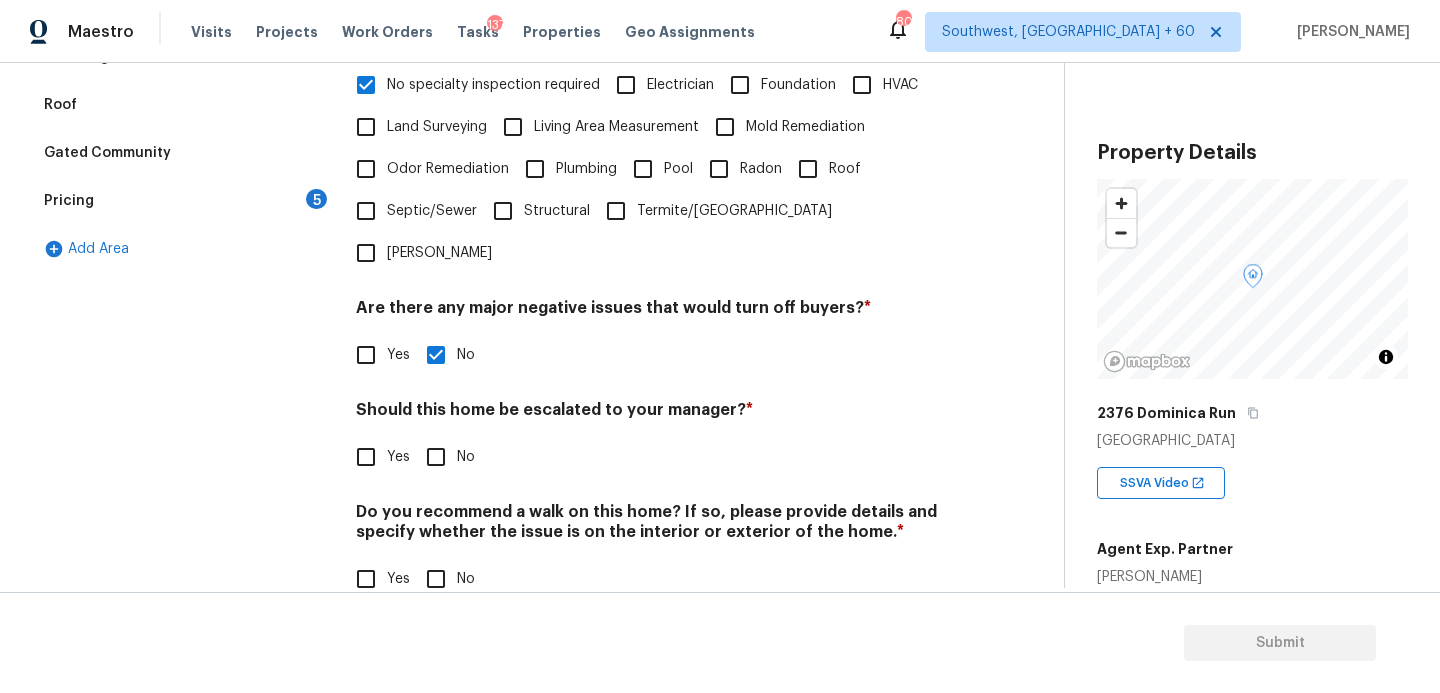 click on "No" at bounding box center [436, 579] 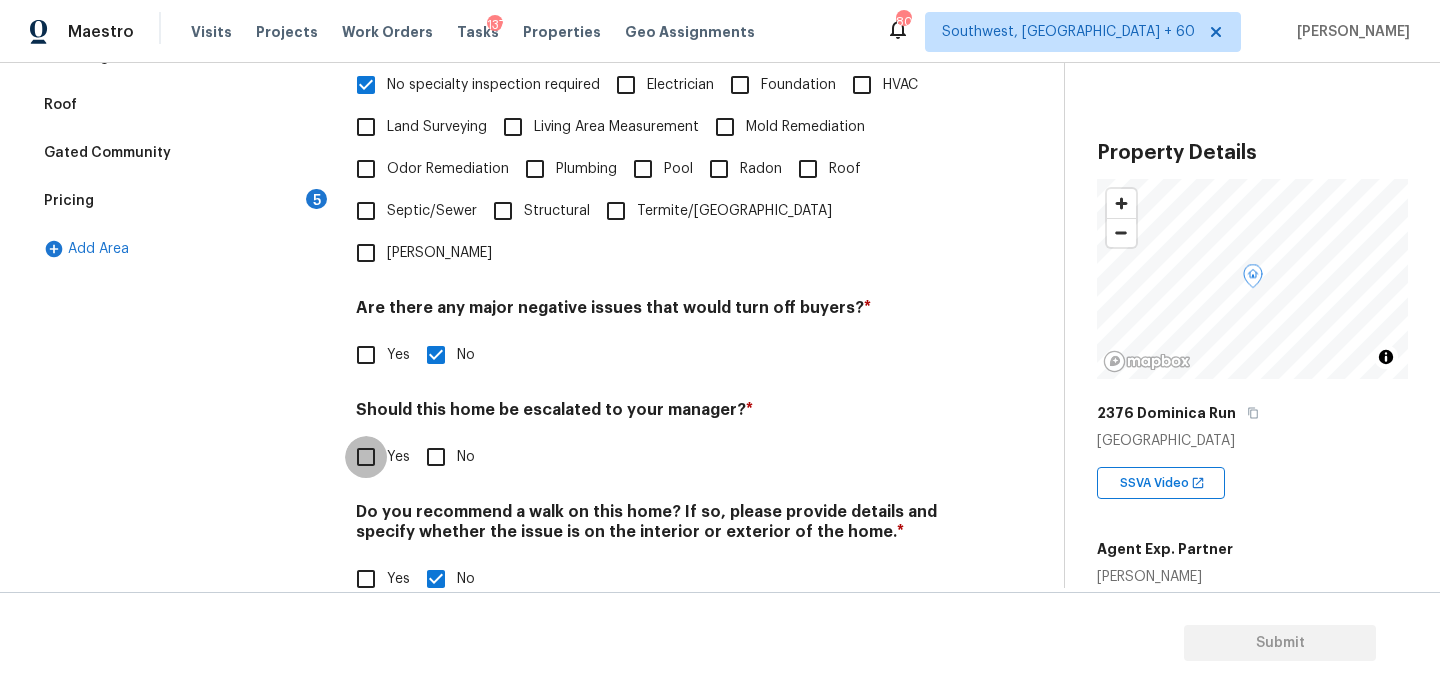 click on "Yes" at bounding box center (366, 457) 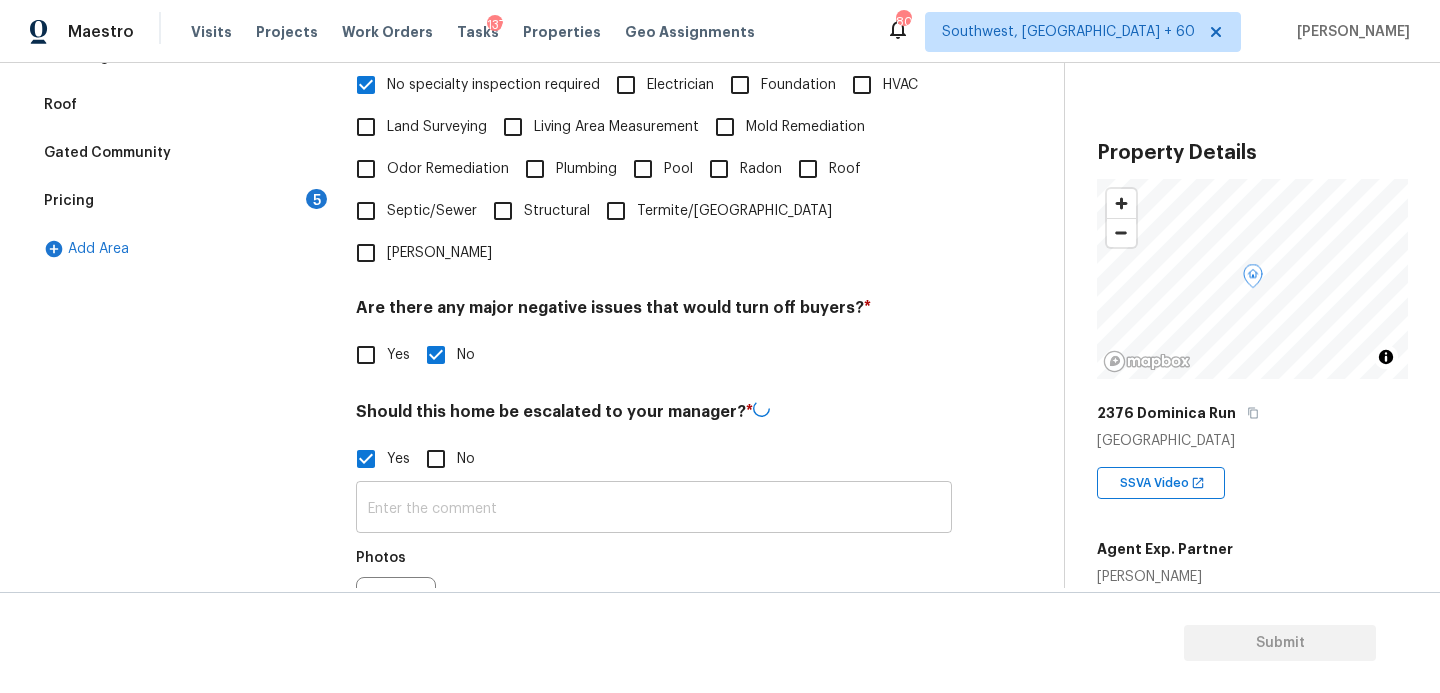 drag, startPoint x: 394, startPoint y: 435, endPoint x: 409, endPoint y: 443, distance: 17 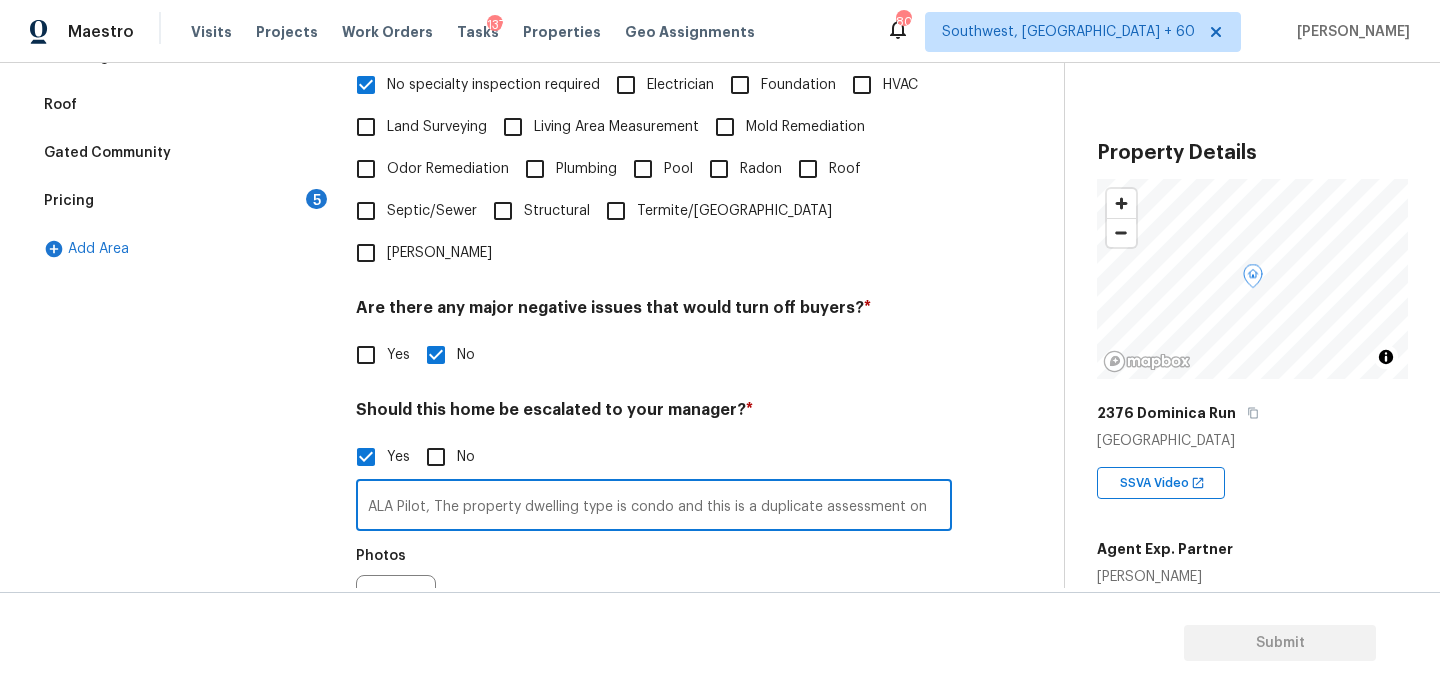 paste on "[DATE] 12:19 am" 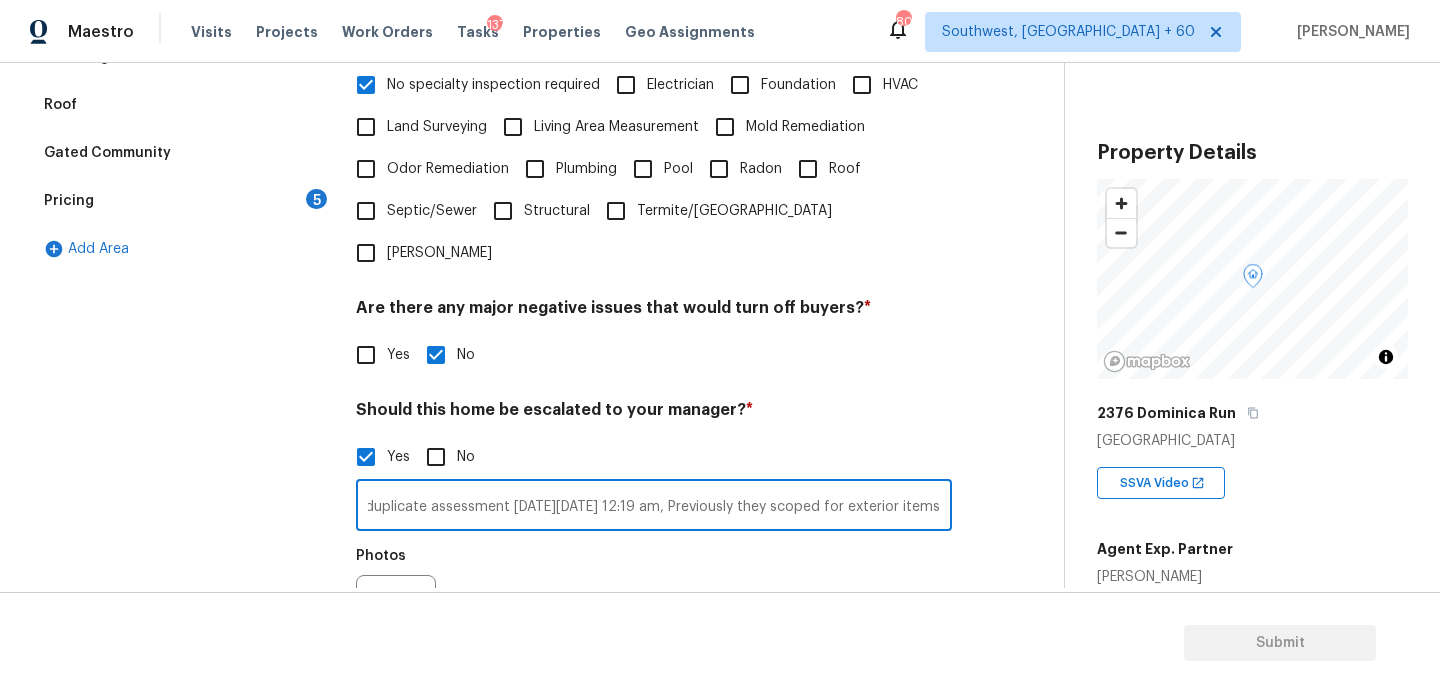 scroll, scrollTop: 0, scrollLeft: 445, axis: horizontal 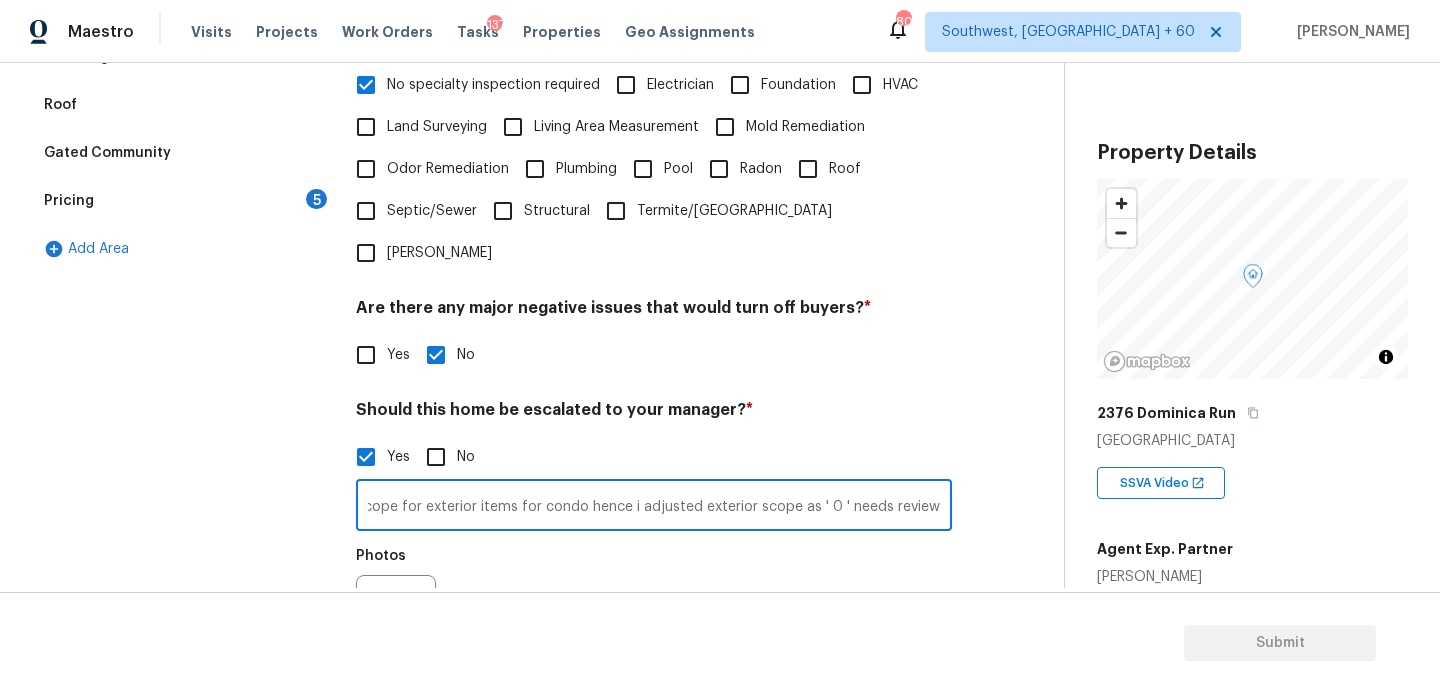 type on "ALA Pilot, The property dwelling type is condo and this is a duplicate assessment [DATE][DATE] 12:19 am, Previously they scoped for exterior items usually we did not scope for exterior items for condo hence i adjusted exterior scope as ' 0 ' needs review" 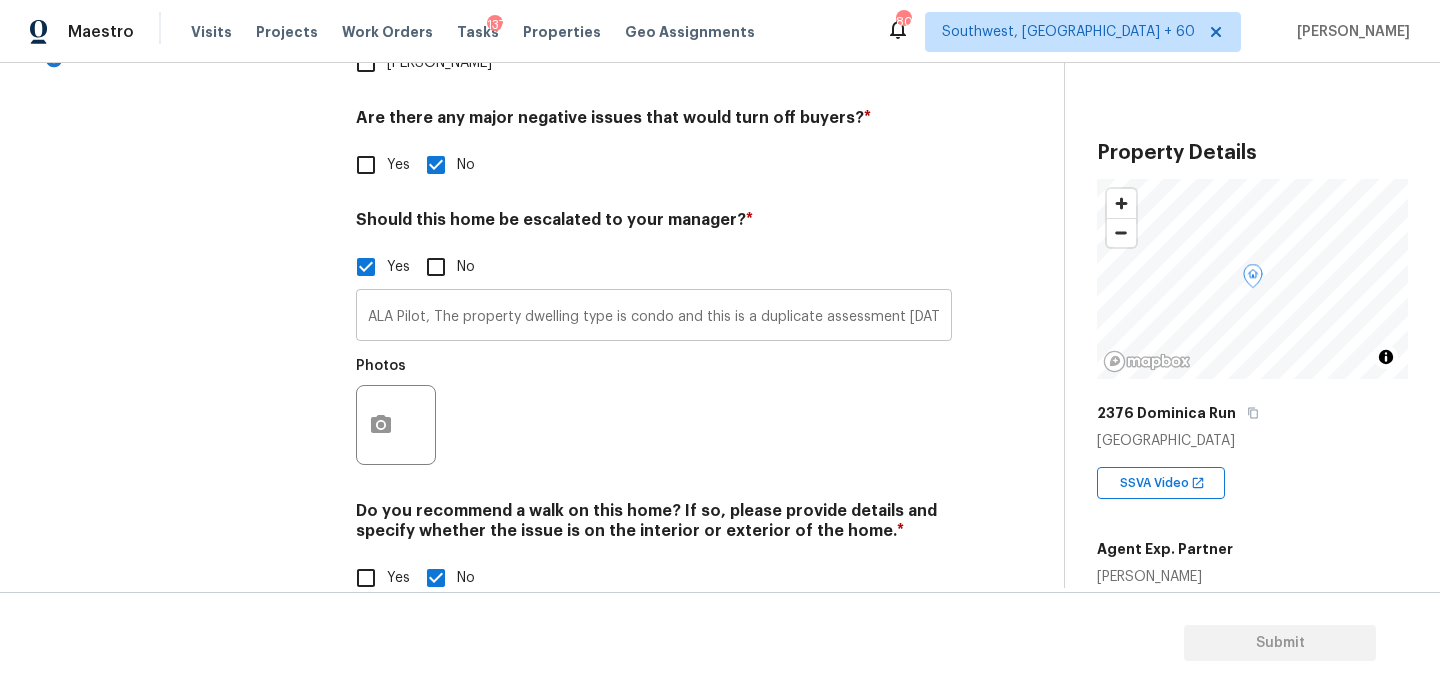 scroll, scrollTop: 0, scrollLeft: 0, axis: both 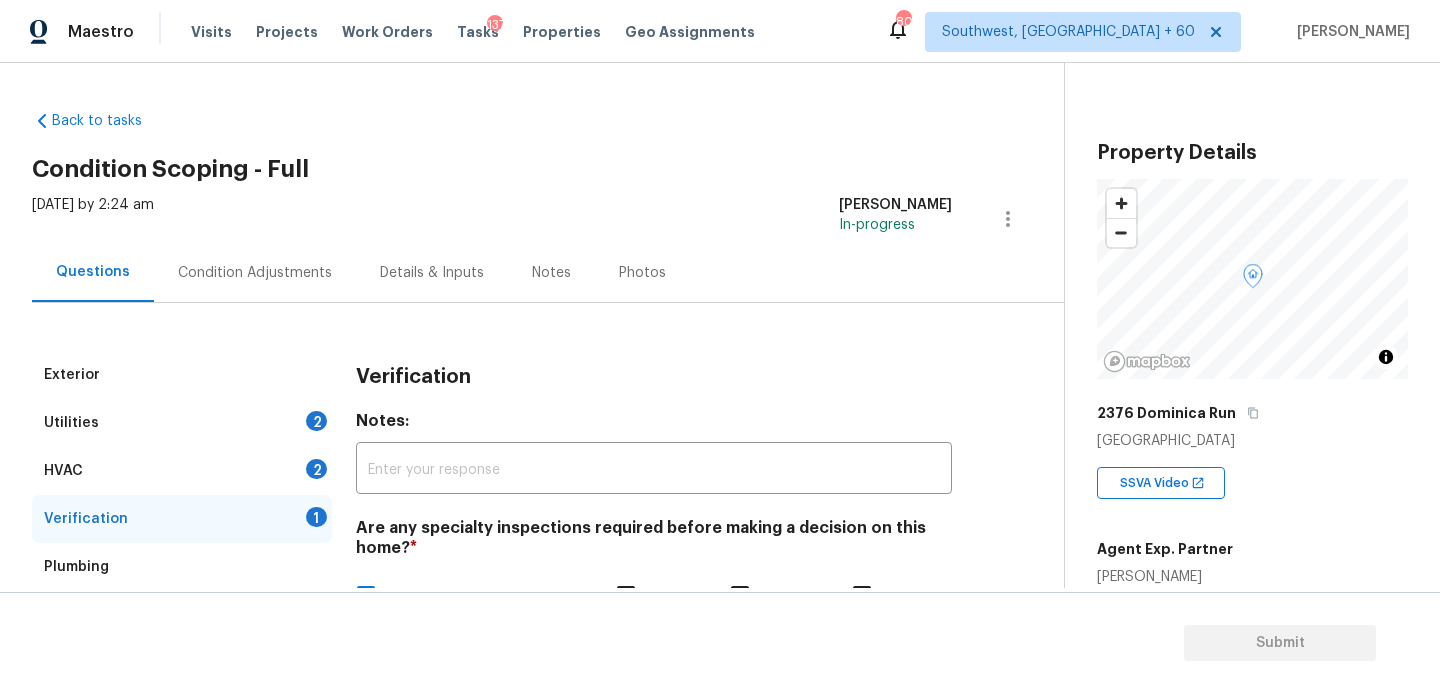 click on "Condition Adjustments" at bounding box center (255, 273) 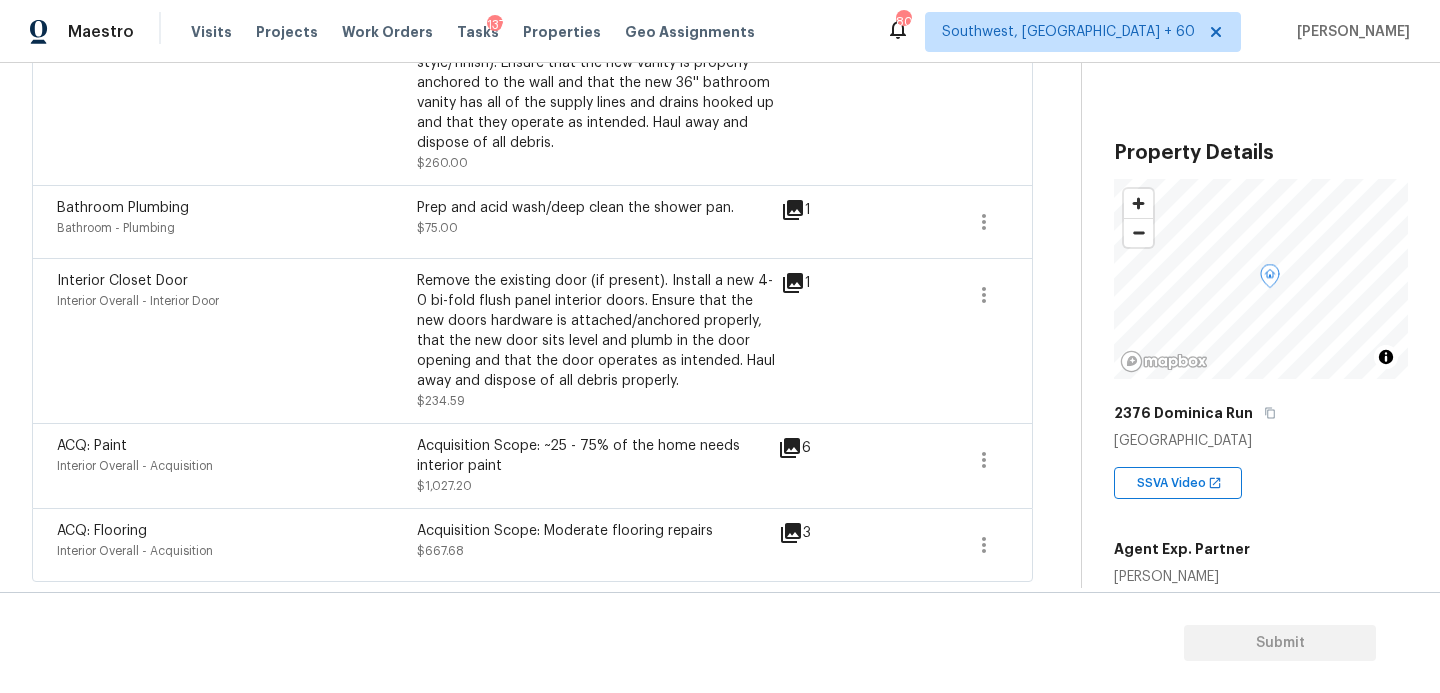 scroll, scrollTop: 1124, scrollLeft: 0, axis: vertical 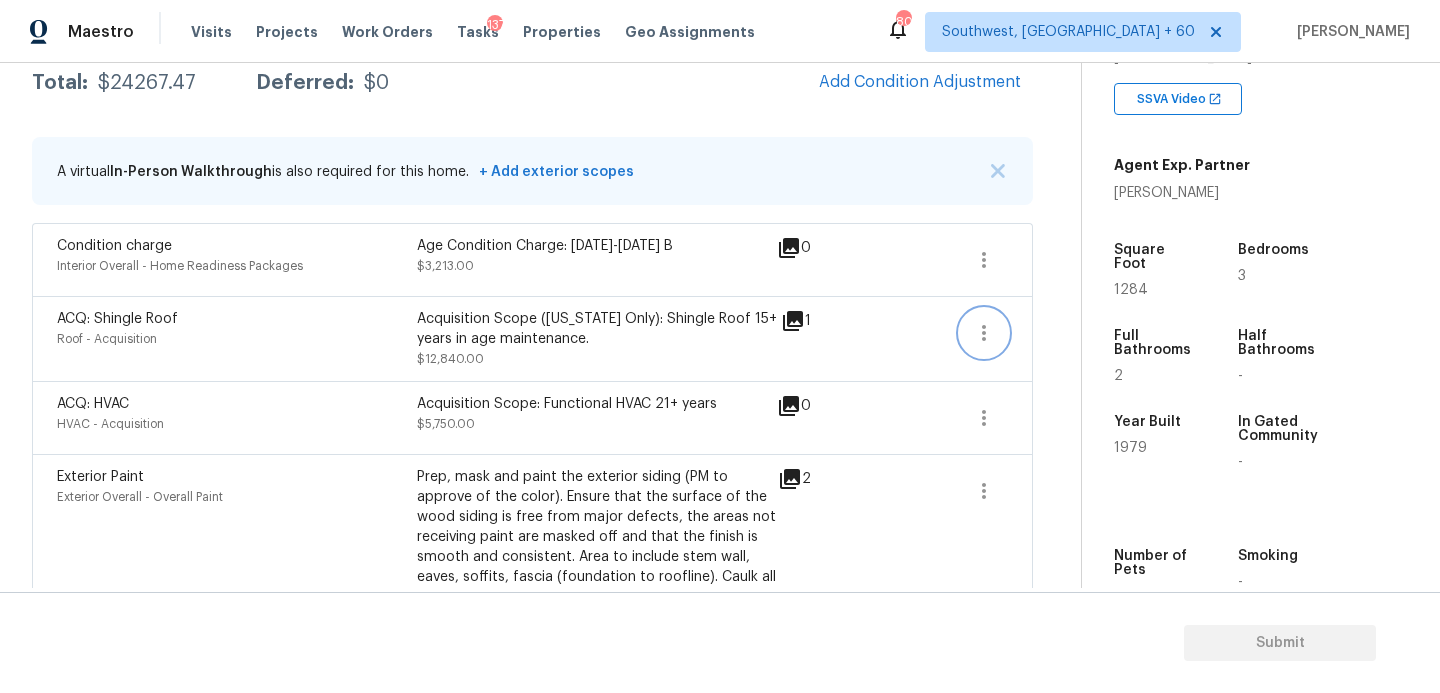 click 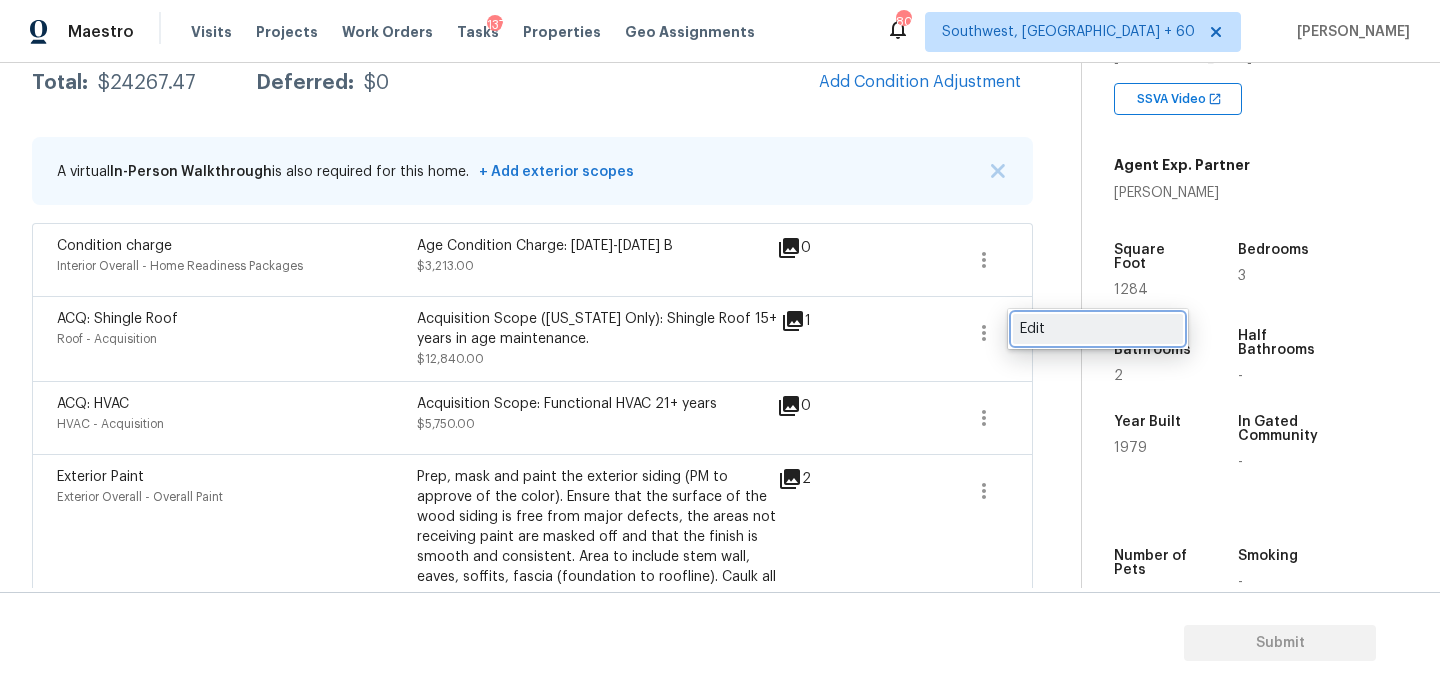 click on "Edit" at bounding box center [1098, 329] 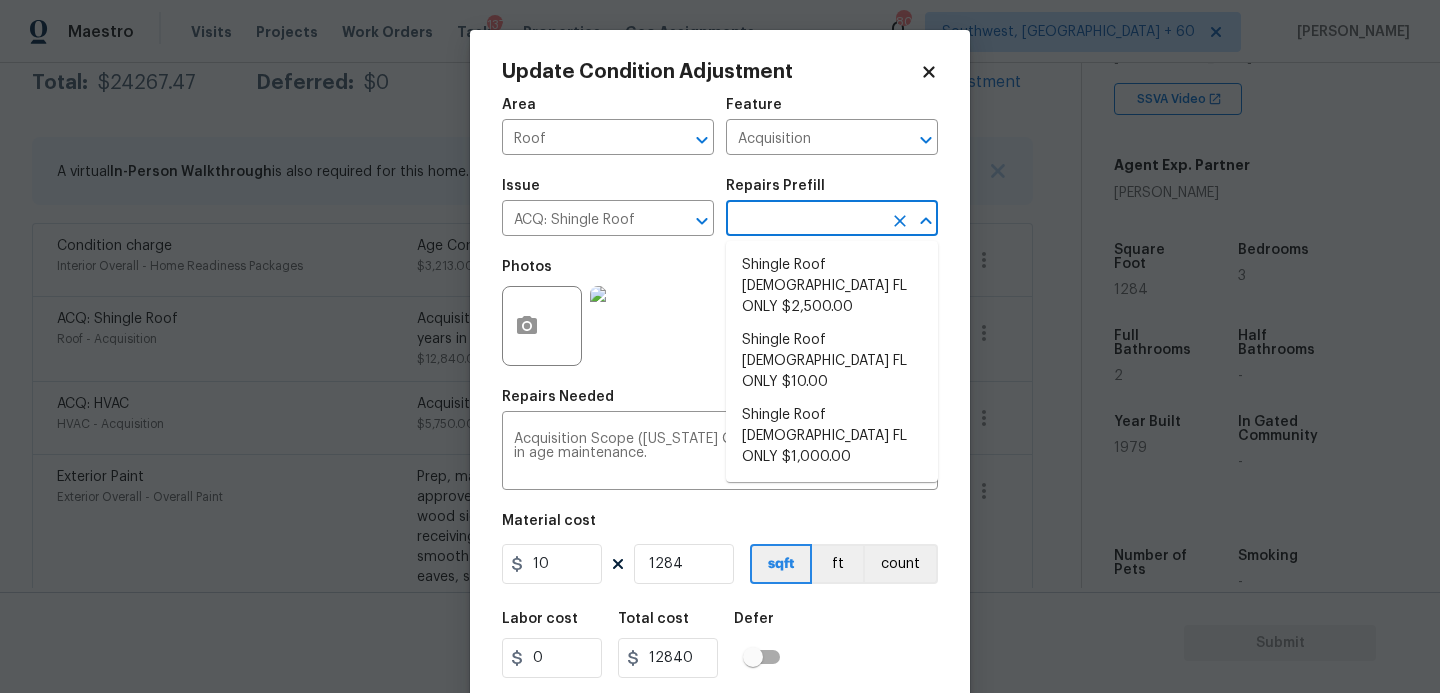 click at bounding box center (804, 220) 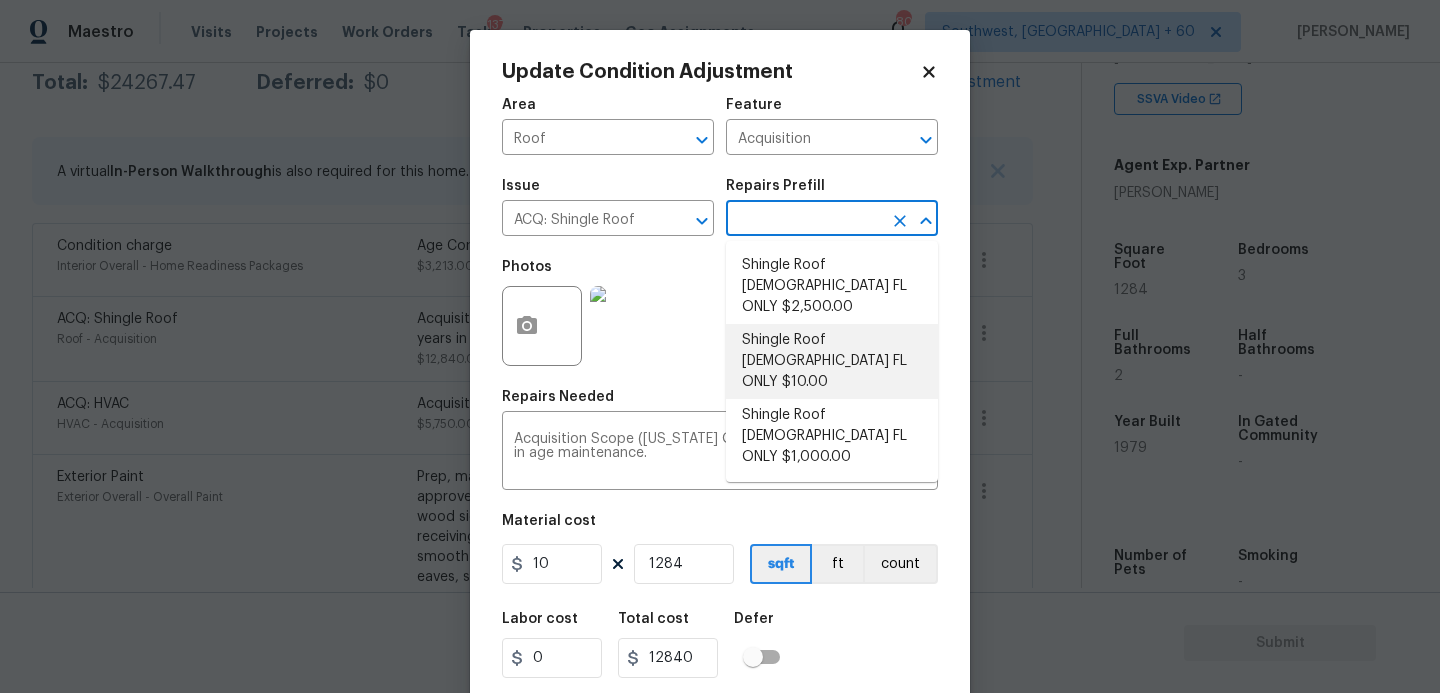 click on "Maestro Visits Projects Work Orders Tasks 137 Properties Geo Assignments 804 Southwest, [GEOGRAPHIC_DATA] + 60 [PERSON_NAME] Back to tasks Condition Scoping - Full [DATE] by 2:24 am   [PERSON_NAME] In-progress Questions Condition Adjustments Details & Inputs Notes Photos Condition Adjustments Total:  $24267.47 Deferred:  $0 Add Condition Adjustment A virtual  In-Person Walkthrough  is also required for this home.   + Add exterior scopes Condition charge Interior Overall - Home Readiness Packages Age Condition Charge: [DATE]-[DATE] B	 $3,213.00   0 ACQ: Shingle Roof Roof - Acquisition Acquisition Scope ([US_STATE] Only): Shingle Roof 15+ years in age maintenance. $12,840.00   1 ACQ: HVAC HVAC - Acquisition Acquisition Scope: Functional HVAC 21+ years $5,750.00   0 Exterior Paint Exterior Overall - Overall Paint $0.00   2 Debris/garbage on site Exterior Overall - Back Yard Remove, haul off, and properly dispose of any debris left by seller to offsite location. Cost estimated per cubic yard. $0.00   0 $200.00   0" at bounding box center (720, 346) 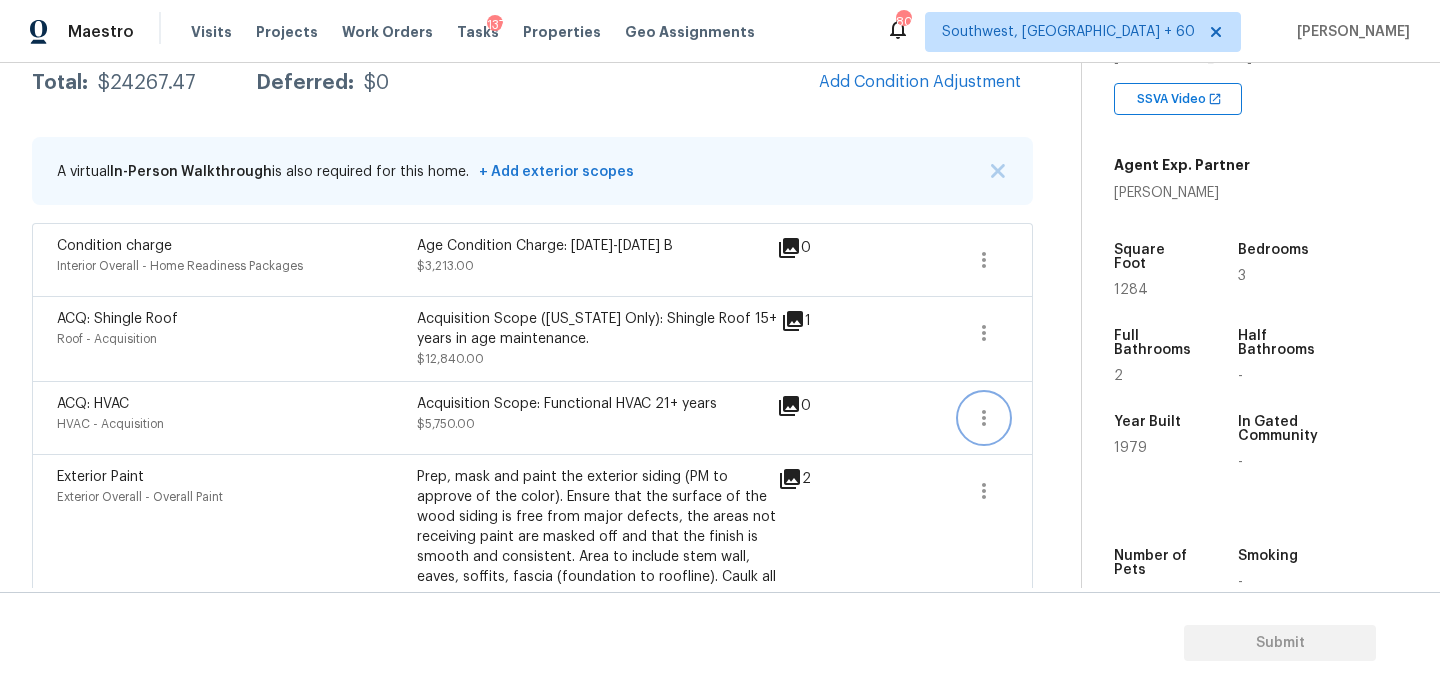 click 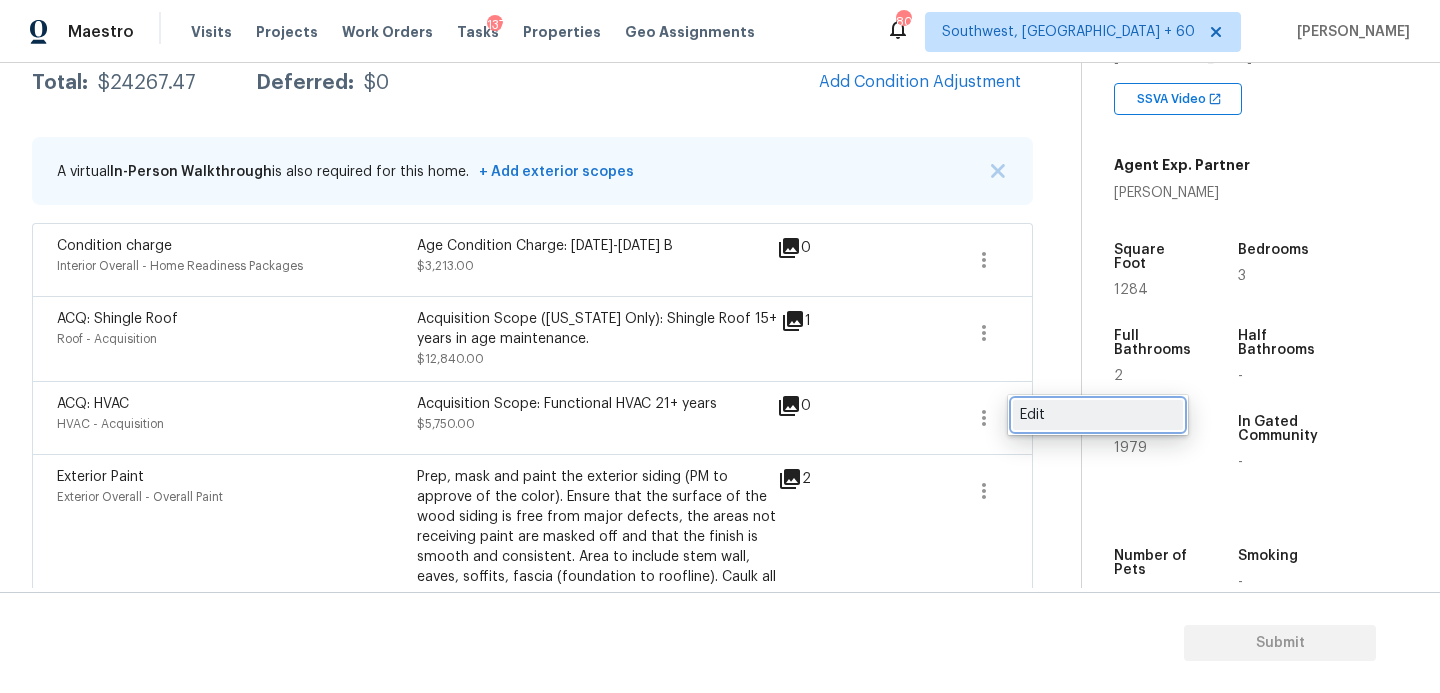 click on "Edit" at bounding box center (1098, 415) 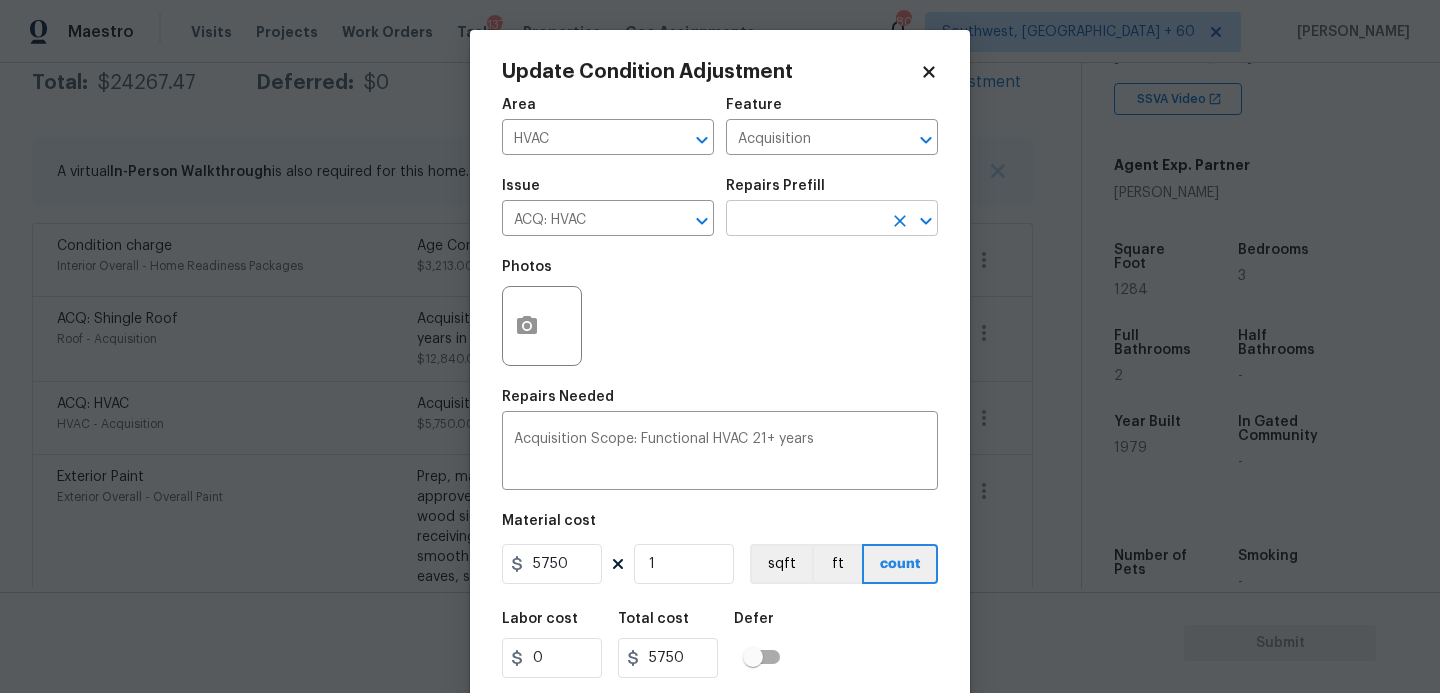 click at bounding box center (804, 220) 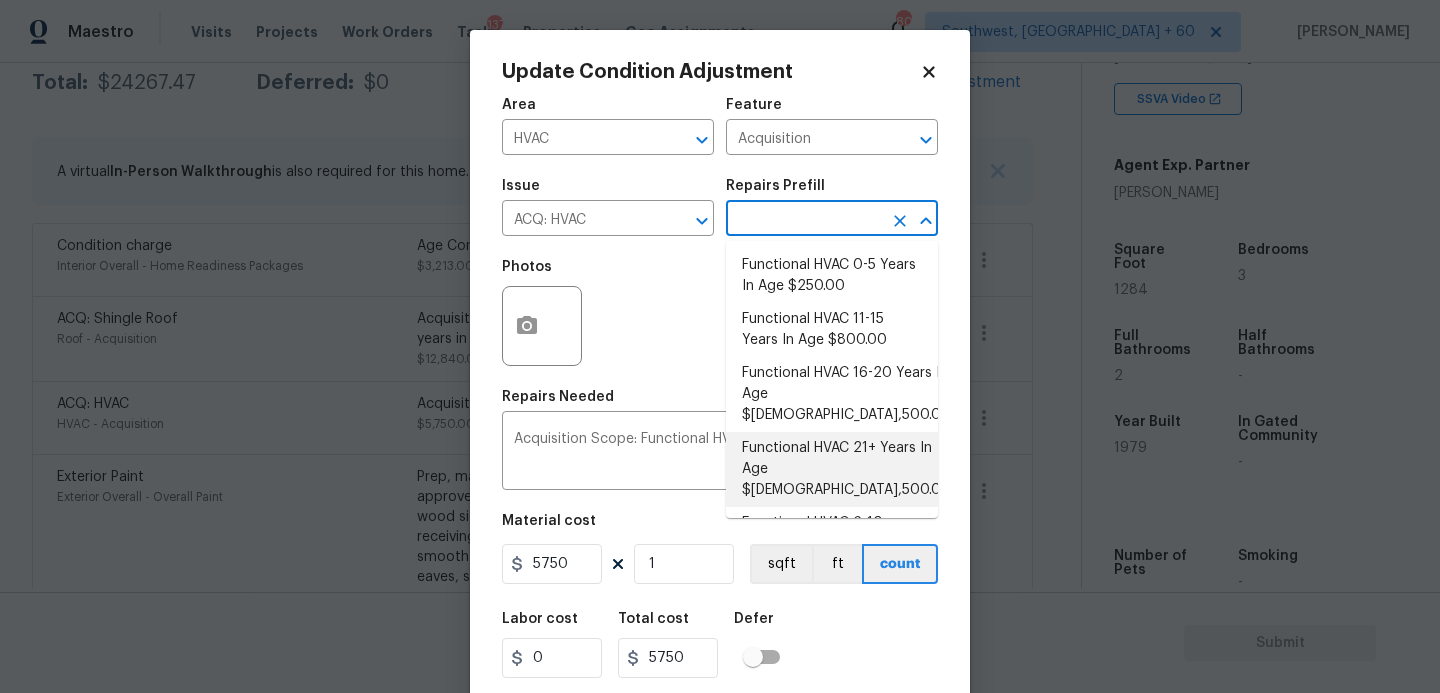 click on "Functional HVAC 21+ Years In Age $[DEMOGRAPHIC_DATA],500.00" at bounding box center (832, 469) 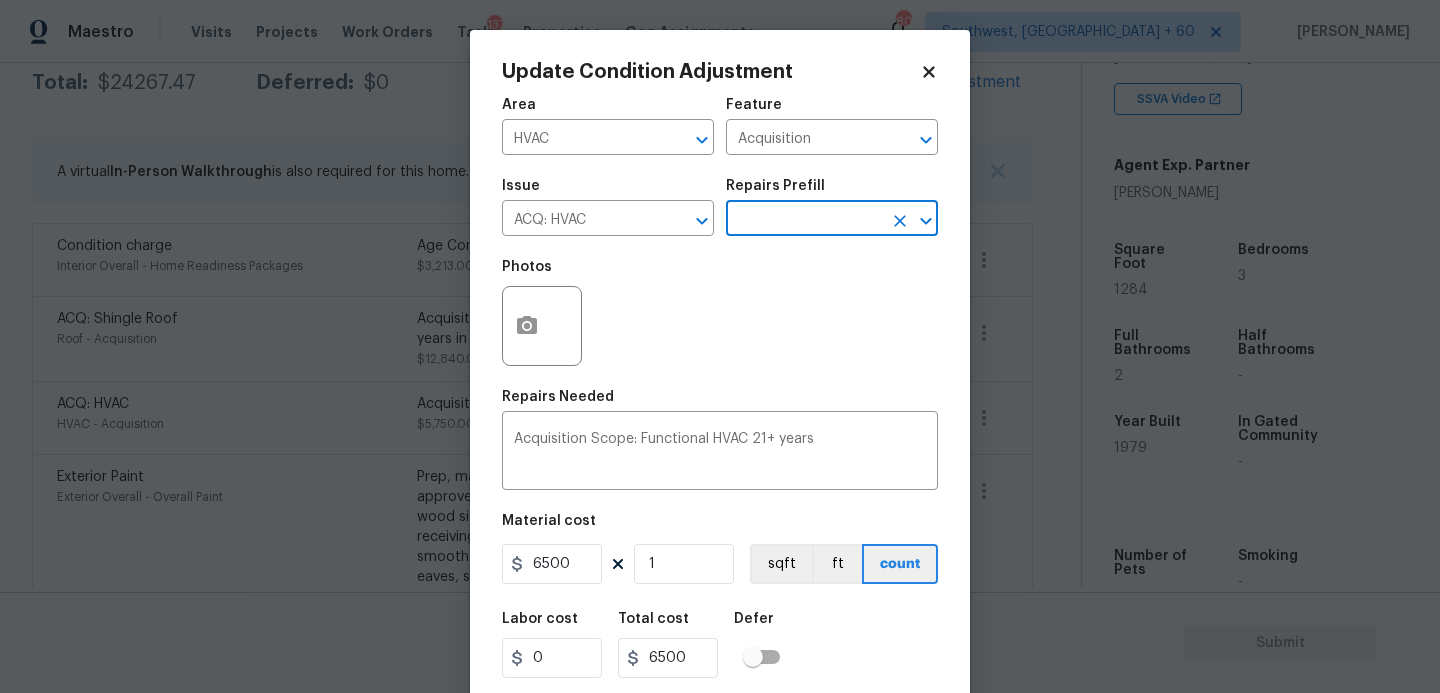 scroll, scrollTop: 54, scrollLeft: 0, axis: vertical 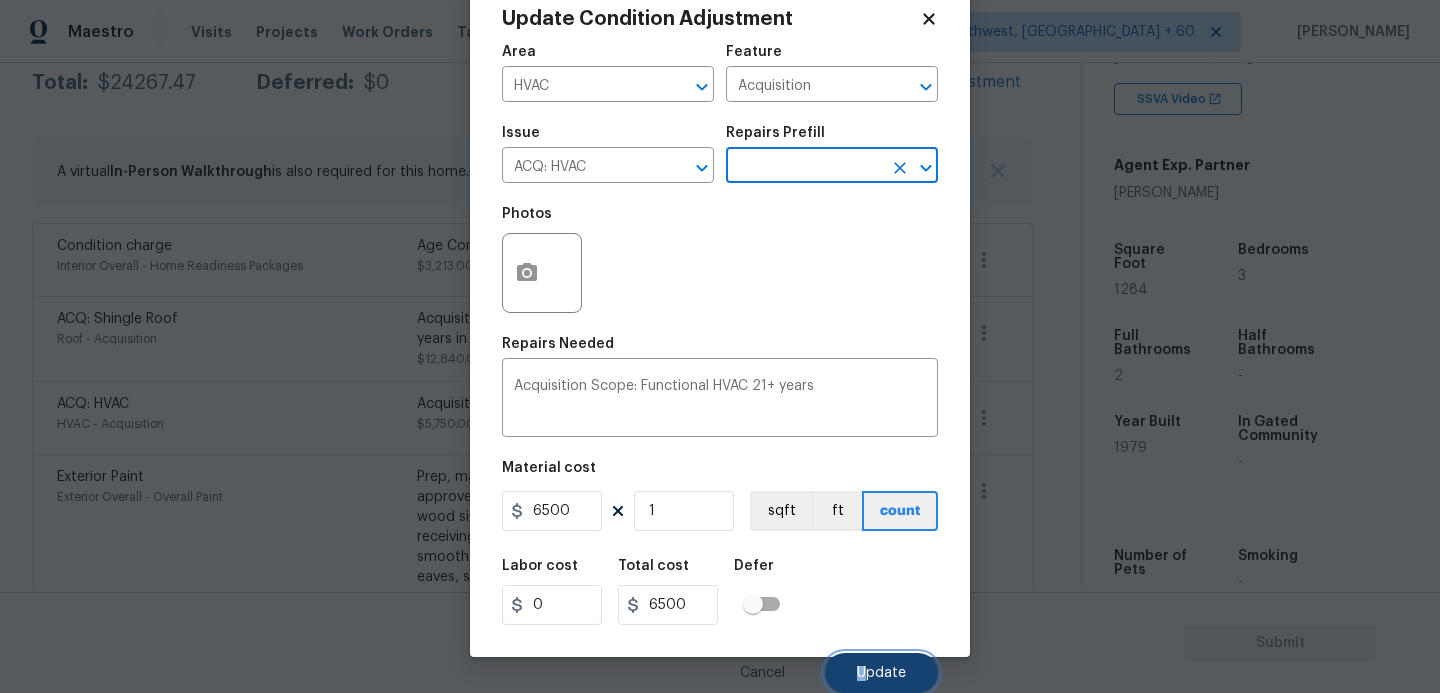 click on "Update" at bounding box center [881, 673] 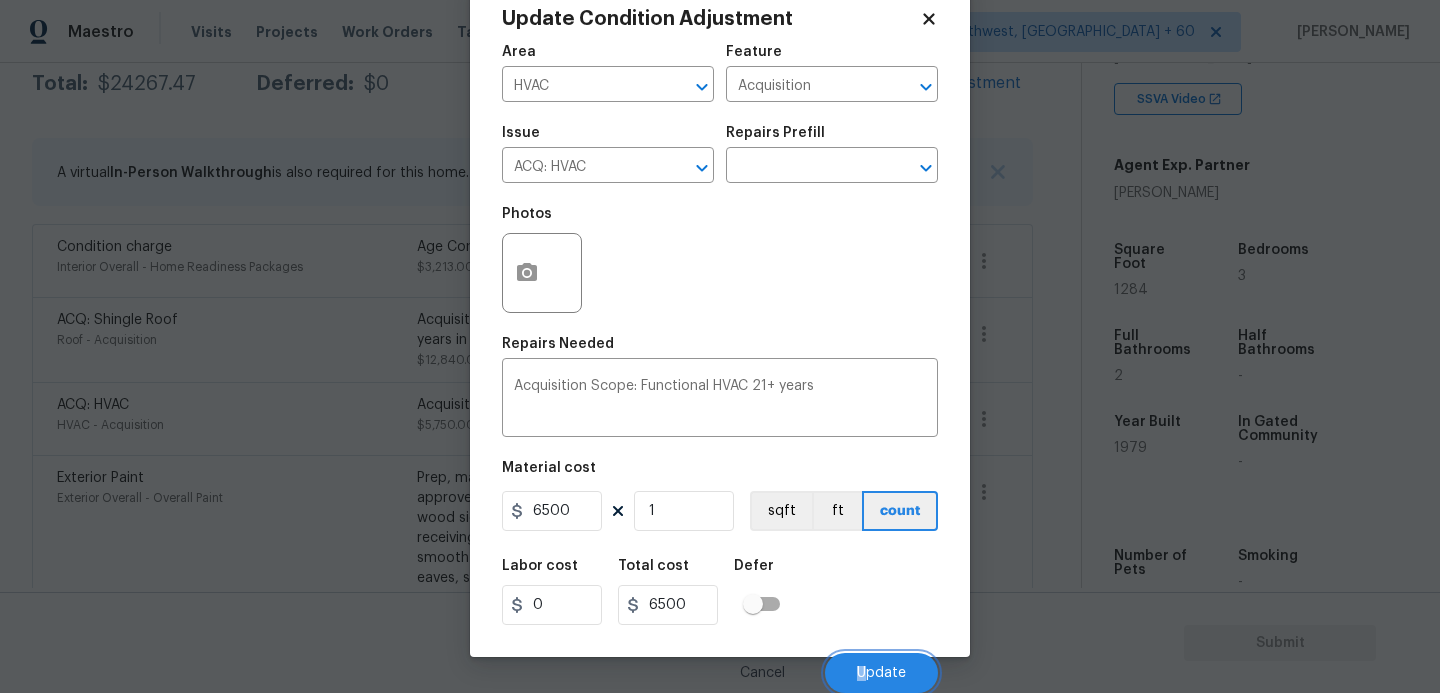 scroll, scrollTop: 342, scrollLeft: 0, axis: vertical 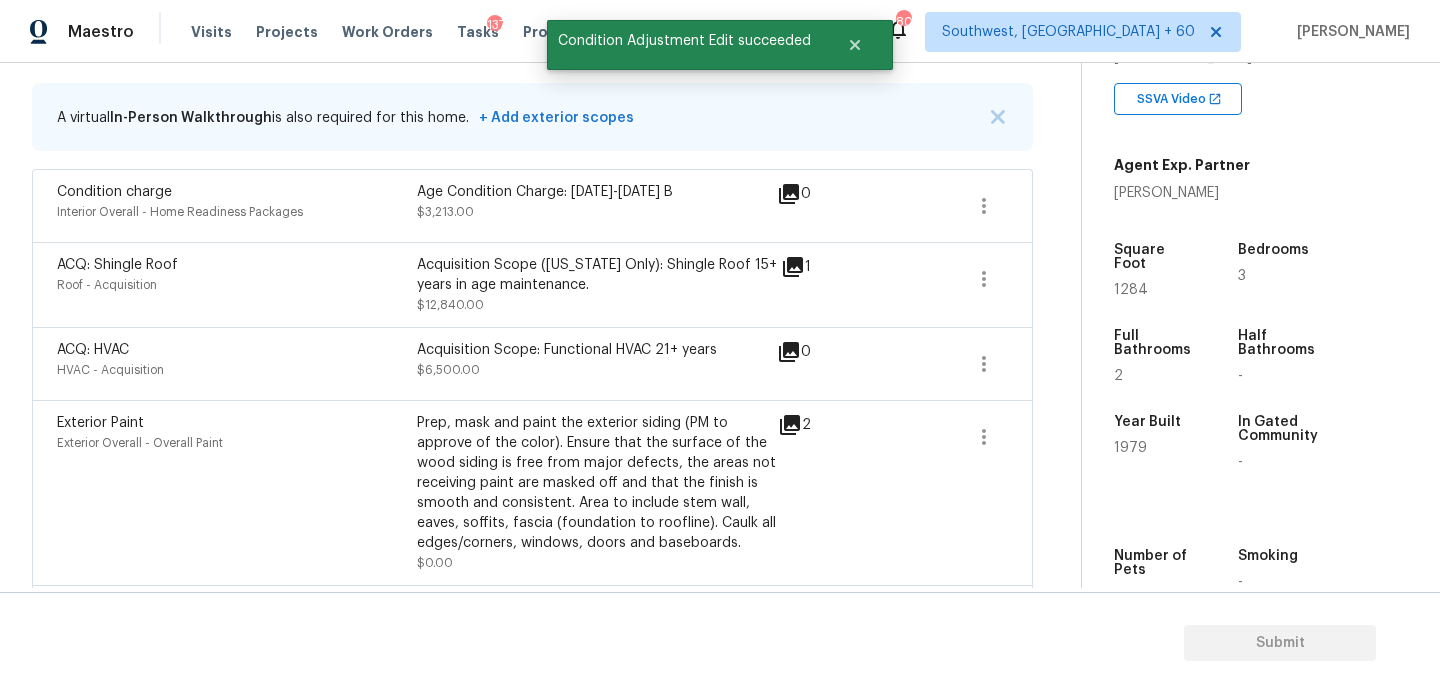 click at bounding box center (984, 206) 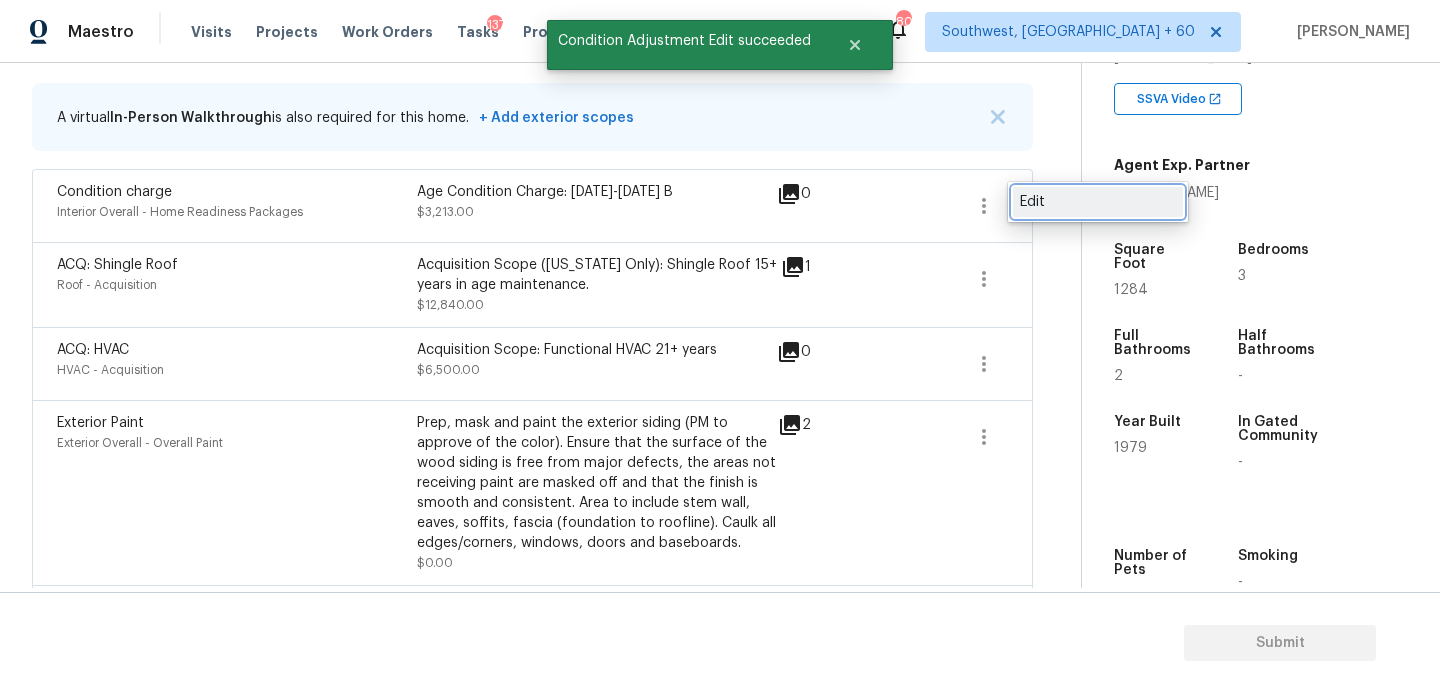 click on "Edit" at bounding box center (1098, 202) 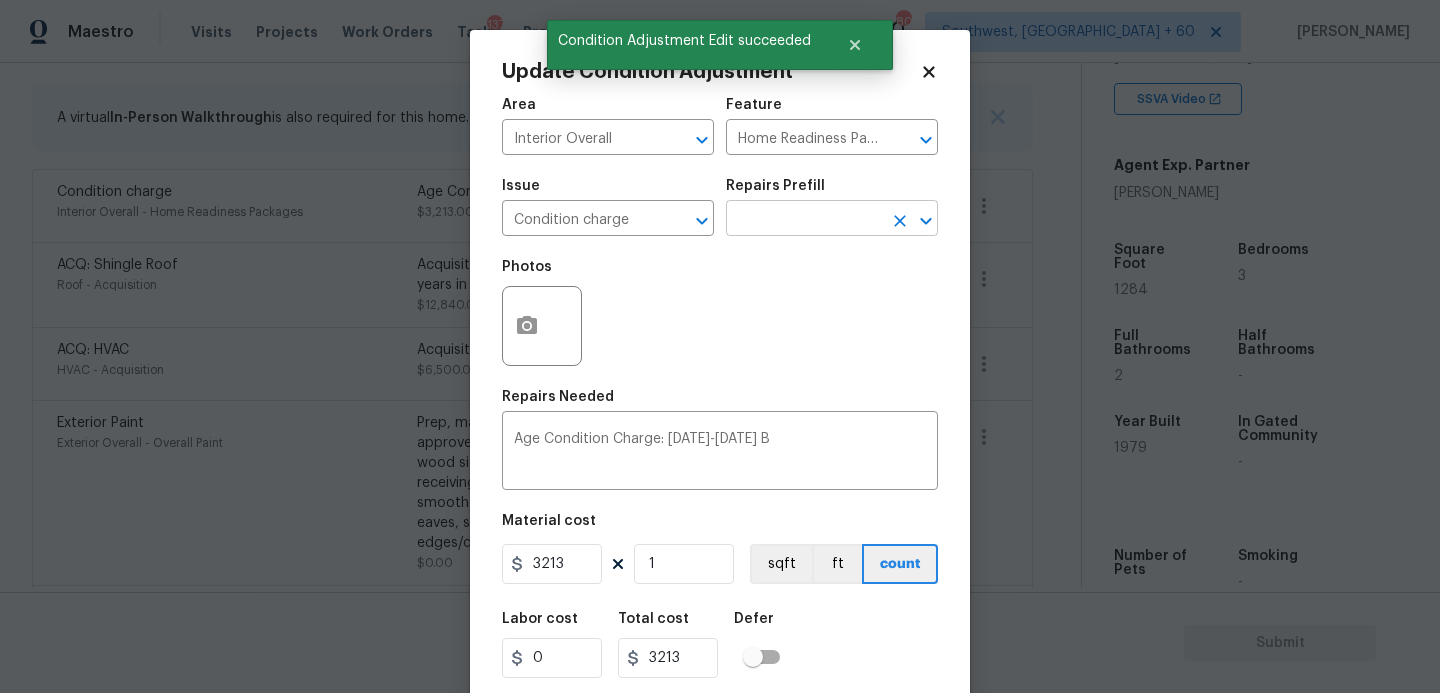 click at bounding box center [804, 220] 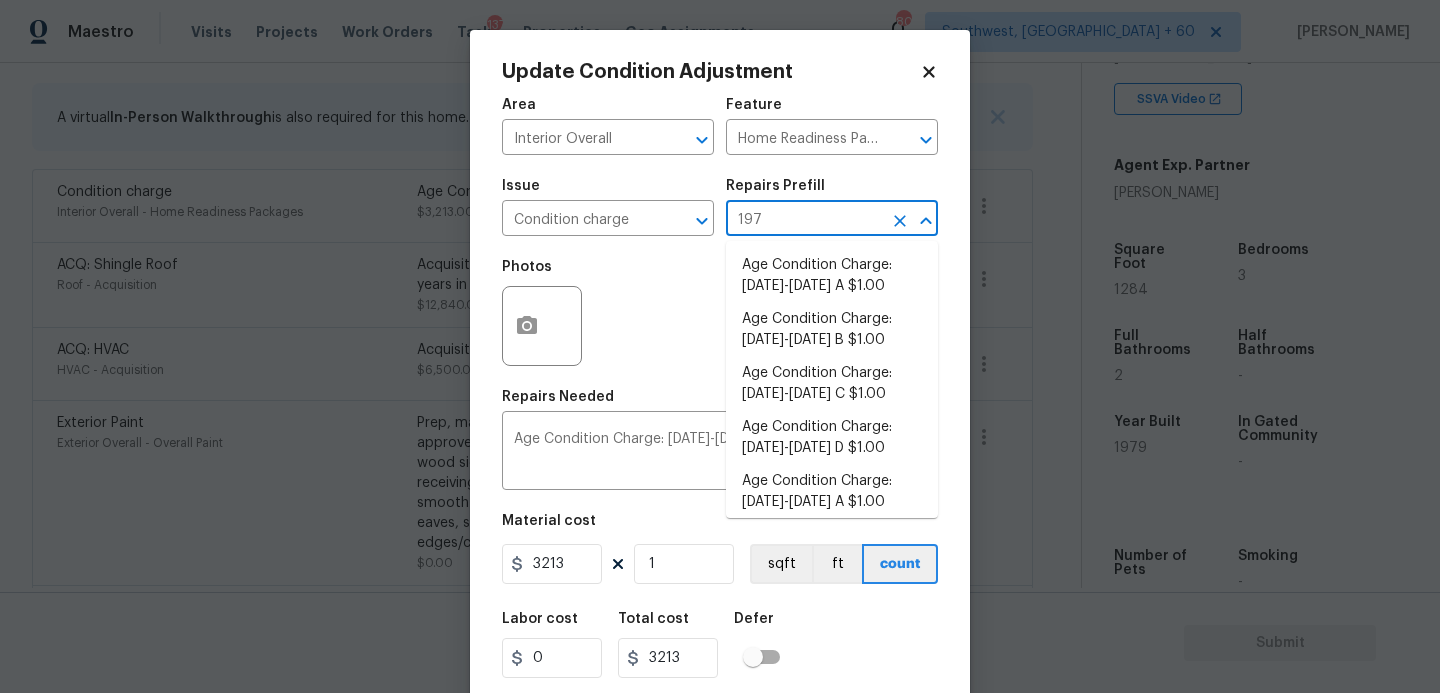 type on "1978" 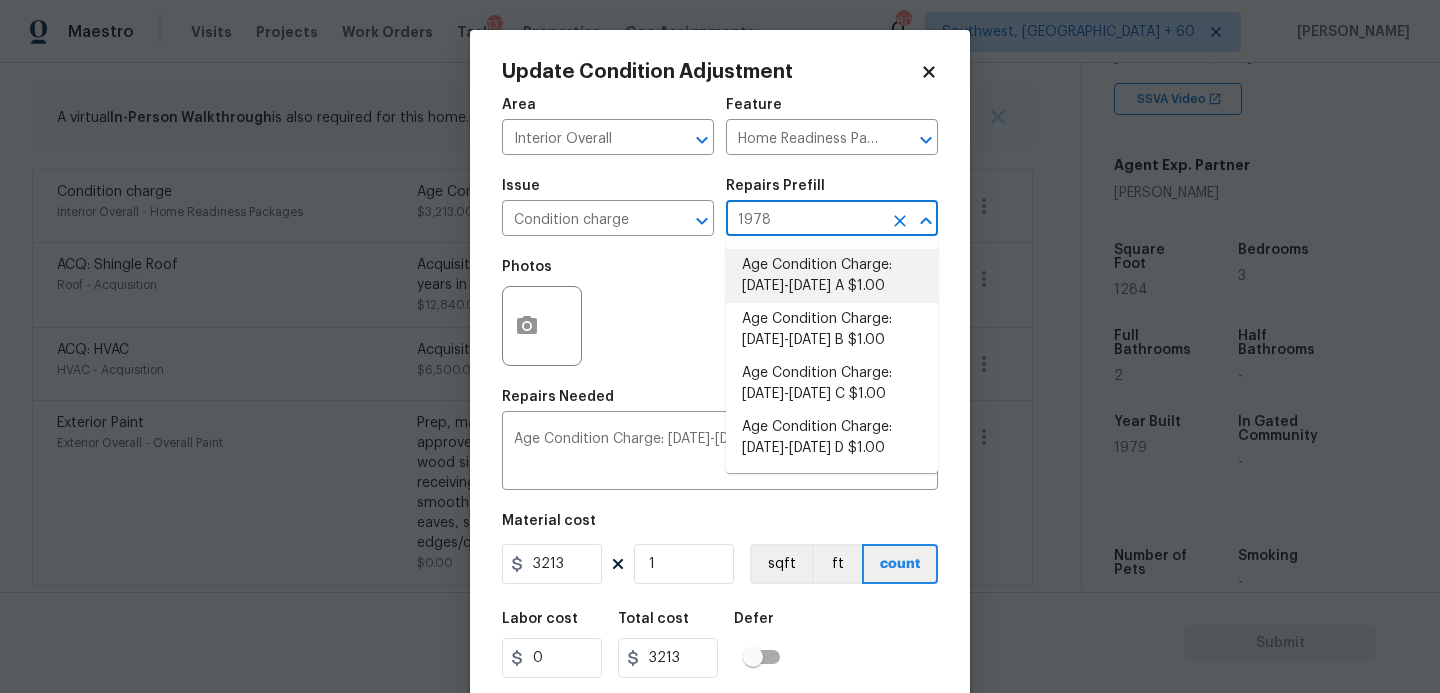 click on "Age Condition Charge: [DATE]-[DATE] B	 $1.00" at bounding box center [832, 330] 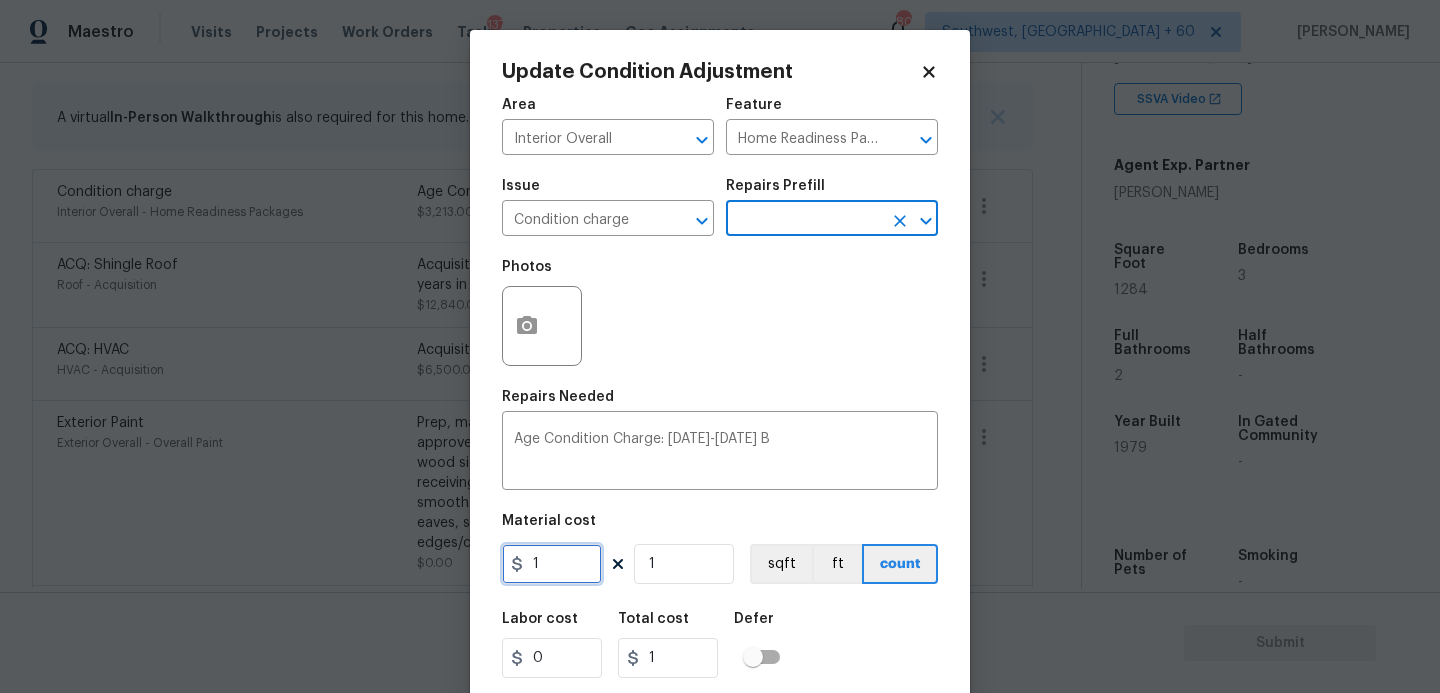 drag, startPoint x: 574, startPoint y: 557, endPoint x: 419, endPoint y: 557, distance: 155 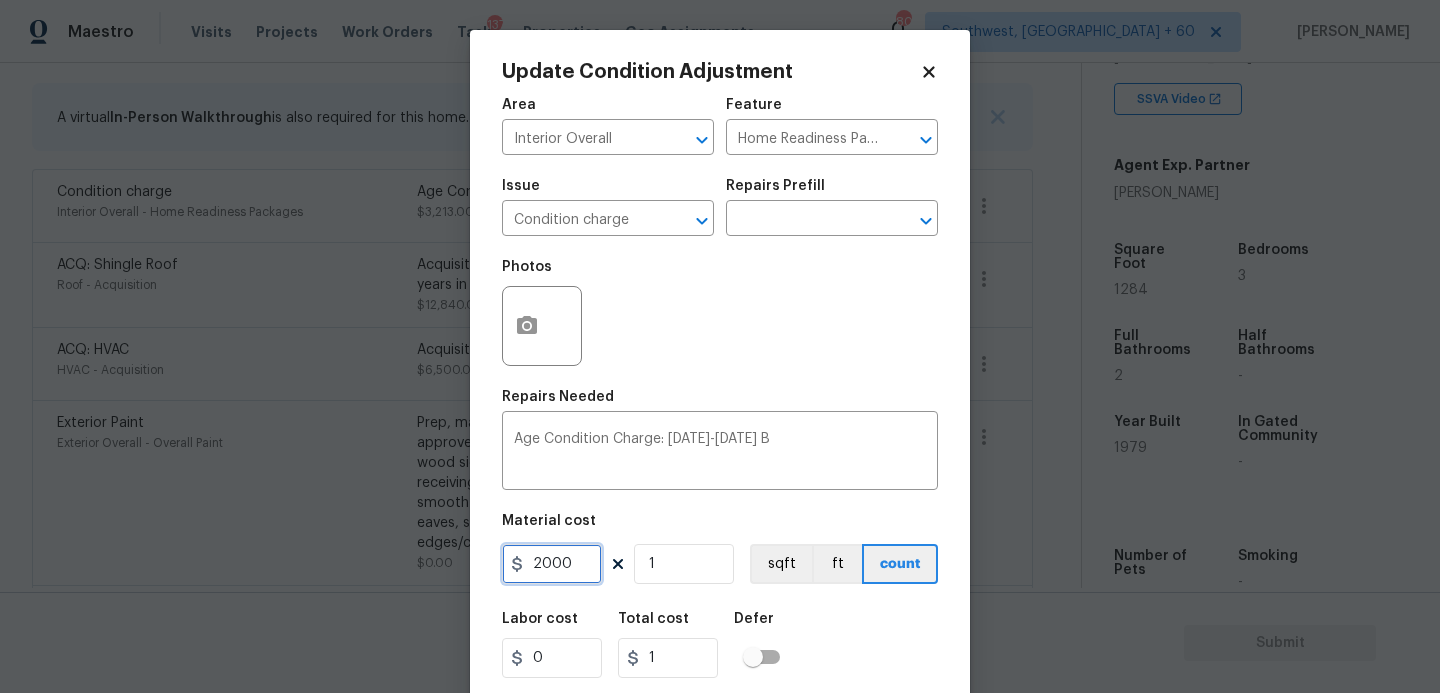 type on "2000" 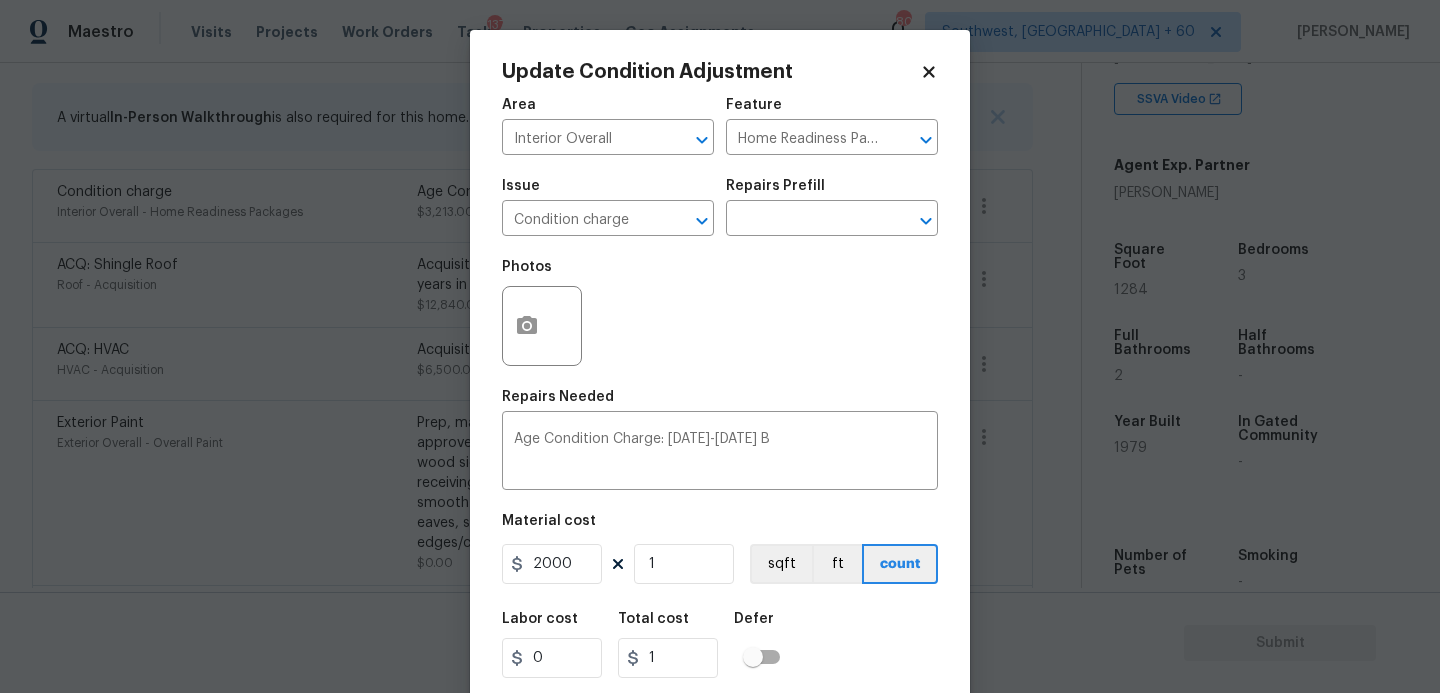 type on "2000" 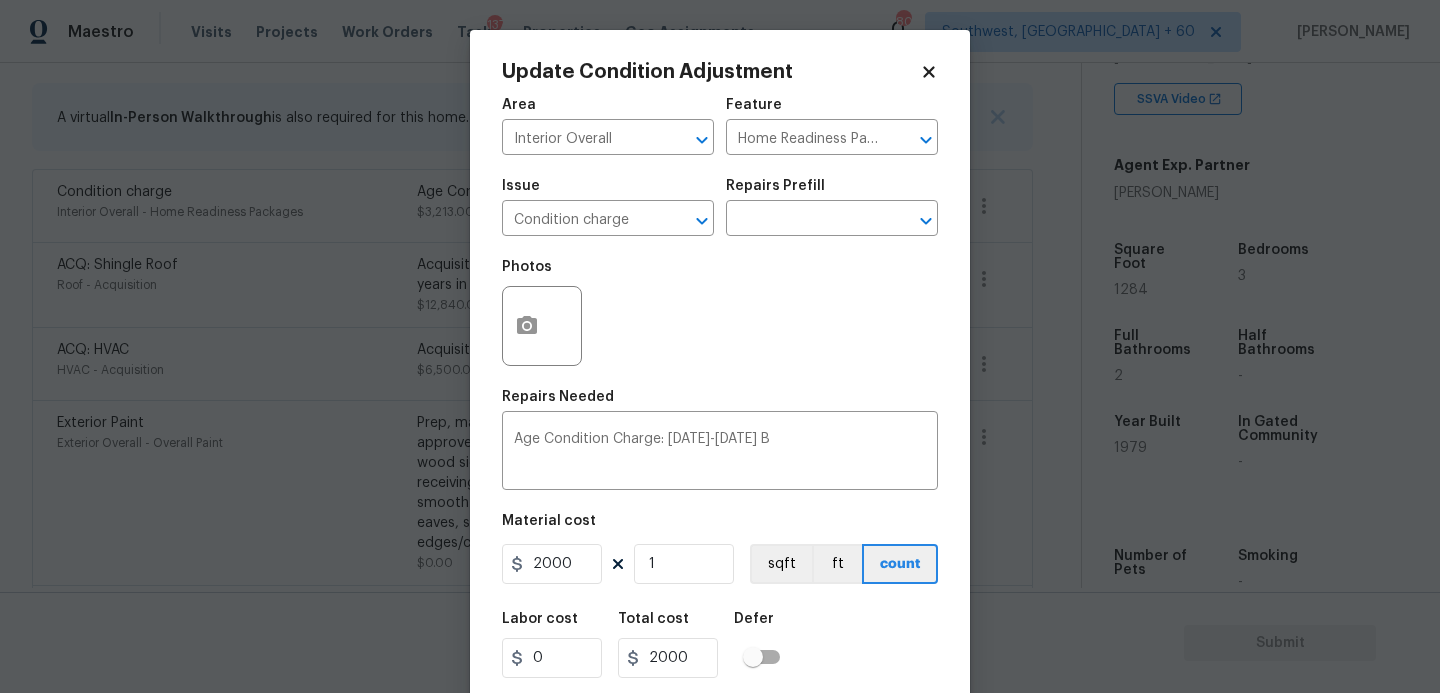 click on "Labor cost 0 Total cost 2000 Defer" at bounding box center (720, 645) 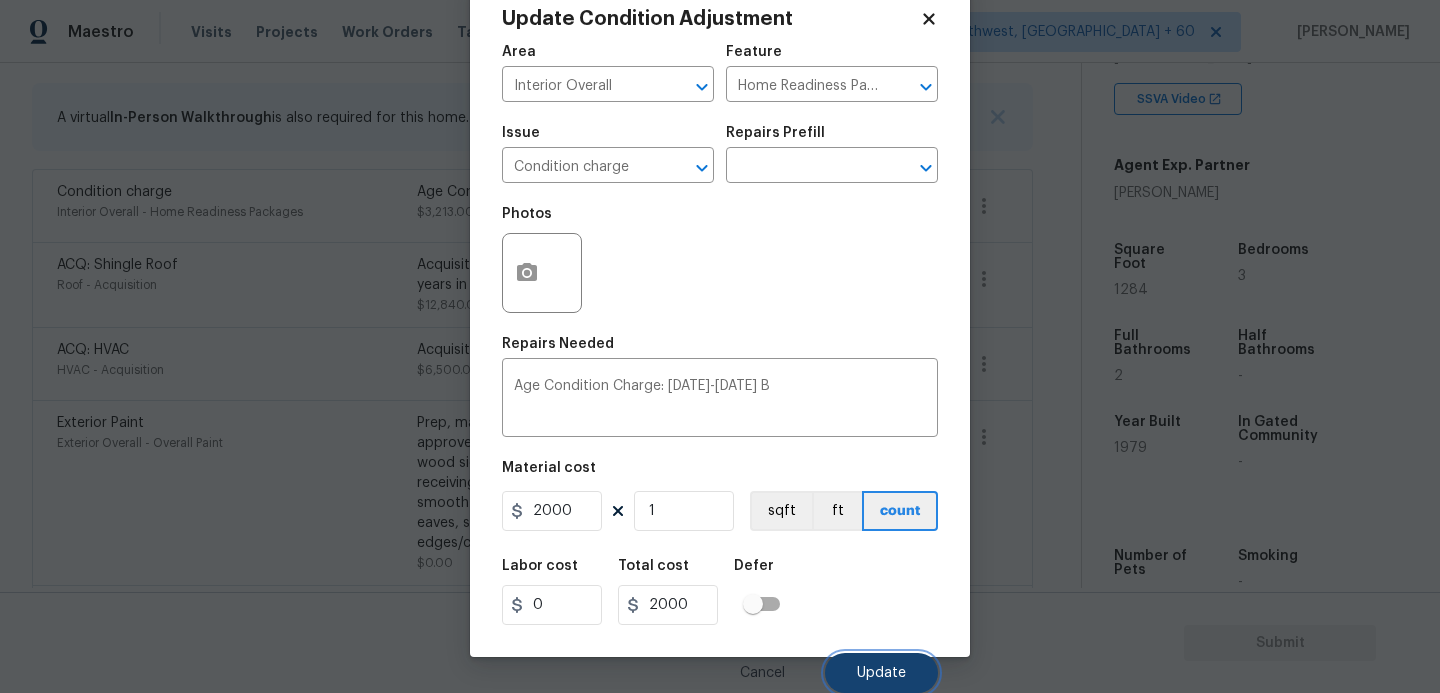 click on "Update" at bounding box center (881, 673) 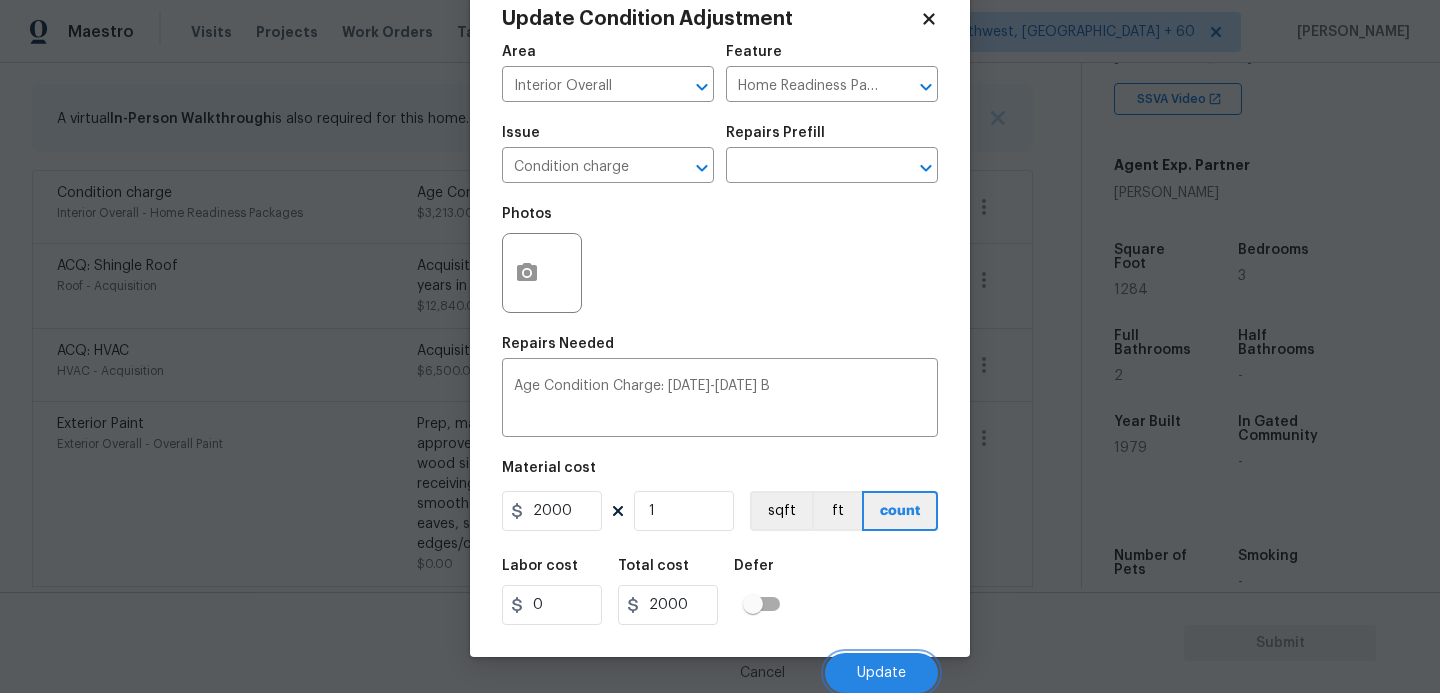 scroll, scrollTop: 396, scrollLeft: 0, axis: vertical 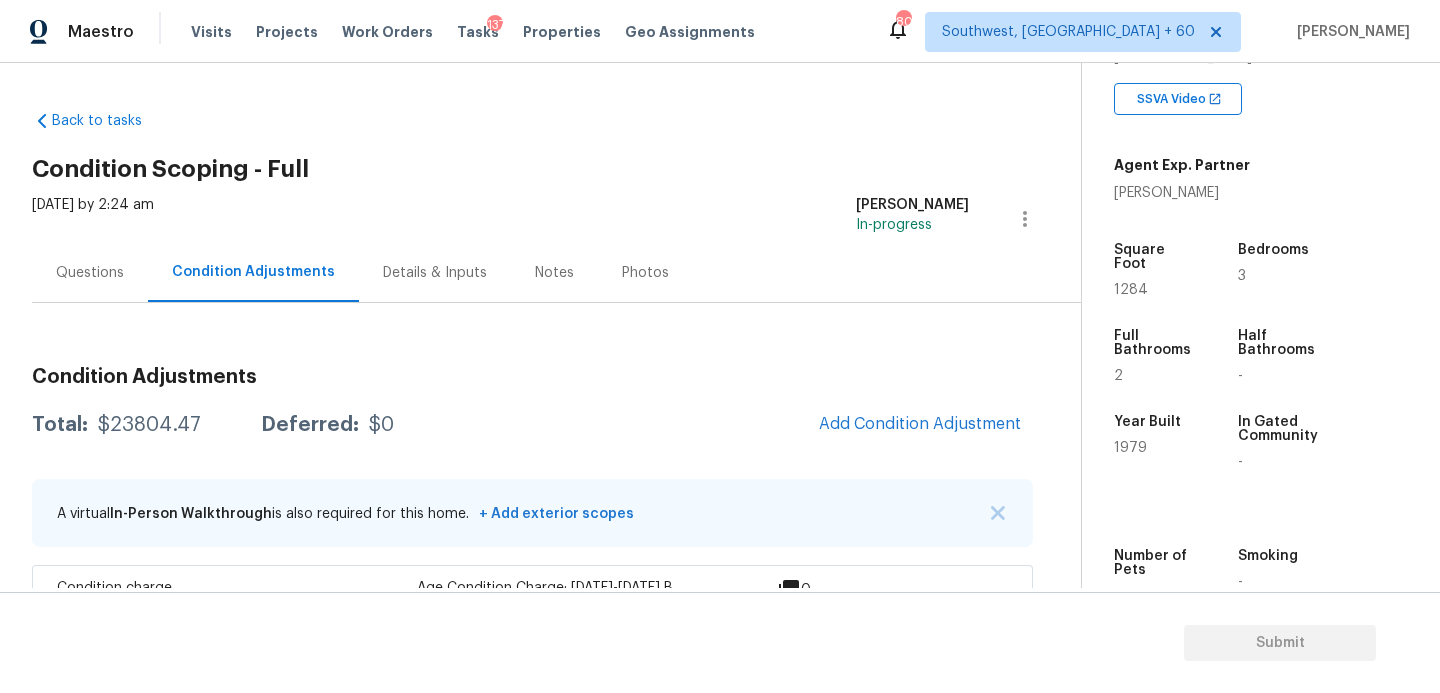 click on "Questions" at bounding box center [90, 272] 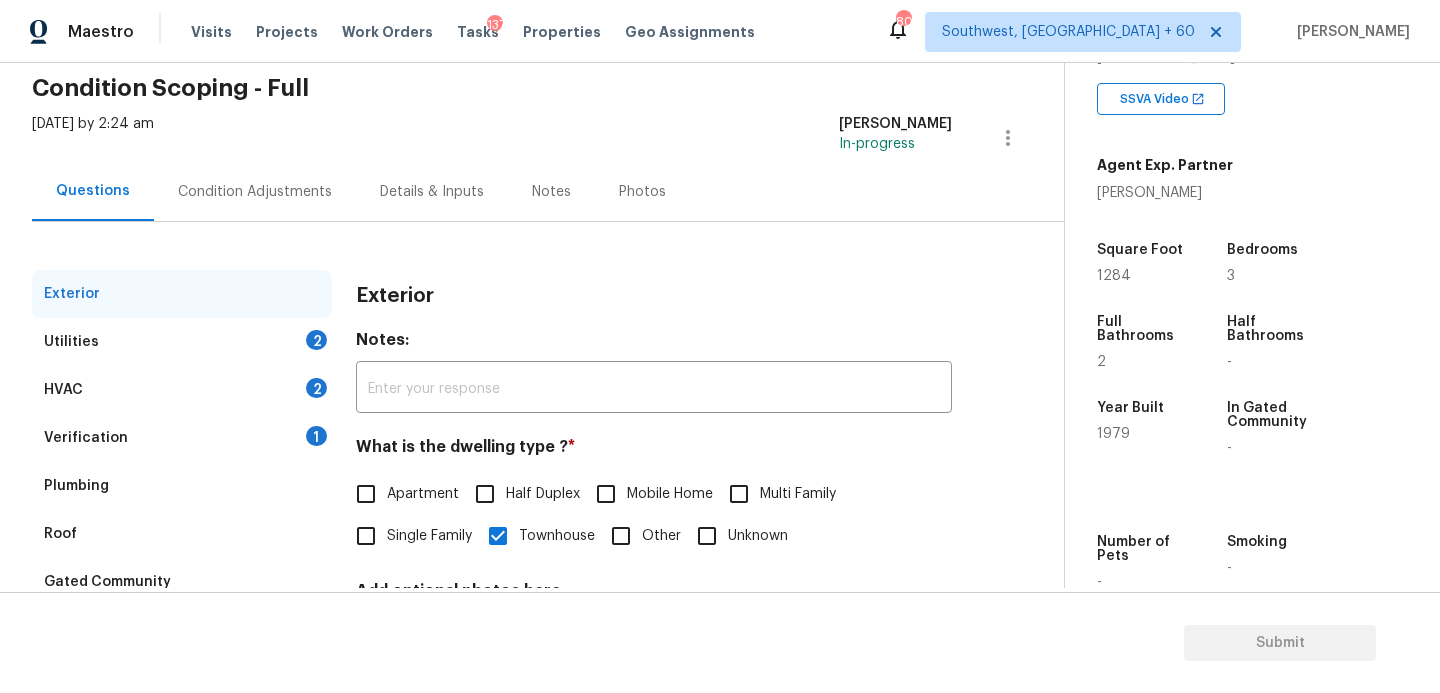 click on "Utilities 2" at bounding box center [182, 342] 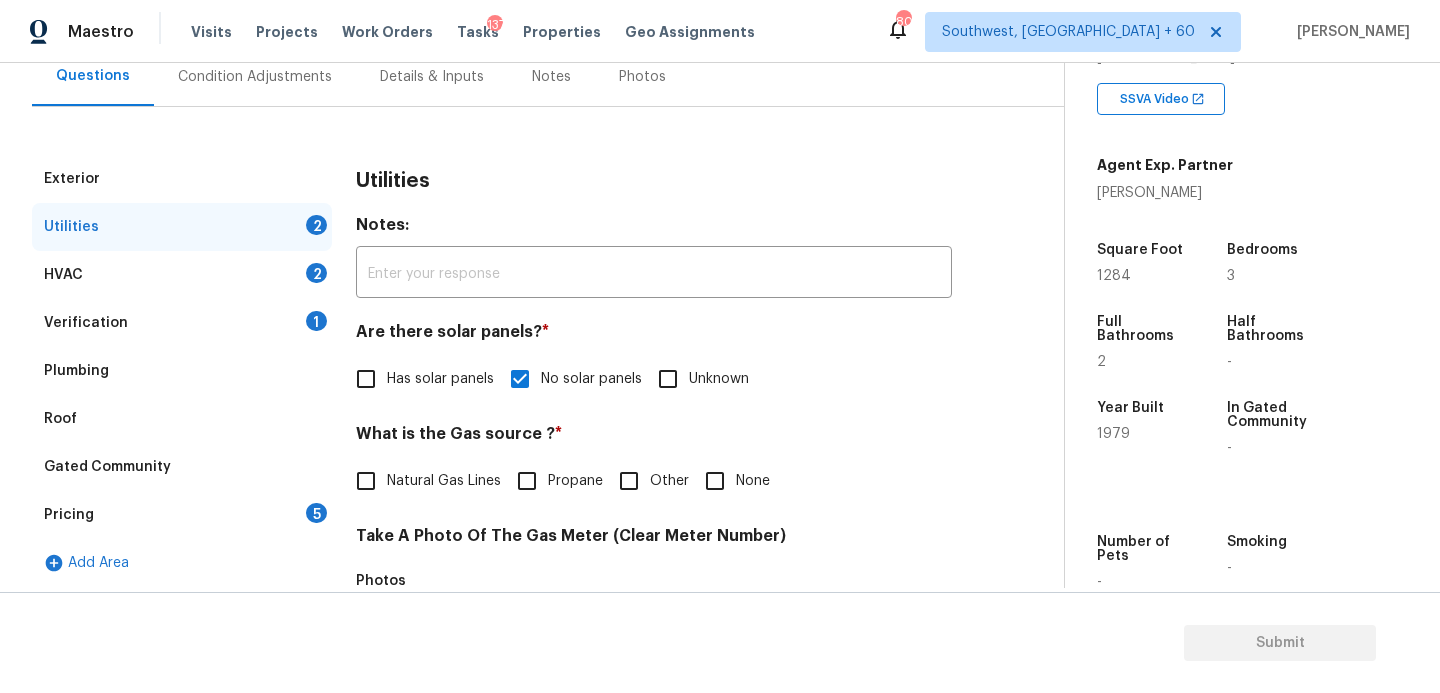 scroll, scrollTop: 237, scrollLeft: 0, axis: vertical 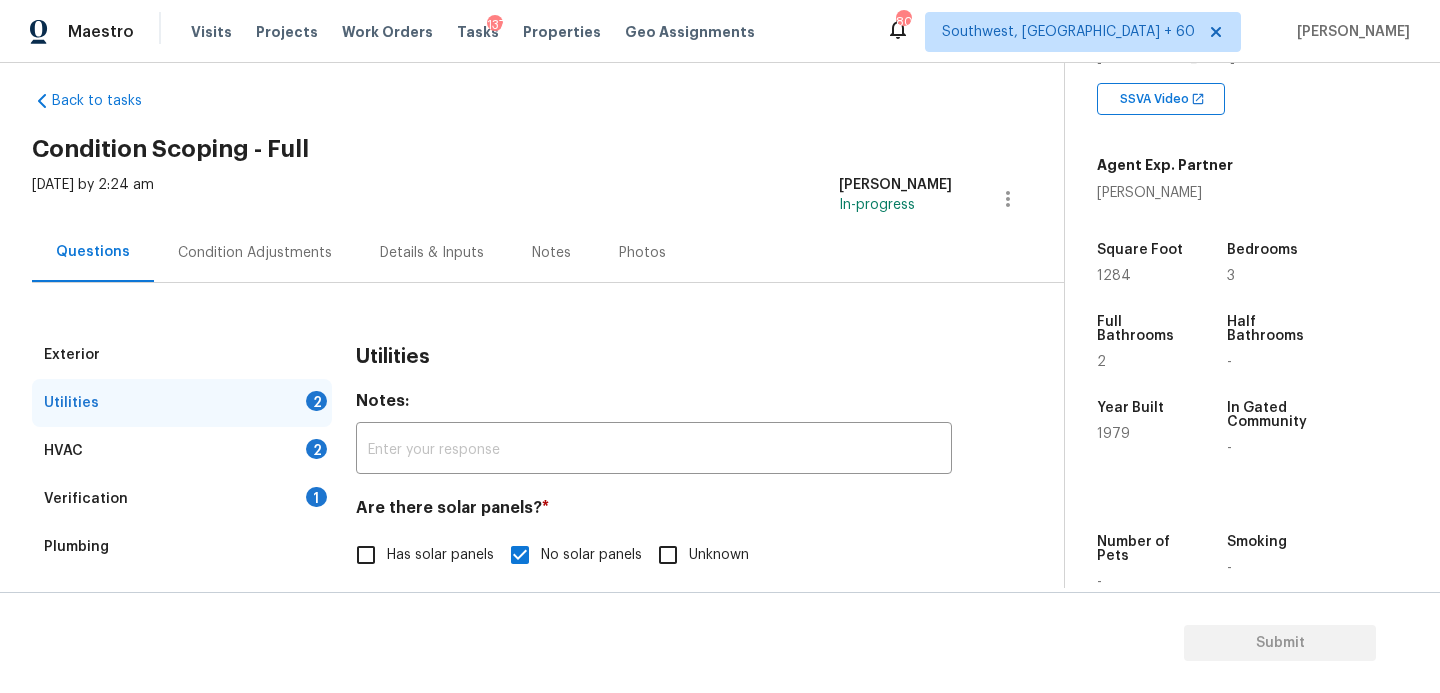 click on "Condition Adjustments" at bounding box center [255, 253] 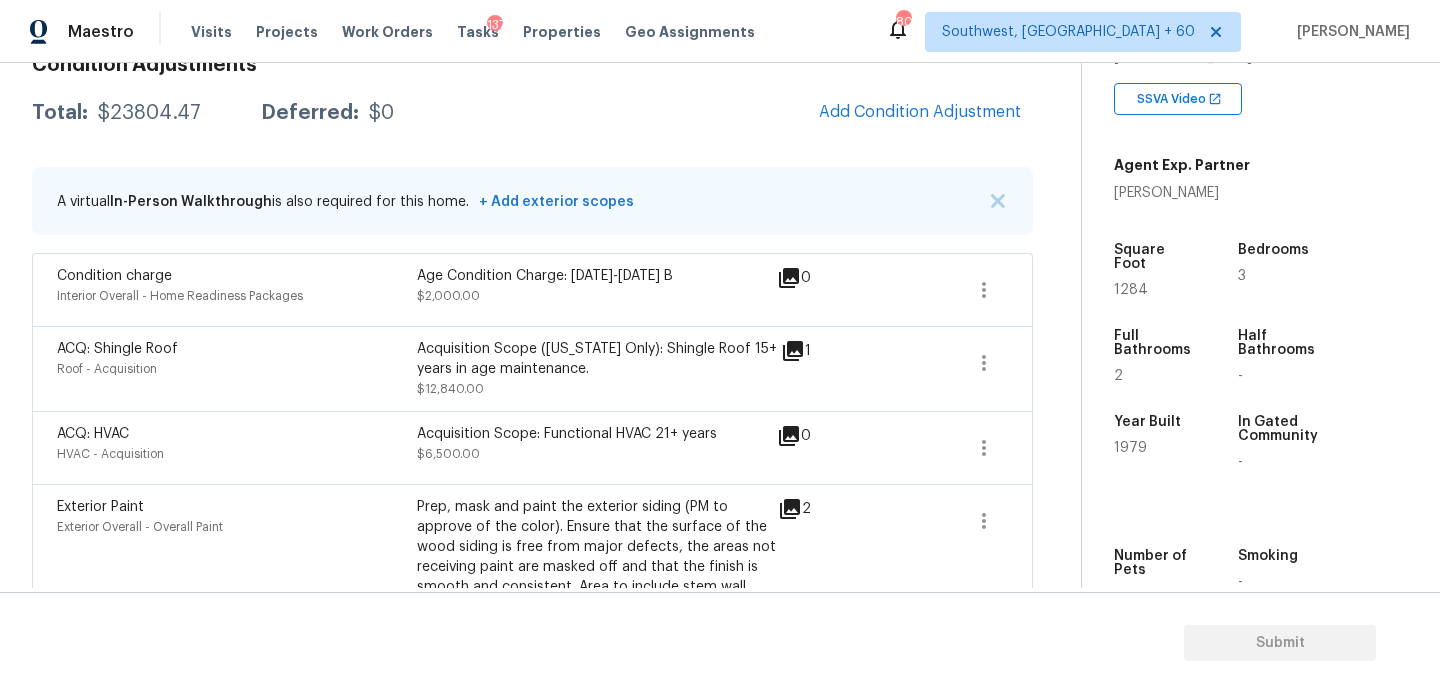 scroll, scrollTop: 228, scrollLeft: 0, axis: vertical 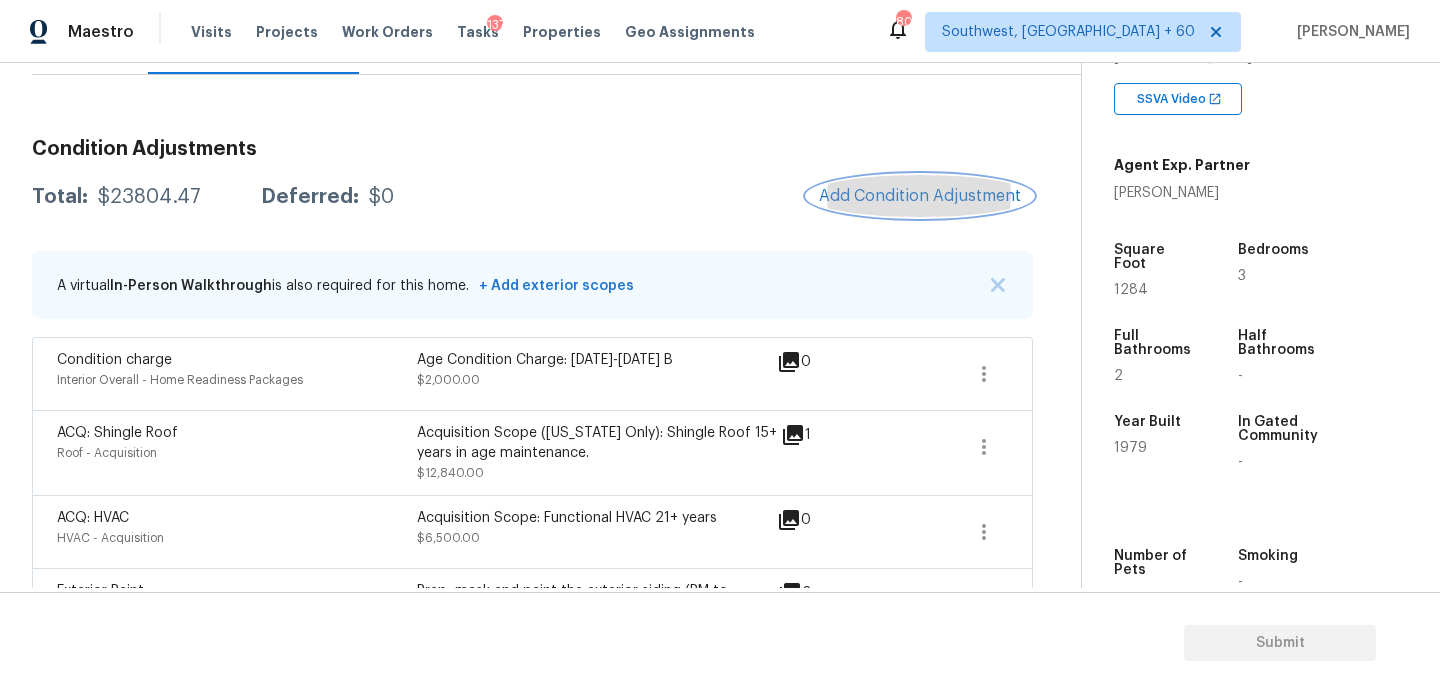 click on "Add Condition Adjustment" at bounding box center (920, 196) 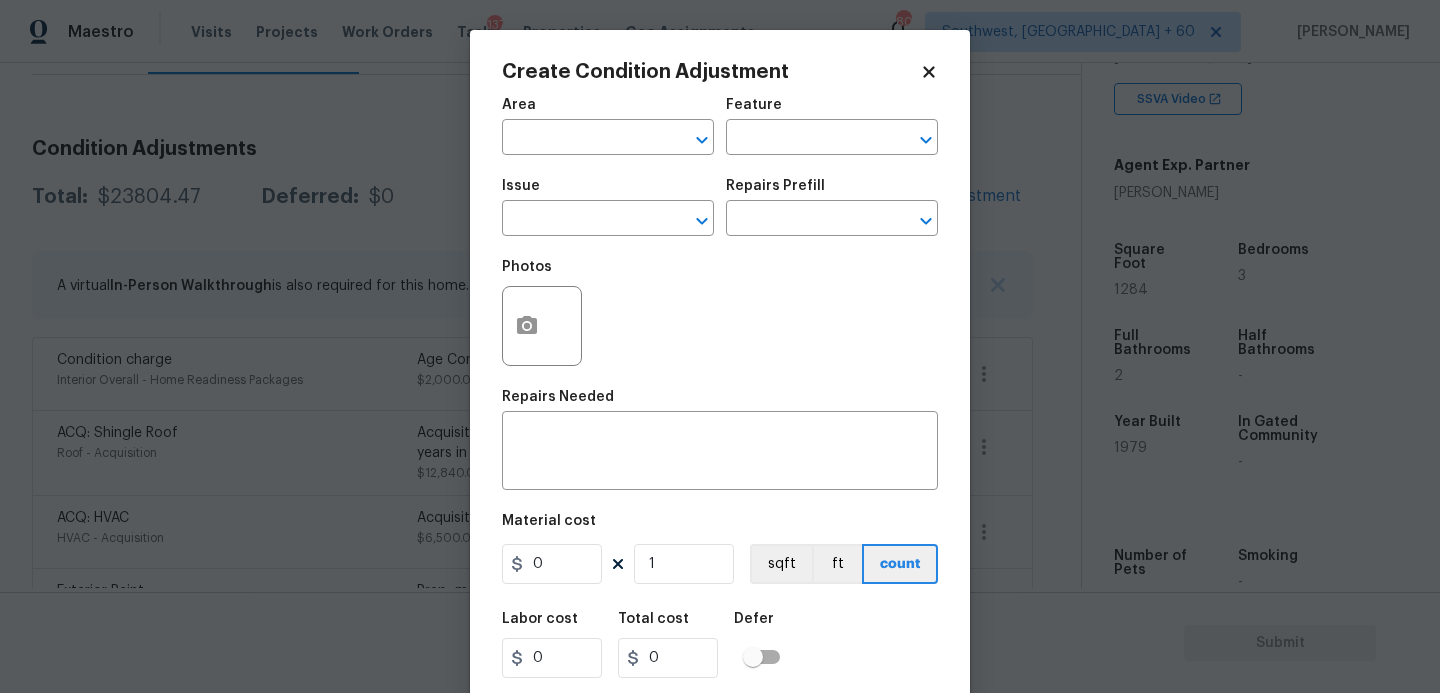click on "Area" at bounding box center (608, 111) 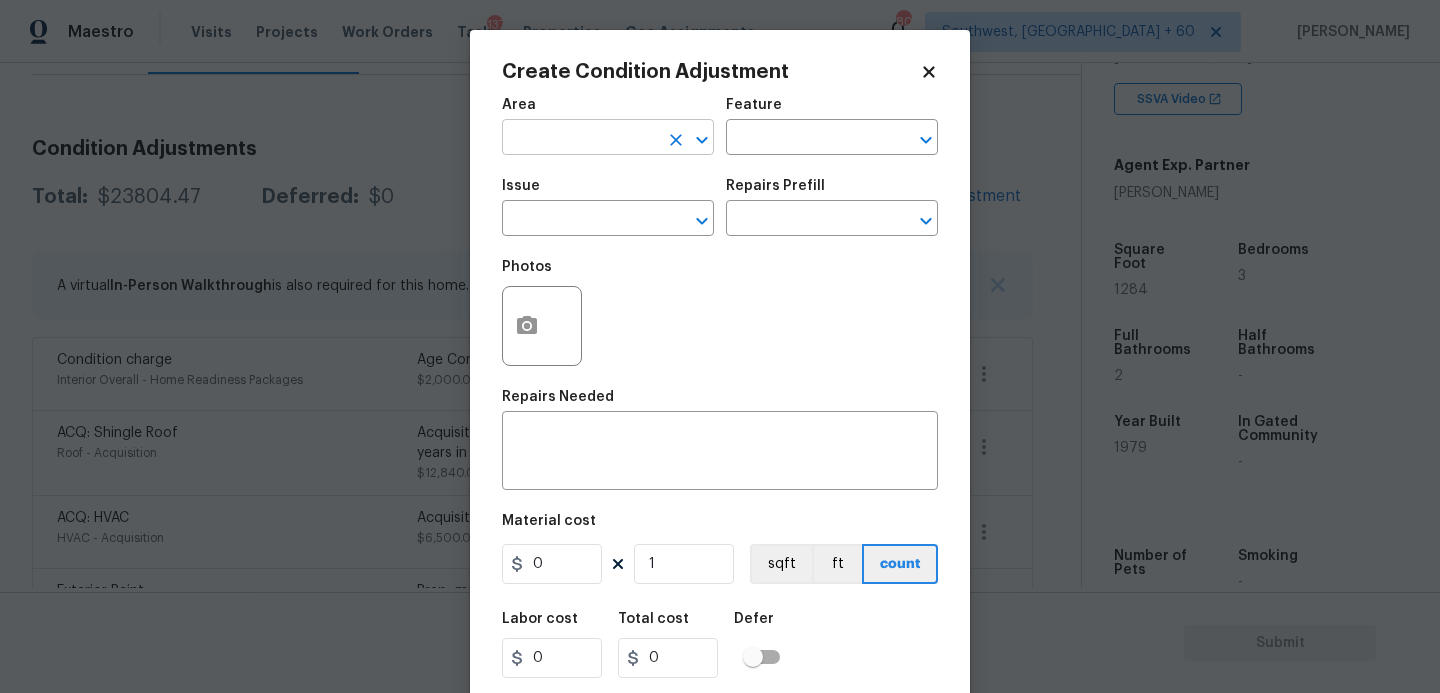 click at bounding box center (580, 139) 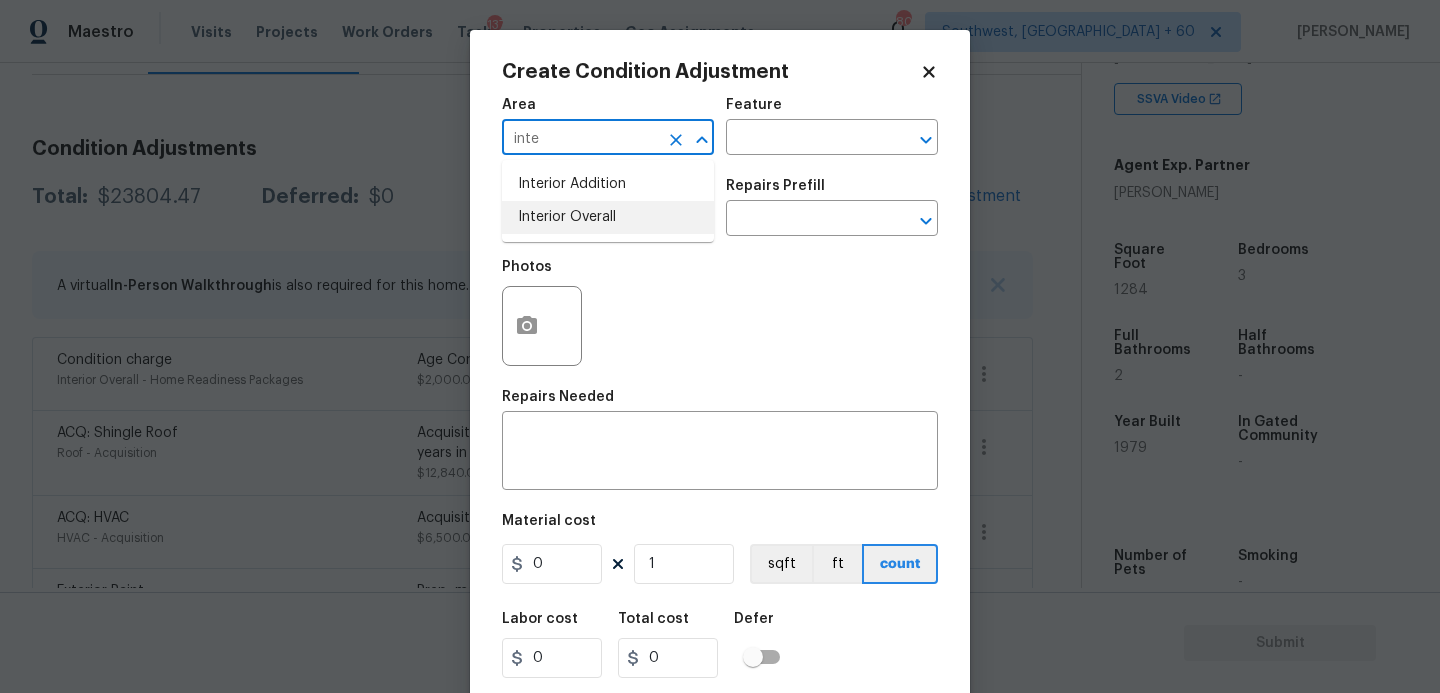 click on "Interior Overall" at bounding box center (608, 217) 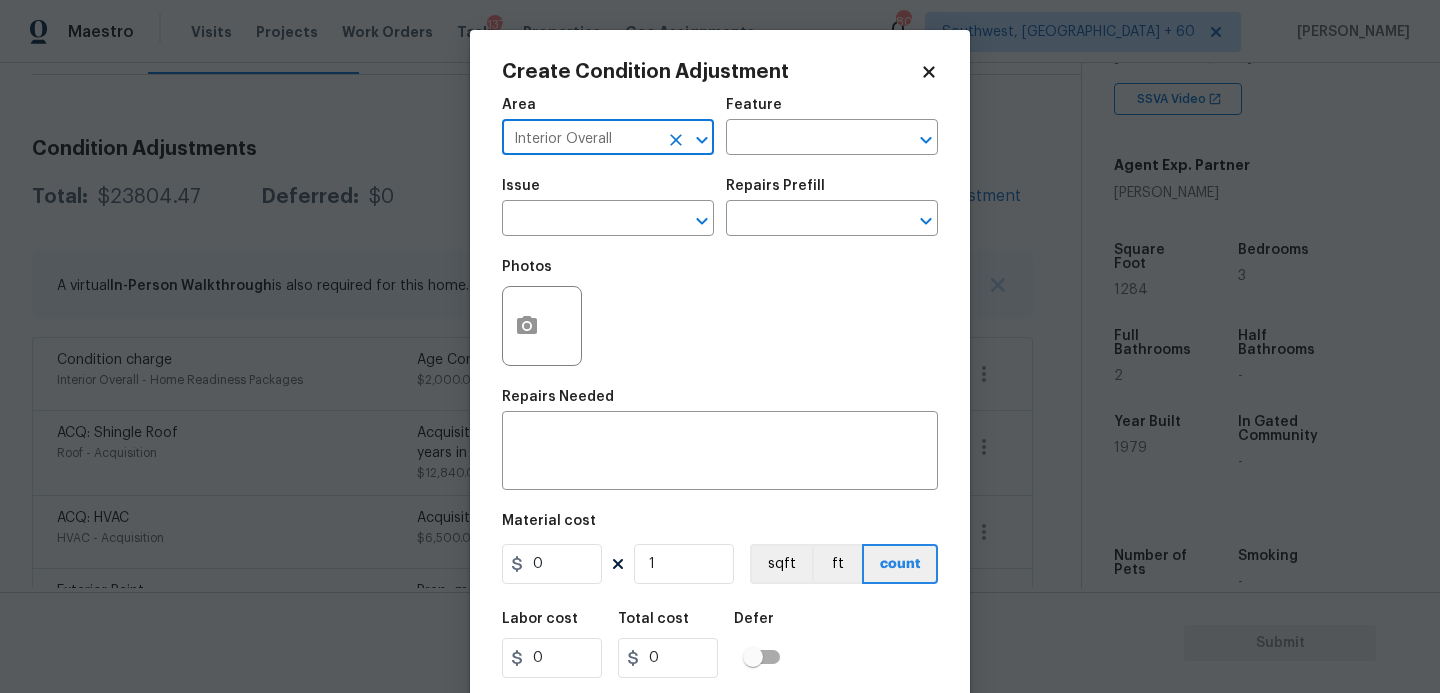type on "Interior Overall" 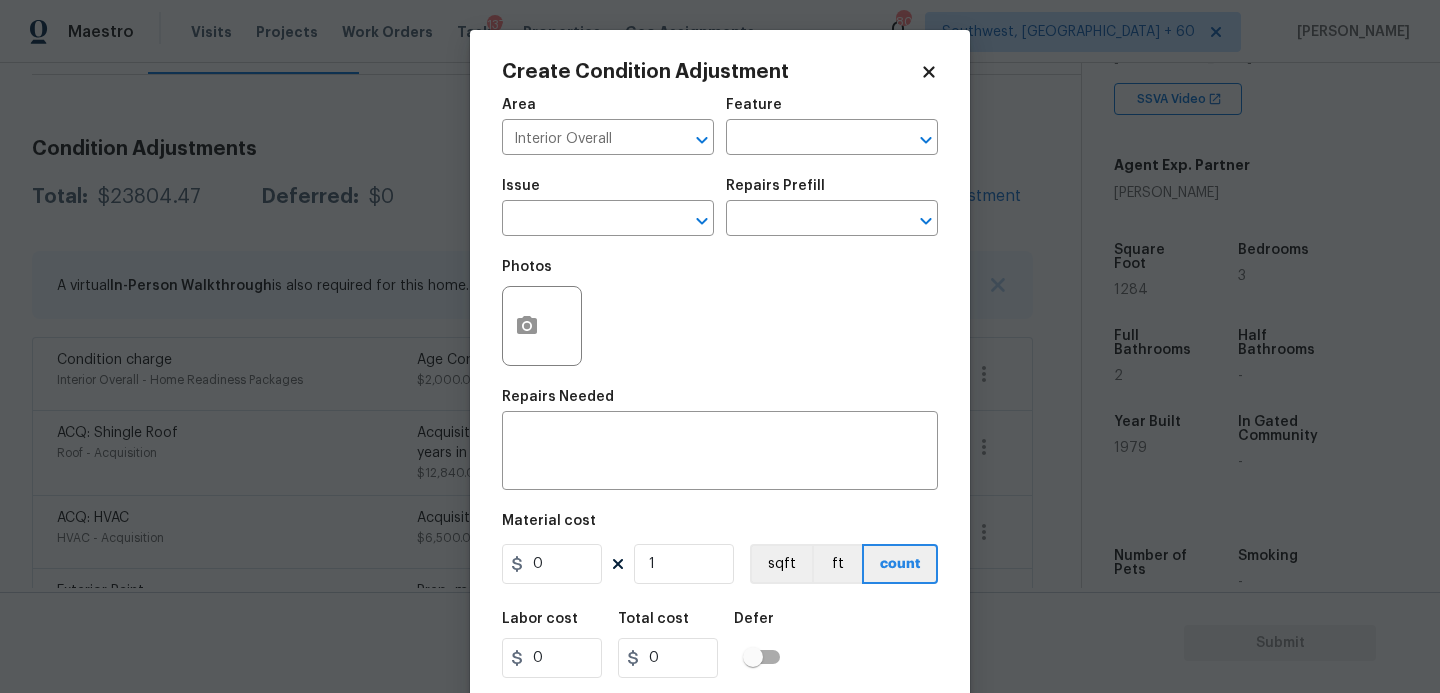 click on "Feature" at bounding box center (832, 111) 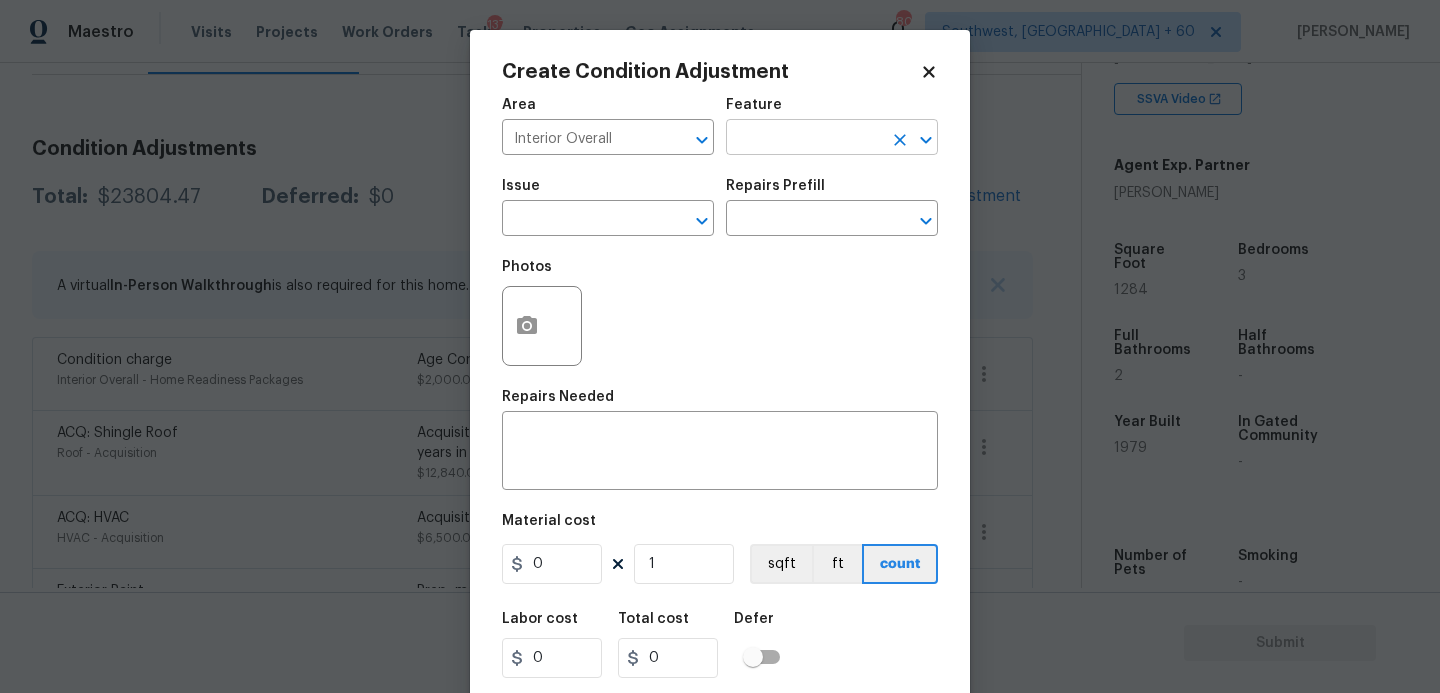 click at bounding box center [804, 139] 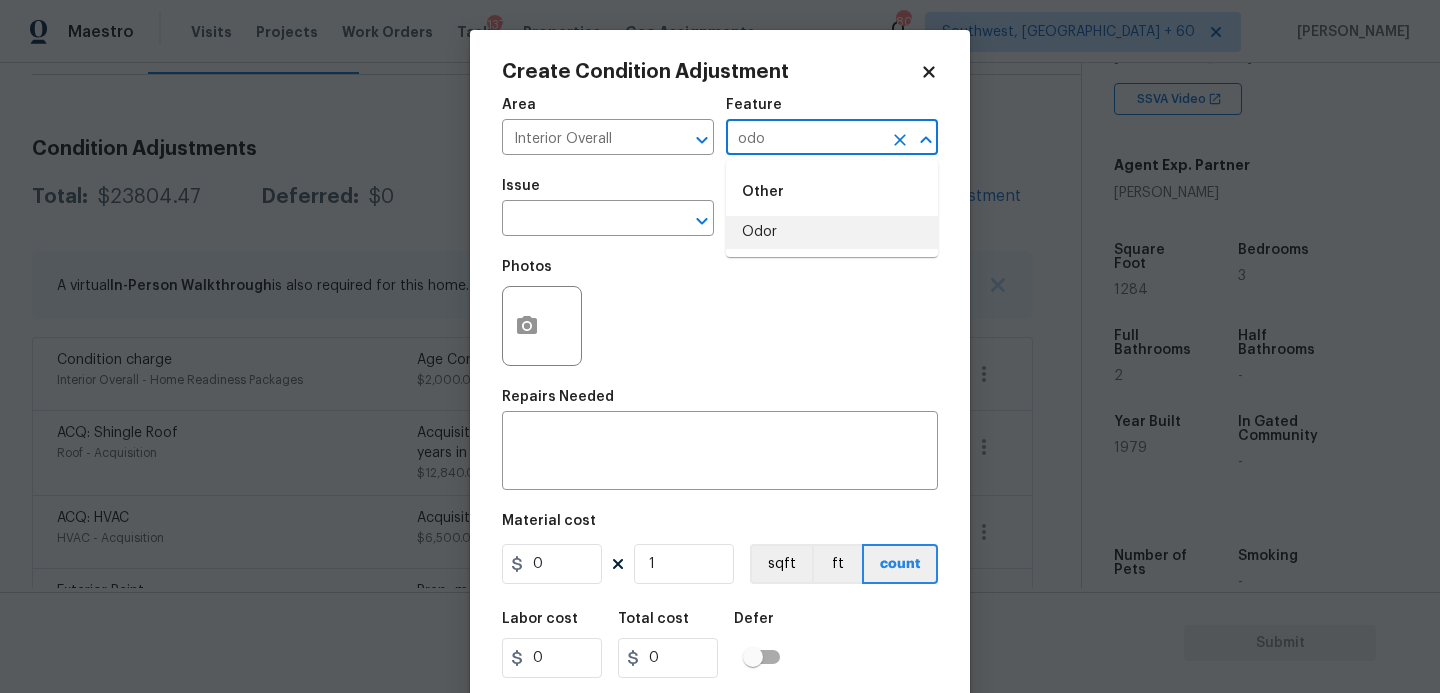 click on "Odor" at bounding box center (832, 232) 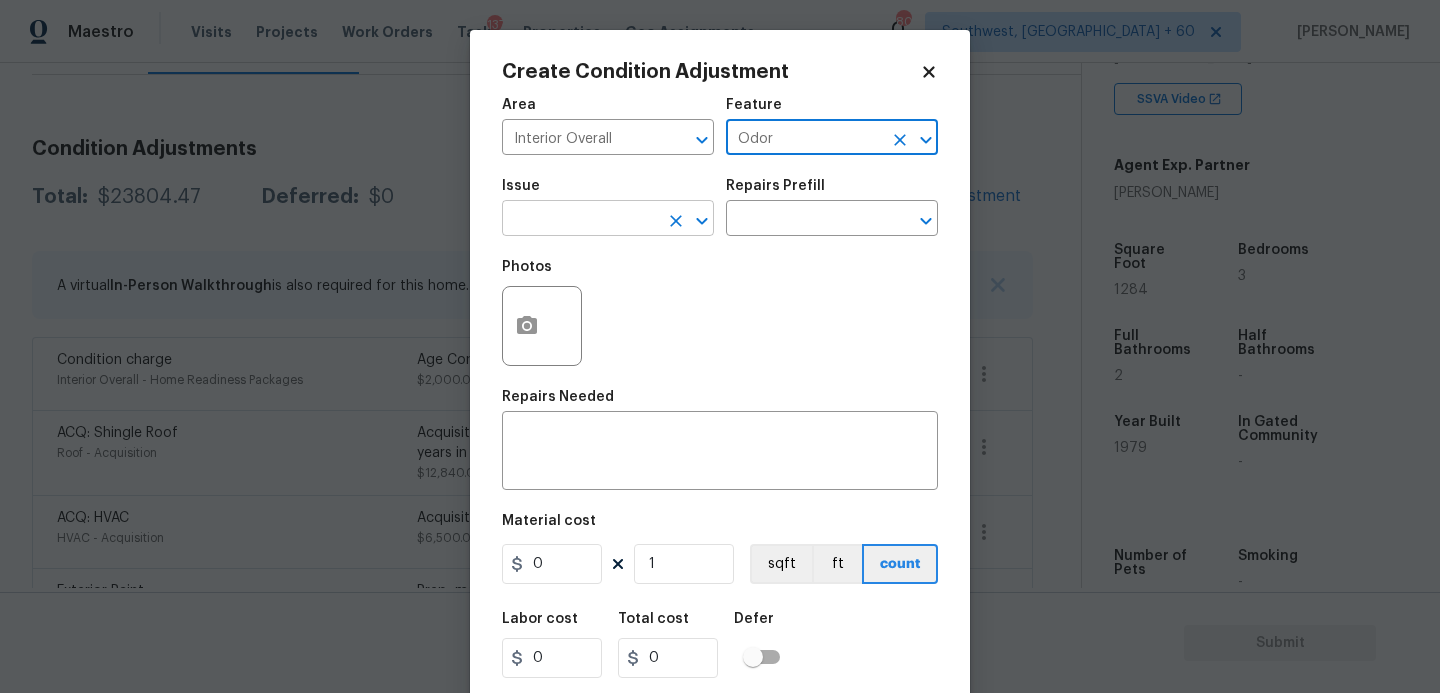 type on "Odor" 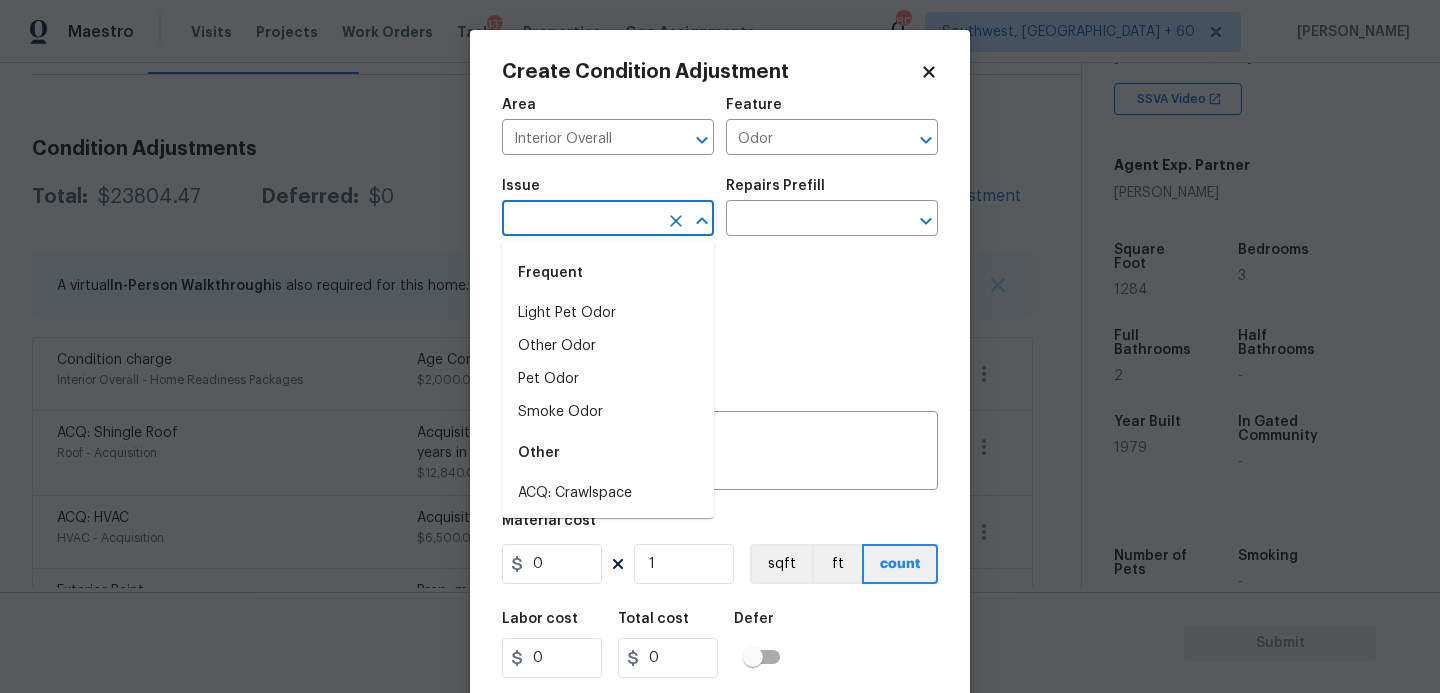 click at bounding box center [580, 220] 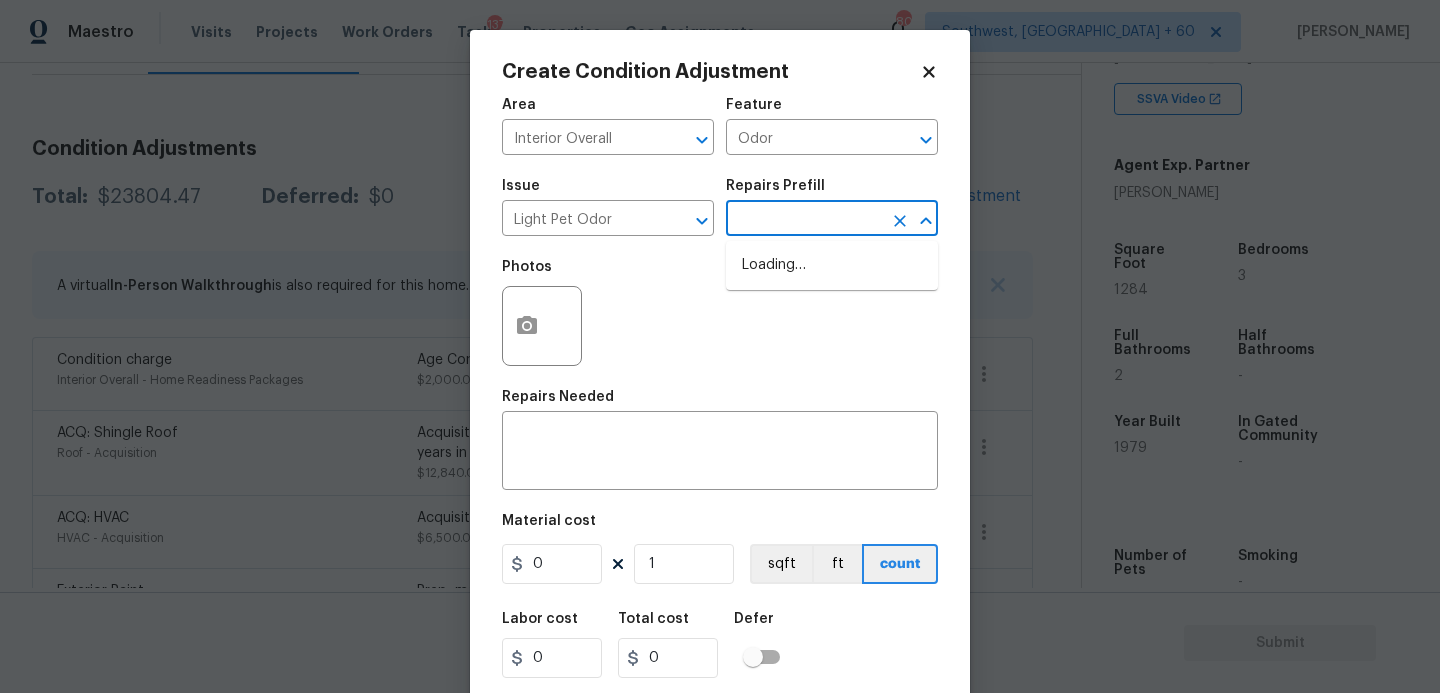 click at bounding box center [804, 220] 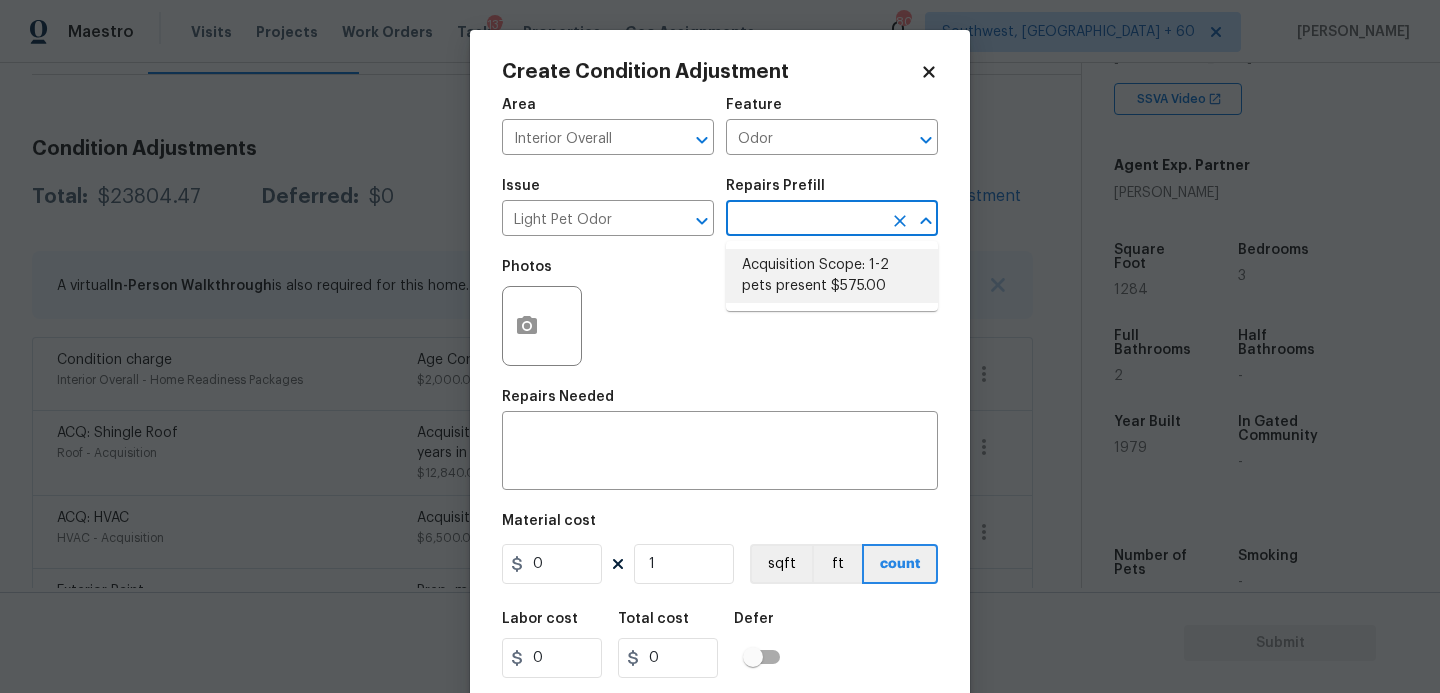 click on "Acquisition Scope: 1-2 pets present $575.00" at bounding box center [832, 276] 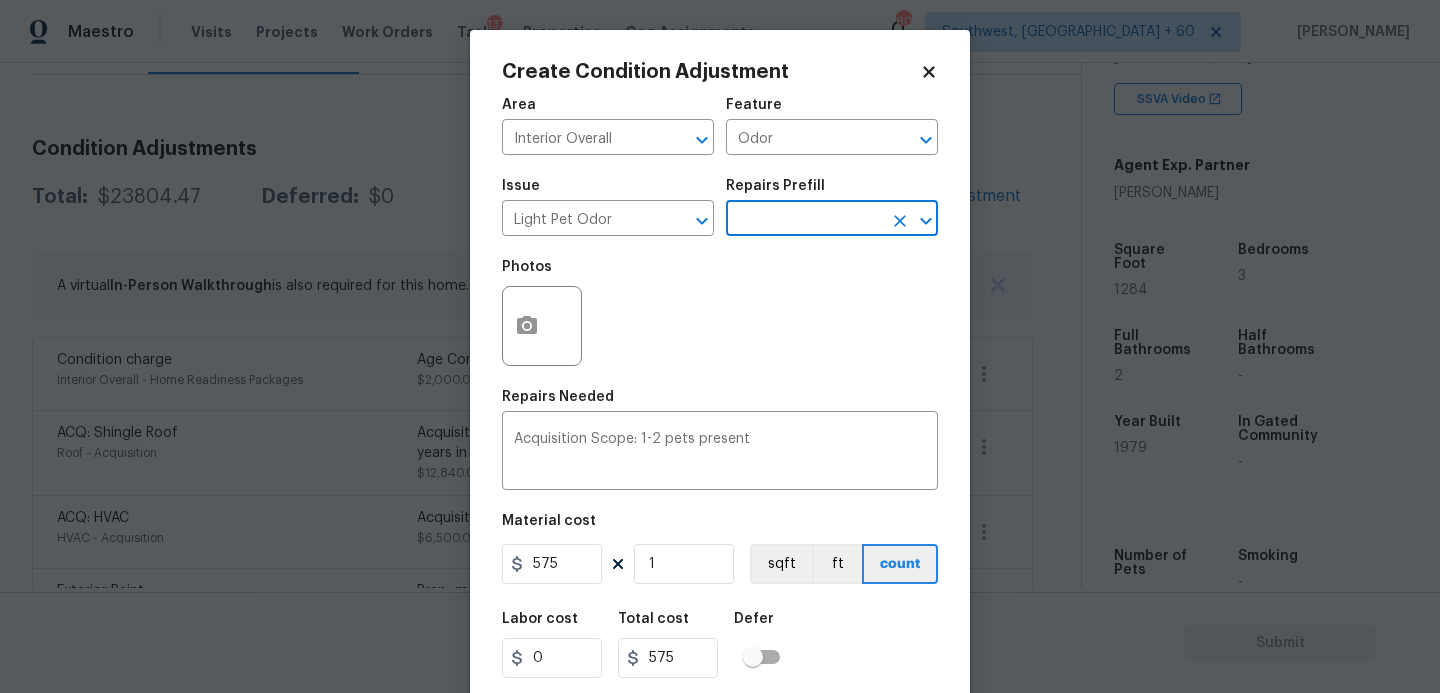 scroll, scrollTop: 54, scrollLeft: 0, axis: vertical 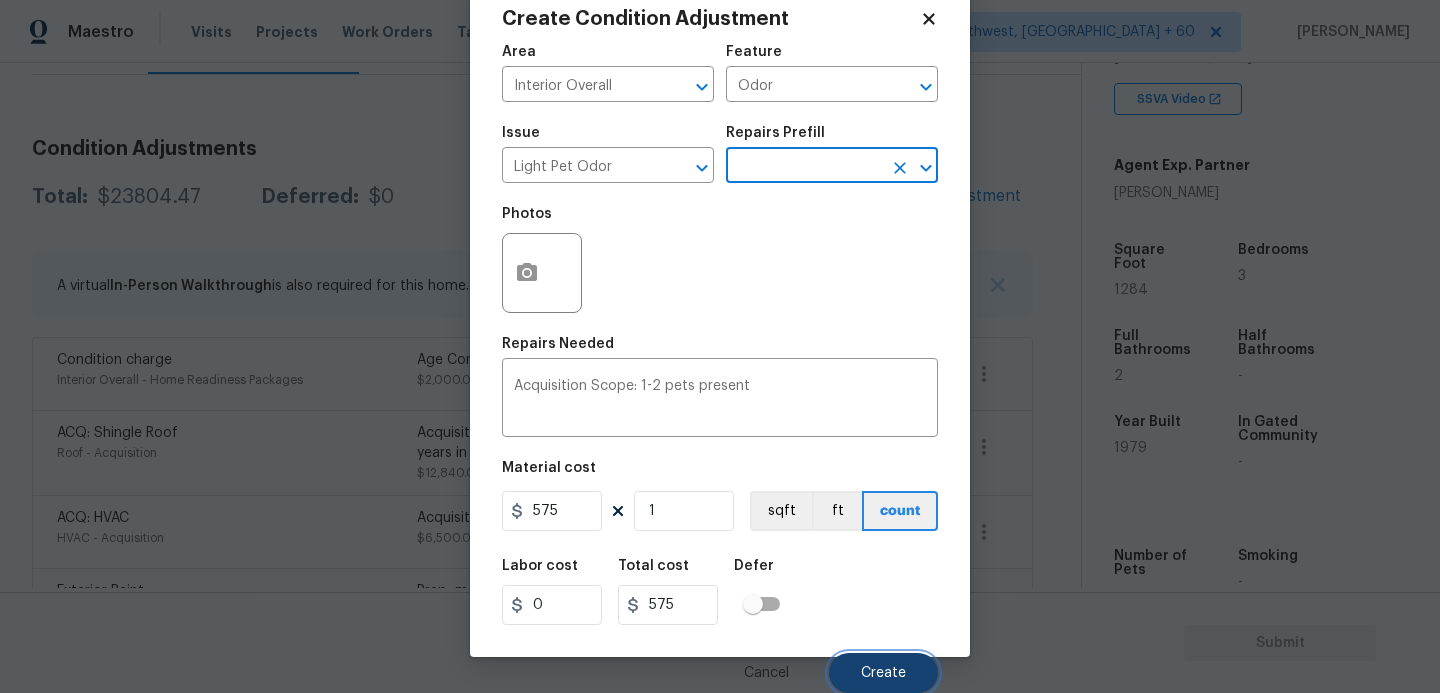 click on "Create" at bounding box center [883, 673] 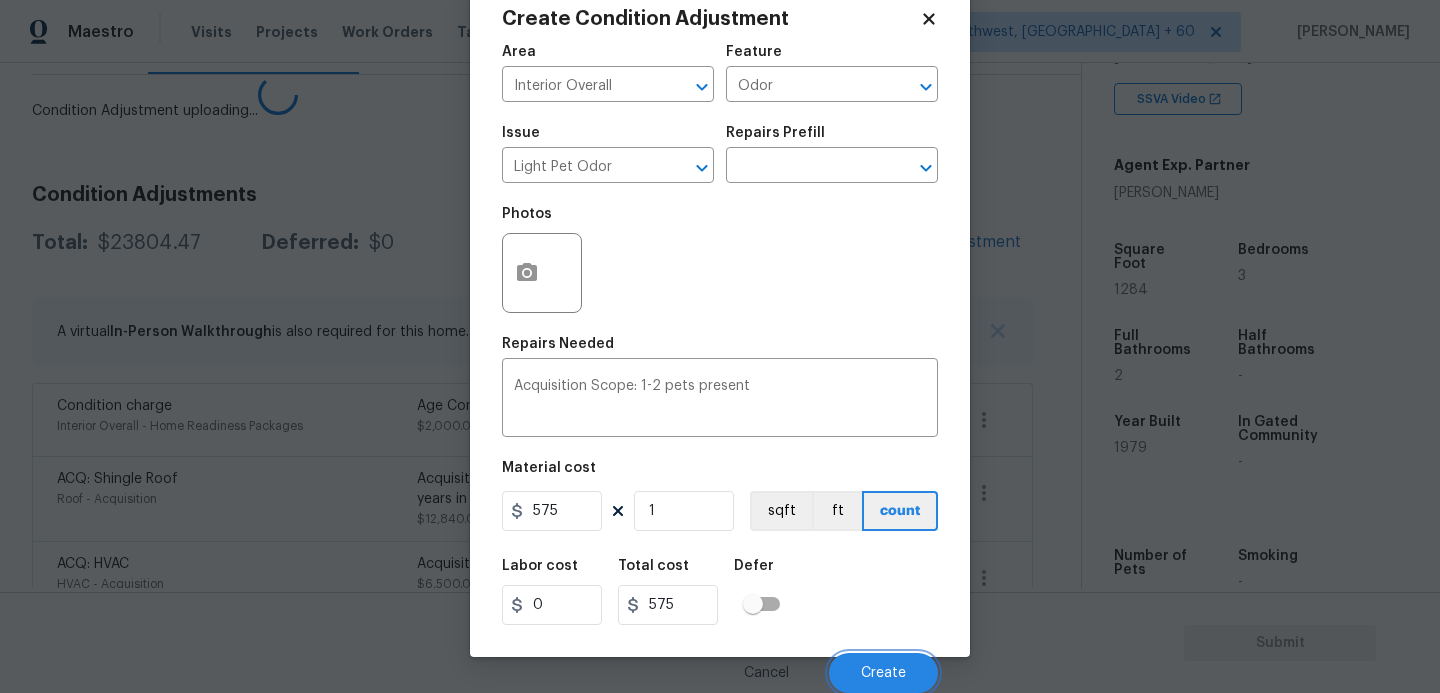 scroll, scrollTop: 47, scrollLeft: 0, axis: vertical 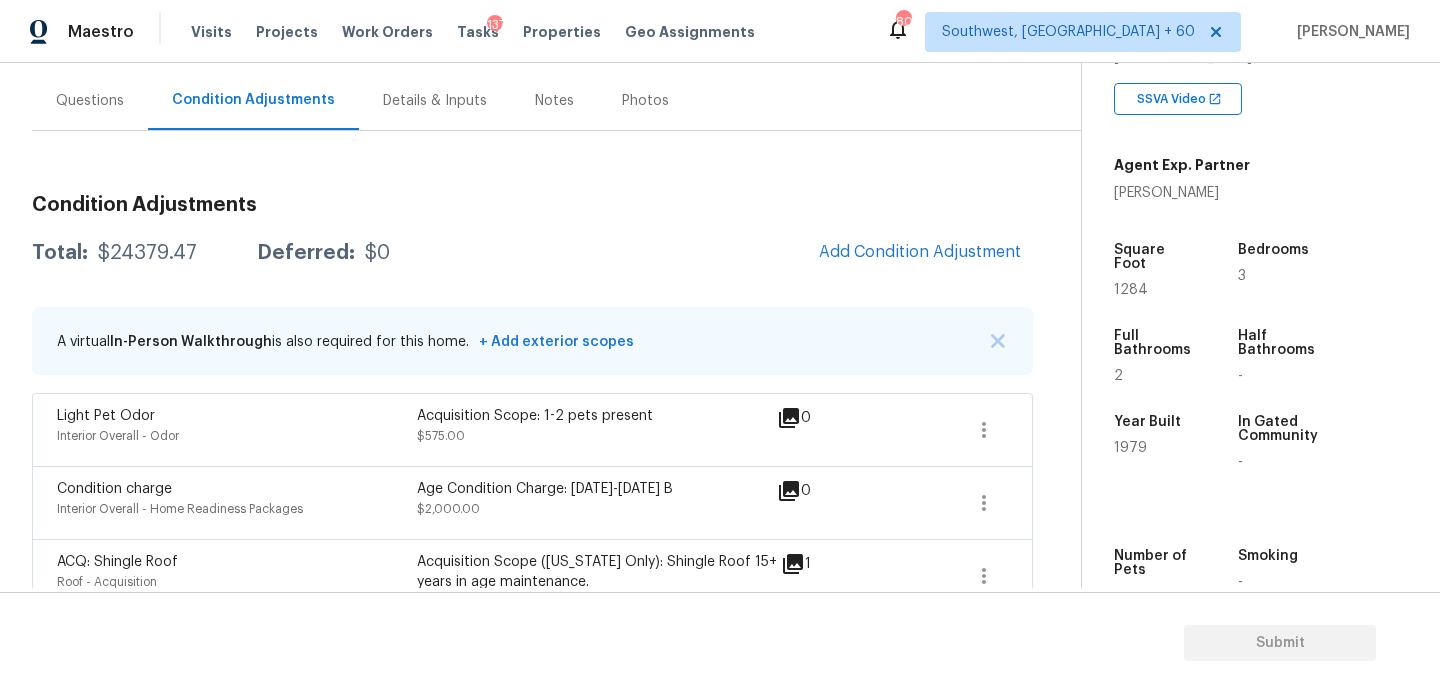 drag, startPoint x: 106, startPoint y: 101, endPoint x: 97, endPoint y: 153, distance: 52.773098 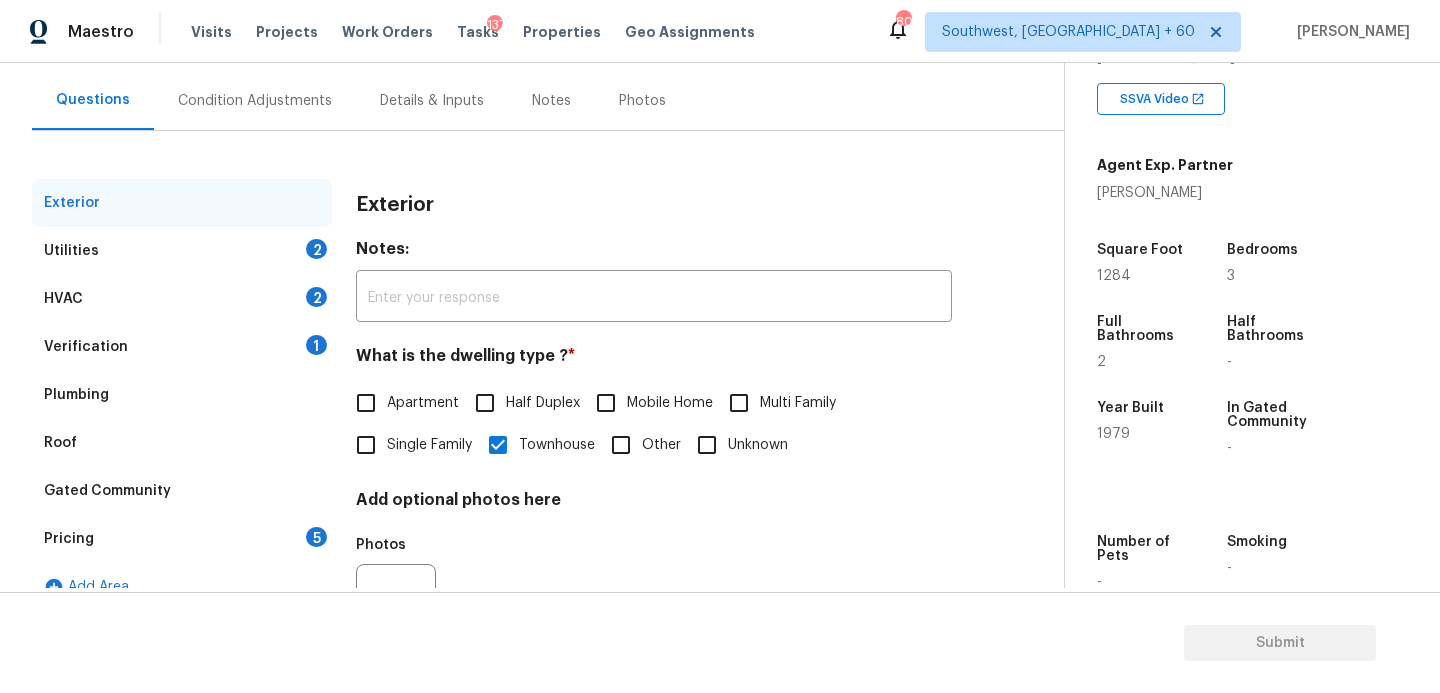 click on "Pricing 5" at bounding box center [182, 539] 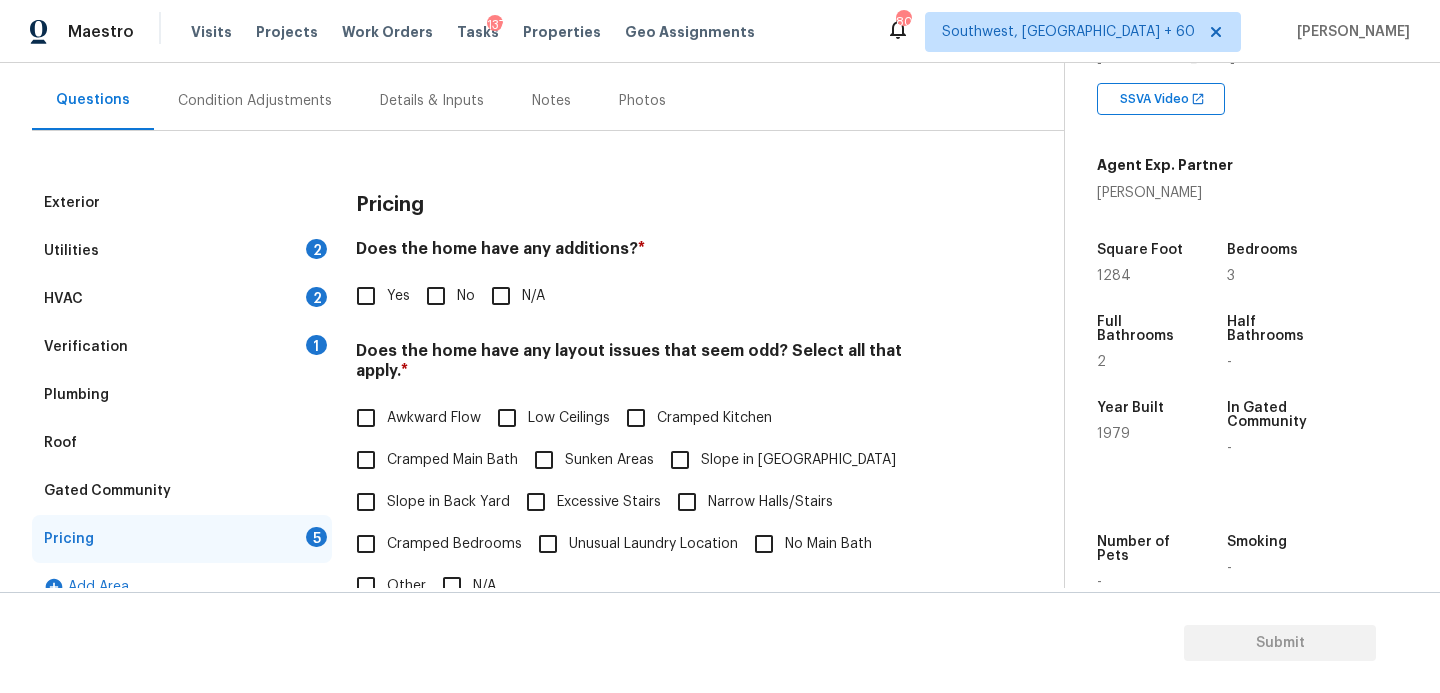 click on "Yes" at bounding box center (398, 296) 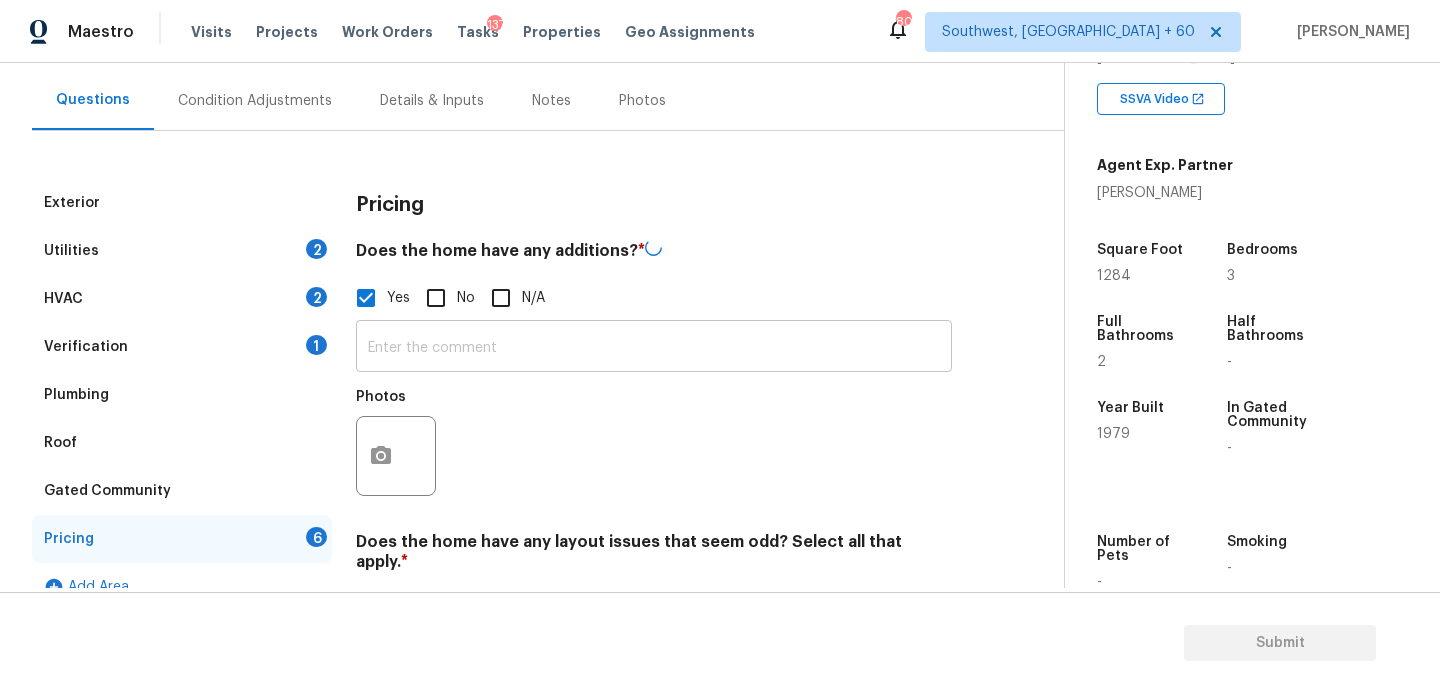 click at bounding box center (654, 348) 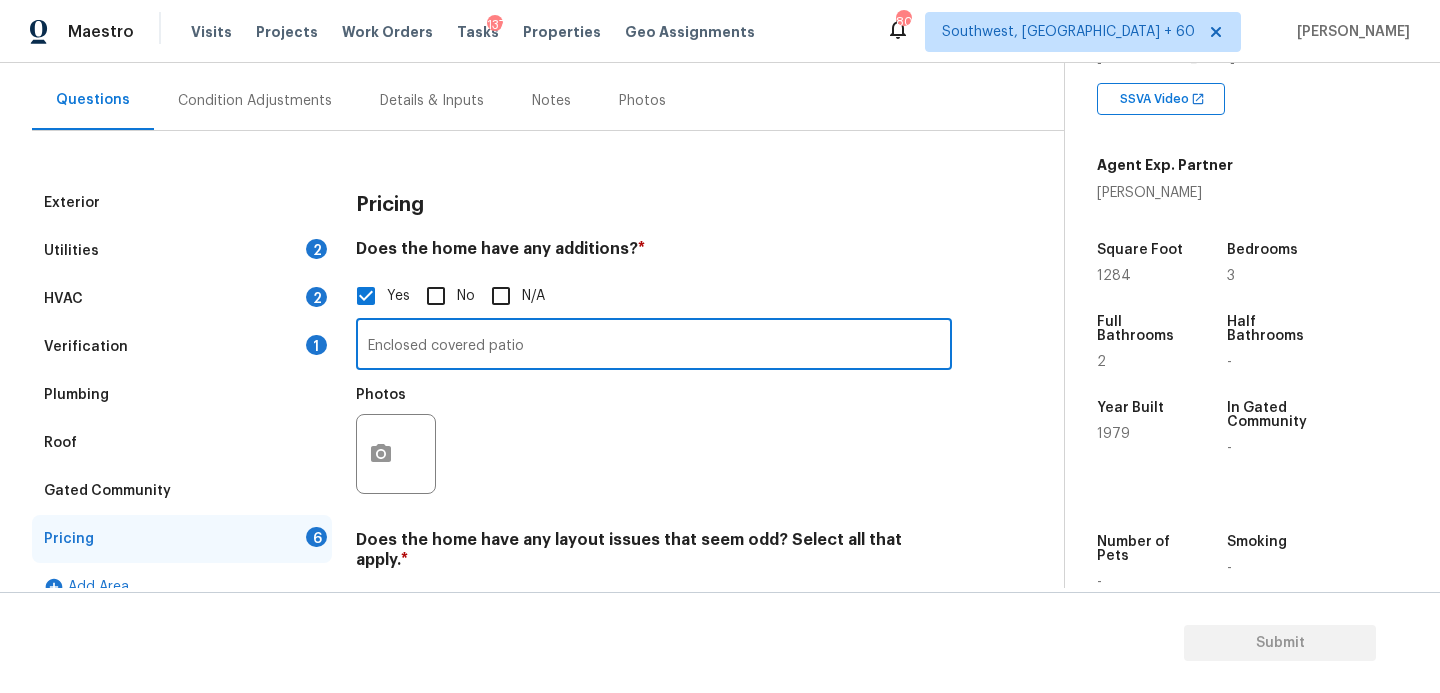 type on "Enclosed covered patio" 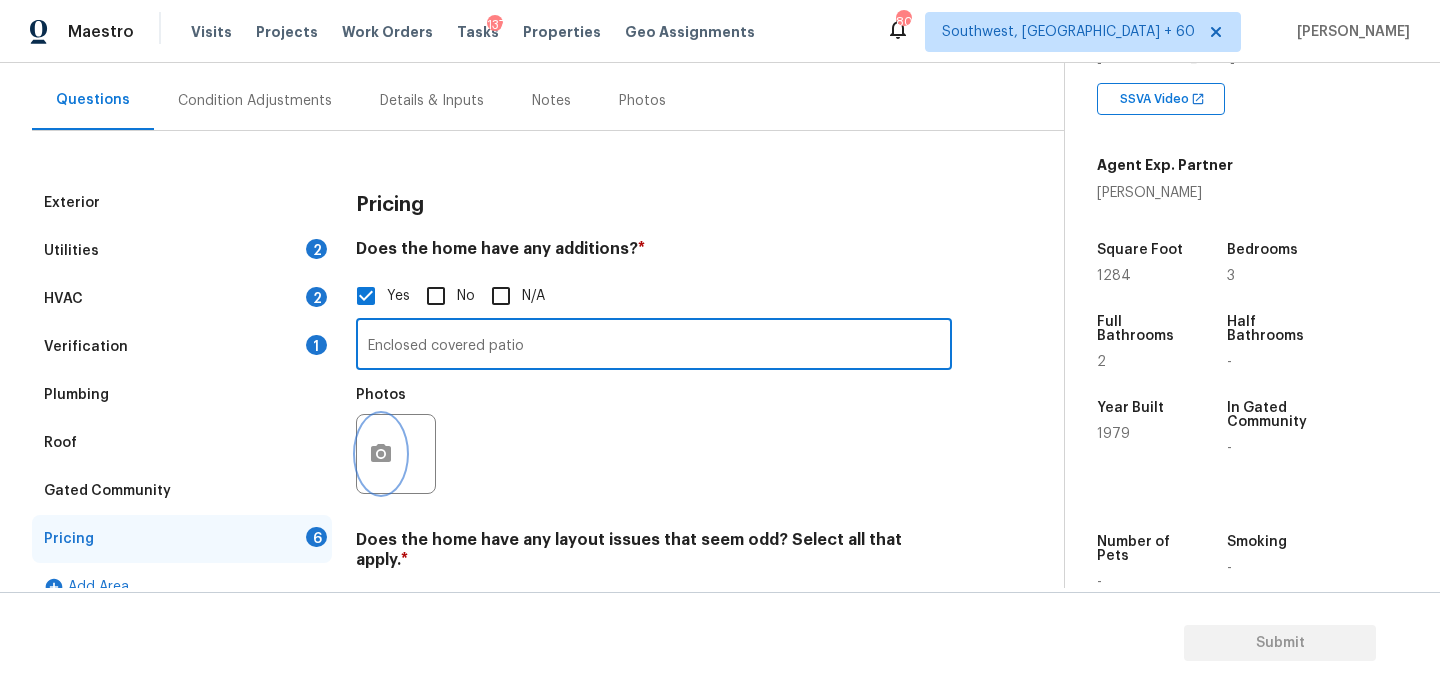 click at bounding box center [381, 454] 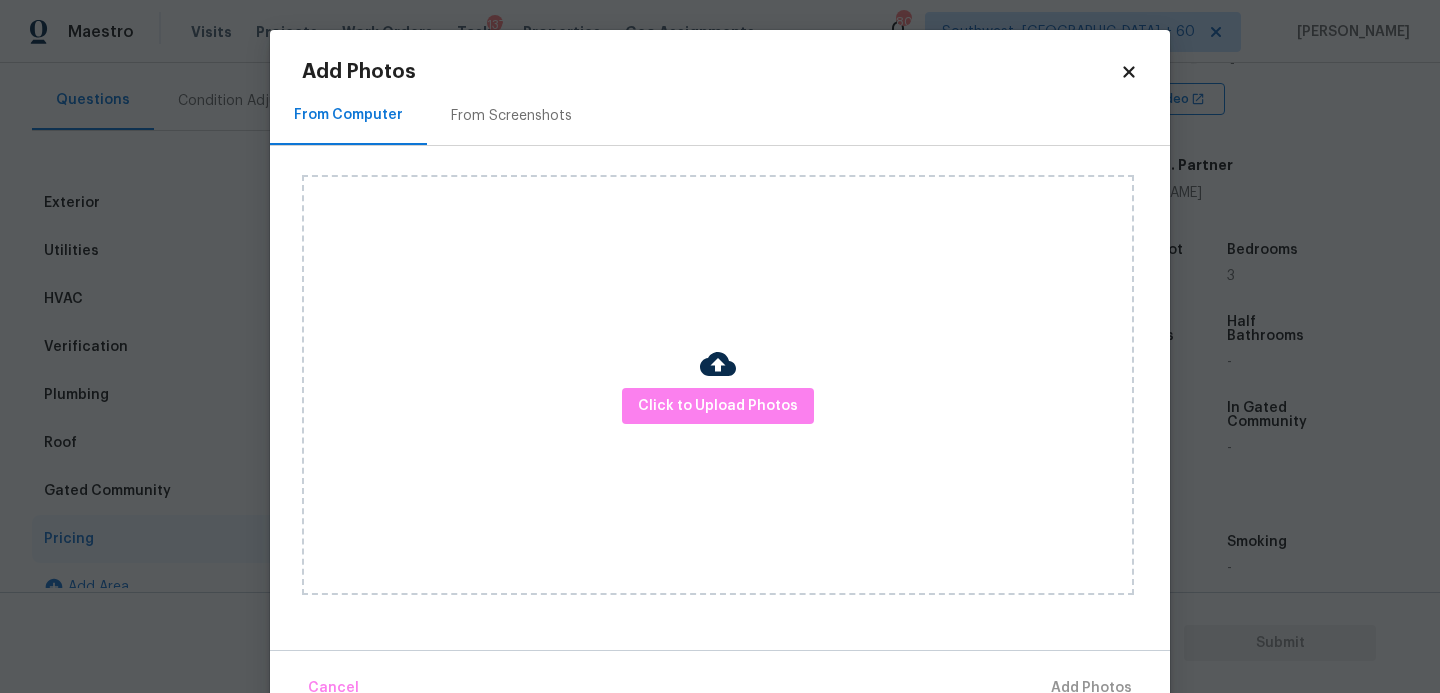 click on "Click to Upload Photos" at bounding box center [718, 385] 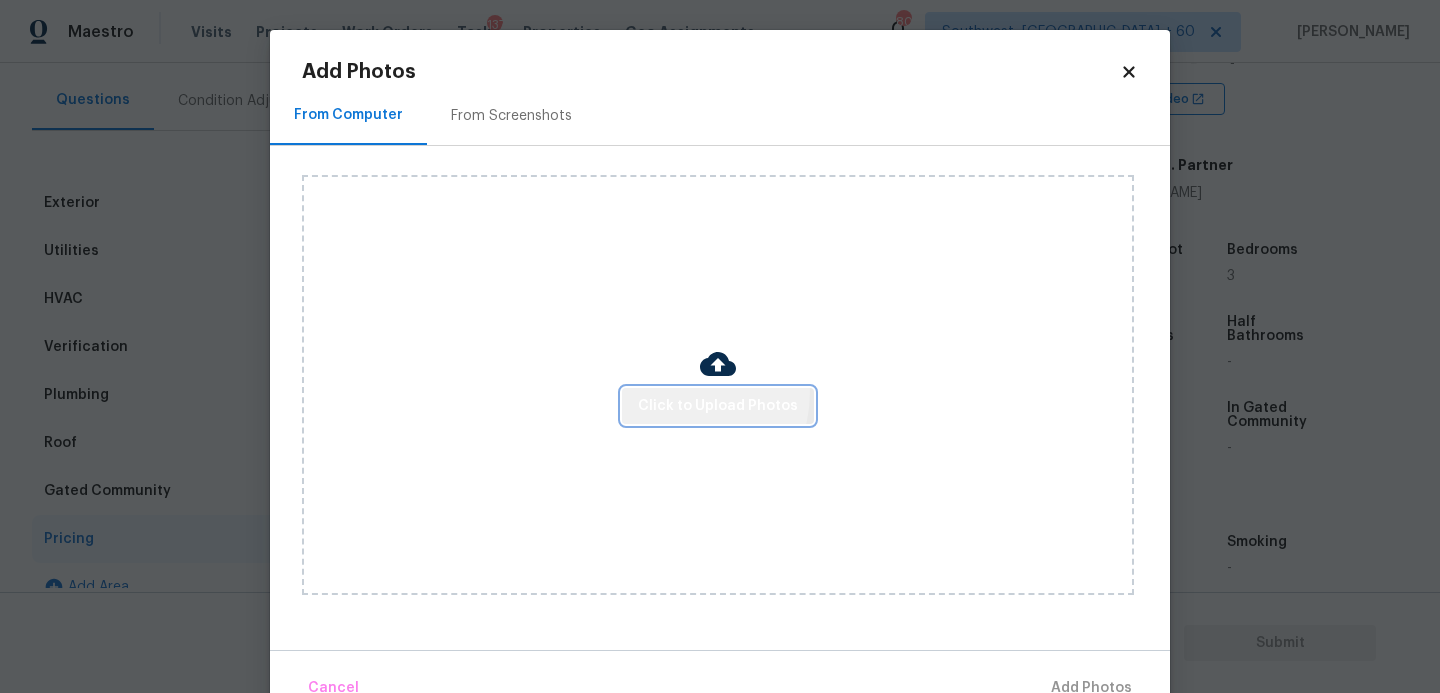 click on "Click to Upload Photos" at bounding box center (718, 406) 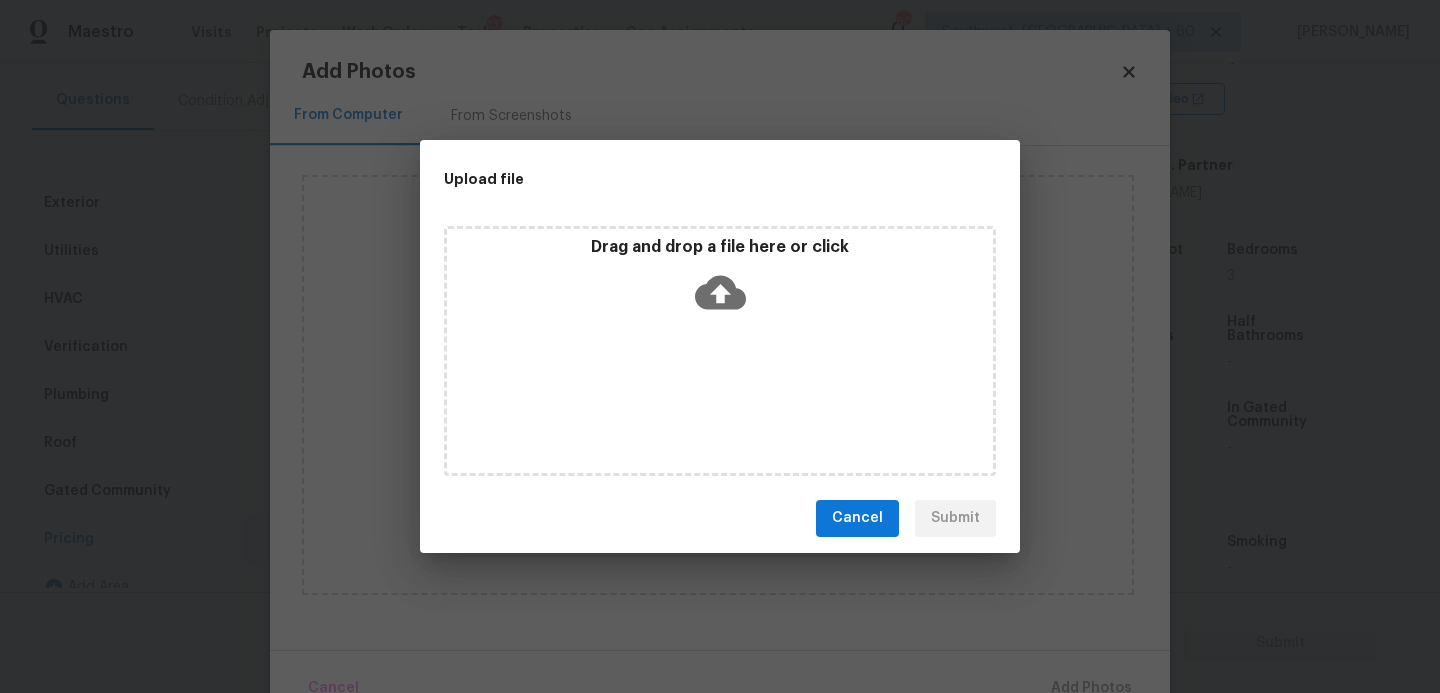 click on "Drag and drop a file here or click" at bounding box center (720, 351) 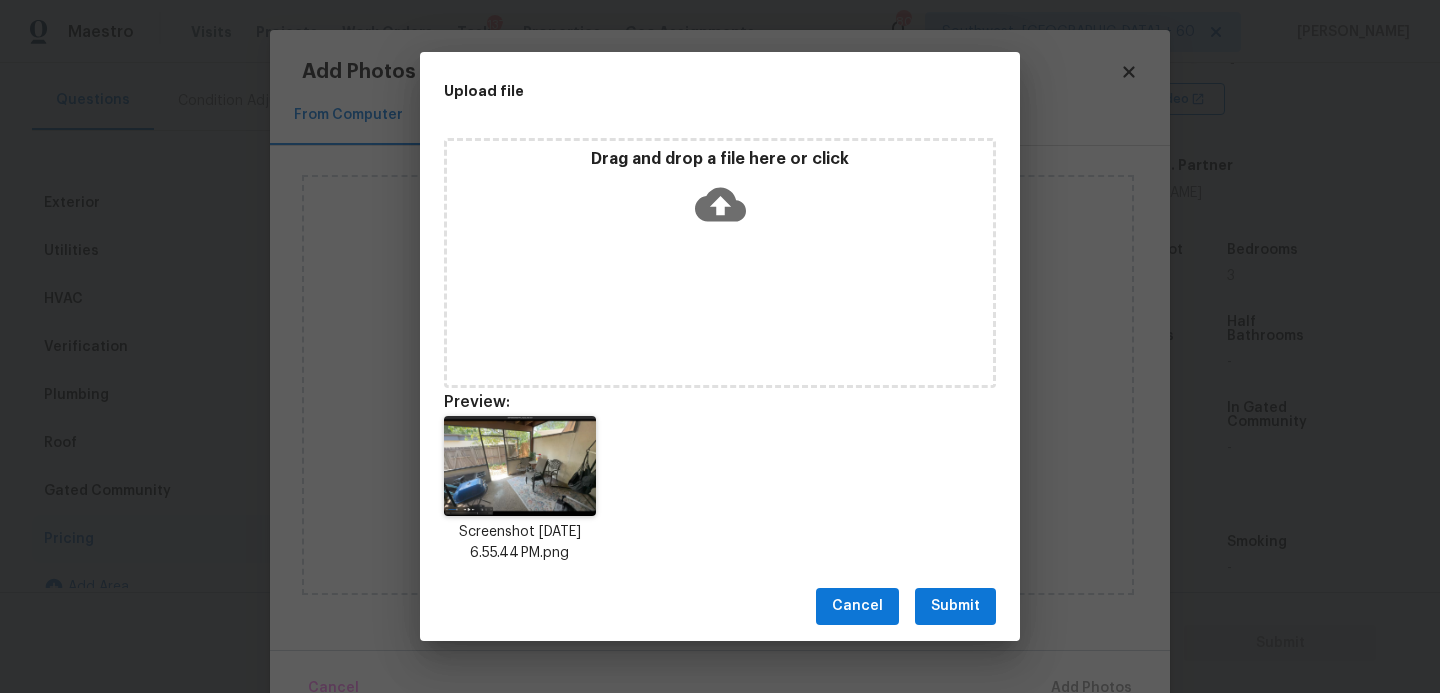 click on "Cancel Submit" at bounding box center [720, 606] 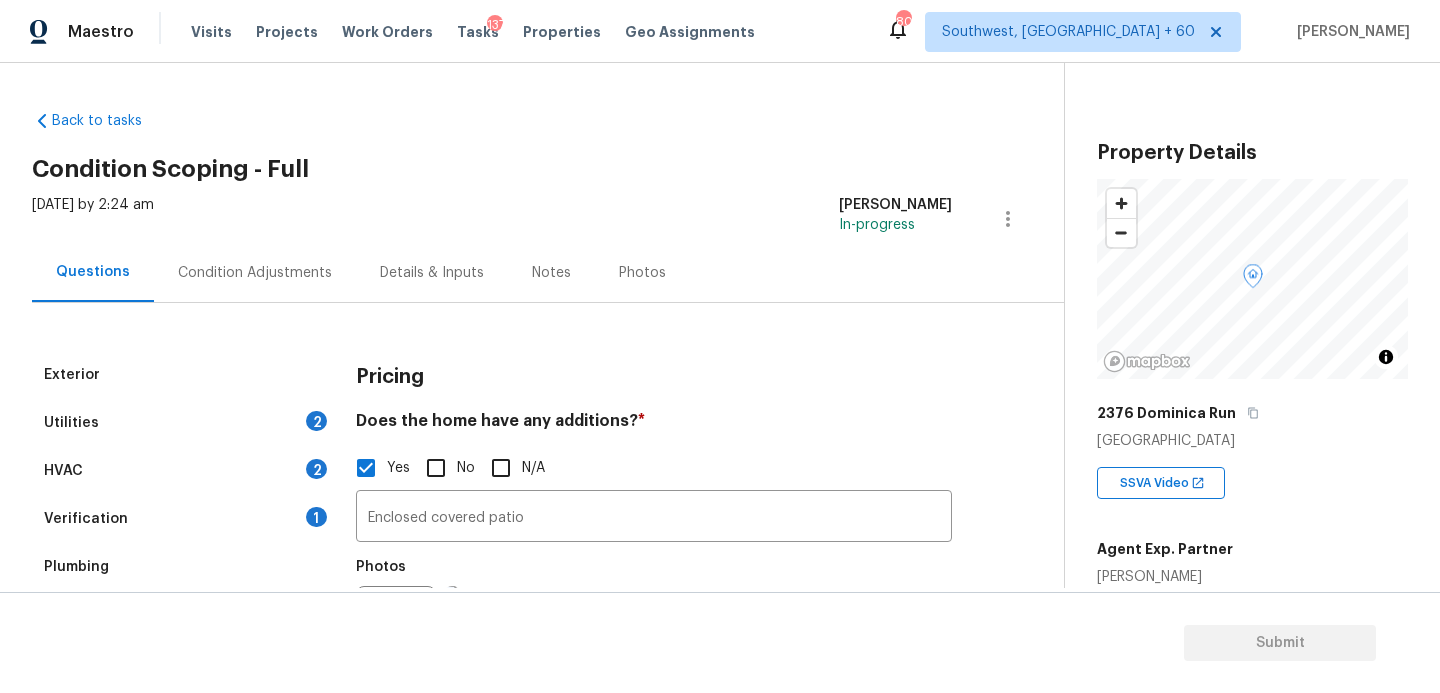 scroll, scrollTop: 0, scrollLeft: 0, axis: both 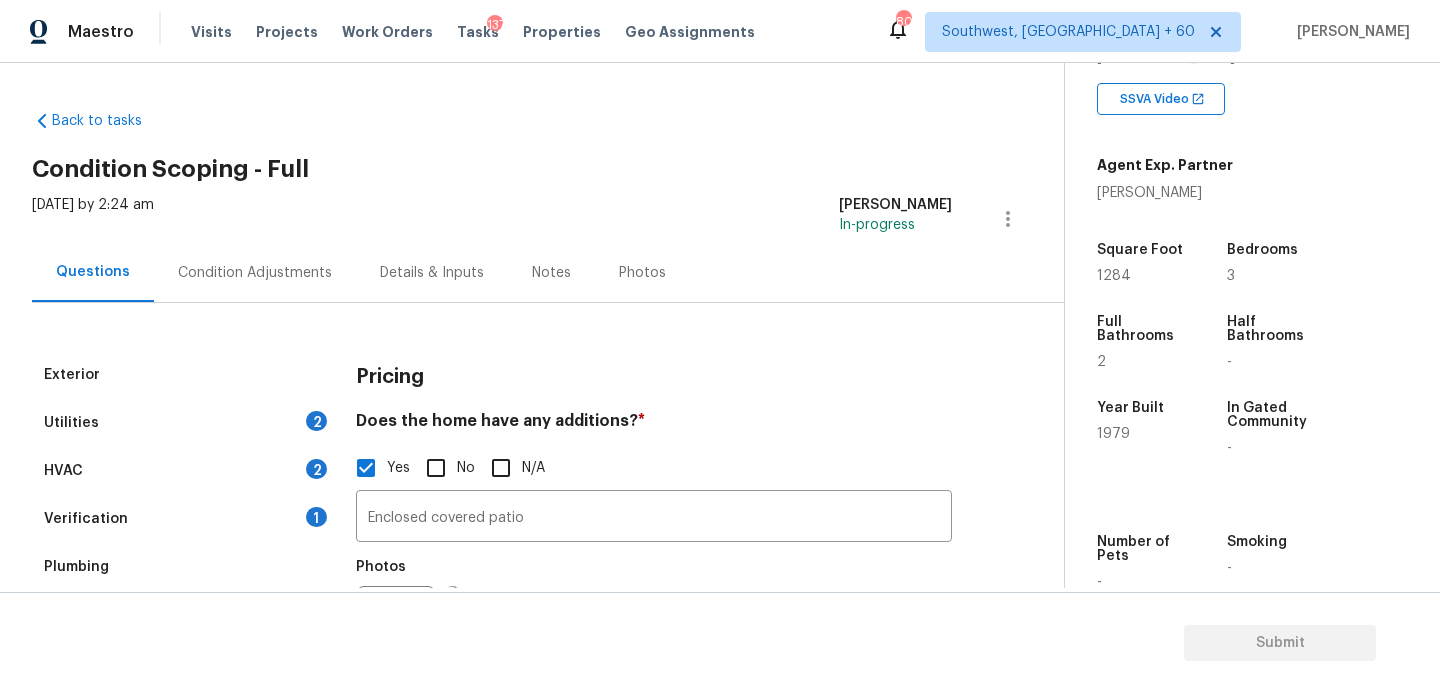 click on "Thu, Jul 17 2025 by 2:24 am   Sakthivel Chandran In-progress" at bounding box center [548, 219] 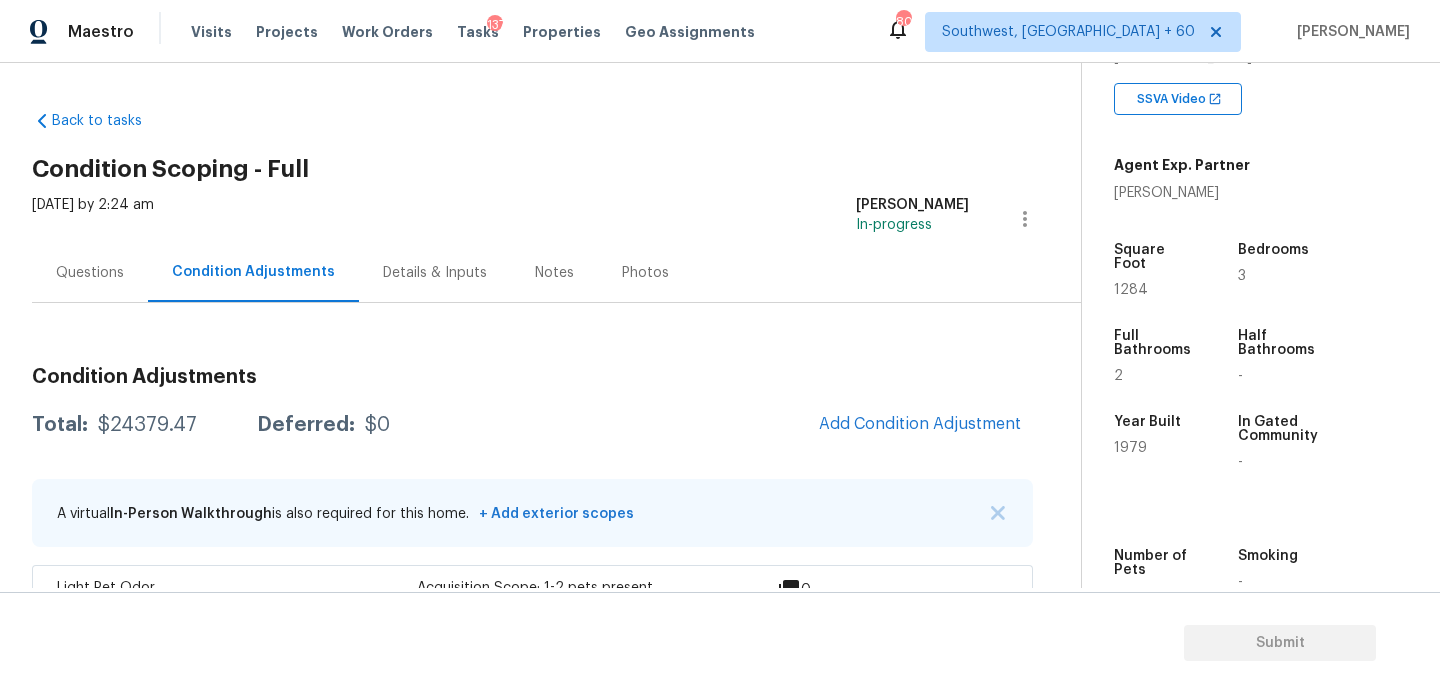 scroll, scrollTop: 207, scrollLeft: 0, axis: vertical 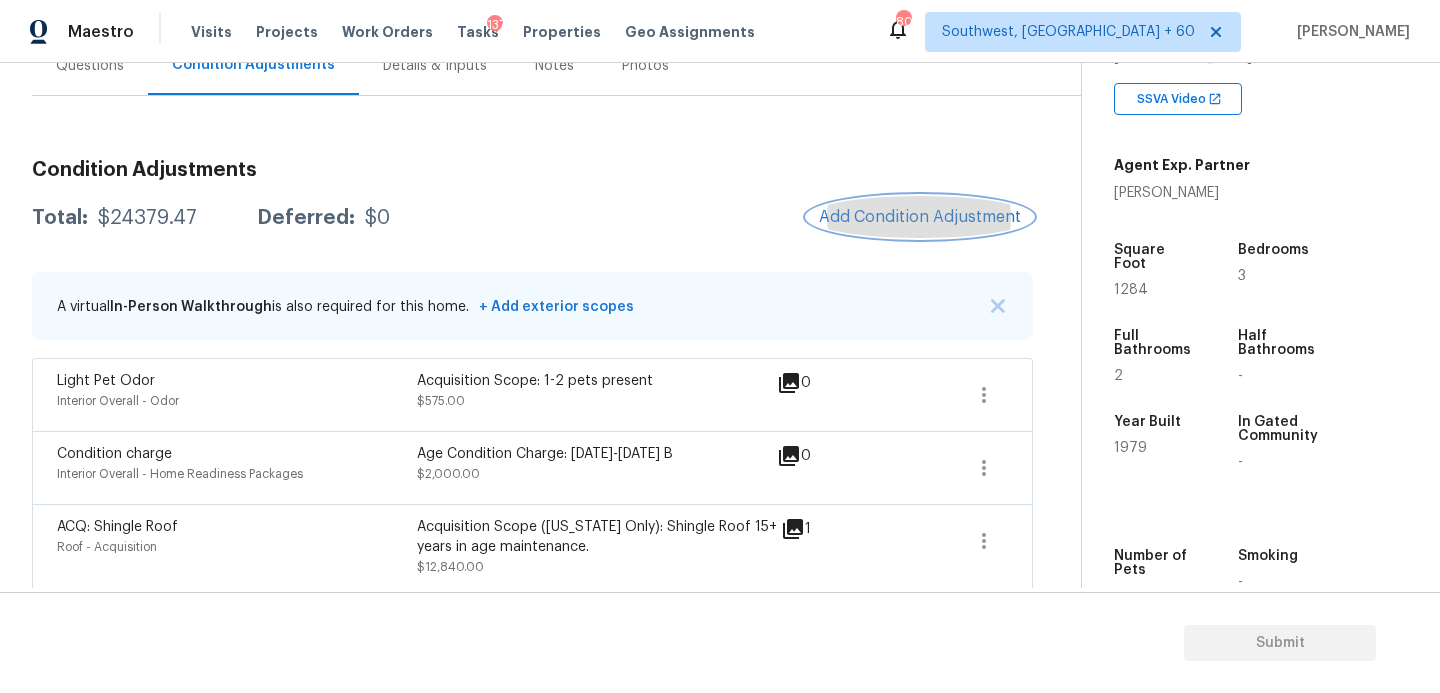 click on "Add Condition Adjustment" at bounding box center (920, 217) 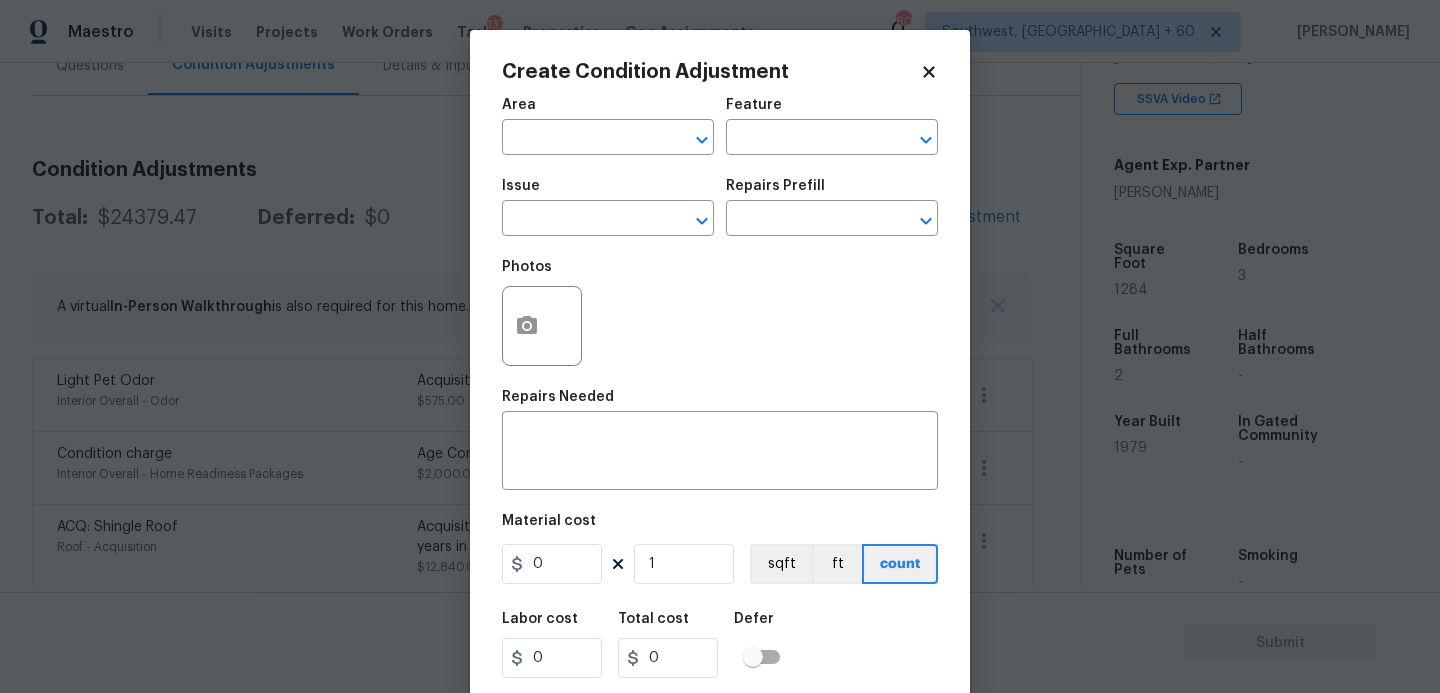 click on "Area" at bounding box center [608, 111] 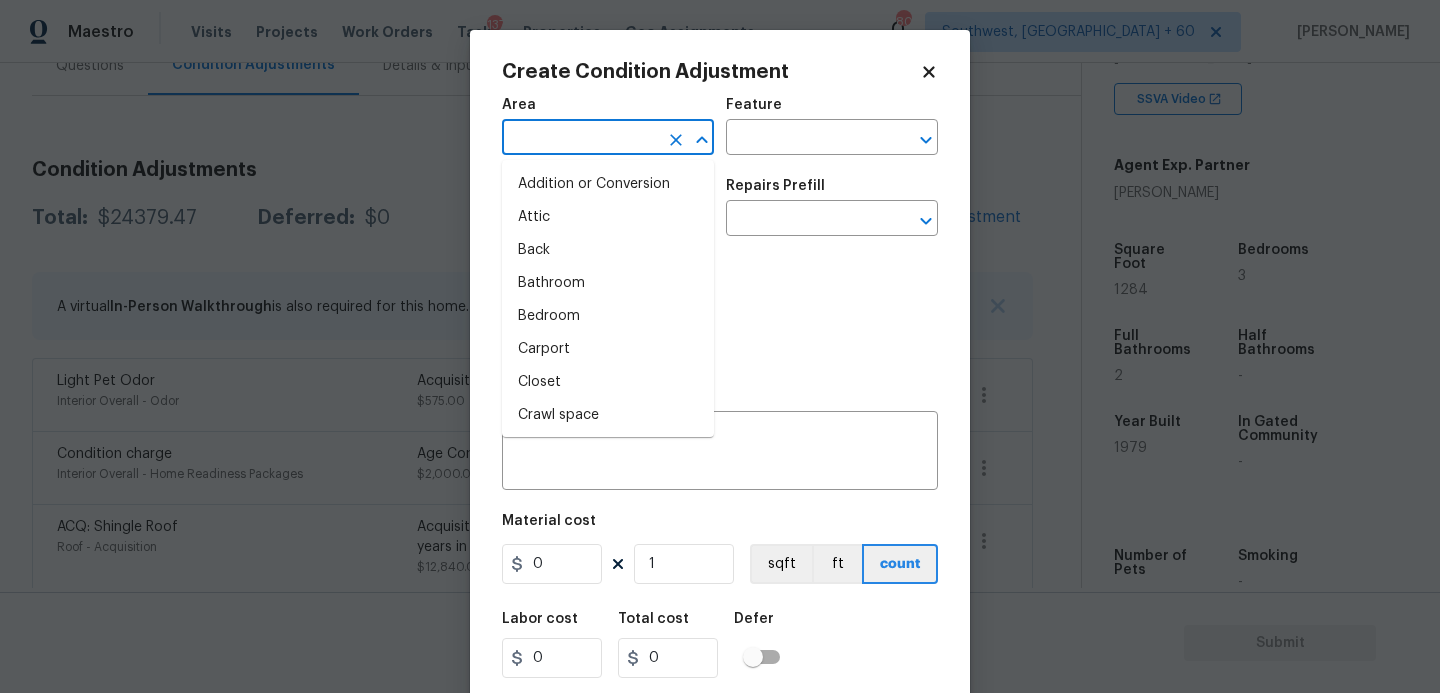 click at bounding box center (580, 139) 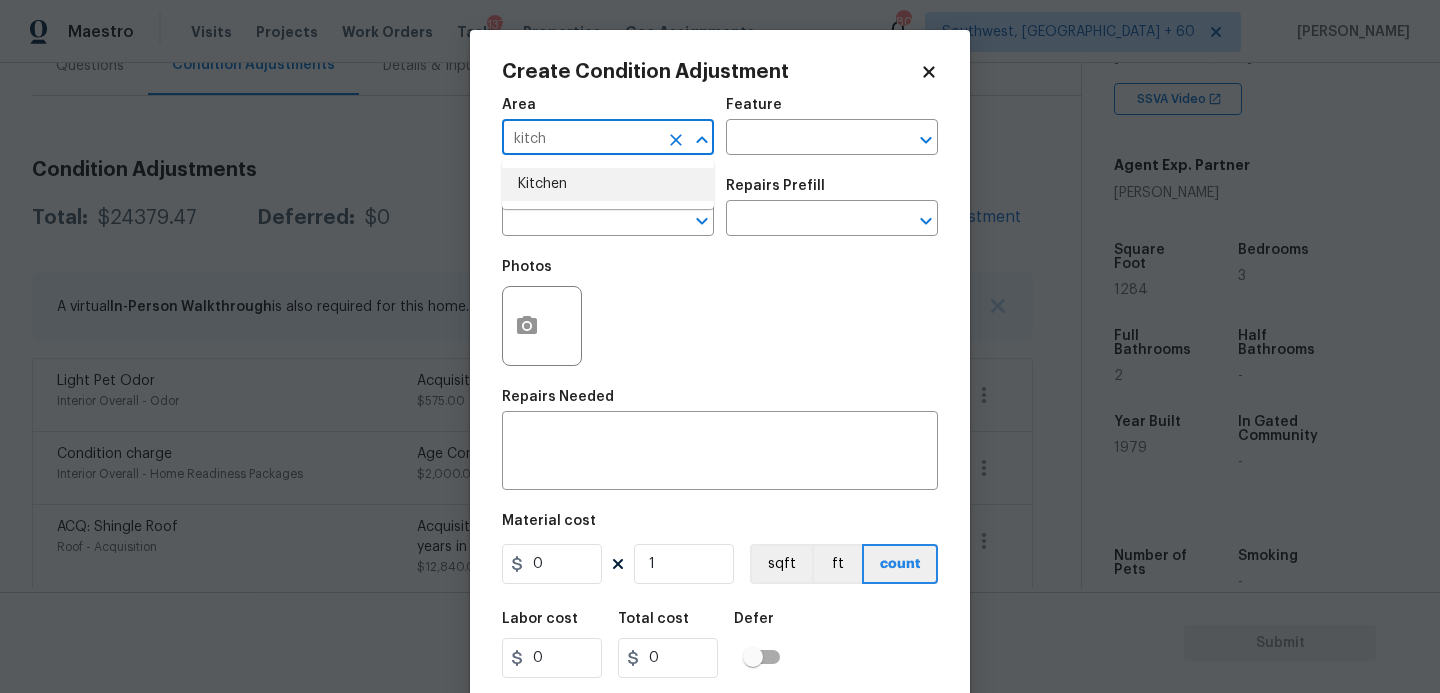 type on "kitch" 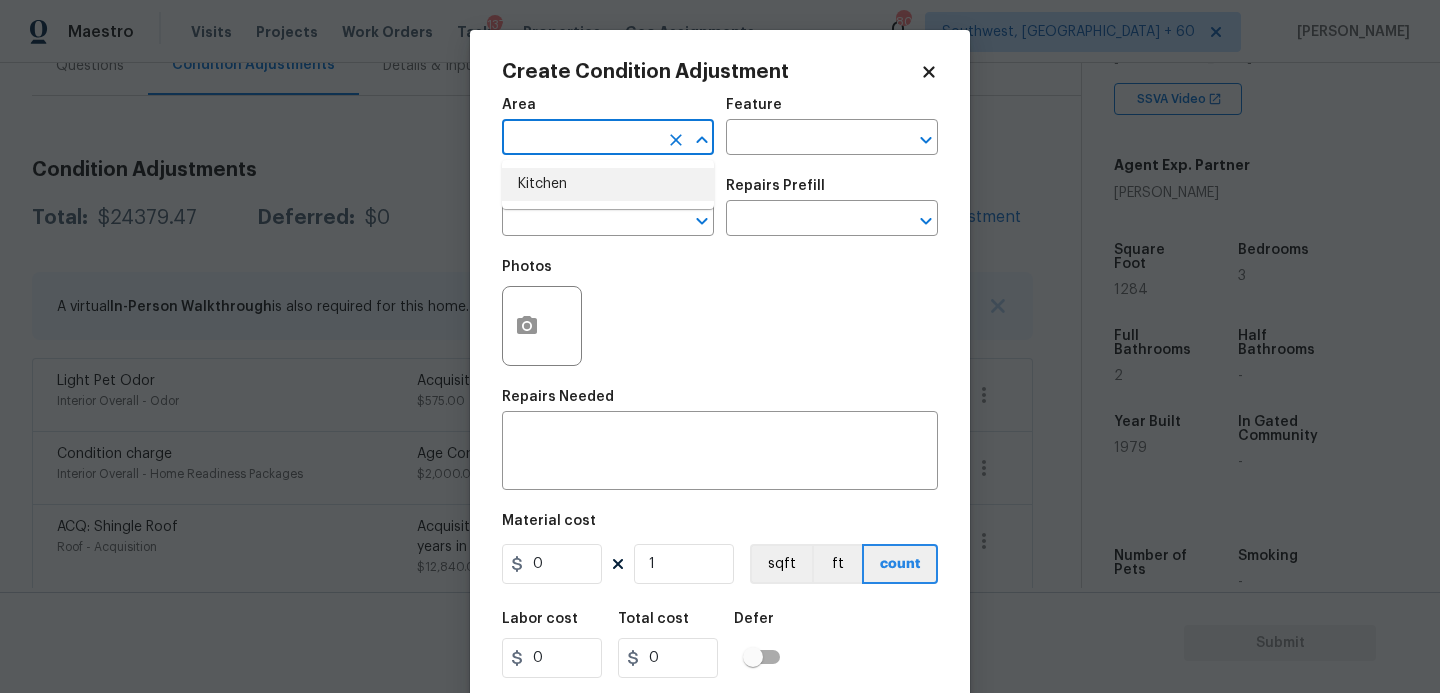 click on "Maestro Visits Projects Work Orders Tasks 137 Properties Geo Assignments 804 Southwest, FL + 60 Sakthivel Chandran Back to tasks Condition Scoping - Full Thu, Jul 17 2025 by 2:24 am   Sakthivel Chandran In-progress Questions Condition Adjustments Details & Inputs Notes Photos Condition Adjustments Total:  $24379.47 Deferred:  $0 Add Condition Adjustment A virtual  In-Person Walkthrough  is also required for this home.   + Add exterior scopes Light Pet Odor Interior Overall - Odor Acquisition Scope: 1-2 pets present $575.00   0 Condition charge Interior Overall - Home Readiness Packages Age Condition Charge: 1922-1978 B	 $2,000.00   0 ACQ: Shingle Roof Roof - Acquisition Acquisition Scope (Florida Only): Shingle Roof 15+ years in age maintenance. $12,840.00   1 ACQ: HVAC HVAC - Acquisition Acquisition Scope: Functional HVAC 21+ years $6,500.00   0 Exterior Paint Exterior Overall - Overall Paint $0.00   2 Debris/garbage on site Exterior Overall - Back Yard $0.00   0 Pressure Washing Exterior Overall - Siding" at bounding box center [720, 346] 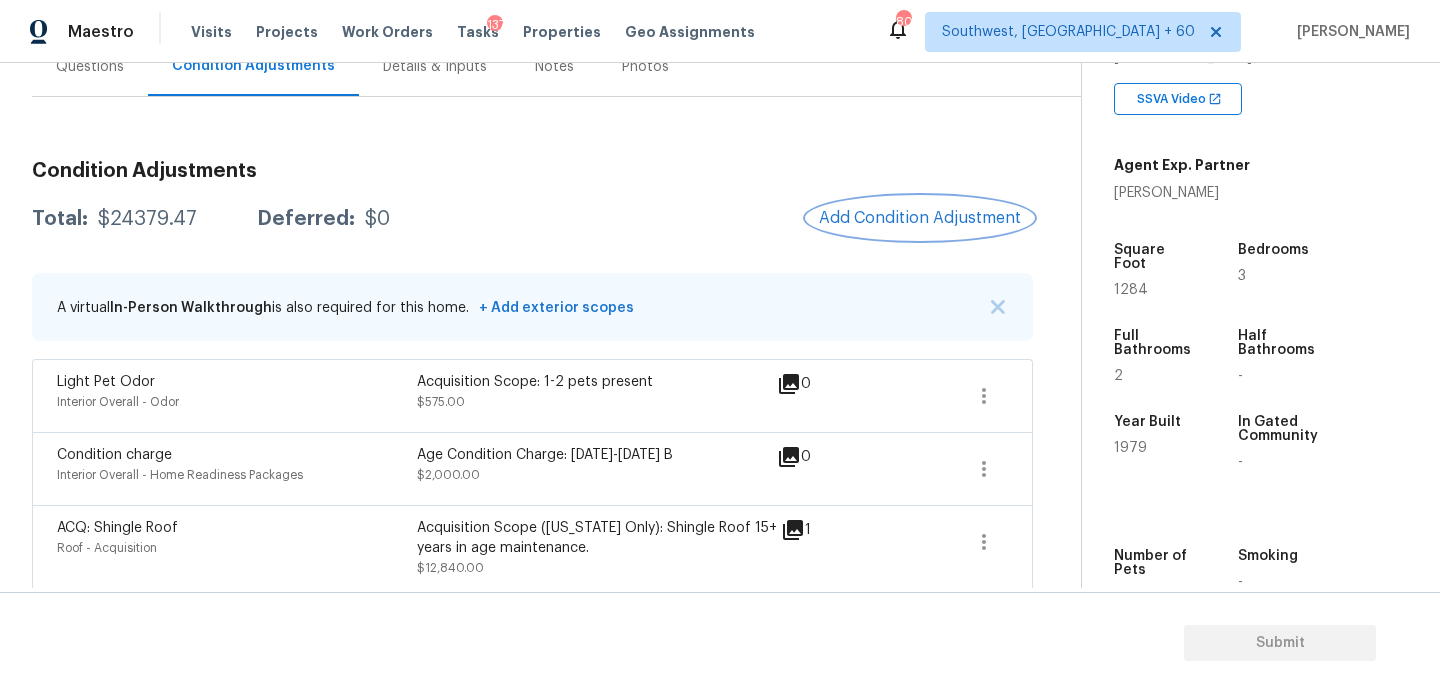 scroll, scrollTop: 197, scrollLeft: 0, axis: vertical 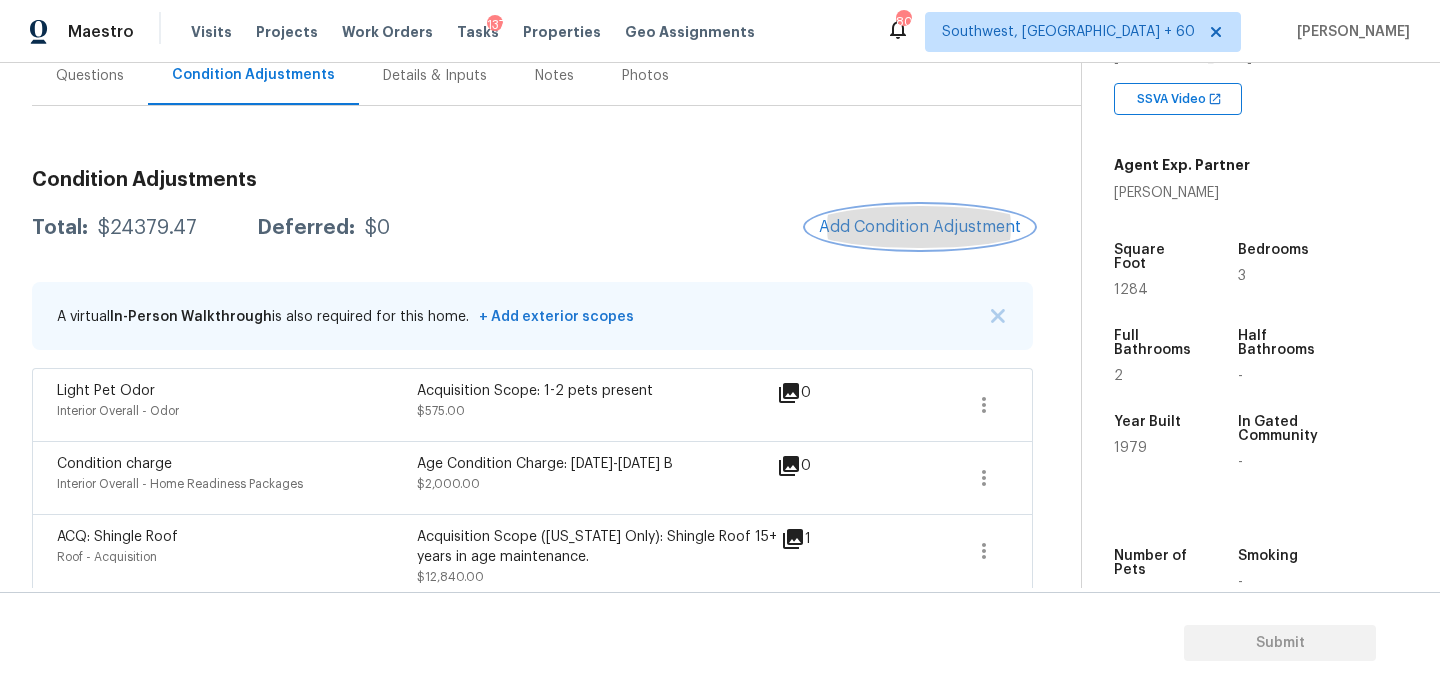click on "Add Condition Adjustment" at bounding box center [920, 227] 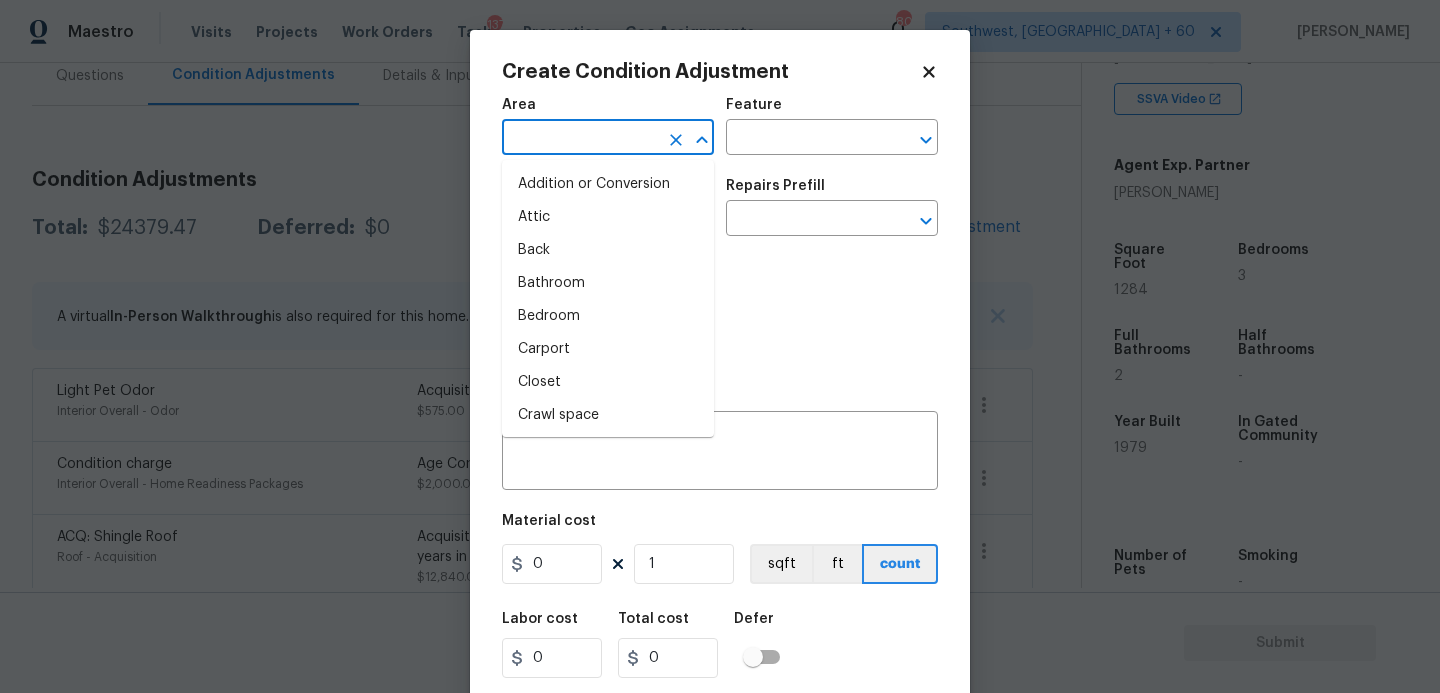 click at bounding box center [580, 139] 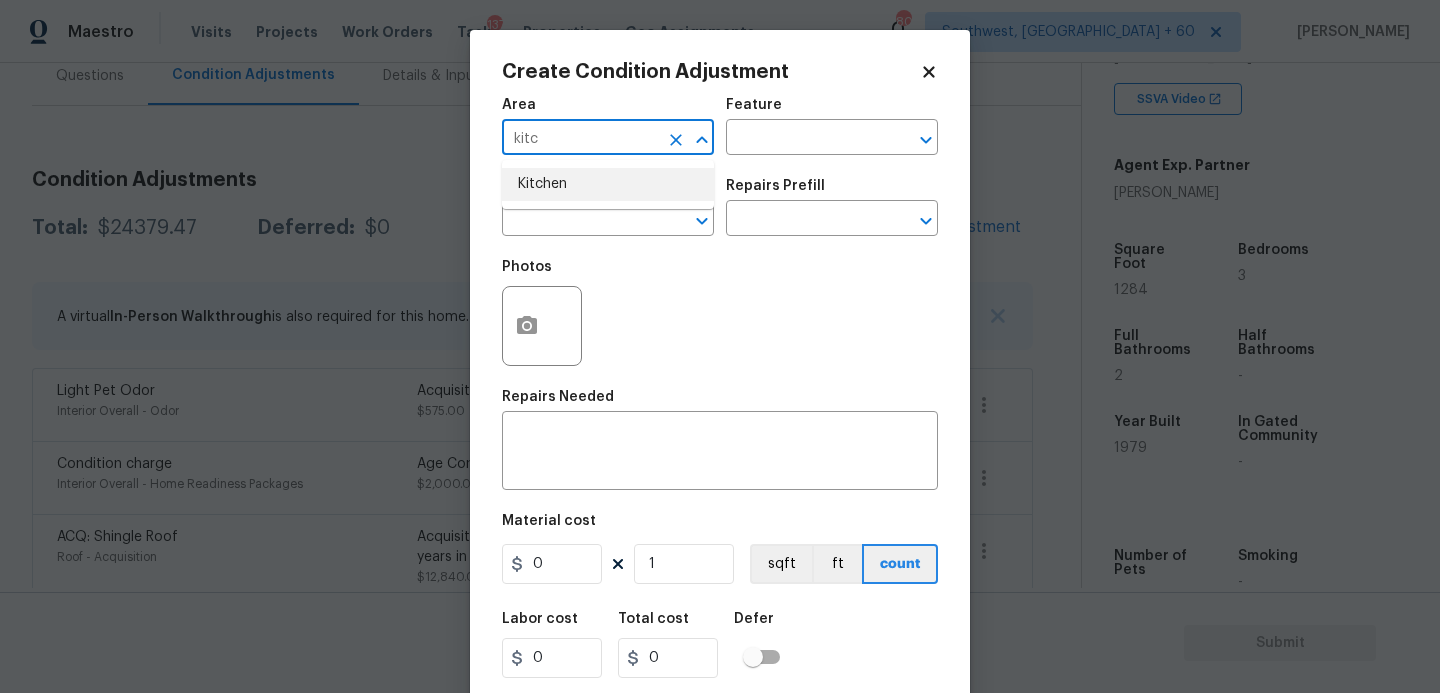 click on "Kitchen" at bounding box center (608, 184) 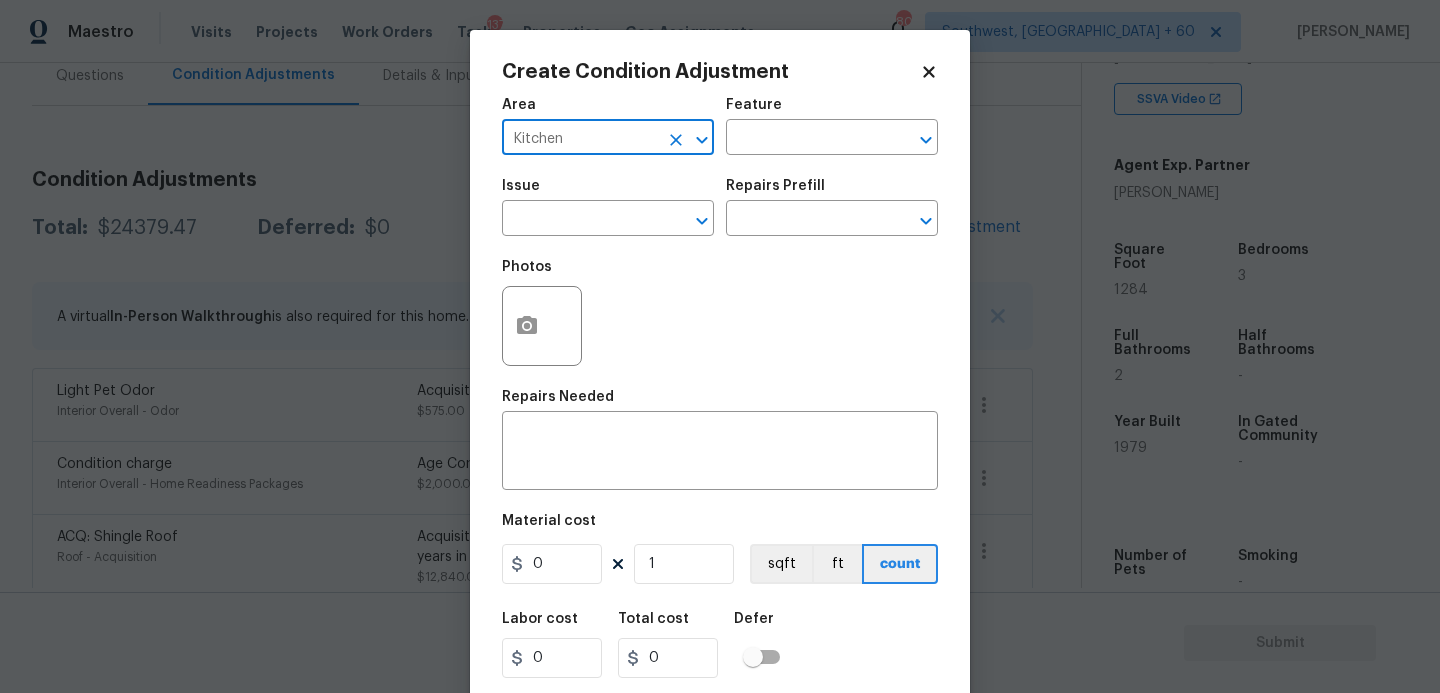 type on "Kitchen" 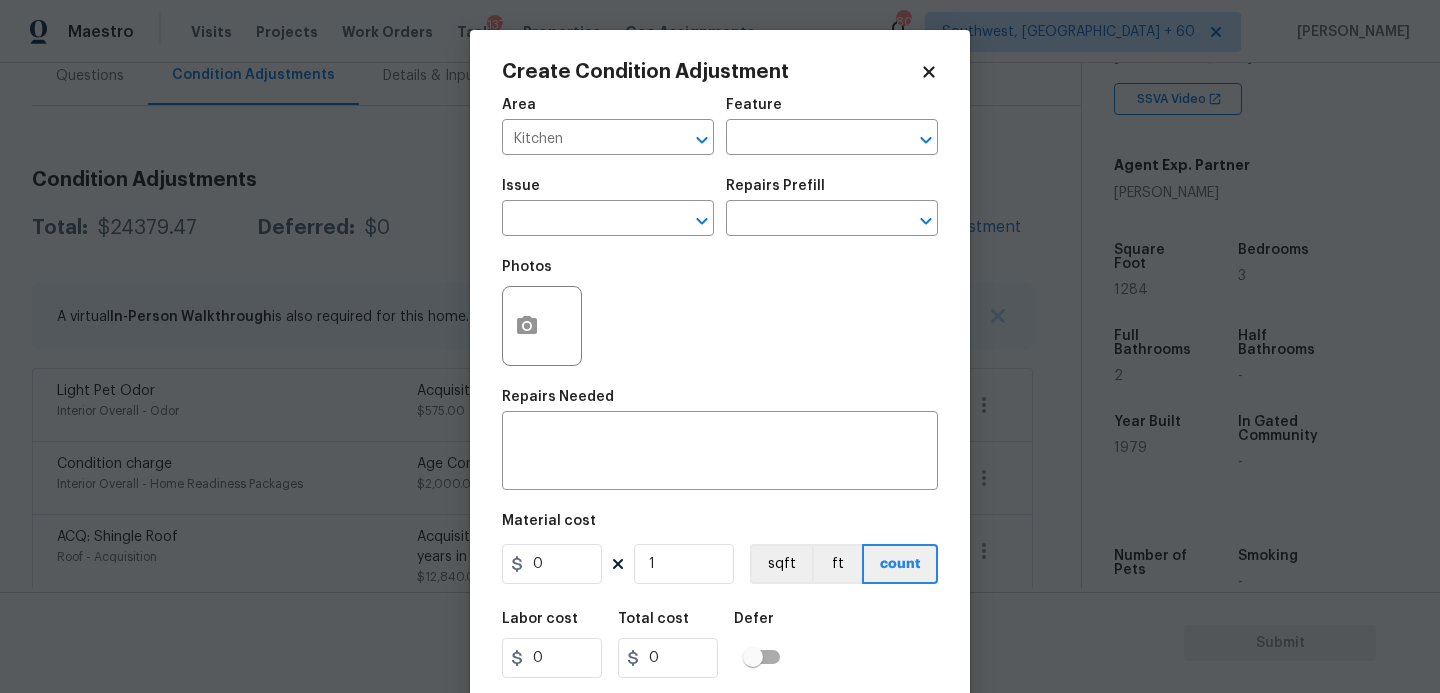 click on "Area Kitchen ​ Feature ​" at bounding box center (720, 126) 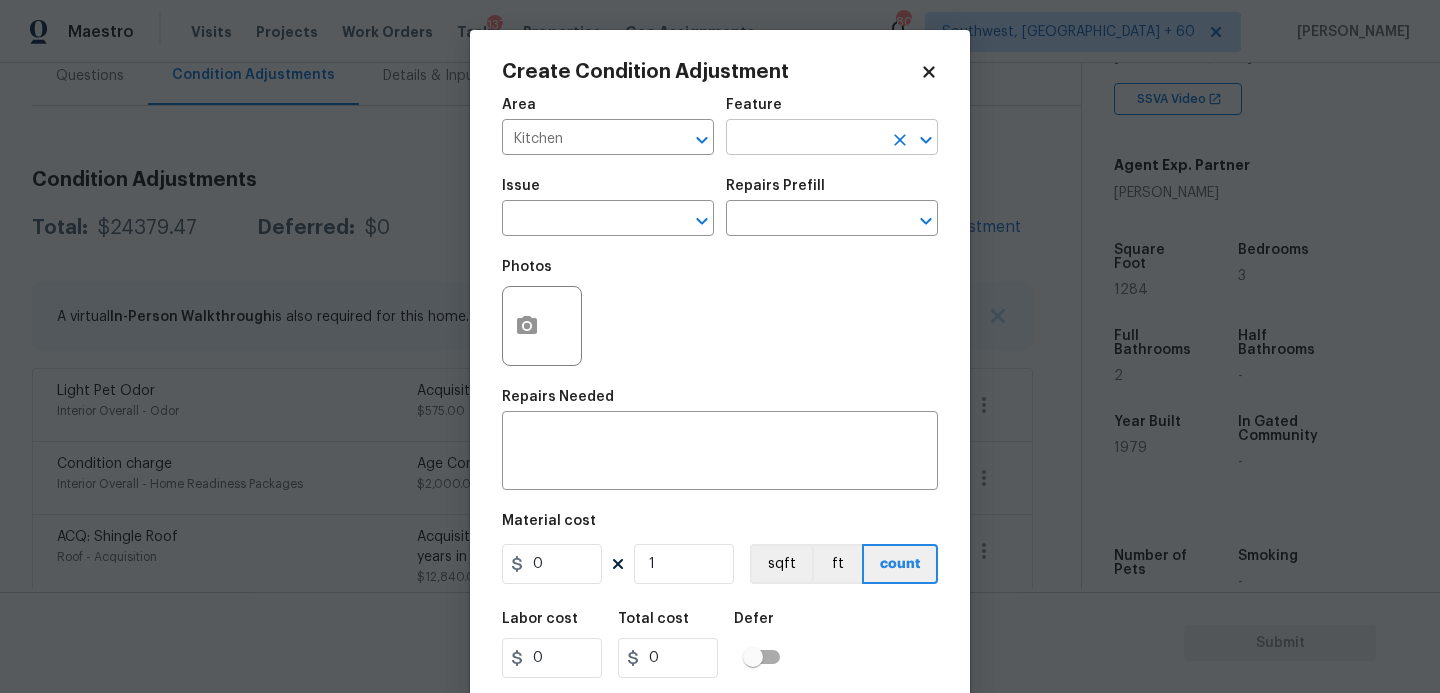 click at bounding box center [804, 139] 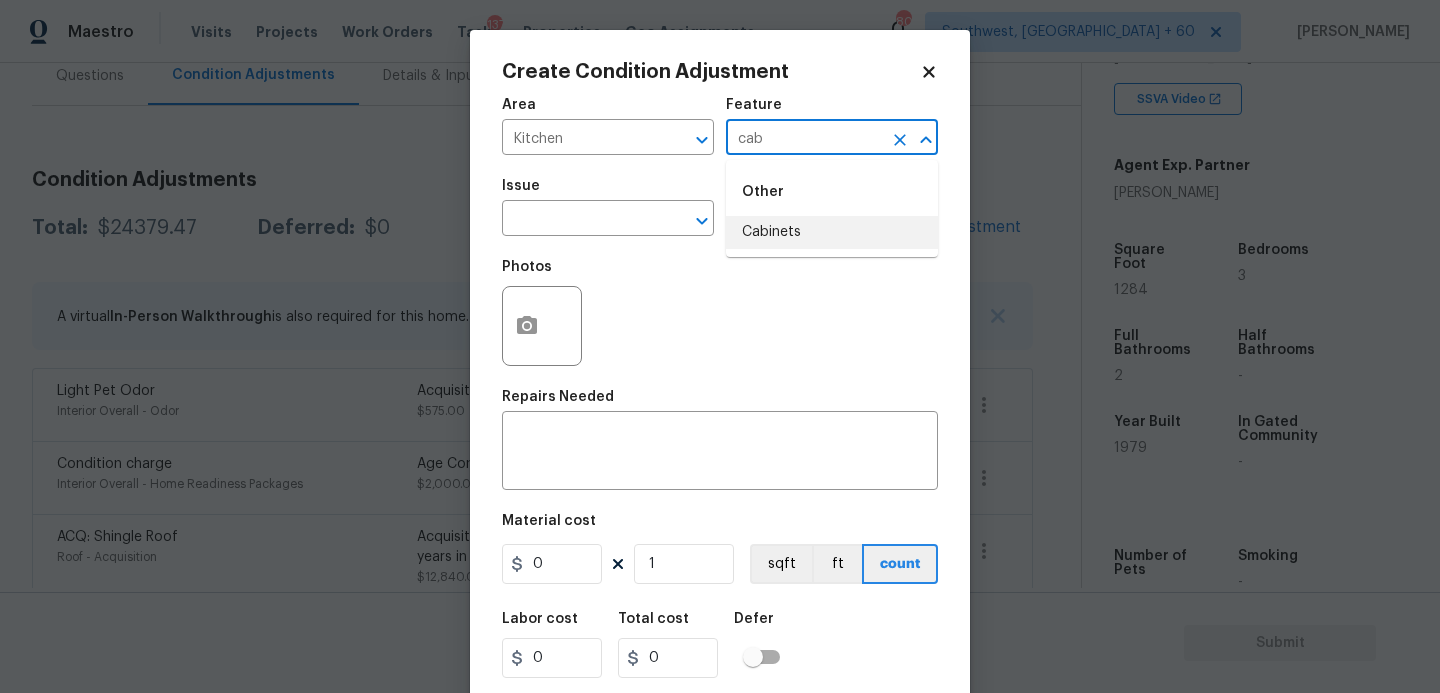 click on "Cabinets" at bounding box center [832, 232] 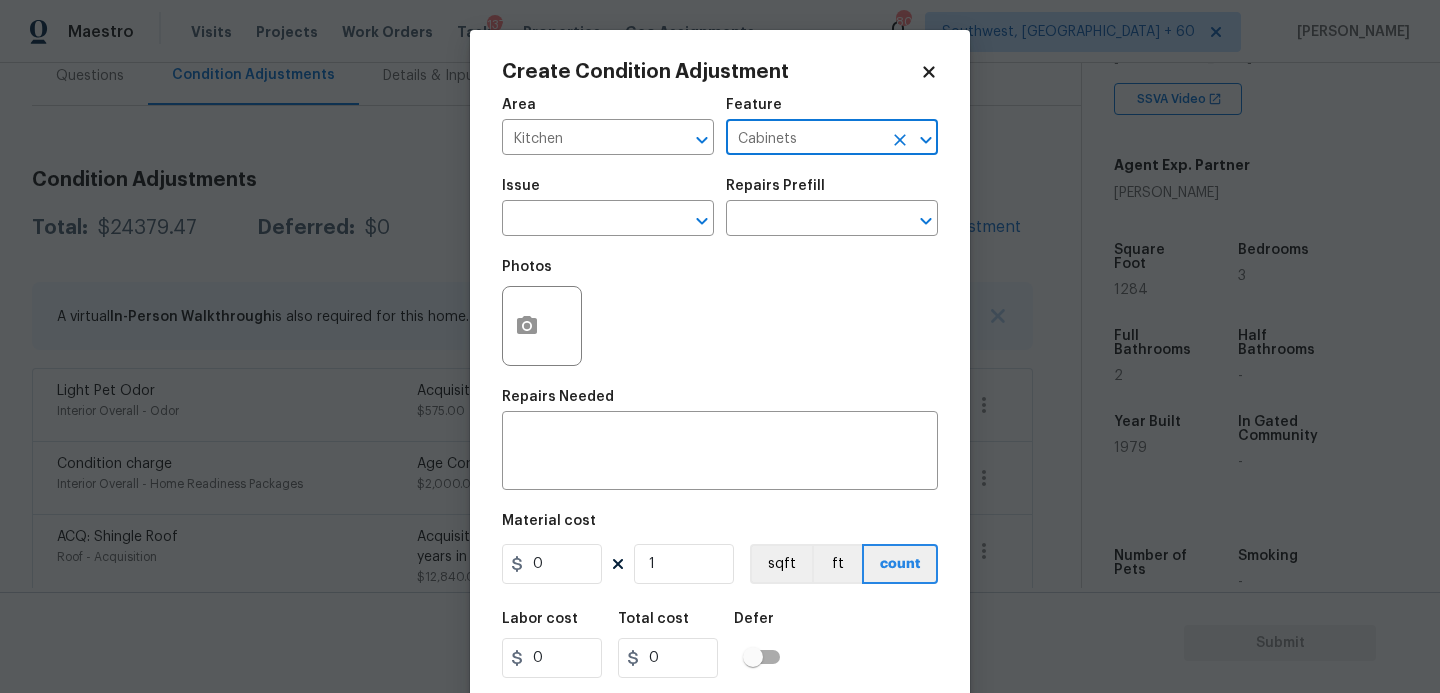 type on "Cabinets" 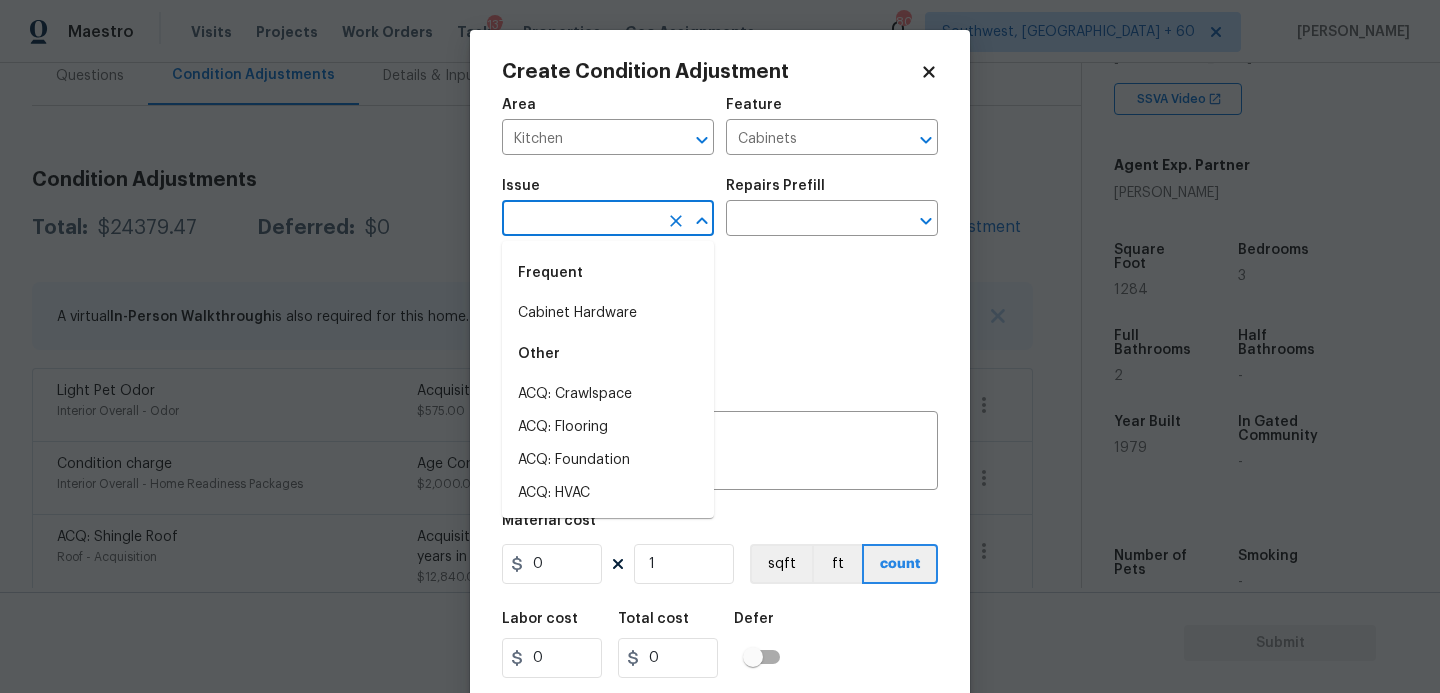 click at bounding box center (580, 220) 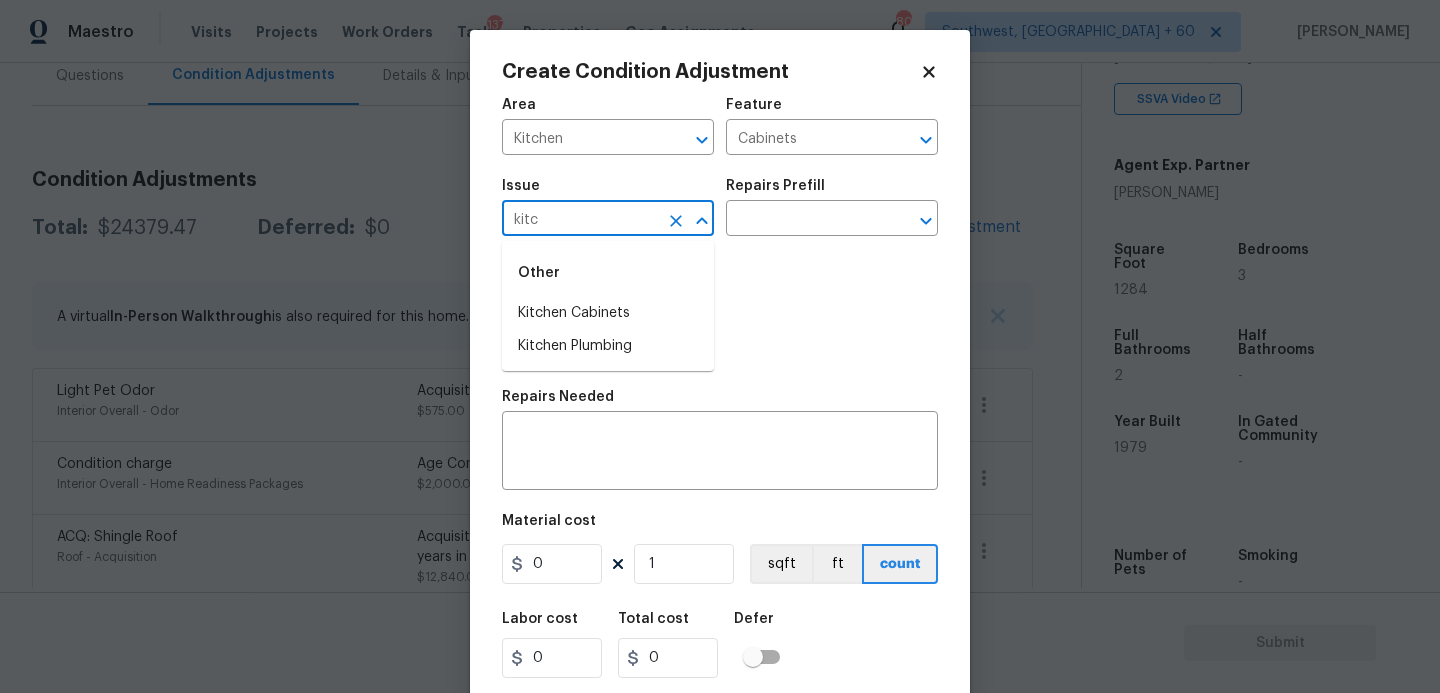click on "Kitchen Cabinets" at bounding box center (608, 313) 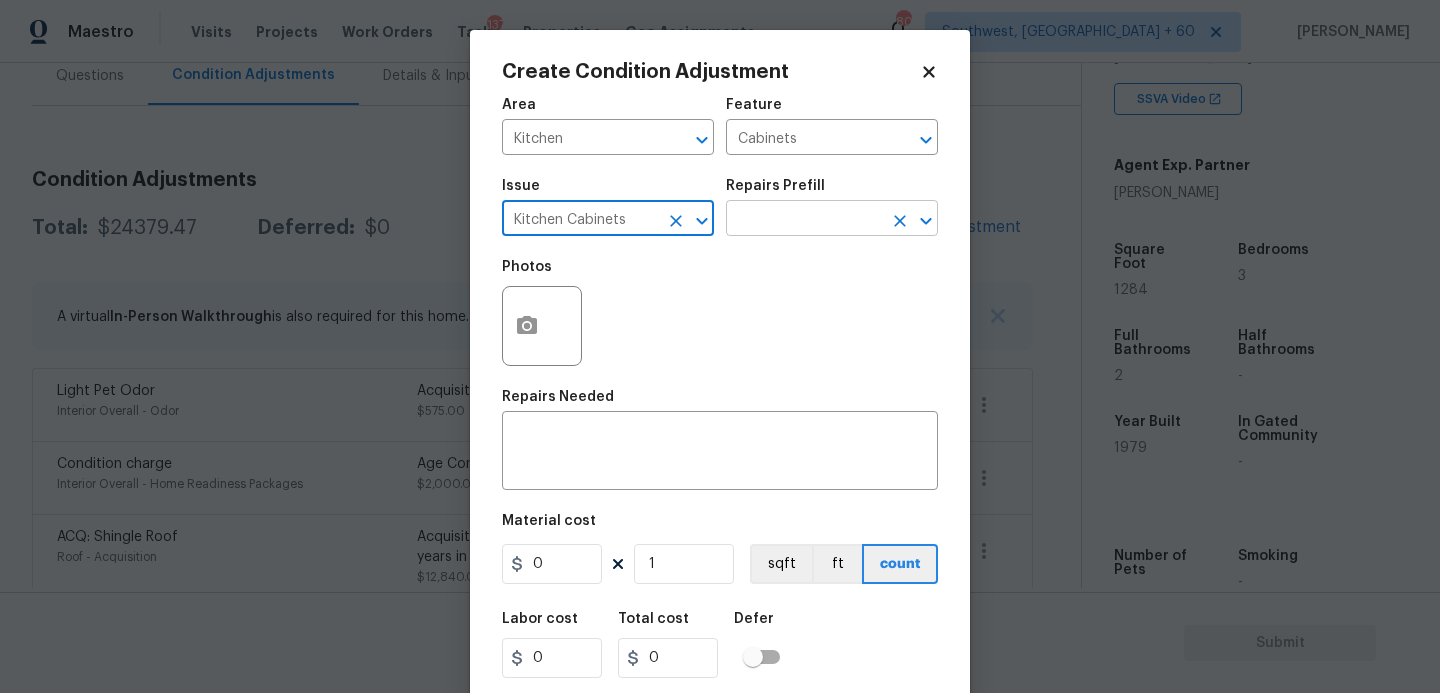 type on "Kitchen Cabinets" 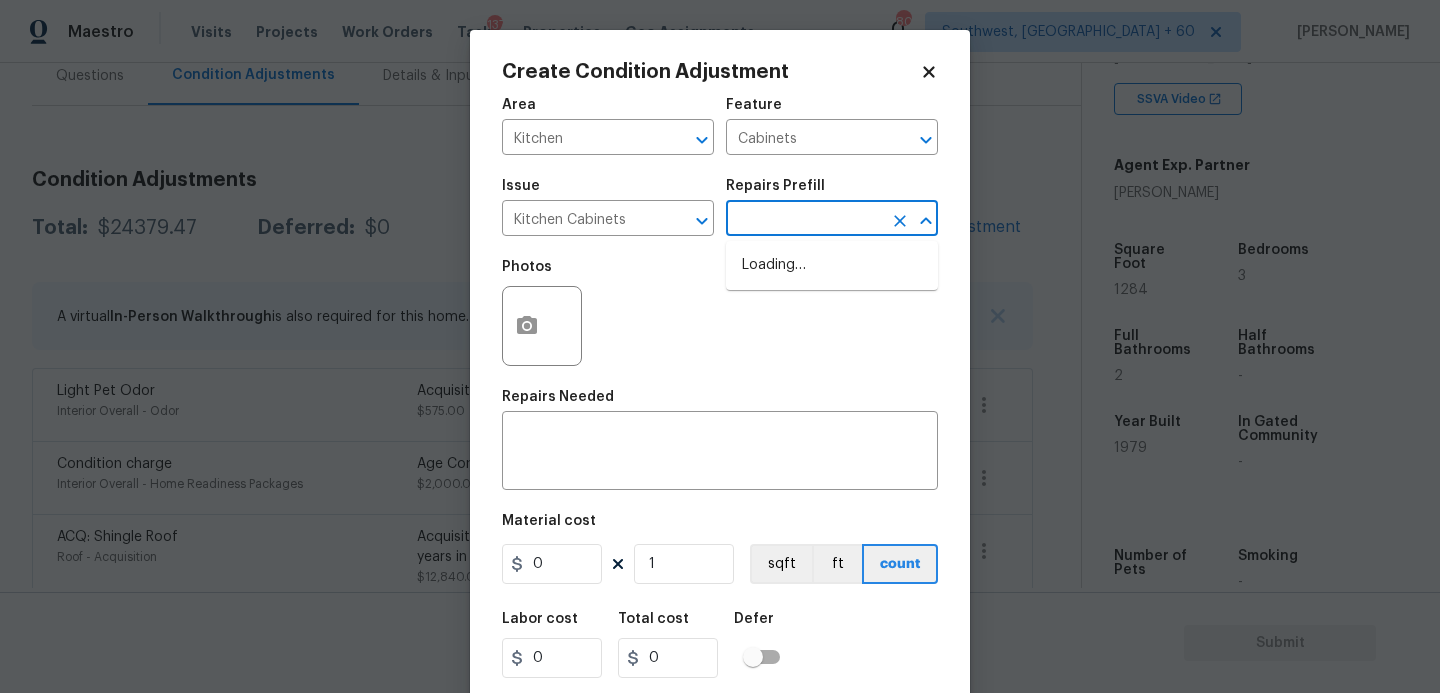 click at bounding box center (804, 220) 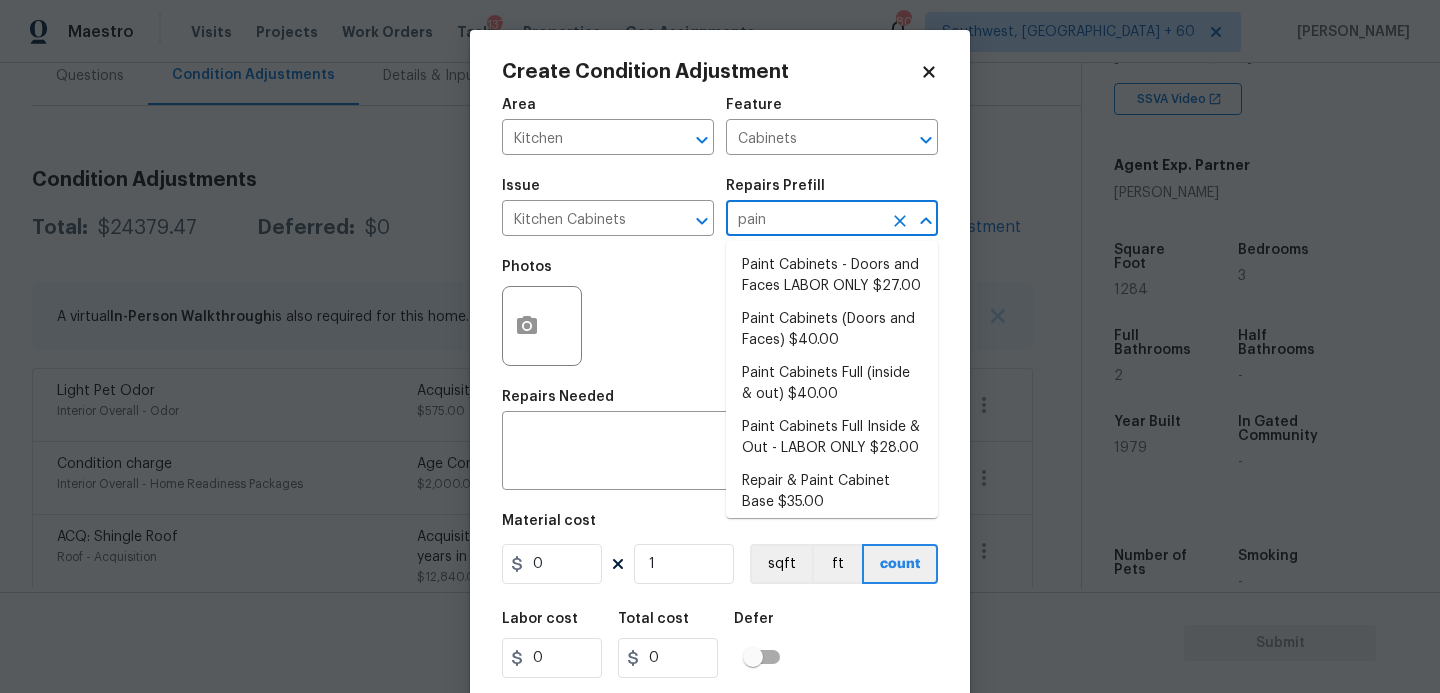 type on "paint" 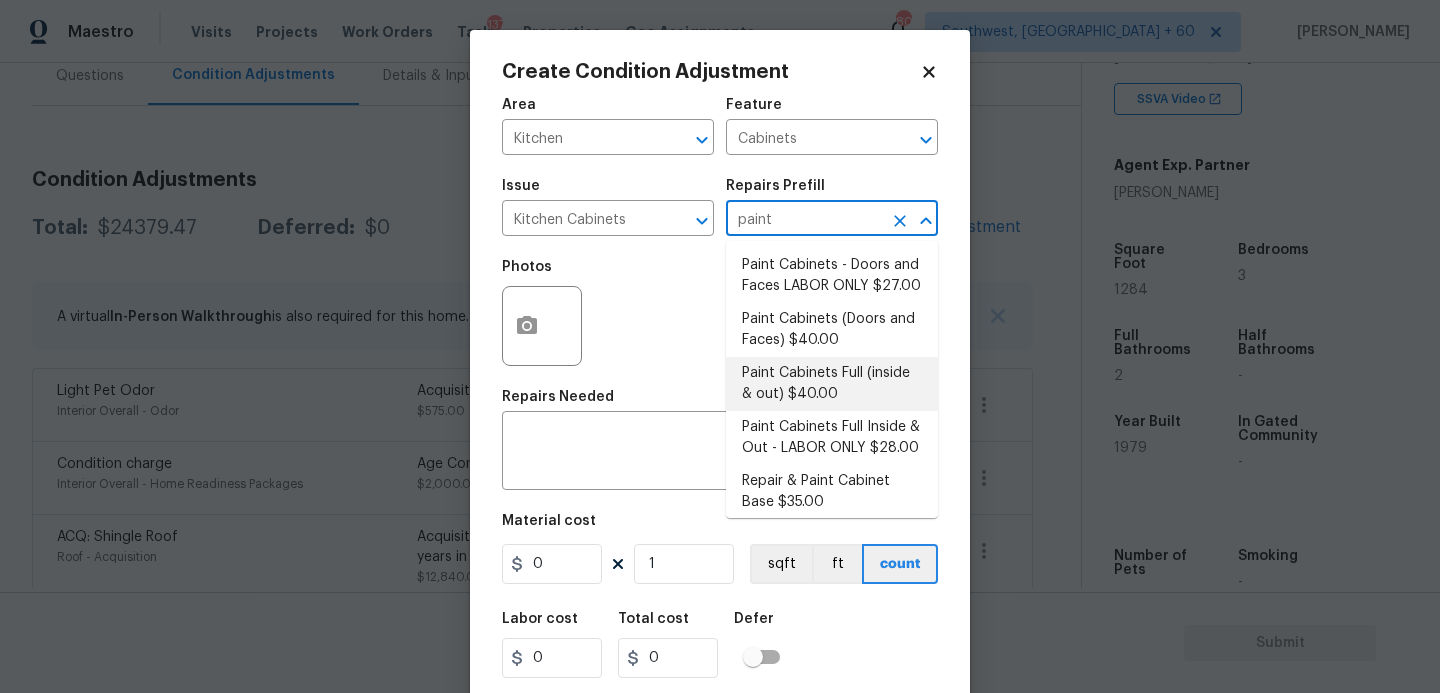 click on "Paint Cabinets Full (inside & out) $40.00" at bounding box center [832, 384] 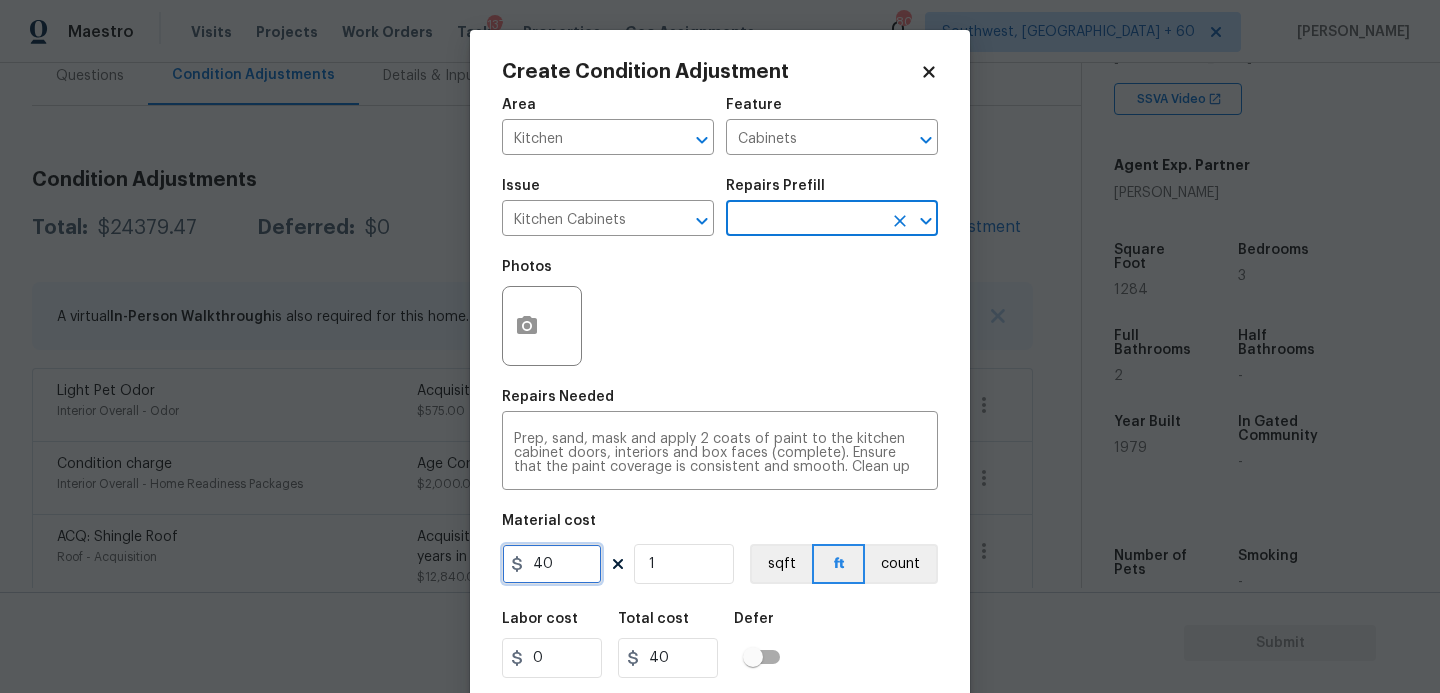 drag, startPoint x: 561, startPoint y: 569, endPoint x: 387, endPoint y: 569, distance: 174 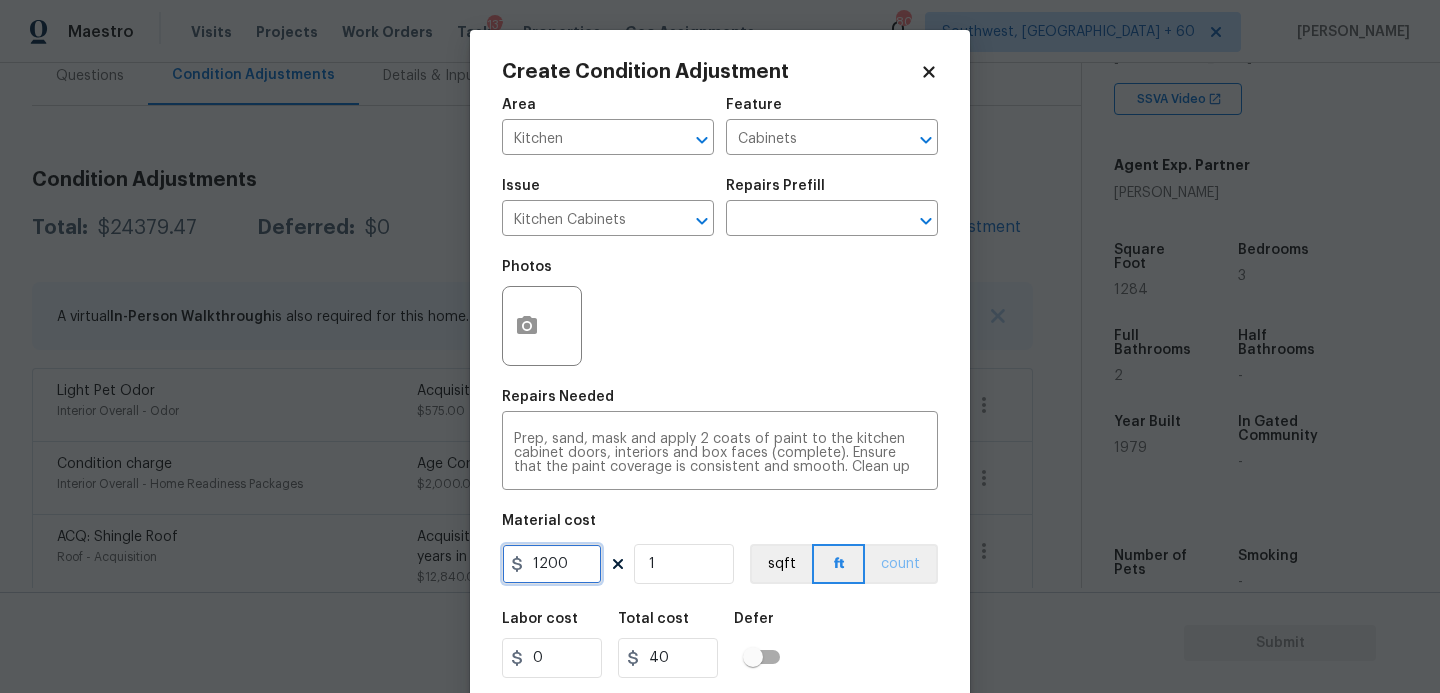 type on "1200" 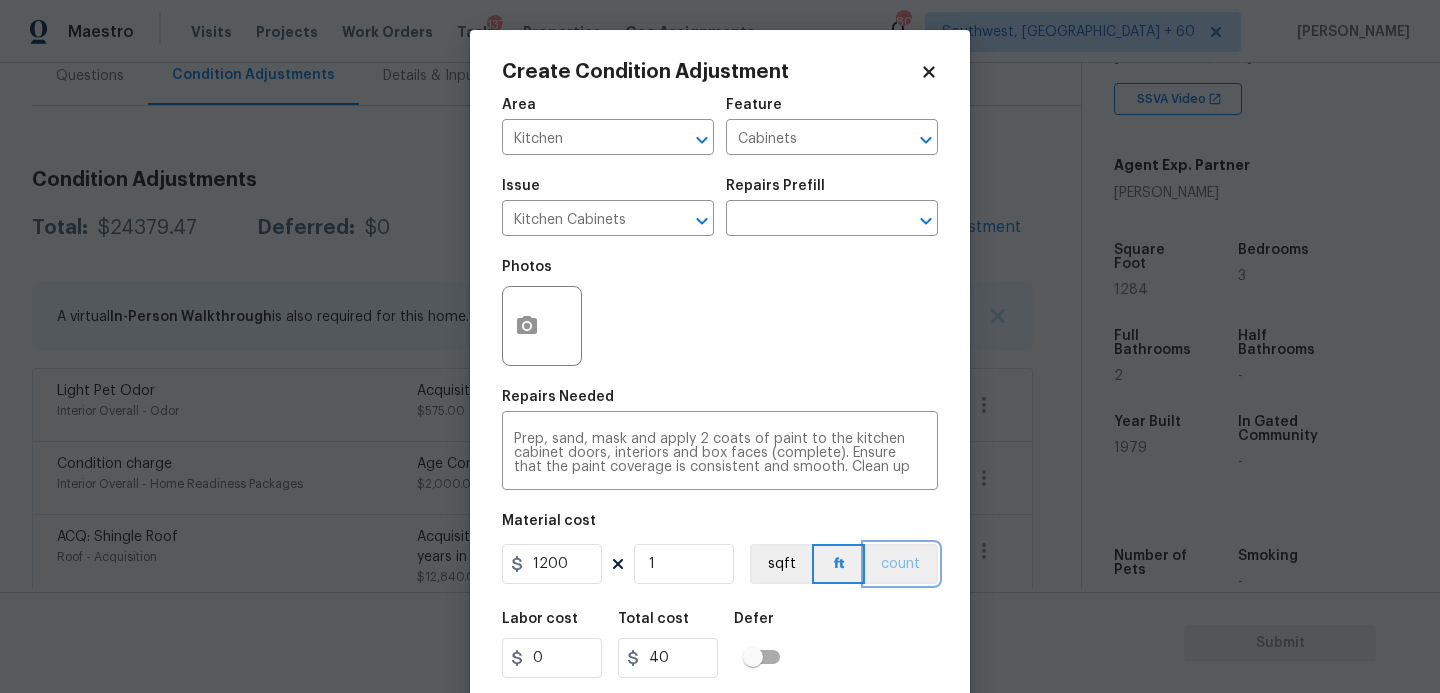 type on "1200" 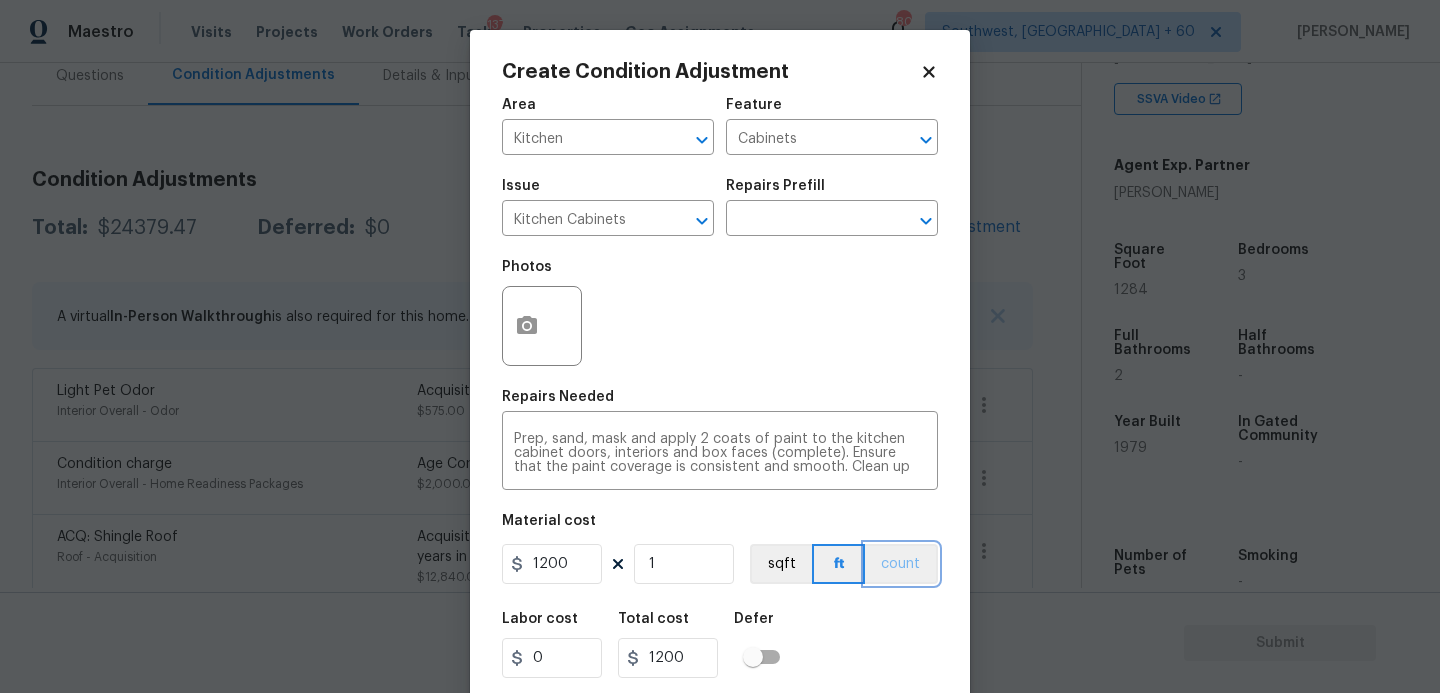 click on "count" at bounding box center (901, 564) 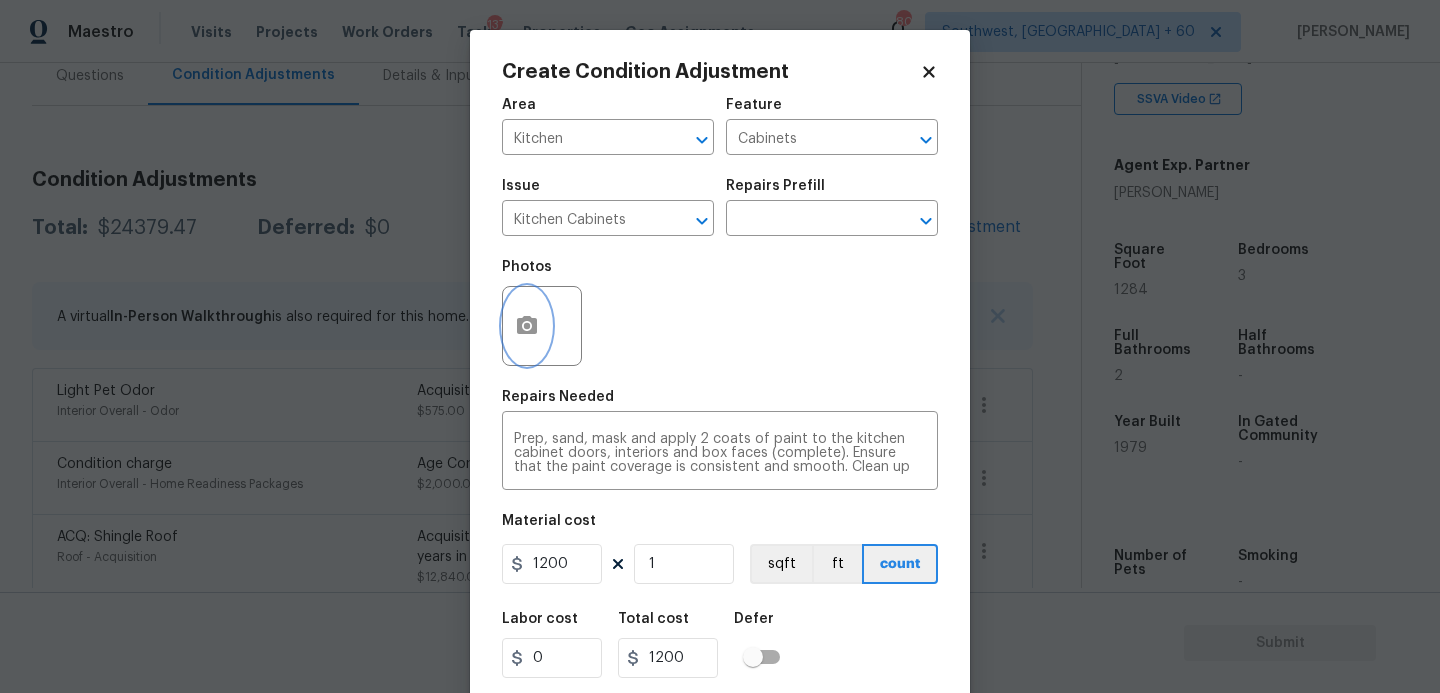 click 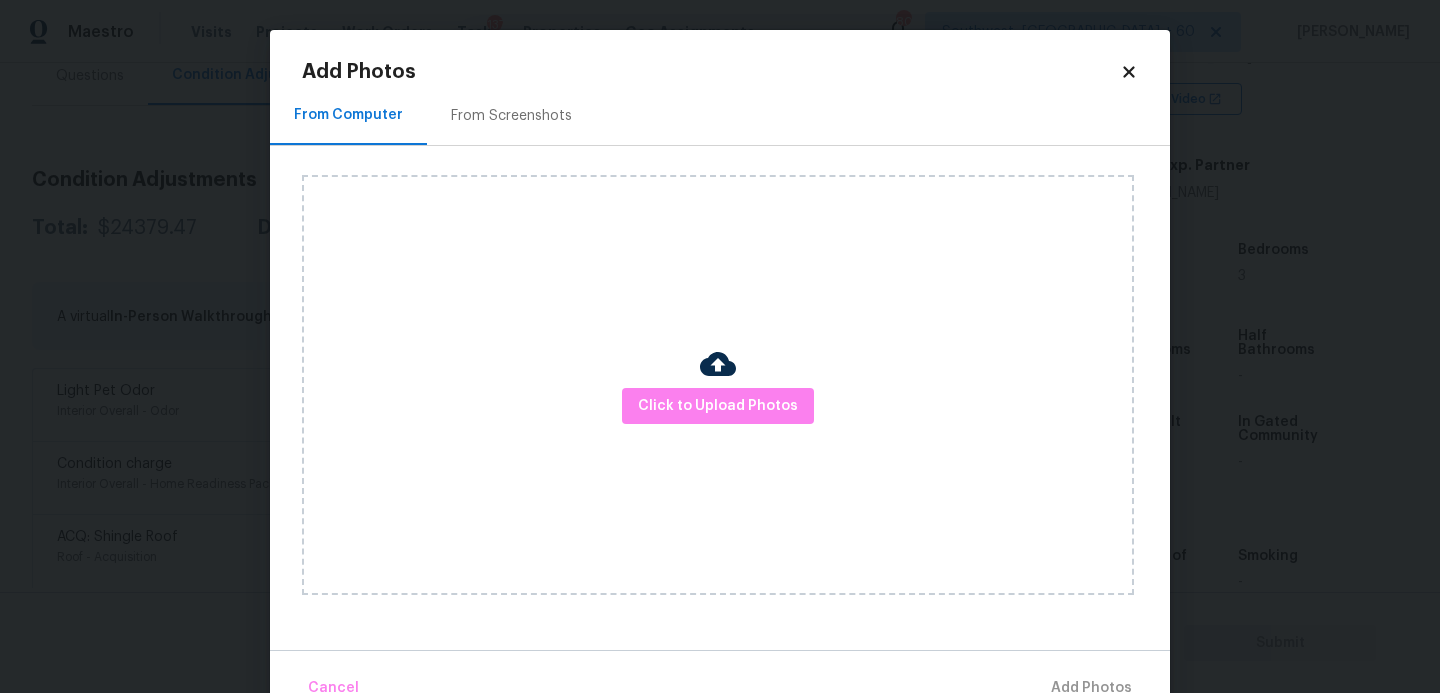 click on "Click to Upload Photos" at bounding box center (718, 385) 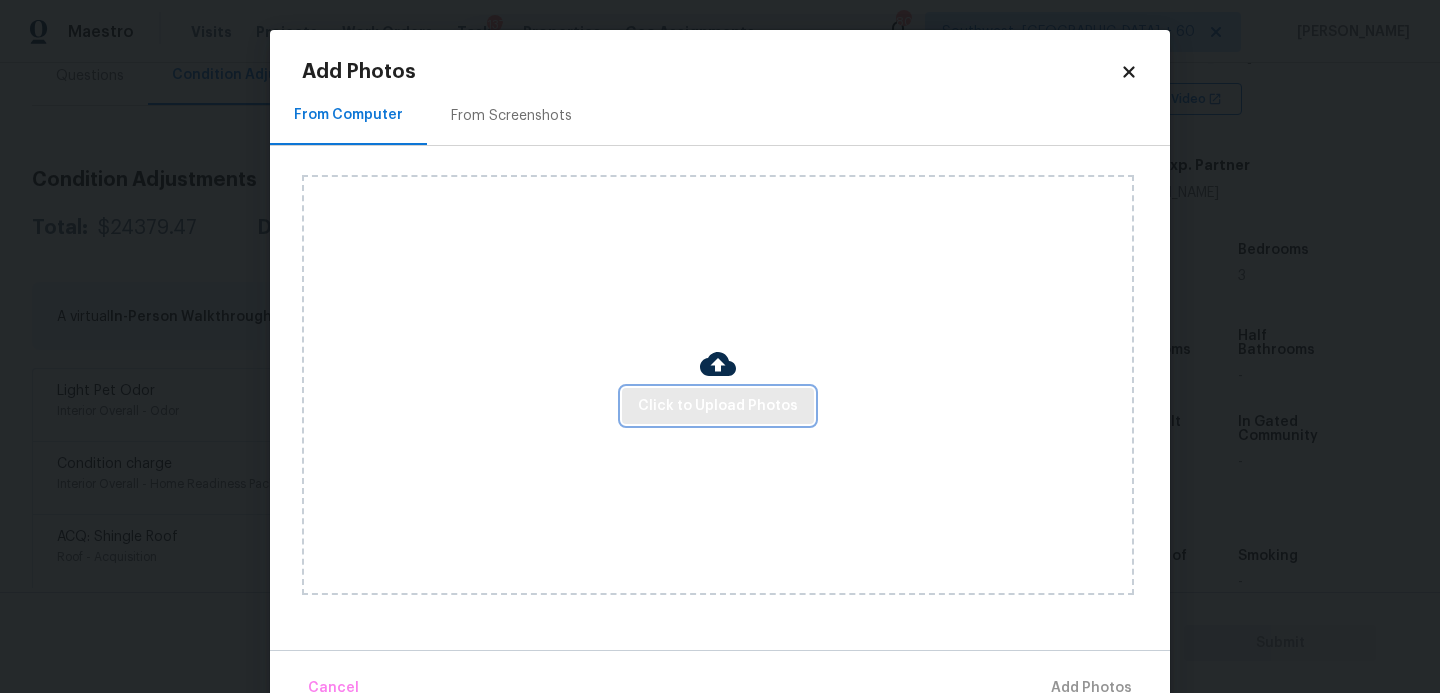 click on "Click to Upload Photos" at bounding box center (718, 406) 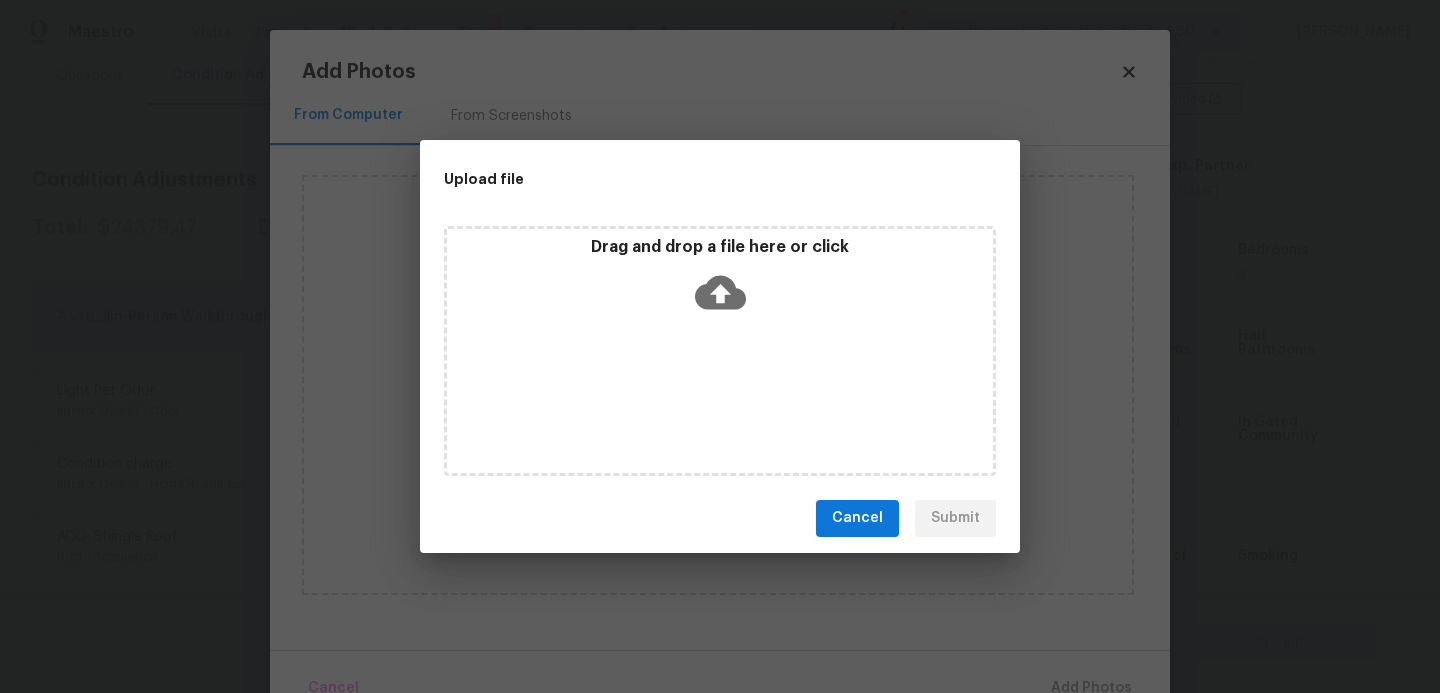 click 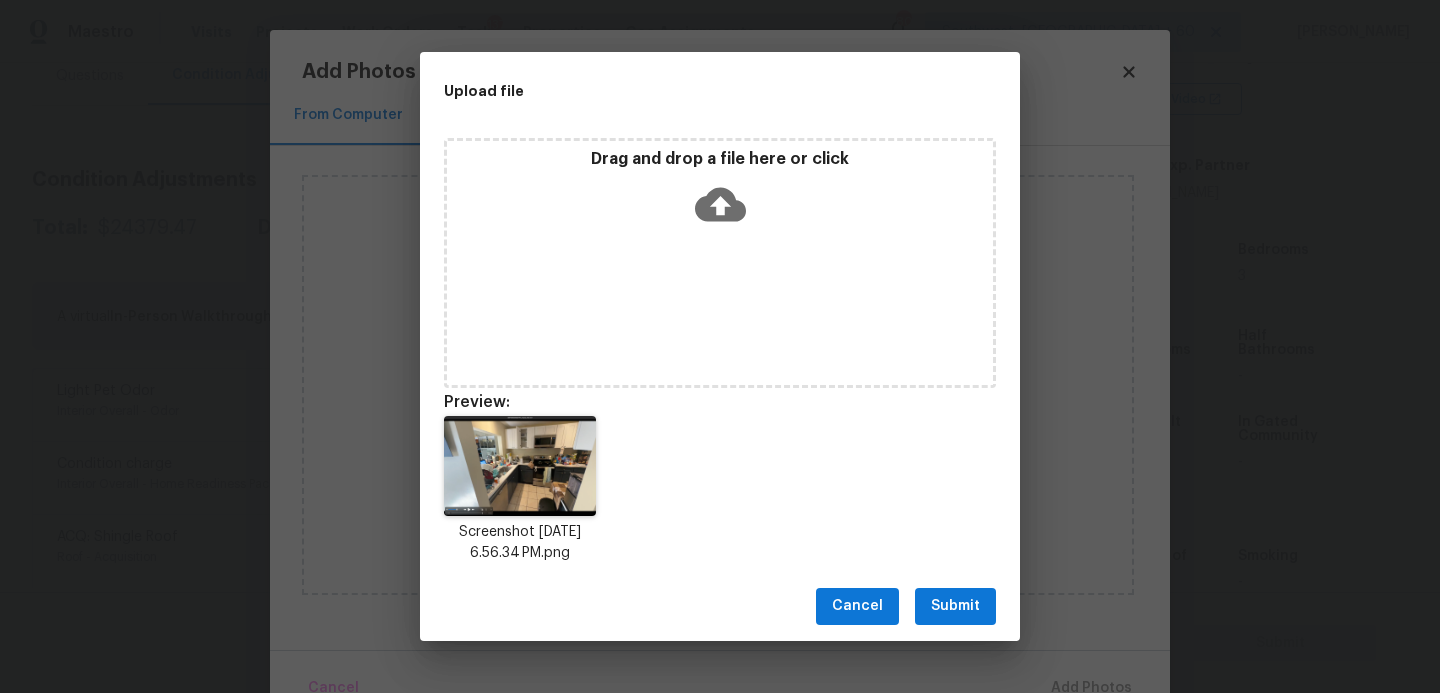 click on "Submit" at bounding box center (955, 606) 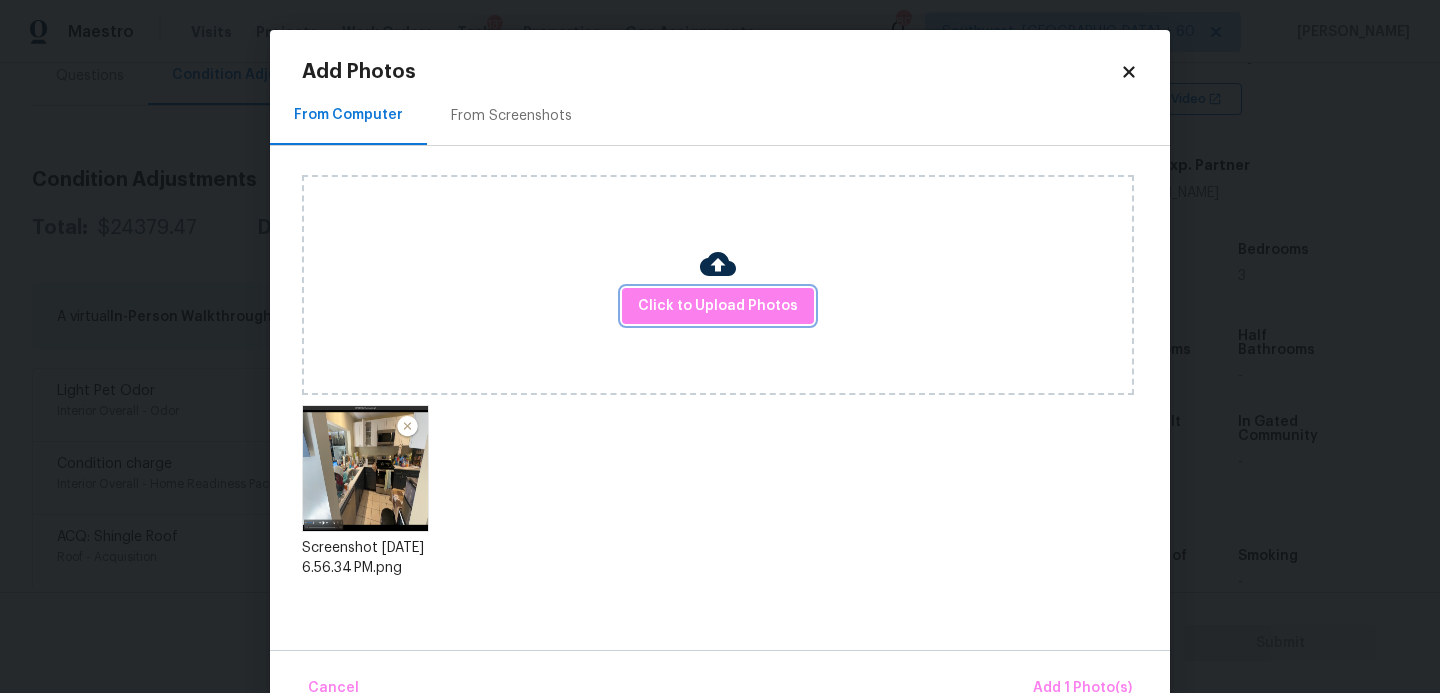 scroll, scrollTop: 47, scrollLeft: 0, axis: vertical 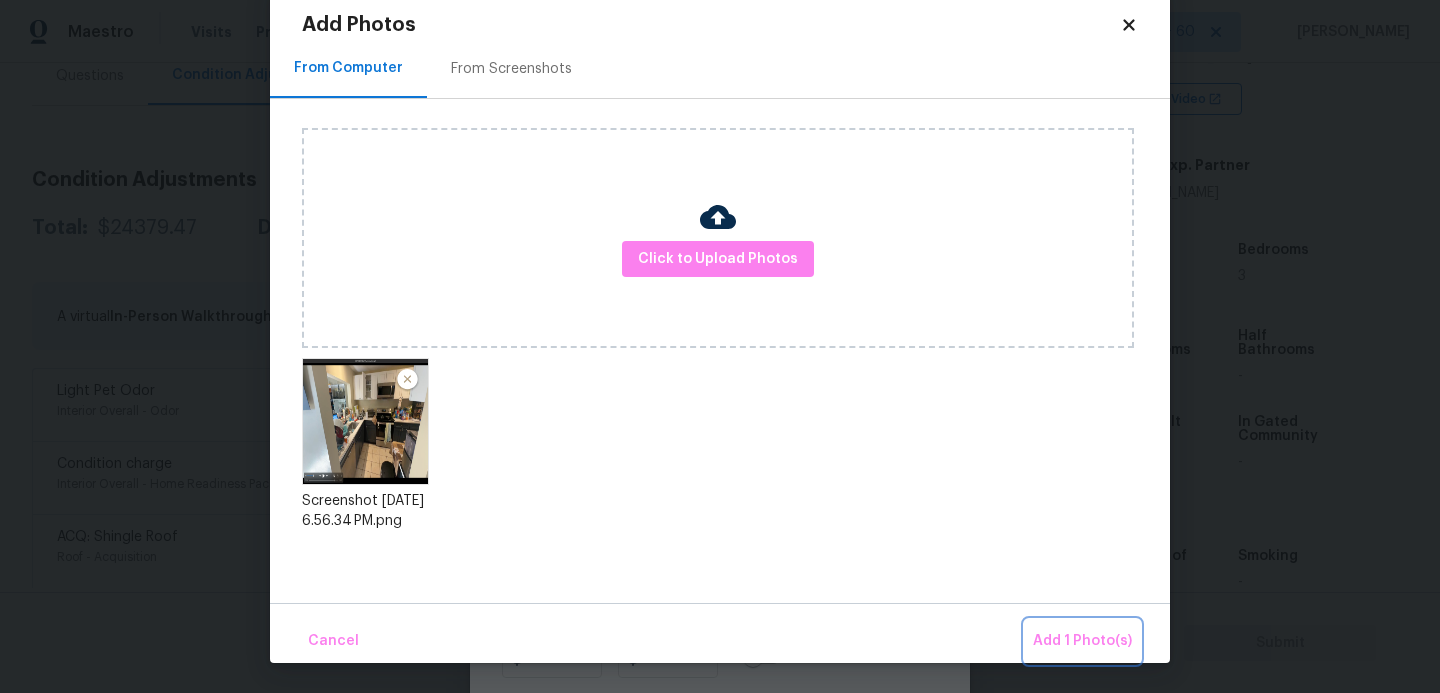 click on "Add 1 Photo(s)" at bounding box center (1082, 641) 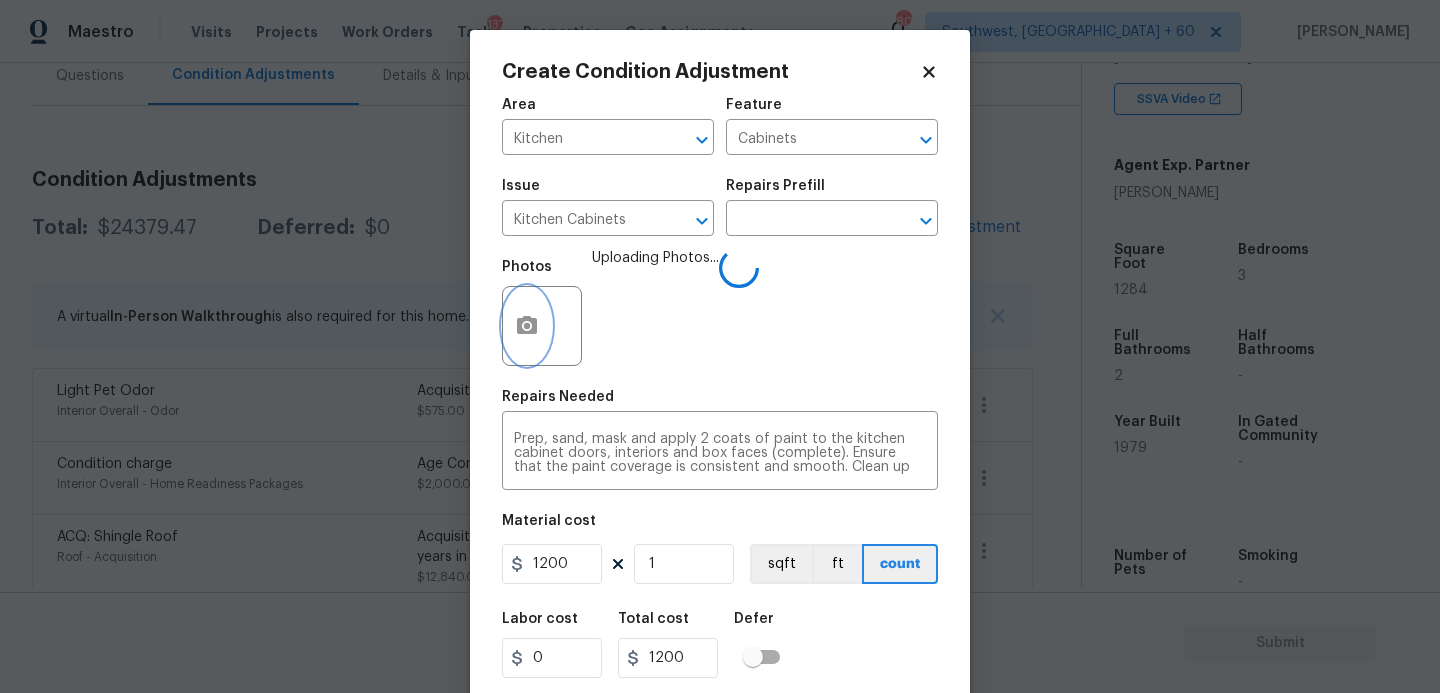 scroll, scrollTop: 0, scrollLeft: 0, axis: both 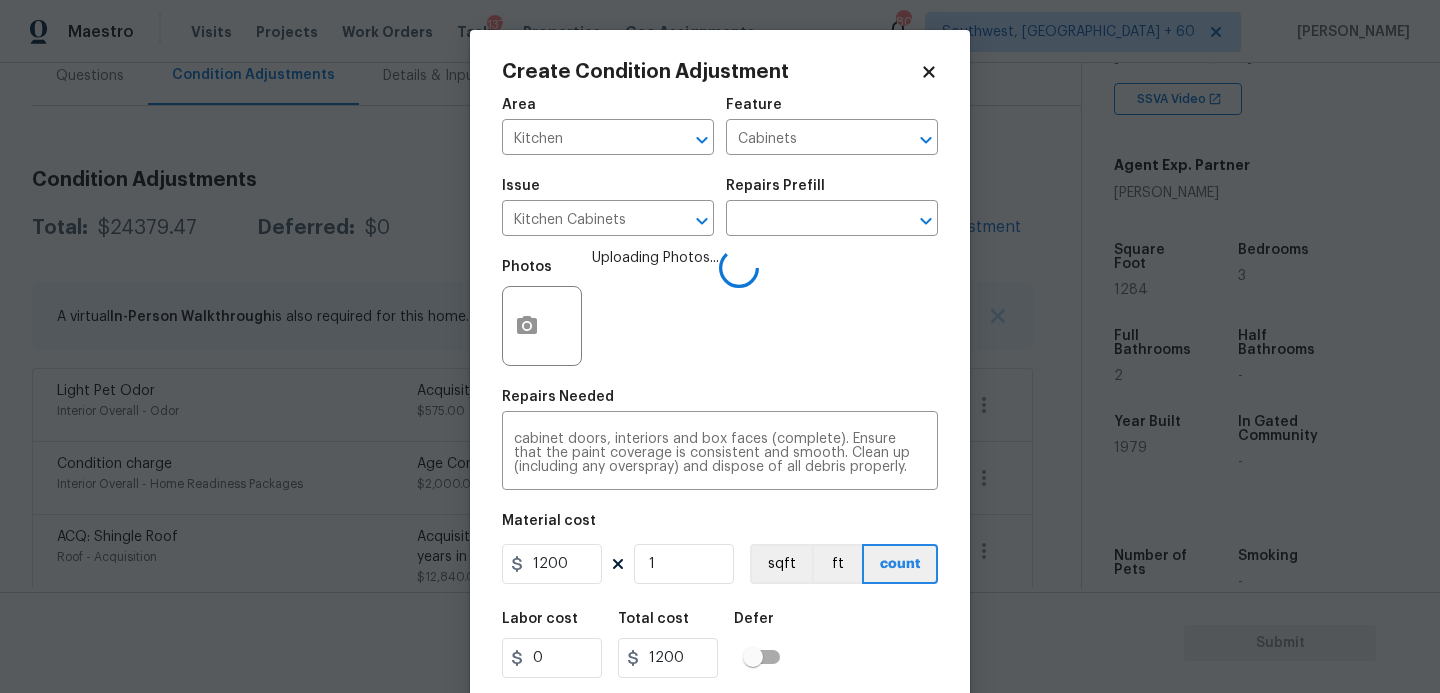 click on "Labor cost 0 Total cost 1200 Defer" at bounding box center (720, 645) 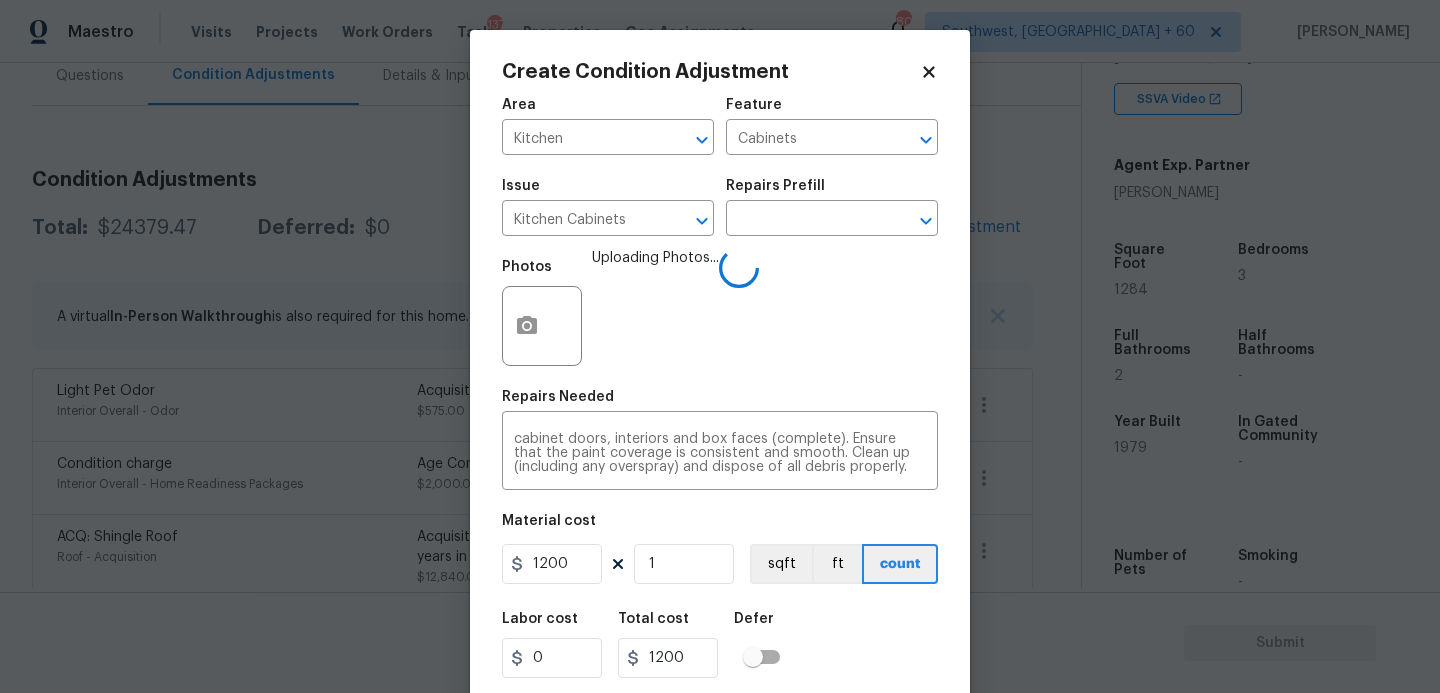 scroll, scrollTop: 54, scrollLeft: 0, axis: vertical 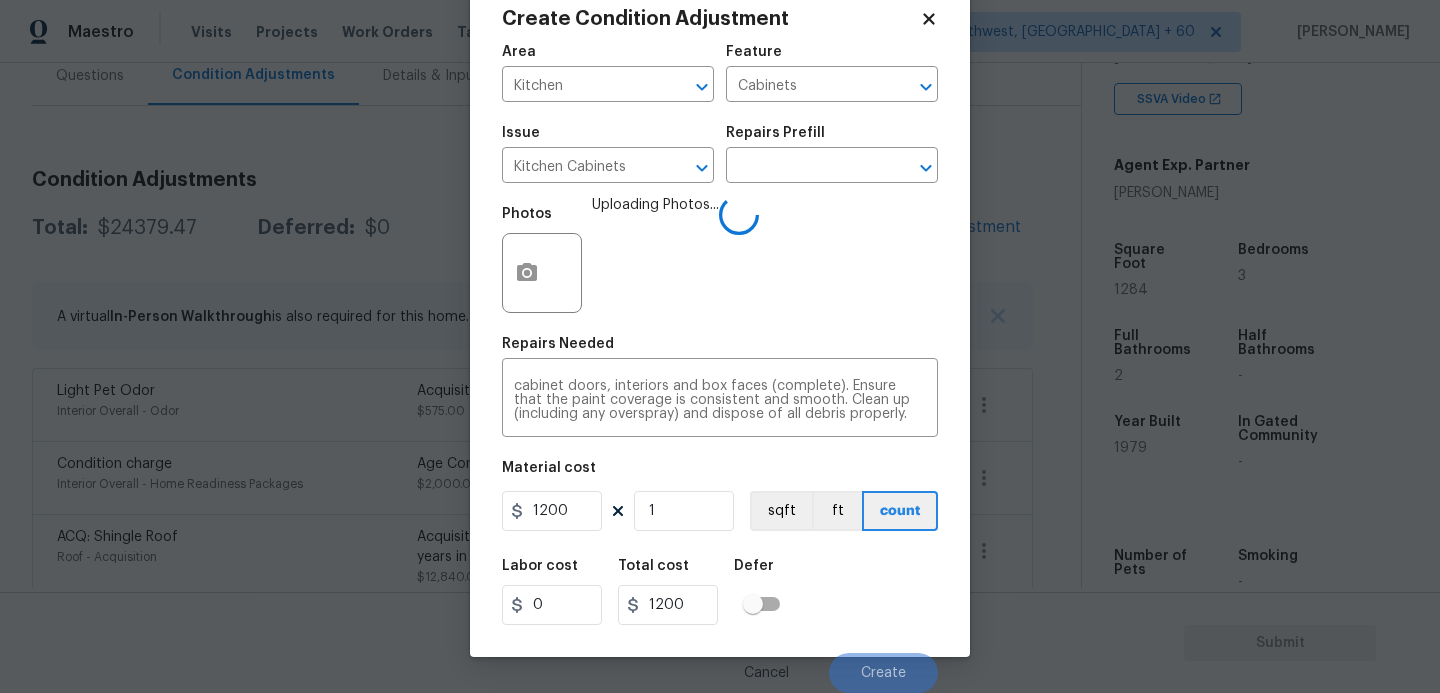 click on "Labor cost 0 Total cost 1200 Defer" at bounding box center [720, 592] 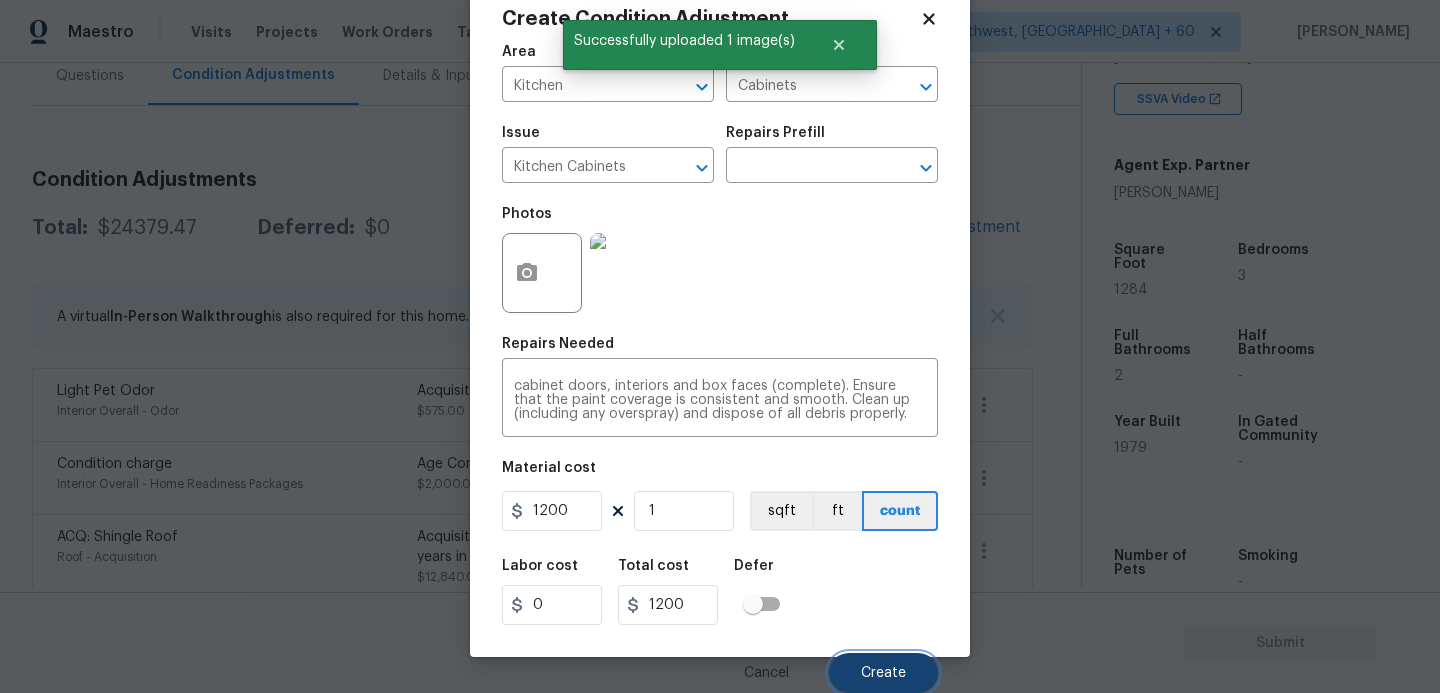 click on "Create" at bounding box center [883, 673] 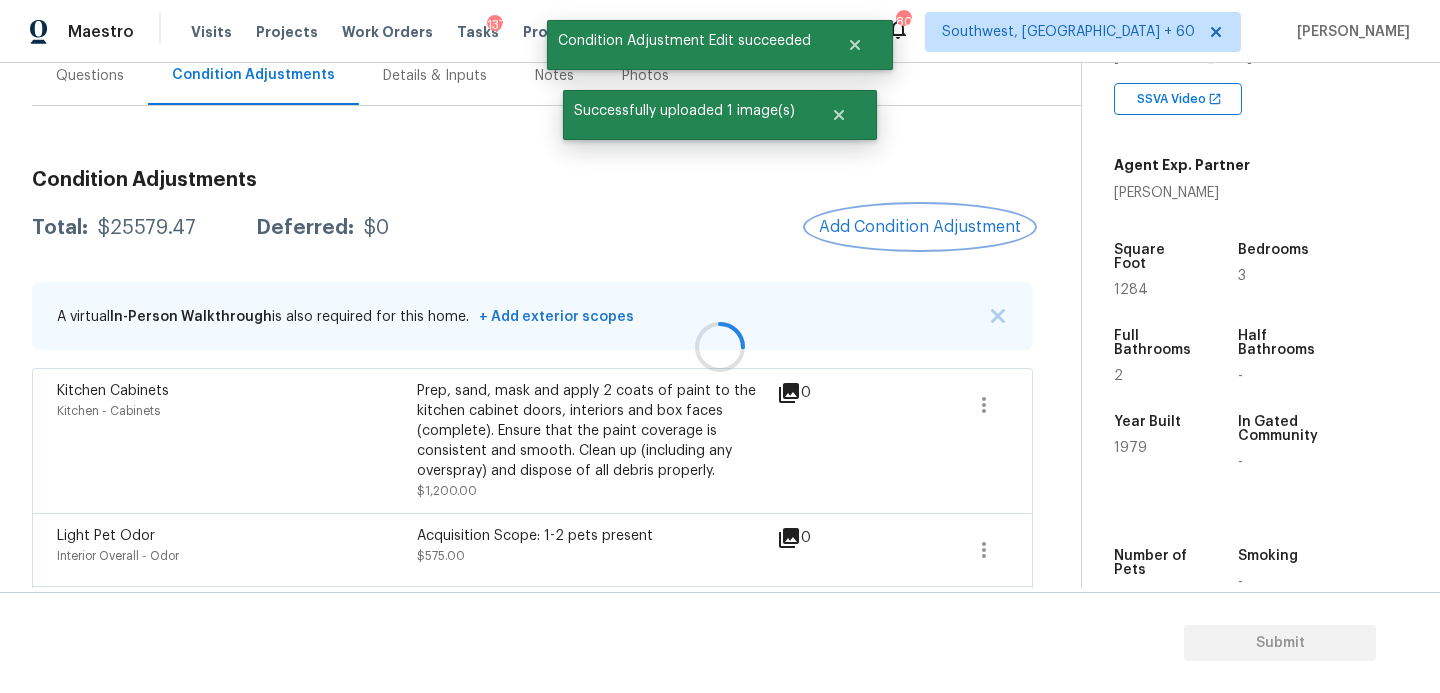 scroll, scrollTop: 0, scrollLeft: 0, axis: both 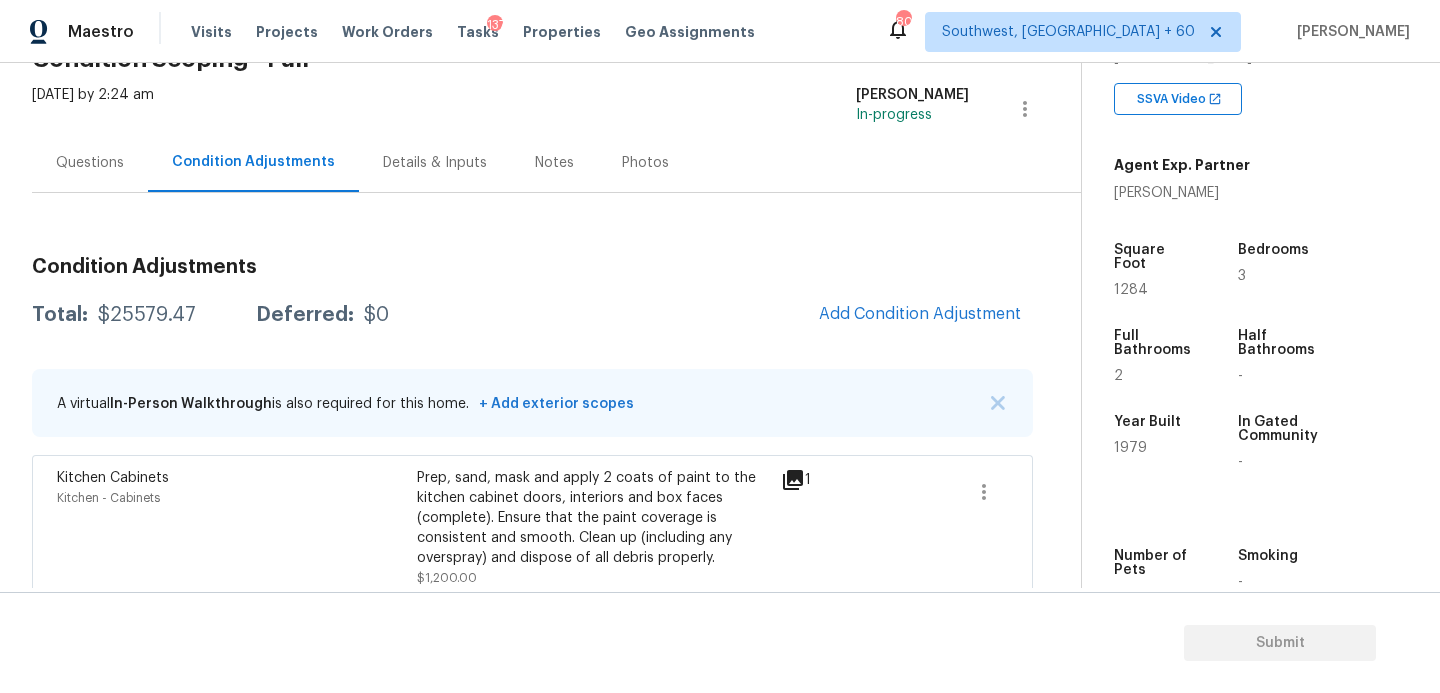 click on "Questions" at bounding box center (90, 162) 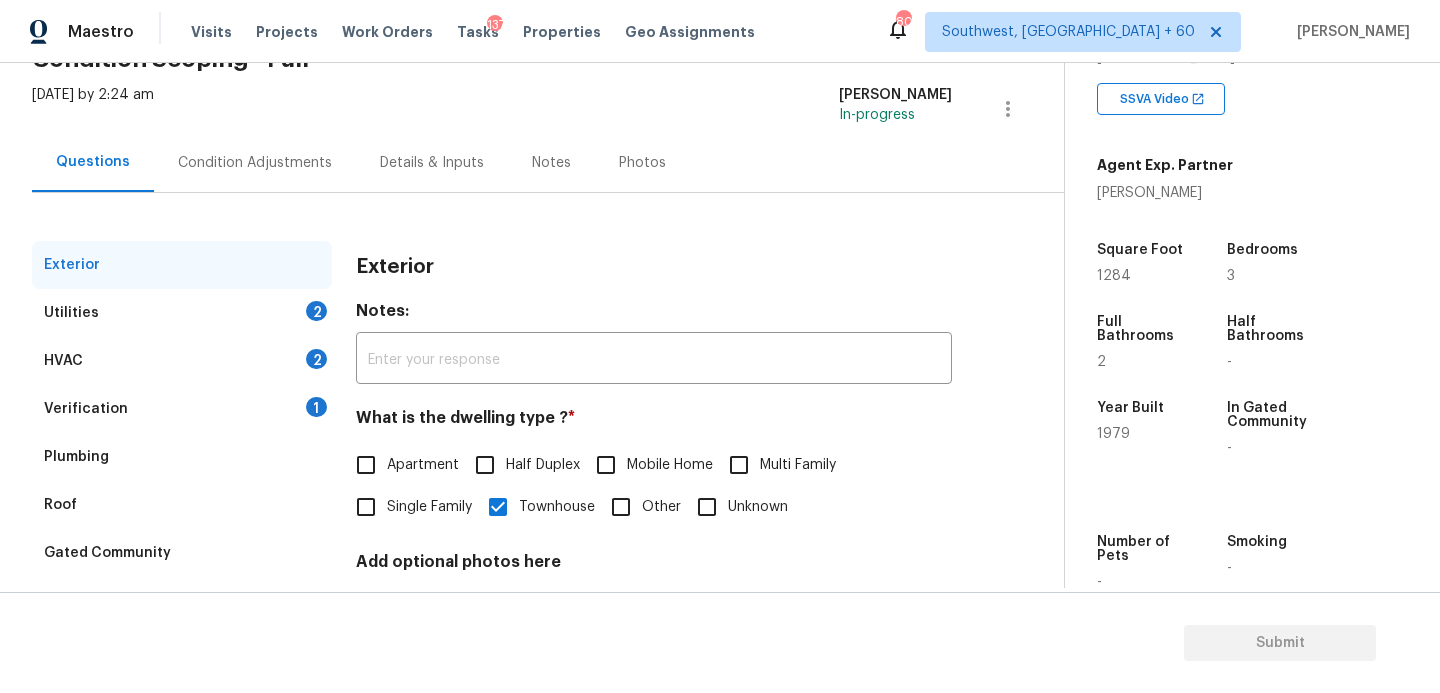 scroll, scrollTop: 193, scrollLeft: 0, axis: vertical 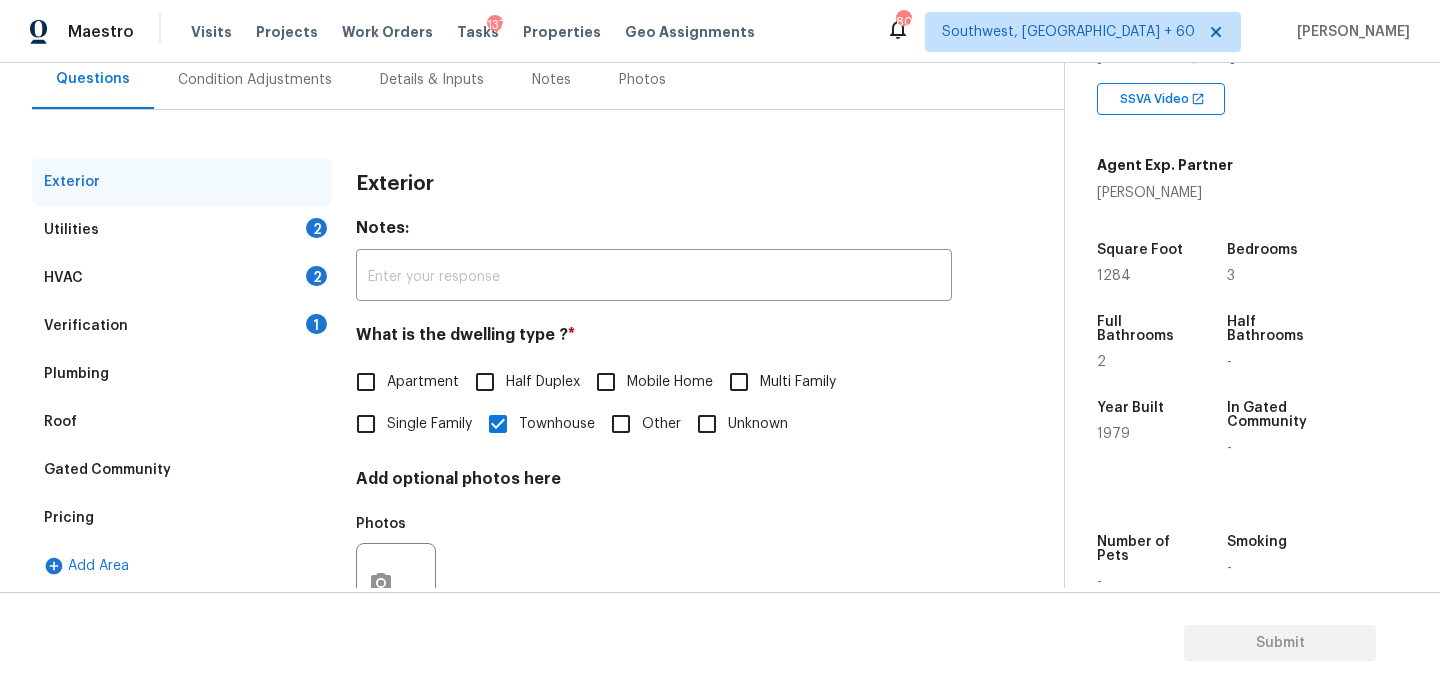 click on "Utilities 2" at bounding box center [182, 230] 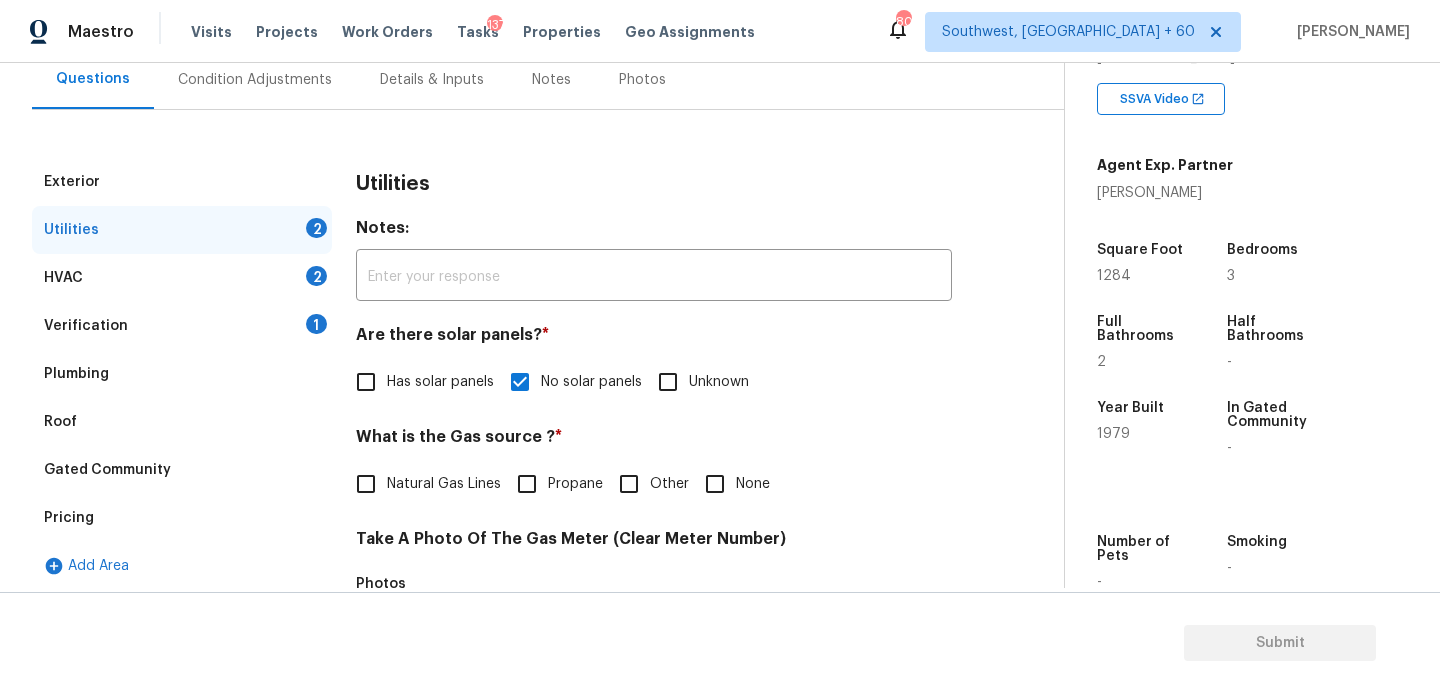 scroll, scrollTop: 390, scrollLeft: 0, axis: vertical 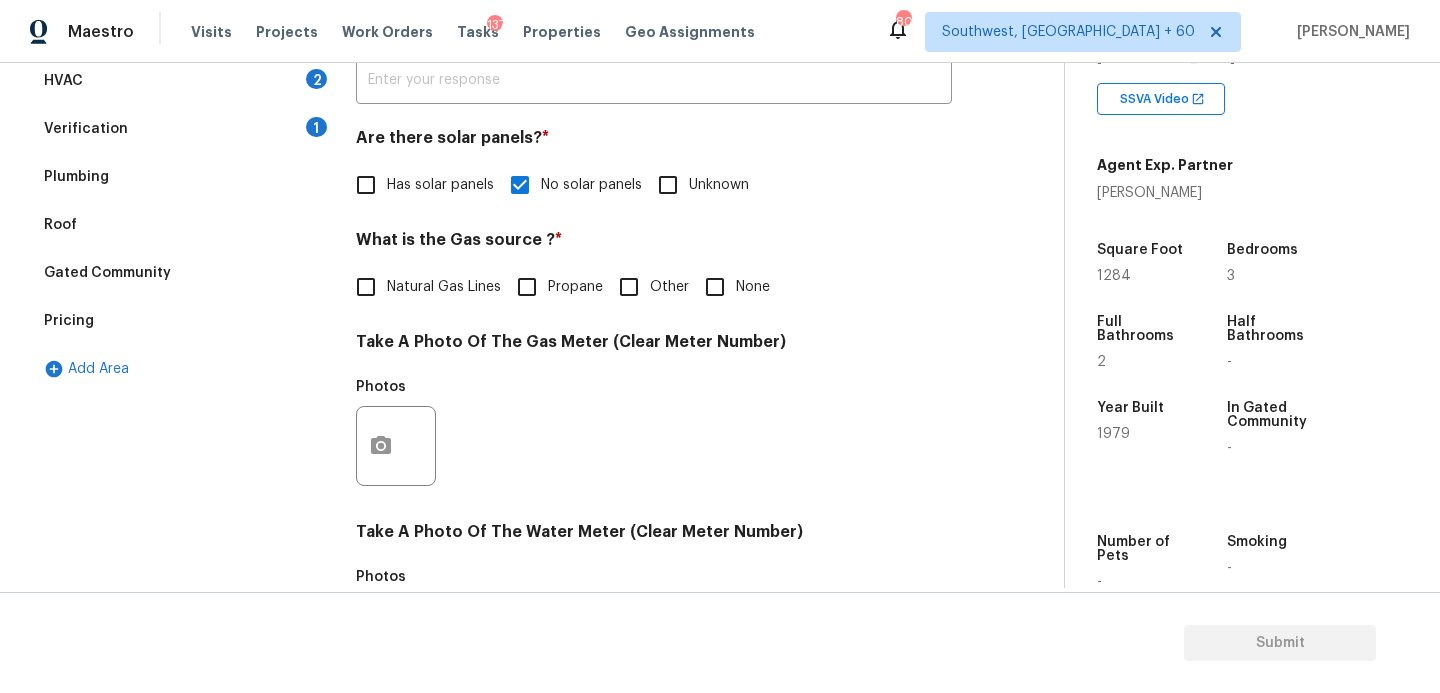 click on "None" at bounding box center [715, 287] 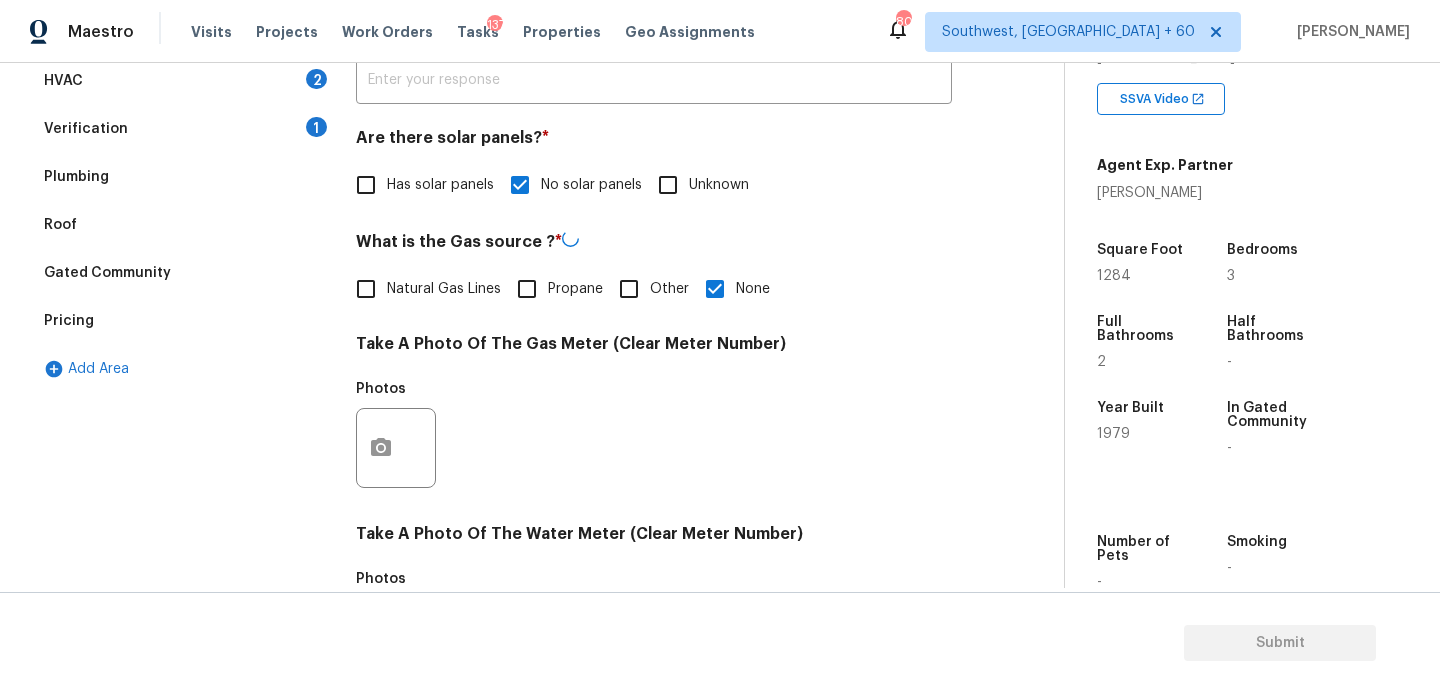scroll, scrollTop: 812, scrollLeft: 0, axis: vertical 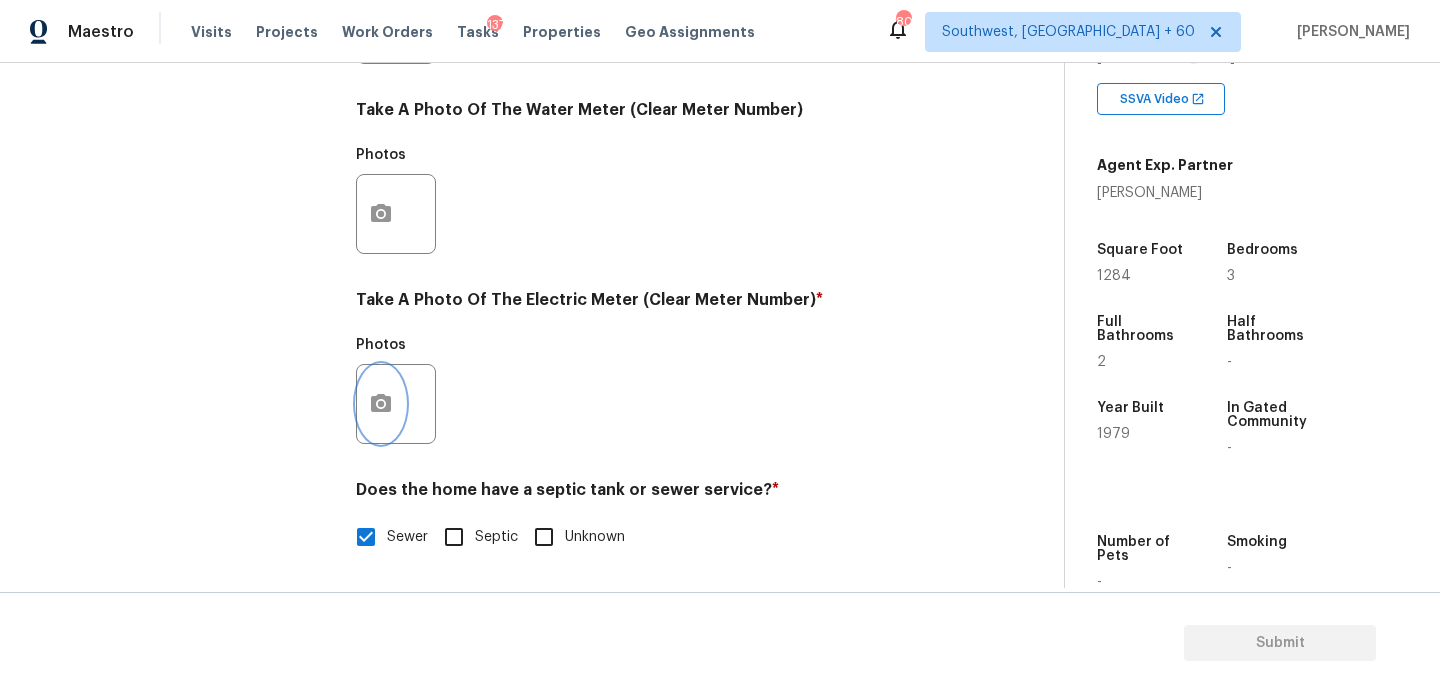 click at bounding box center [381, 404] 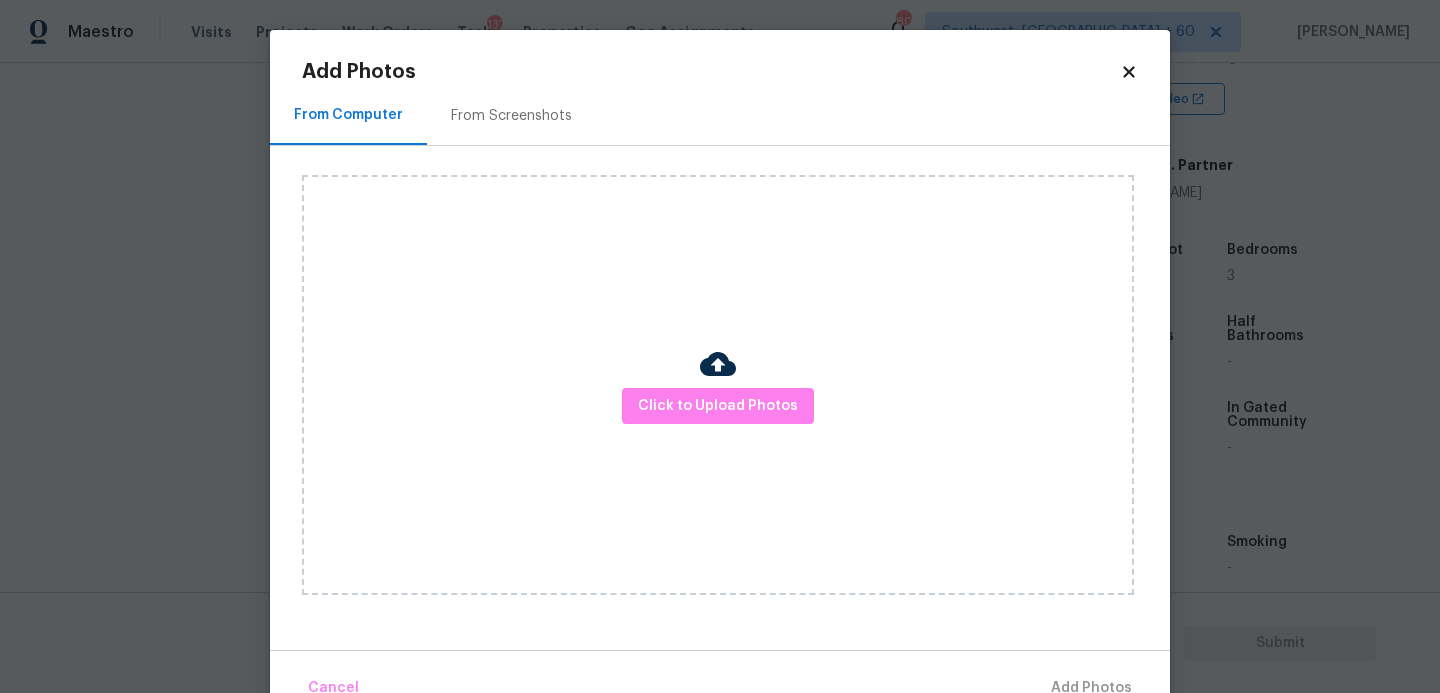 click on "Click to Upload Photos" at bounding box center (718, 385) 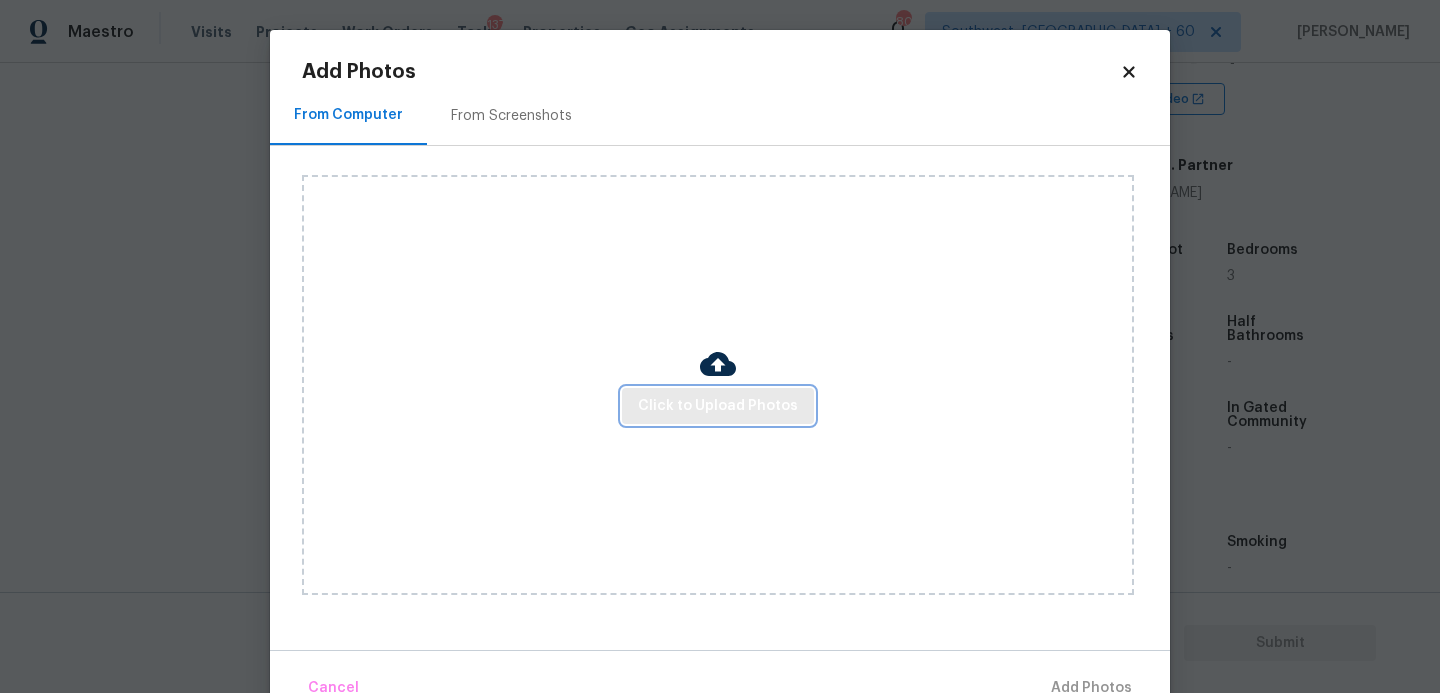 click on "Click to Upload Photos" at bounding box center [718, 406] 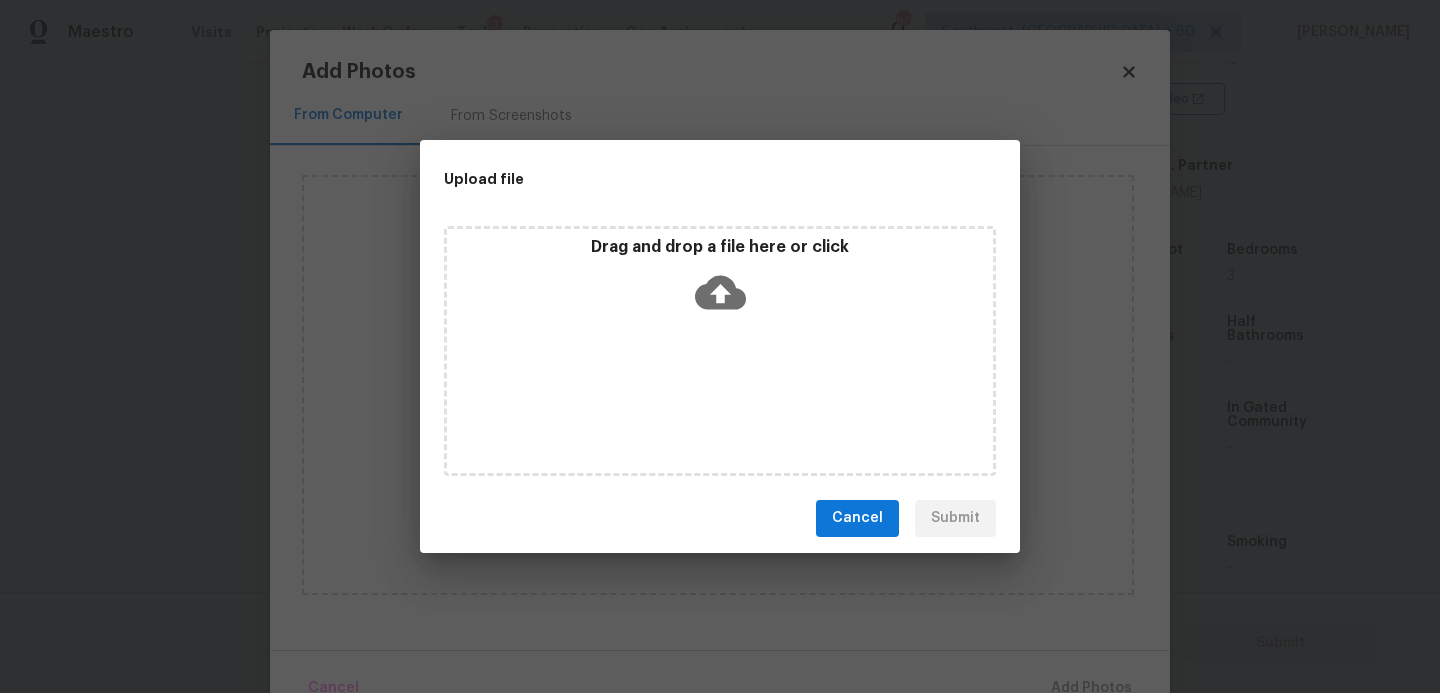 click on "Drag and drop a file here or click" at bounding box center [720, 280] 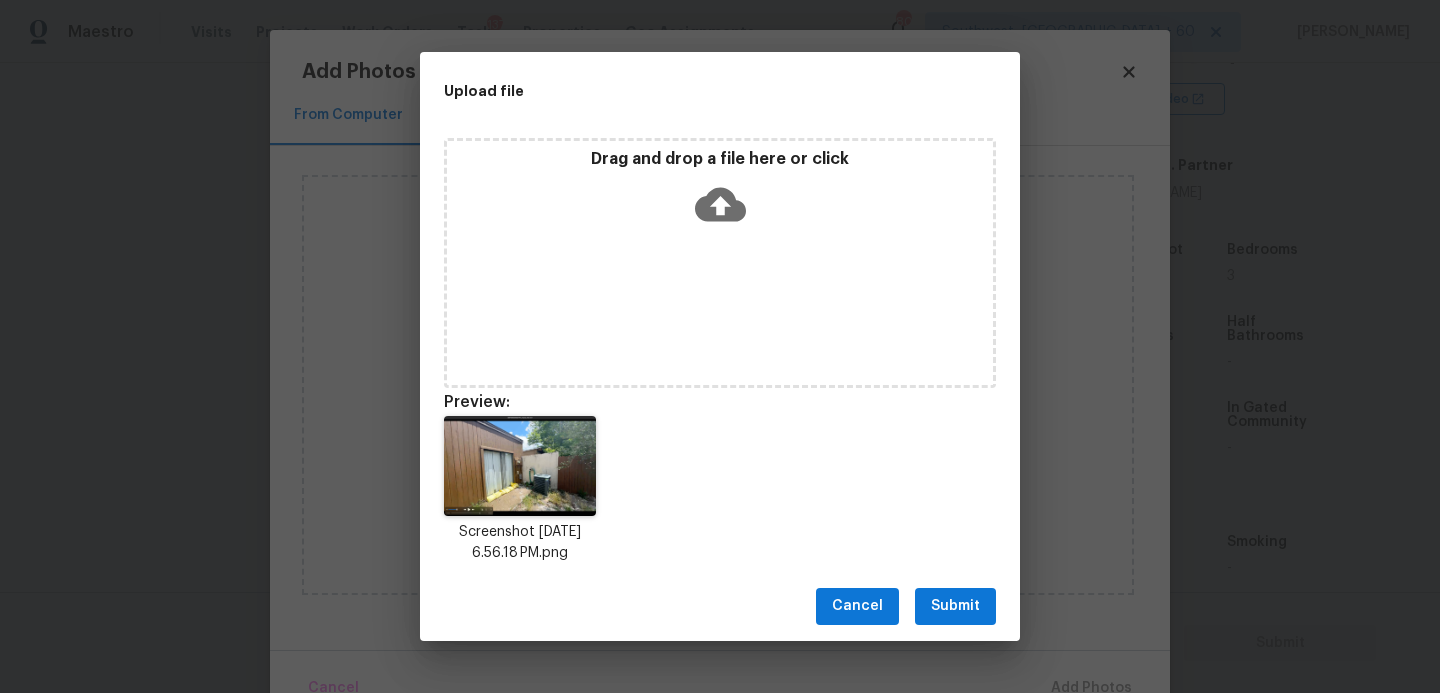 click on "Submit" at bounding box center (955, 606) 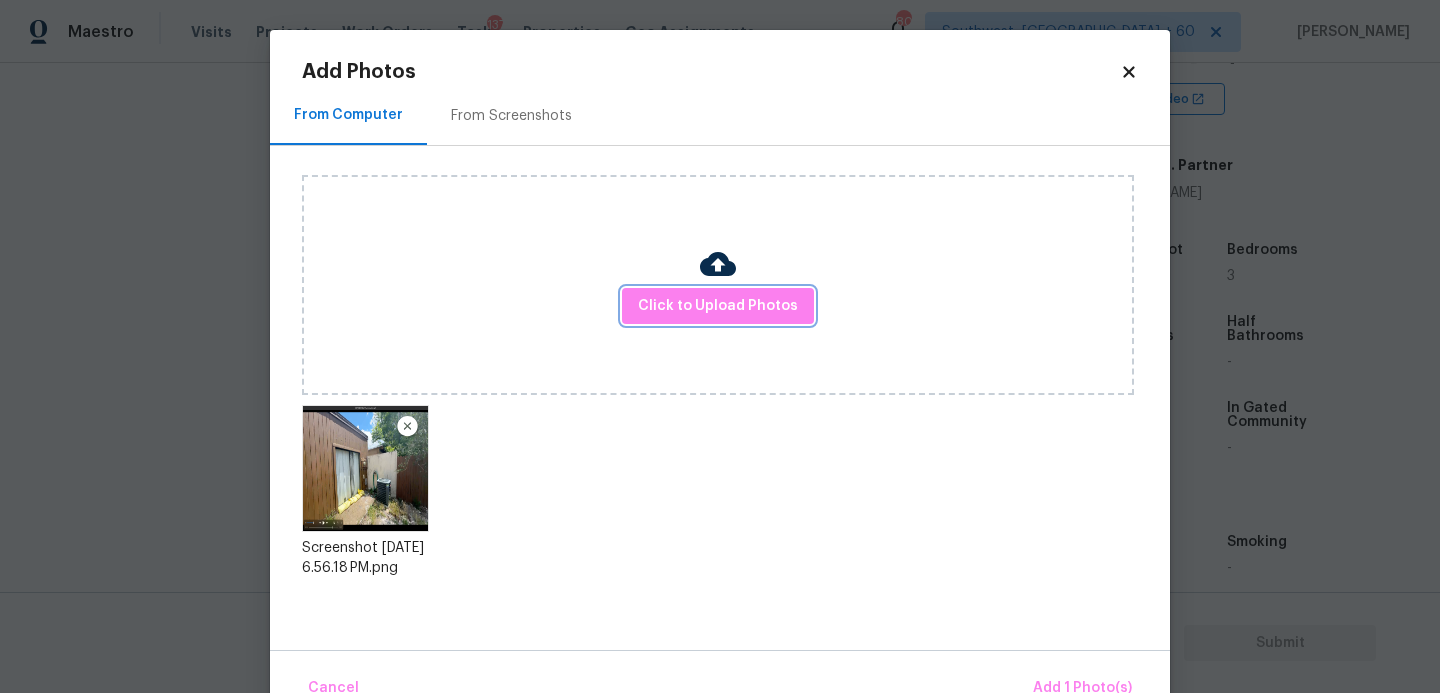 scroll, scrollTop: 47, scrollLeft: 0, axis: vertical 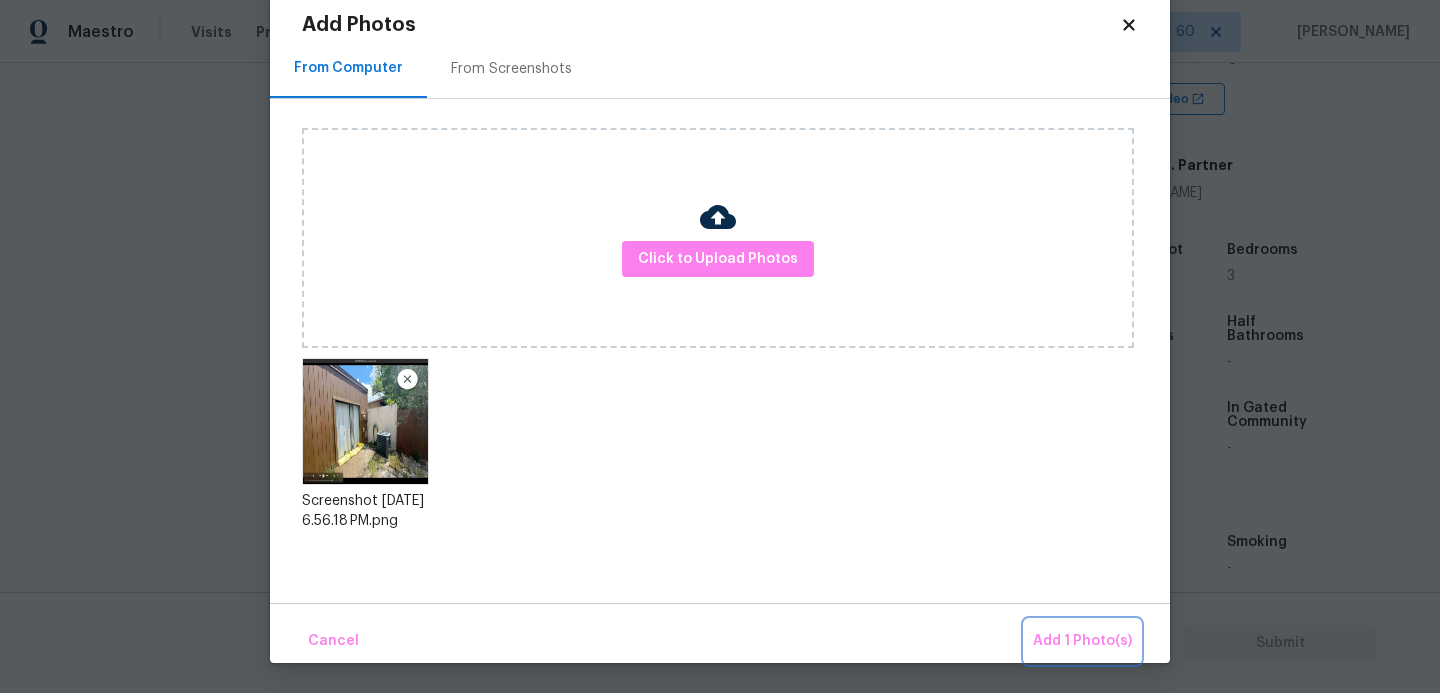 click on "Add 1 Photo(s)" at bounding box center [1082, 641] 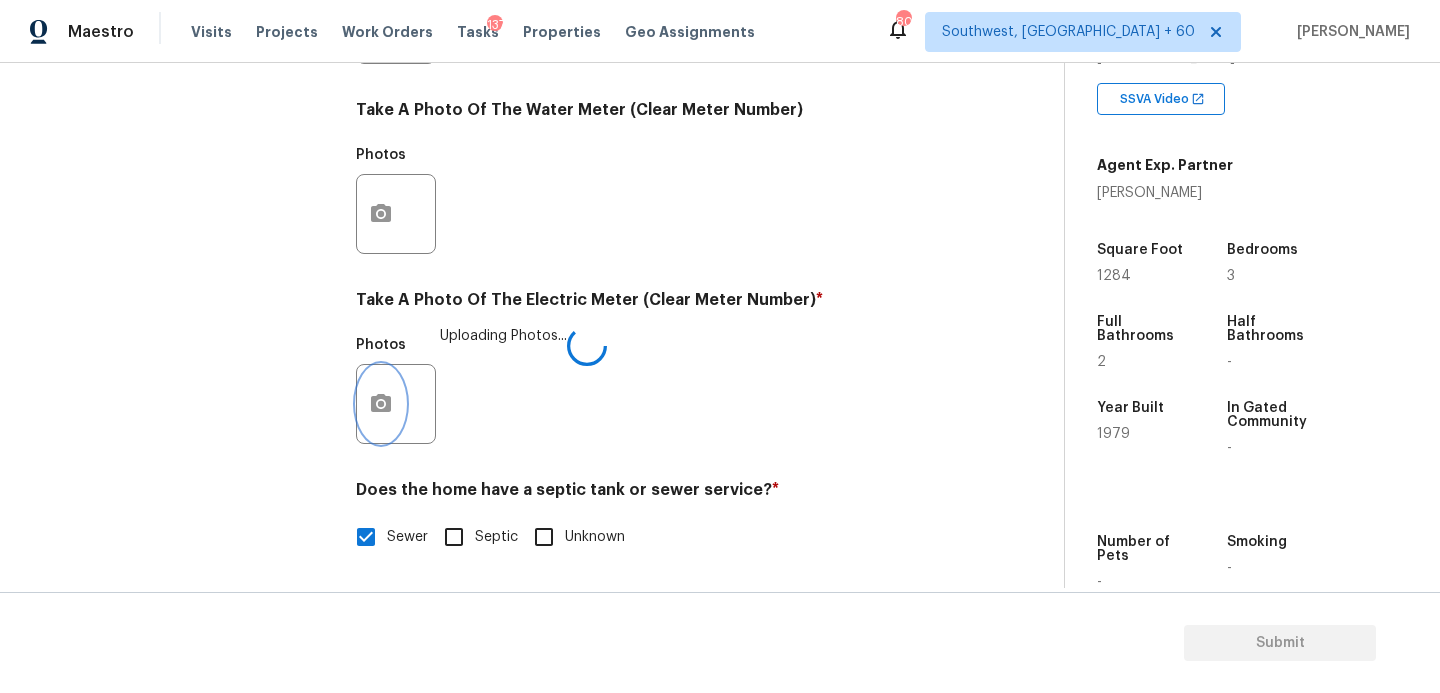 scroll, scrollTop: 0, scrollLeft: 0, axis: both 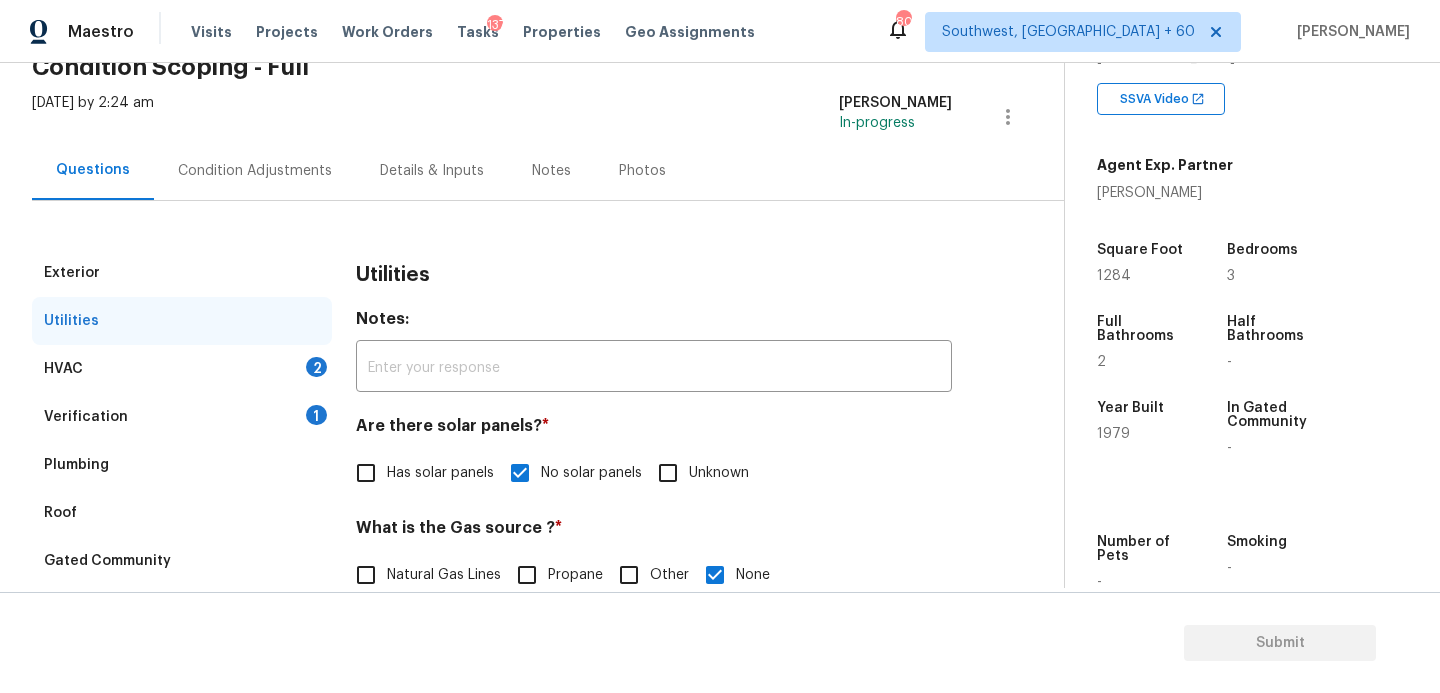 click on "HVAC 2" at bounding box center [182, 369] 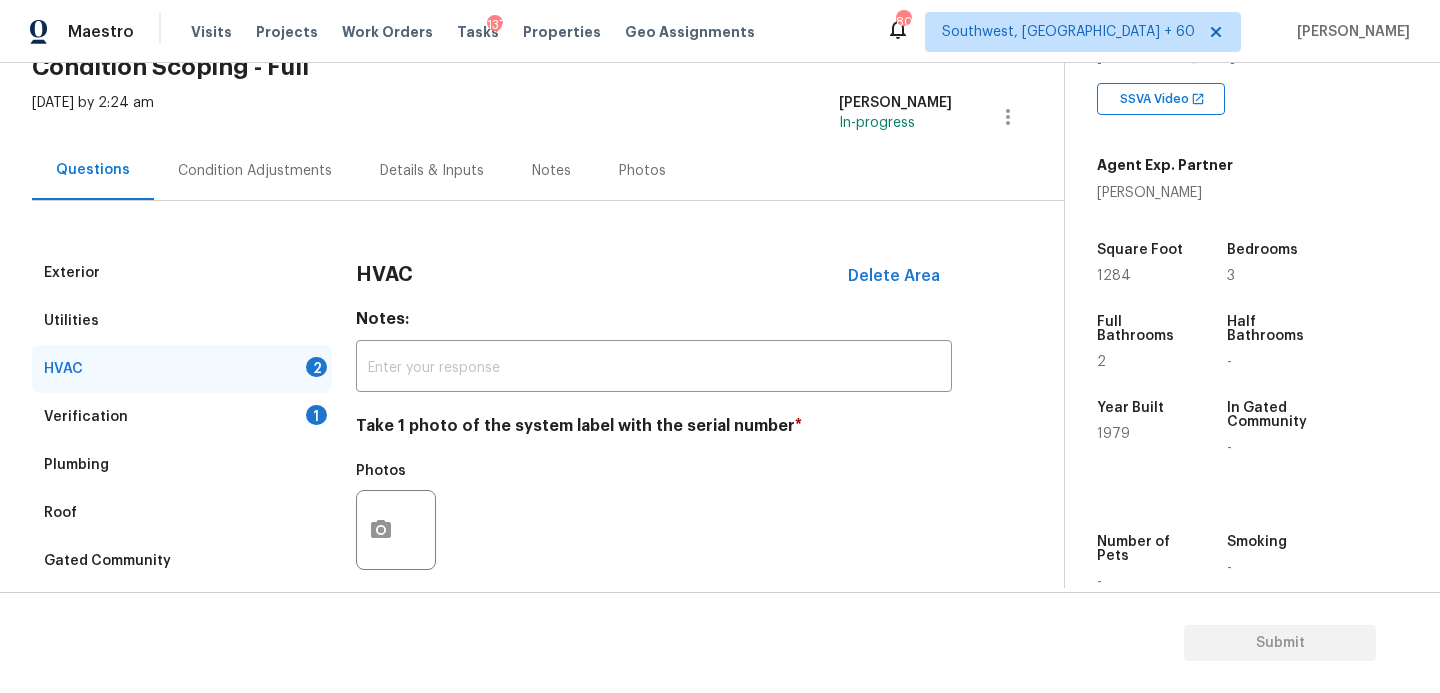 scroll, scrollTop: 164, scrollLeft: 0, axis: vertical 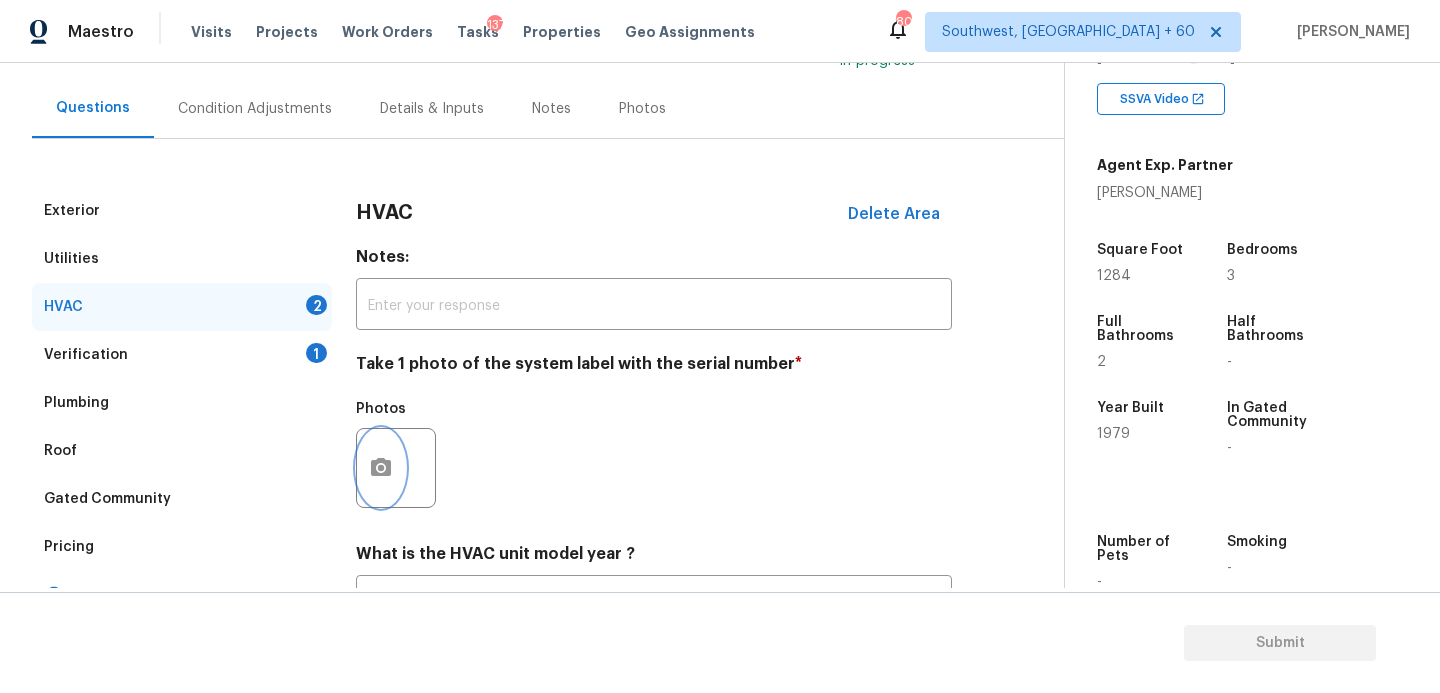 click at bounding box center (381, 468) 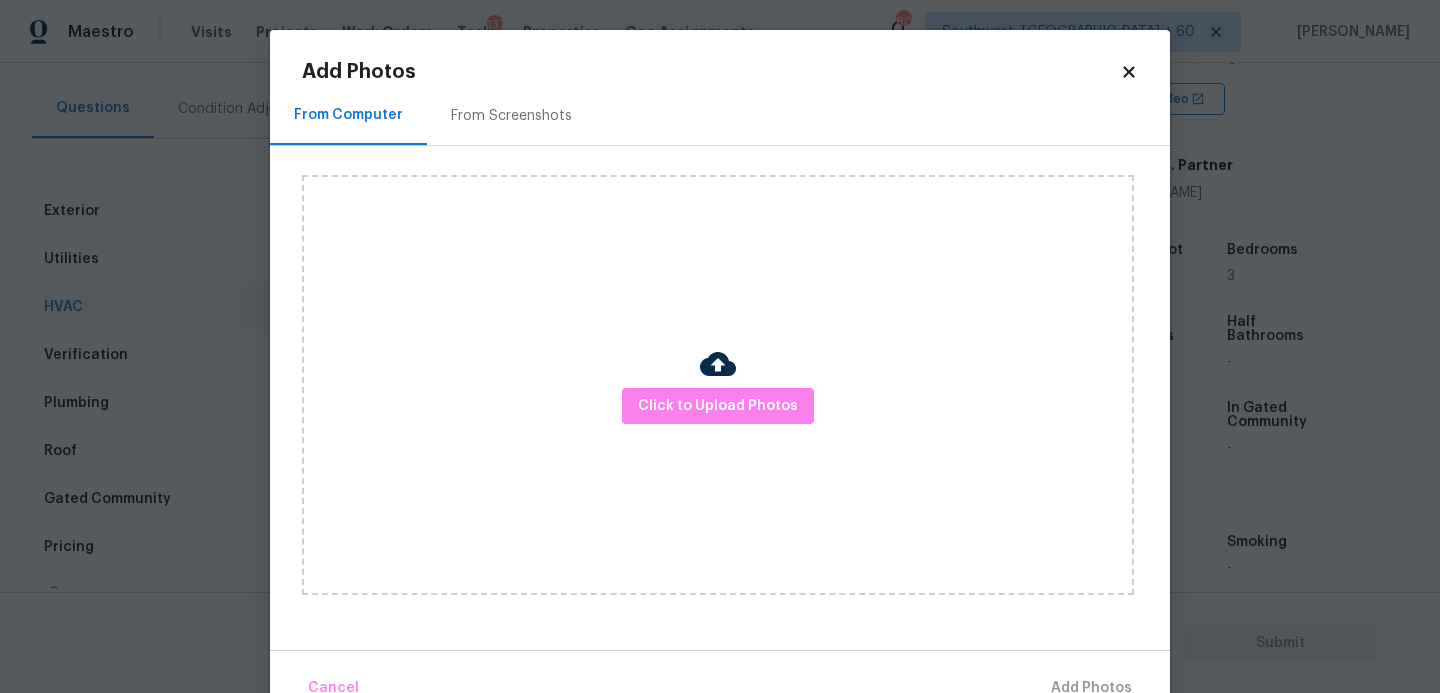 click on "Click to Upload Photos" at bounding box center [718, 385] 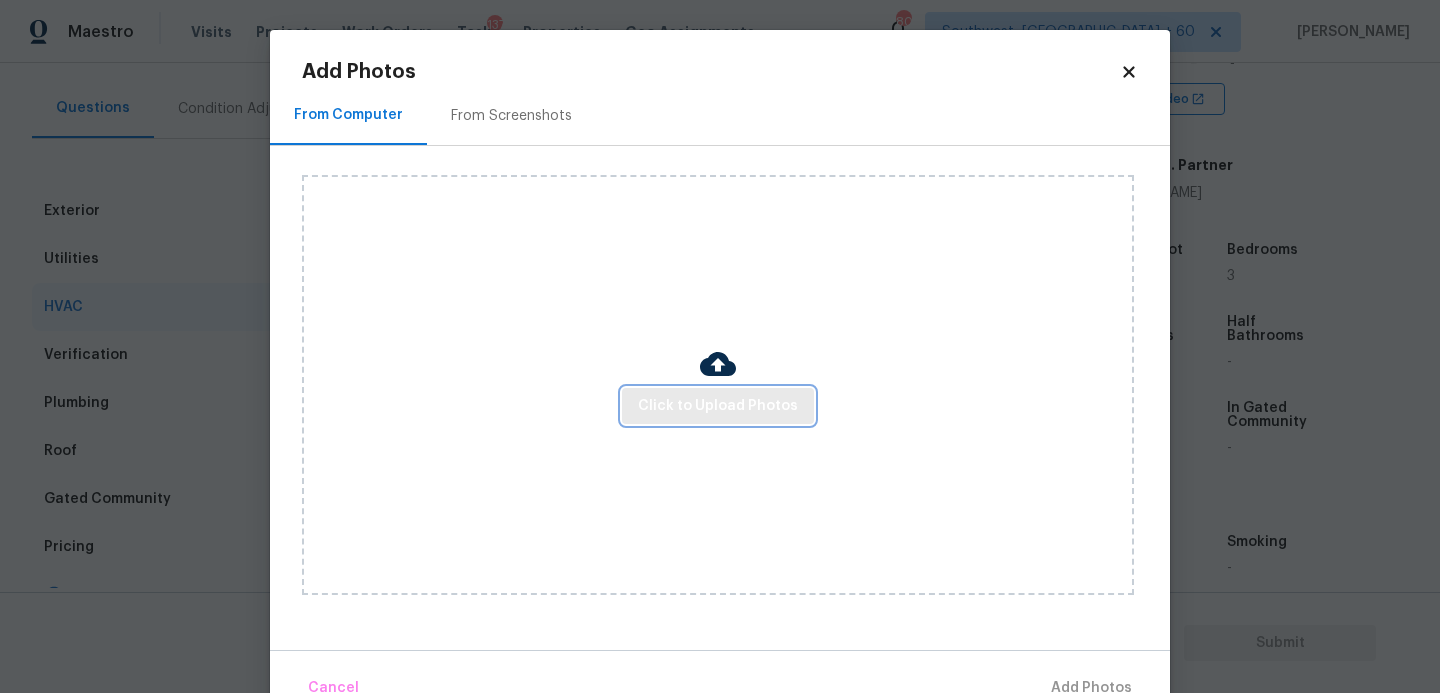 click on "Click to Upload Photos" at bounding box center (718, 406) 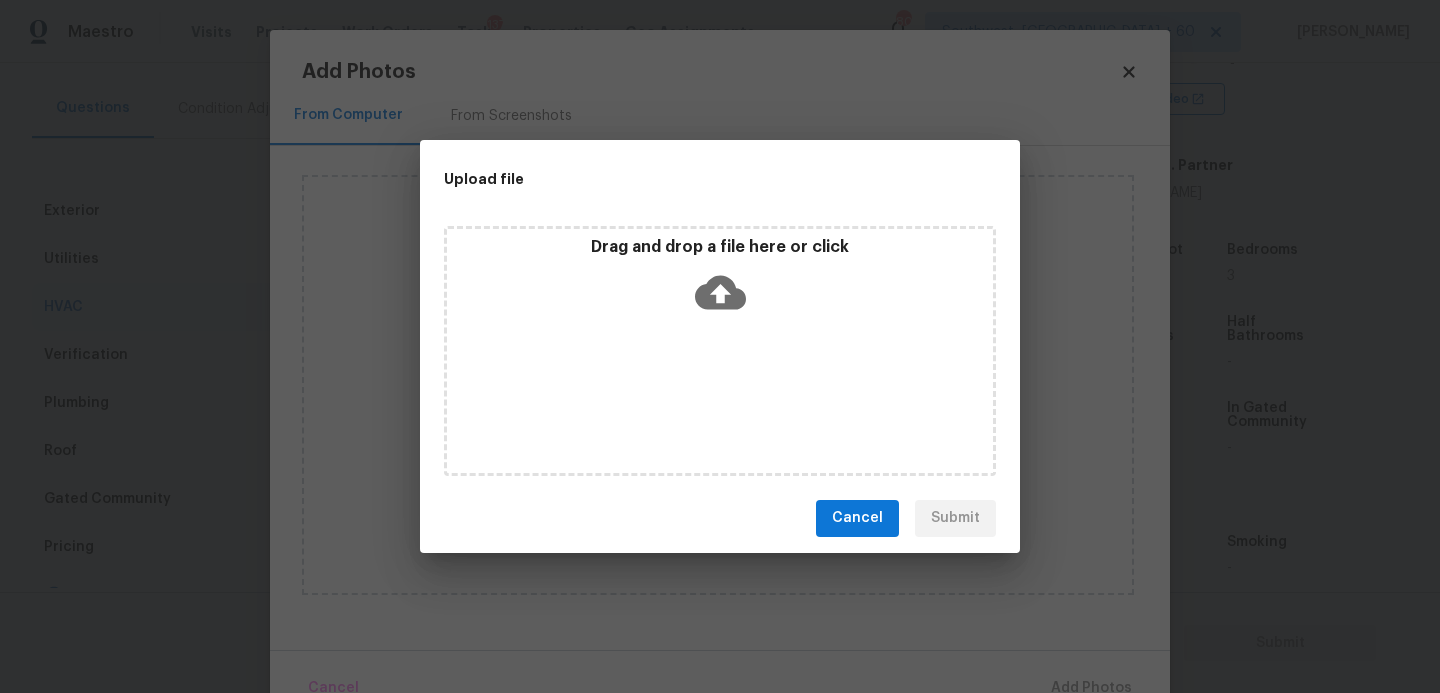 click 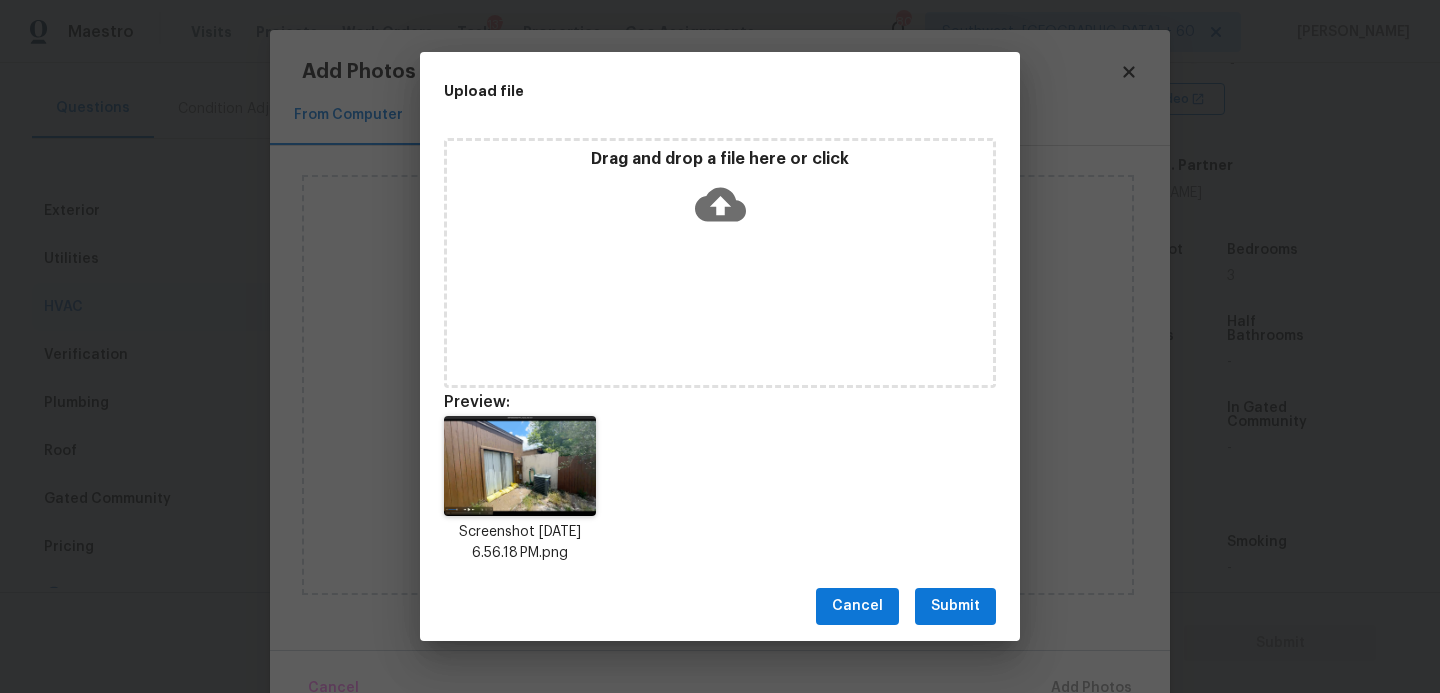 click on "Cancel Submit" at bounding box center (720, 606) 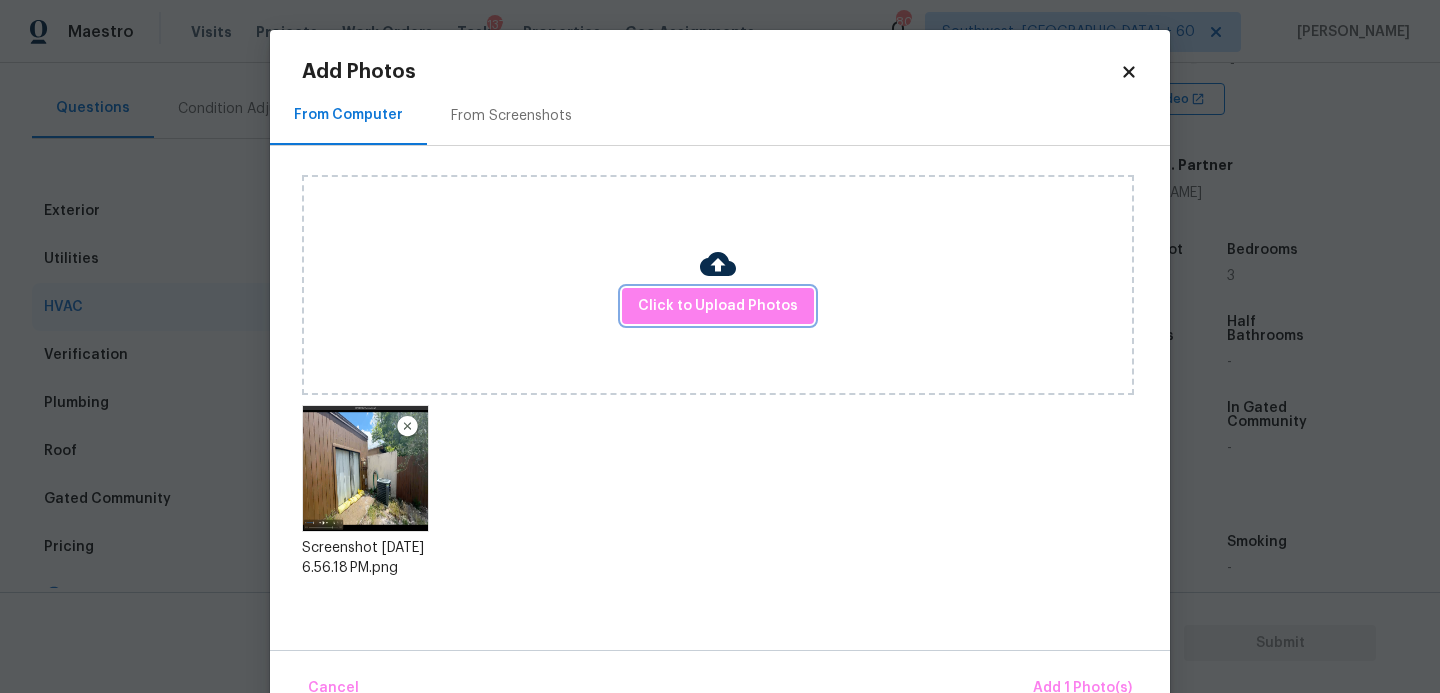 scroll, scrollTop: 47, scrollLeft: 0, axis: vertical 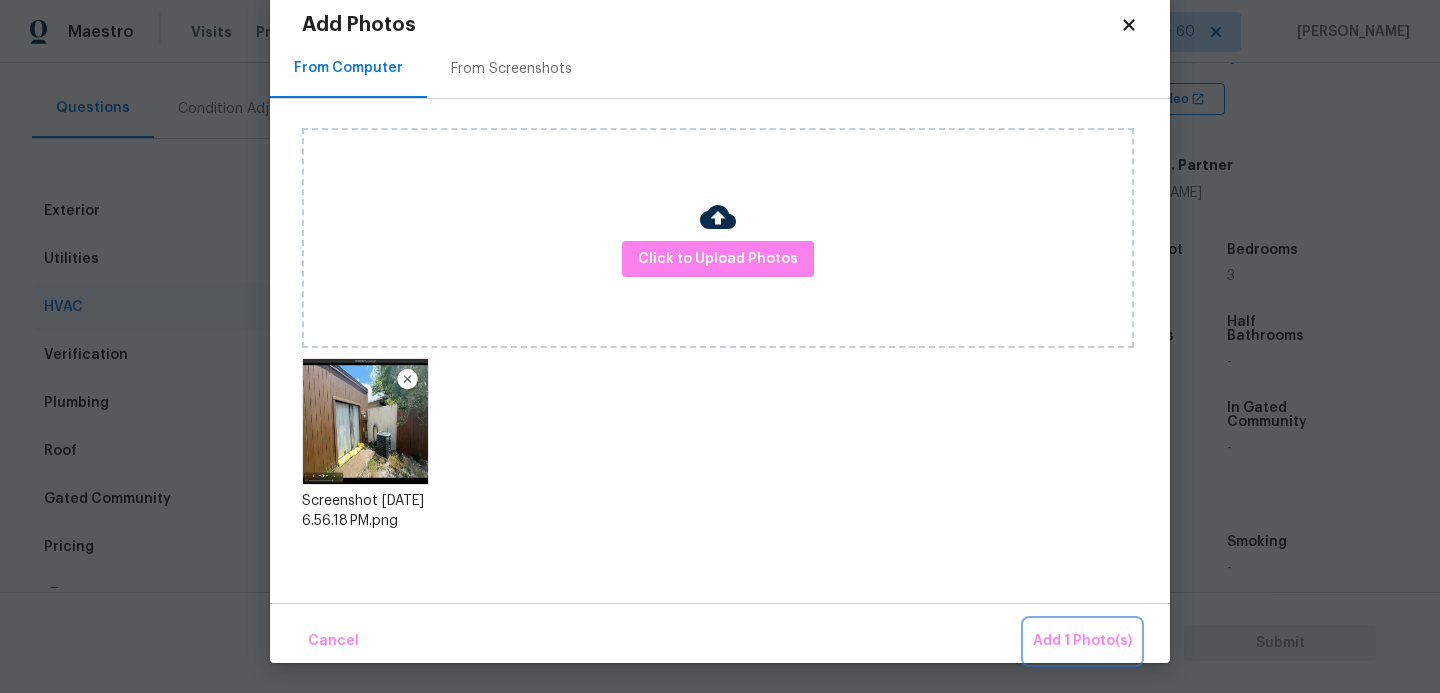 click on "Add 1 Photo(s)" at bounding box center [1082, 641] 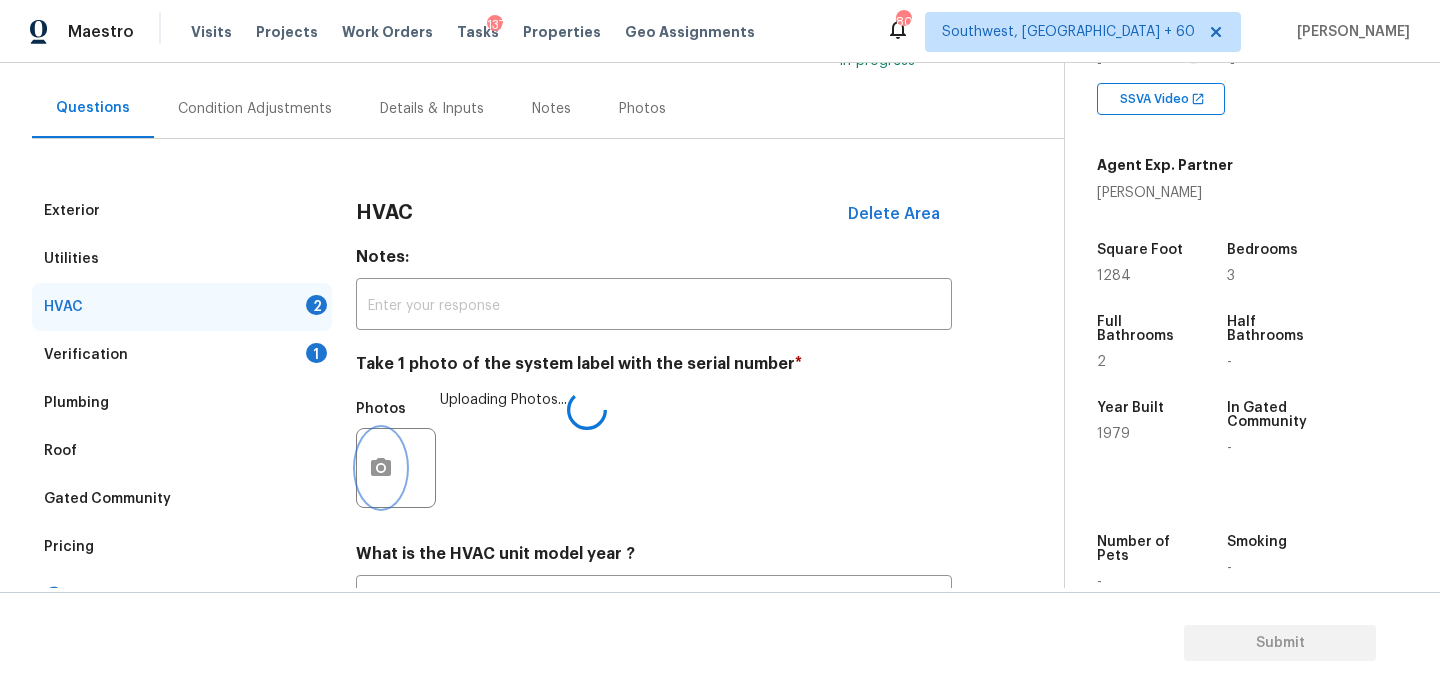 scroll, scrollTop: 0, scrollLeft: 0, axis: both 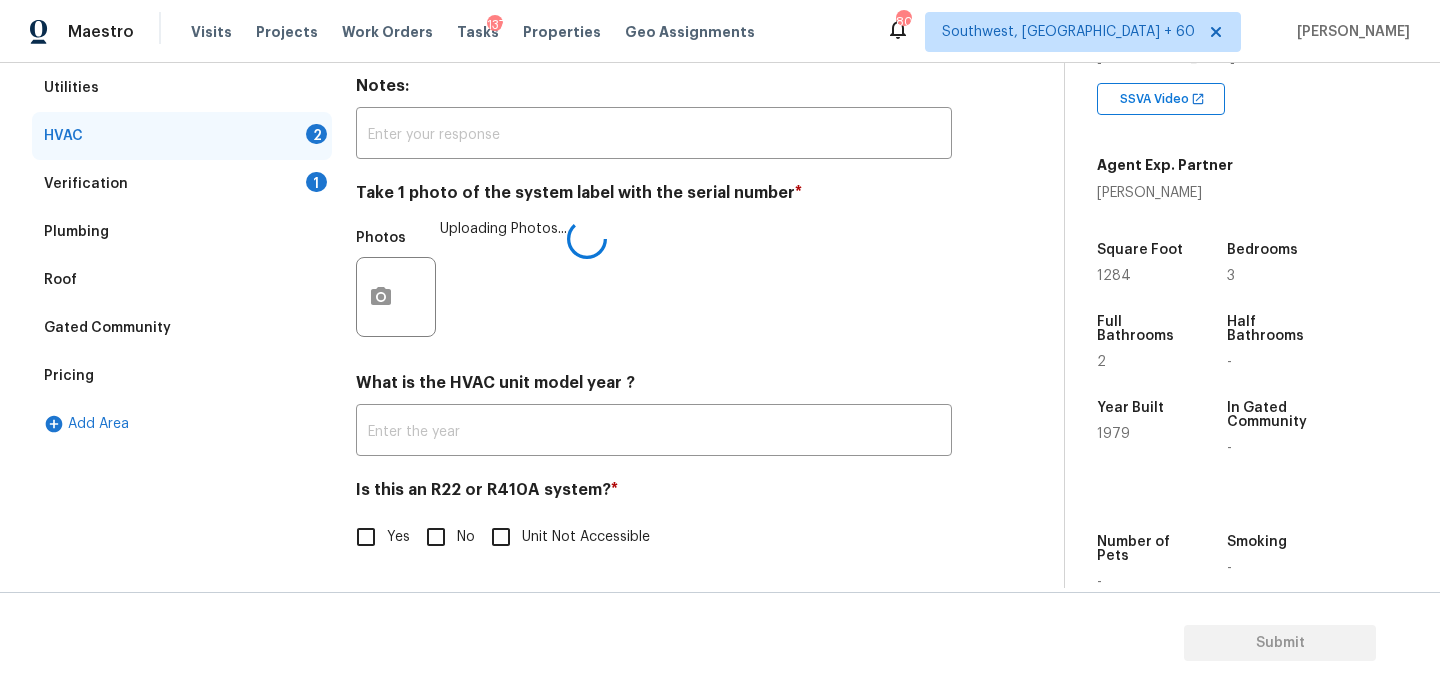 click on "No" at bounding box center (436, 537) 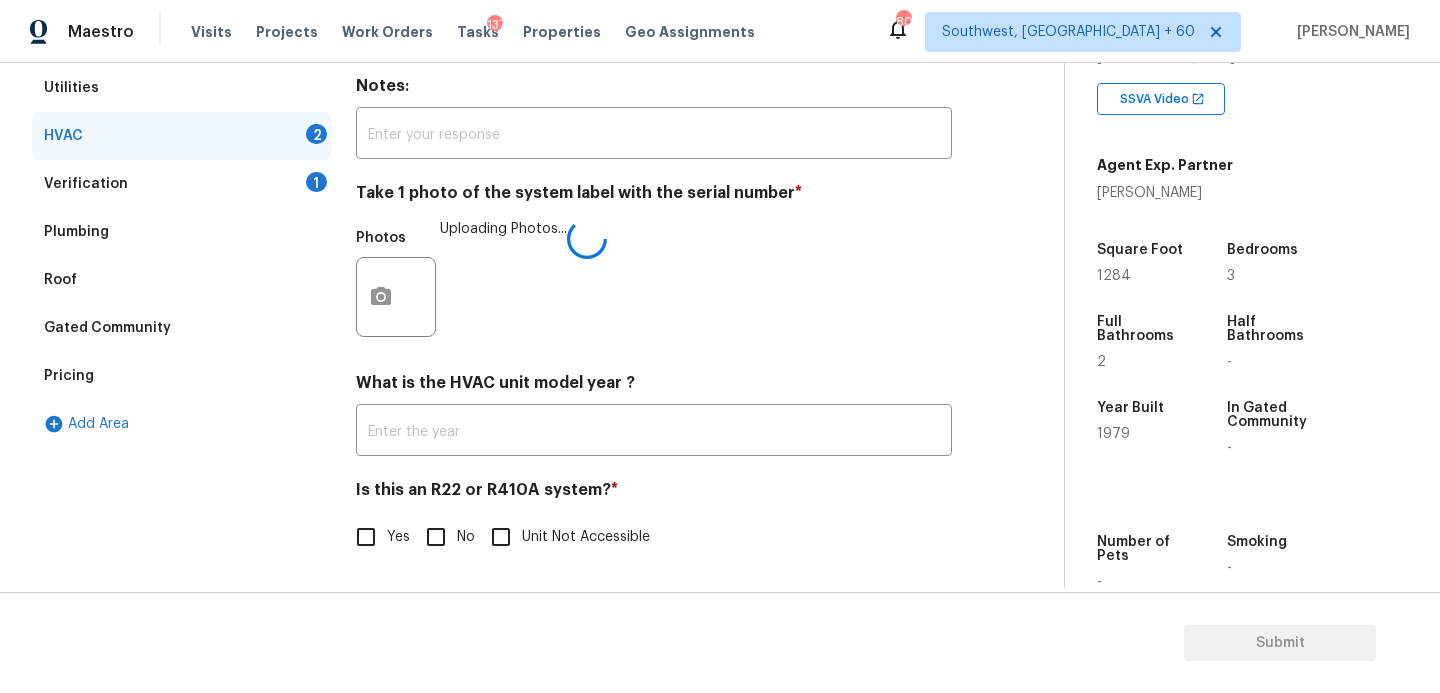 checkbox on "true" 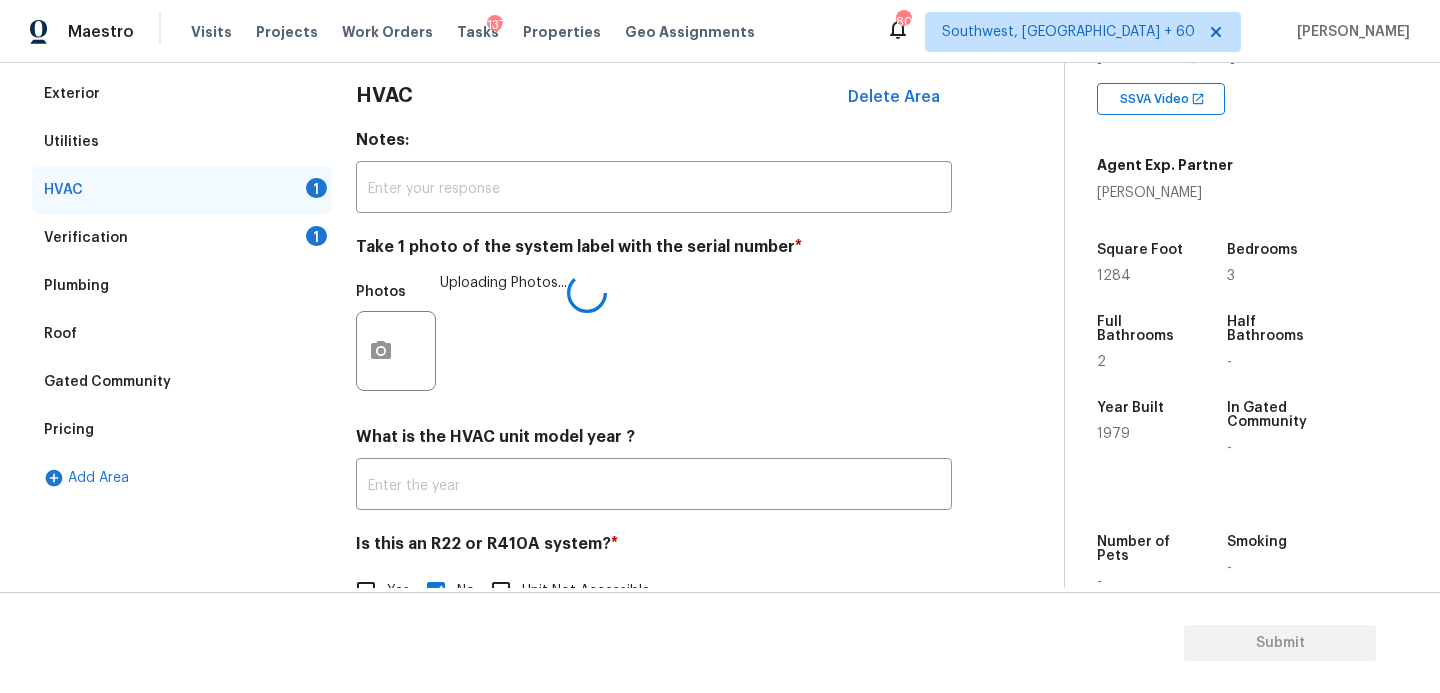 scroll, scrollTop: 264, scrollLeft: 0, axis: vertical 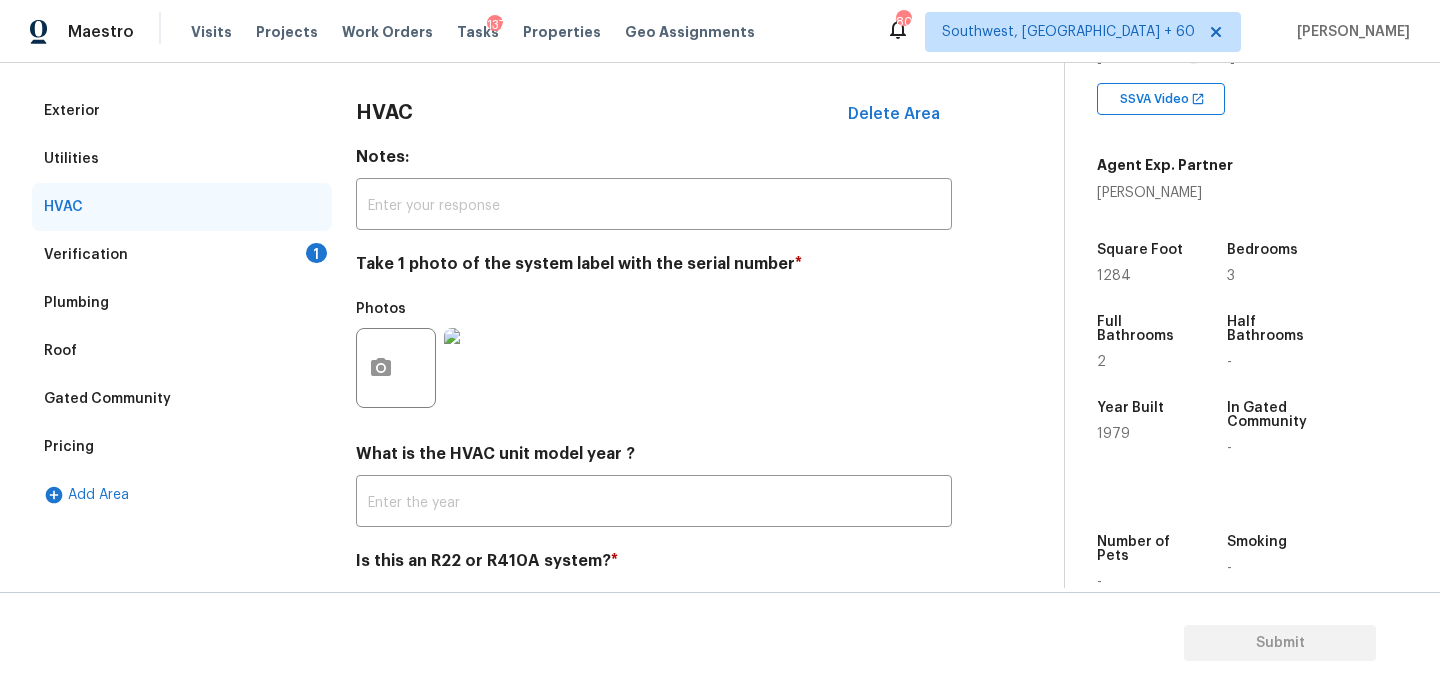 click on "Verification 1" at bounding box center [182, 255] 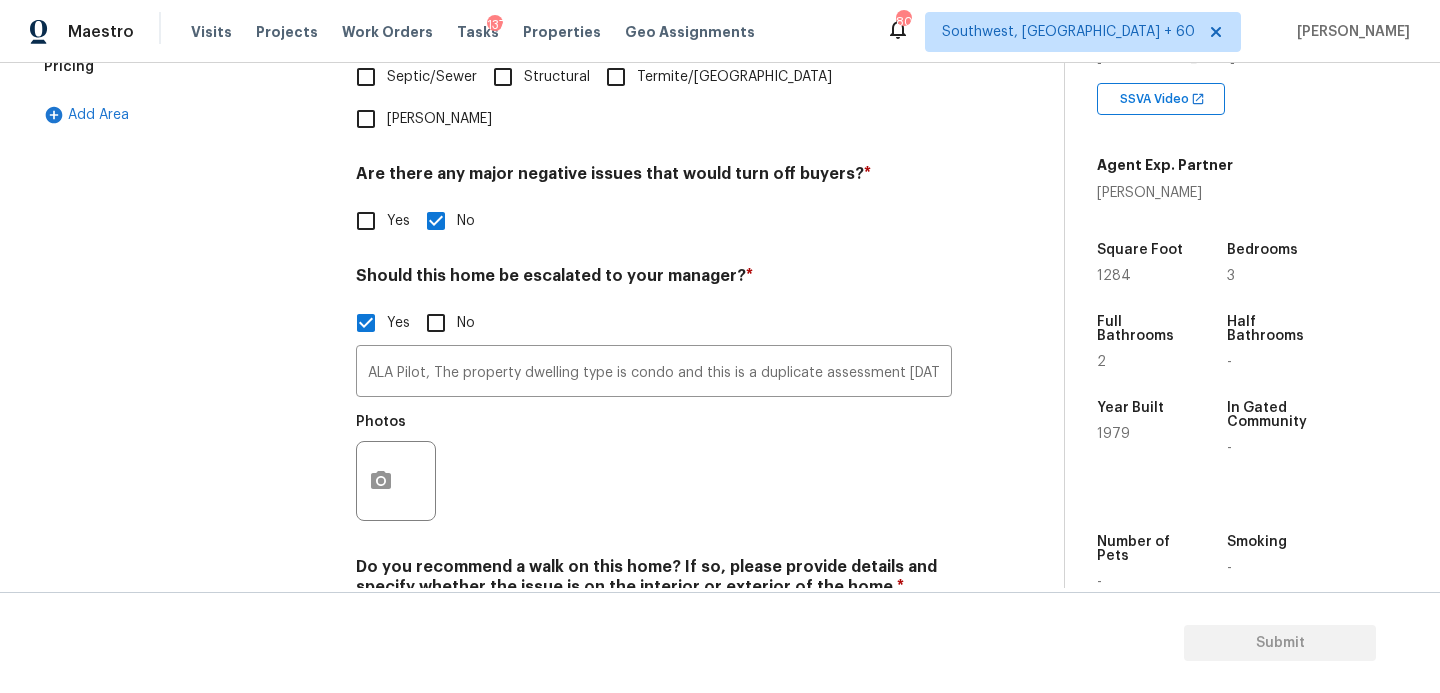 scroll, scrollTop: 655, scrollLeft: 0, axis: vertical 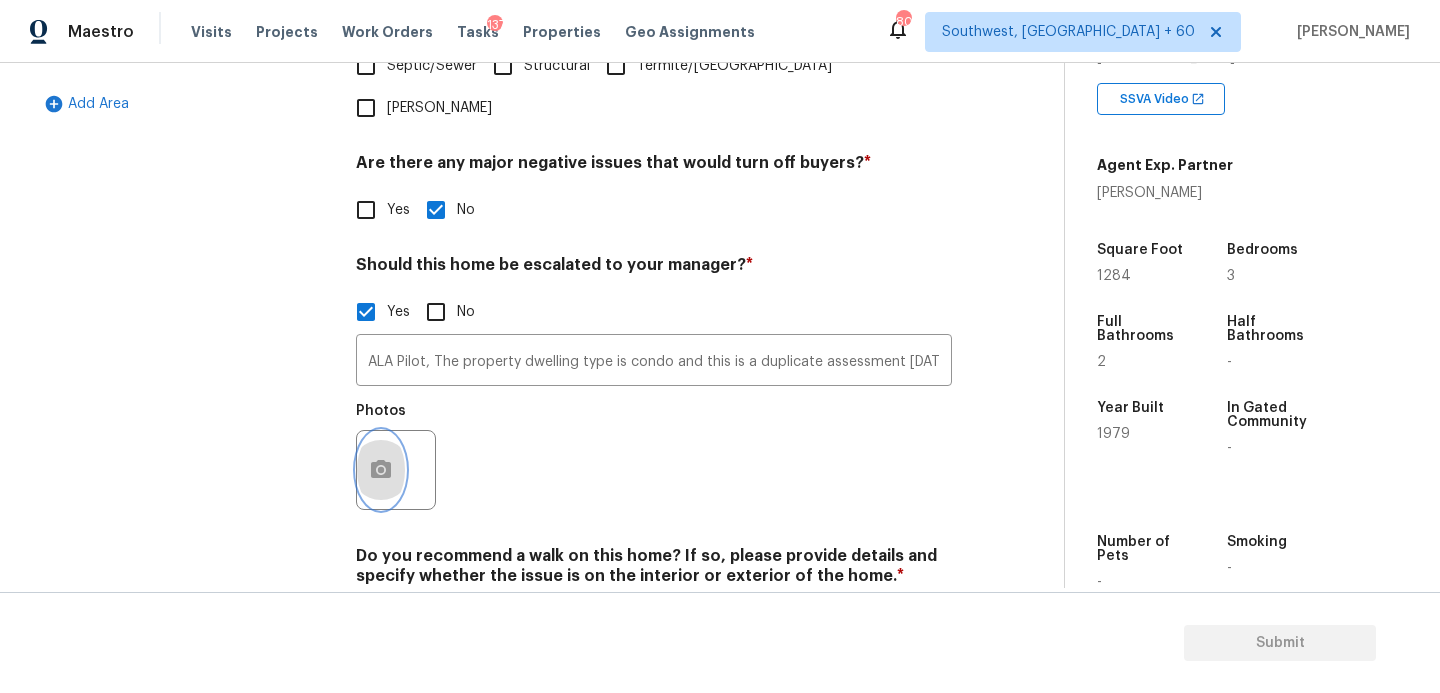 click 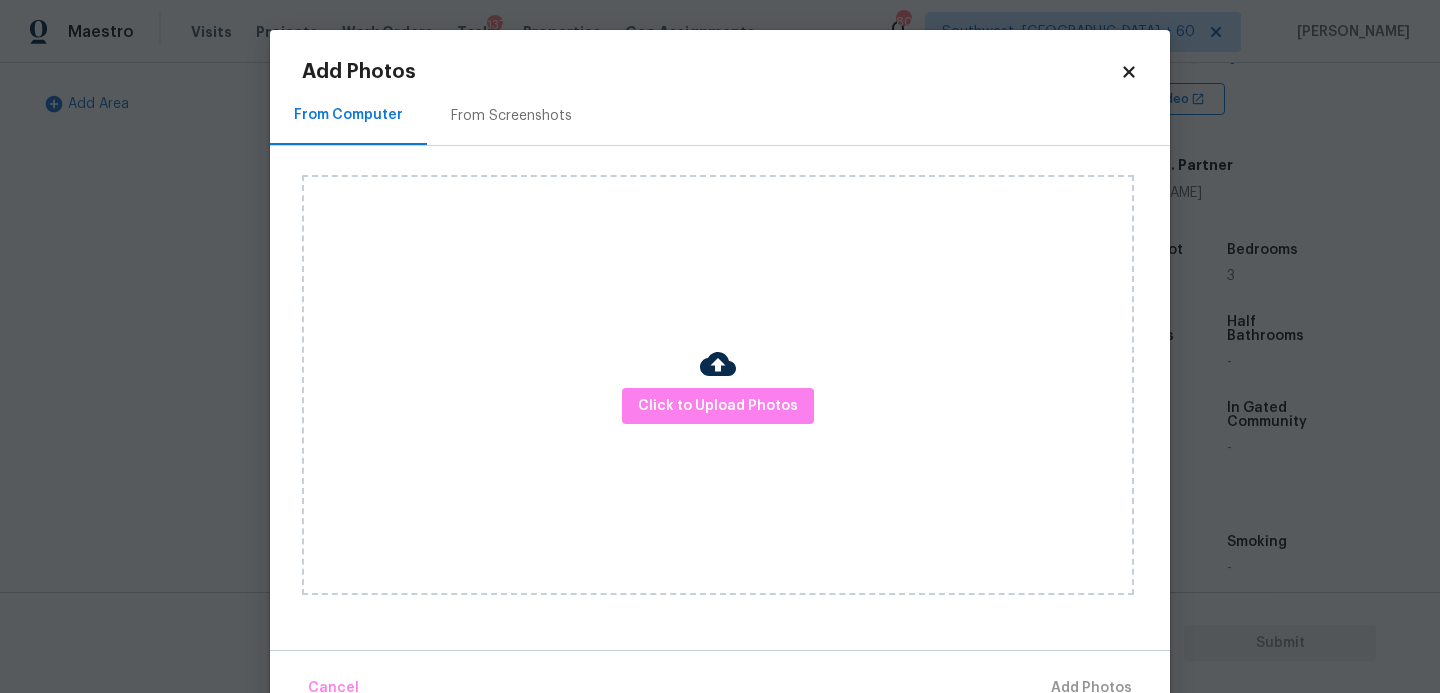 click on "Click to Upload Photos" at bounding box center (718, 385) 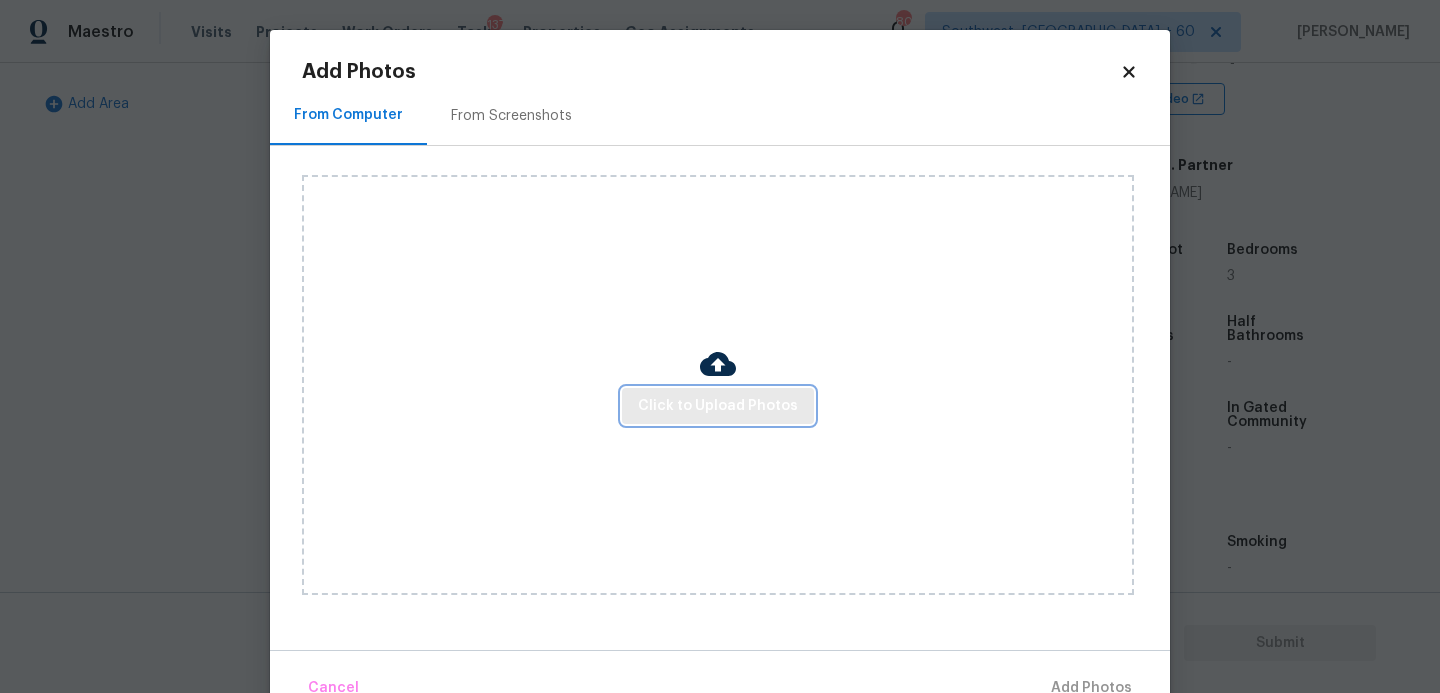 click on "Click to Upload Photos" at bounding box center (718, 406) 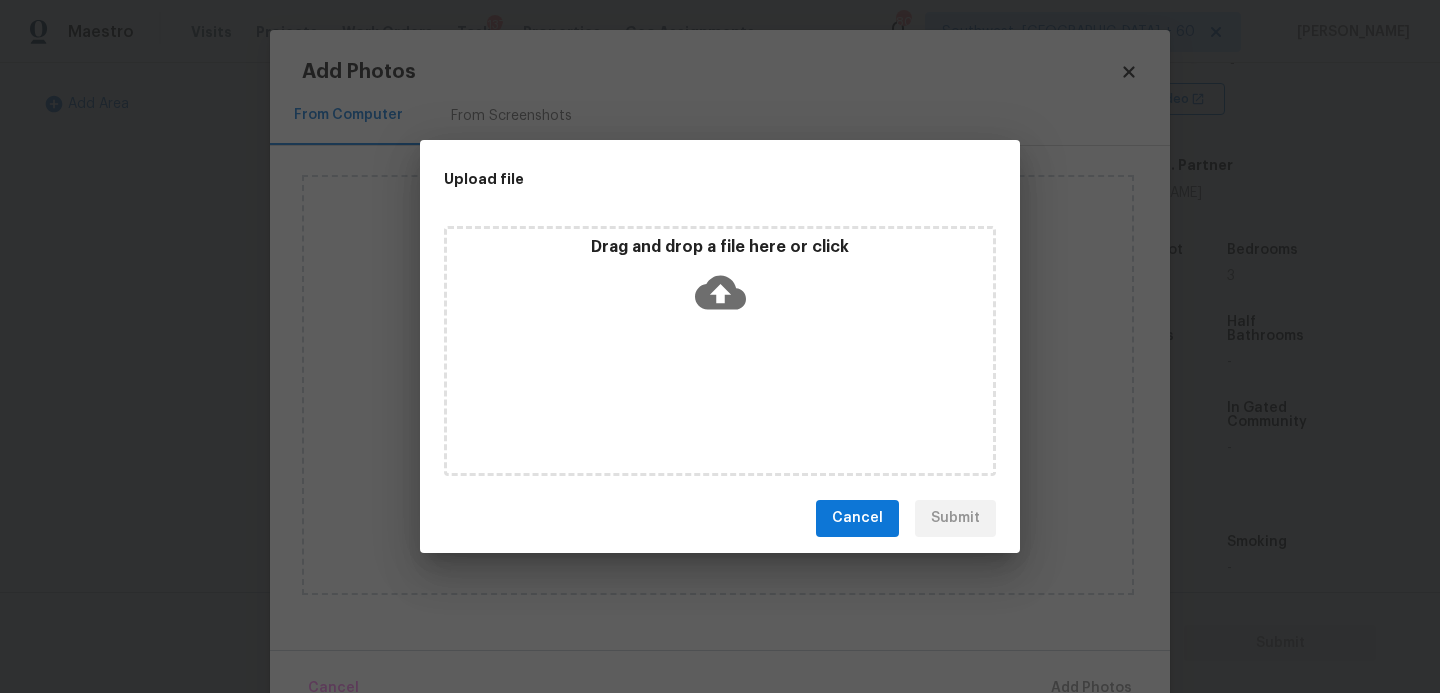 click 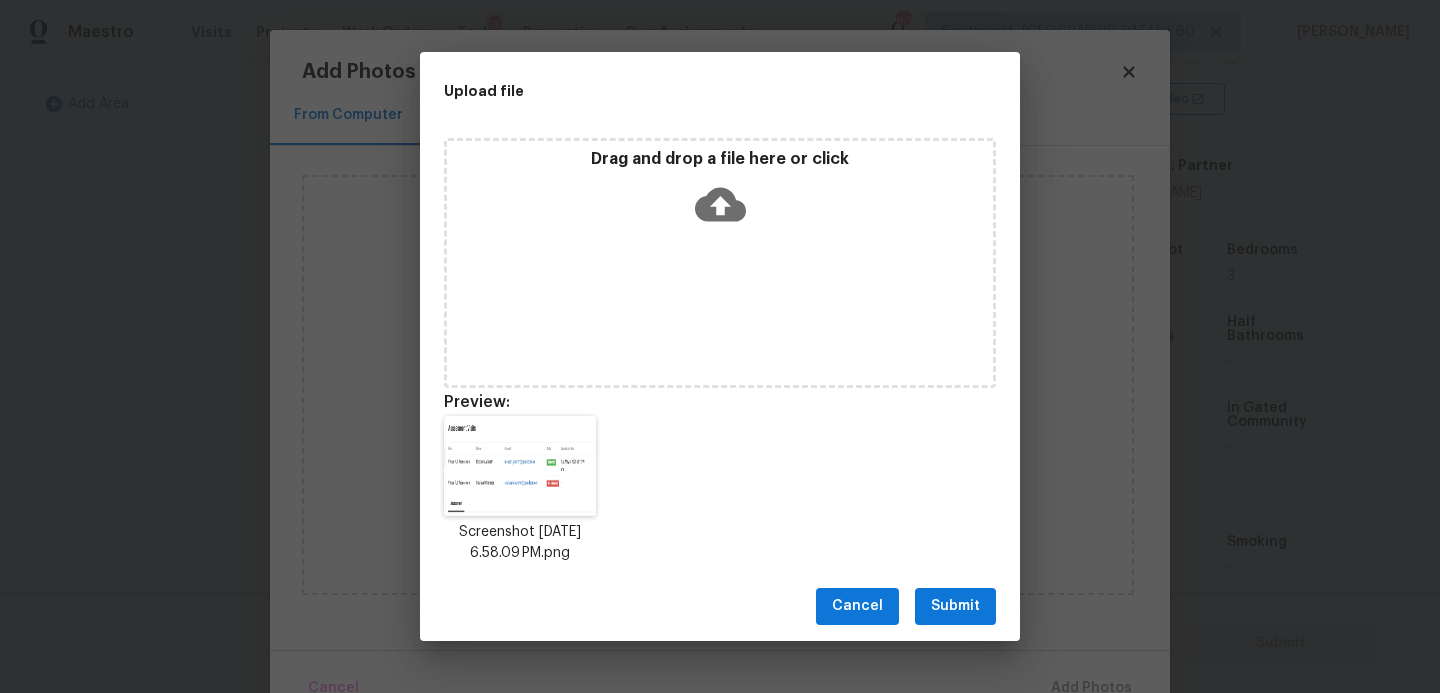 click on "Submit" at bounding box center [955, 606] 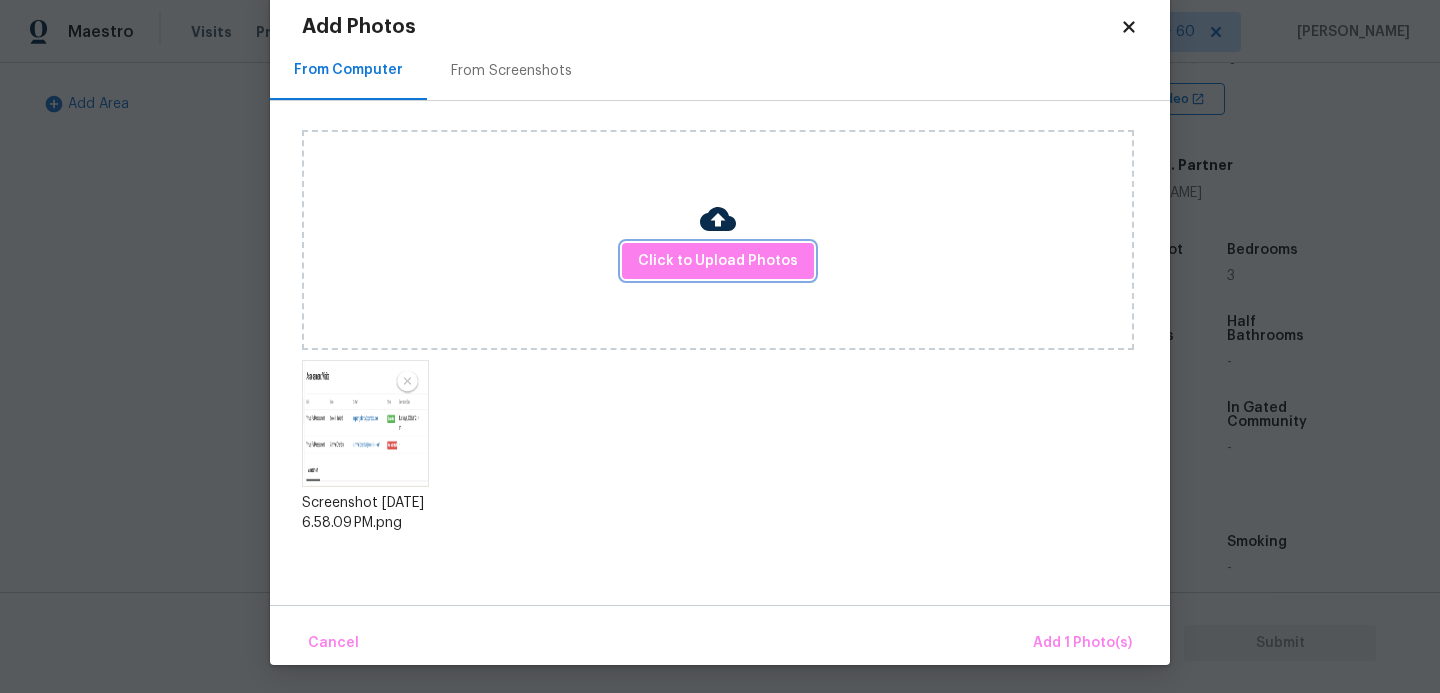 scroll, scrollTop: 47, scrollLeft: 0, axis: vertical 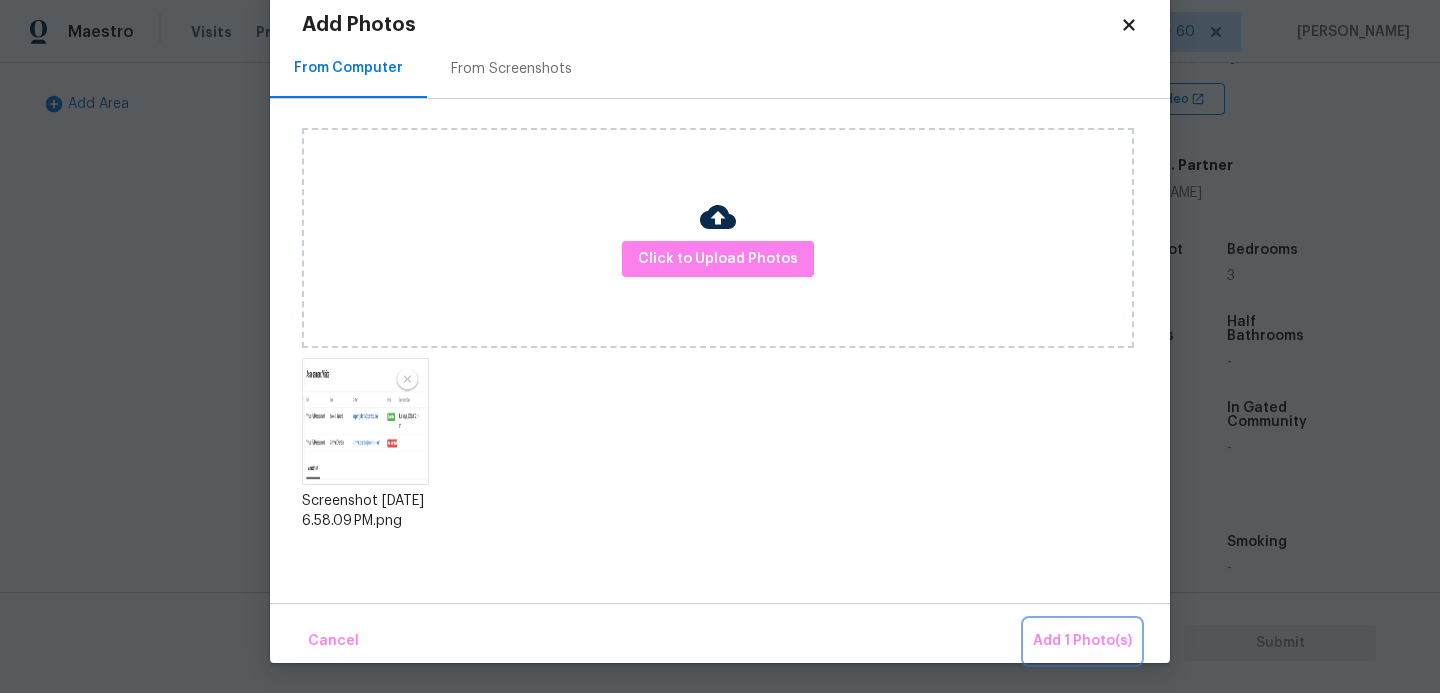 click on "Add 1 Photo(s)" at bounding box center [1082, 641] 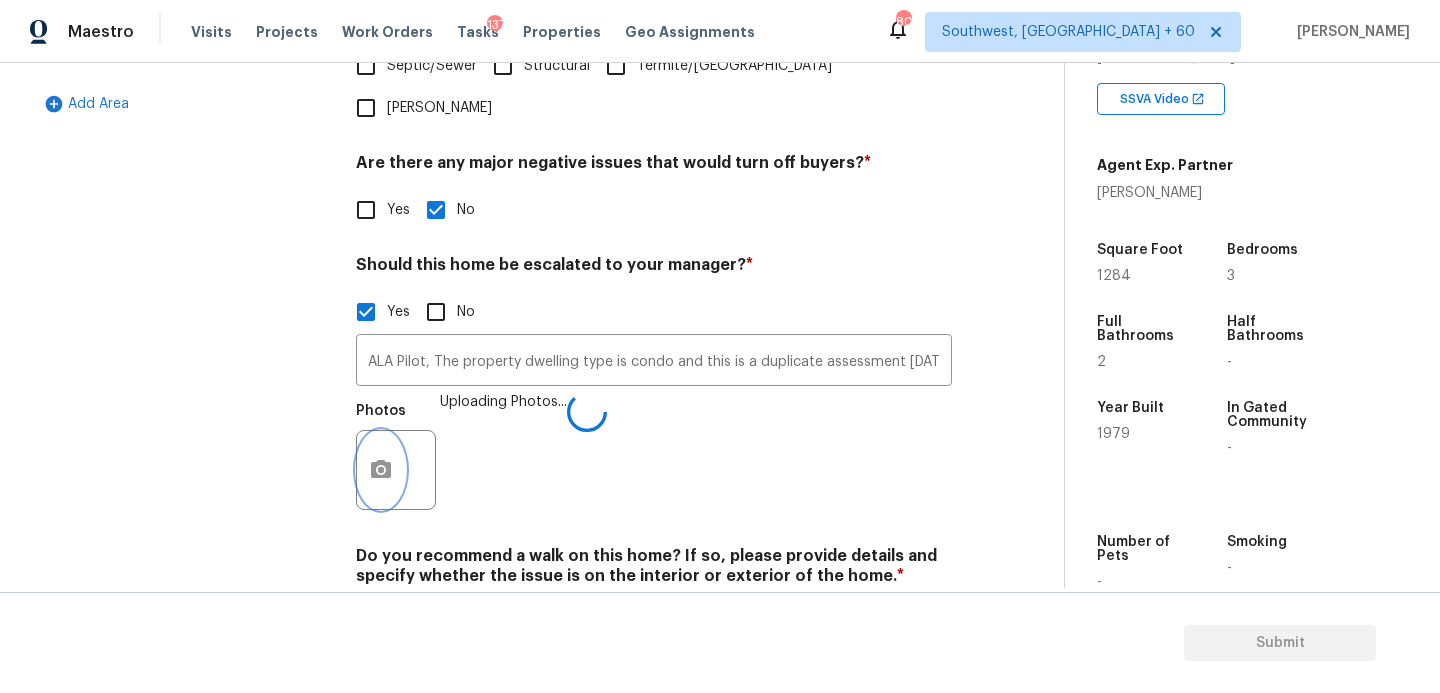 scroll, scrollTop: 0, scrollLeft: 0, axis: both 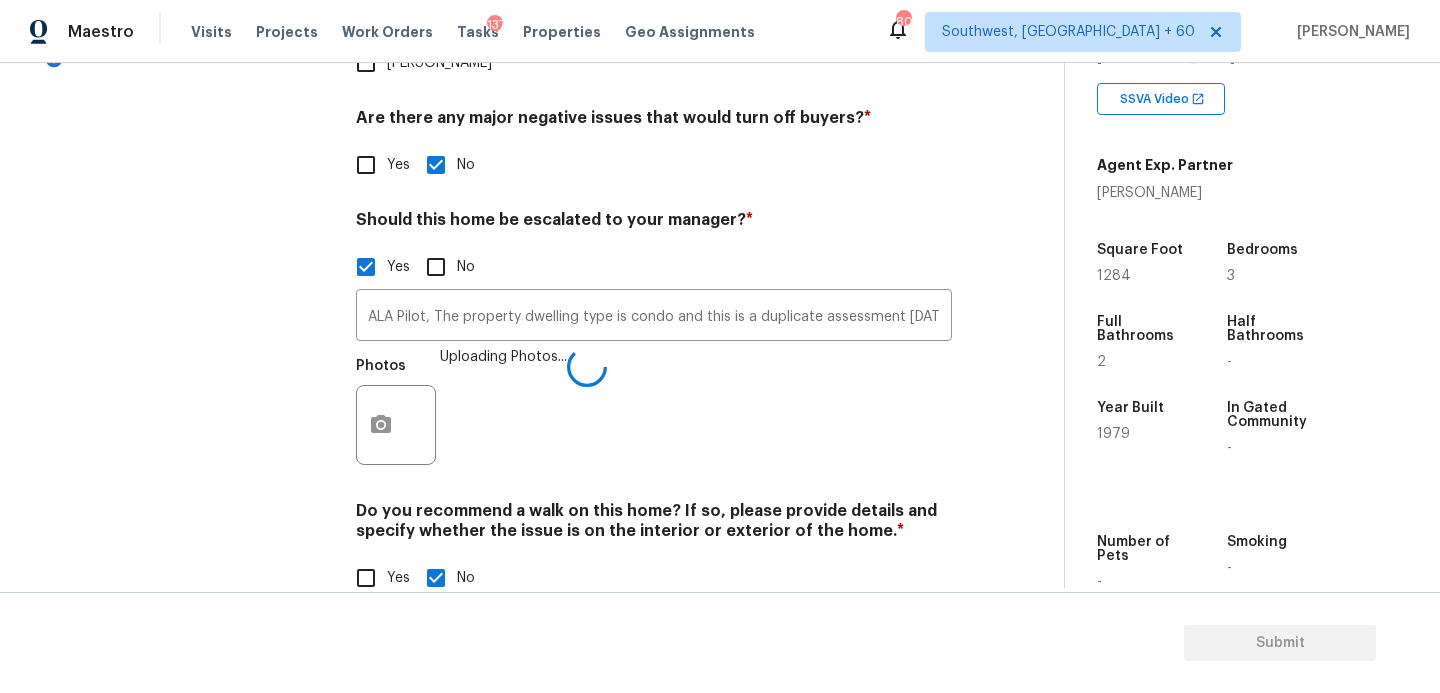 click on "Photos Uploading Photos..." at bounding box center [654, 412] 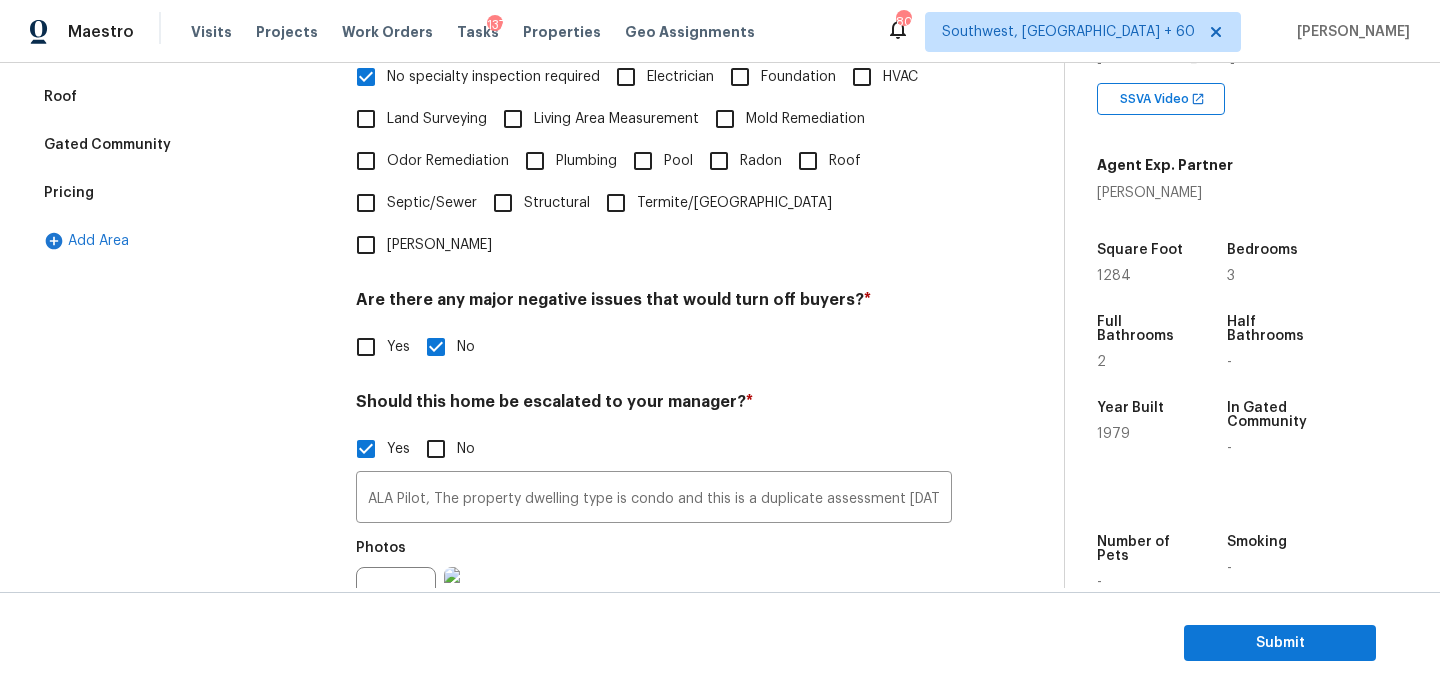 scroll, scrollTop: 689, scrollLeft: 0, axis: vertical 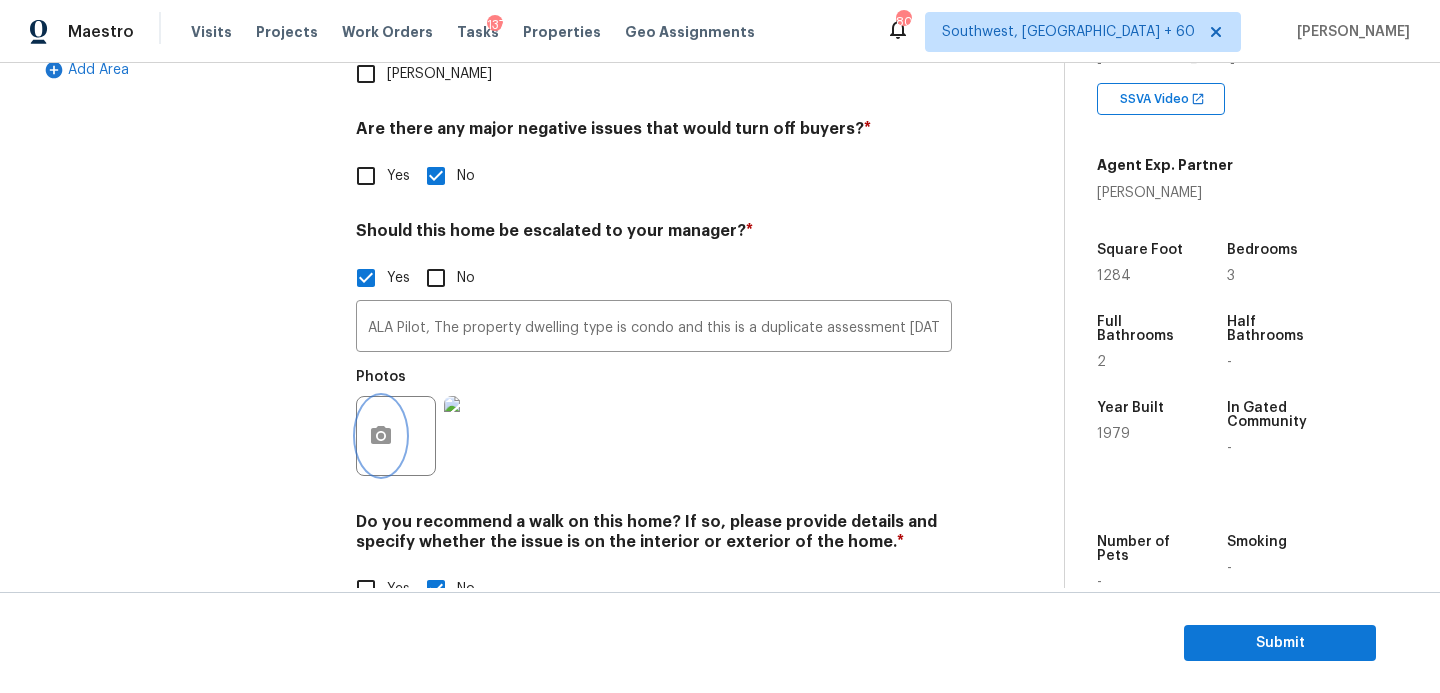 click 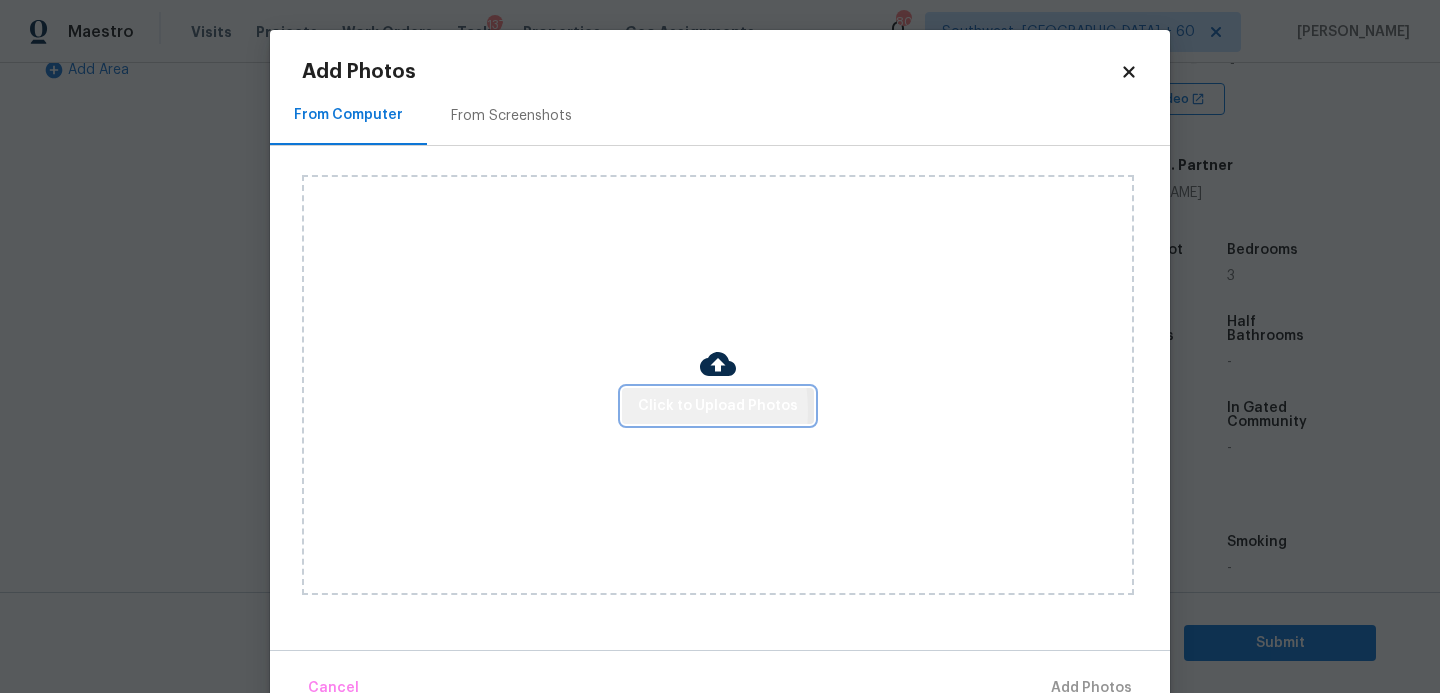 click on "Click to Upload Photos" at bounding box center [718, 406] 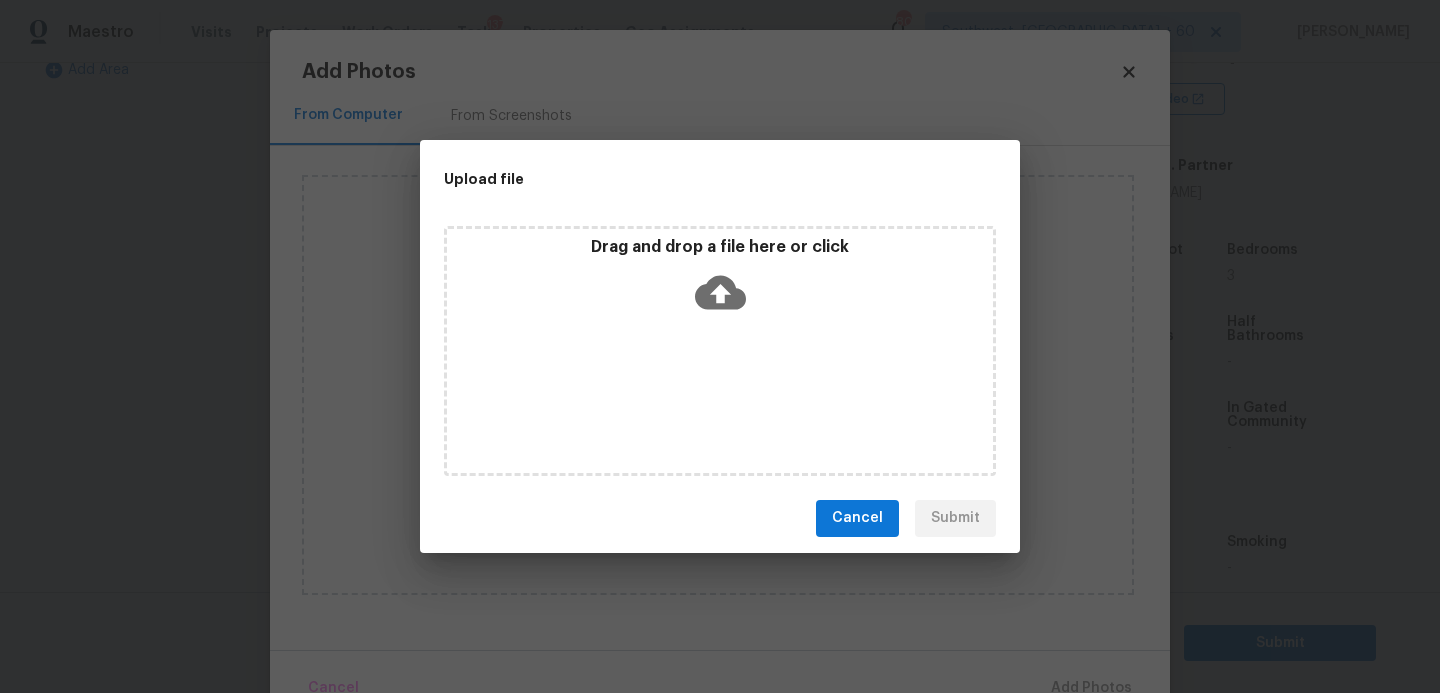 click on "Drag and drop a file here or click" at bounding box center [720, 351] 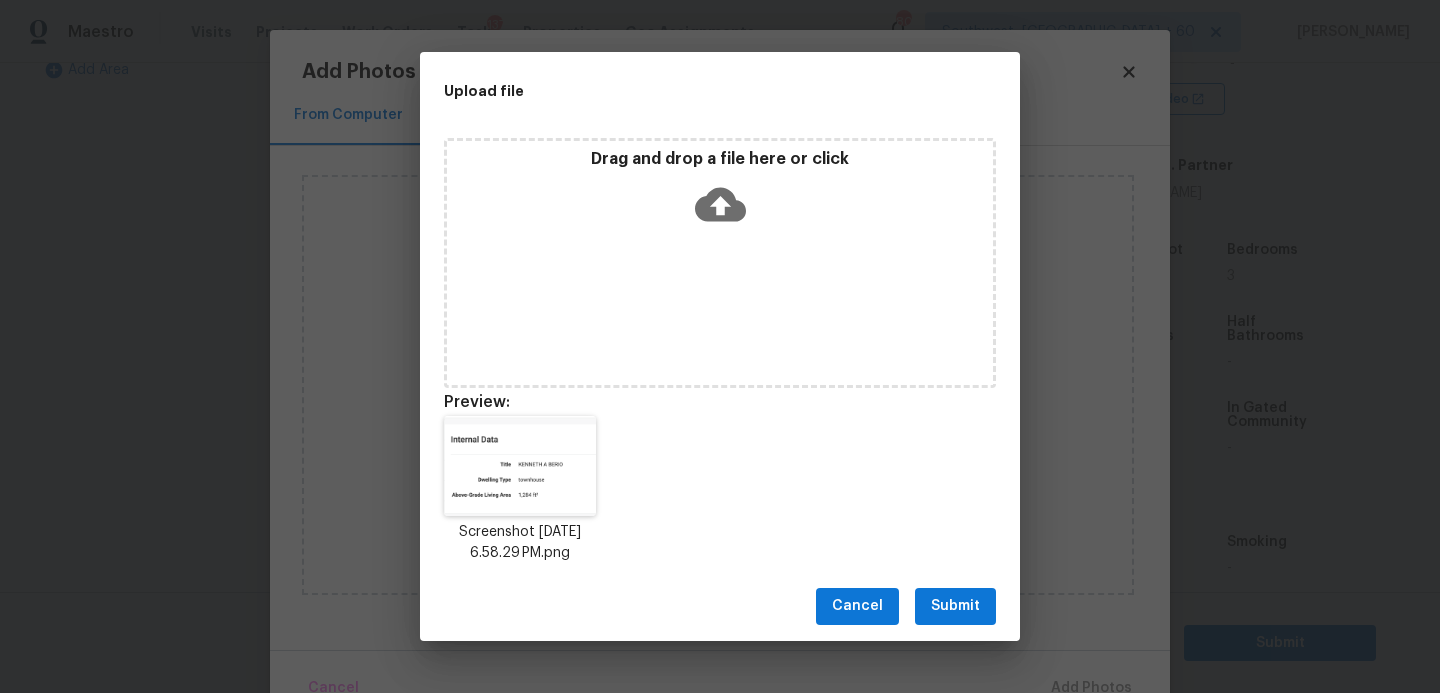 click on "Submit" at bounding box center (955, 606) 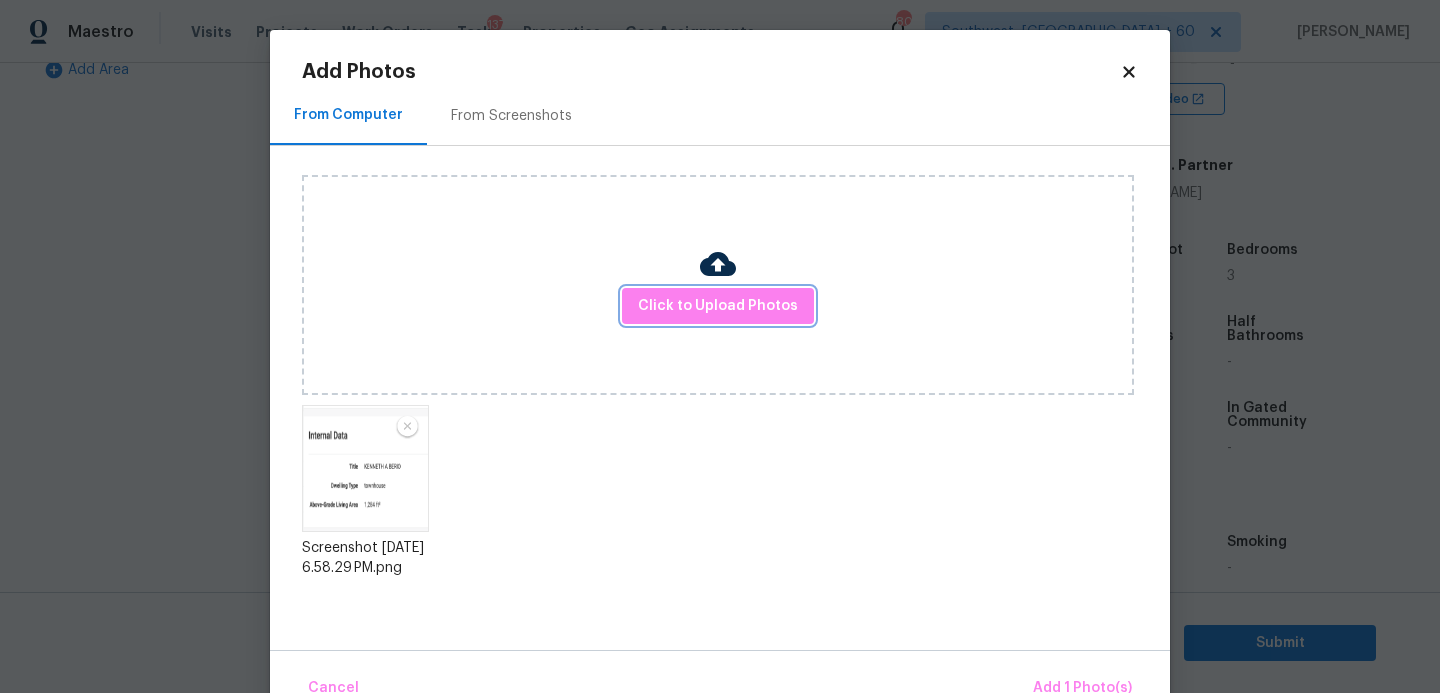 scroll, scrollTop: 47, scrollLeft: 0, axis: vertical 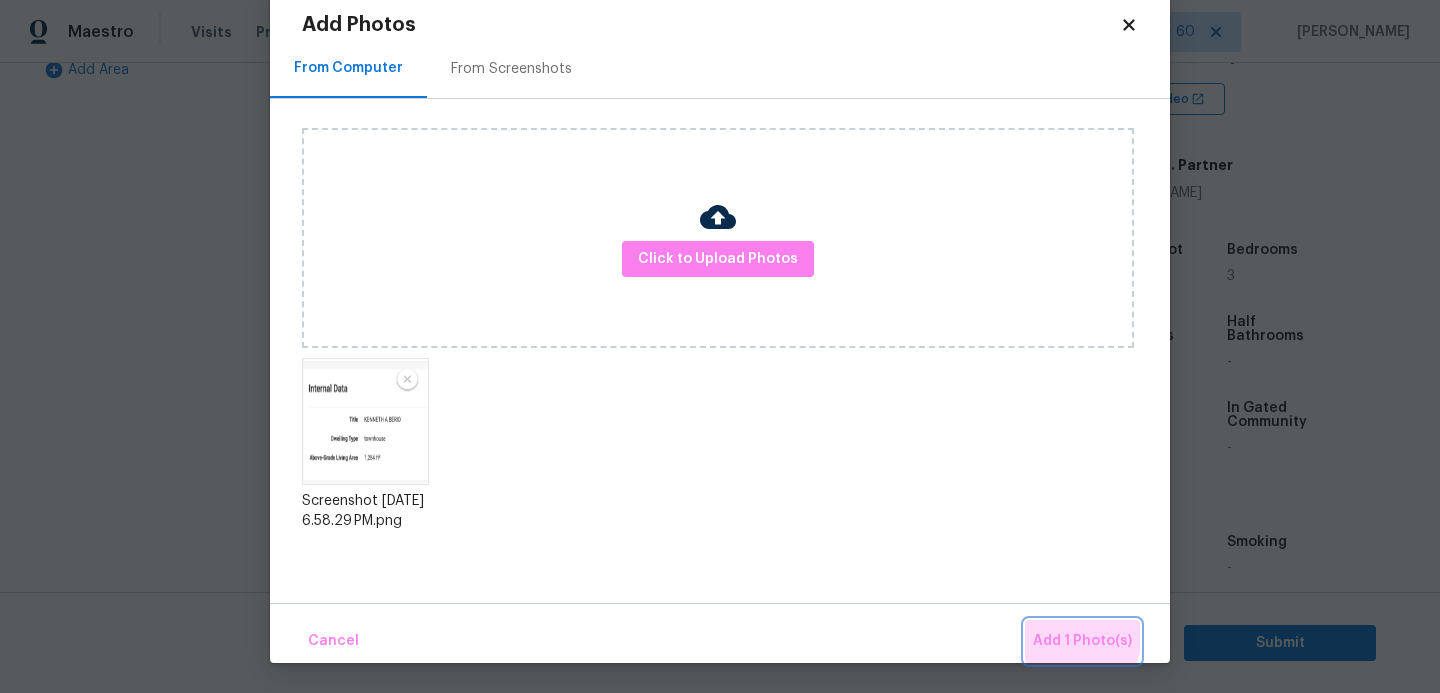 click on "Add 1 Photo(s)" at bounding box center (1082, 641) 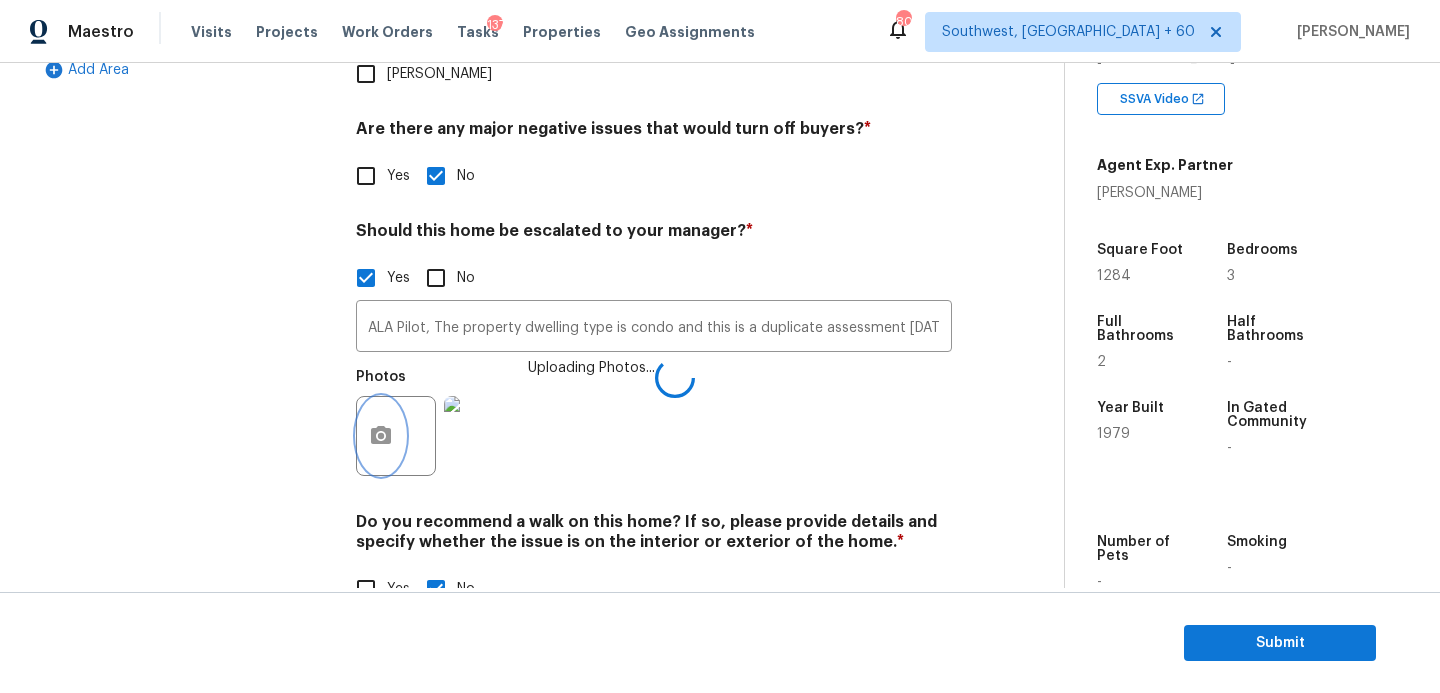 scroll, scrollTop: 0, scrollLeft: 0, axis: both 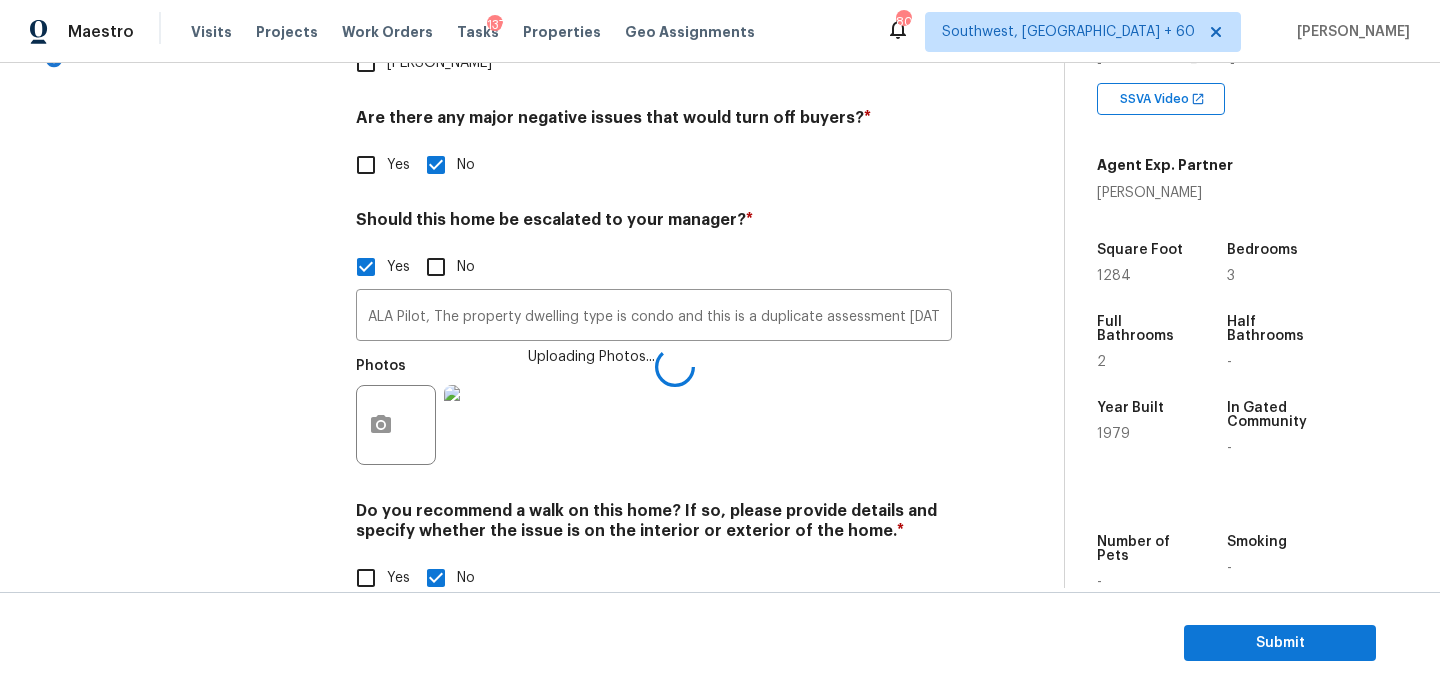 click on "Photos Uploading Photos..." at bounding box center [654, 412] 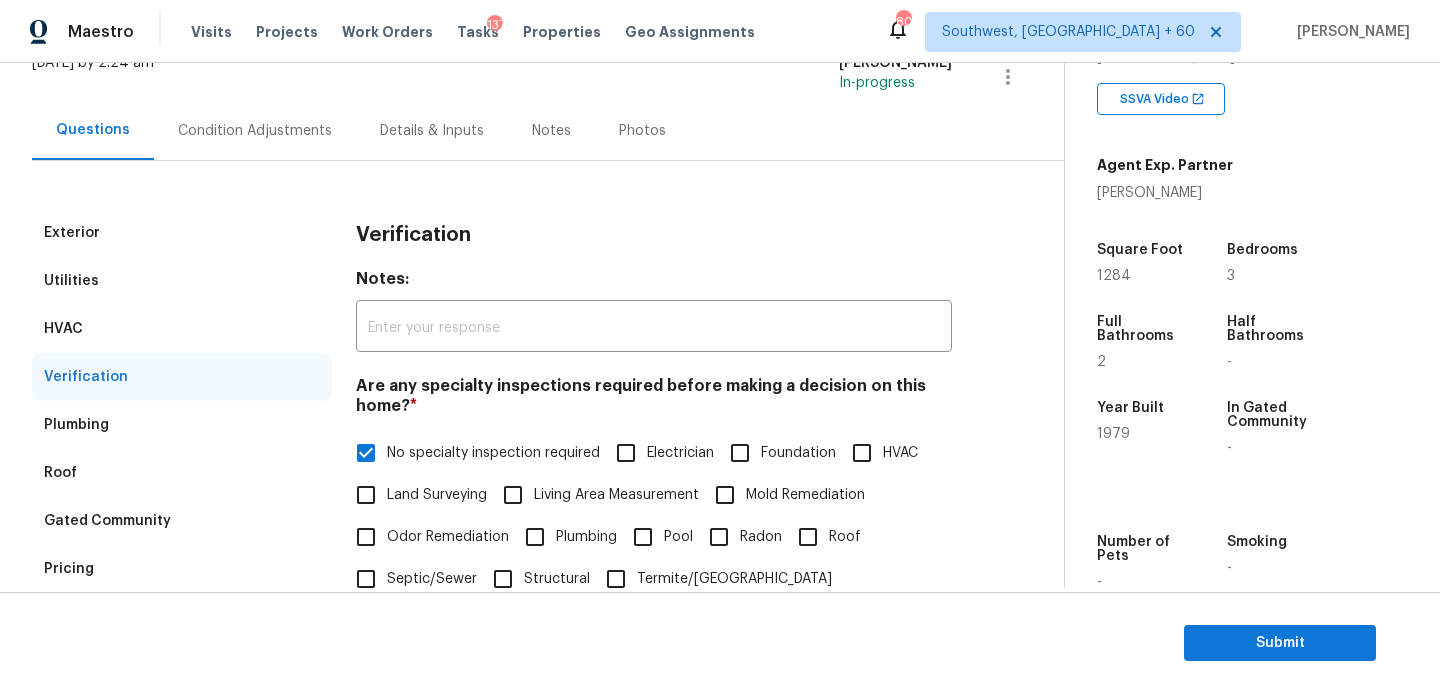 scroll, scrollTop: 0, scrollLeft: 0, axis: both 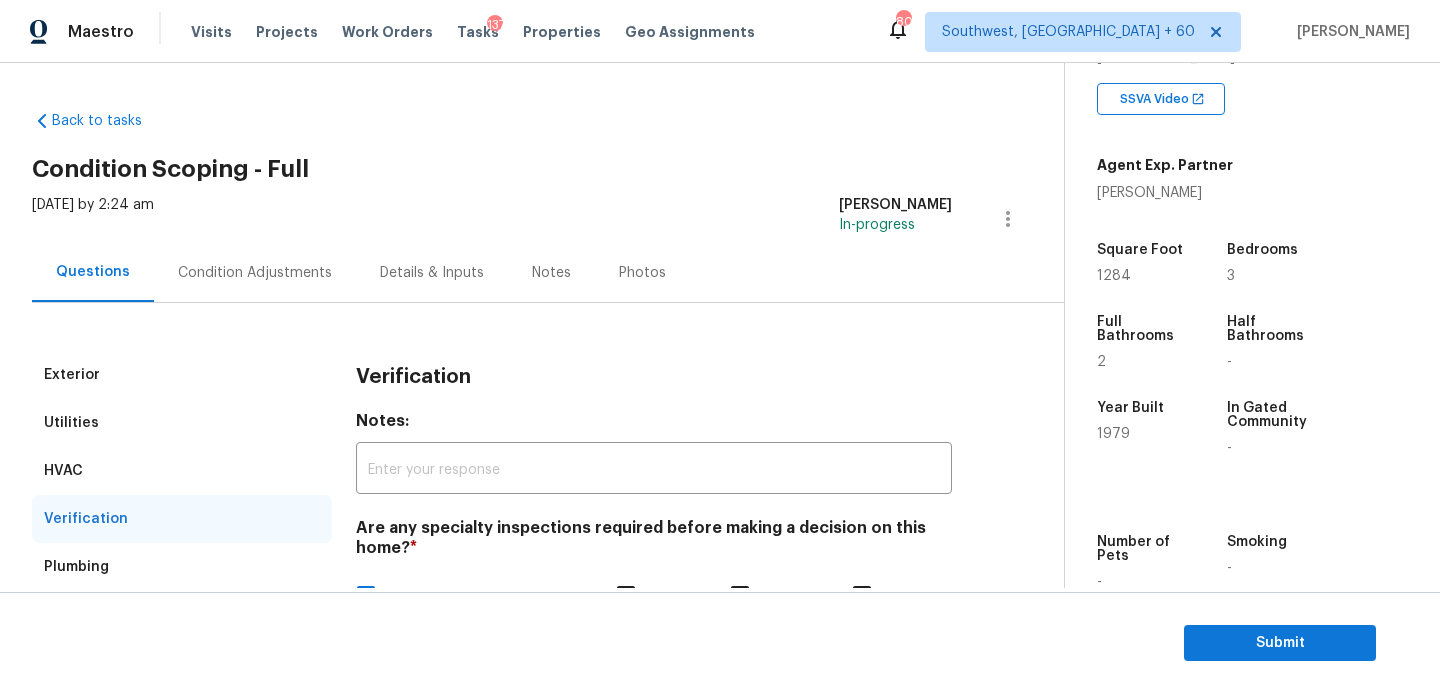 click on "Condition Adjustments" at bounding box center (255, 273) 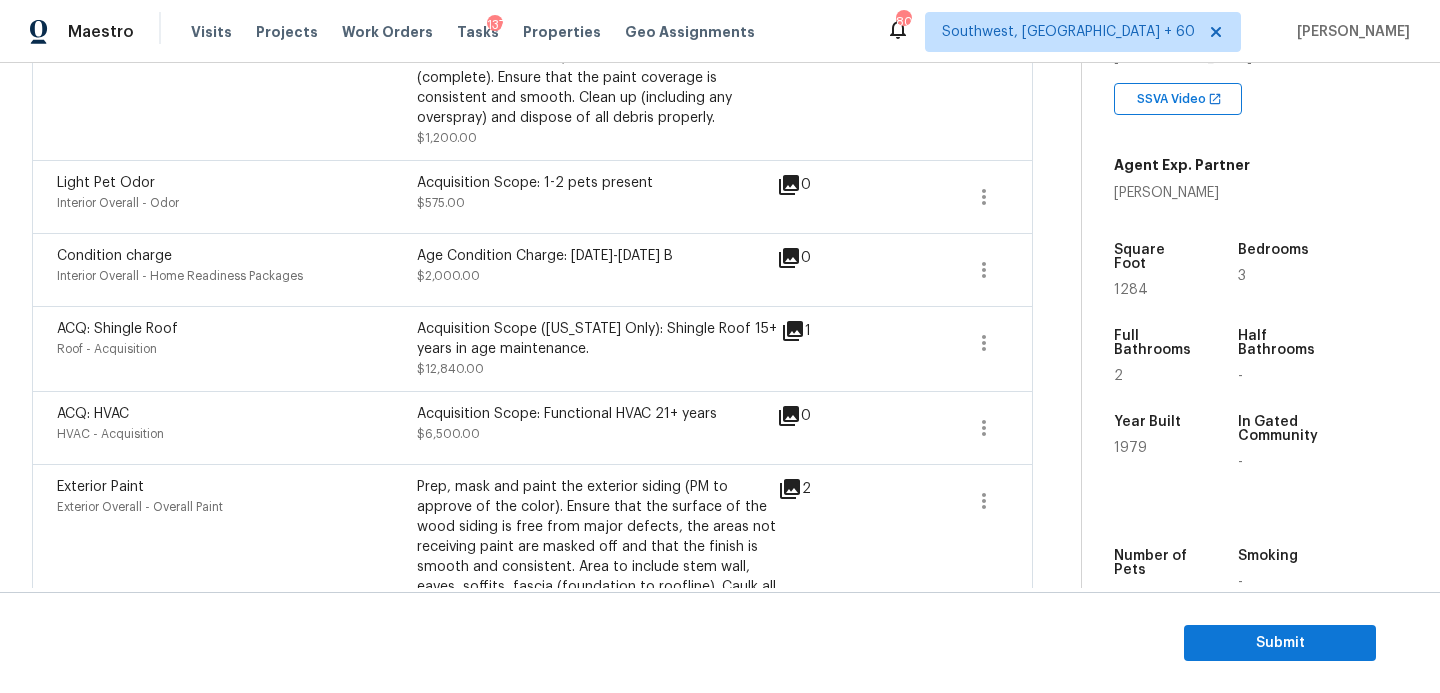 scroll, scrollTop: 213, scrollLeft: 0, axis: vertical 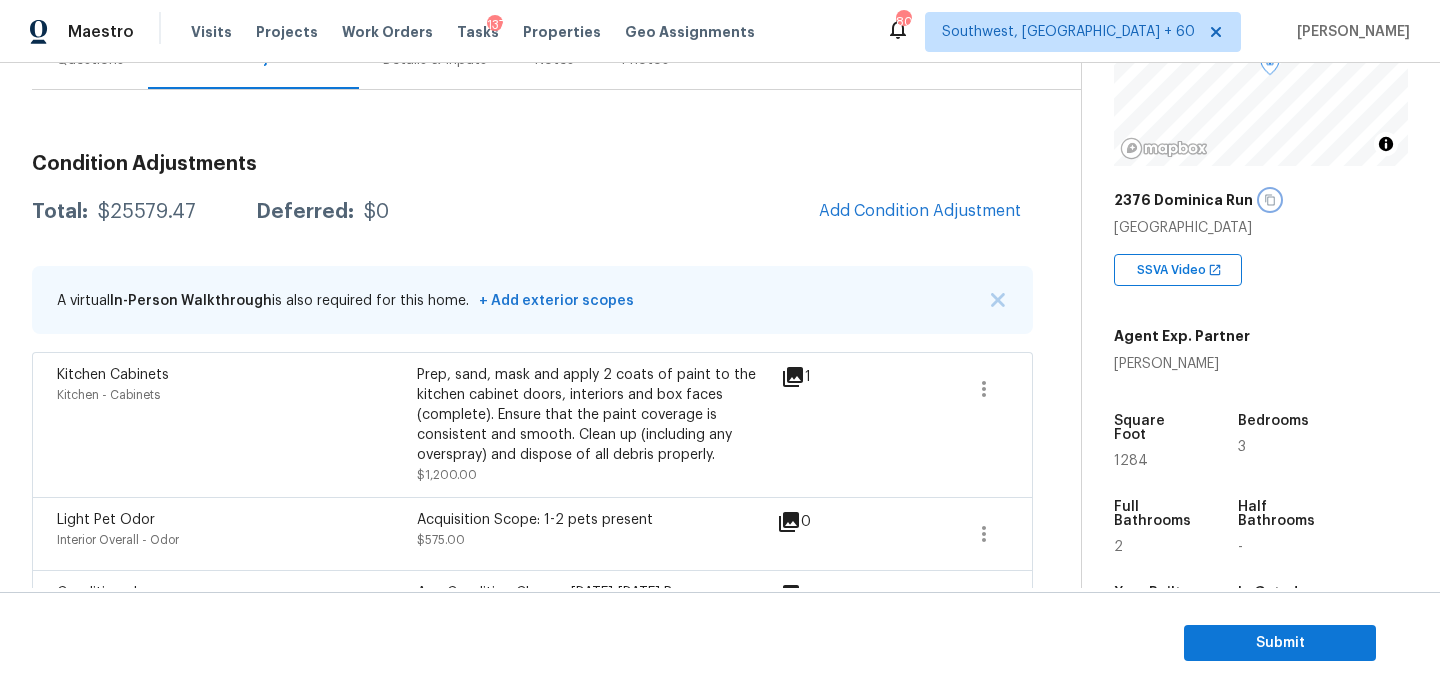 click 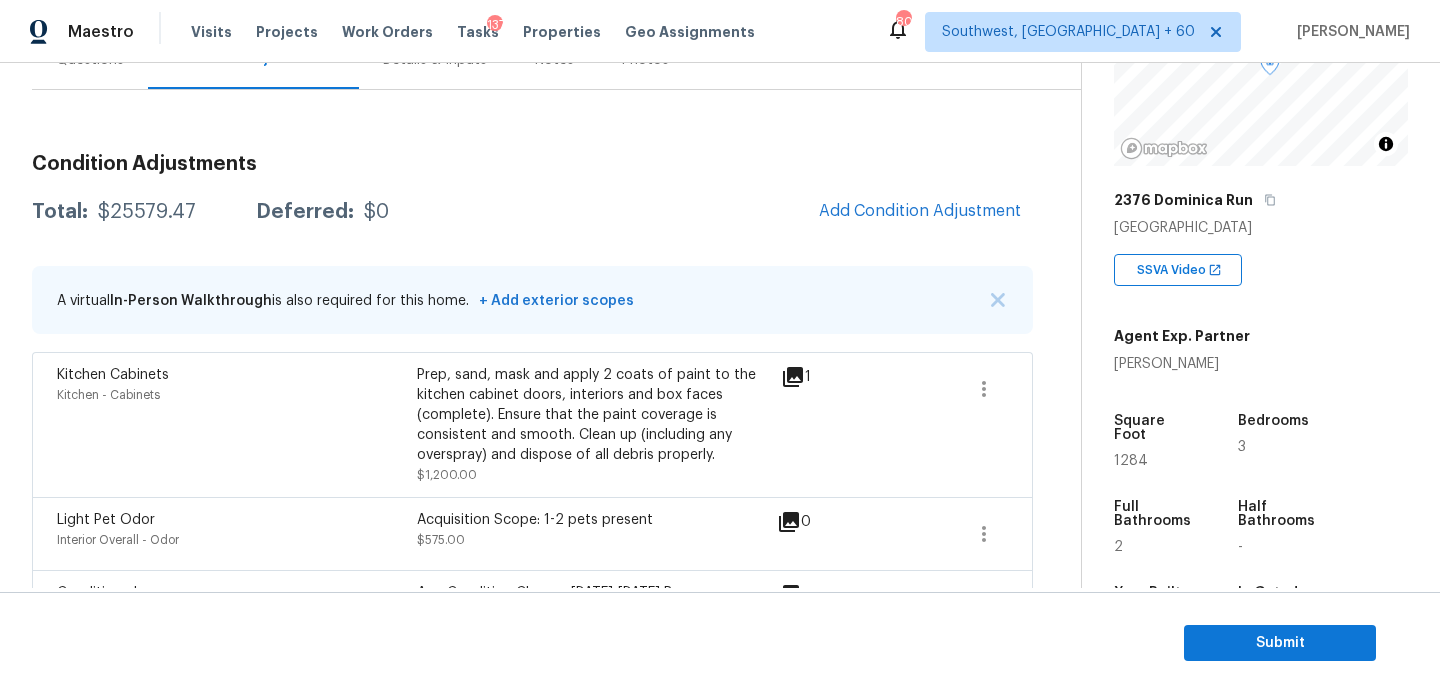 click on "Condition Adjustments" at bounding box center [532, 164] 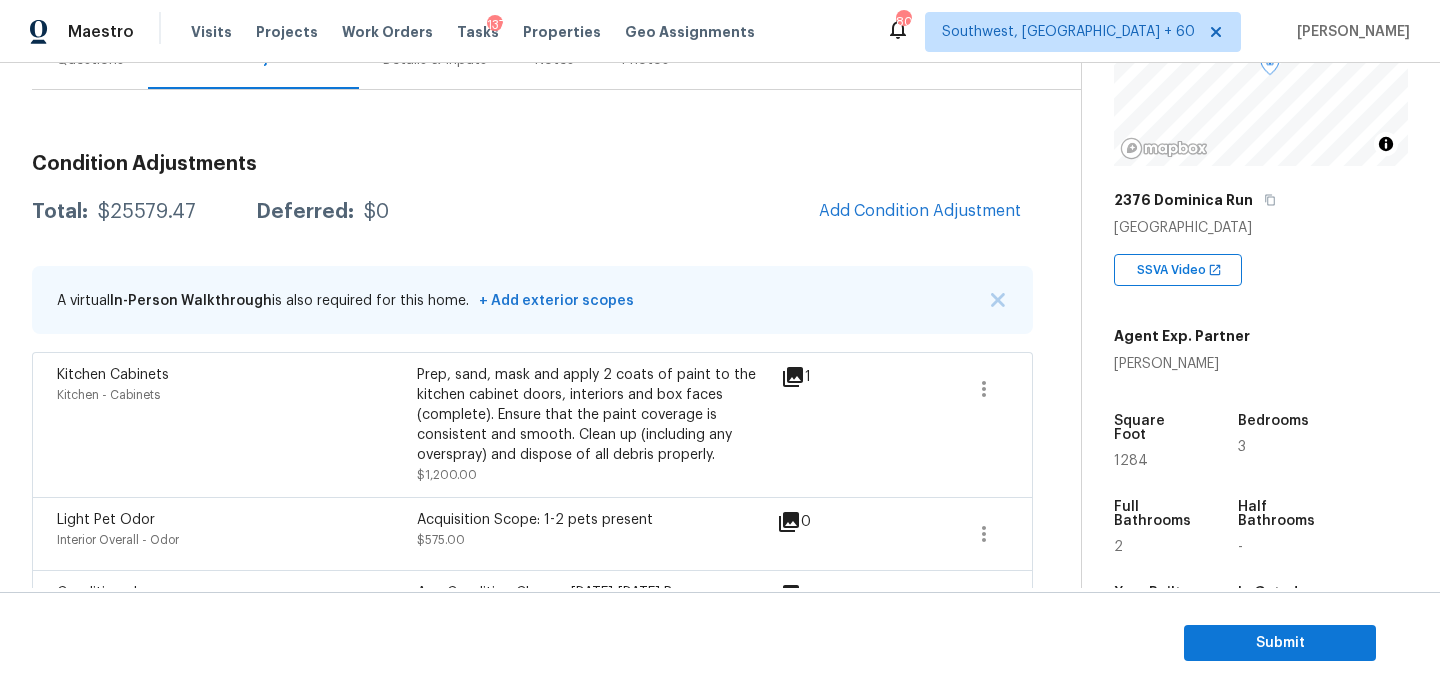 click on "Condition Adjustments Total:  $25579.47 Deferred:  $0 Add Condition Adjustment A virtual  In-Person Walkthrough  is also required for this home.   + Add exterior scopes Kitchen Cabinets Kitchen - Cabinets Prep, sand, mask and apply 2 coats of paint to the kitchen cabinet doors, interiors and box faces (complete). Ensure that the paint coverage is consistent and smooth. Clean up (including any overspray) and dispose of all debris properly. $1,200.00   1 Light Pet Odor Interior Overall - Odor Acquisition Scope: 1-2 pets present $575.00   0 Condition charge Interior Overall - Home Readiness Packages Age Condition Charge: 1922-1978 B	 $2,000.00   0 ACQ: Shingle Roof Roof - Acquisition Acquisition Scope (Florida Only): Shingle Roof 15+ years in age maintenance. $12,840.00   1 ACQ: HVAC HVAC - Acquisition Acquisition Scope: Functional HVAC 21+ years $6,500.00   0 Exterior Paint Exterior Overall - Overall Paint $0.00   2 Debris/garbage on site Exterior Overall - Back Yard $0.00   0 Pressure Washing $200.00   0 $0.00" at bounding box center (532, 1050) 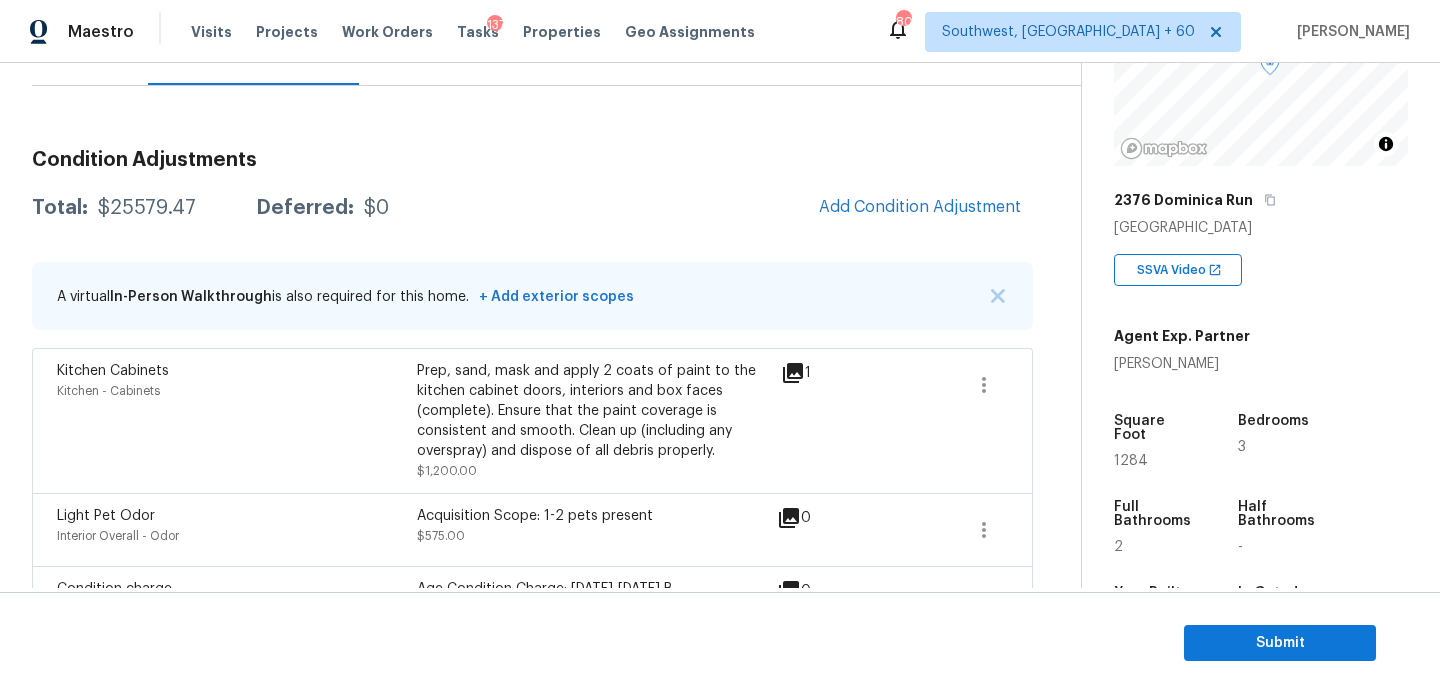 scroll, scrollTop: 219, scrollLeft: 0, axis: vertical 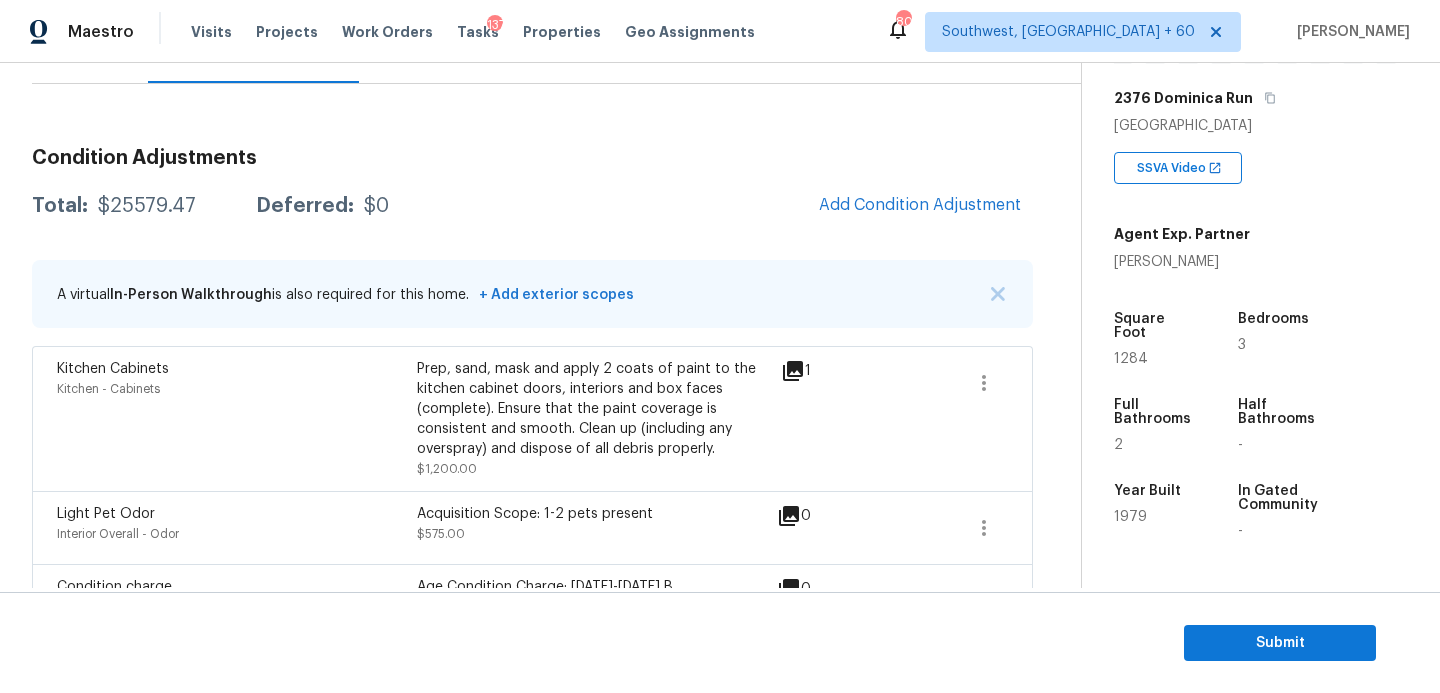 click on "$25579.47" at bounding box center (147, 206) 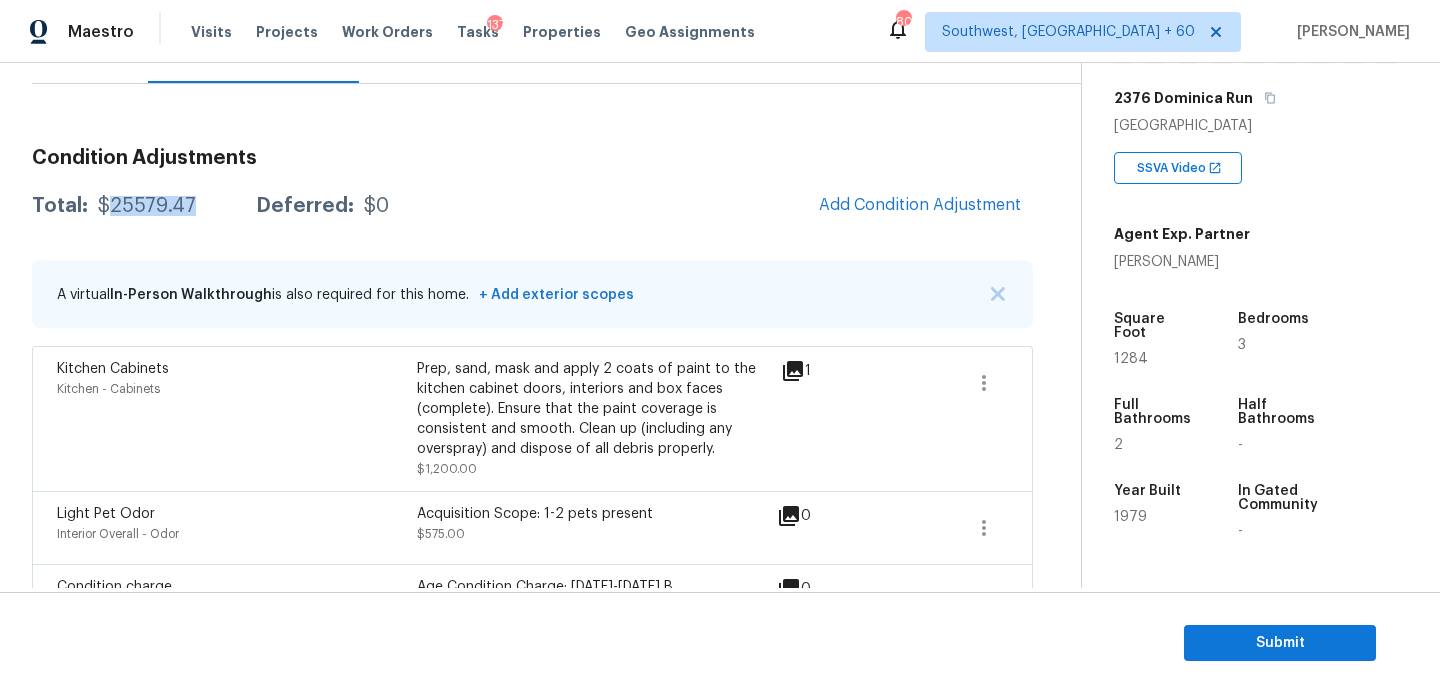 click on "$25579.47" at bounding box center (147, 206) 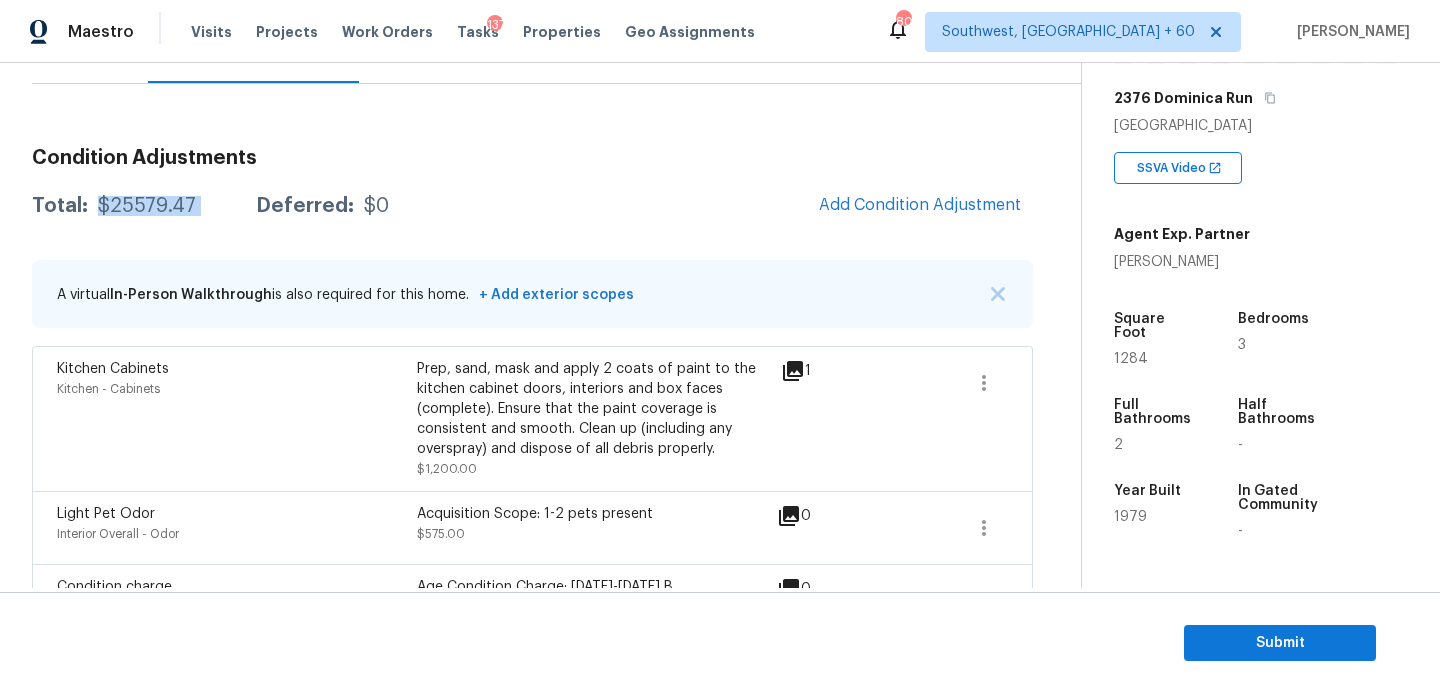 click on "$25579.47" at bounding box center [147, 206] 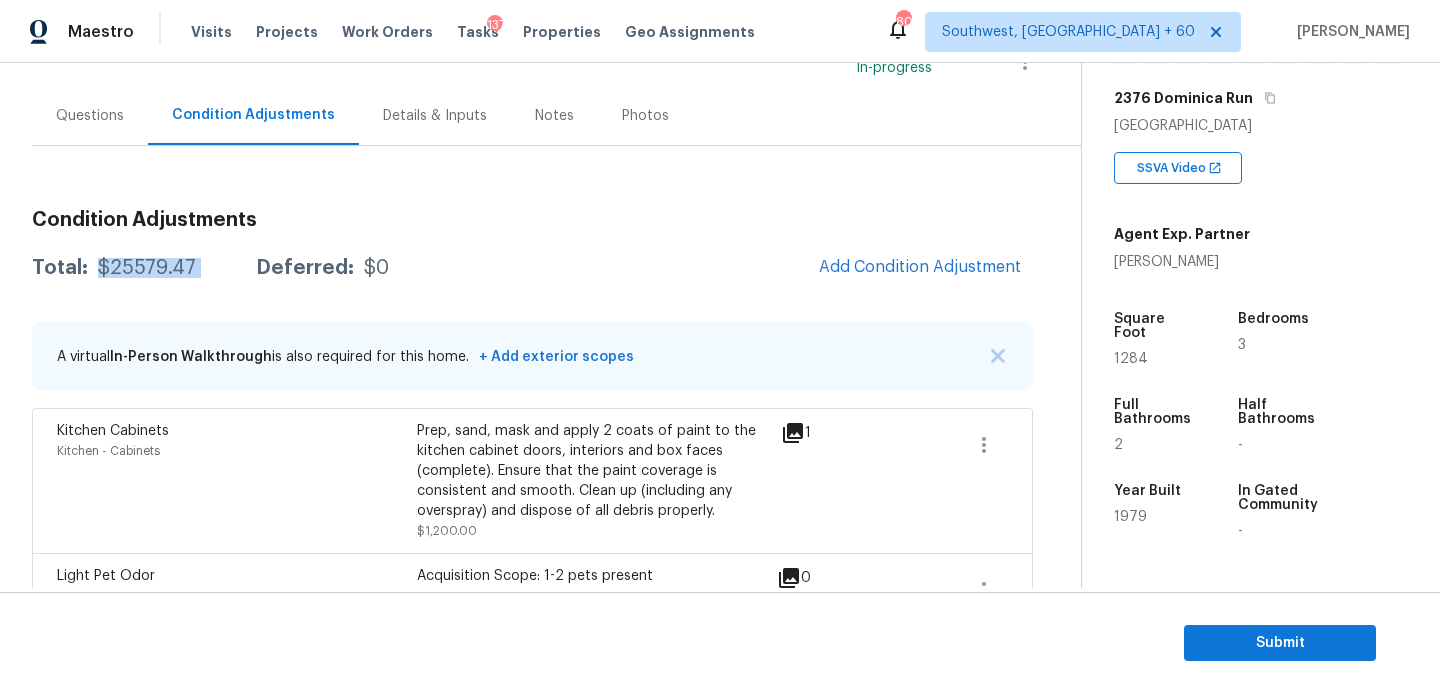 scroll, scrollTop: 98, scrollLeft: 0, axis: vertical 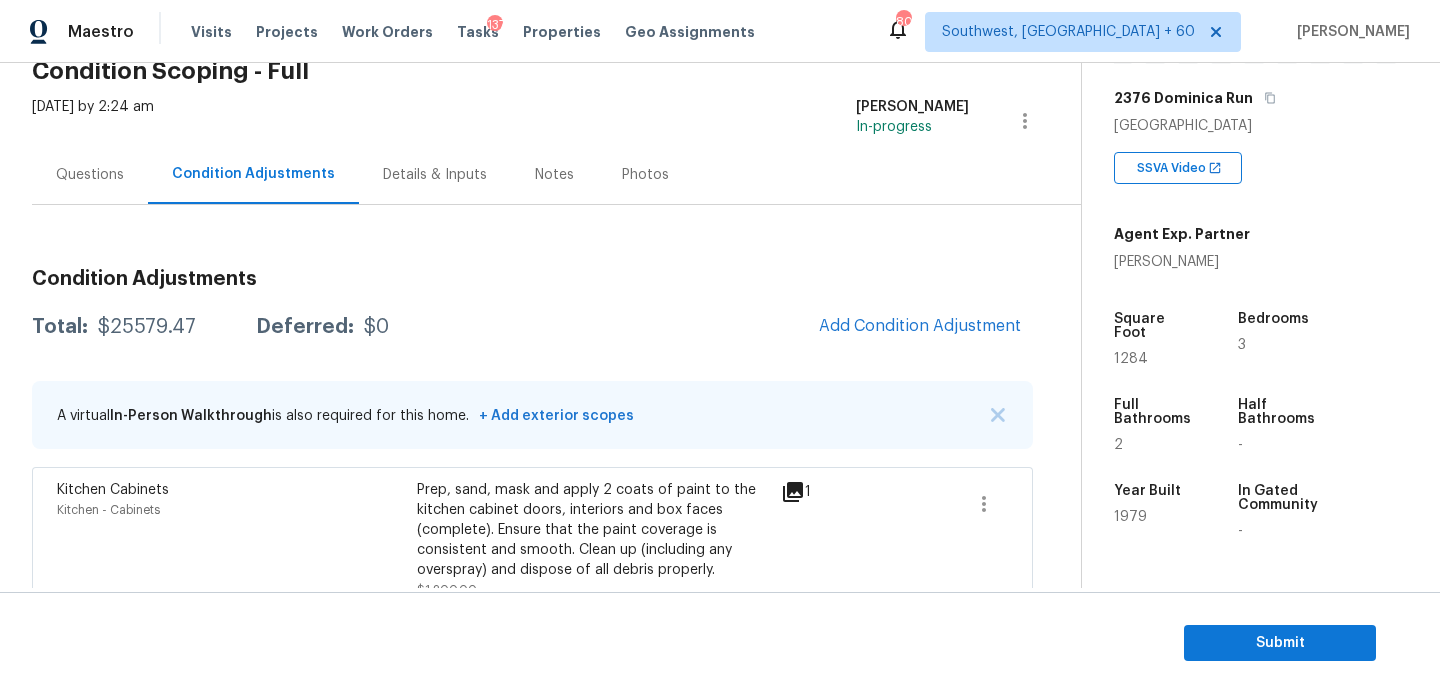 click on "Questions" at bounding box center (90, 175) 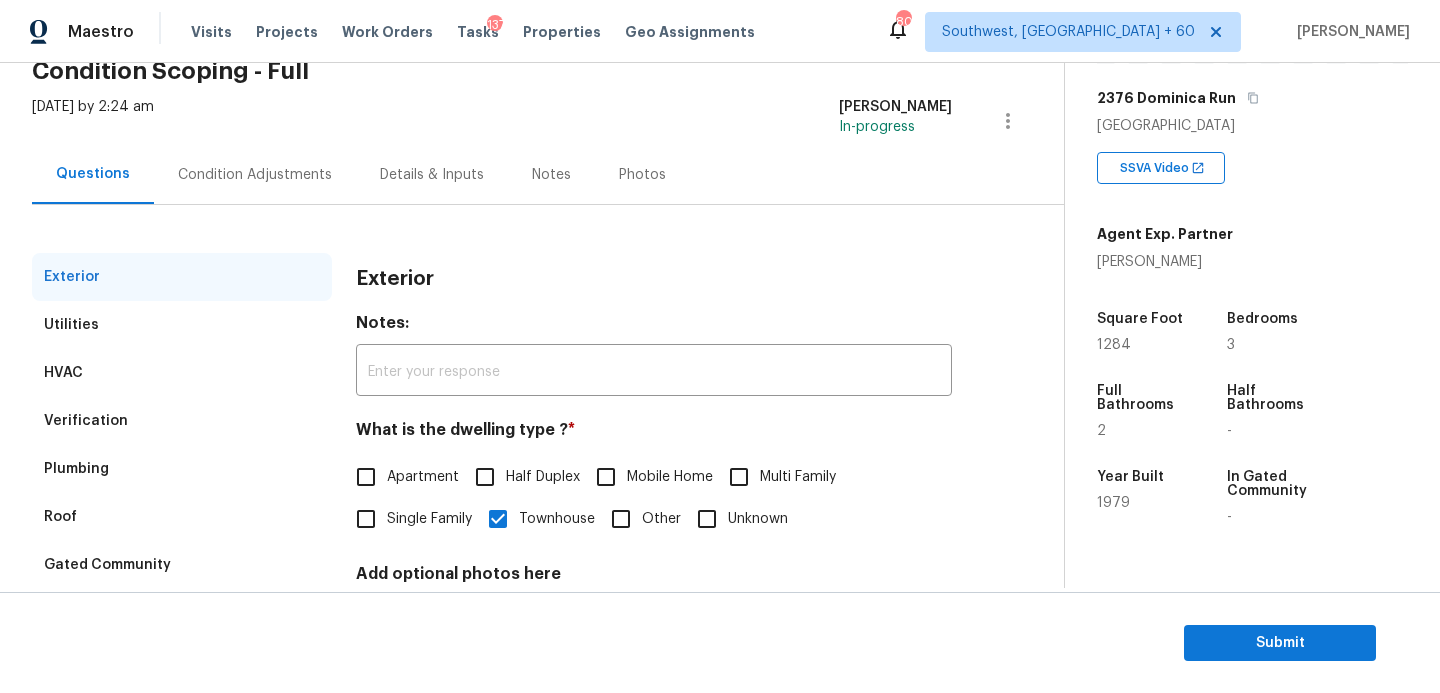 click on "Verification" at bounding box center (182, 421) 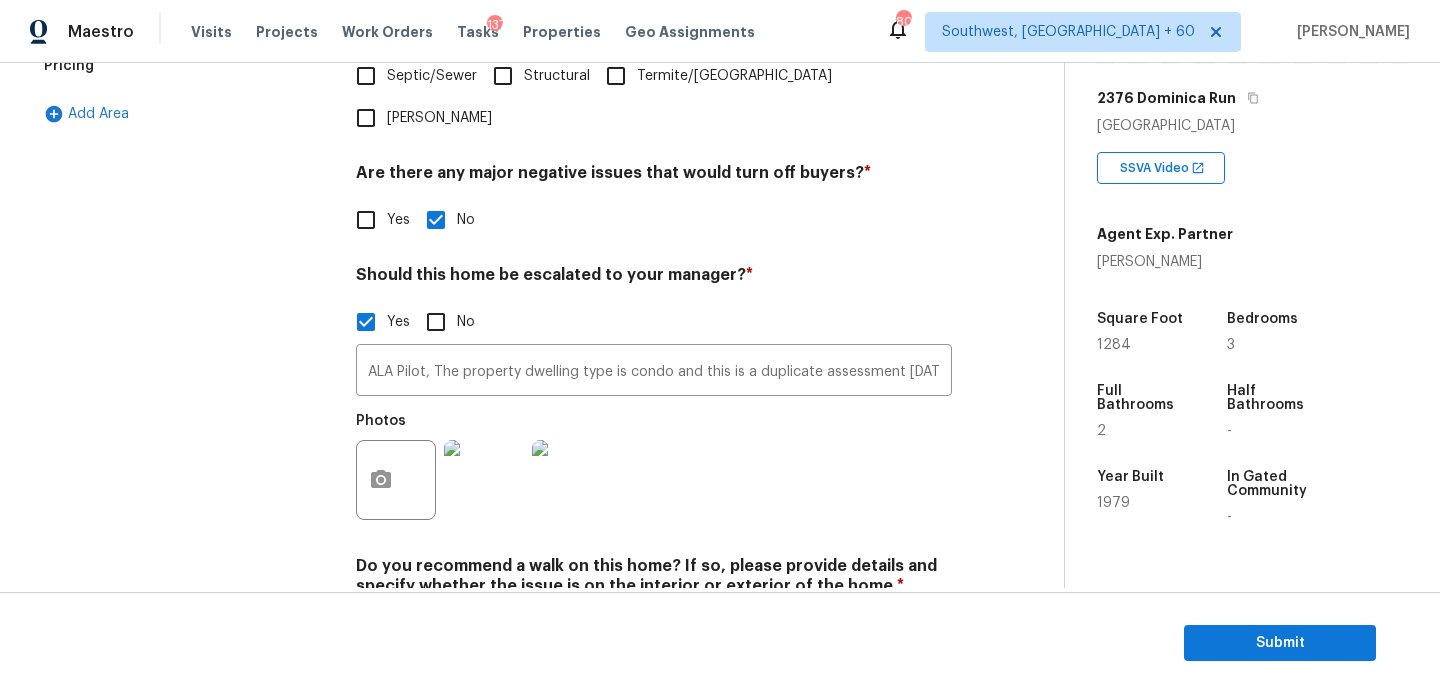 scroll, scrollTop: 698, scrollLeft: 0, axis: vertical 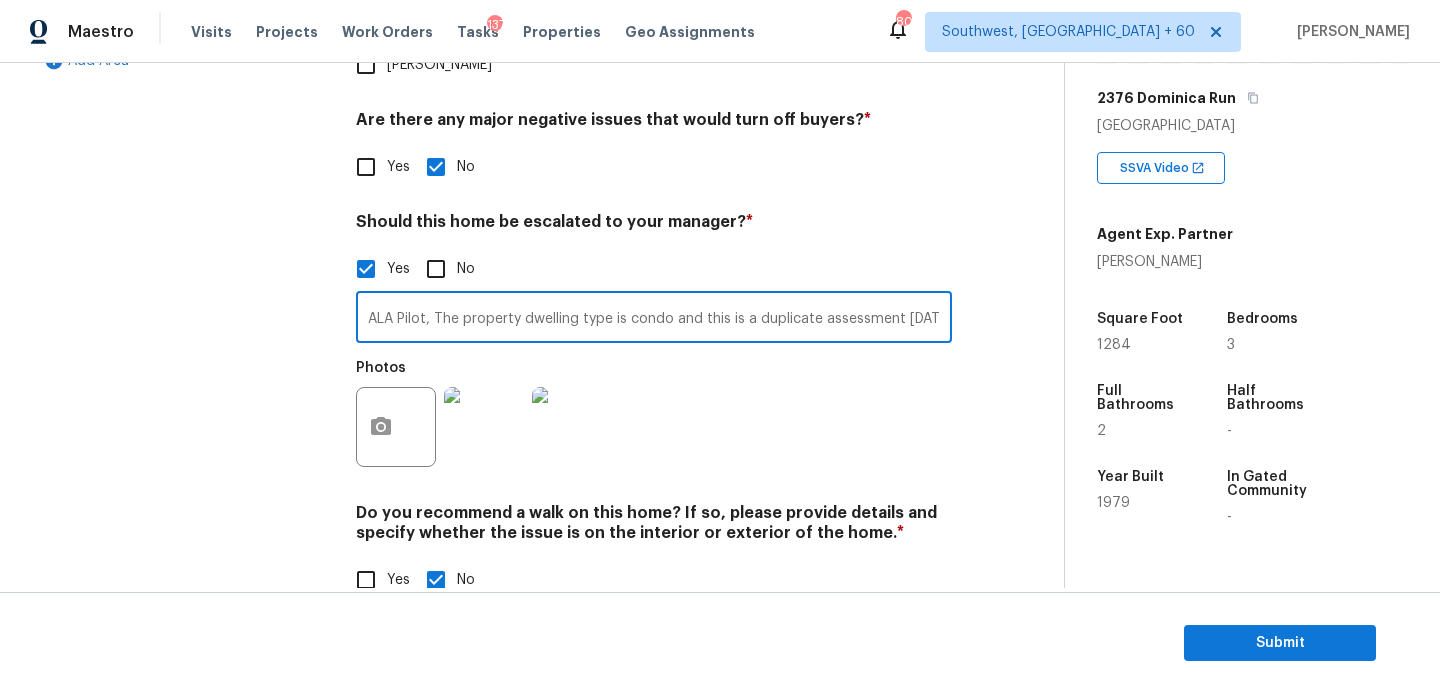 drag, startPoint x: 362, startPoint y: 282, endPoint x: 528, endPoint y: 282, distance: 166 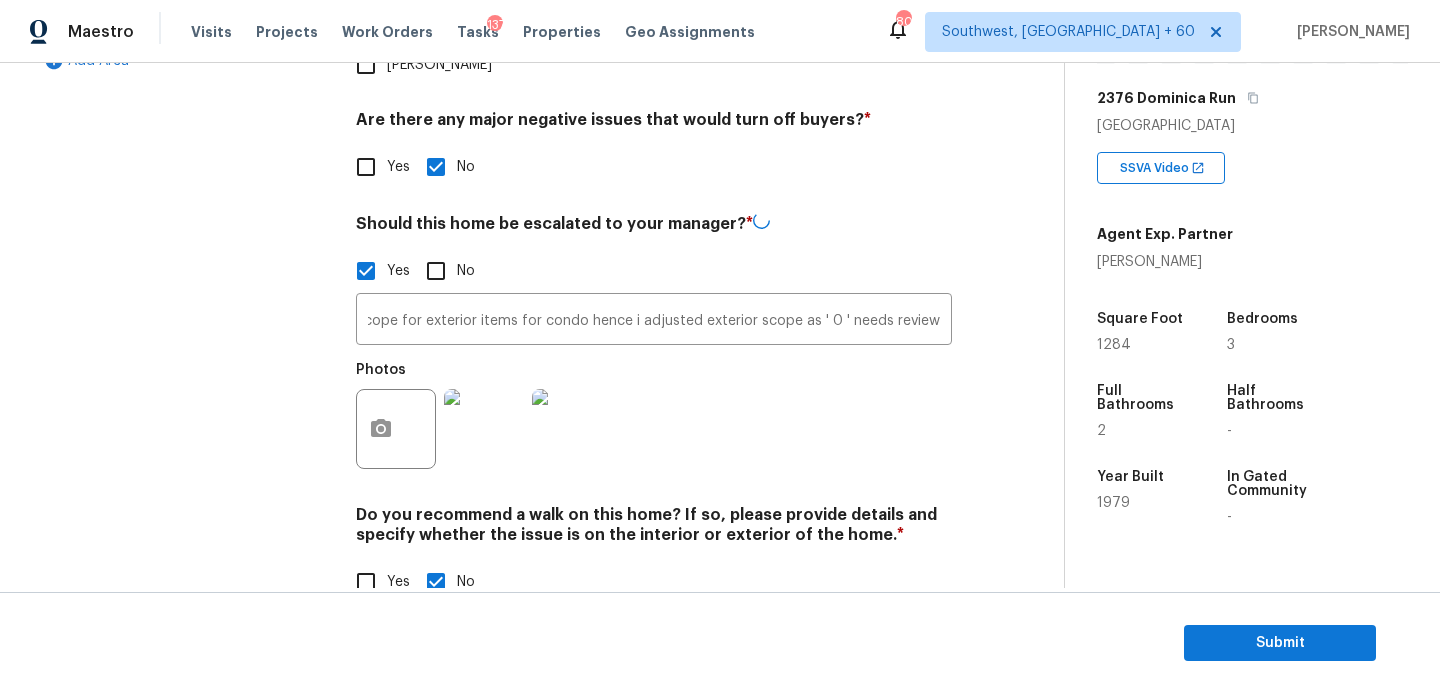click on "Photos" at bounding box center [654, 416] 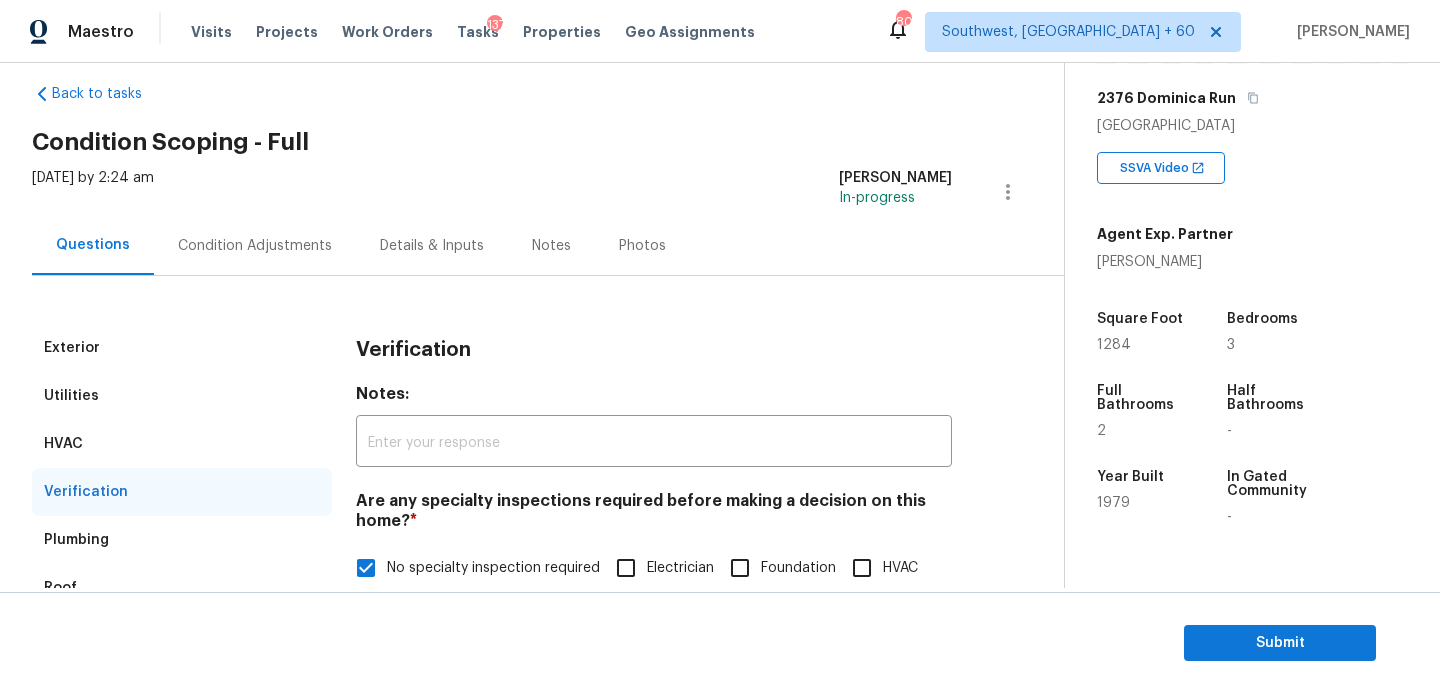 scroll, scrollTop: 0, scrollLeft: 0, axis: both 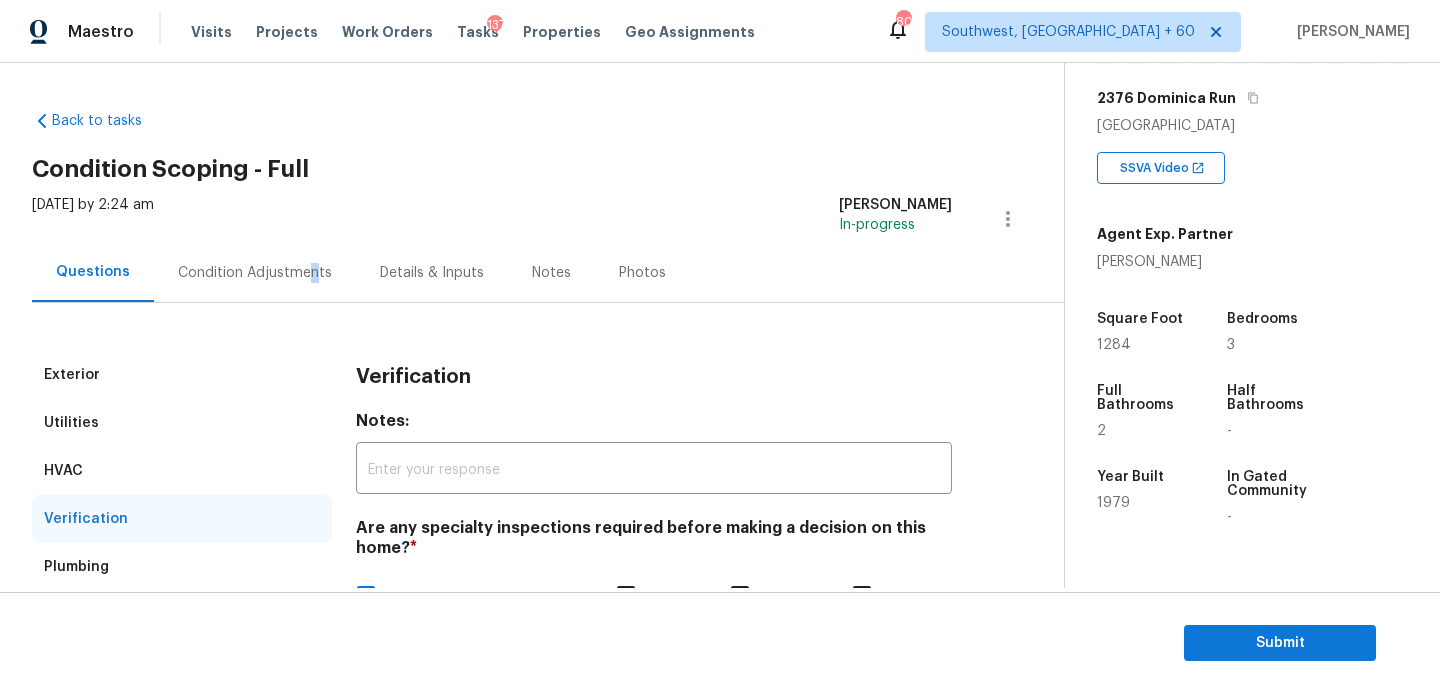 click on "Condition Adjustments" at bounding box center (255, 273) 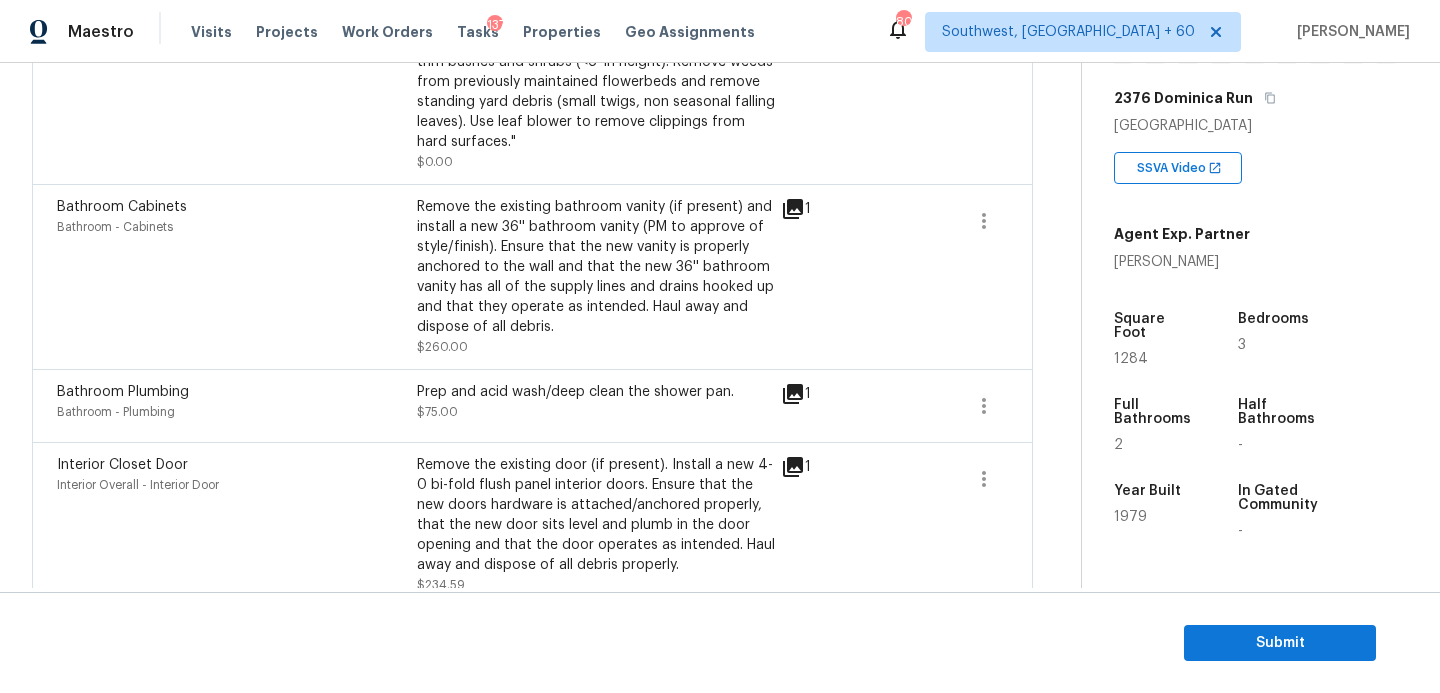 scroll, scrollTop: 1598, scrollLeft: 0, axis: vertical 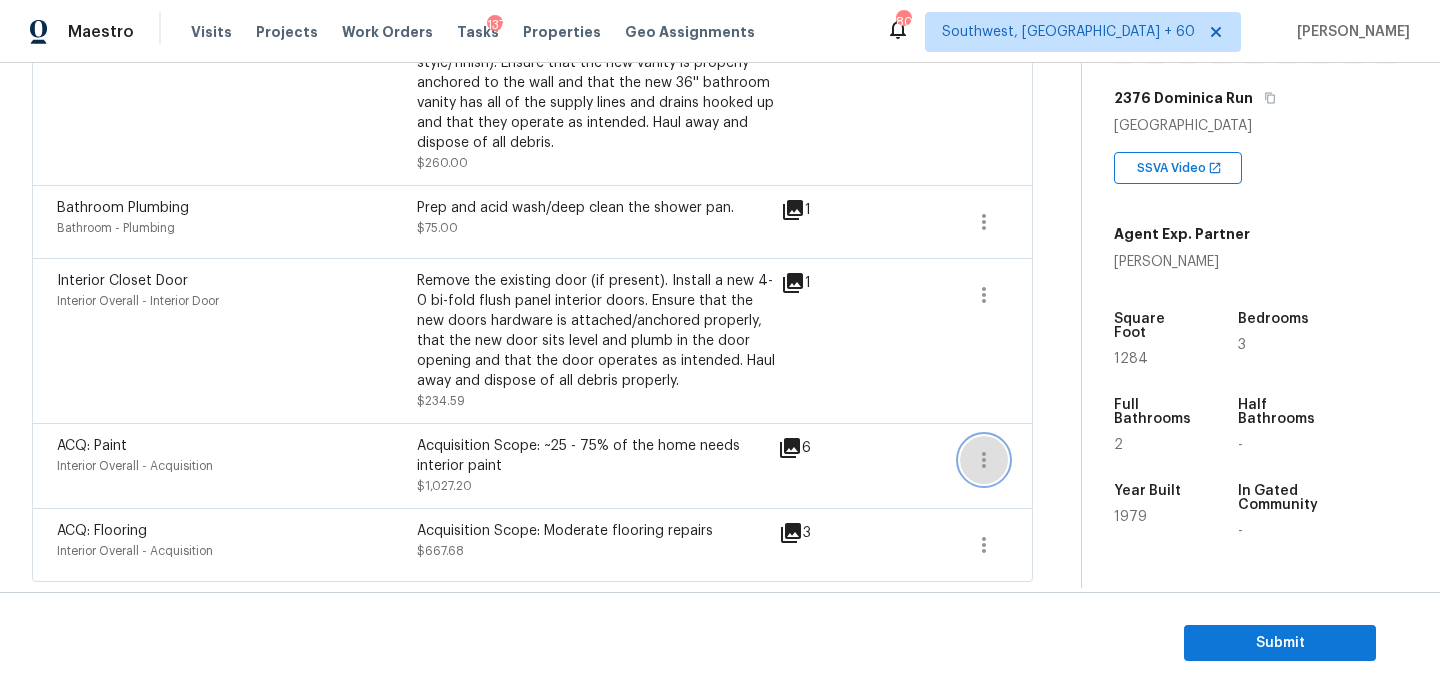 click 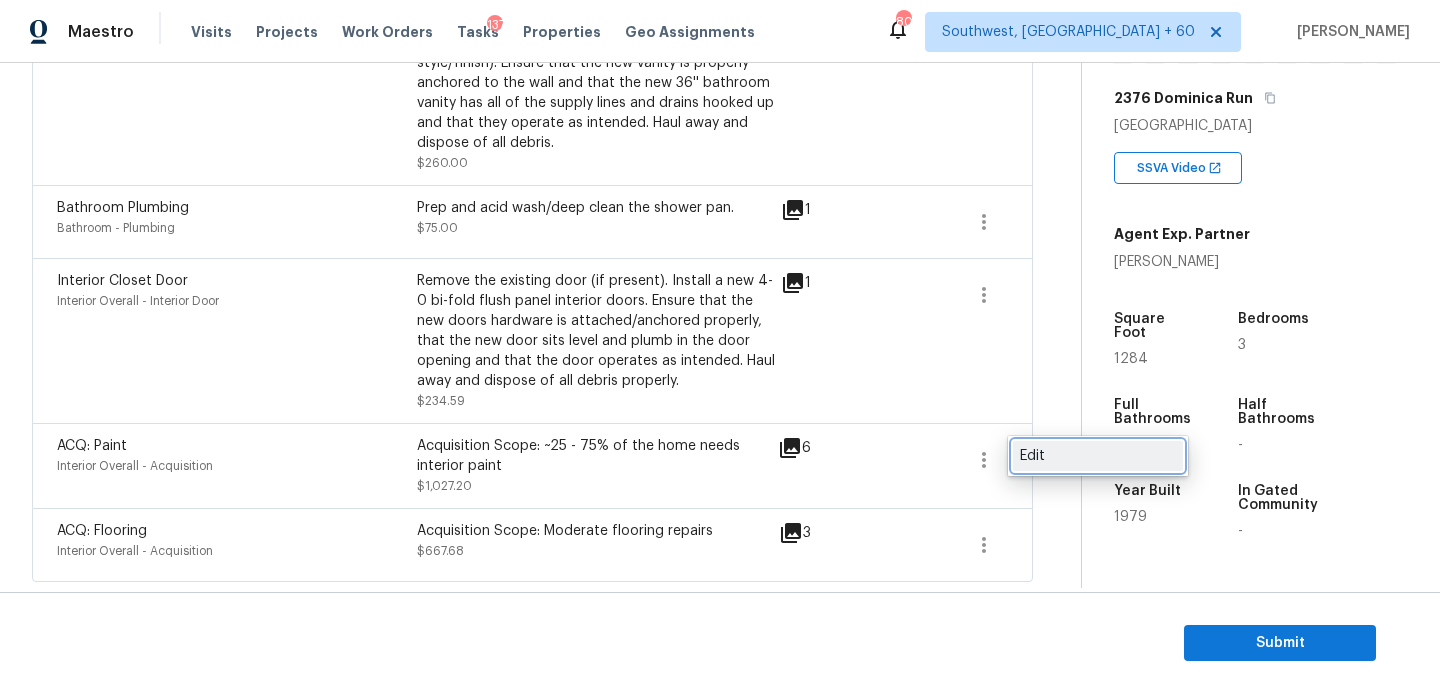 click on "Edit" at bounding box center (1098, 456) 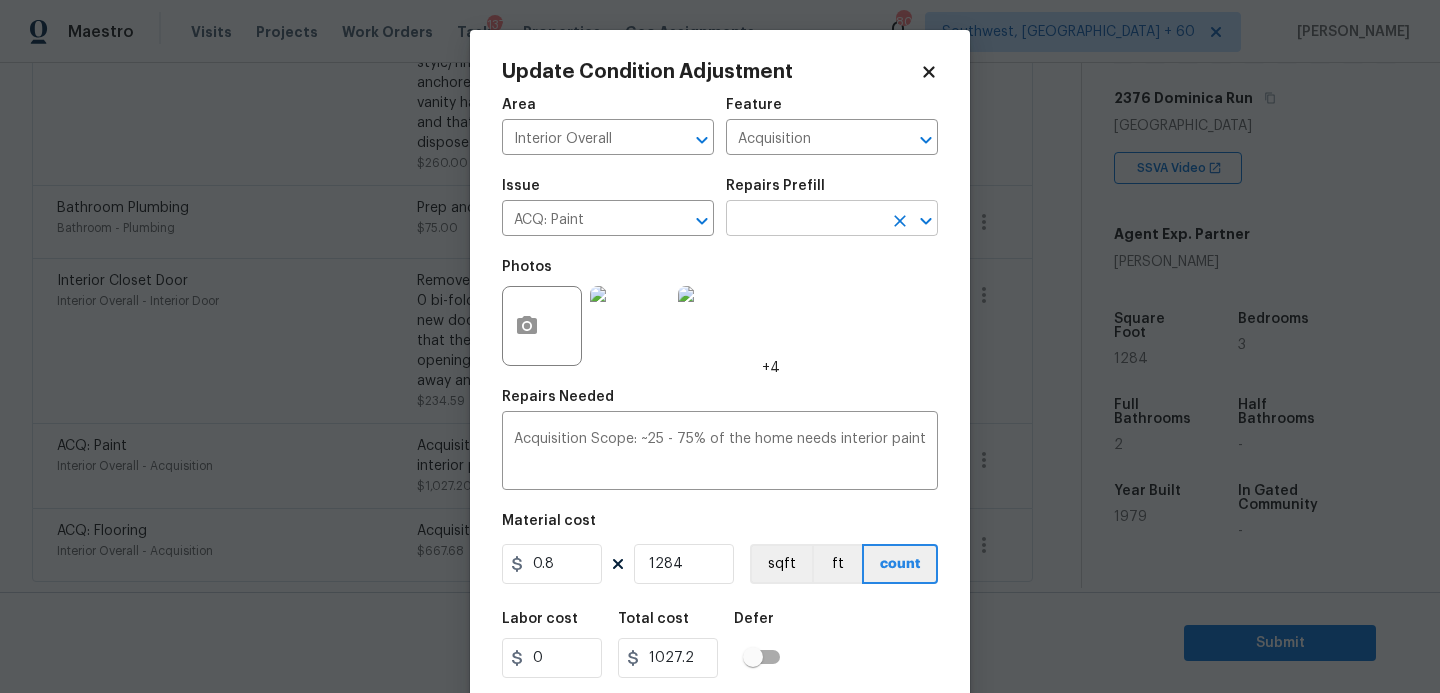 click at bounding box center [804, 220] 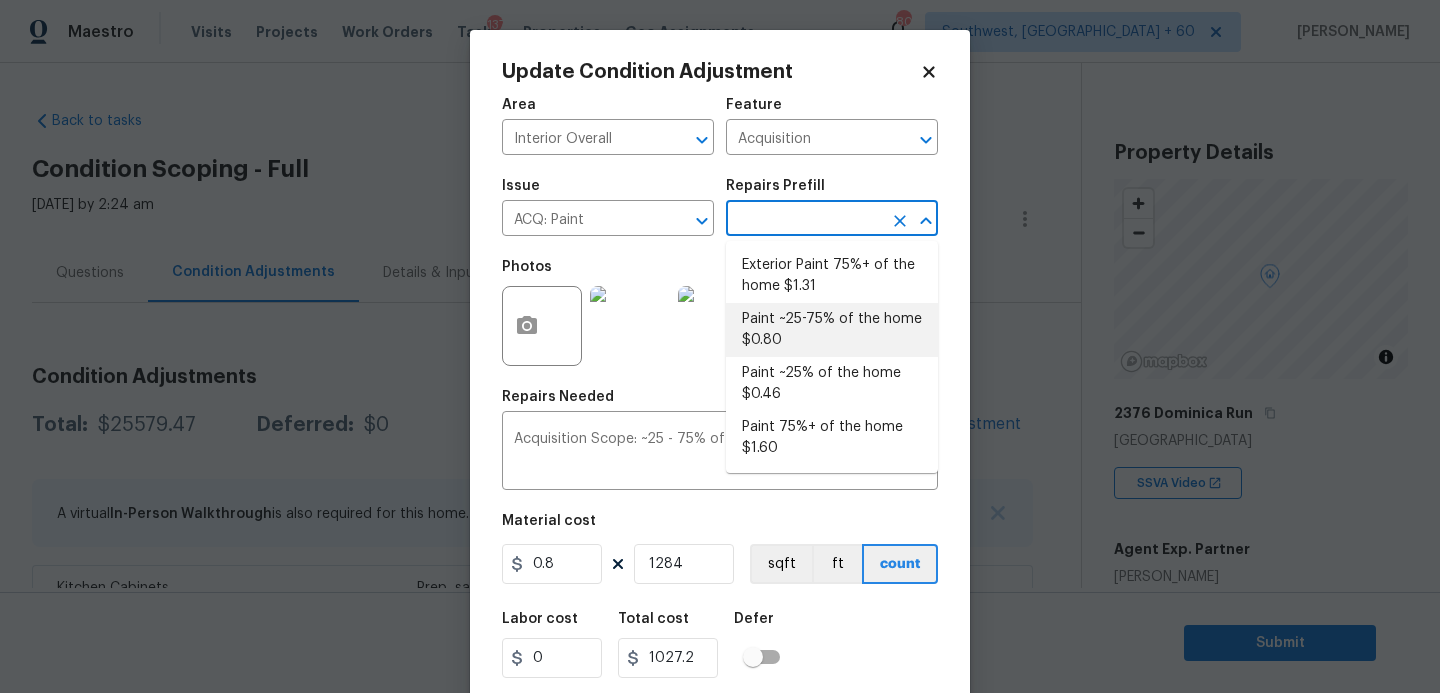 scroll, scrollTop: 0, scrollLeft: 0, axis: both 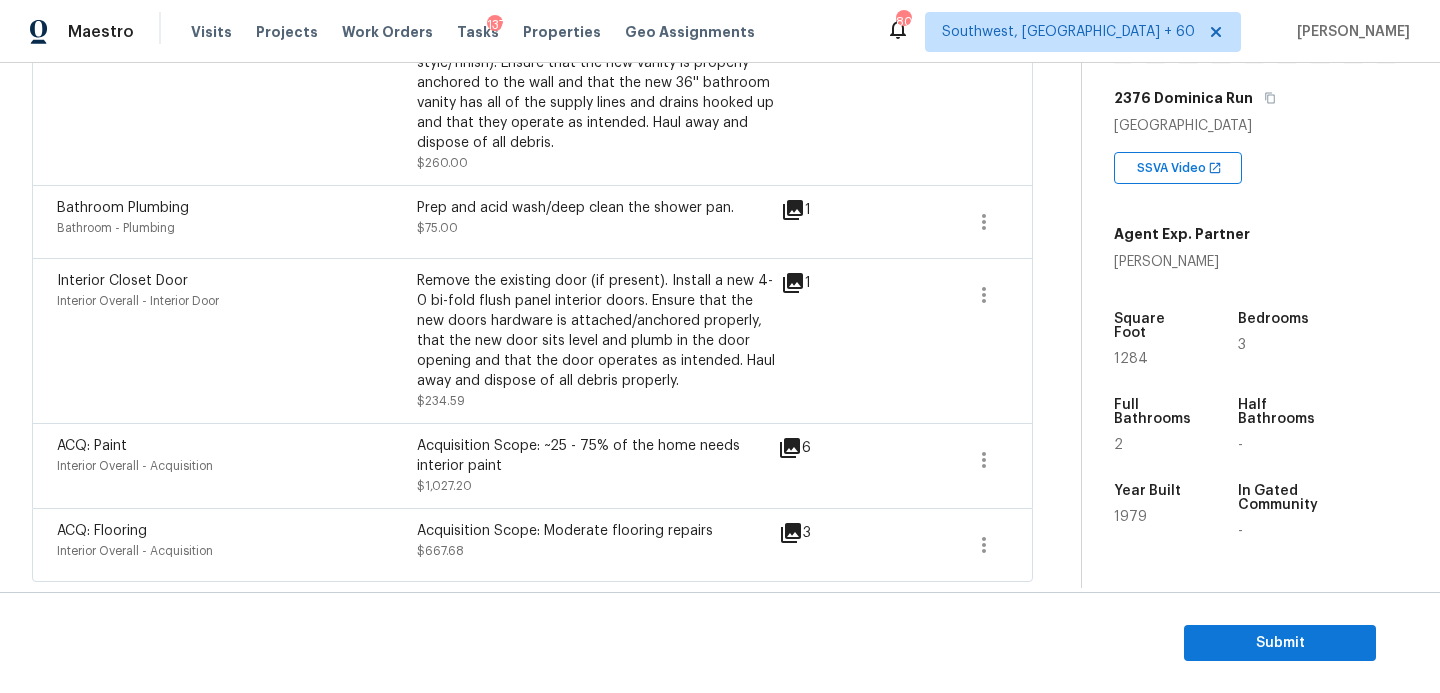 click on "Maestro Visits Projects Work Orders Tasks 137 Properties Geo Assignments 804 Southwest, FL + 60 Sakthivel Chandran Back to tasks Condition Scoping - Full Thu, Jul 17 2025 by 2:24 am   Sakthivel Chandran In-progress Questions Condition Adjustments Details & Inputs Notes Photos Condition Adjustments Total:  $25579.47 Deferred:  $0 Add Condition Adjustment A virtual  In-Person Walkthrough  is also required for this home.   + Add exterior scopes Kitchen Cabinets Kitchen - Cabinets Prep, sand, mask and apply 2 coats of paint to the kitchen cabinet doors, interiors and box faces (complete). Ensure that the paint coverage is consistent and smooth. Clean up (including any overspray) and dispose of all debris properly. $1,200.00   1 Light Pet Odor Interior Overall - Odor Acquisition Scope: 1-2 pets present $575.00   0 Condition charge Interior Overall - Home Readiness Packages Age Condition Charge: 1922-1978 B	 $2,000.00   0 ACQ: Shingle Roof Roof - Acquisition $12,840.00   1 ACQ: HVAC HVAC - Acquisition $6,500.00   0" at bounding box center [720, 346] 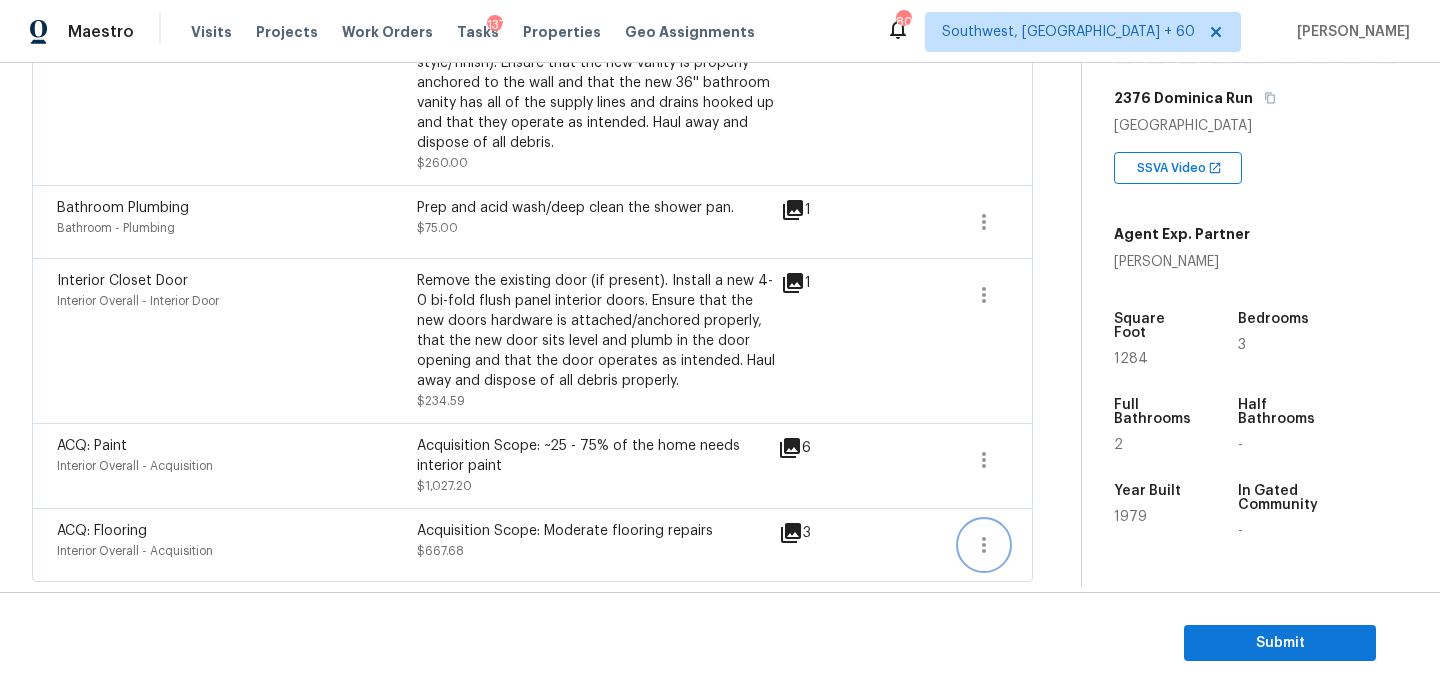 click 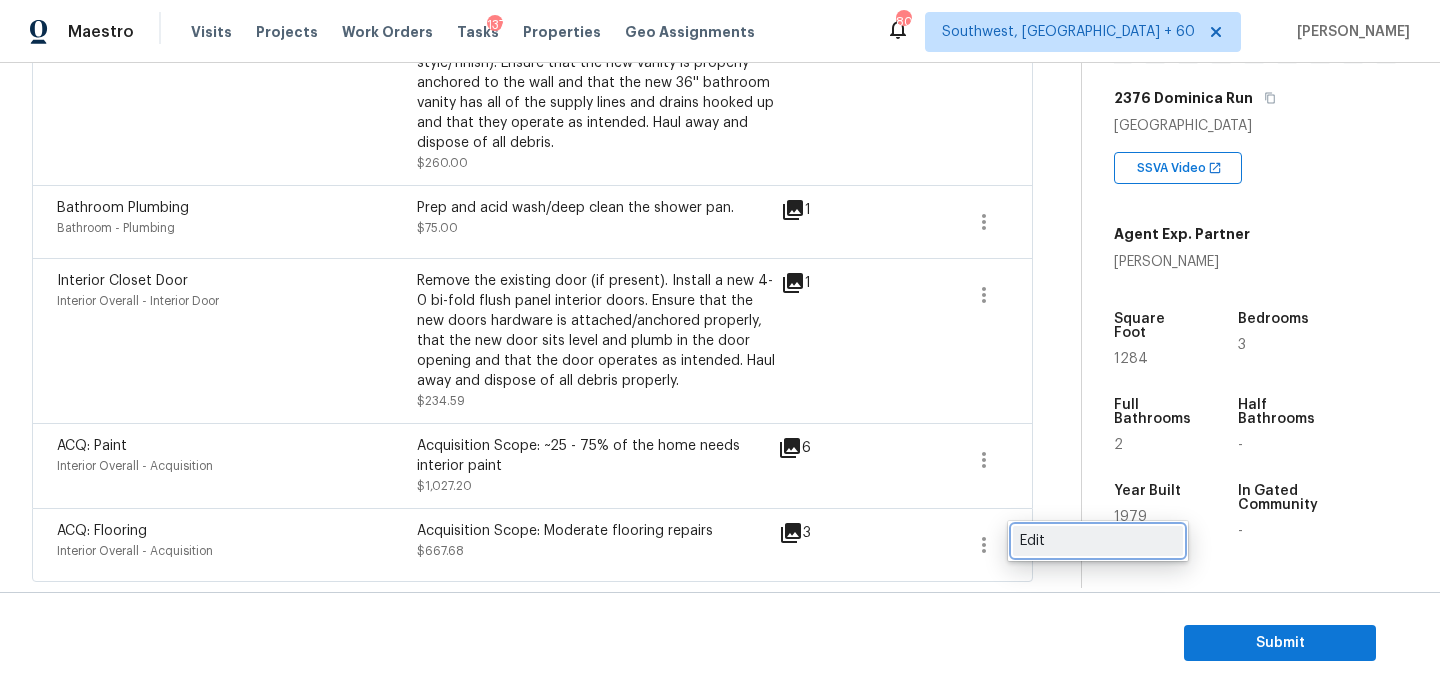 click on "Edit" at bounding box center (1098, 541) 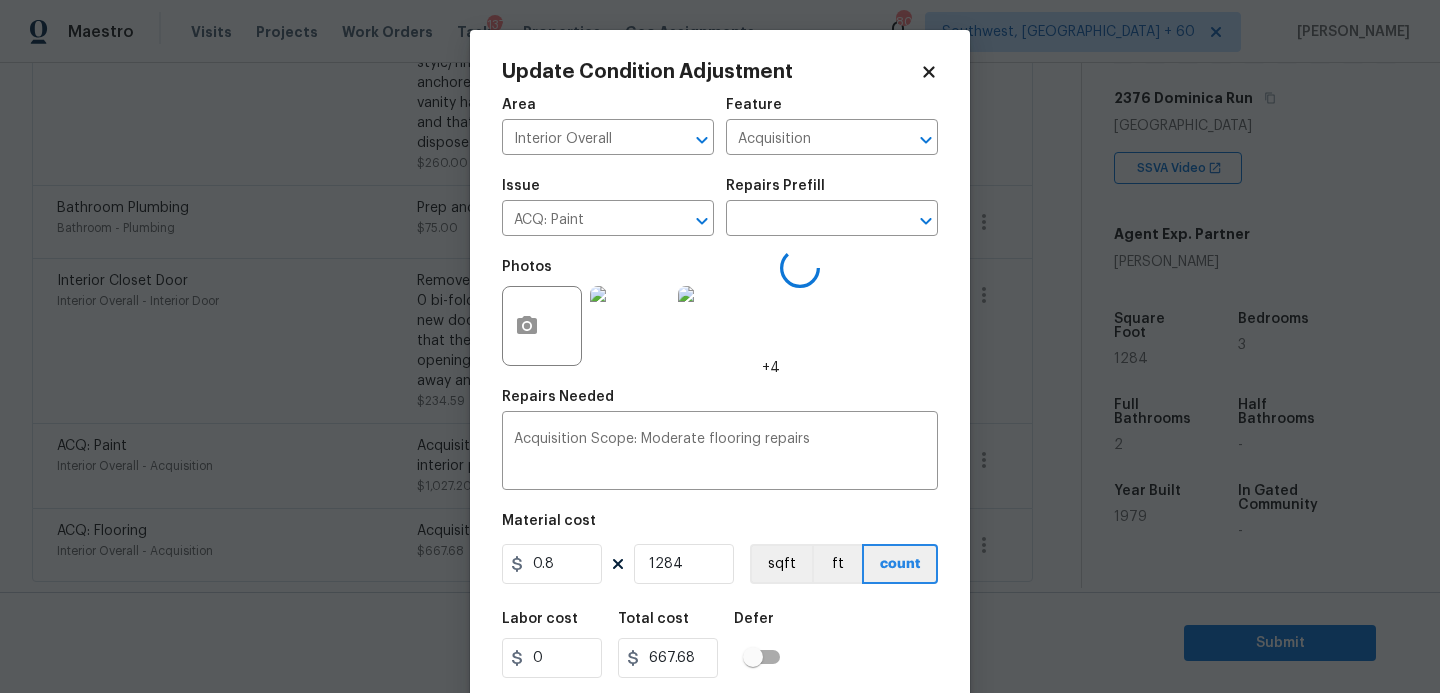 type on "ACQ: Flooring" 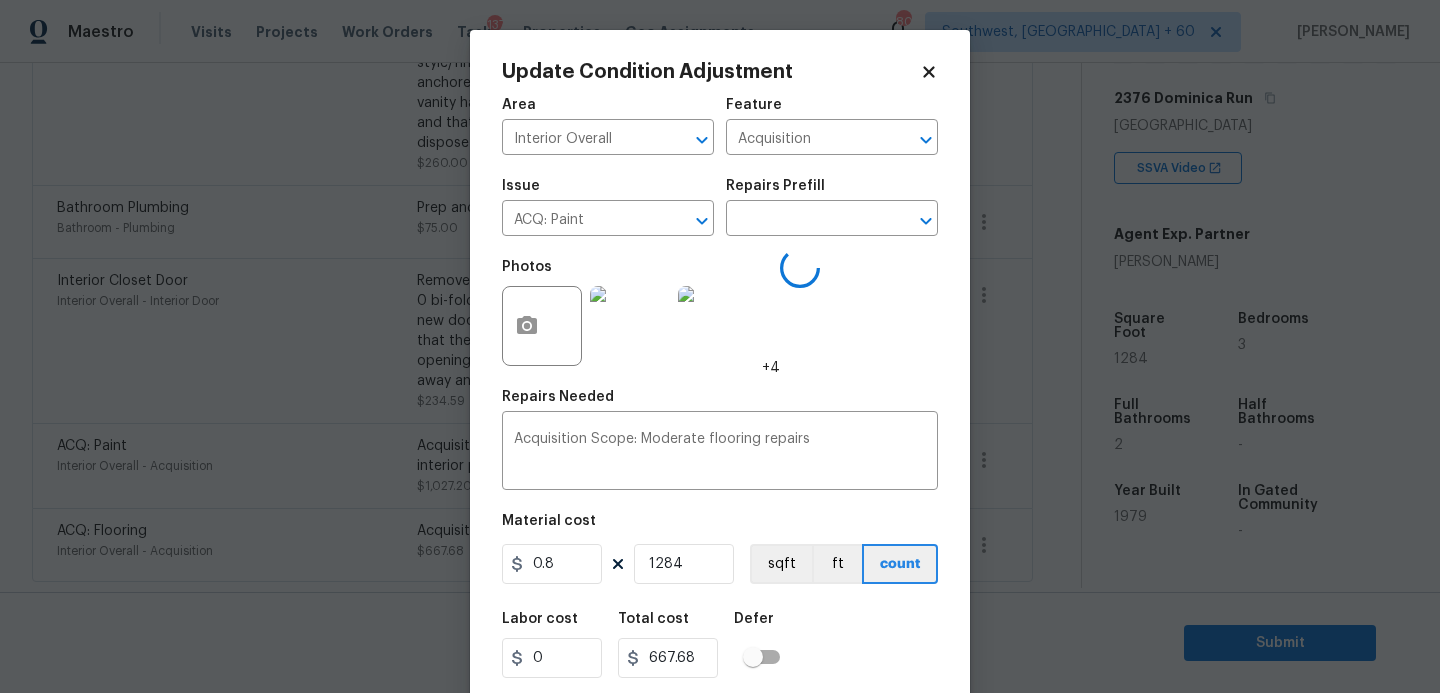 type on "0.52" 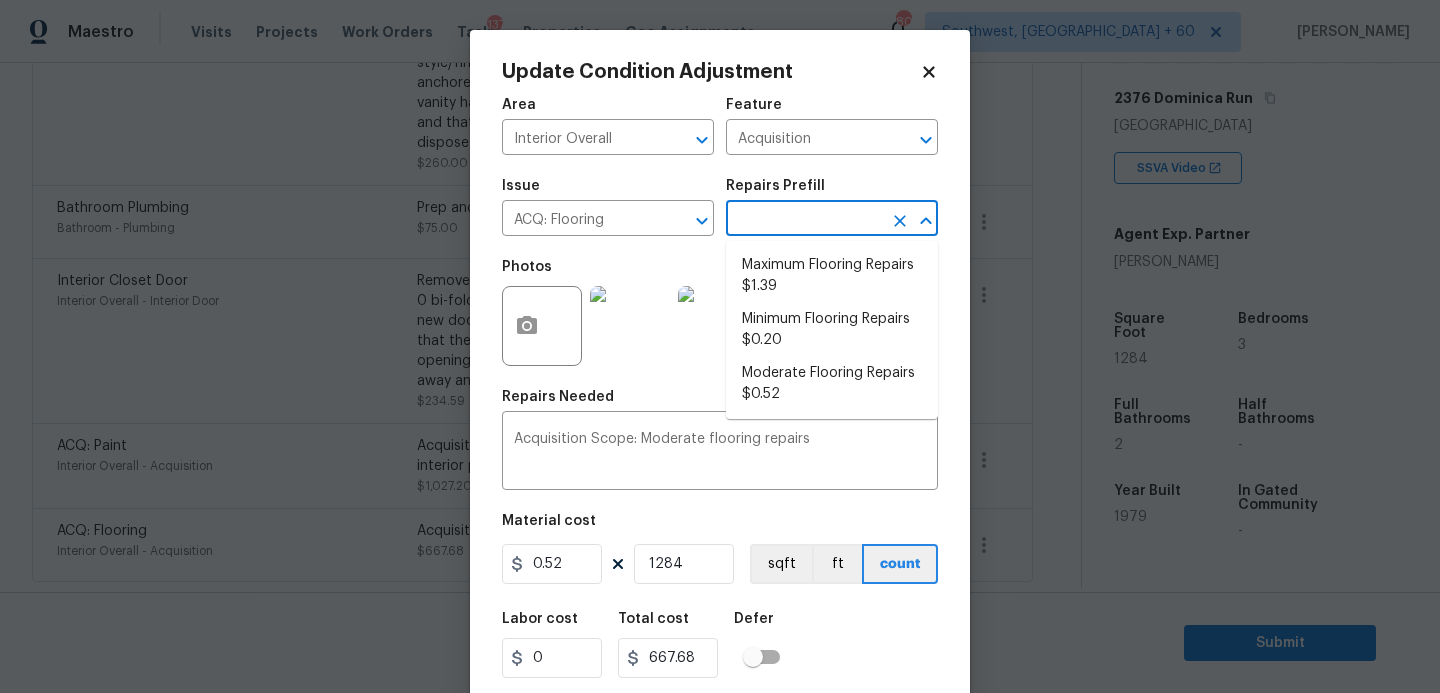 click at bounding box center [804, 220] 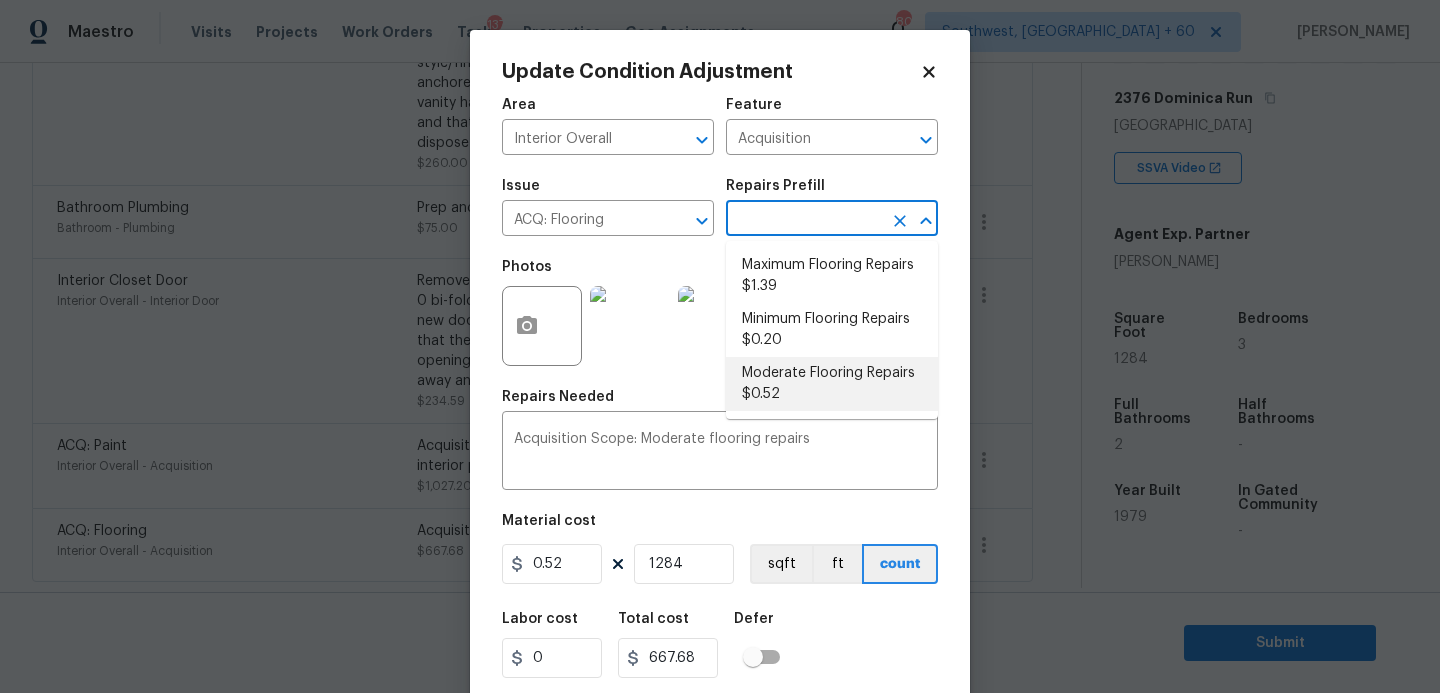click on "Maestro Visits Projects Work Orders Tasks 137 Properties Geo Assignments 804 Southwest, FL + 60 Sakthivel Chandran Back to tasks Condition Scoping - Full Thu, Jul 17 2025 by 2:24 am   Sakthivel Chandran In-progress Questions Condition Adjustments Details & Inputs Notes Photos Condition Adjustments Total:  $25579.47 Deferred:  $0 Add Condition Adjustment A virtual  In-Person Walkthrough  is also required for this home.   + Add exterior scopes Kitchen Cabinets Kitchen - Cabinets Prep, sand, mask and apply 2 coats of paint to the kitchen cabinet doors, interiors and box faces (complete). Ensure that the paint coverage is consistent and smooth. Clean up (including any overspray) and dispose of all debris properly. $1,200.00   1 Light Pet Odor Interior Overall - Odor Acquisition Scope: 1-2 pets present $575.00   0 Condition charge Interior Overall - Home Readiness Packages Age Condition Charge: 1922-1978 B	 $2,000.00   0 ACQ: Shingle Roof Roof - Acquisition $12,840.00   1 ACQ: HVAC HVAC - Acquisition $6,500.00   0" at bounding box center [720, 346] 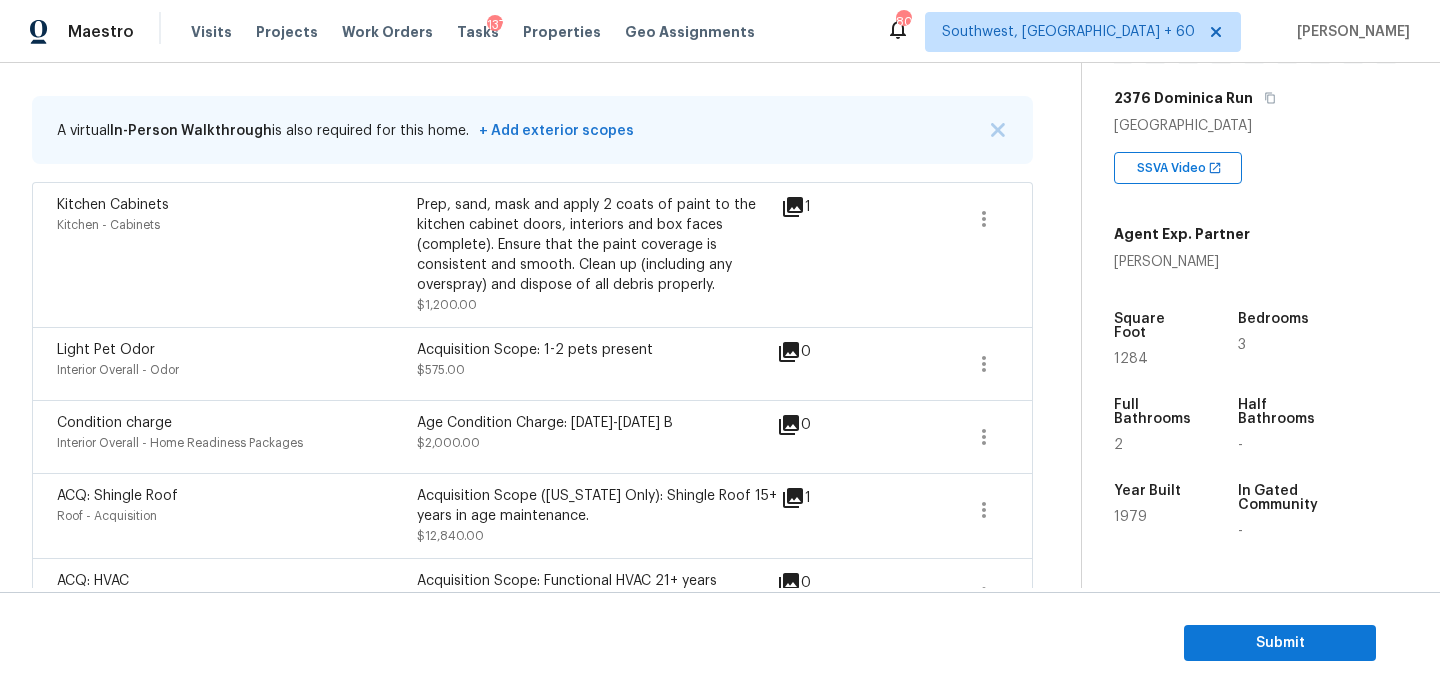 scroll, scrollTop: 459, scrollLeft: 0, axis: vertical 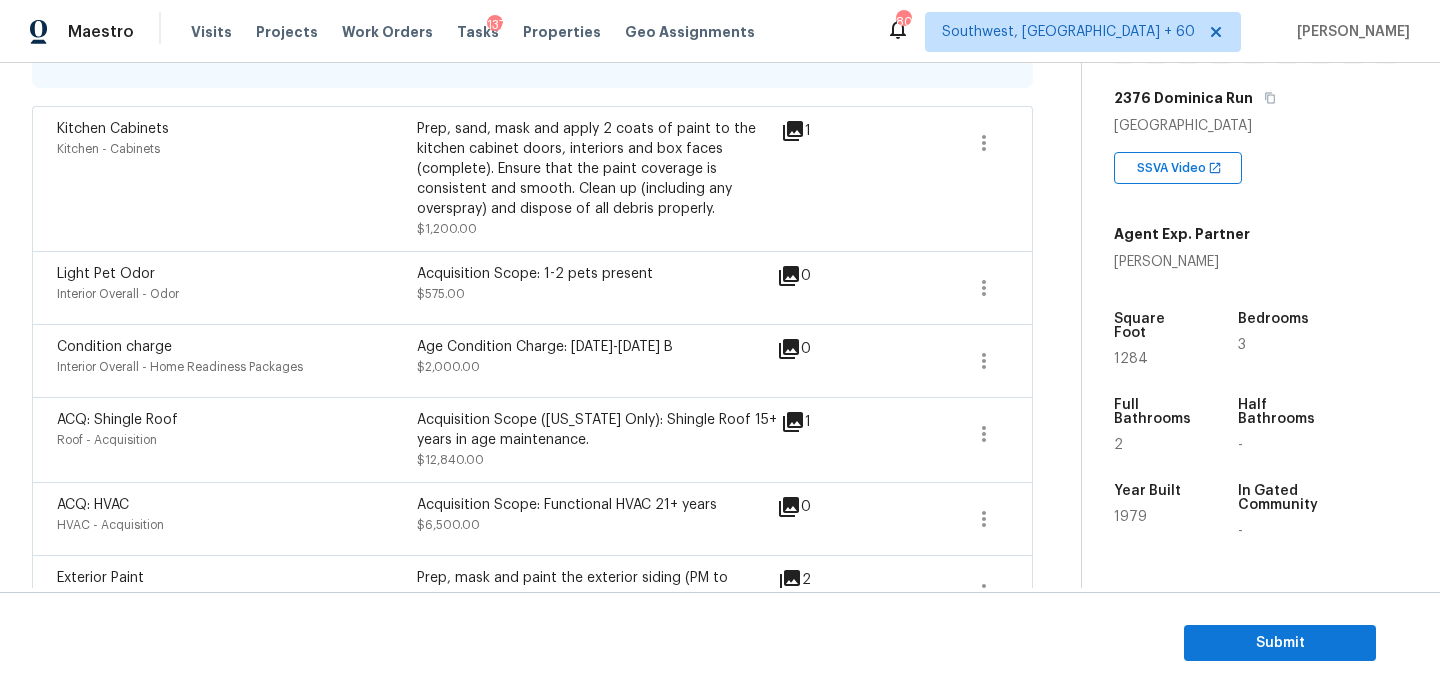 click on "Light Pet Odor" at bounding box center [106, 274] 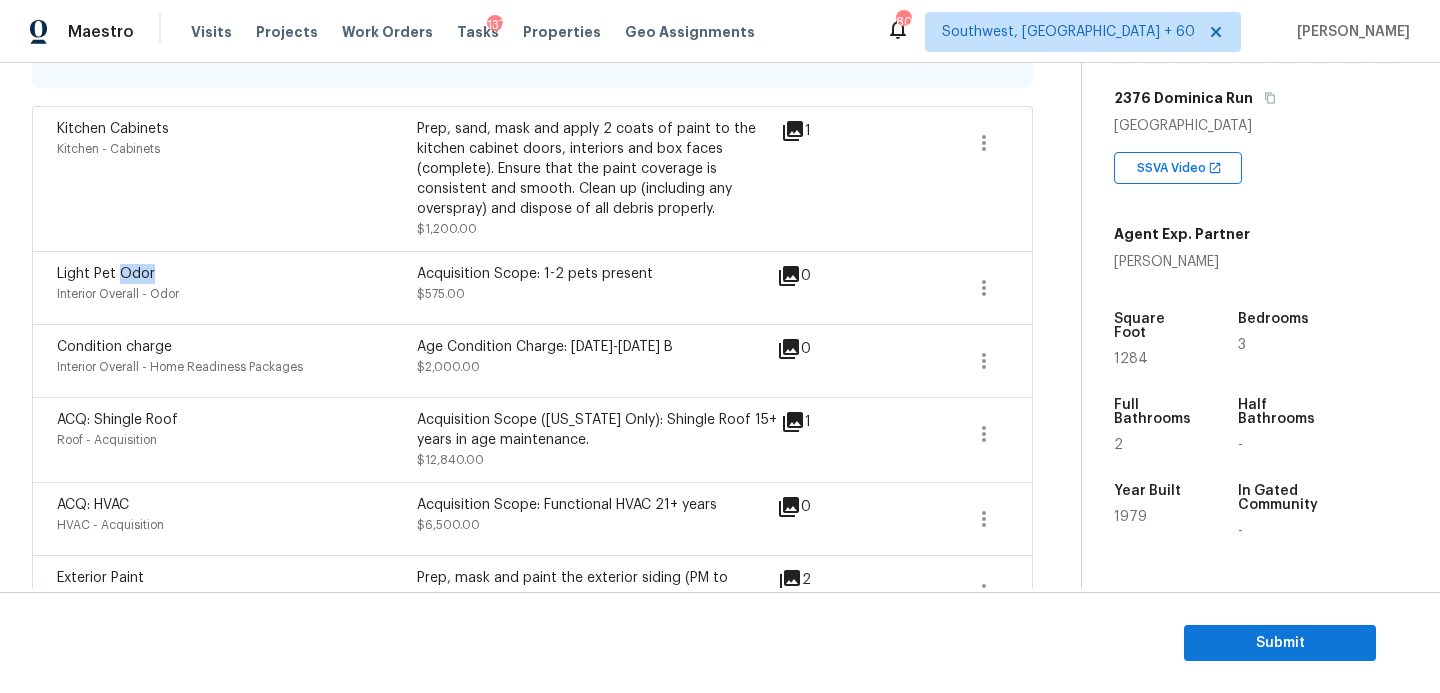 click on "Light Pet Odor" at bounding box center [106, 274] 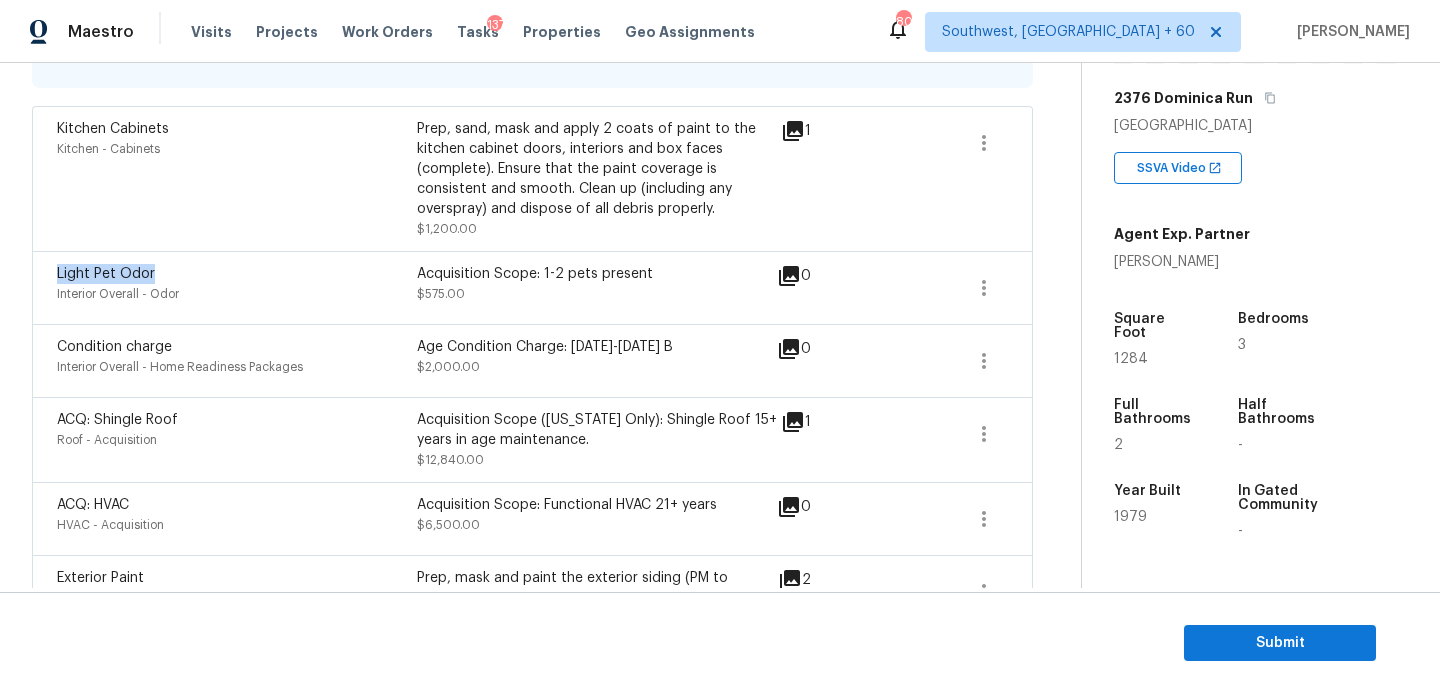 click on "Light Pet Odor" at bounding box center (106, 274) 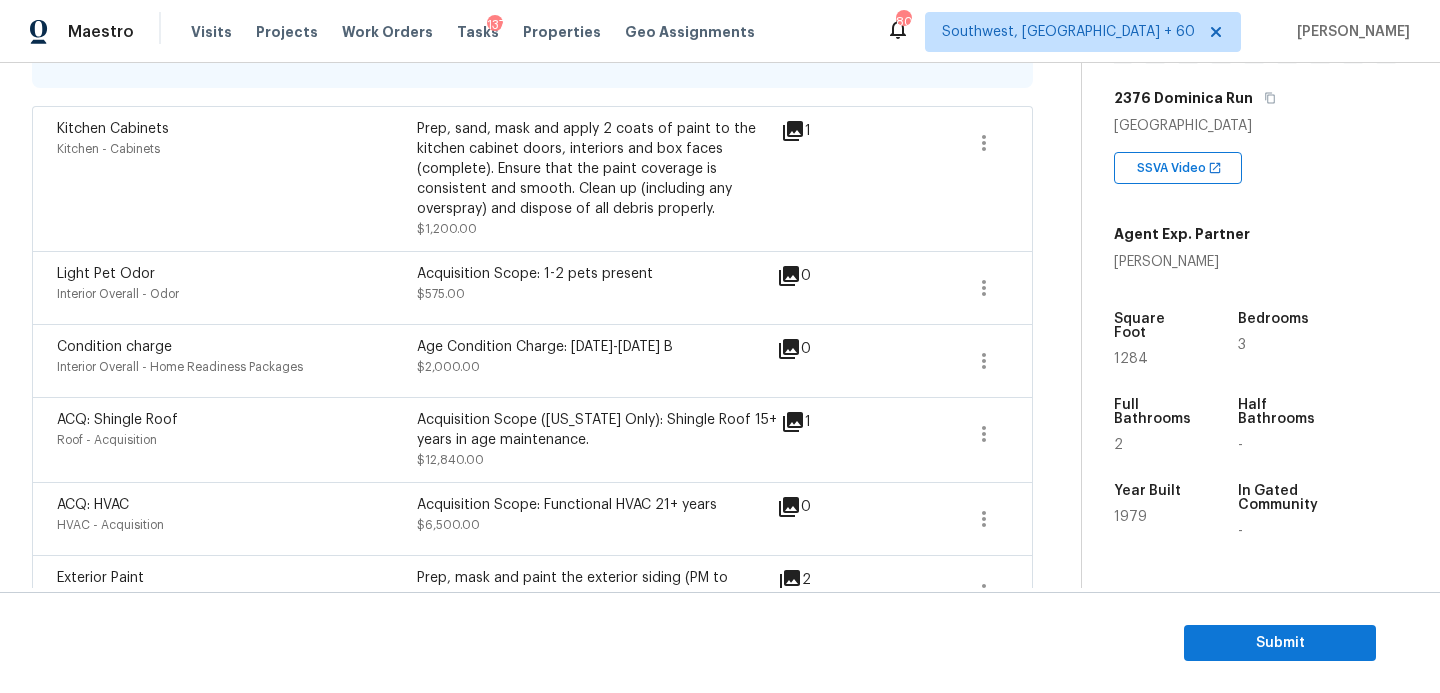 click on "Kitchen Cabinets" at bounding box center (237, 129) 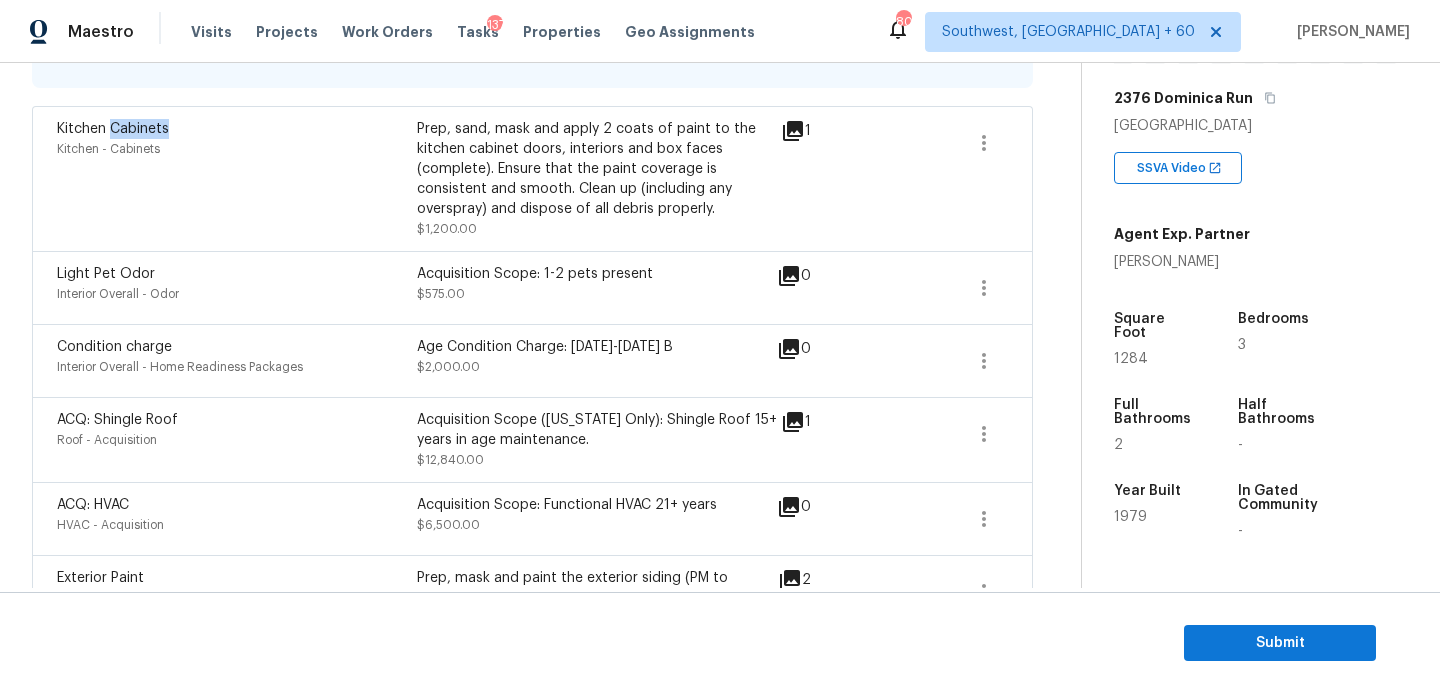 click on "Kitchen Cabinets" at bounding box center (237, 129) 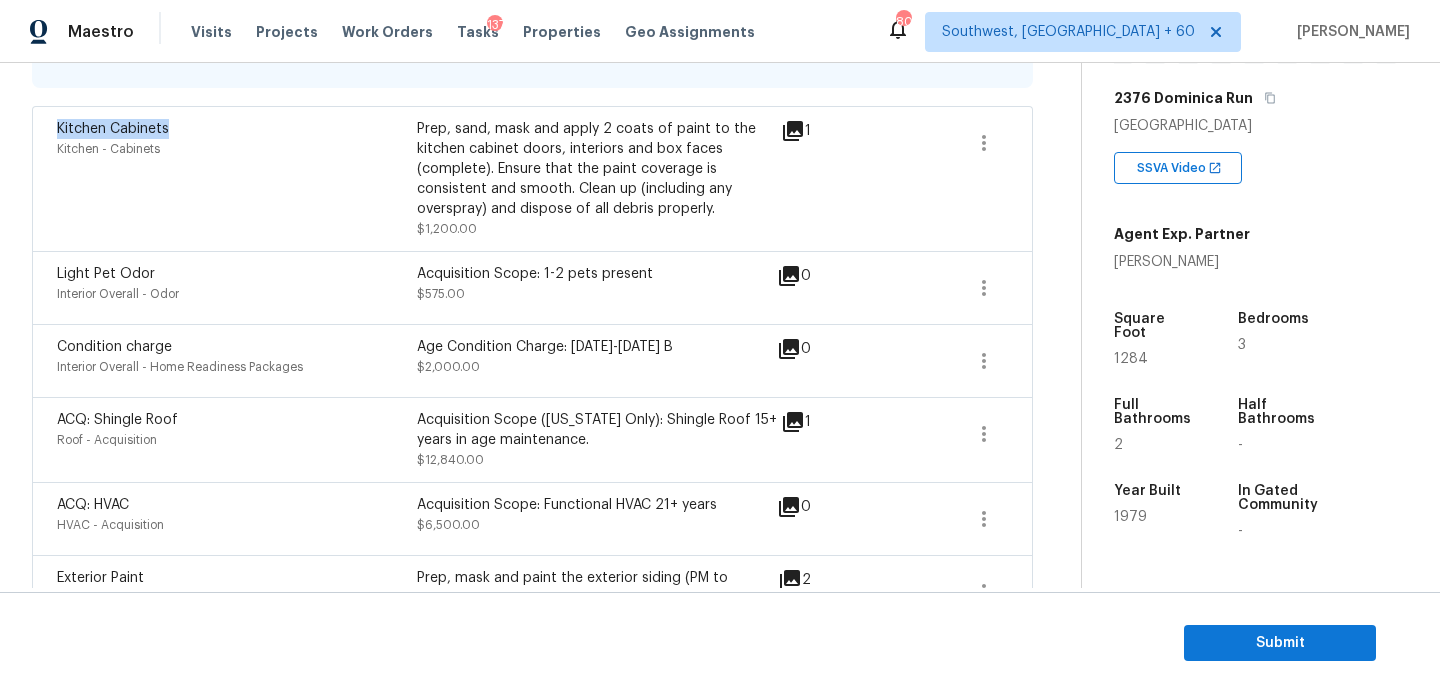 click on "Kitchen Cabinets" at bounding box center [237, 129] 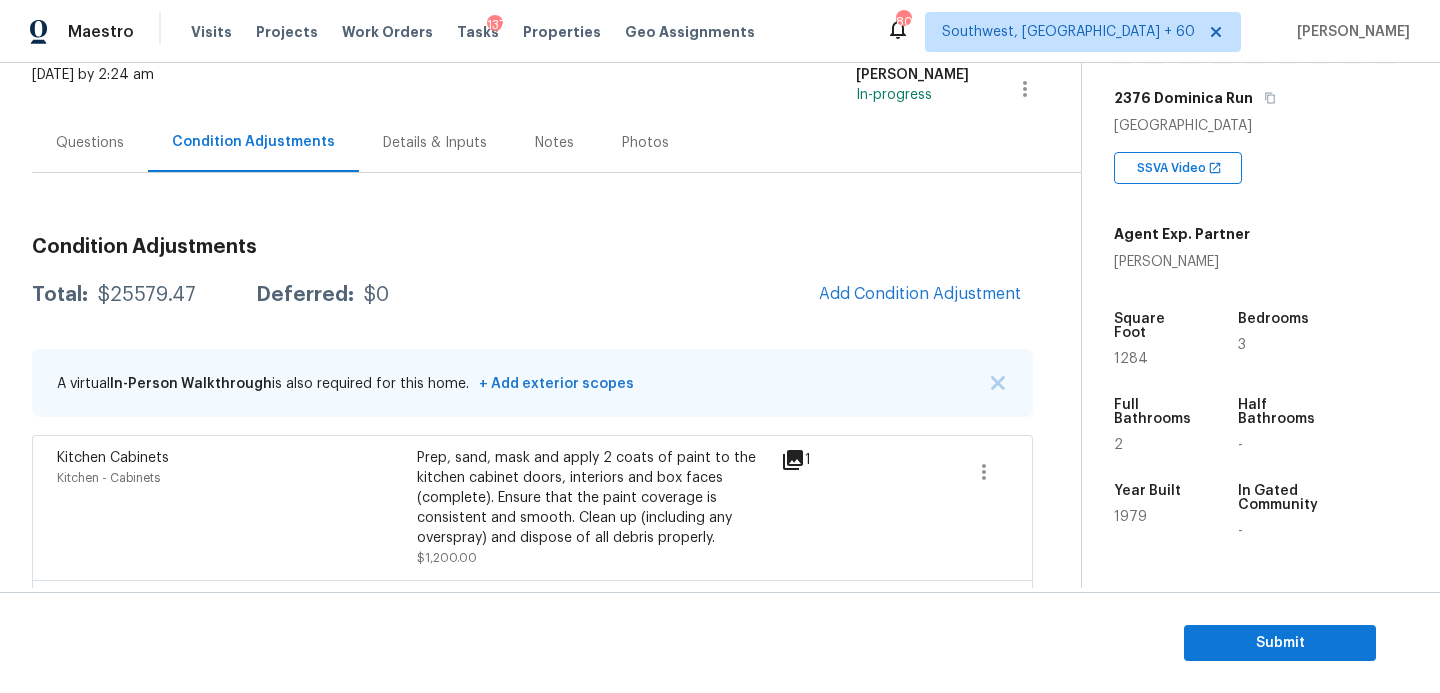 click on "Questions" at bounding box center (90, 143) 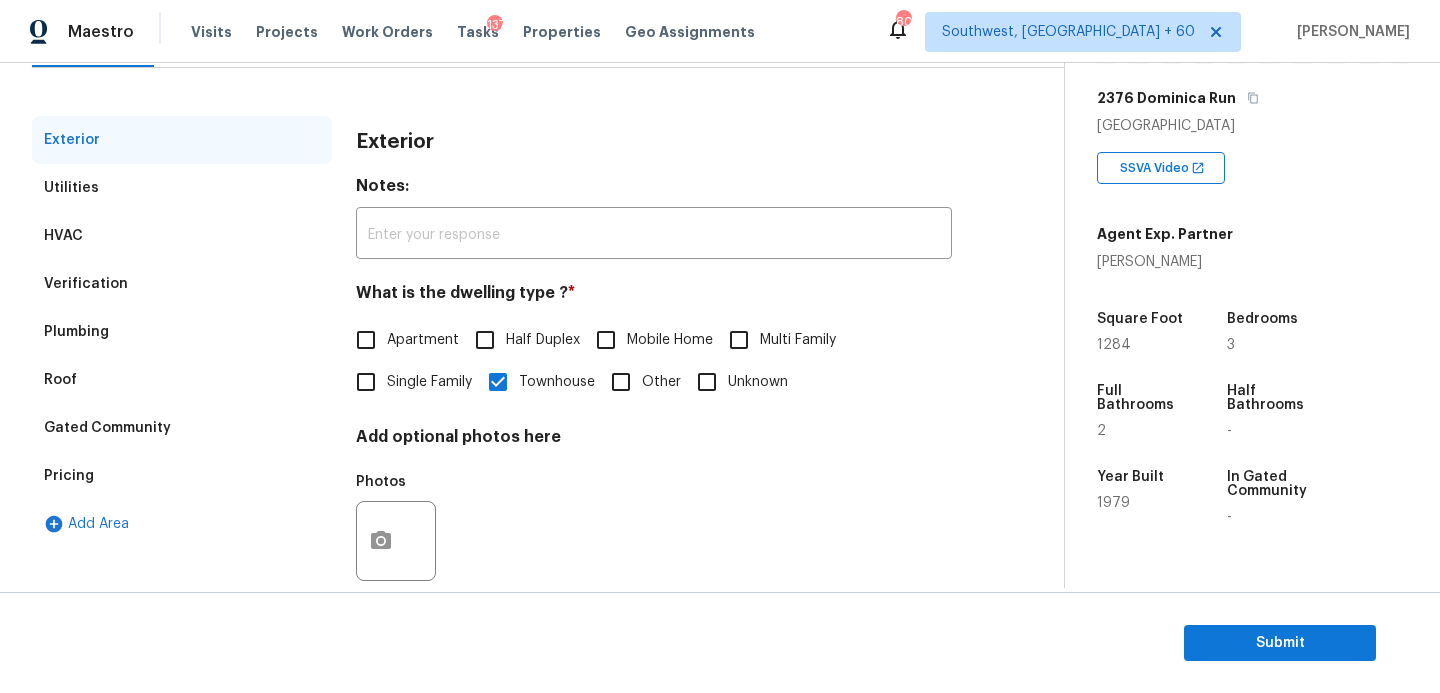 scroll, scrollTop: 270, scrollLeft: 0, axis: vertical 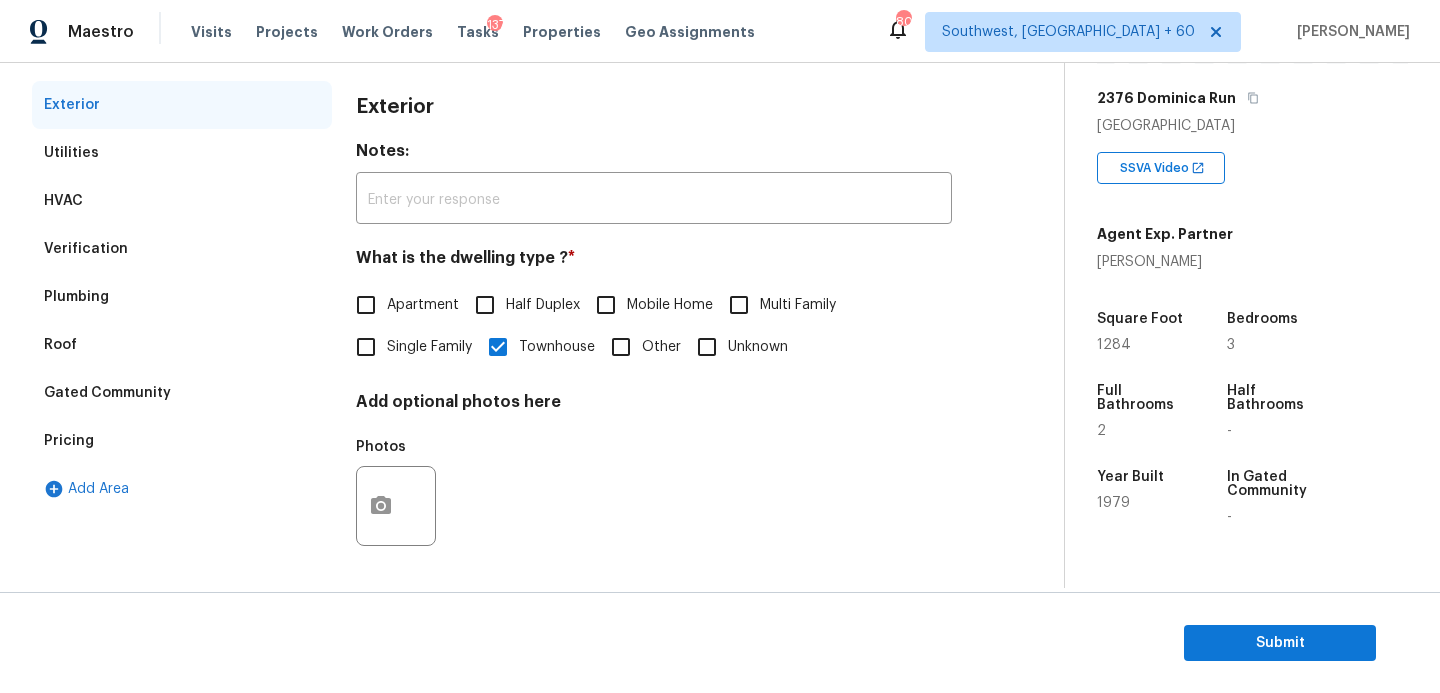 click on "Pricing" at bounding box center (182, 441) 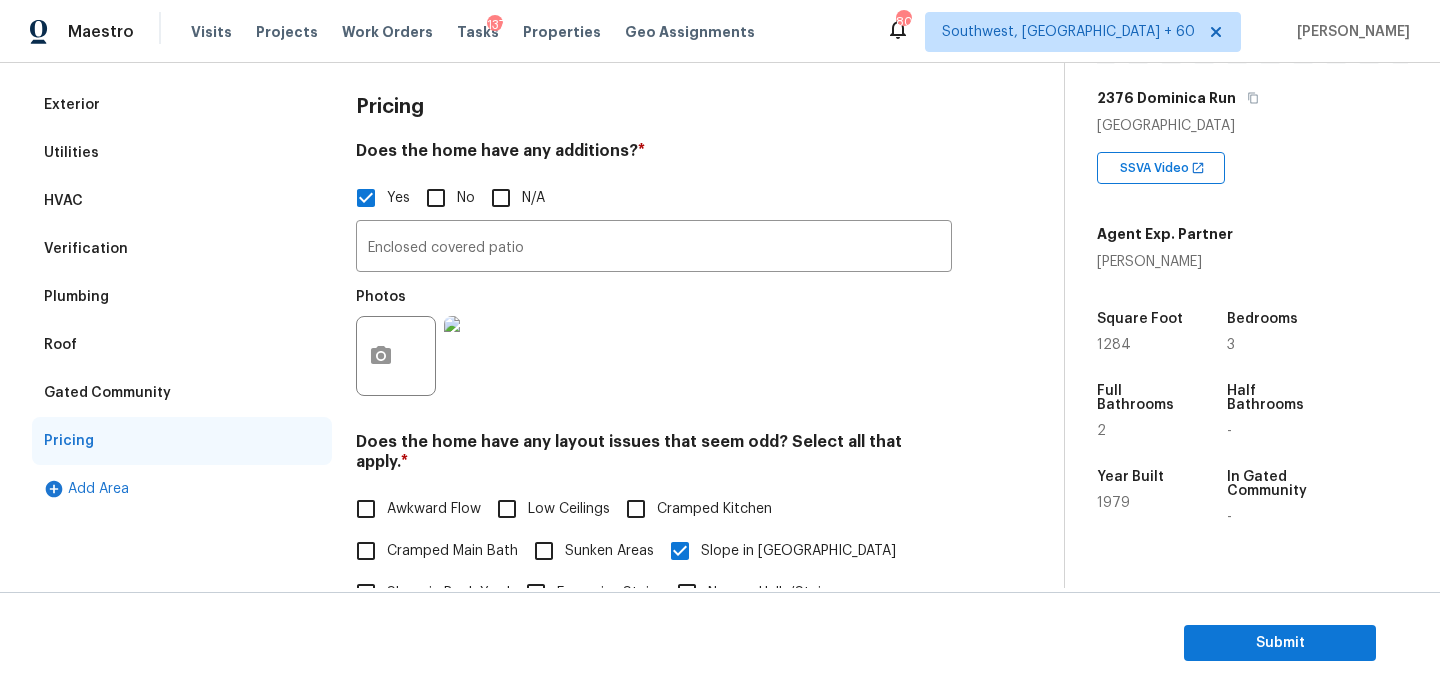 scroll, scrollTop: 331, scrollLeft: 0, axis: vertical 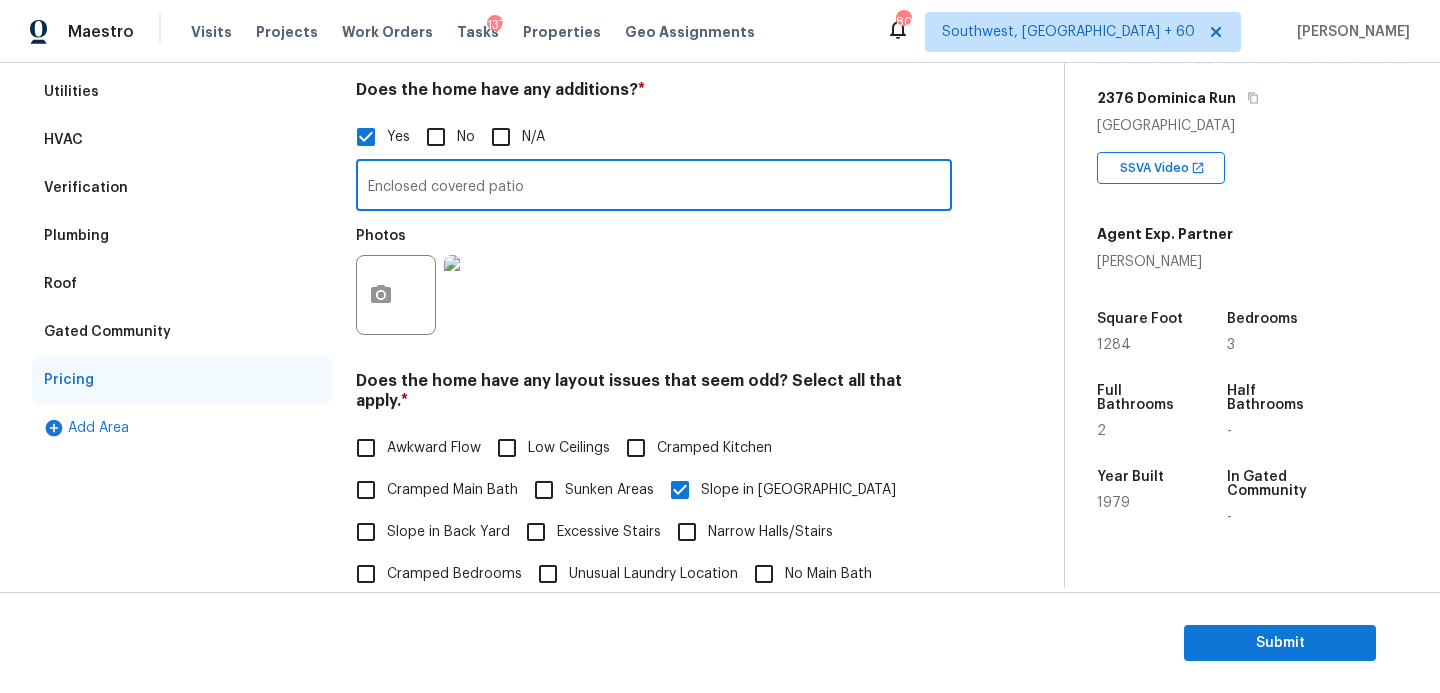 drag, startPoint x: 545, startPoint y: 185, endPoint x: 263, endPoint y: 187, distance: 282.00708 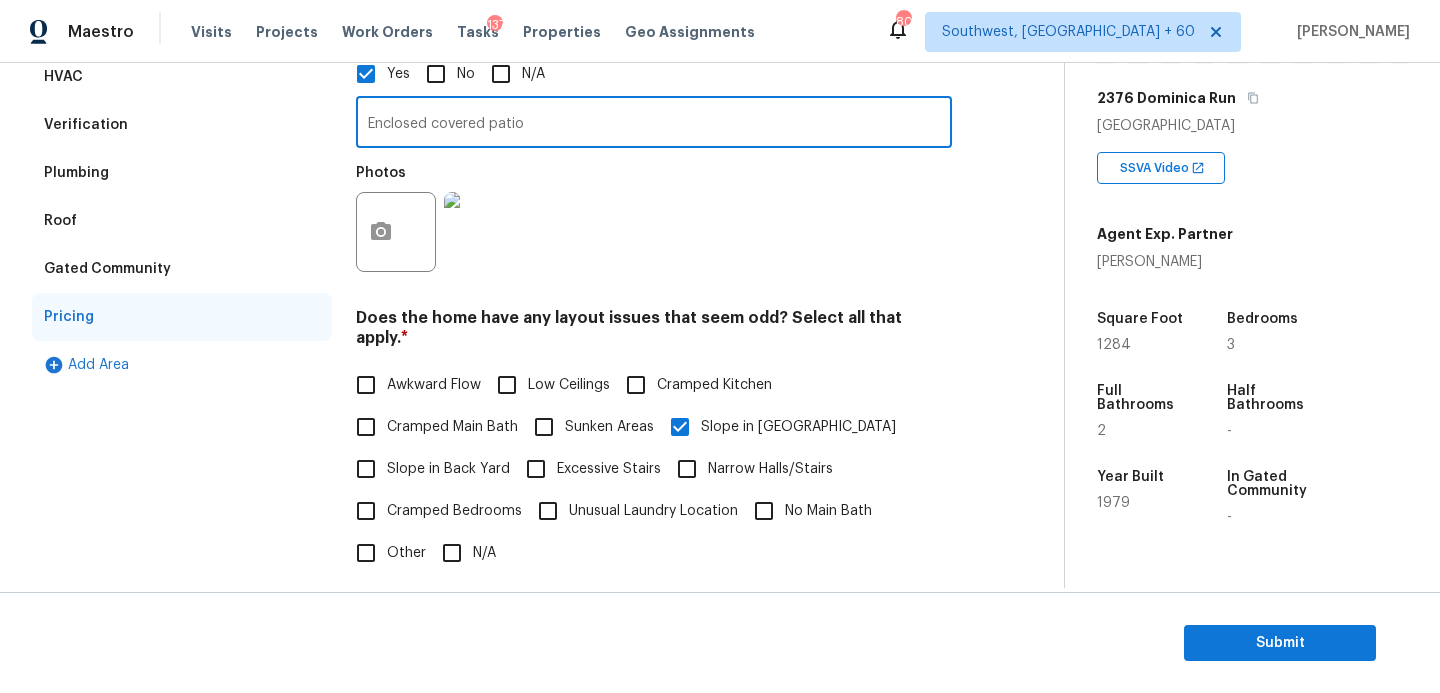 scroll, scrollTop: 441, scrollLeft: 0, axis: vertical 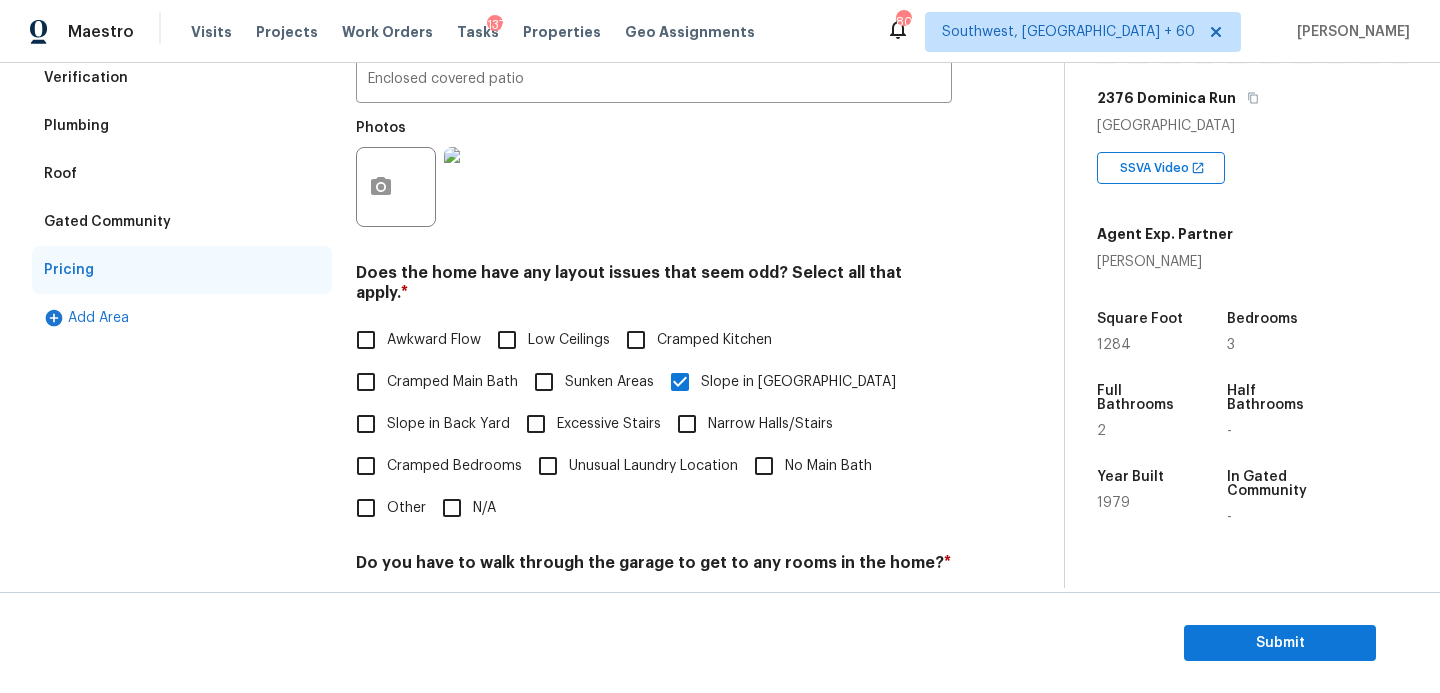 click on "Awkward Flow Low Ceilings Cramped Kitchen Cramped Main Bath Sunken Areas Slope in Front Yard Slope in Back Yard Excessive Stairs Narrow Halls/Stairs Cramped Bedrooms Unusual Laundry Location No Main Bath Other N/A" at bounding box center [654, 424] 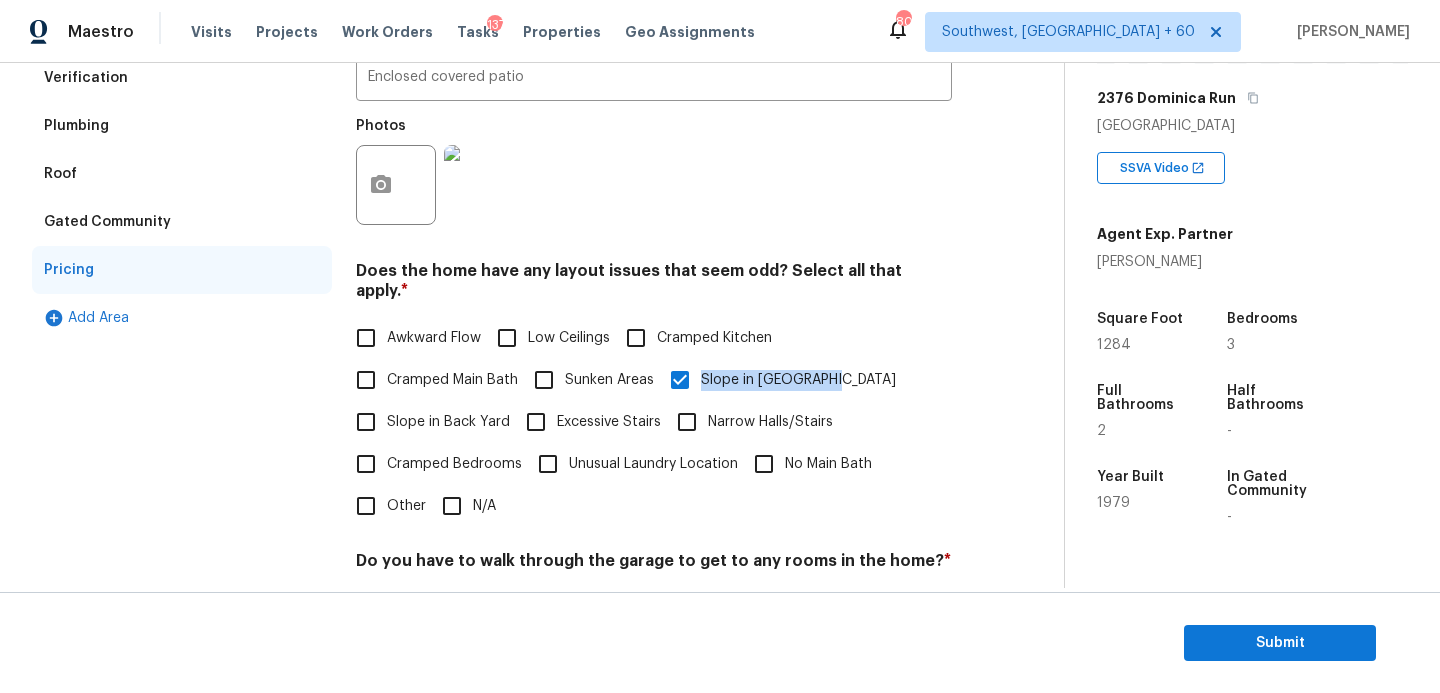 drag, startPoint x: 832, startPoint y: 359, endPoint x: 704, endPoint y: 364, distance: 128.09763 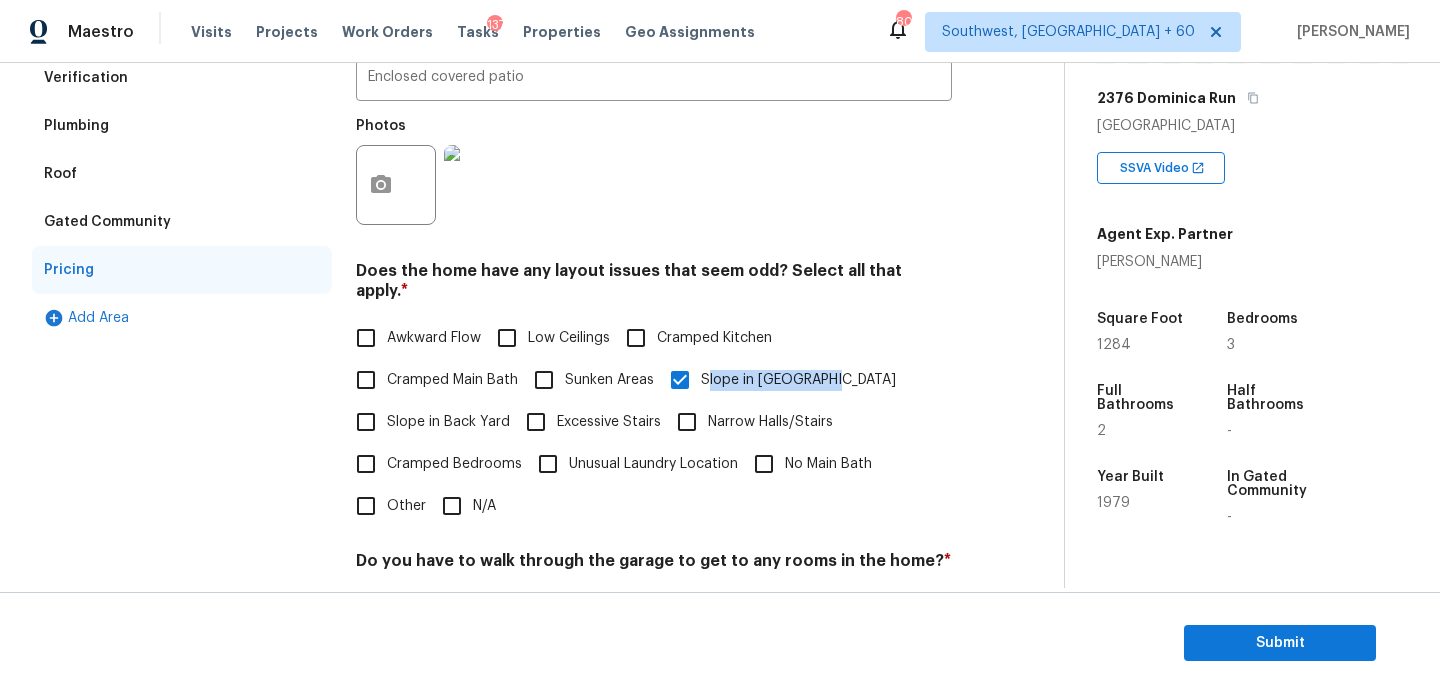 copy on "lope in Front Yard" 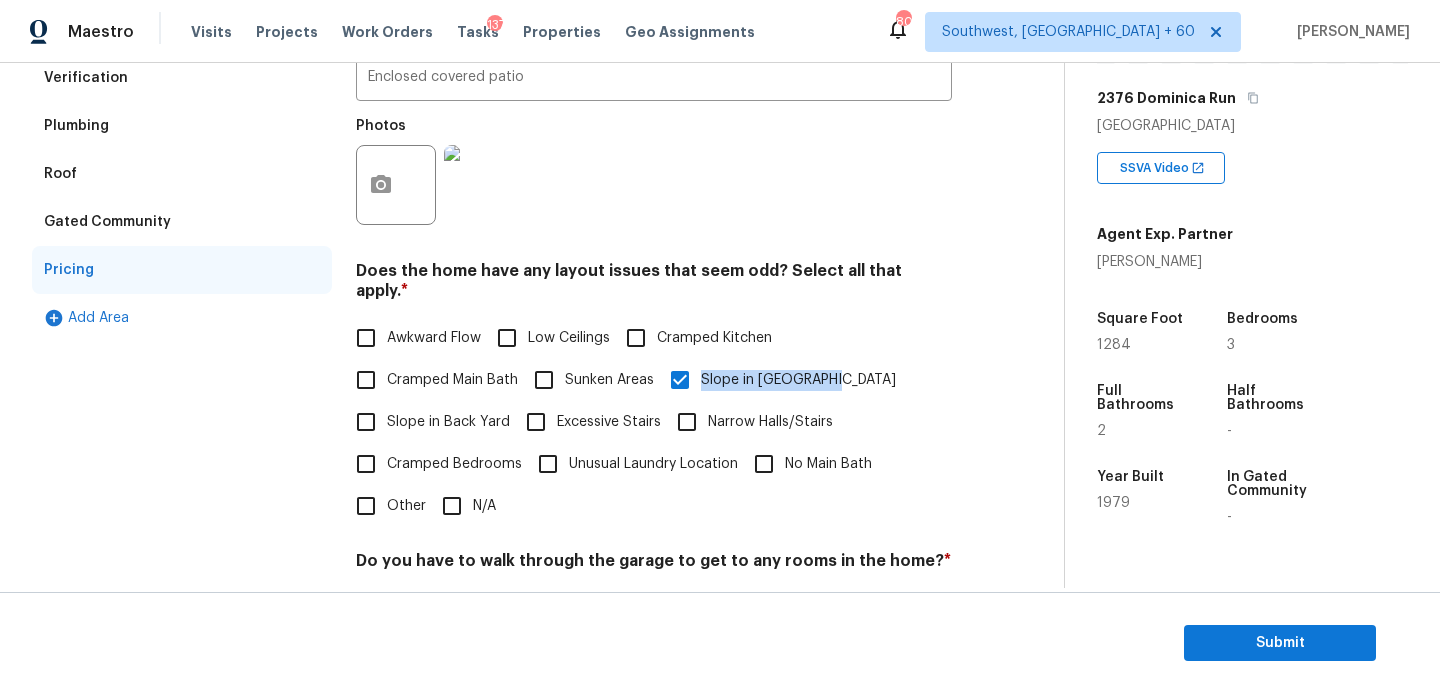 copy on "Slope in [GEOGRAPHIC_DATA]" 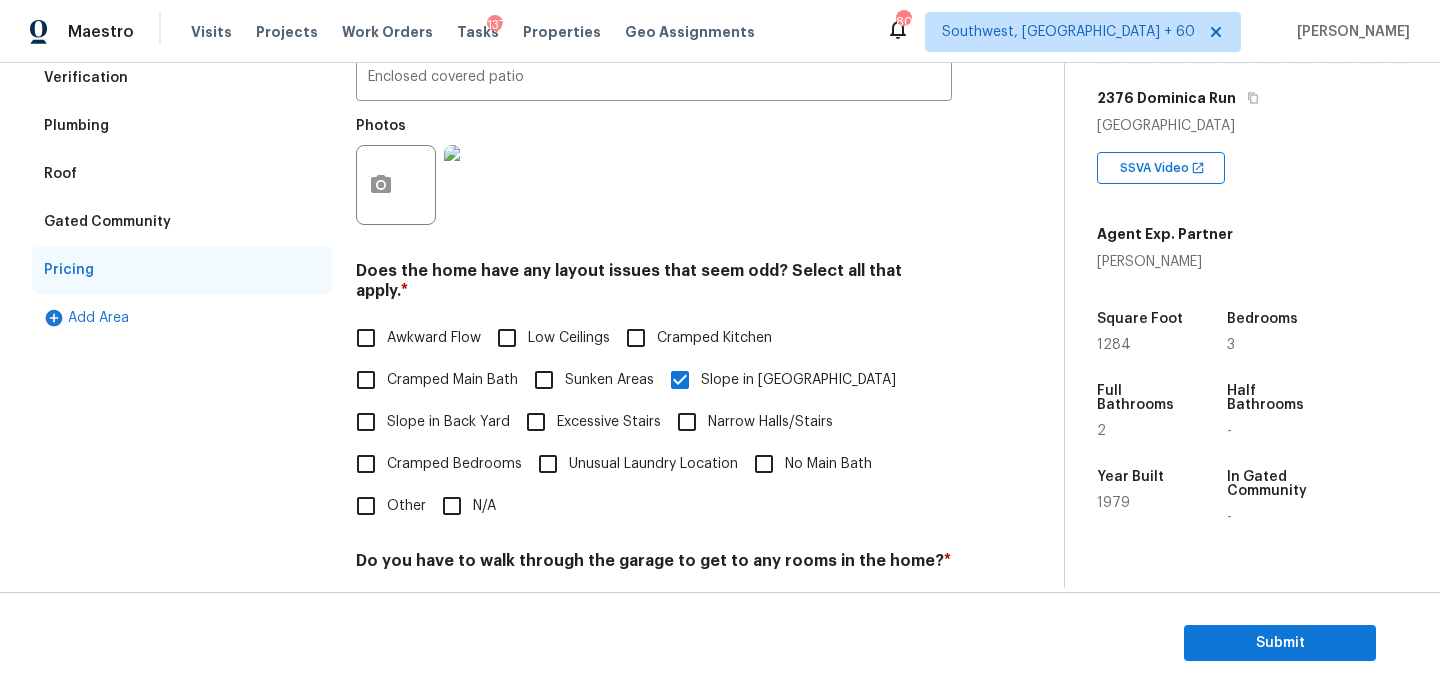 click on "Exterior Utilities HVAC Verification Plumbing Roof Gated Community Pricing Add Area Pricing Does the home have any additions?  * Yes No N/A Enclosed covered patio ​ Photos Does the home have any layout issues that seem odd? Select all that apply.  * Awkward Flow Low Ceilings Cramped Kitchen Cramped Main Bath Sunken Areas Slope in Front Yard Slope in Back Yard Excessive Stairs Narrow Halls/Stairs Cramped Bedrooms Unusual Laundry Location No Main Bath Other N/A Do you have to walk through the garage to get to any rooms in the home?  * Yes No Does the kitchen seem cramped?  * Yes No Does the home appear to be very outdated?  * Yes No" at bounding box center (524, 383) 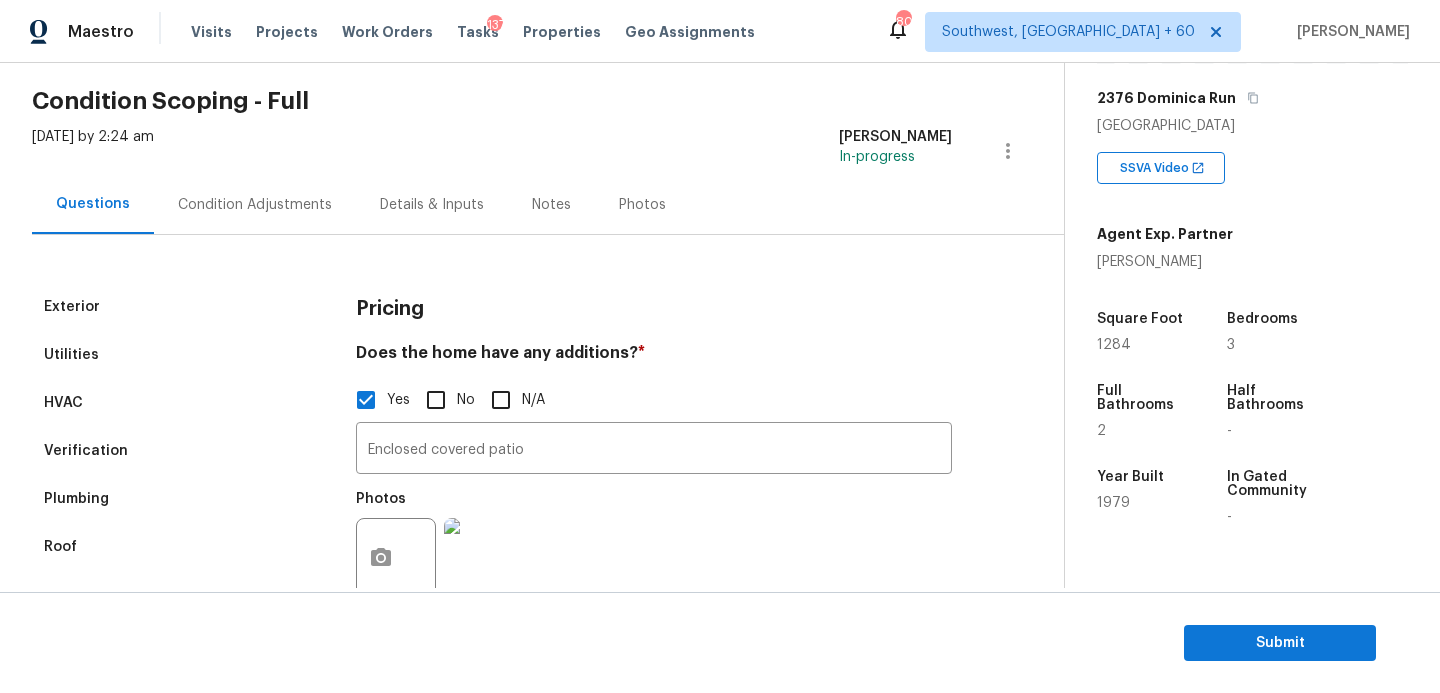 click on "Condition Adjustments" at bounding box center (255, 205) 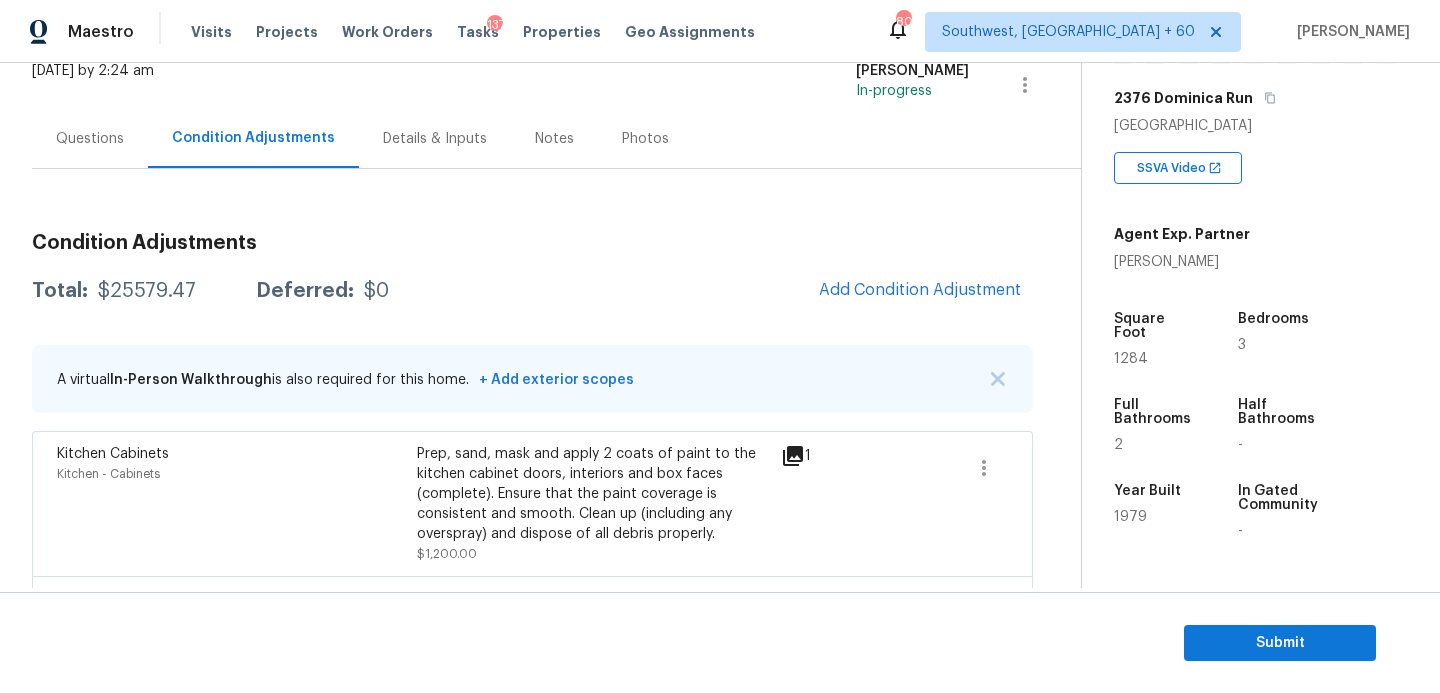 scroll, scrollTop: 181, scrollLeft: 0, axis: vertical 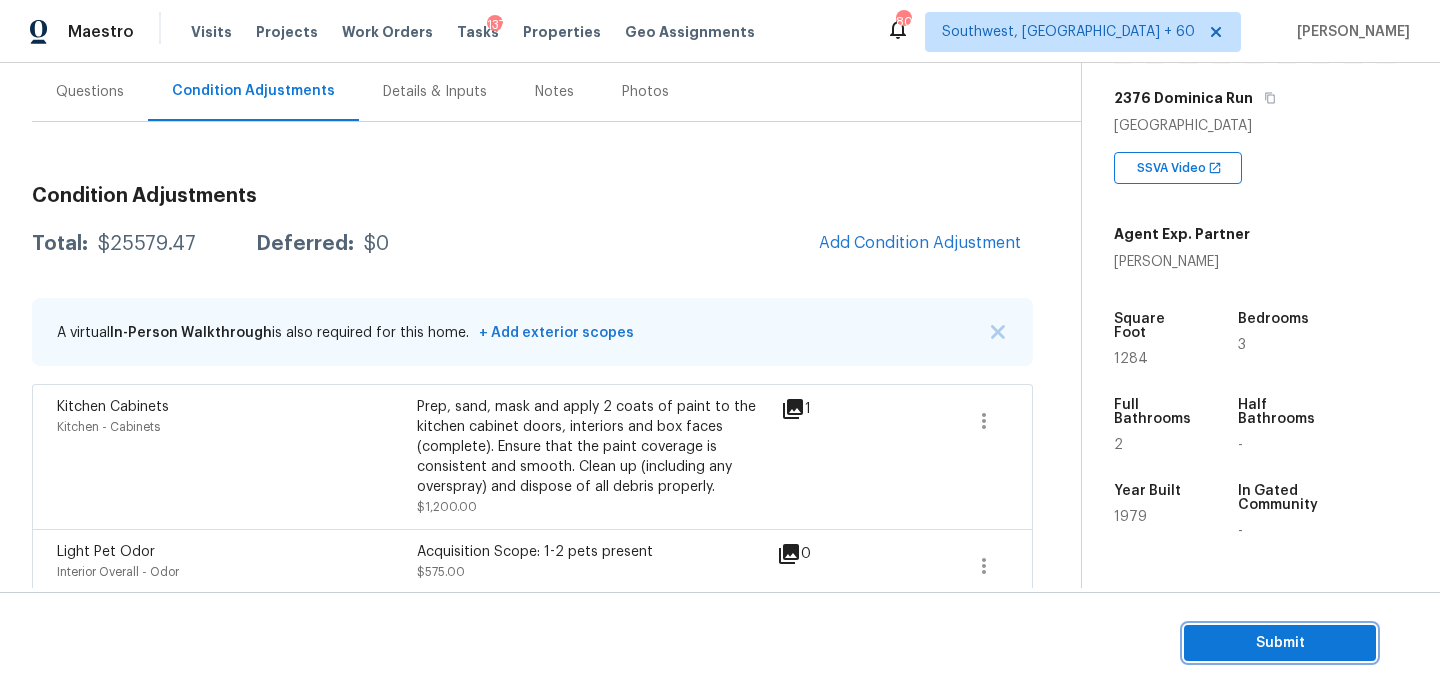 click on "Submit" at bounding box center [1280, 643] 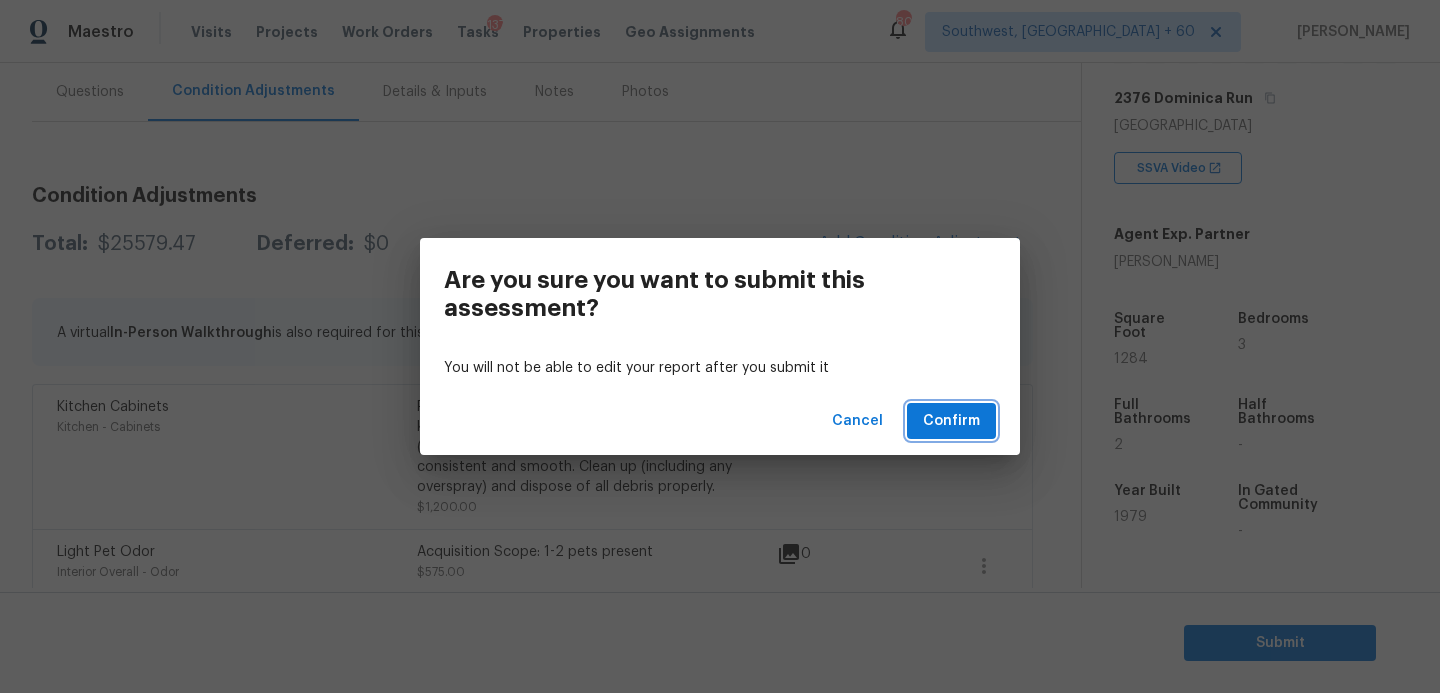 click on "Confirm" at bounding box center [951, 421] 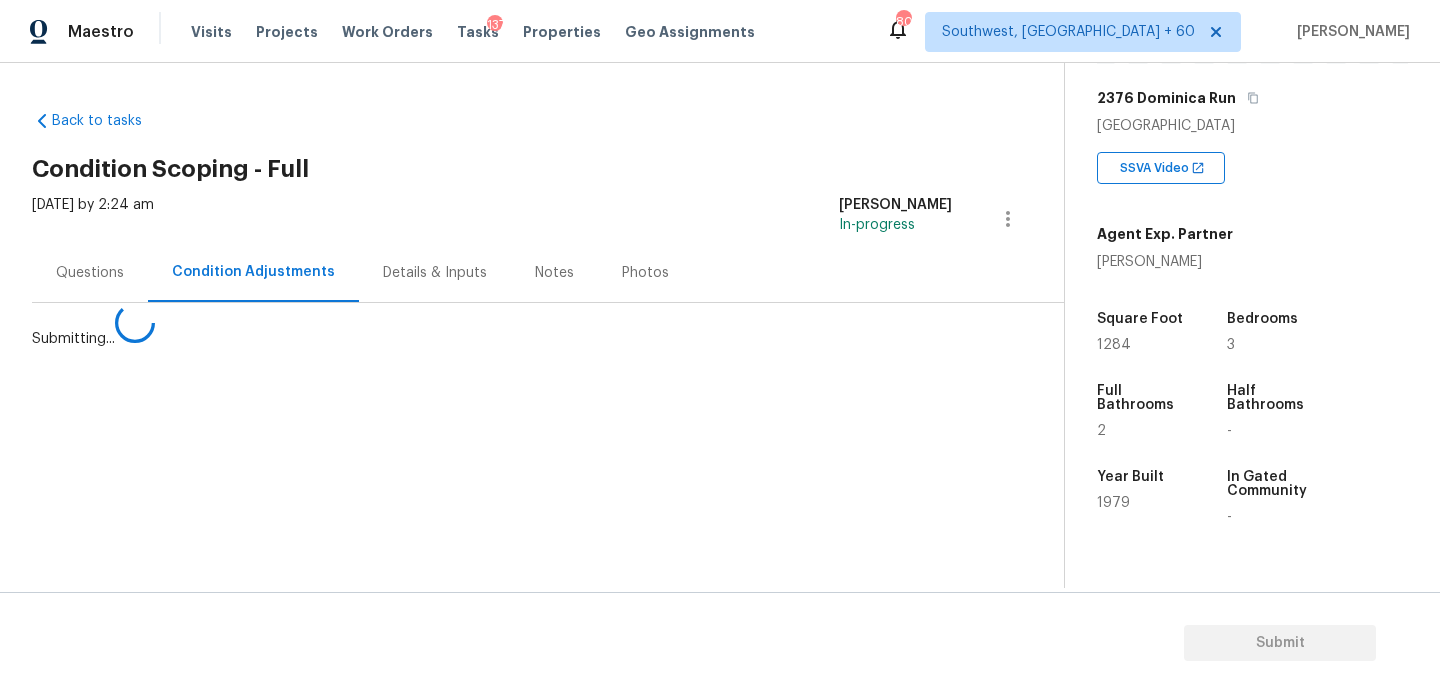 scroll, scrollTop: 0, scrollLeft: 0, axis: both 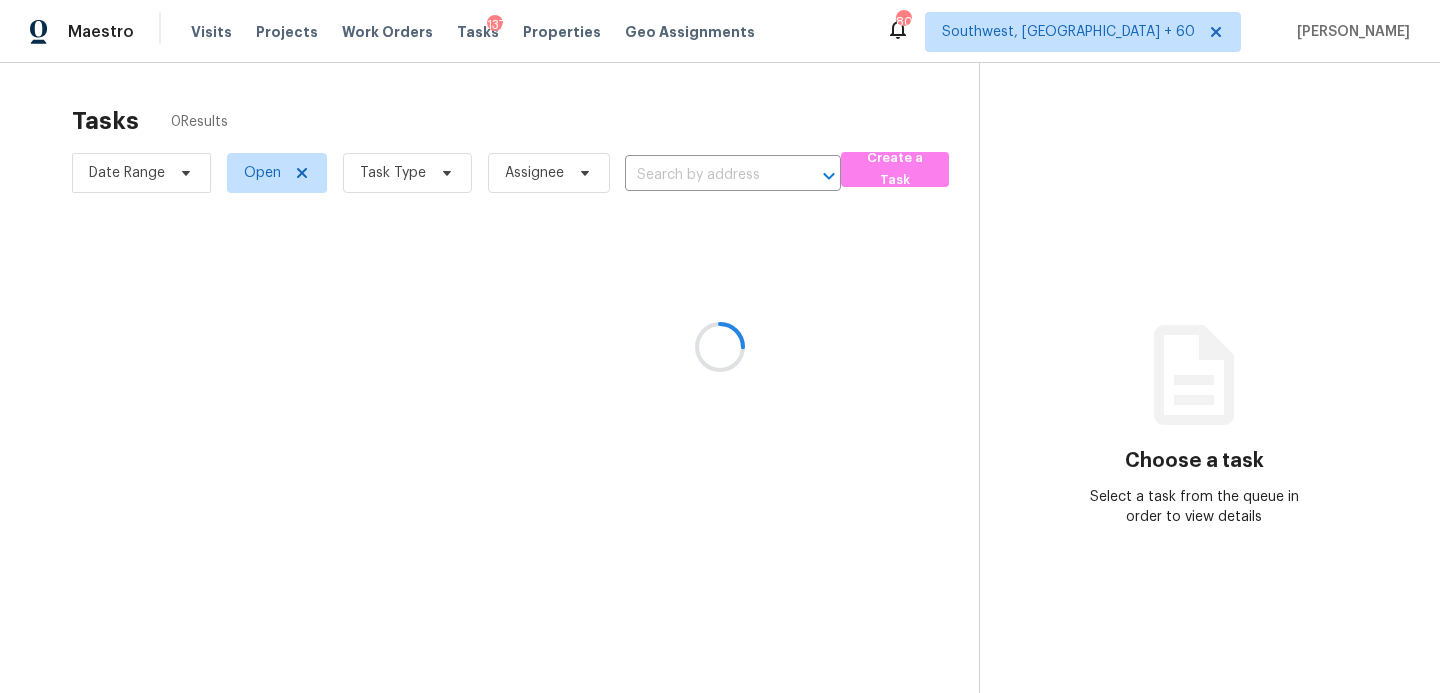 click at bounding box center [720, 346] 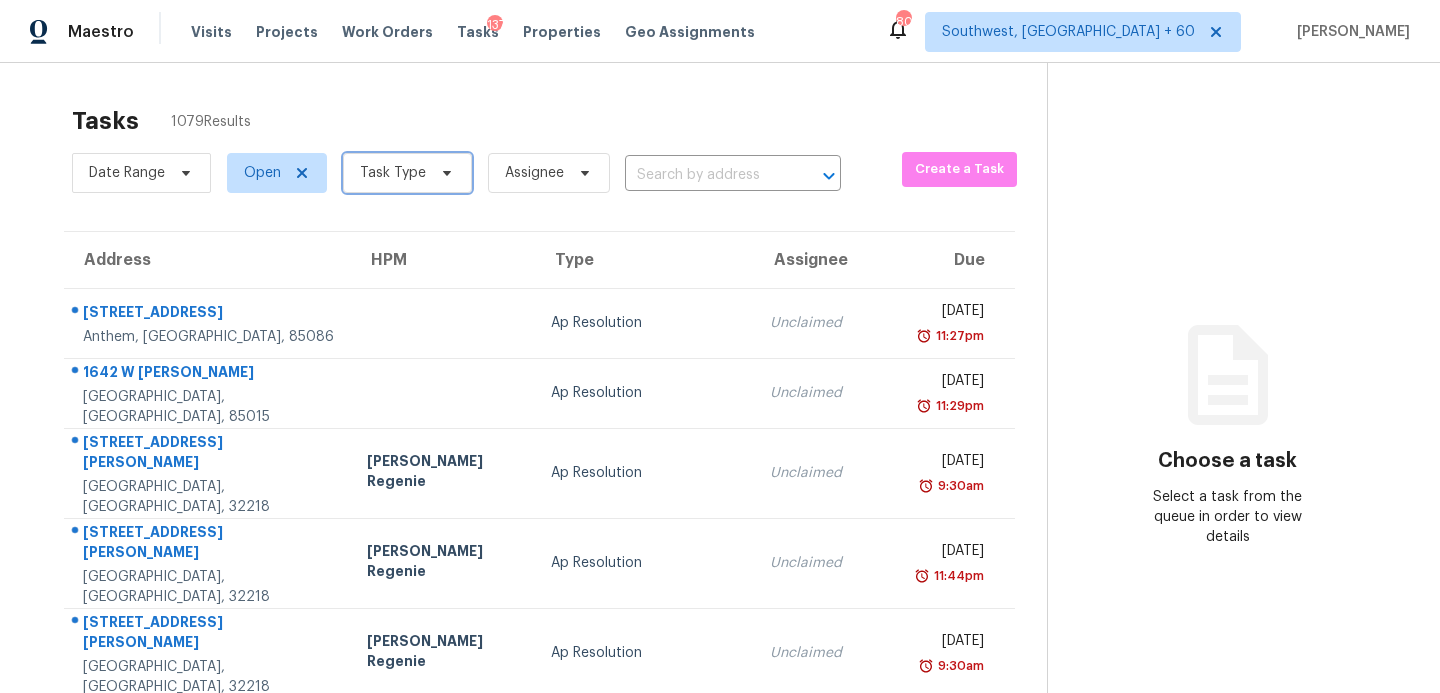 click 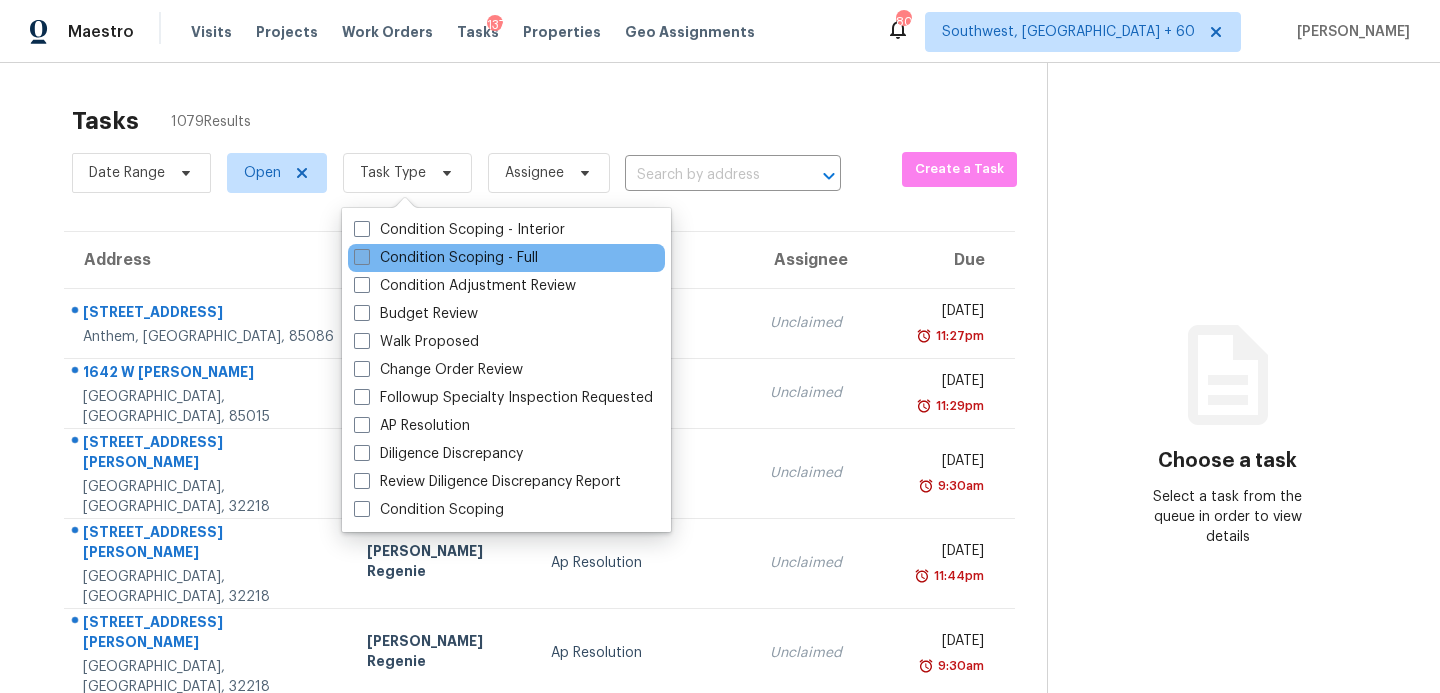 click on "Condition Scoping - Full" at bounding box center (446, 258) 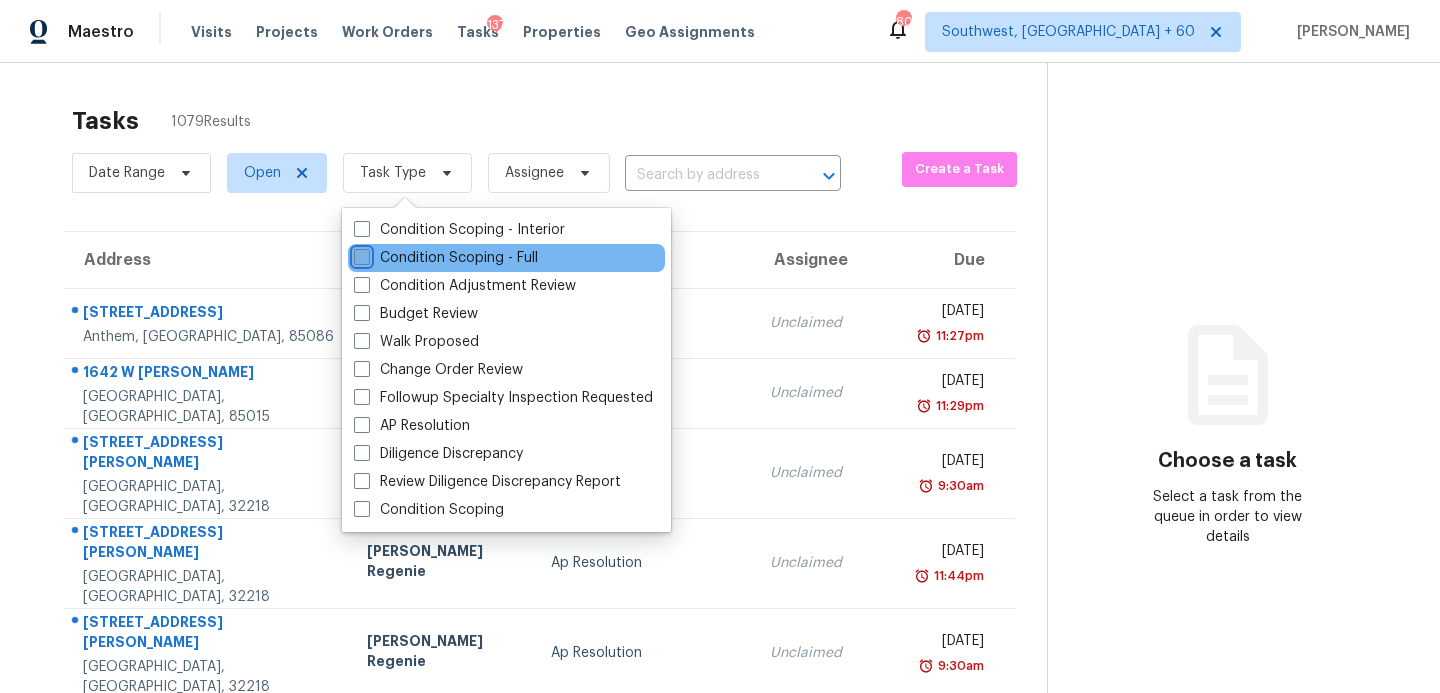 click on "Condition Scoping - Full" at bounding box center (360, 254) 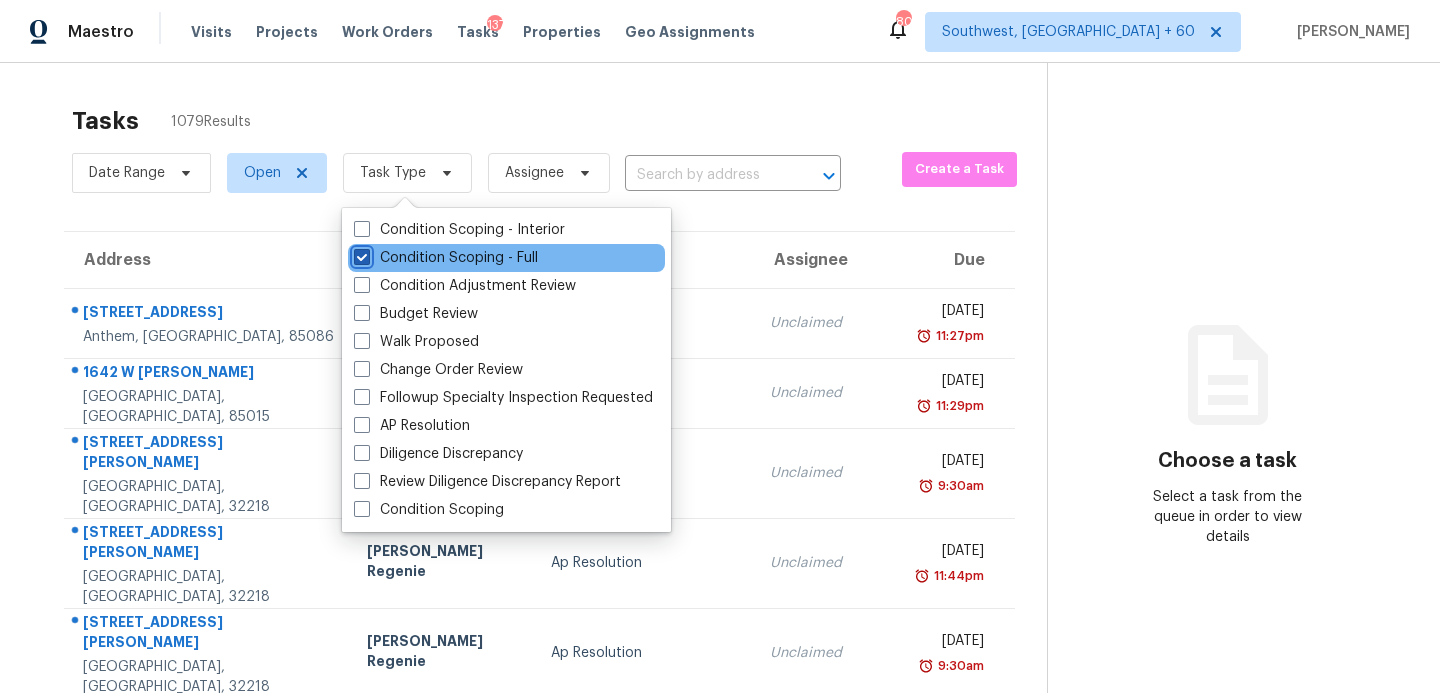 checkbox on "true" 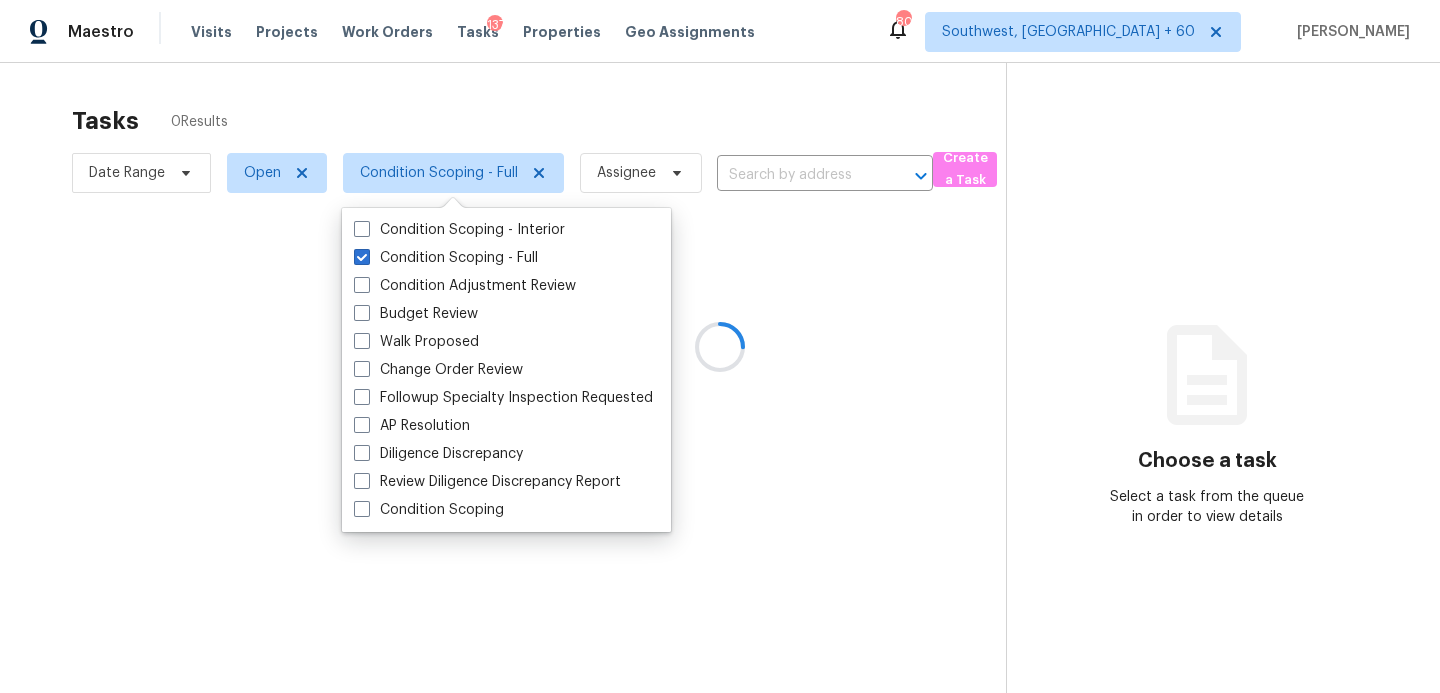 click at bounding box center (720, 346) 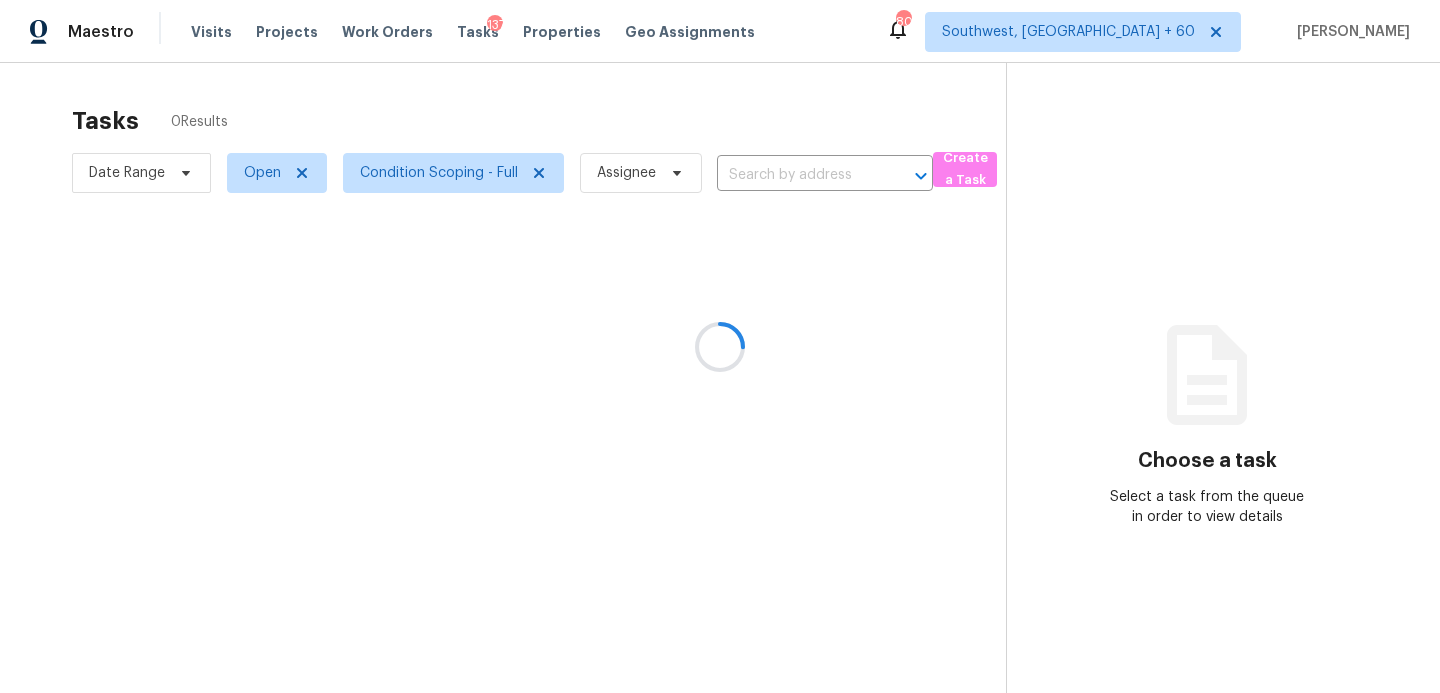 click at bounding box center [720, 346] 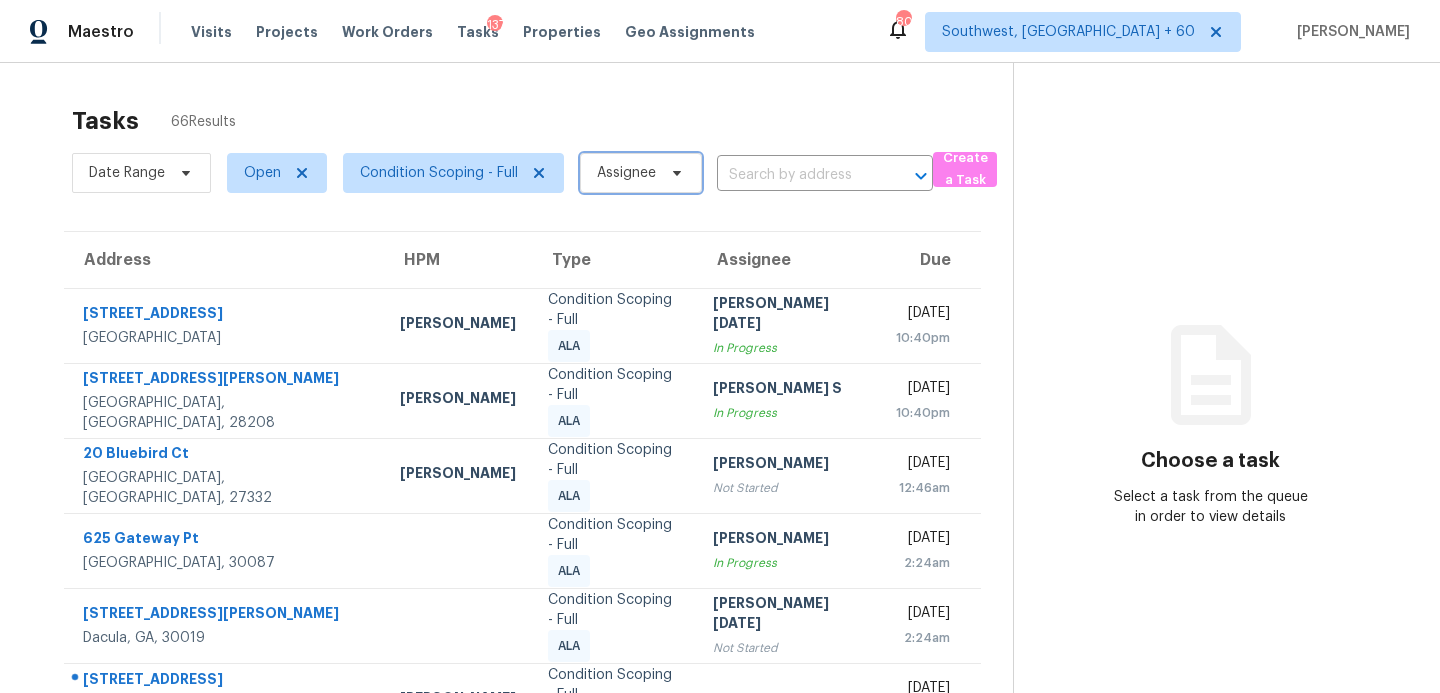 click on "Assignee" at bounding box center (626, 173) 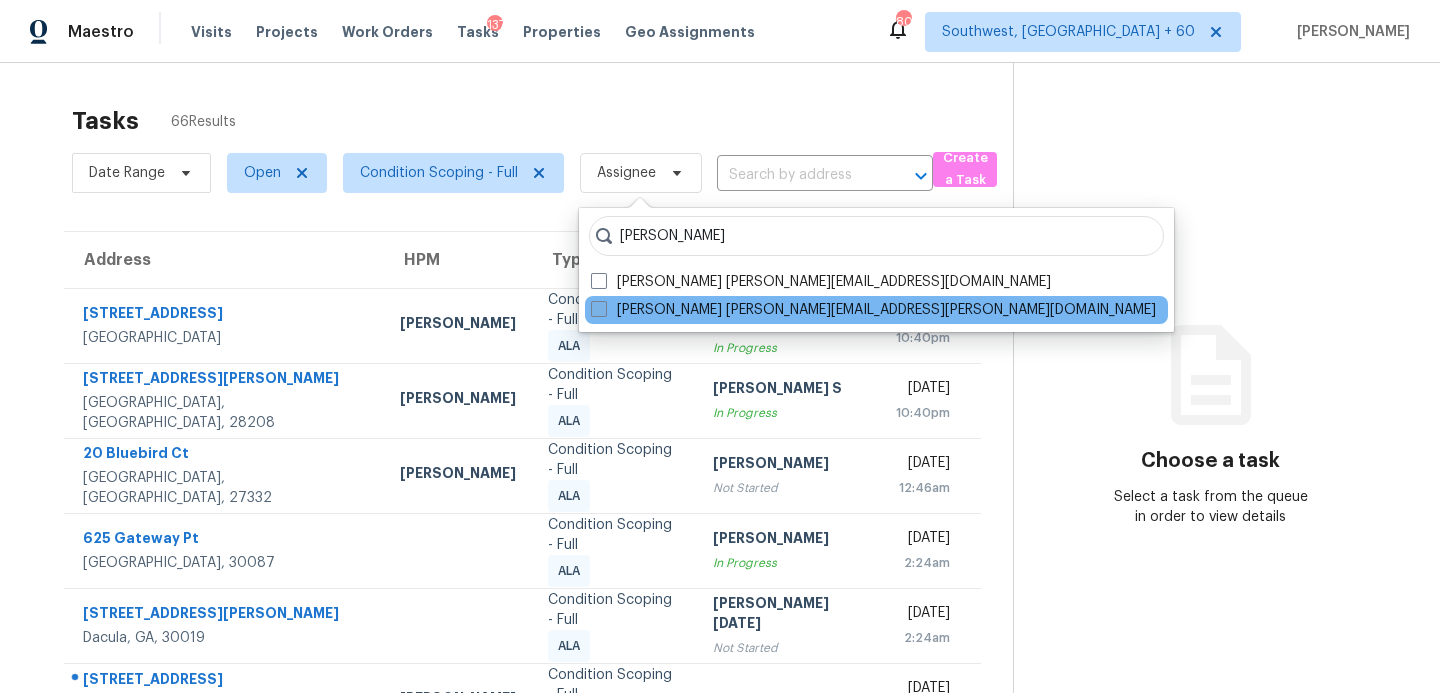 type on "sakthivel" 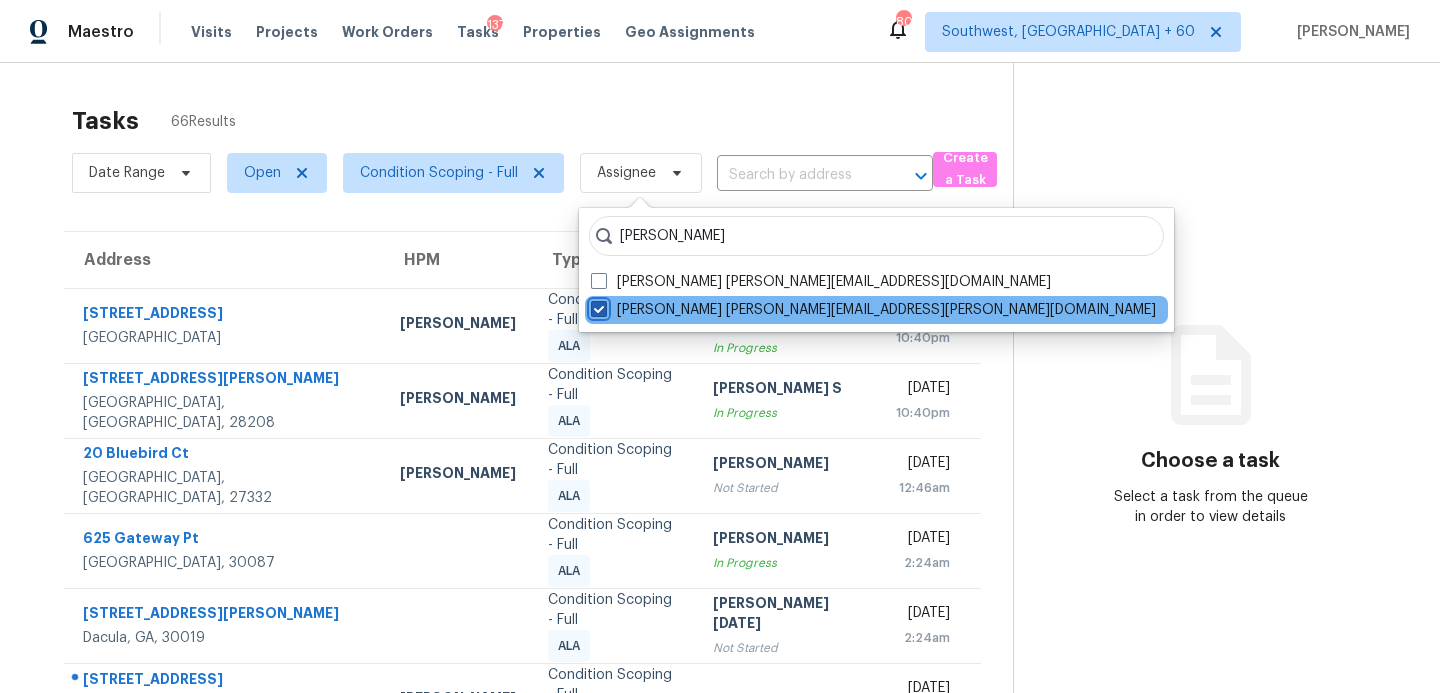 checkbox on "true" 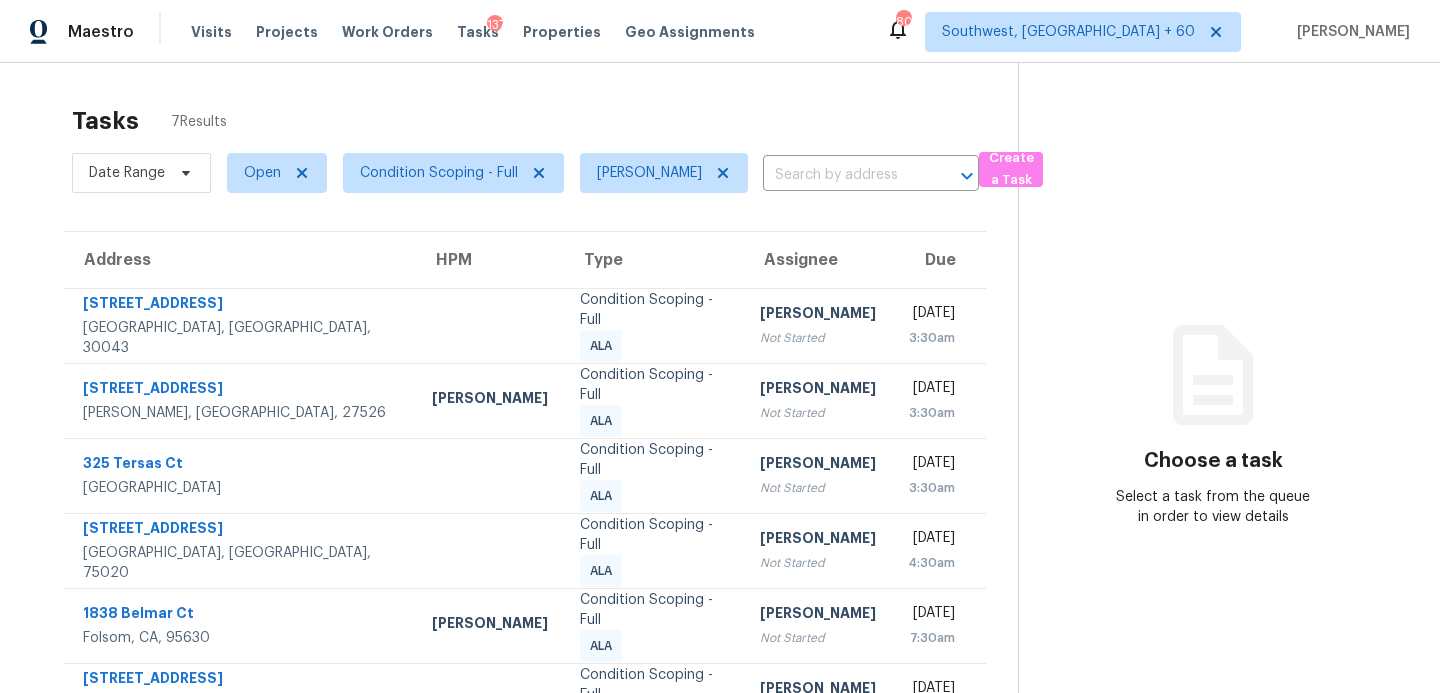 scroll, scrollTop: 63, scrollLeft: 0, axis: vertical 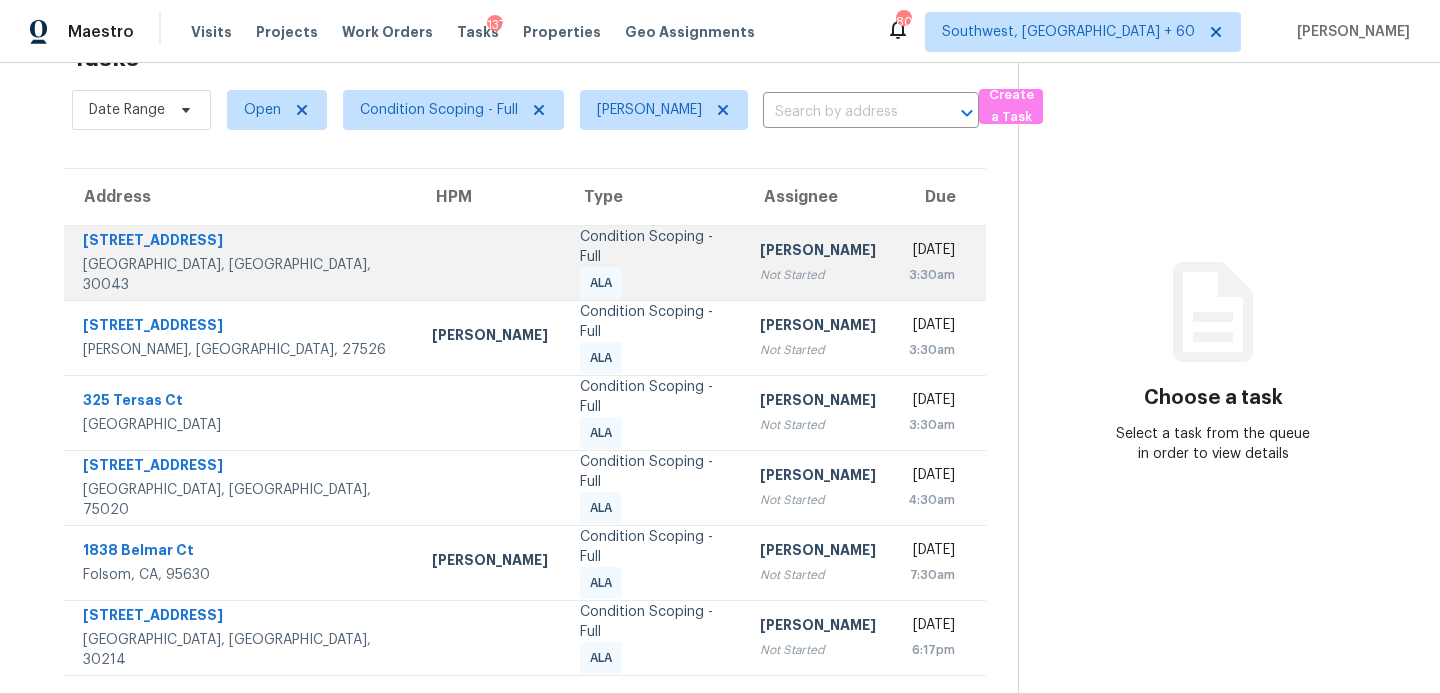 click on "Not Started" at bounding box center [818, 275] 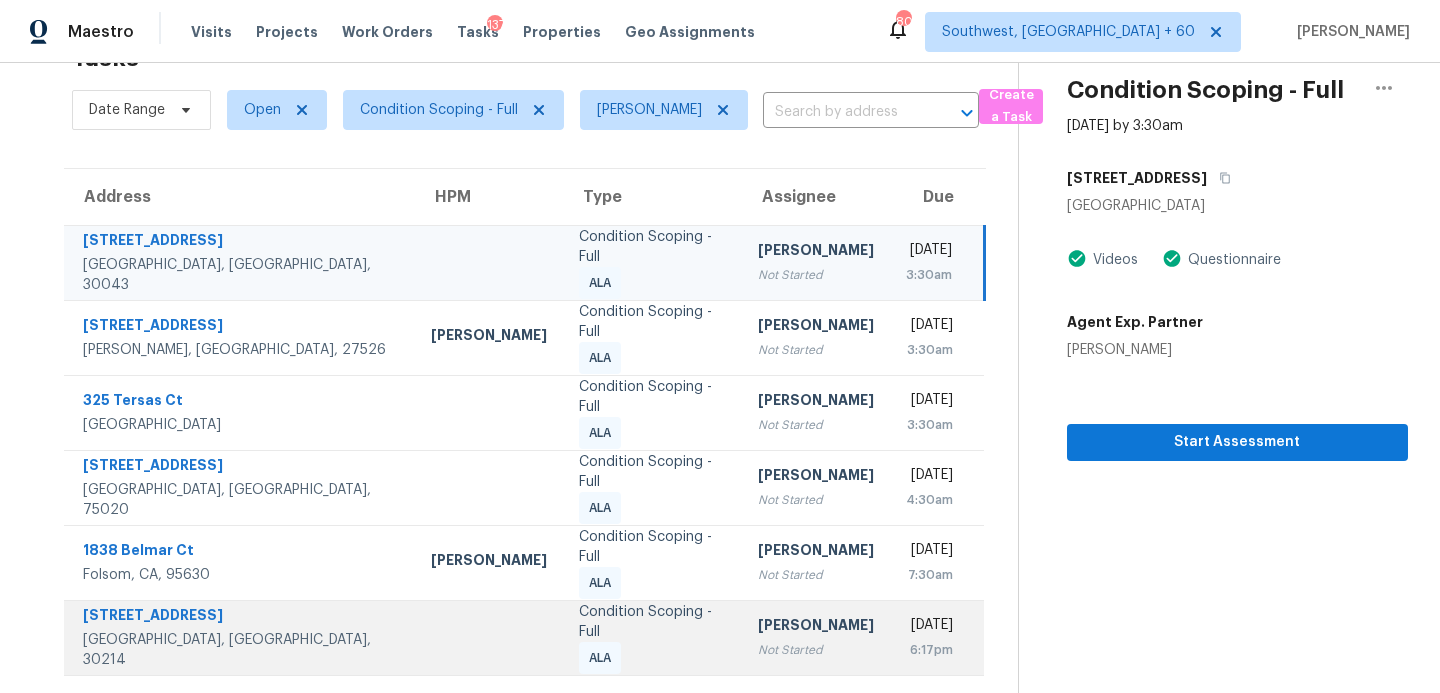 click on "Condition Scoping - Full ALA" at bounding box center [652, 638] 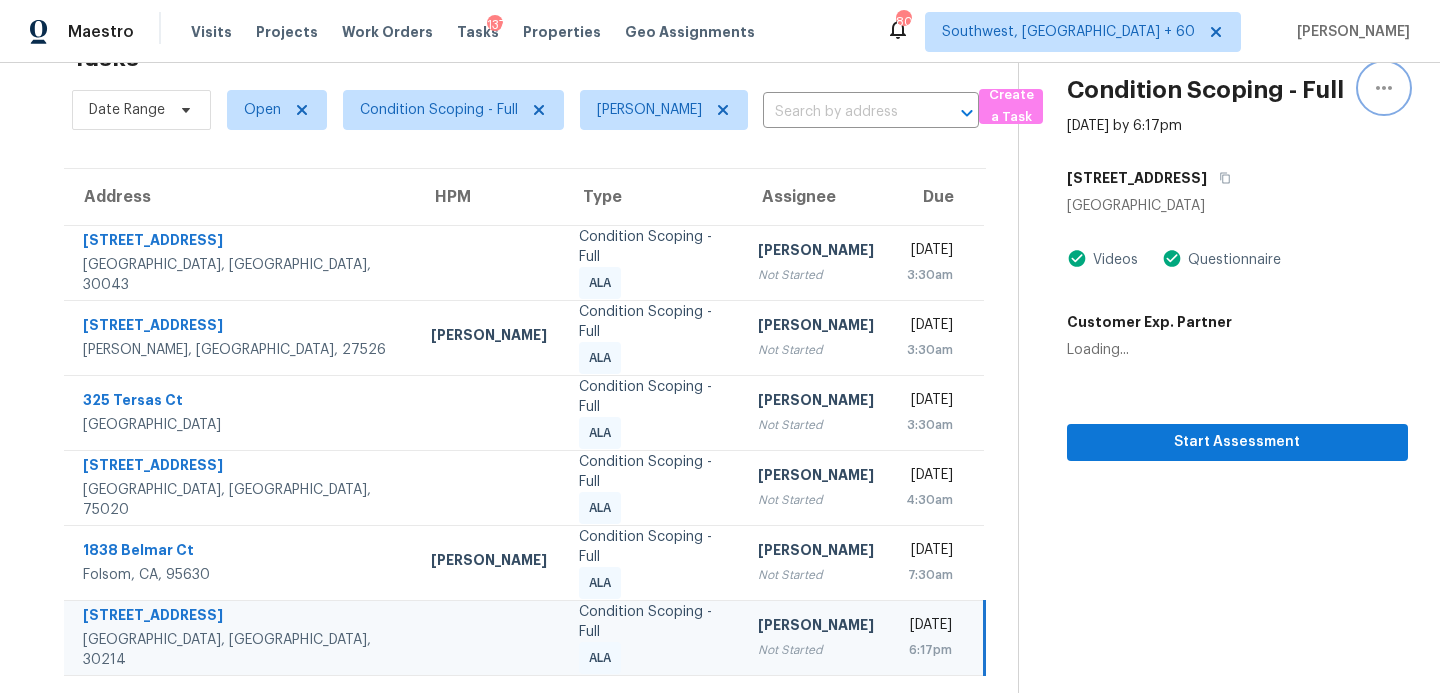 click 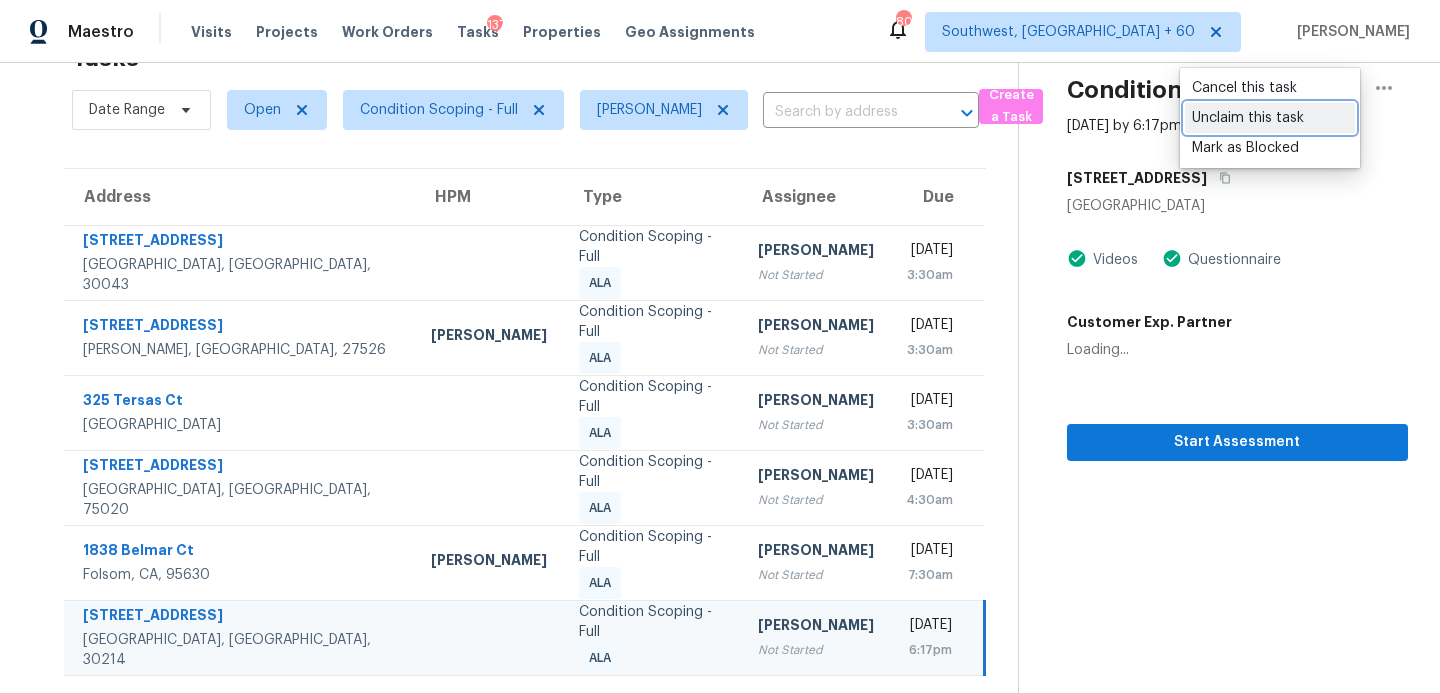 click on "Unclaim this task" at bounding box center [1270, 118] 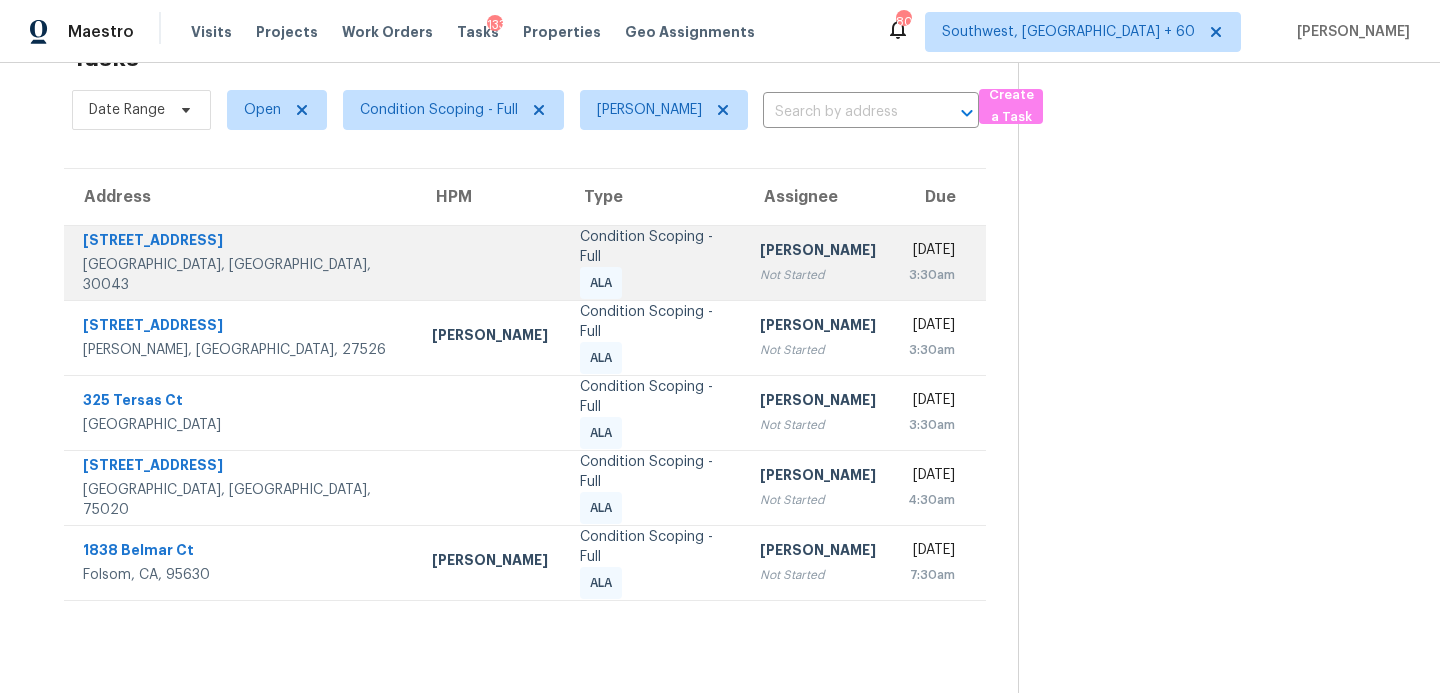 click on "Not Started" at bounding box center (818, 275) 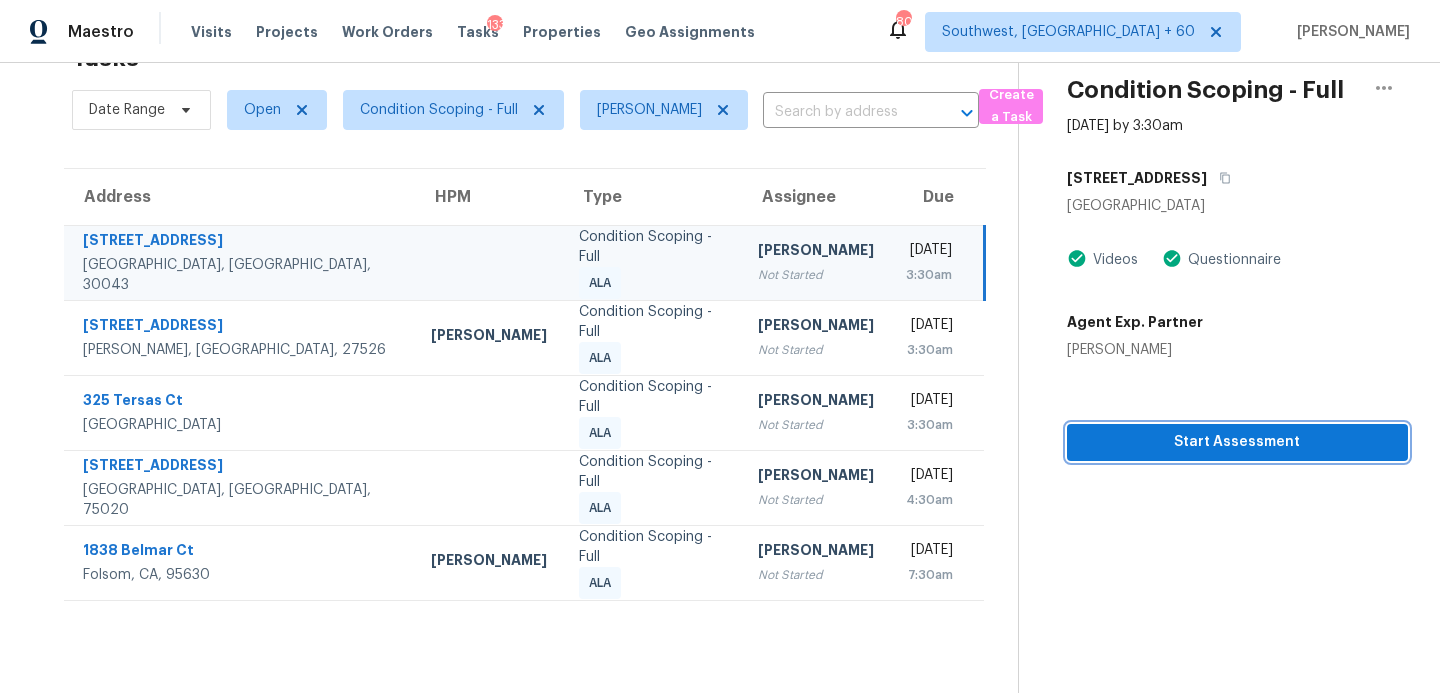 click on "Start Assessment" at bounding box center [1237, 442] 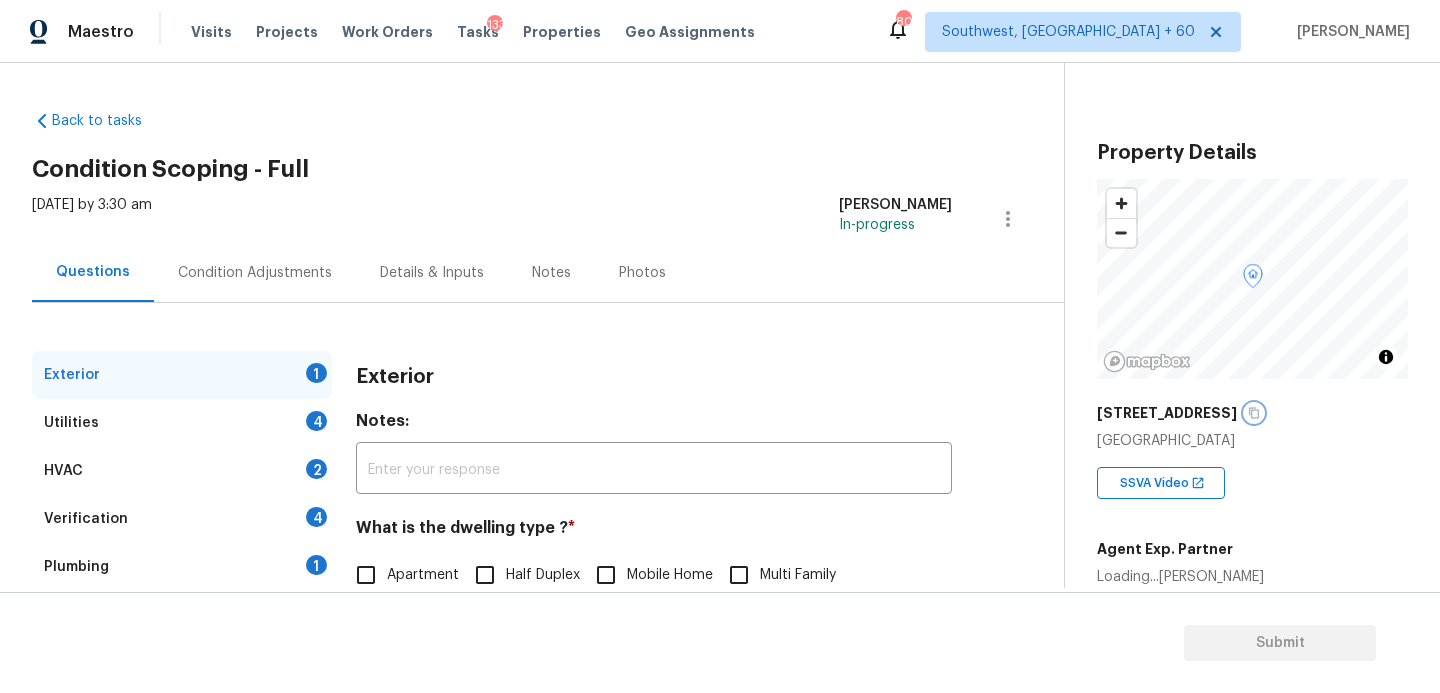 click 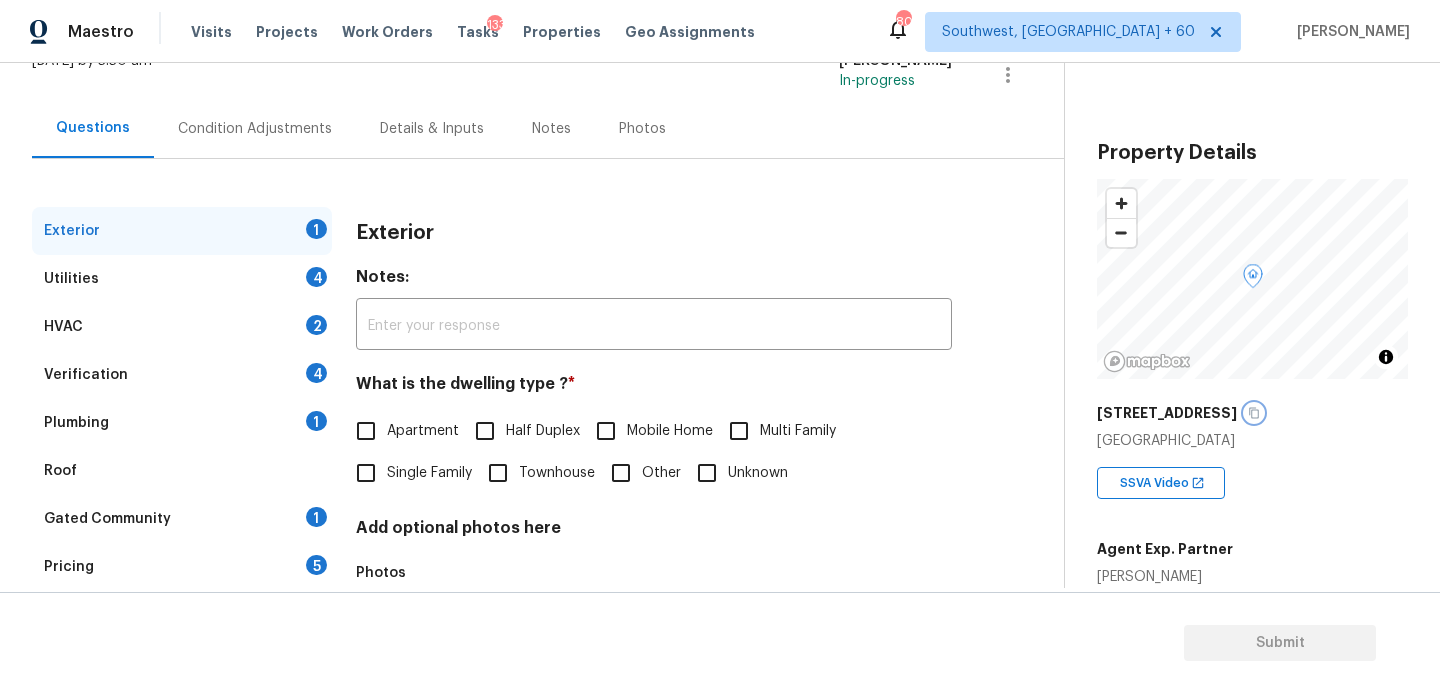 scroll, scrollTop: 177, scrollLeft: 0, axis: vertical 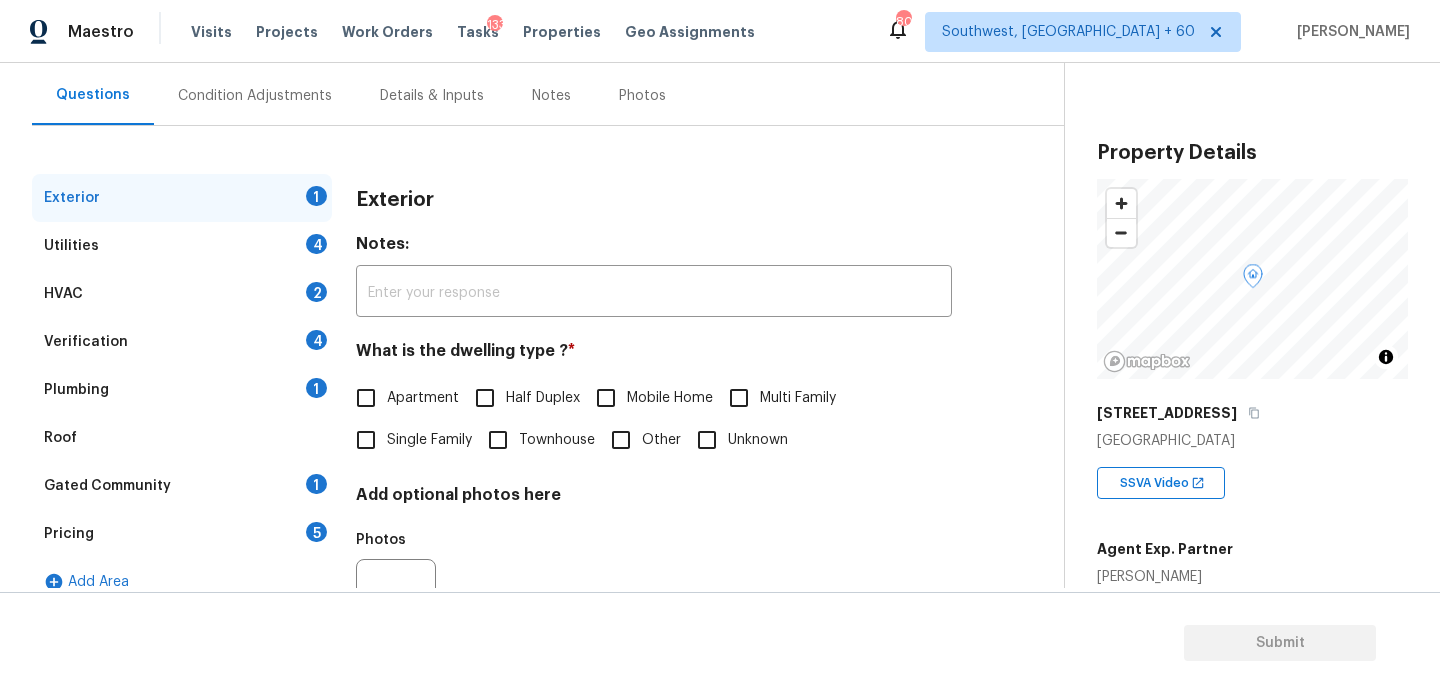 click on "Townhouse" at bounding box center [557, 440] 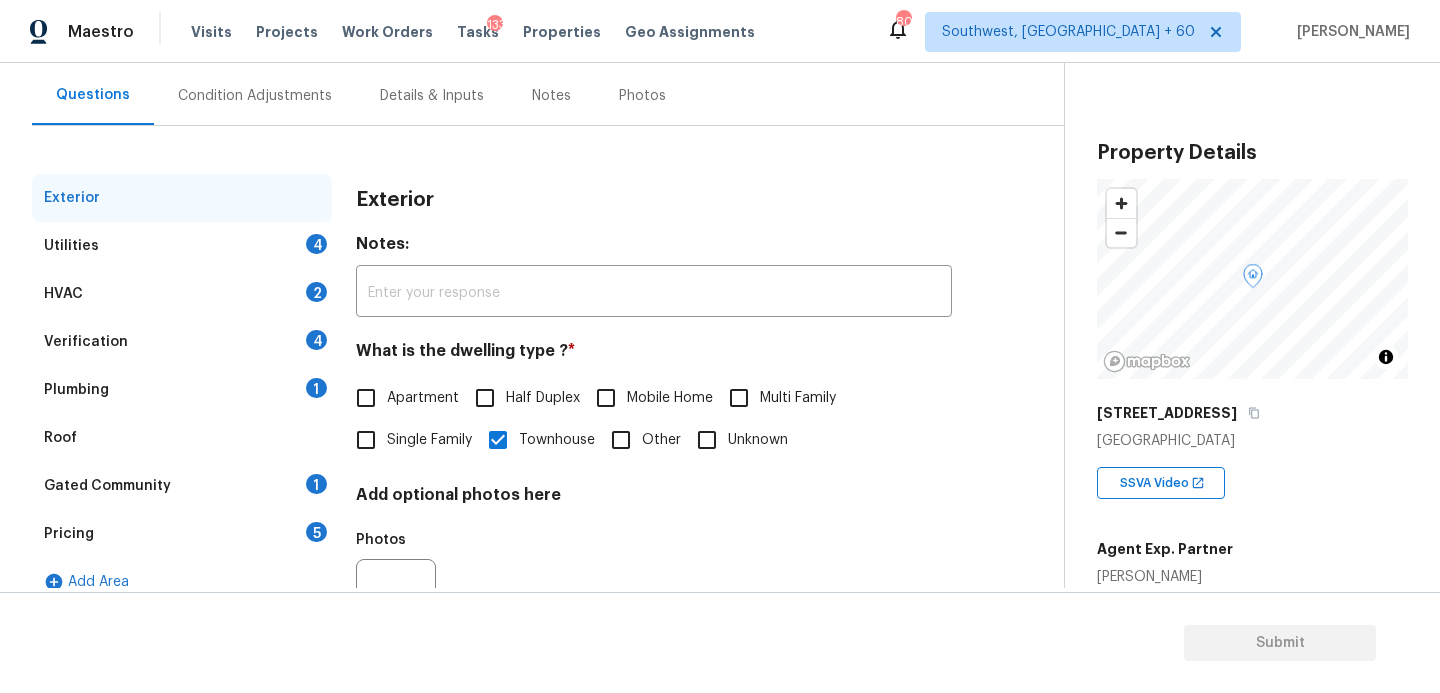 click on "Utilities 4" at bounding box center (182, 246) 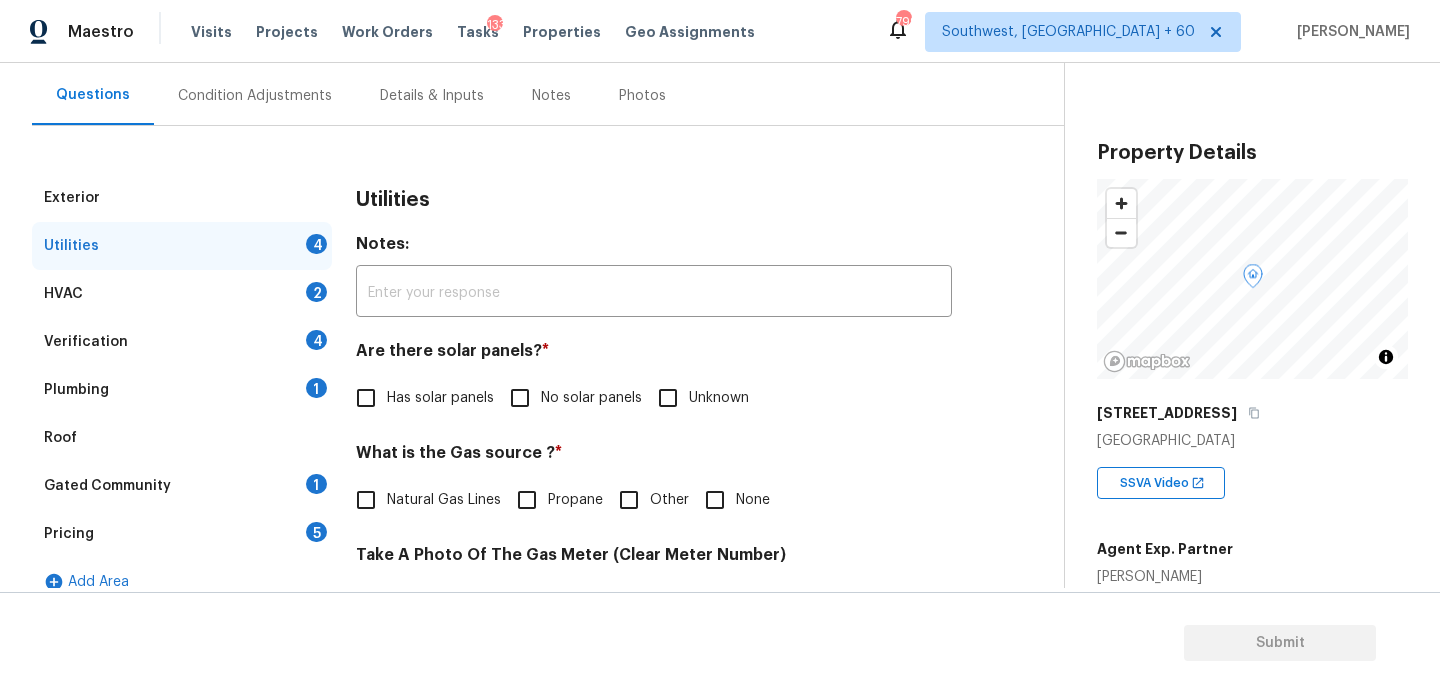 click on "No solar panels" at bounding box center (520, 398) 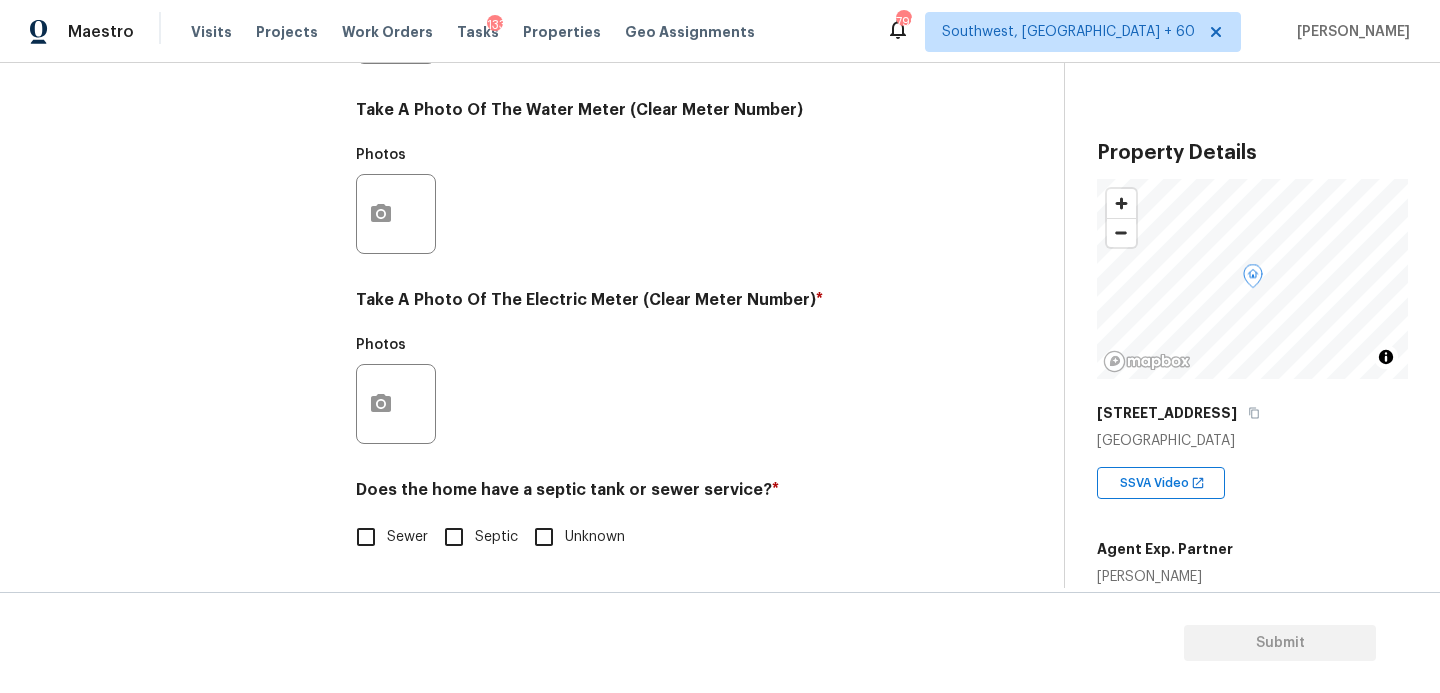 click on "Sewer" at bounding box center (407, 537) 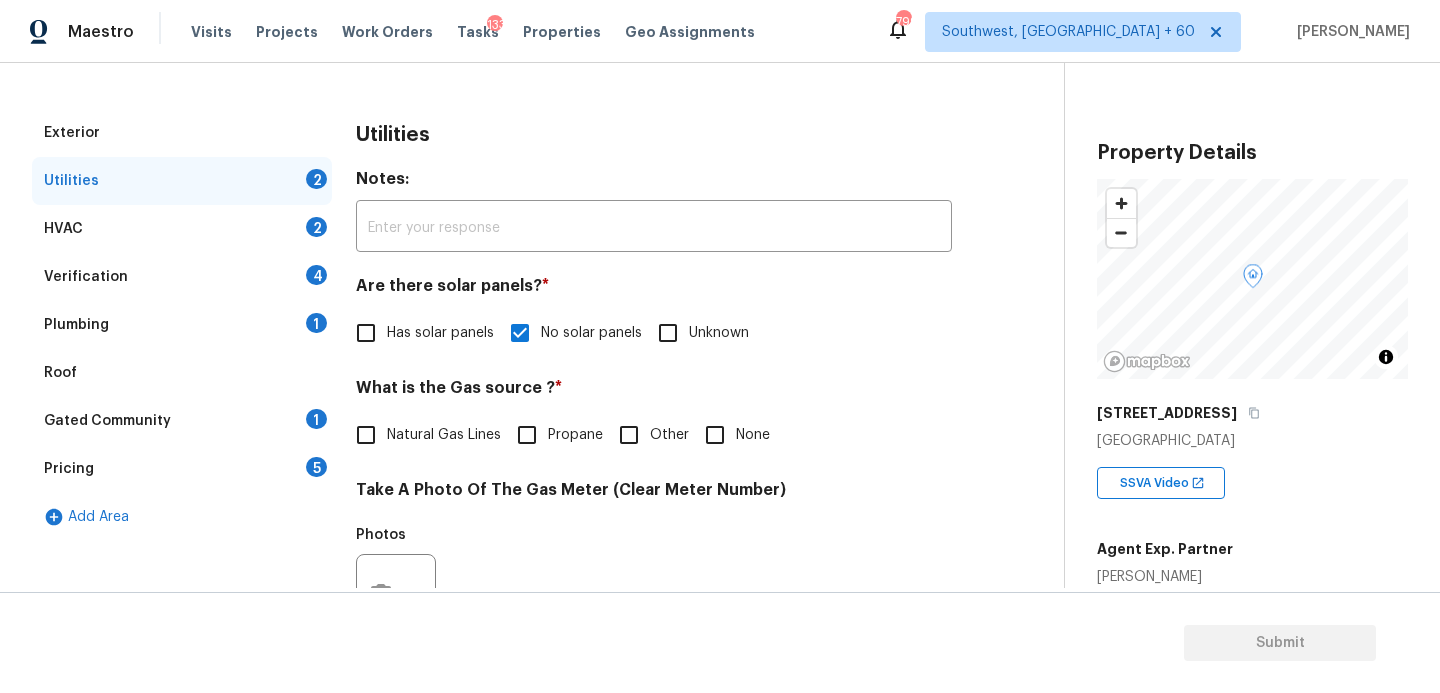 click on "Plumbing 1" at bounding box center (182, 325) 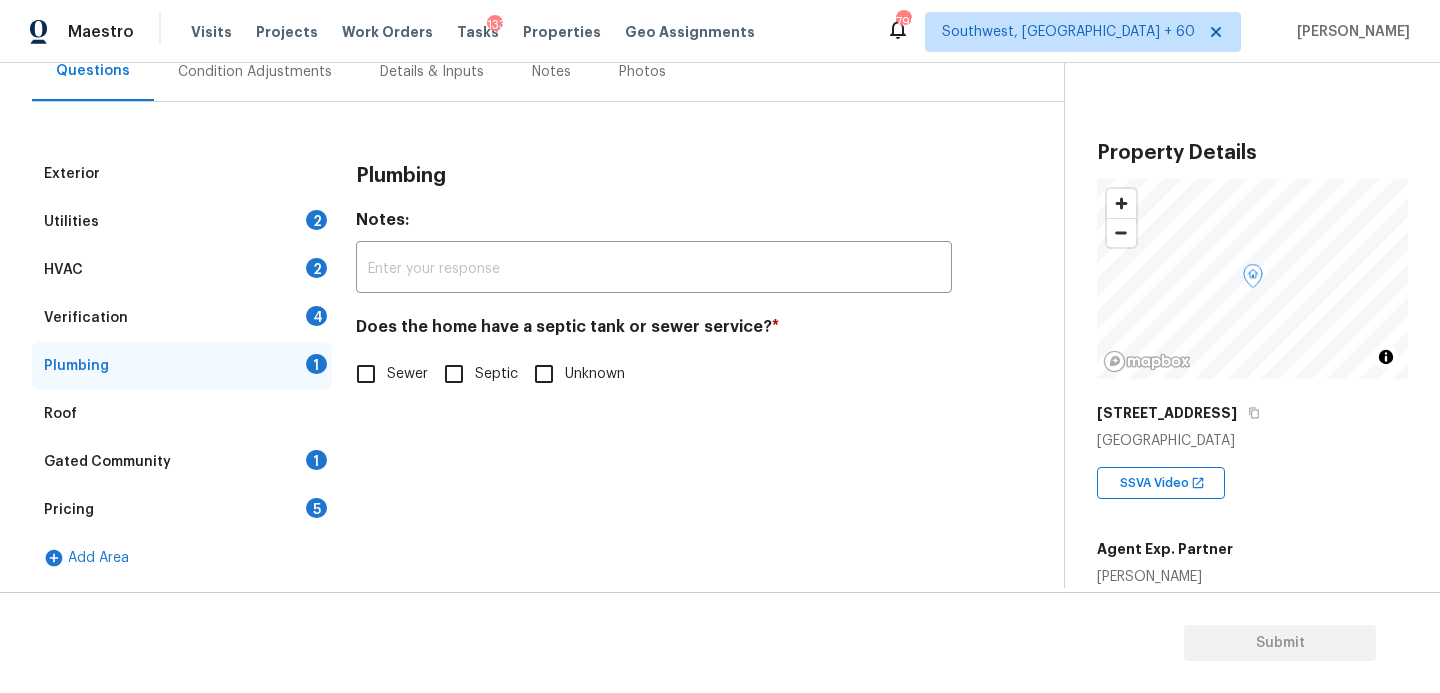 click on "Sewer" at bounding box center (407, 374) 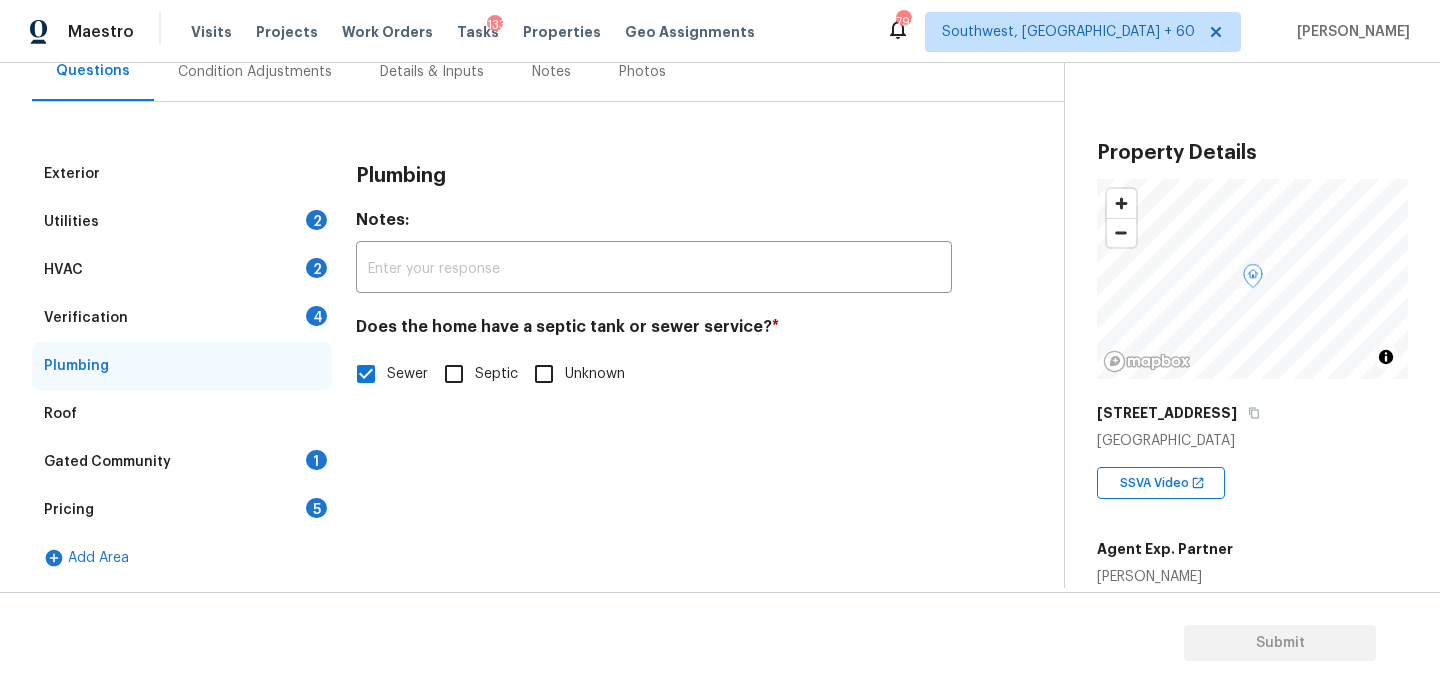 click on "Gated Community 1" at bounding box center (182, 462) 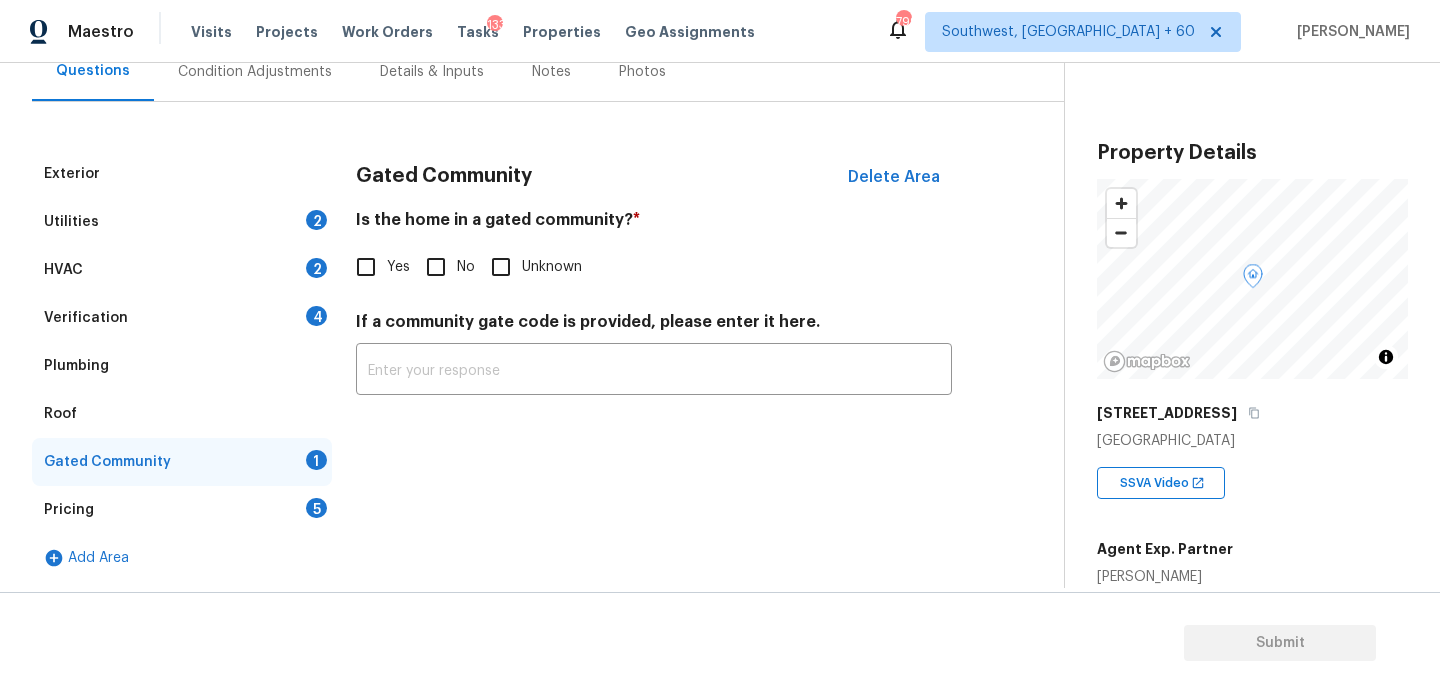 click on "No" at bounding box center (436, 267) 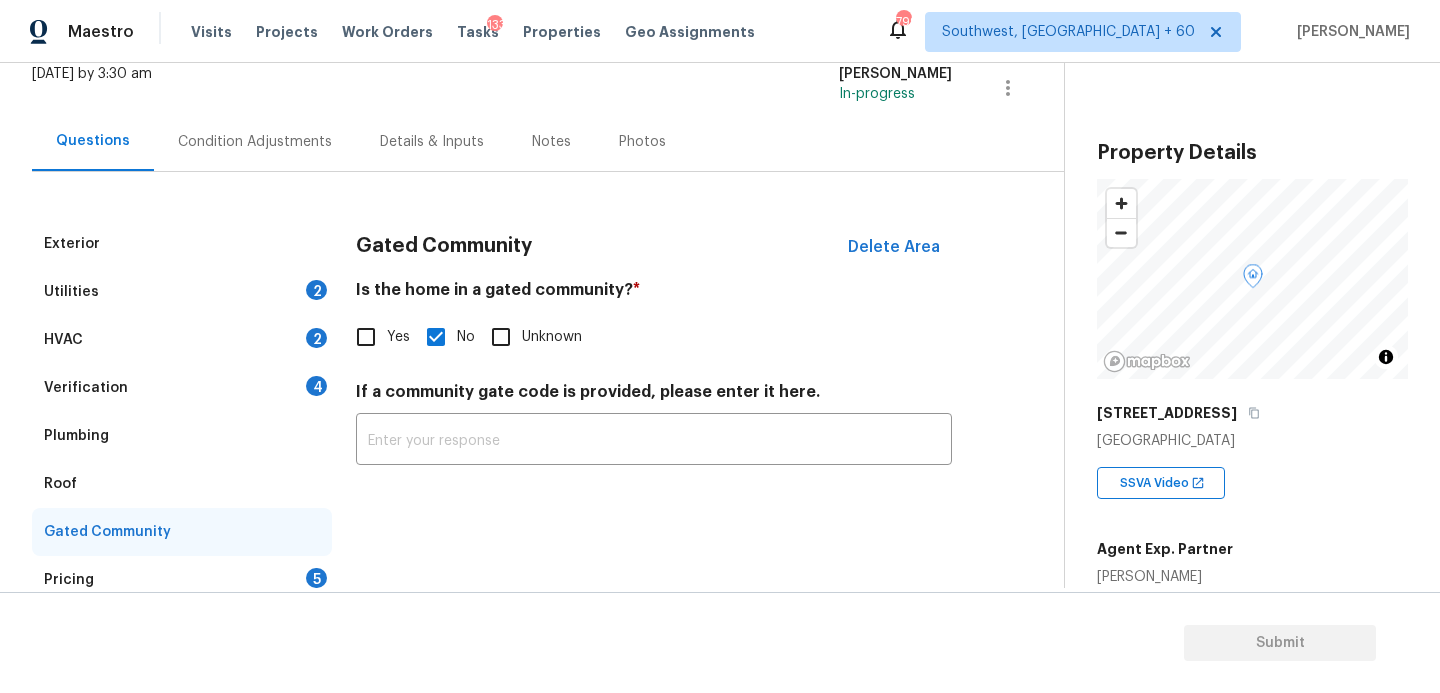 scroll, scrollTop: 96, scrollLeft: 0, axis: vertical 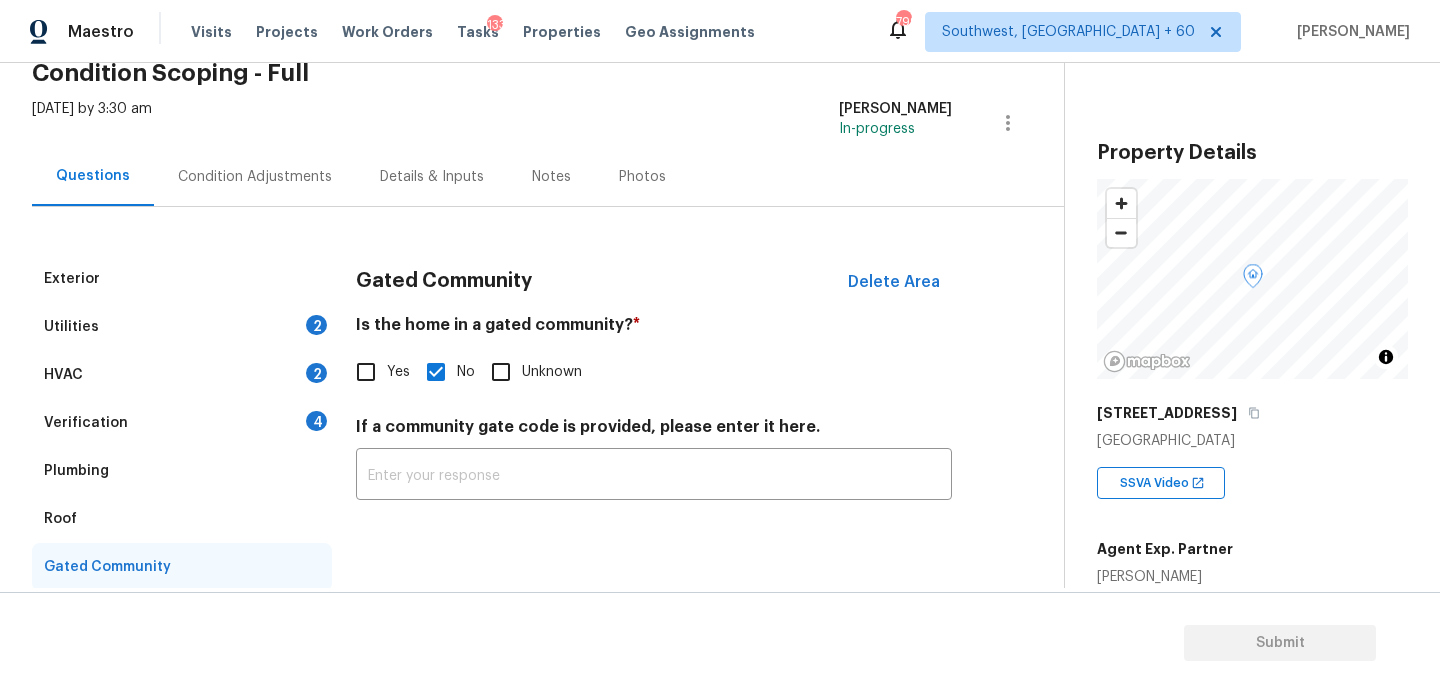 click on "Condition Adjustments" at bounding box center [255, 177] 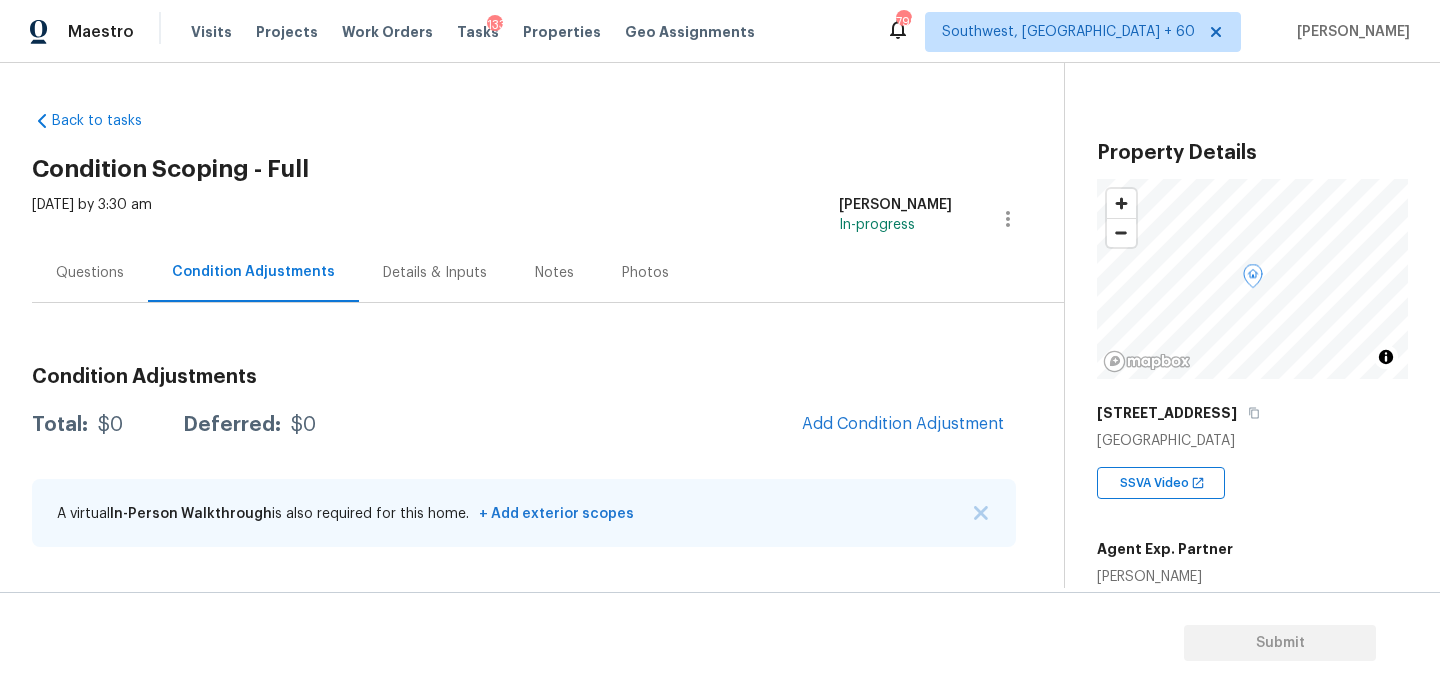 click on "Questions" at bounding box center [90, 273] 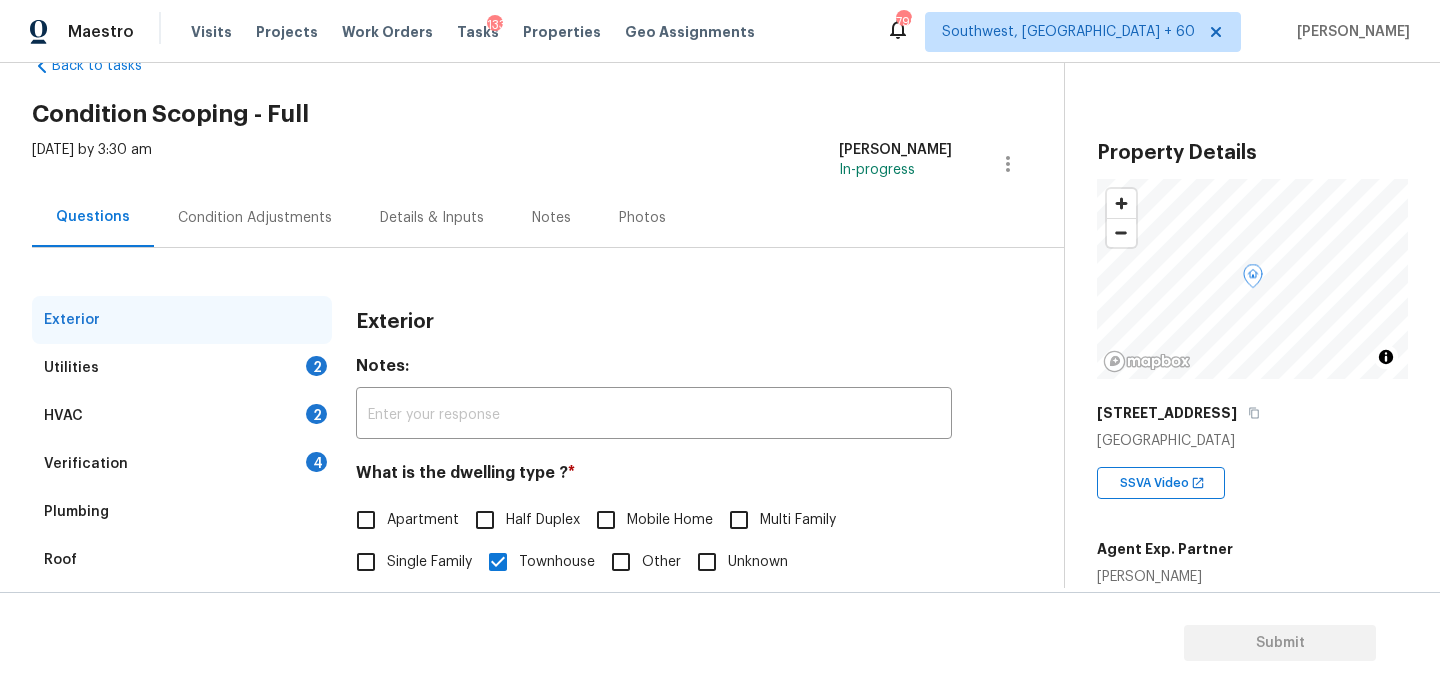 scroll, scrollTop: 31, scrollLeft: 0, axis: vertical 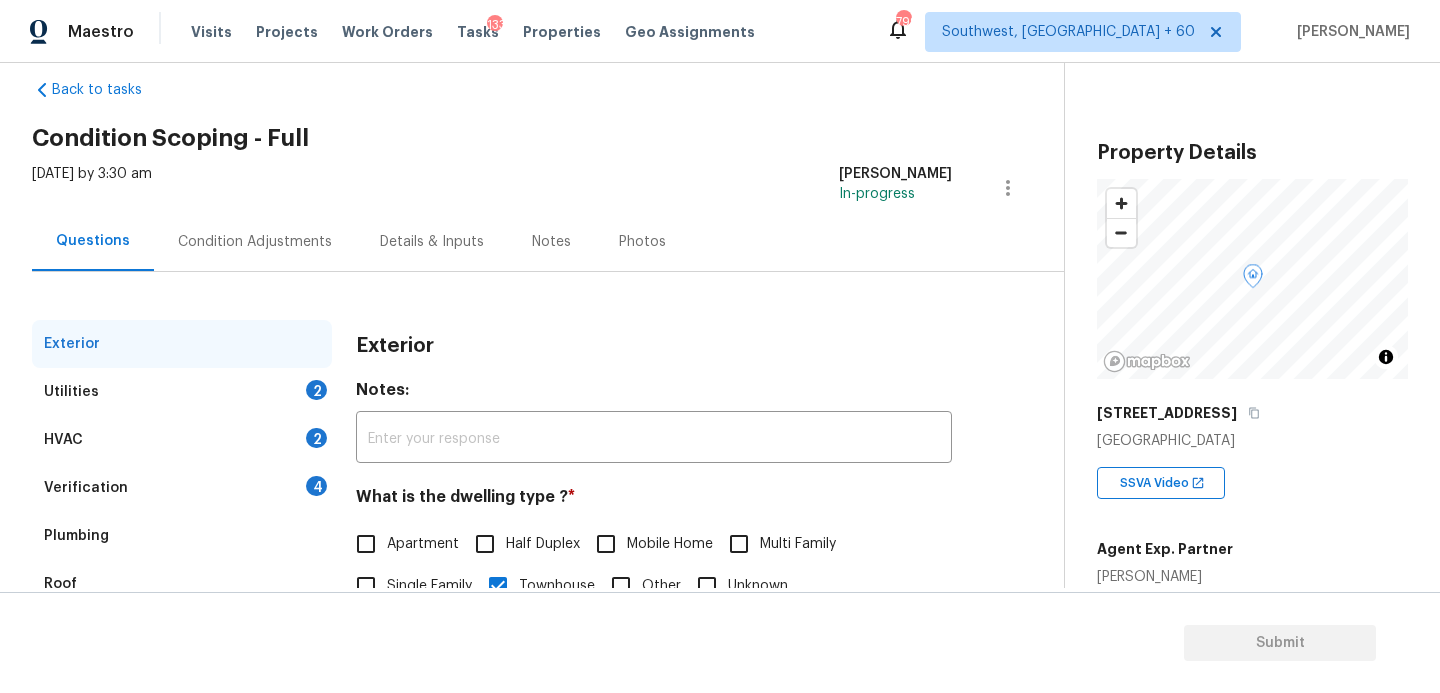 click on "Thu, Jul 17 2025 by 3:30 am   Sakthivel Chandran In-progress" at bounding box center (548, 188) 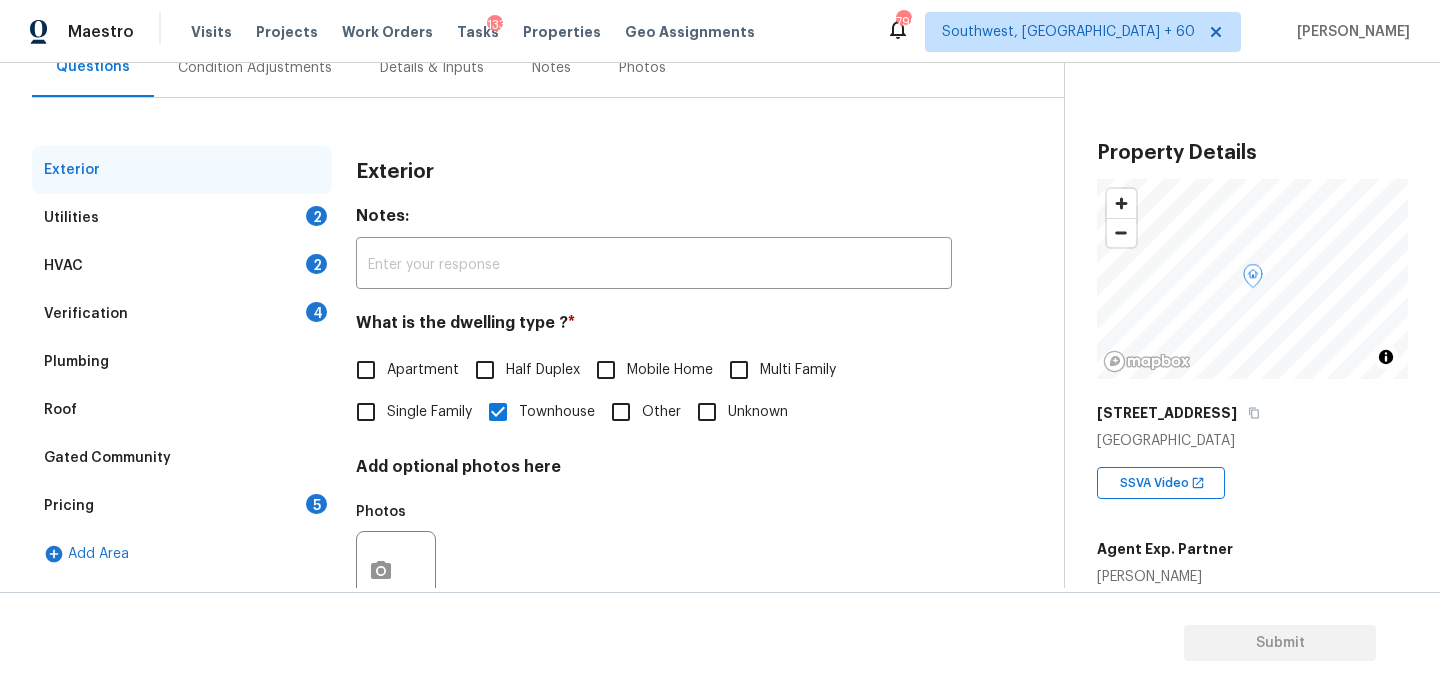 scroll, scrollTop: 0, scrollLeft: 0, axis: both 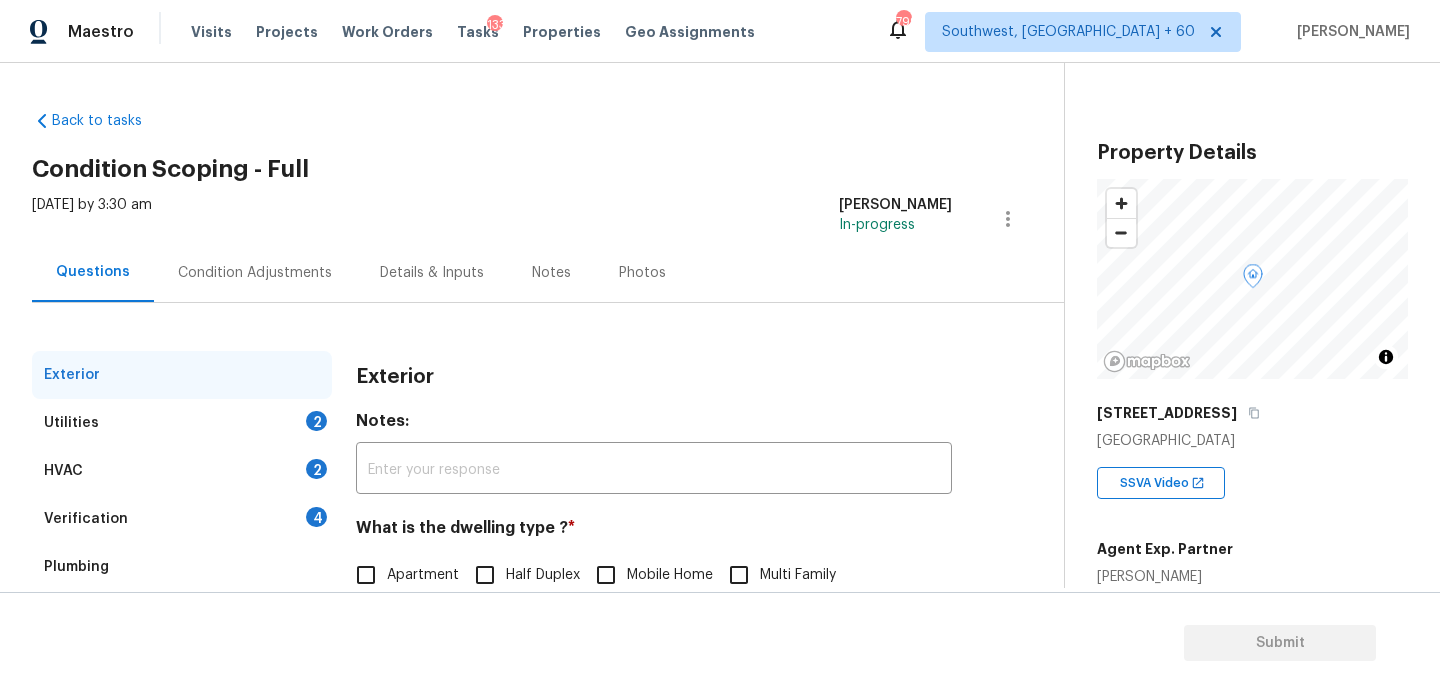 click on "Condition Adjustments" at bounding box center (255, 272) 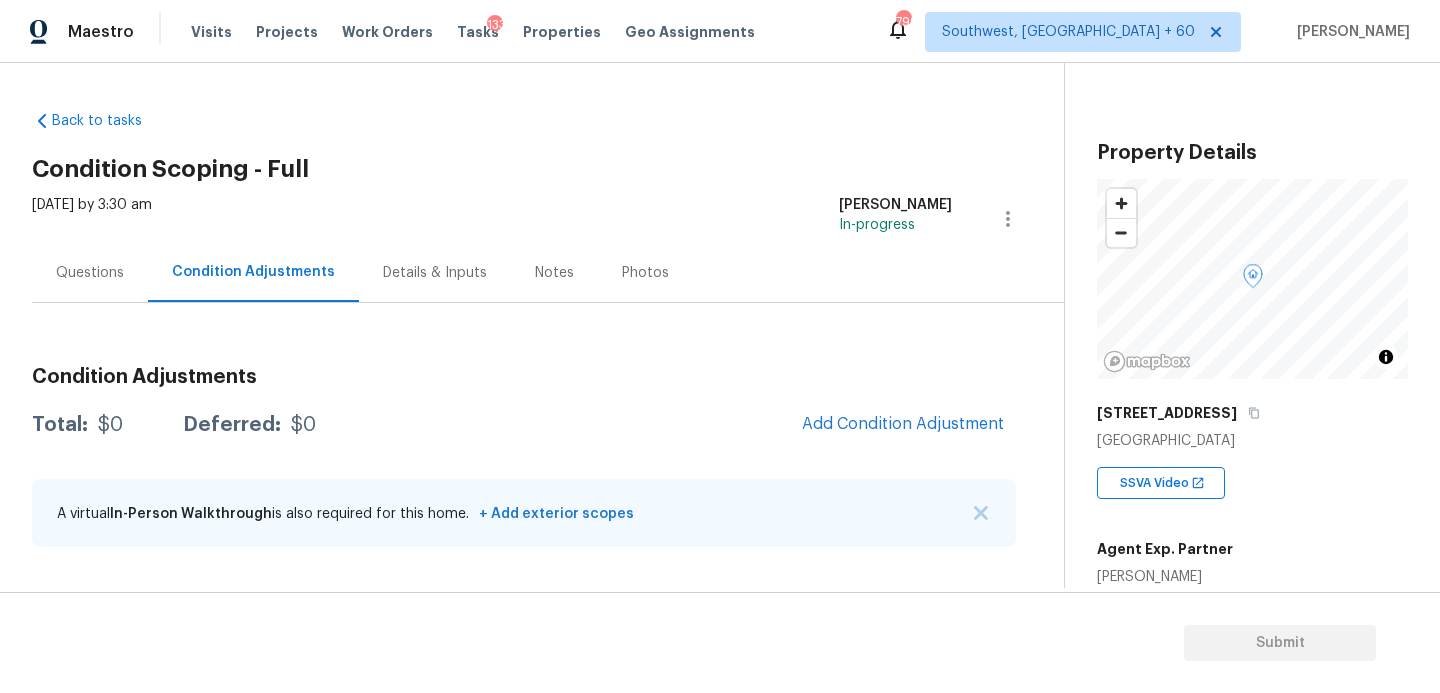 click on "Thu, Jul 17 2025 by 3:30 am   Sakthivel Chandran In-progress" at bounding box center [548, 219] 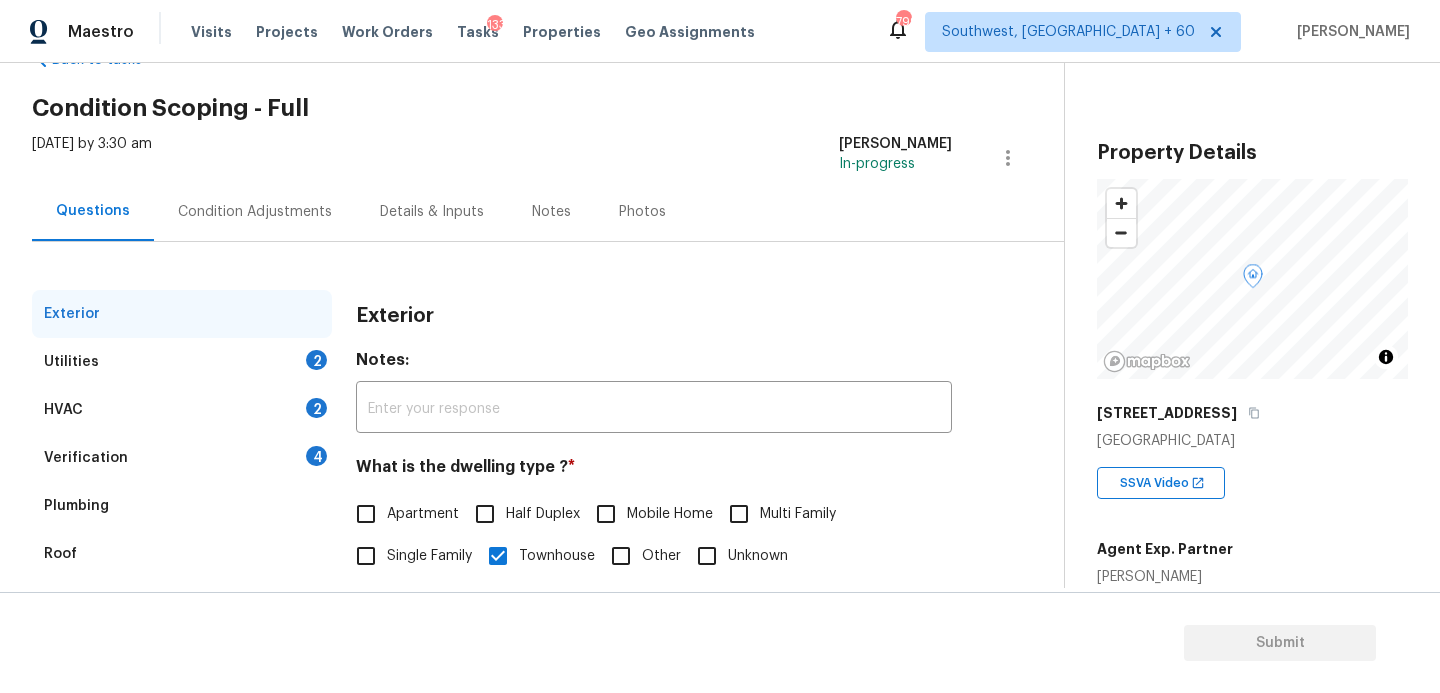 scroll, scrollTop: 120, scrollLeft: 0, axis: vertical 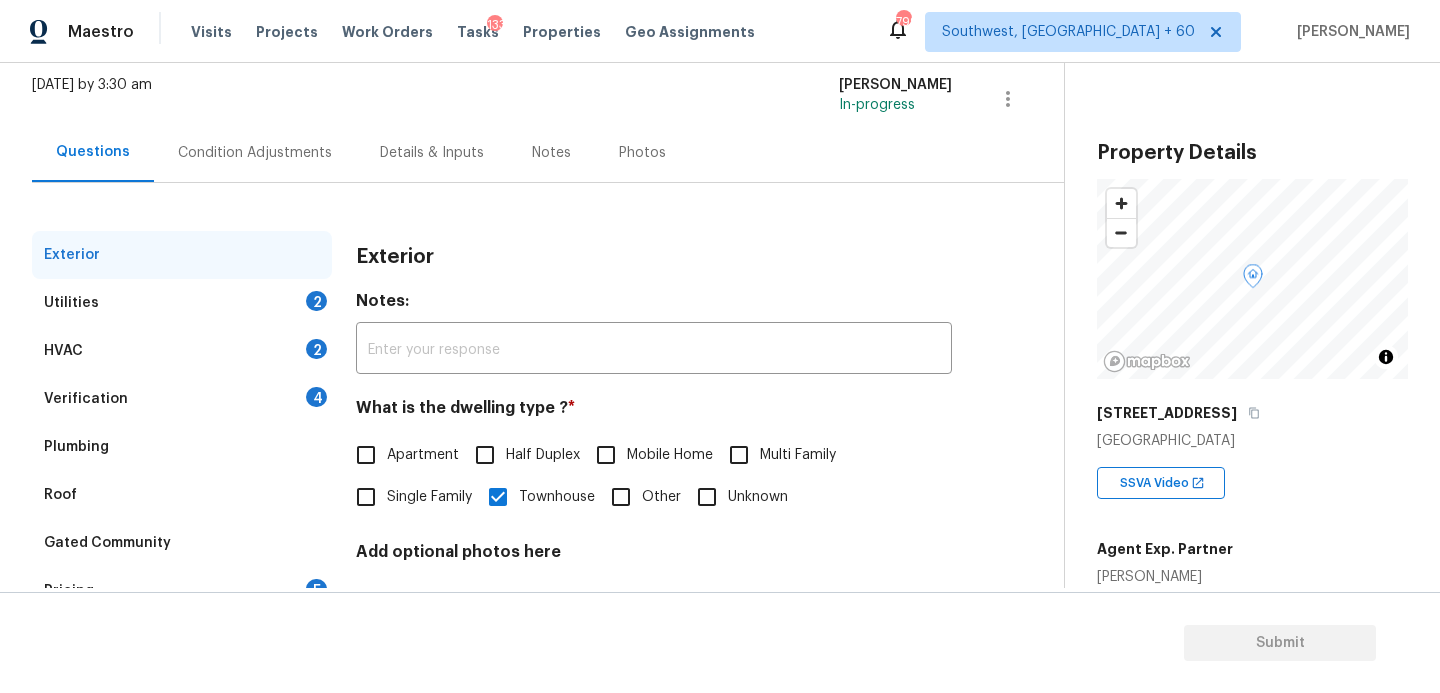 click on "Condition Adjustments" at bounding box center [255, 152] 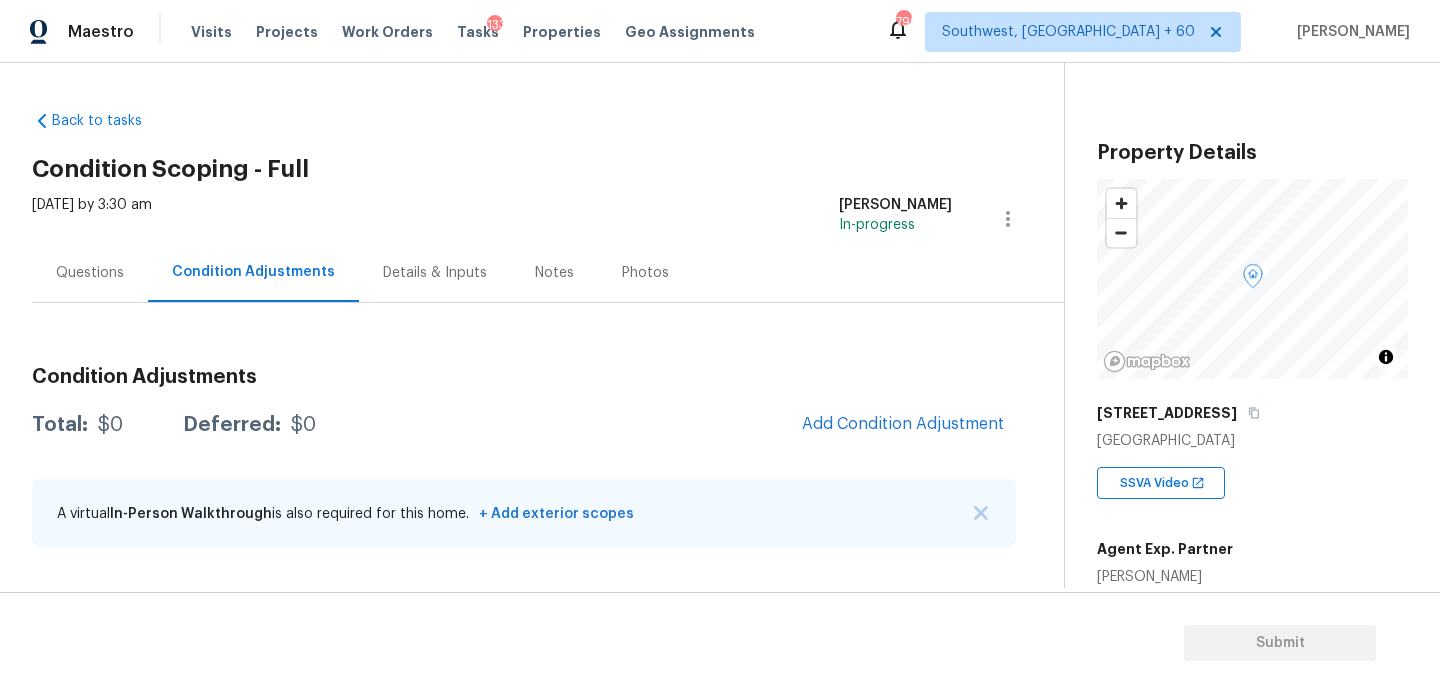 scroll, scrollTop: 0, scrollLeft: 0, axis: both 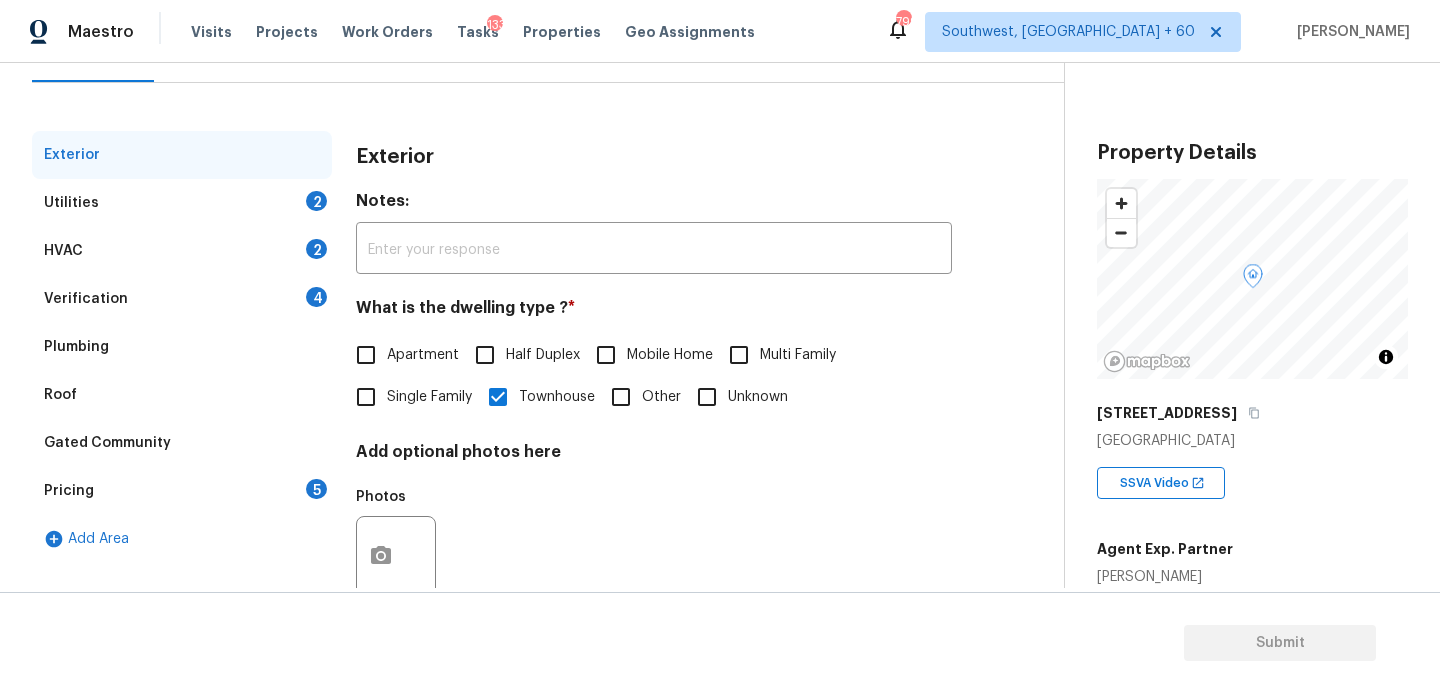 click on "Utilities 2" at bounding box center (182, 203) 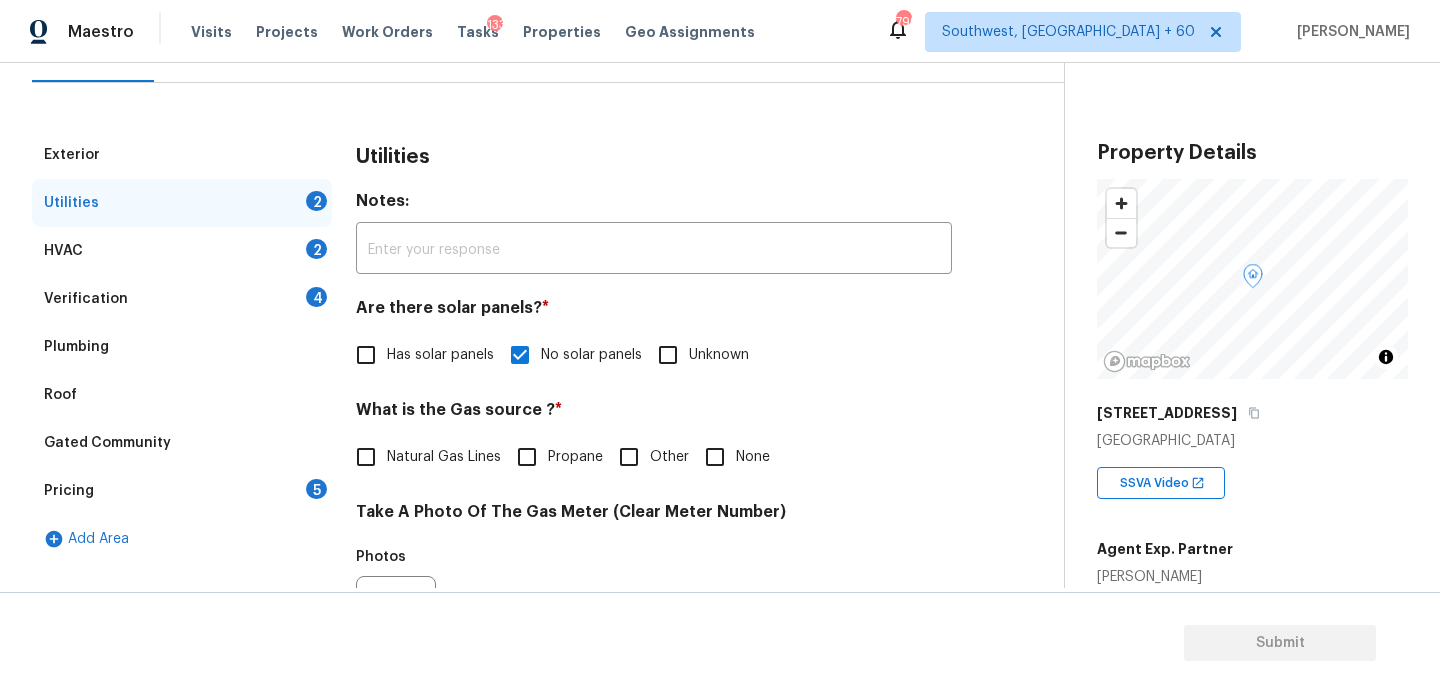 click on "Natural Gas Lines" at bounding box center (366, 457) 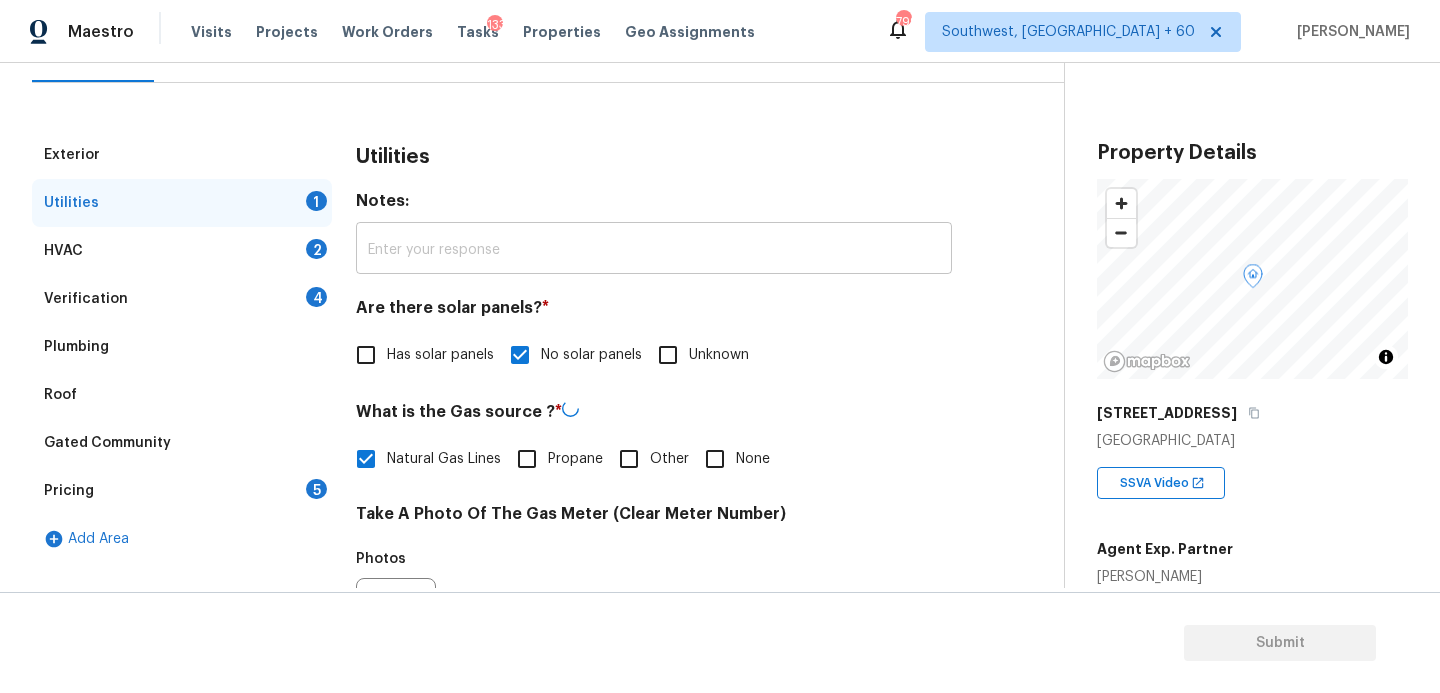 scroll, scrollTop: 113, scrollLeft: 0, axis: vertical 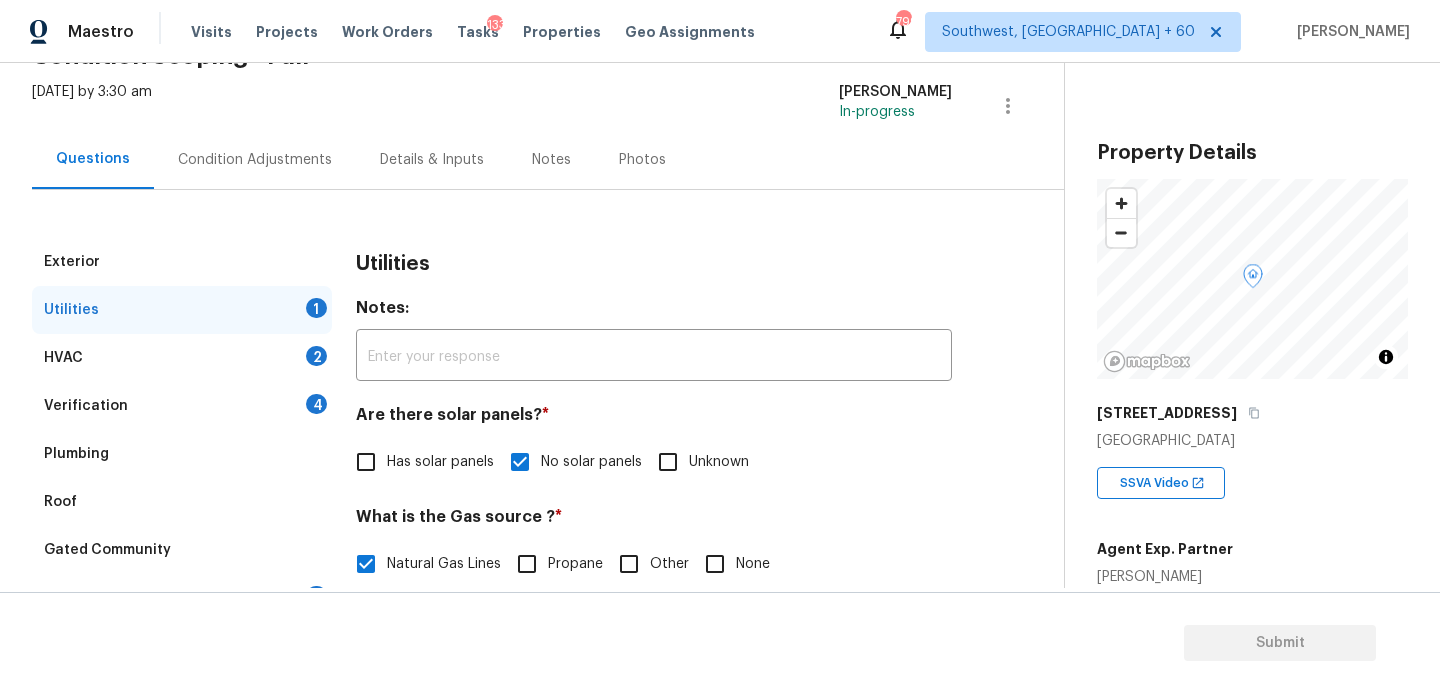 click on "Condition Adjustments" at bounding box center (255, 159) 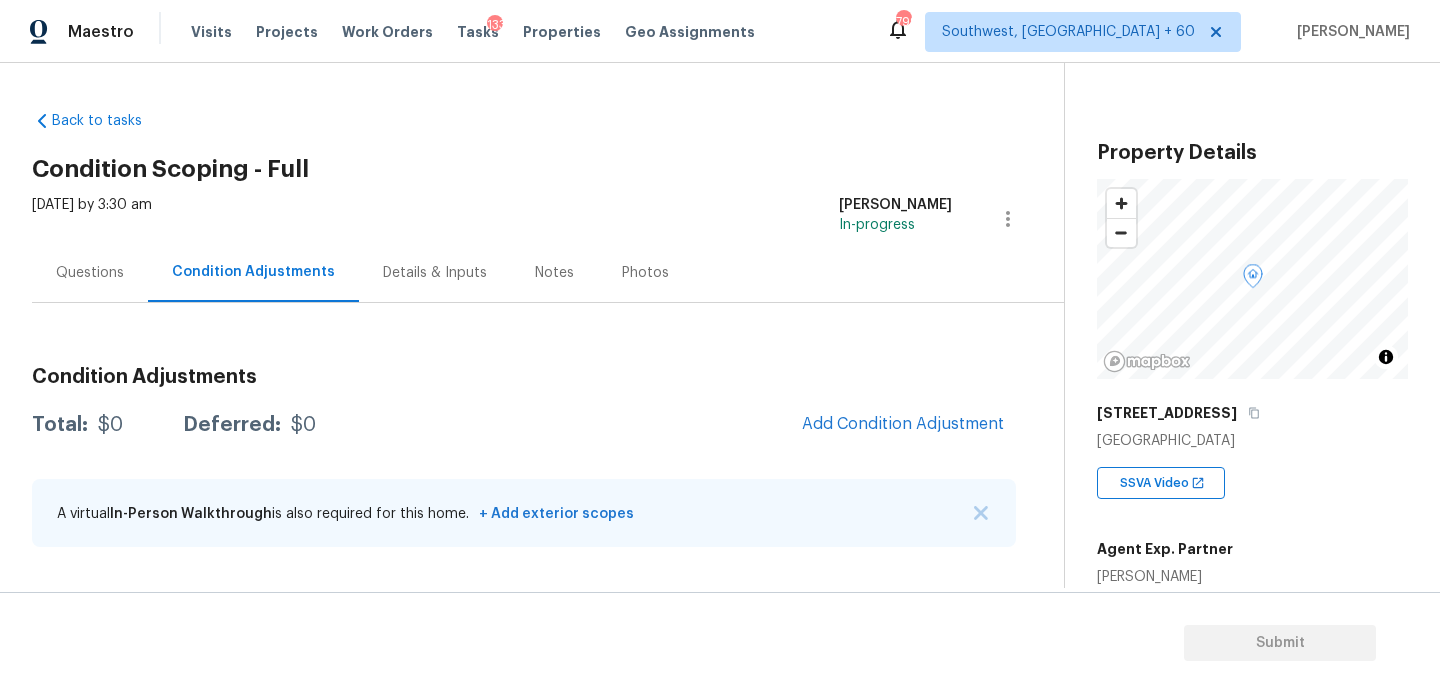 scroll, scrollTop: 0, scrollLeft: 0, axis: both 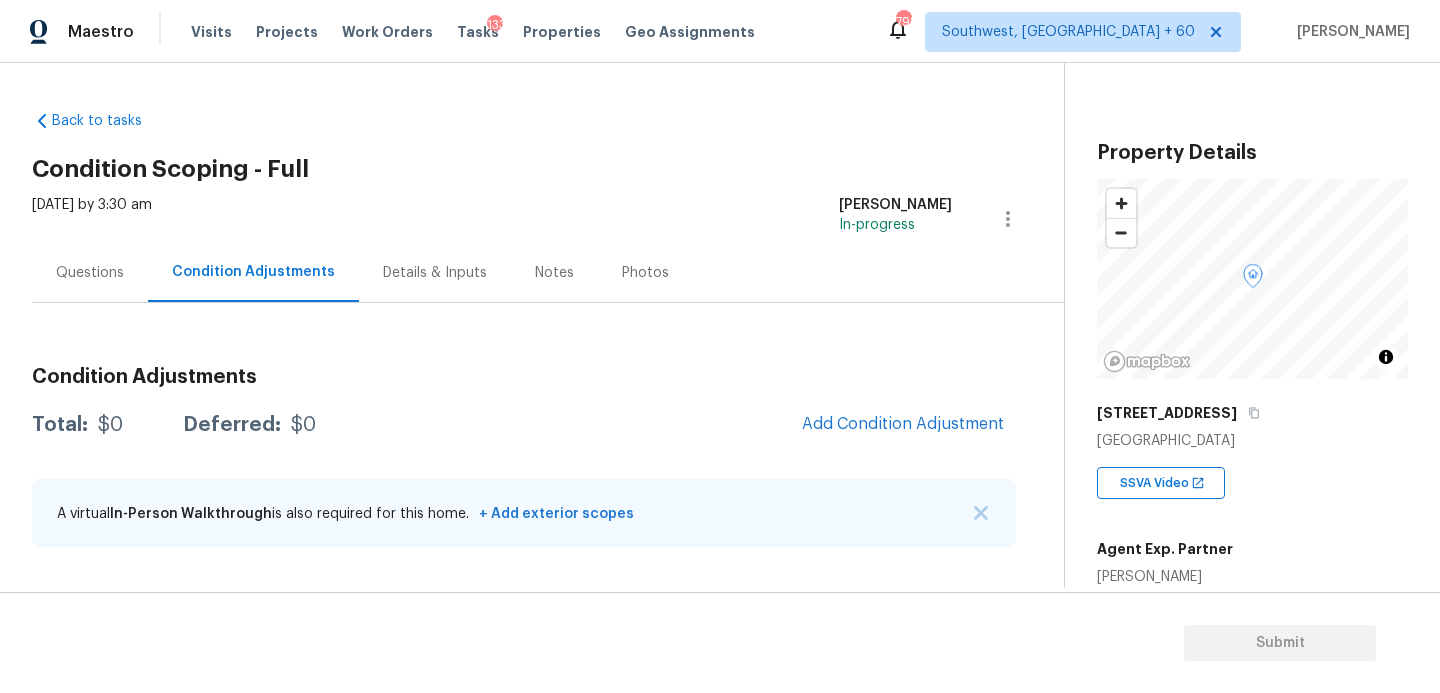 click on "Questions" at bounding box center [90, 272] 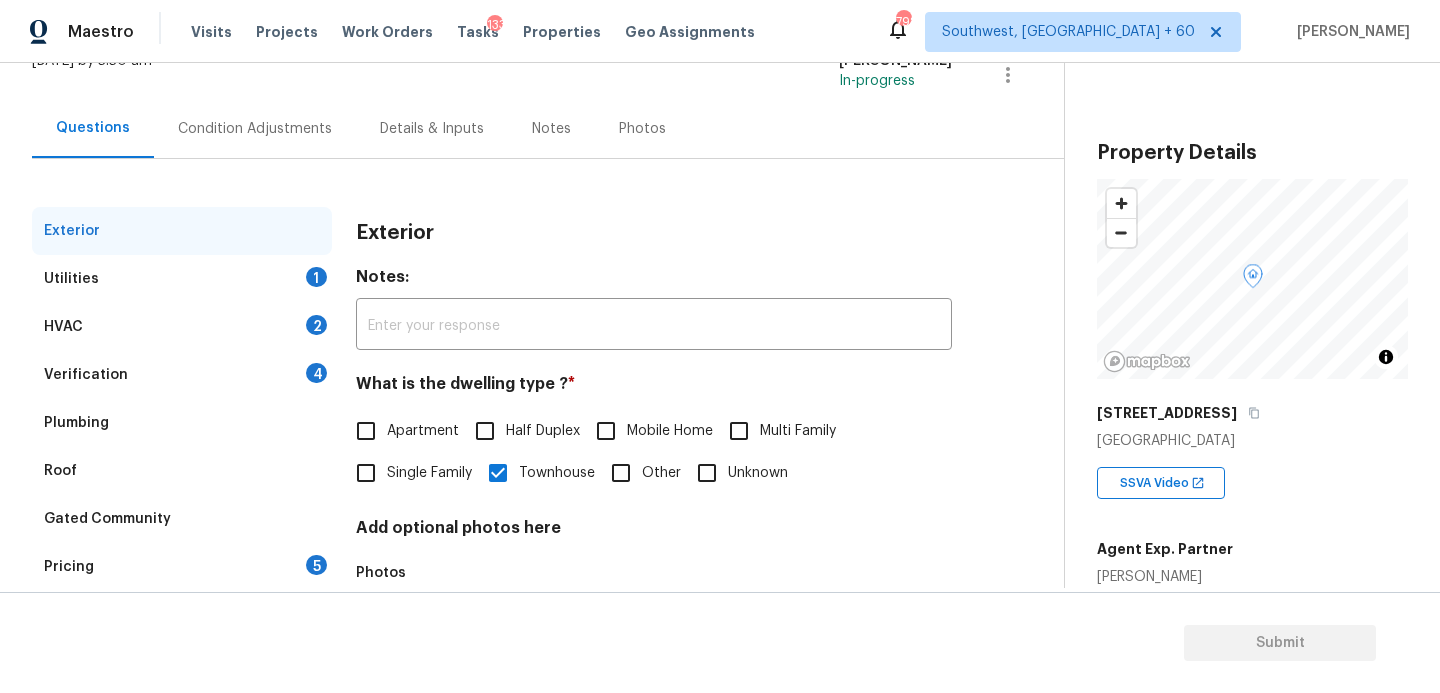 scroll, scrollTop: 191, scrollLeft: 0, axis: vertical 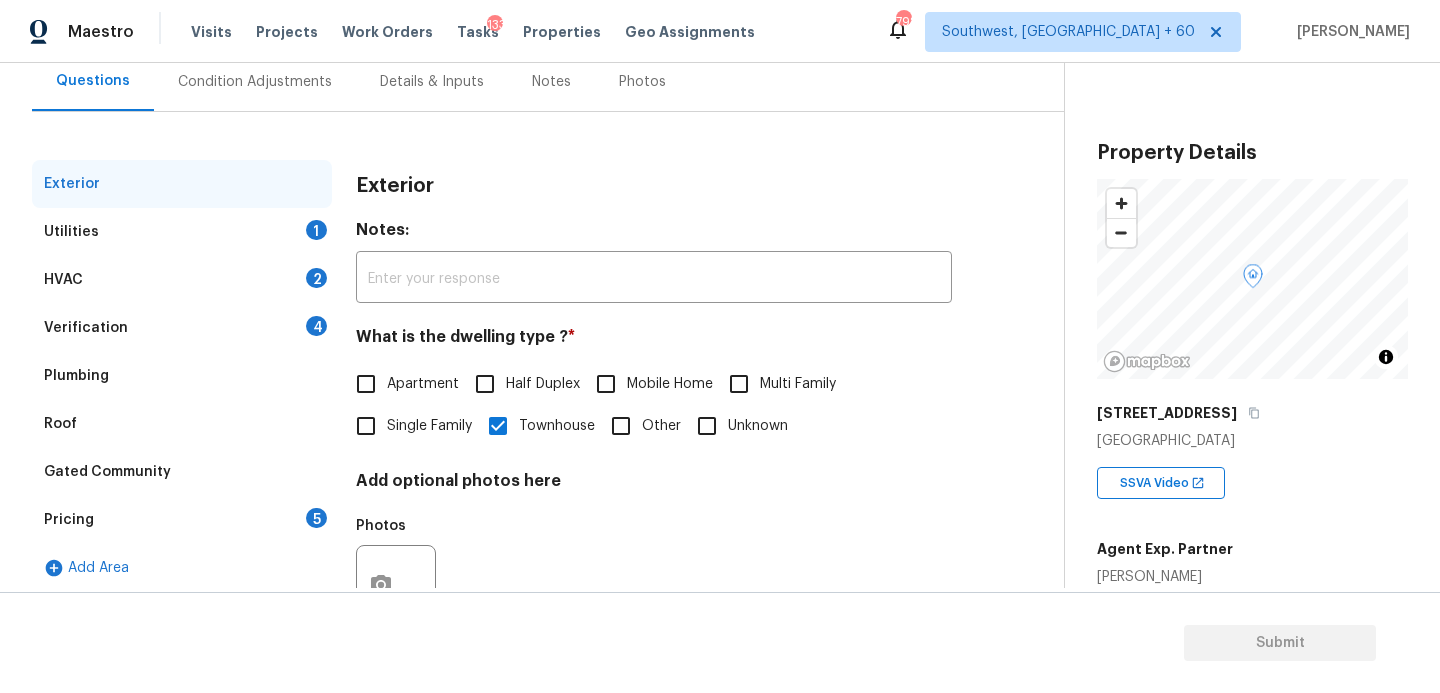 click on "Utilities 1" at bounding box center [182, 232] 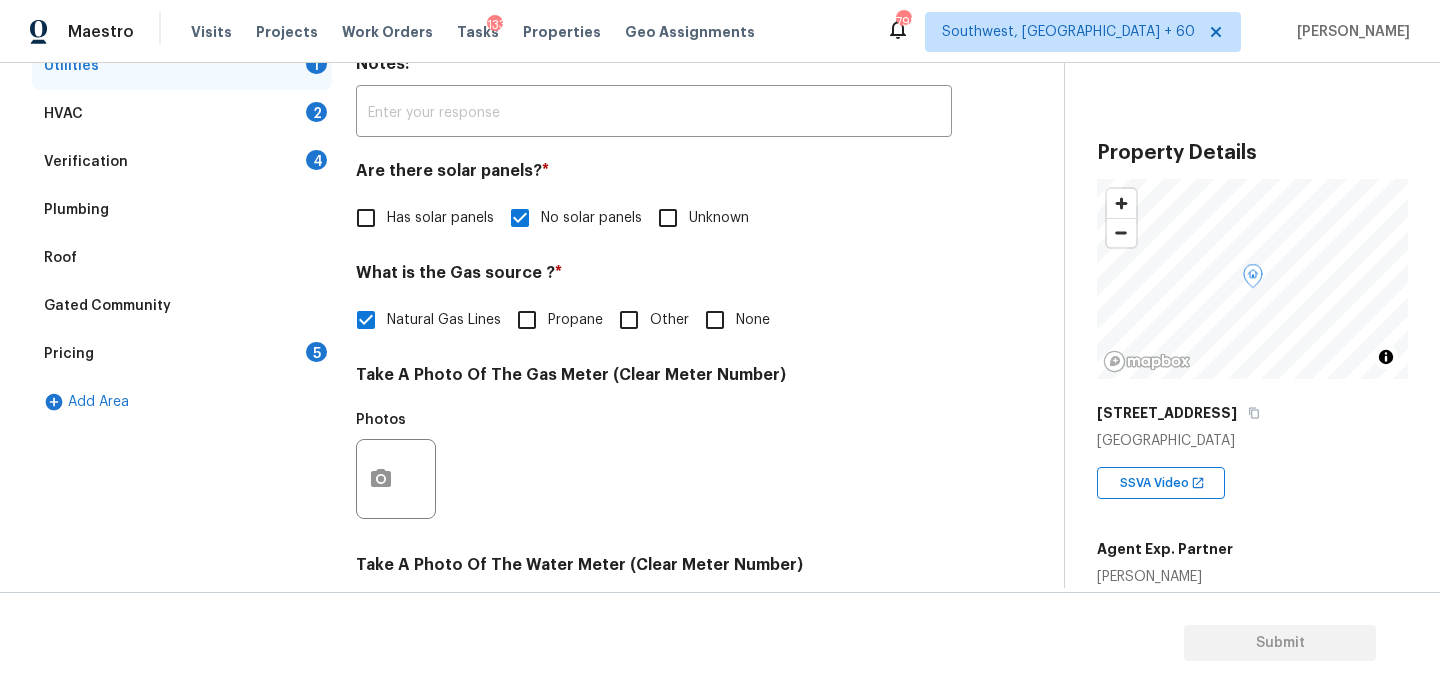 scroll, scrollTop: 454, scrollLeft: 0, axis: vertical 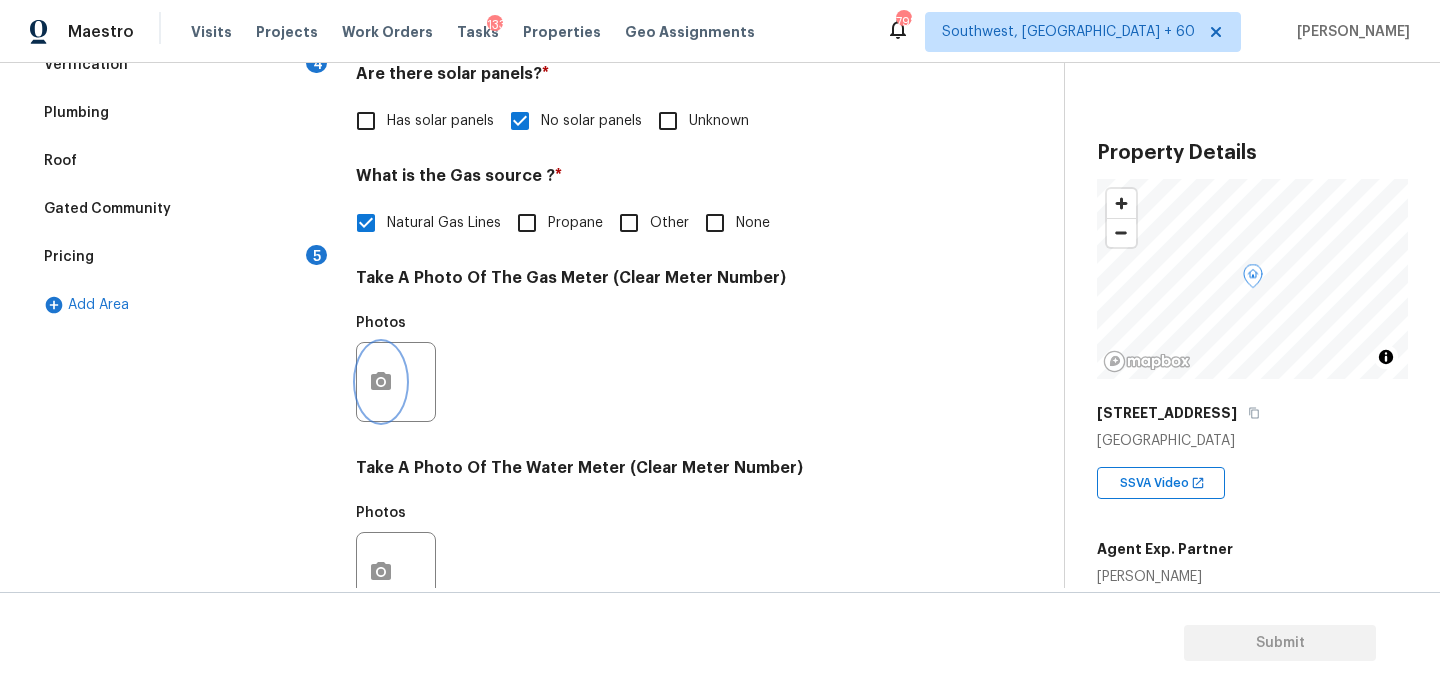 click 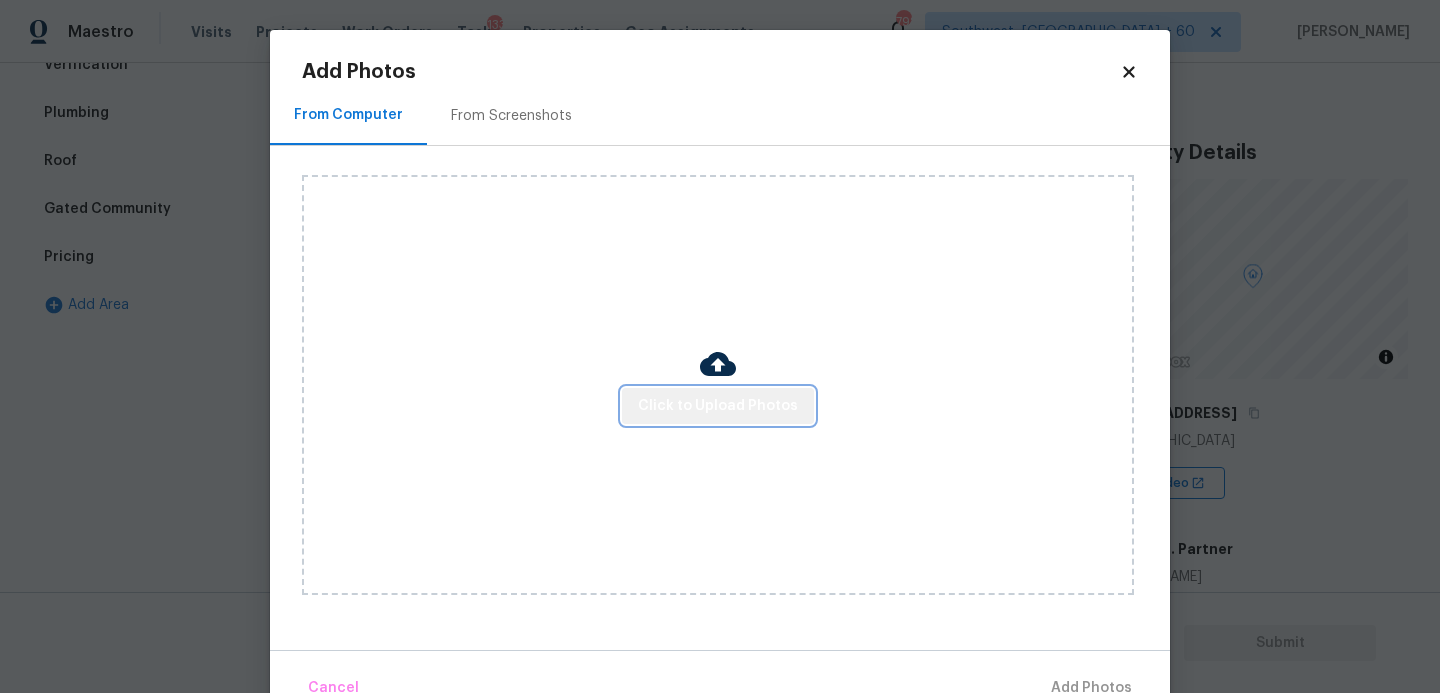 click on "Click to Upload Photos" at bounding box center [718, 406] 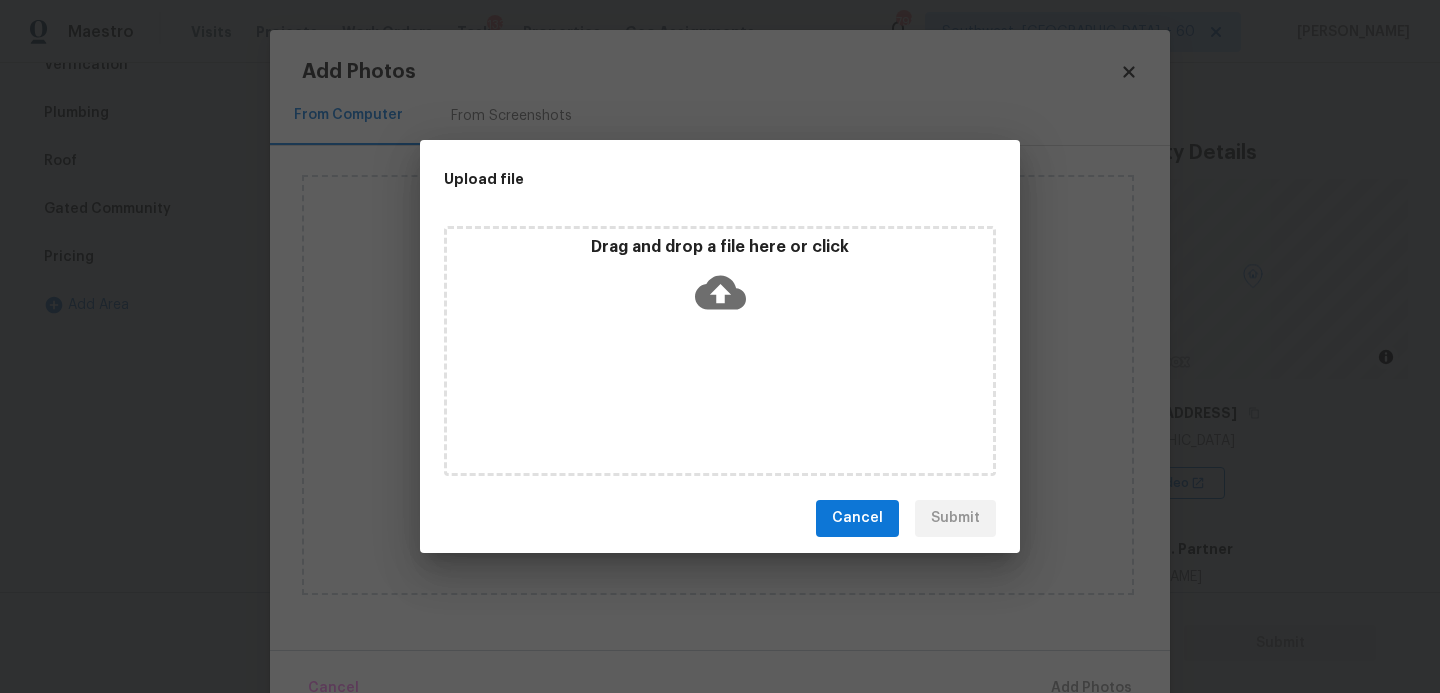 click on "Drag and drop a file here or click" at bounding box center (720, 351) 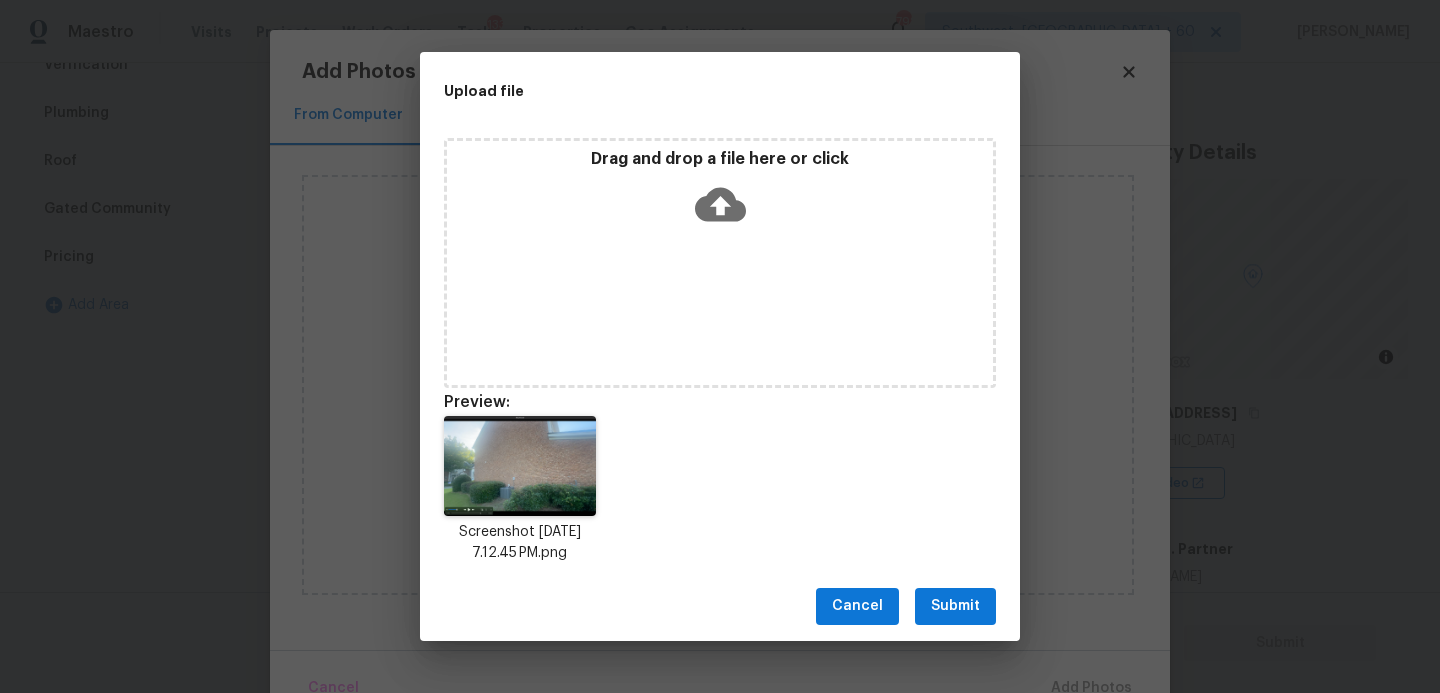 click on "Submit" at bounding box center (955, 606) 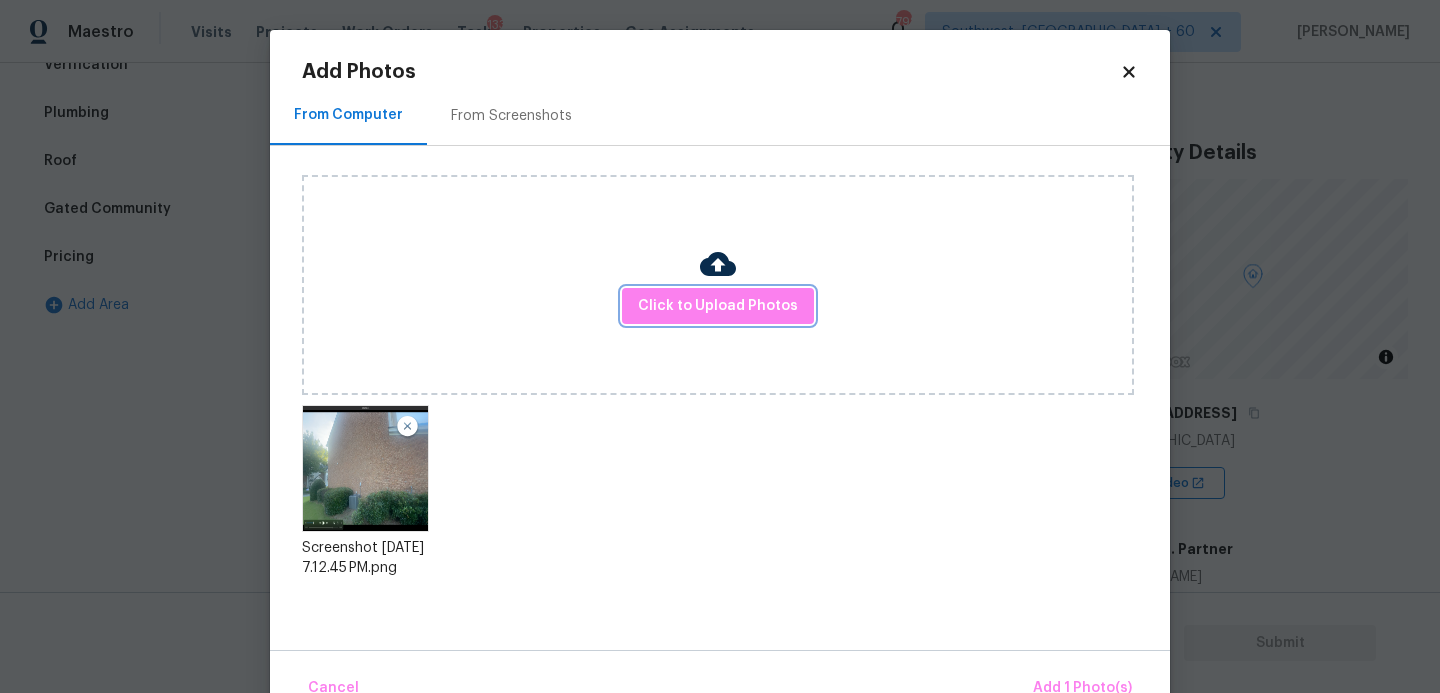 scroll, scrollTop: 47, scrollLeft: 0, axis: vertical 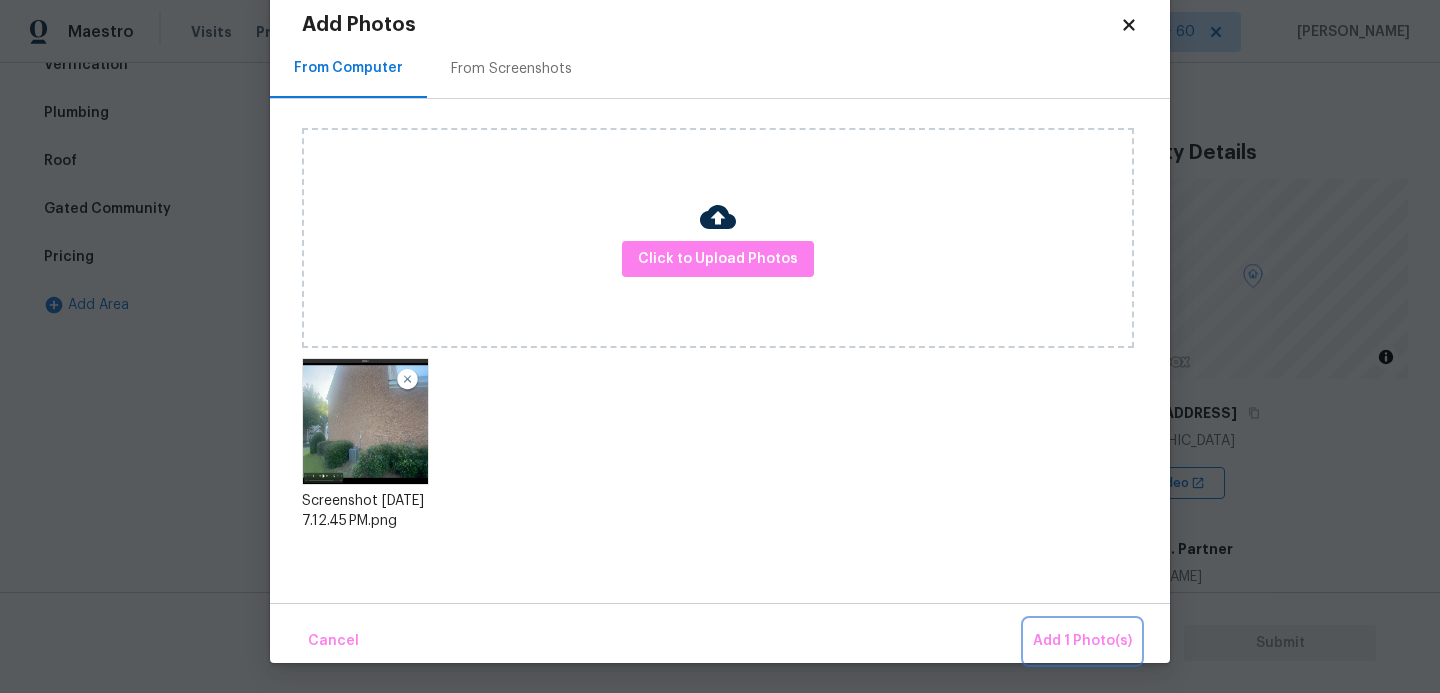 click on "Add 1 Photo(s)" at bounding box center (1082, 641) 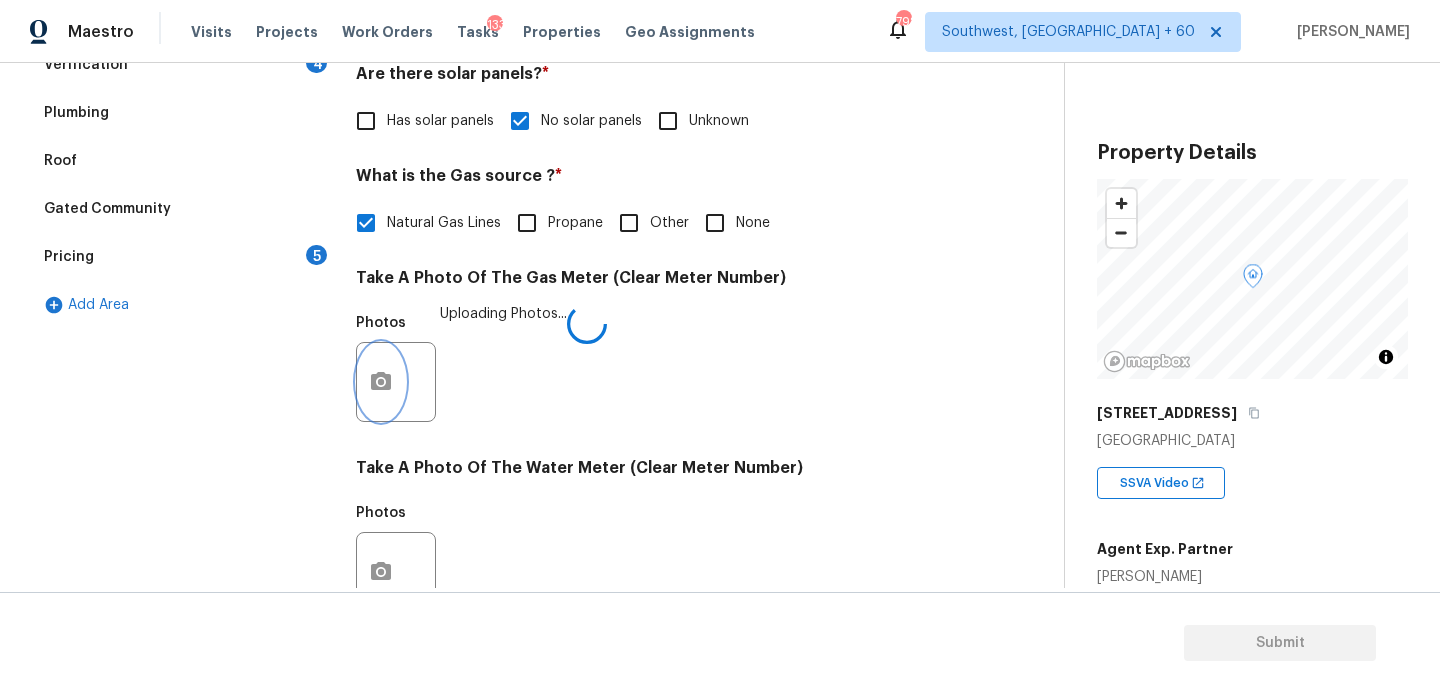 scroll, scrollTop: 0, scrollLeft: 0, axis: both 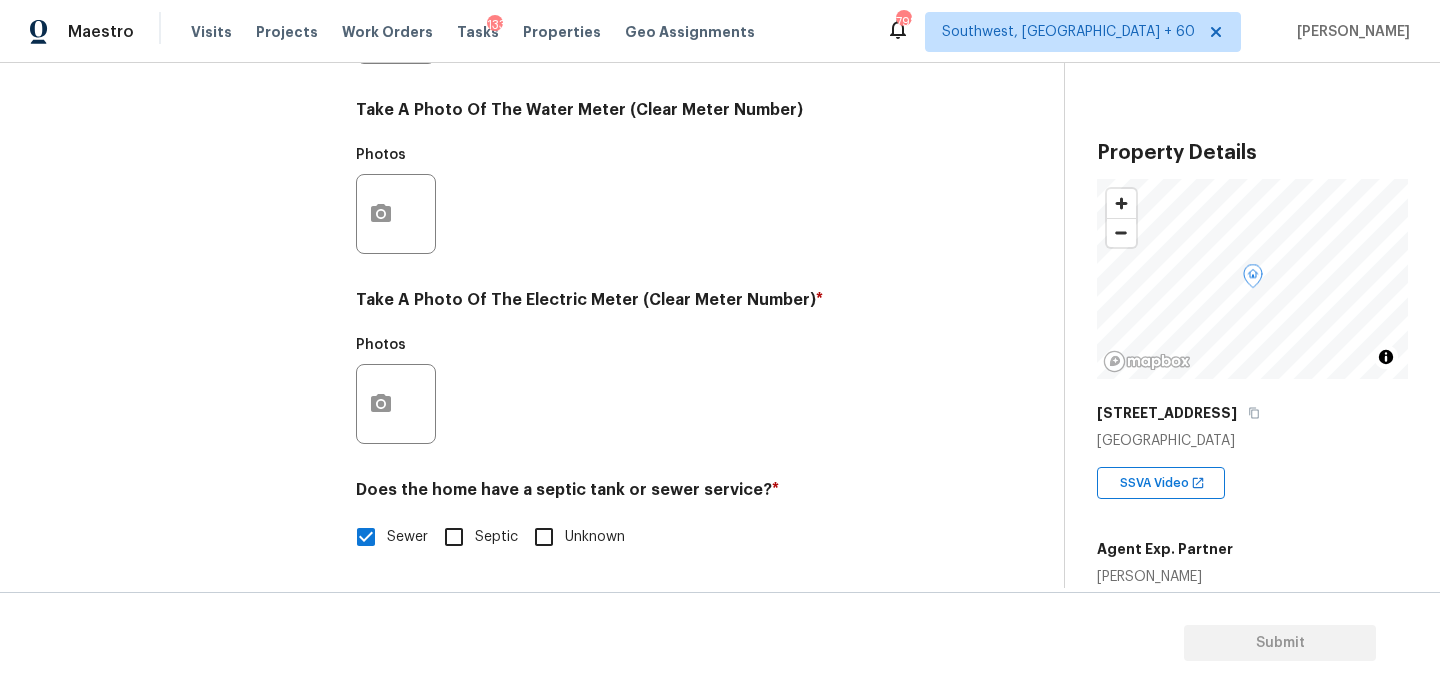 click at bounding box center [396, 404] 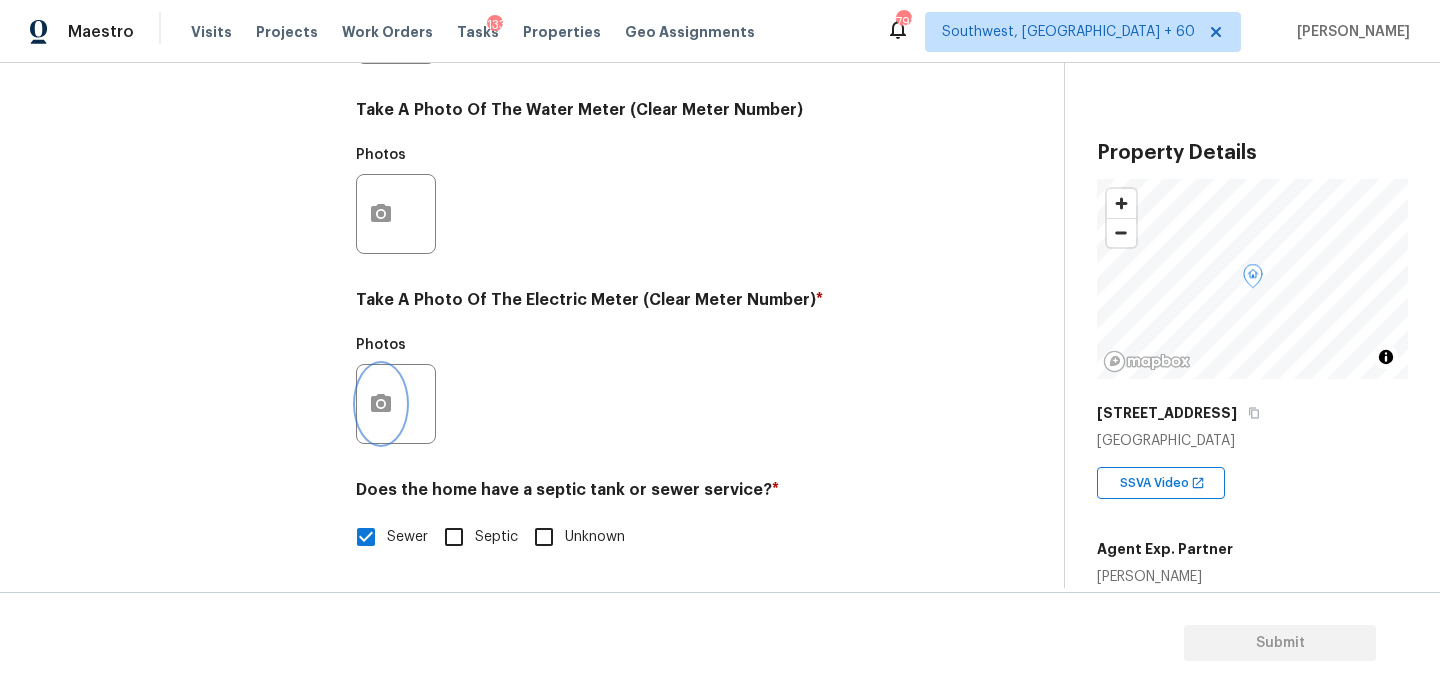 click 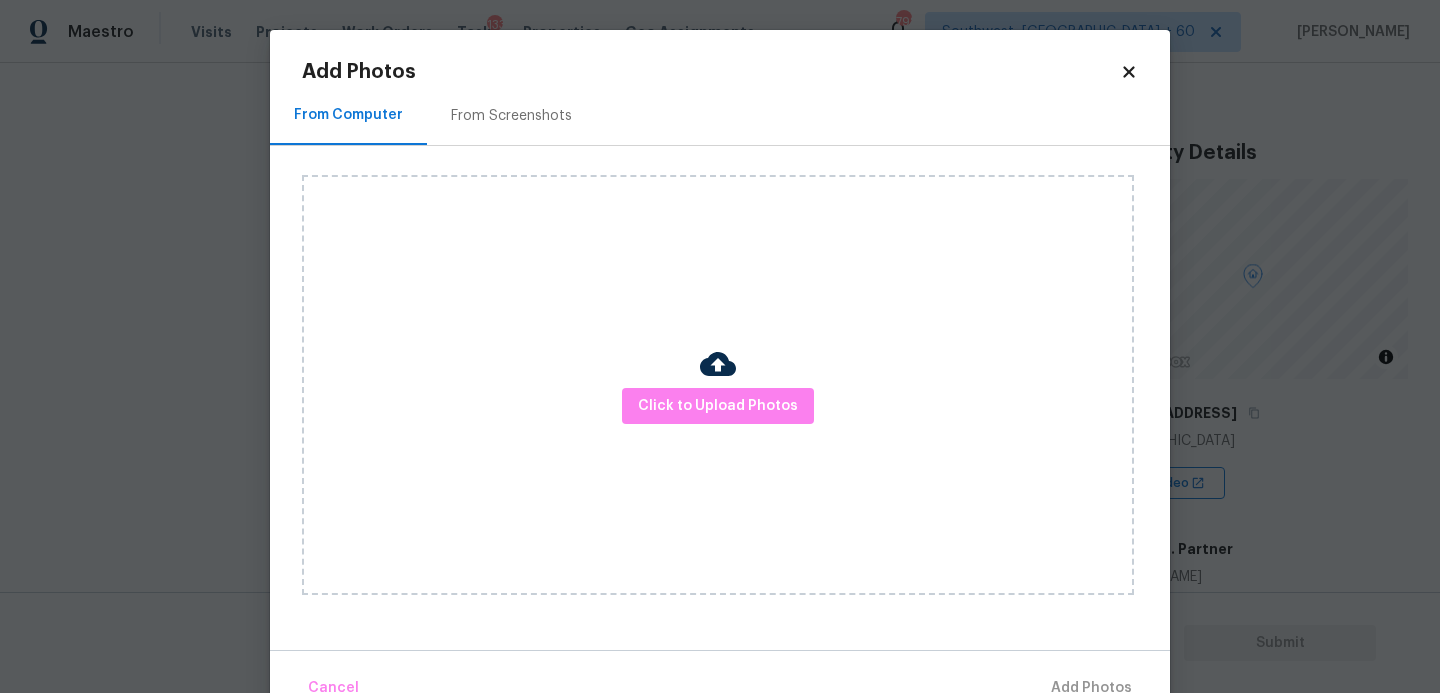 click on "Click to Upload Photos" at bounding box center (718, 385) 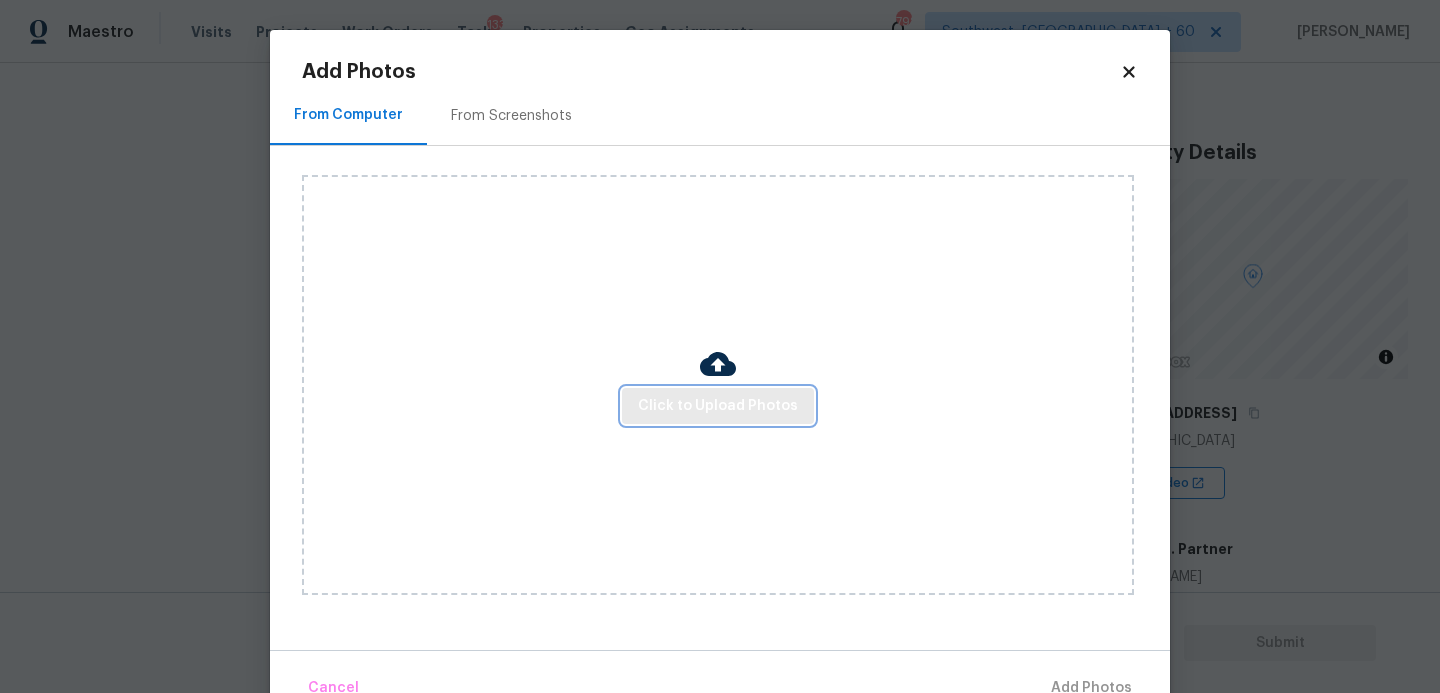 click on "Click to Upload Photos" at bounding box center (718, 406) 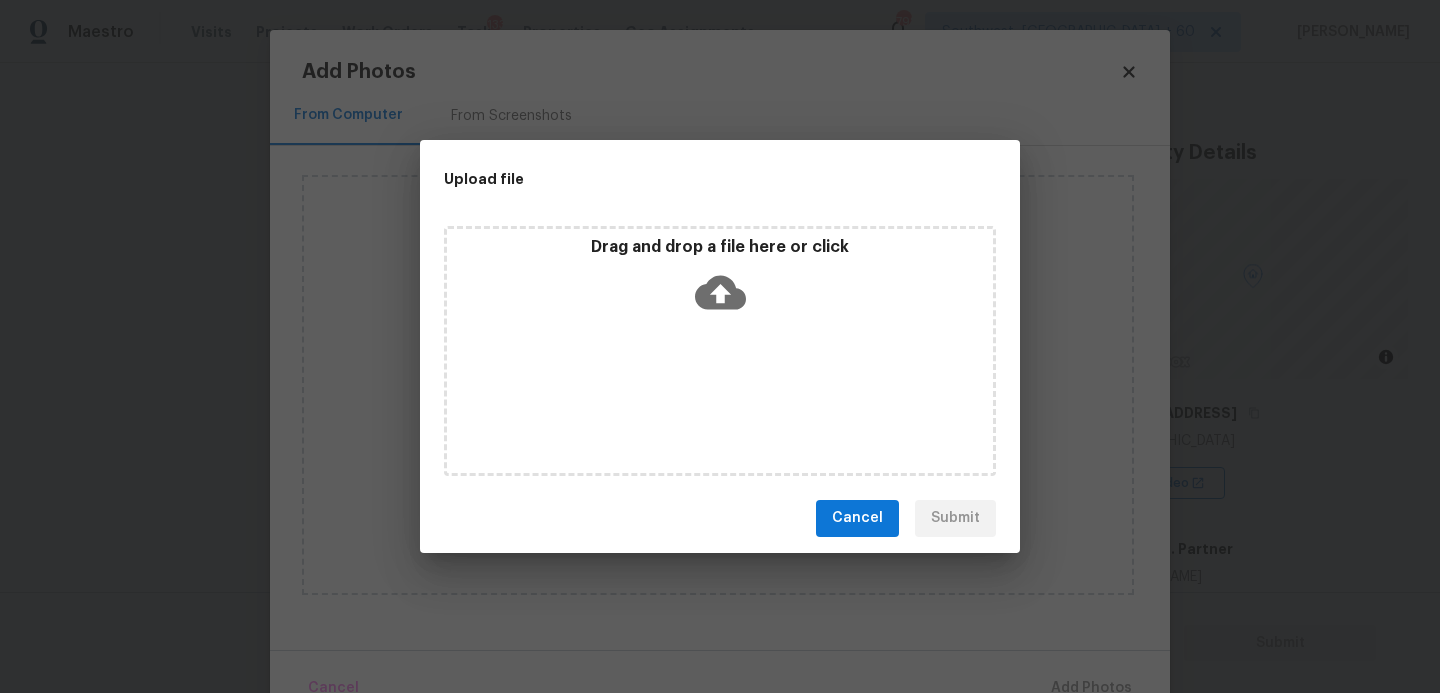 click on "Drag and drop a file here or click" at bounding box center (720, 280) 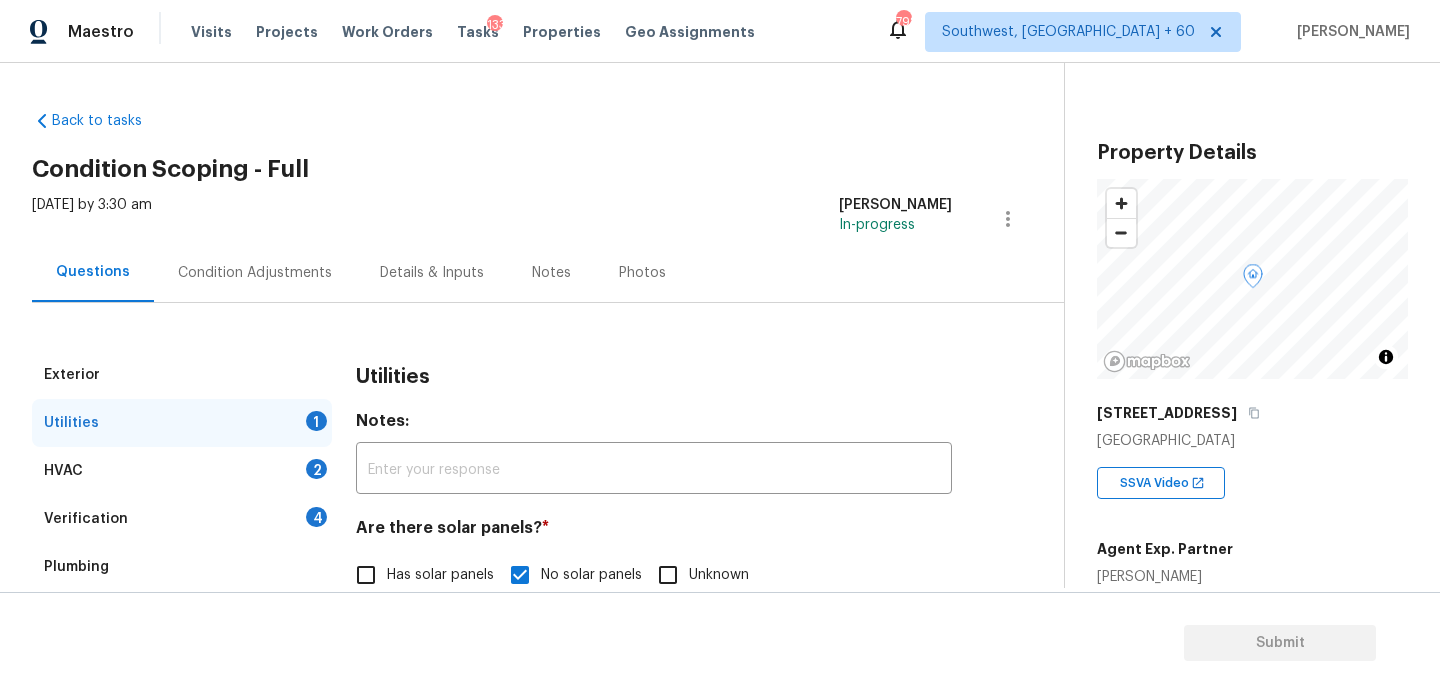 scroll, scrollTop: 0, scrollLeft: 0, axis: both 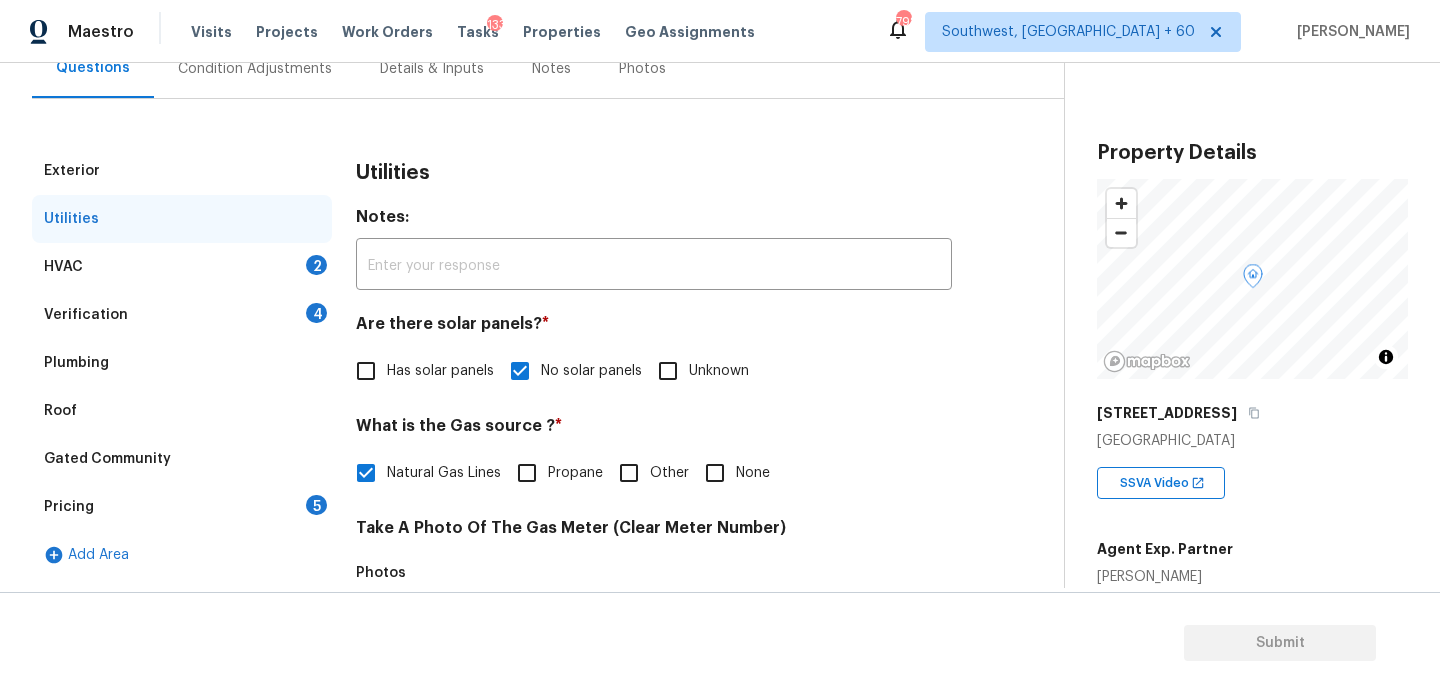 click on "HVAC 2" at bounding box center (182, 267) 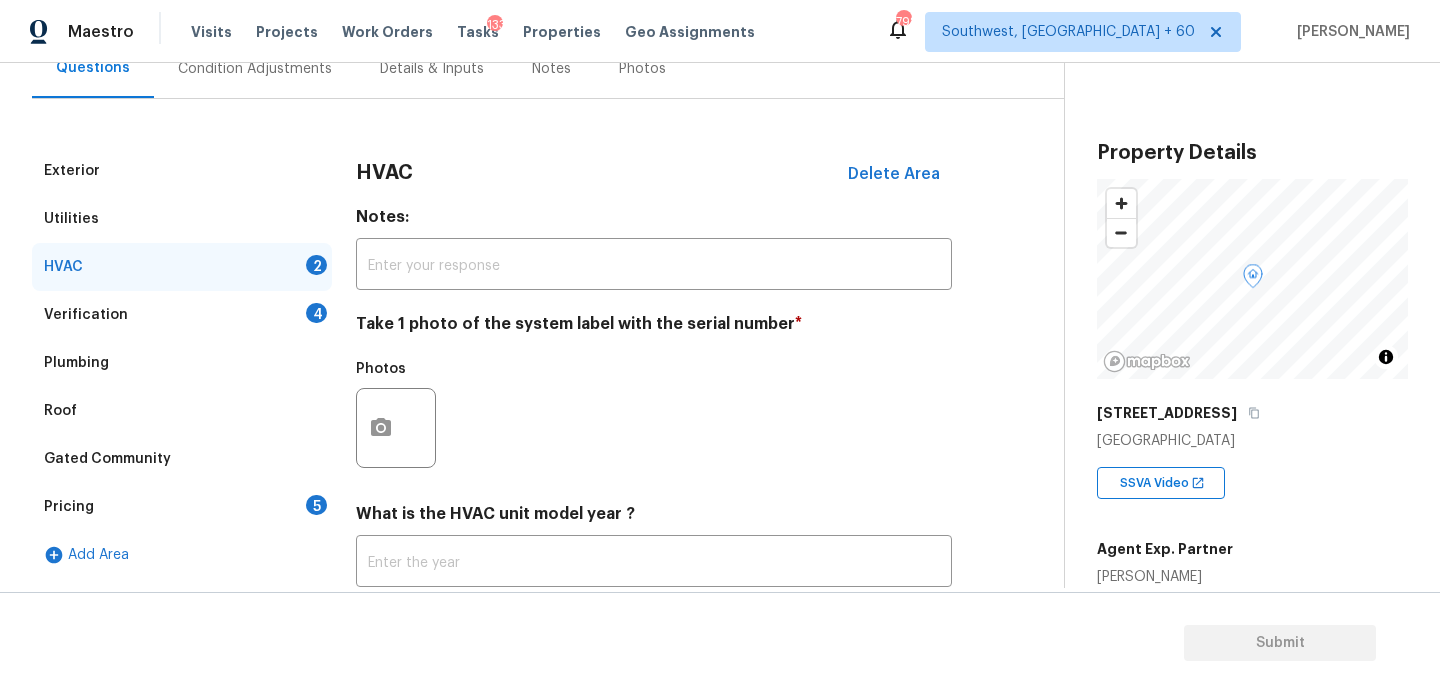 scroll, scrollTop: 336, scrollLeft: 0, axis: vertical 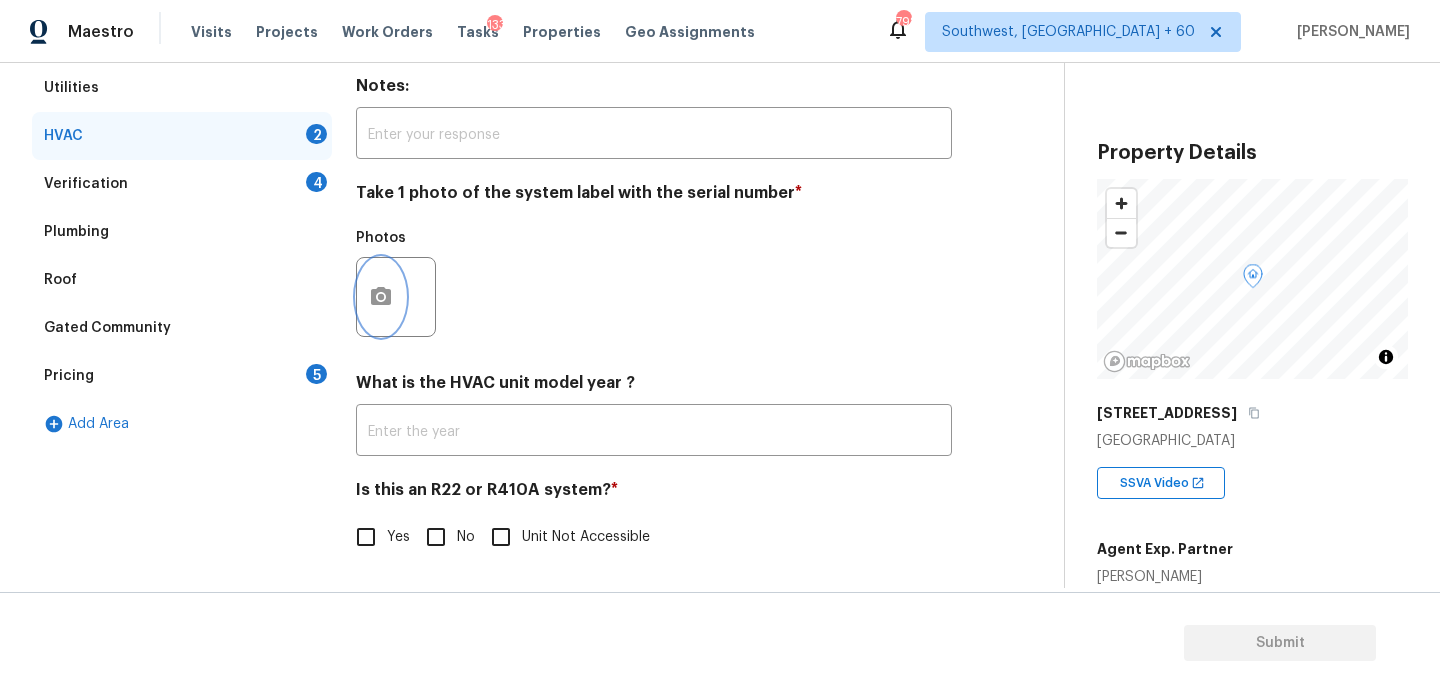 click at bounding box center (381, 297) 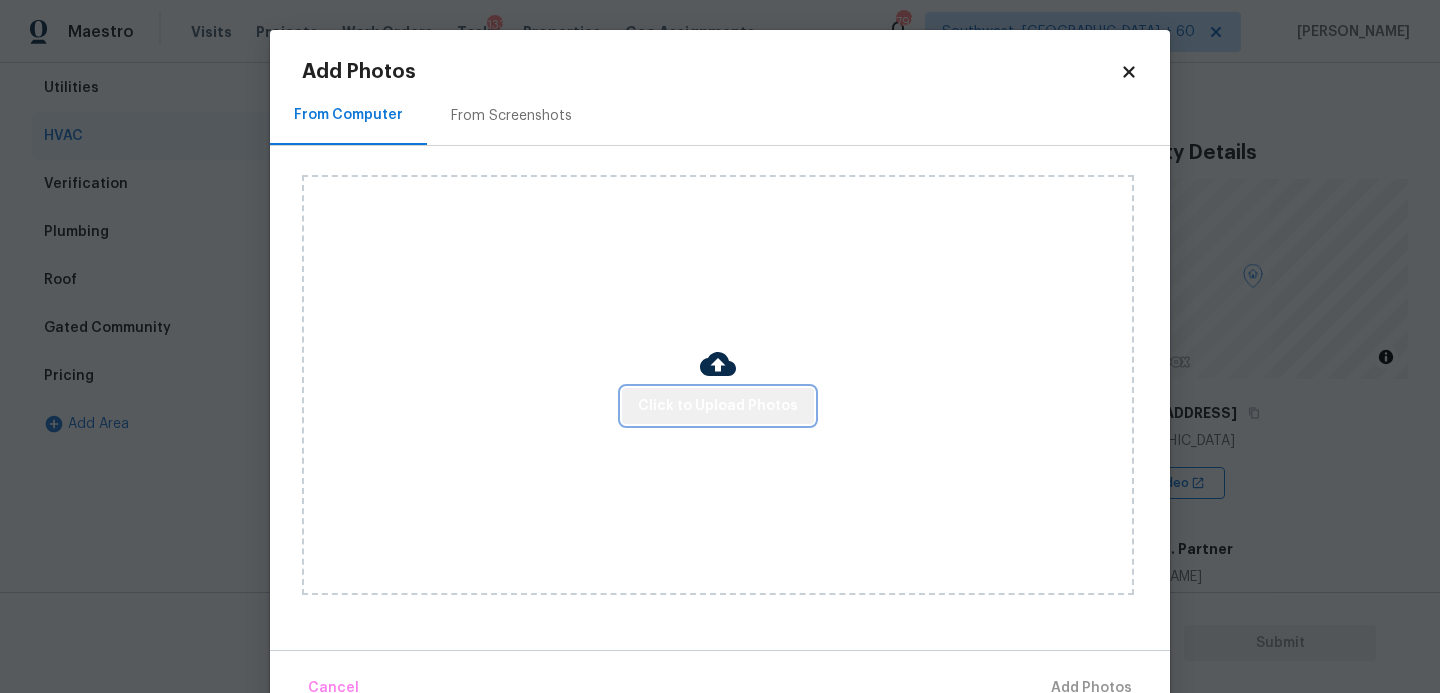 click on "Click to Upload Photos" at bounding box center [718, 406] 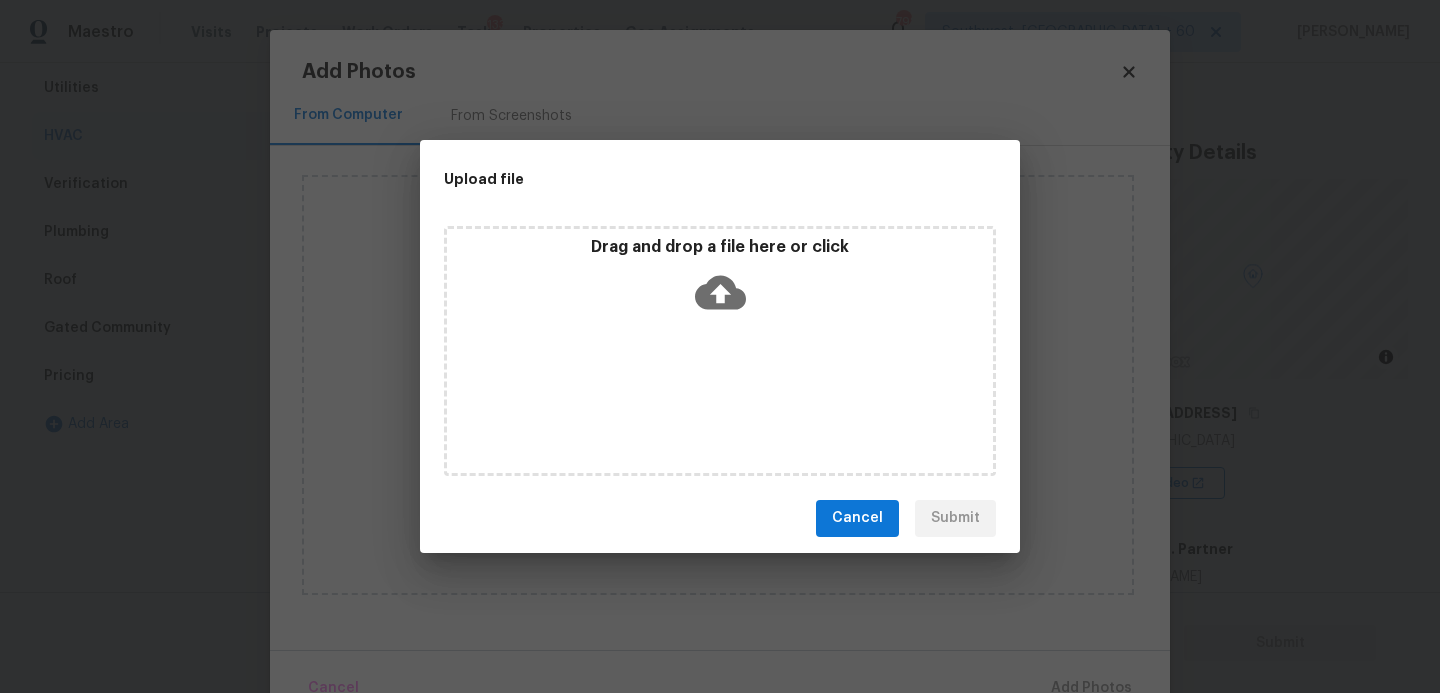 click on "Drag and drop a file here or click" at bounding box center [720, 280] 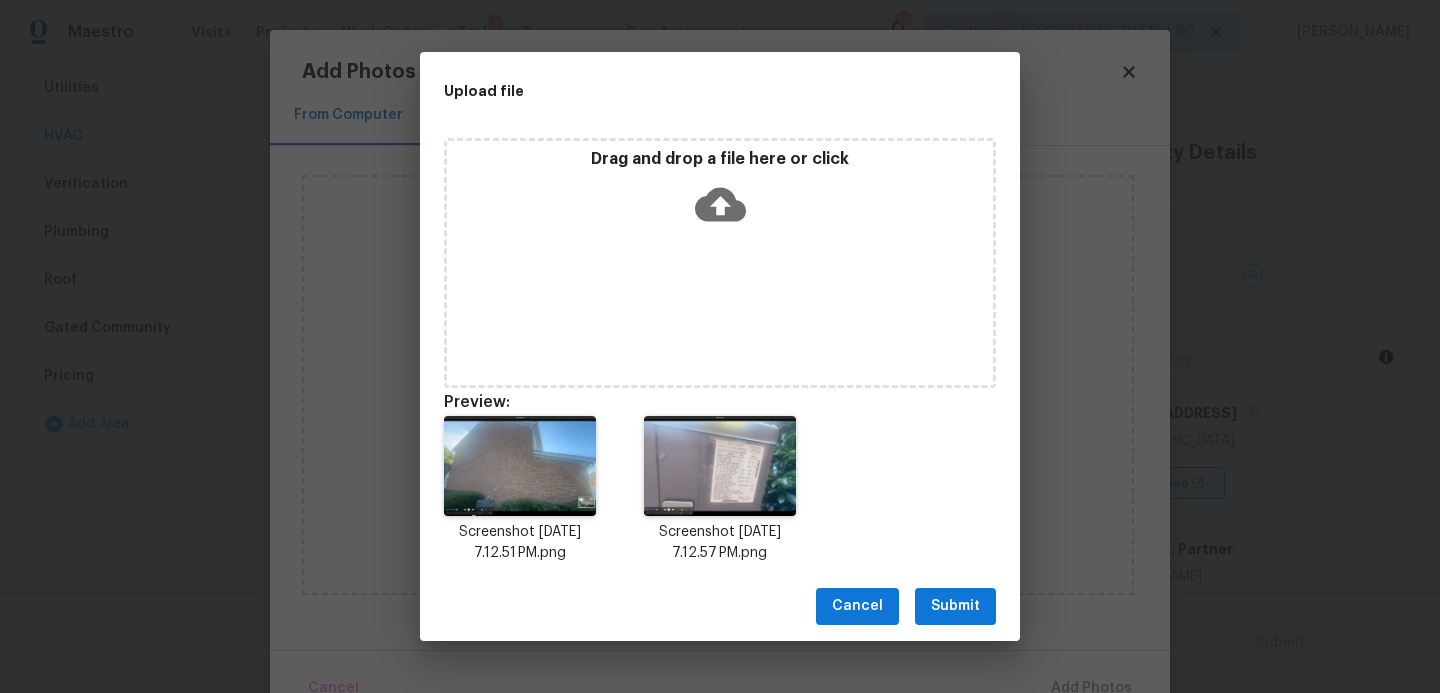 click on "Submit" at bounding box center (955, 606) 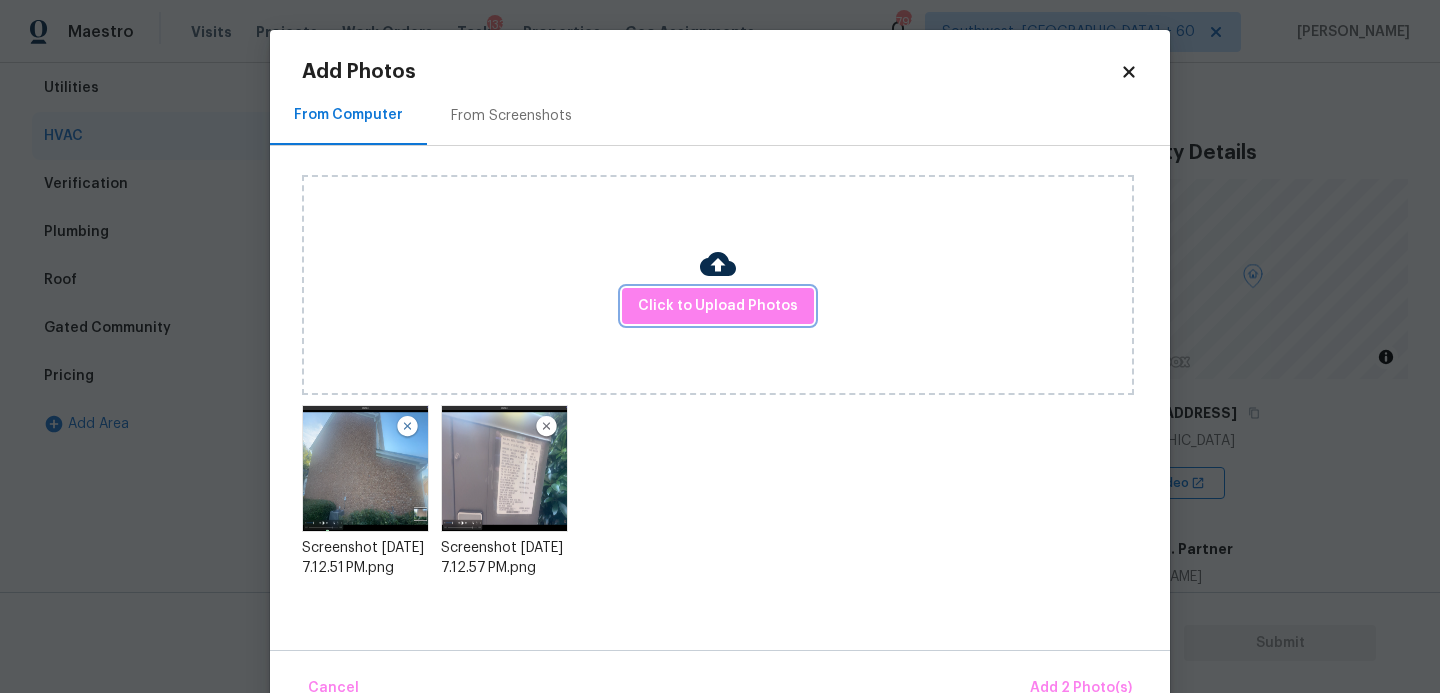 scroll, scrollTop: 47, scrollLeft: 0, axis: vertical 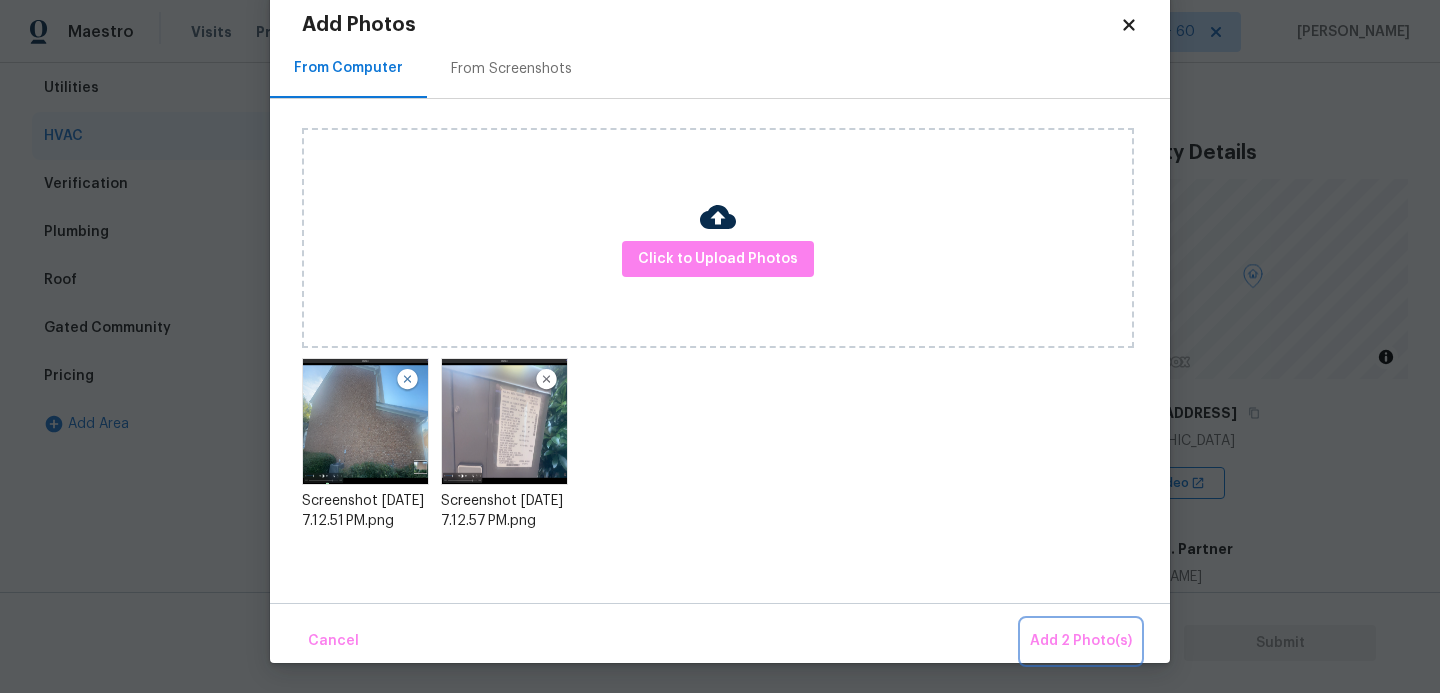 click on "Add 2 Photo(s)" at bounding box center [1081, 641] 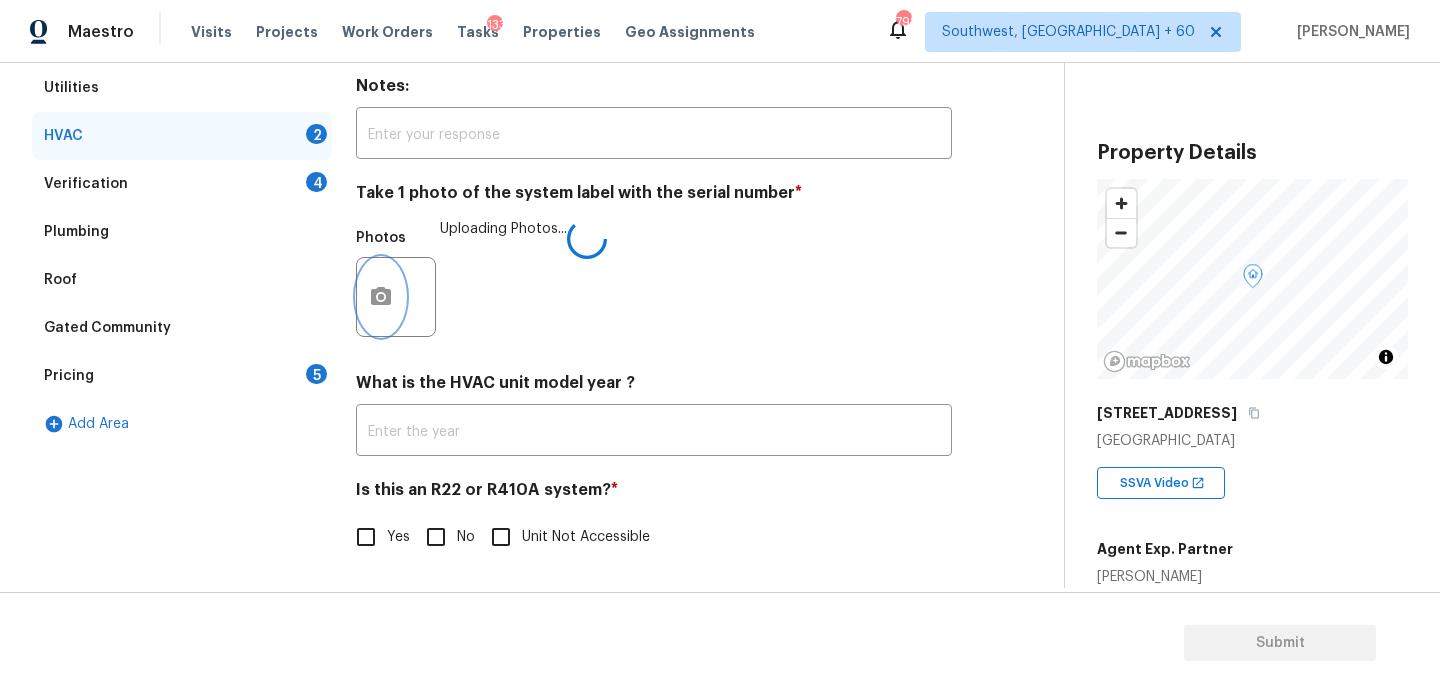 scroll, scrollTop: 0, scrollLeft: 0, axis: both 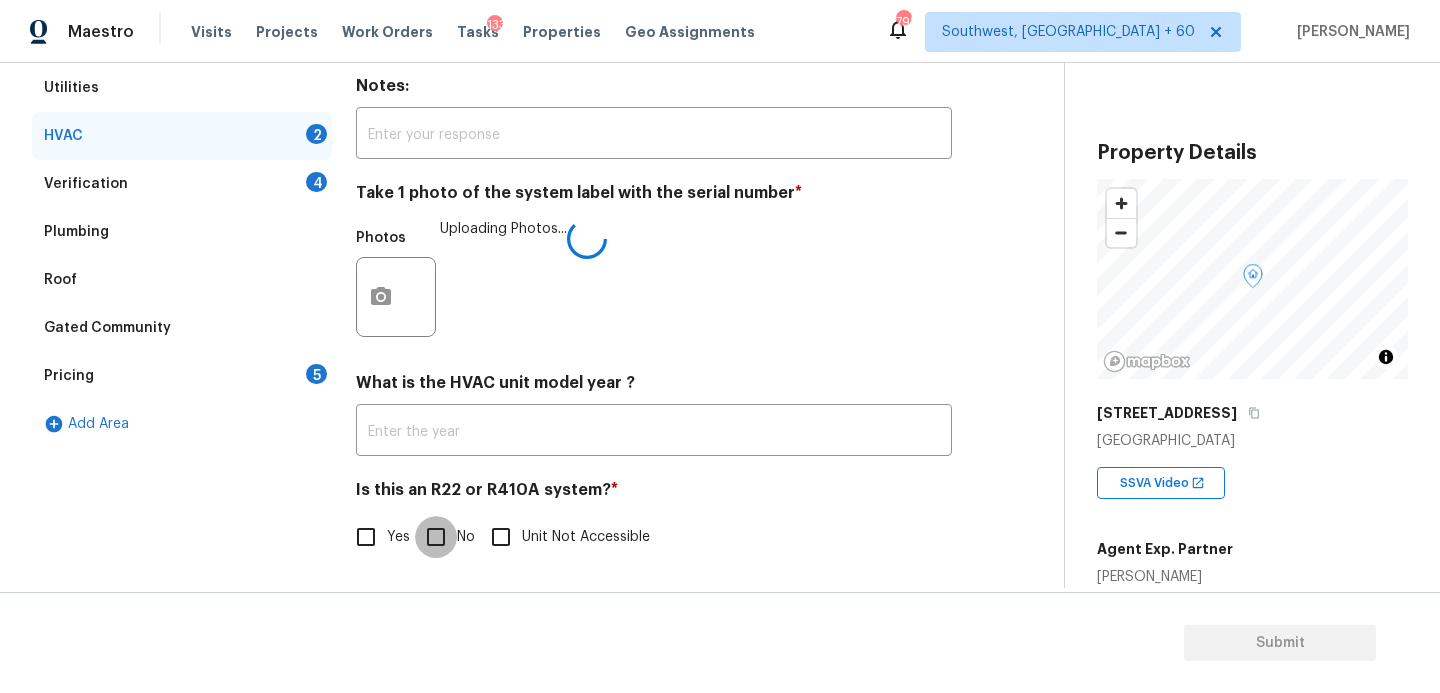 click on "No" at bounding box center (436, 537) 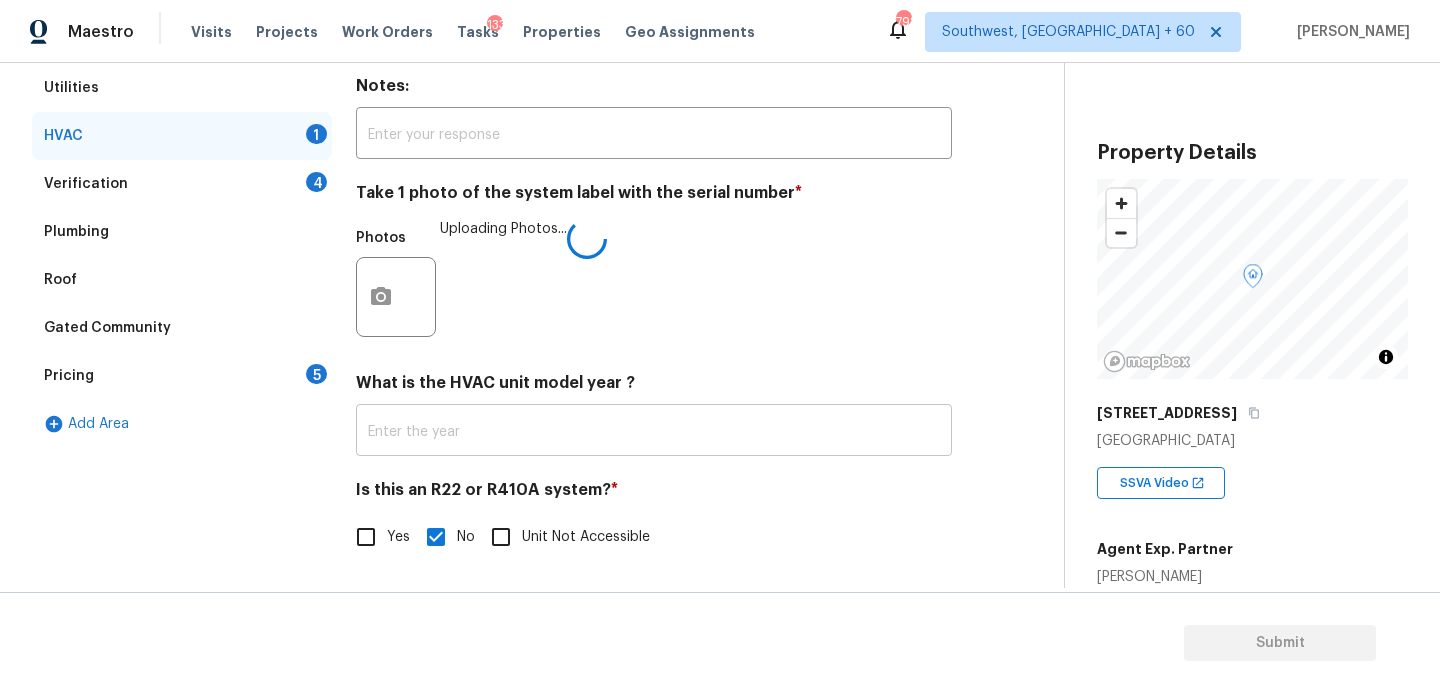 click at bounding box center (654, 432) 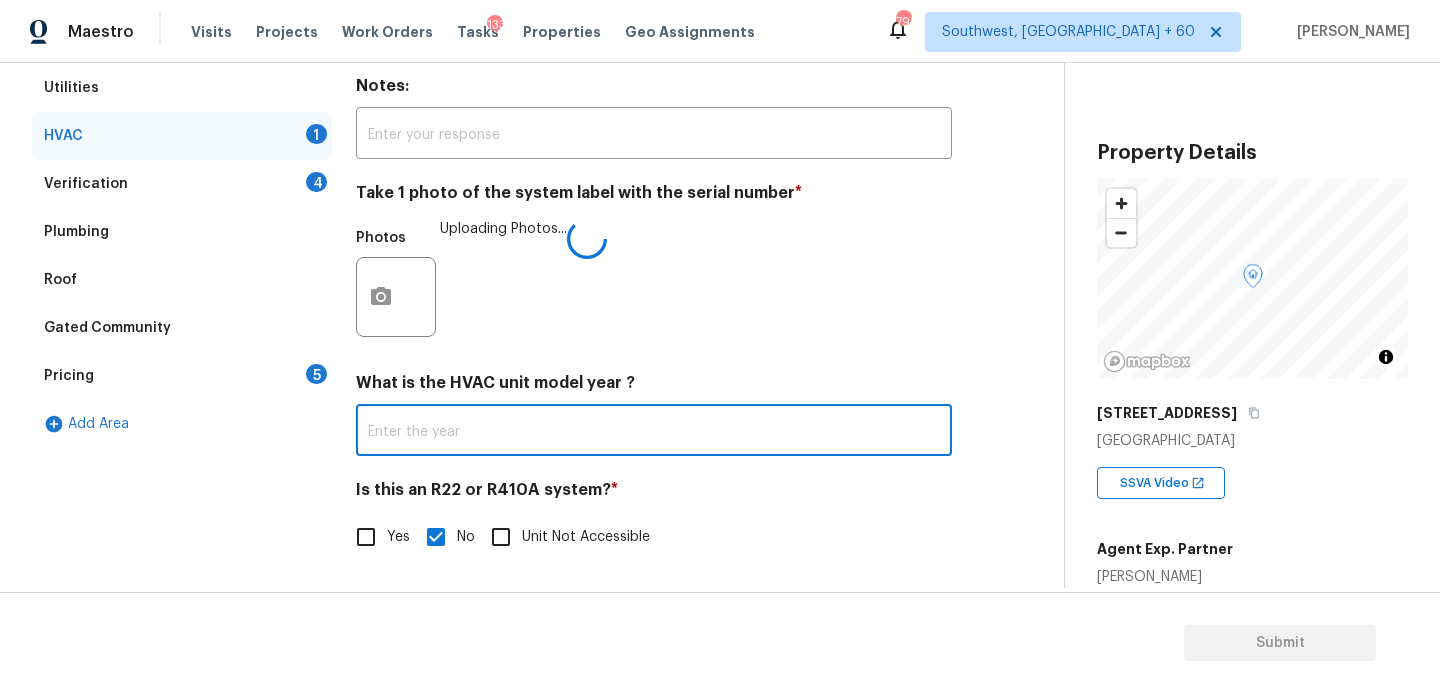 click on "Photos Uploading Photos..." at bounding box center (654, 284) 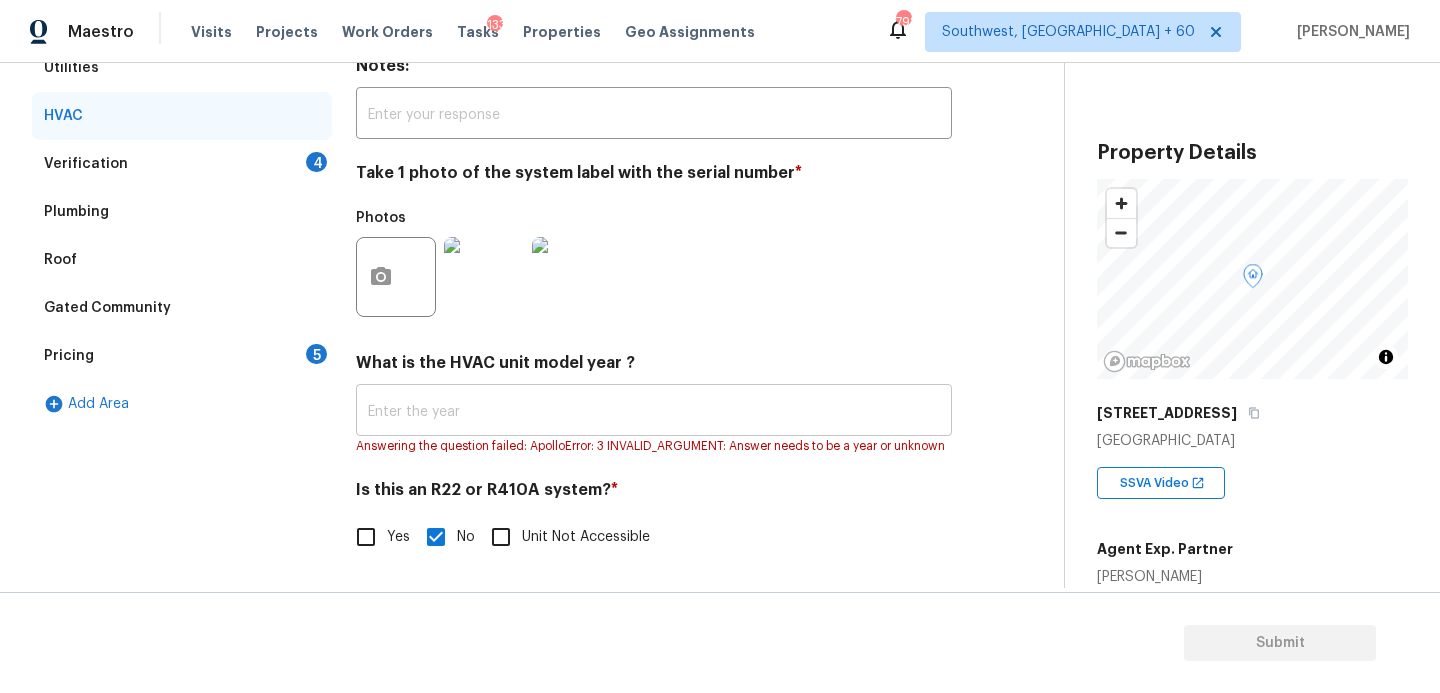 scroll, scrollTop: 205, scrollLeft: 0, axis: vertical 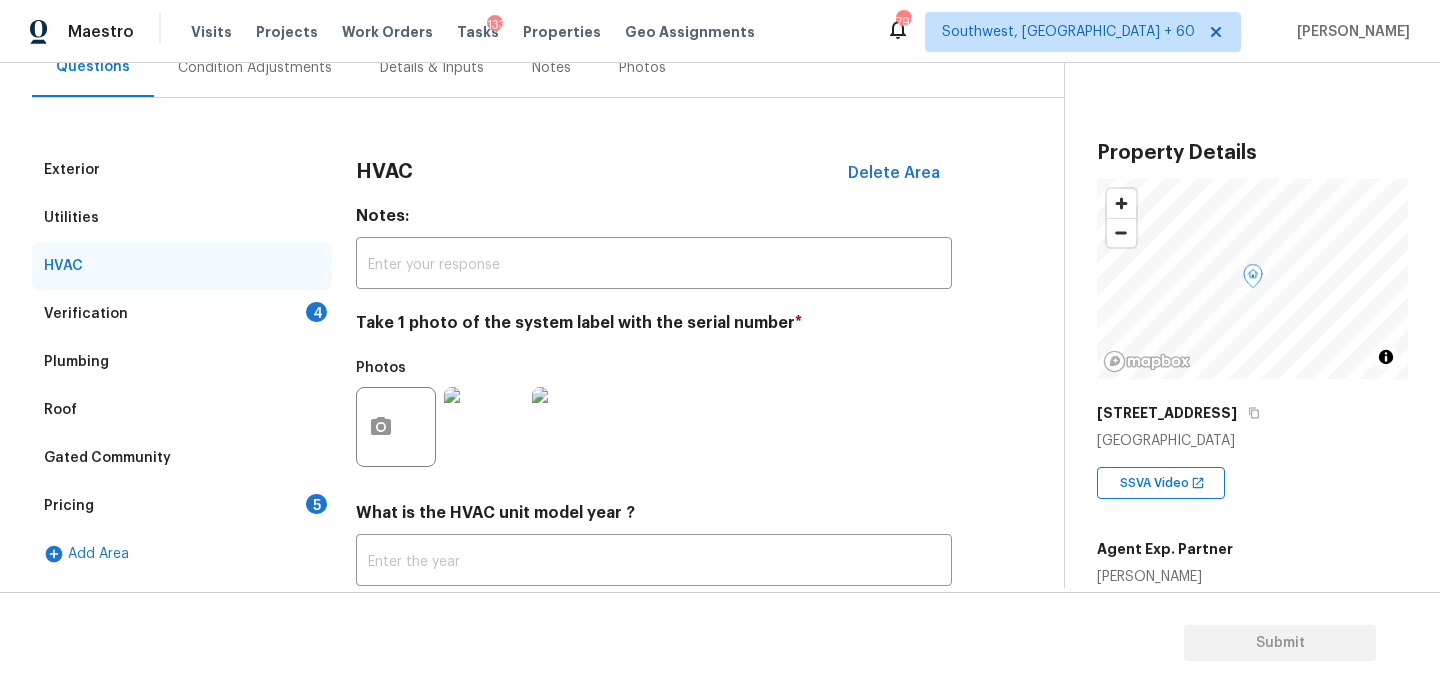 click on "Verification 4" at bounding box center [182, 314] 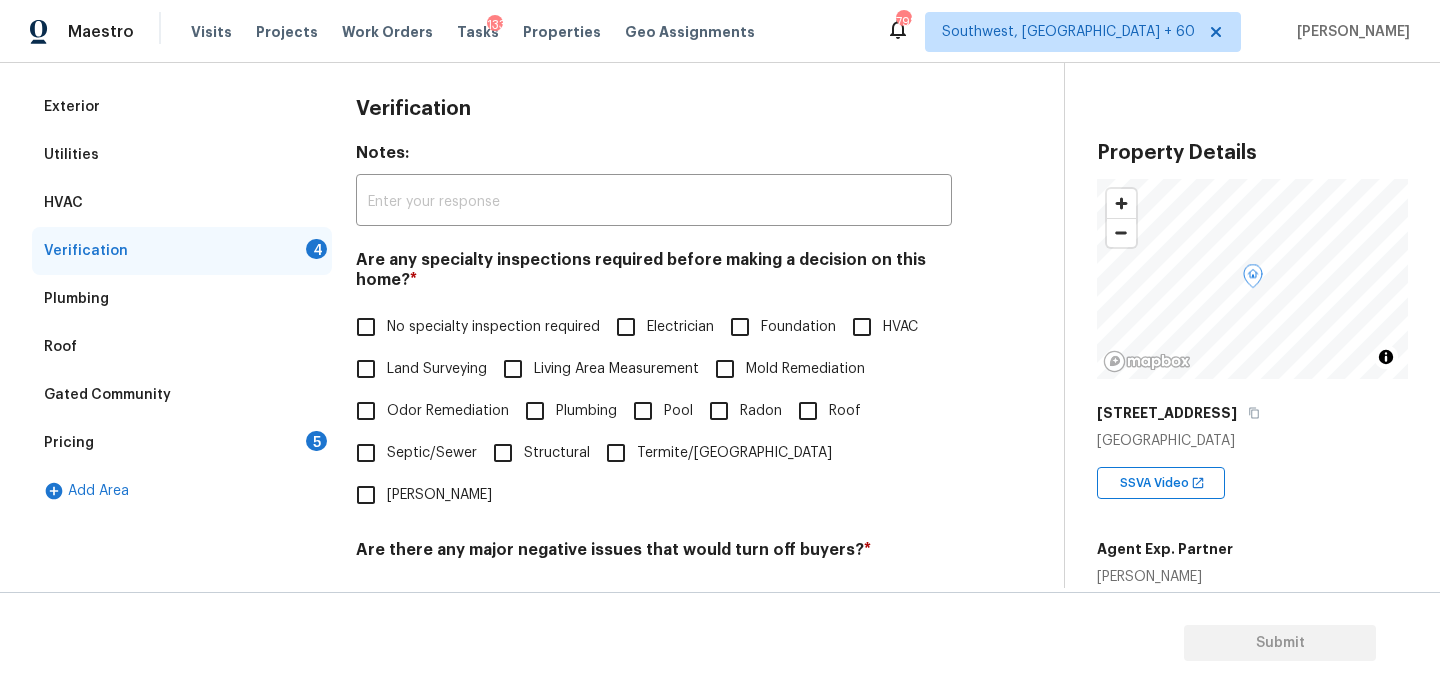 click on "No specialty inspection required" at bounding box center (493, 327) 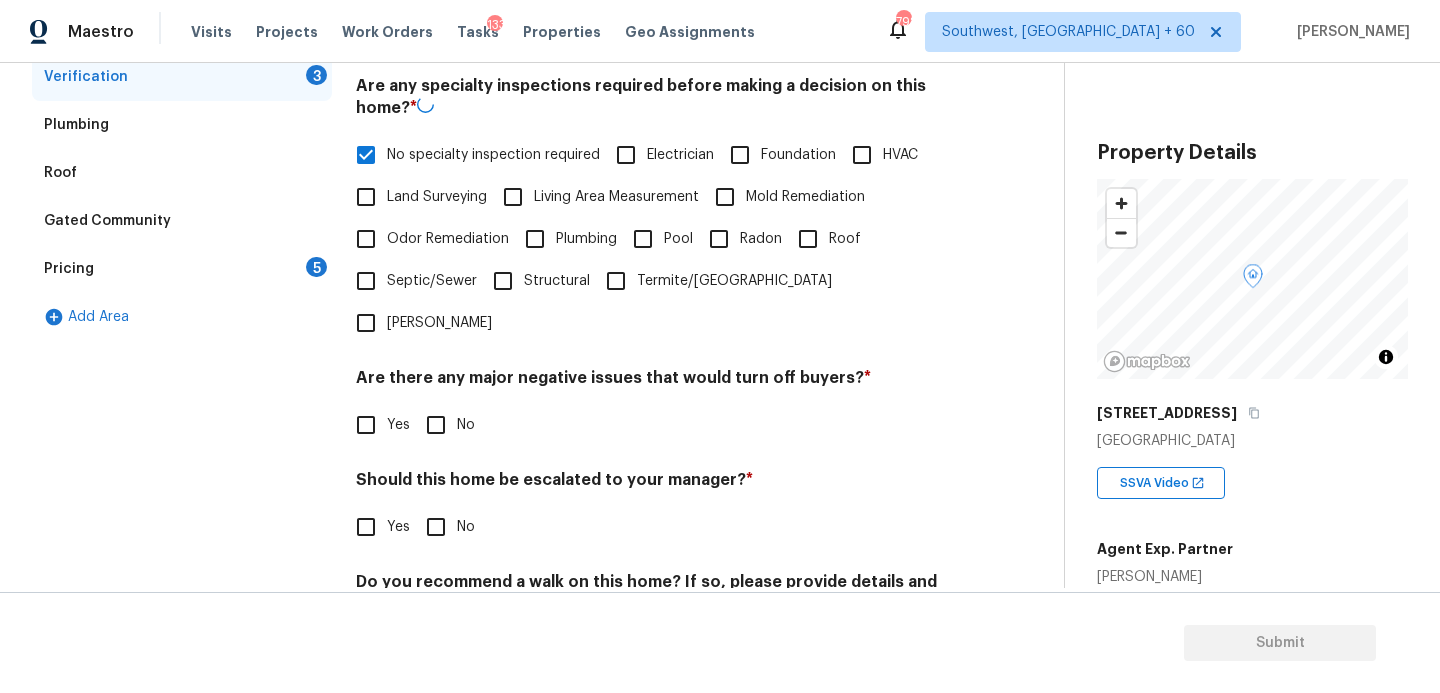 click on "No" at bounding box center [436, 425] 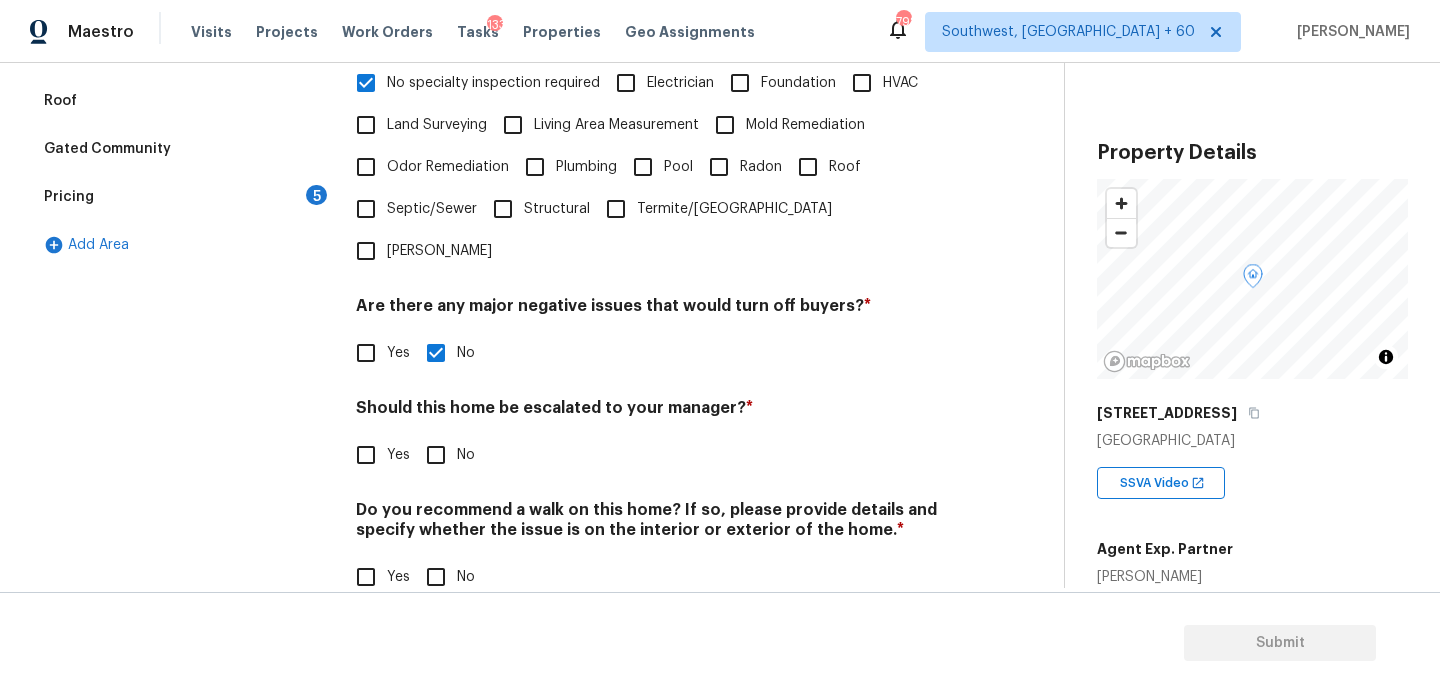 scroll, scrollTop: 512, scrollLeft: 0, axis: vertical 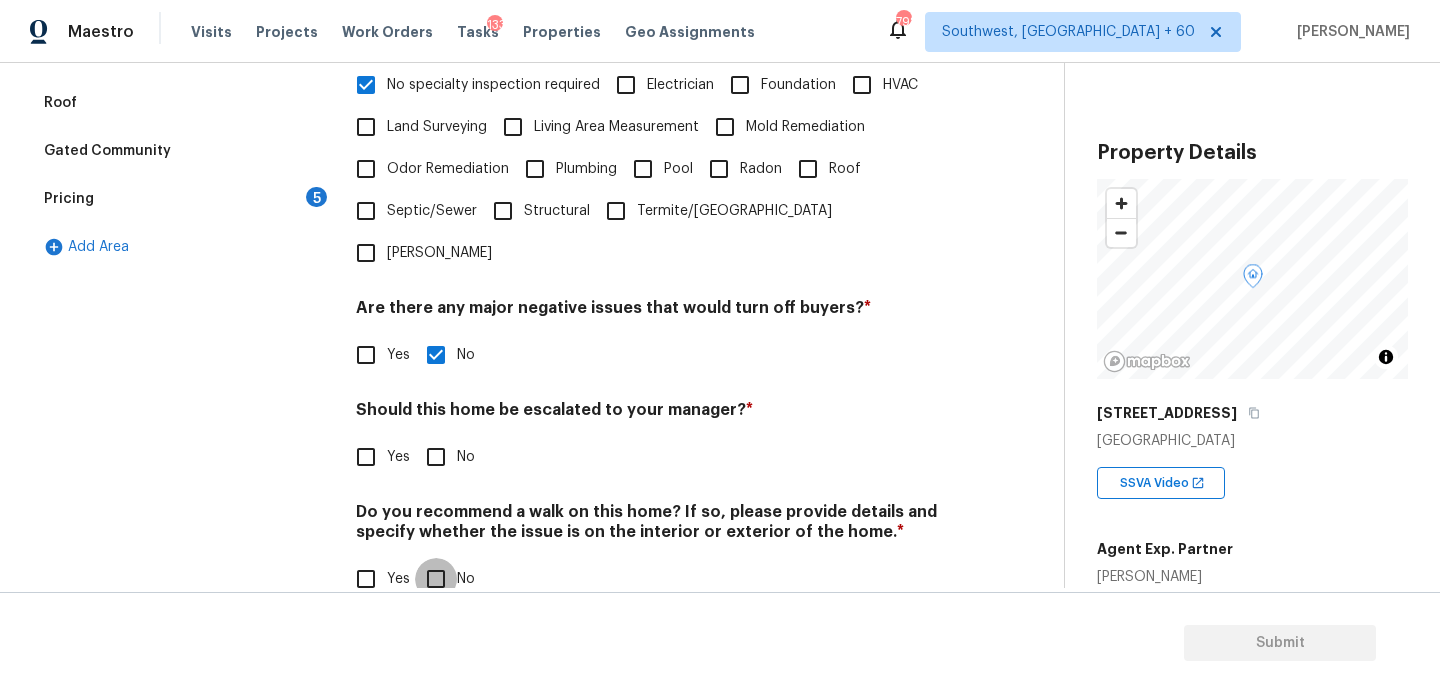click on "No" at bounding box center [436, 579] 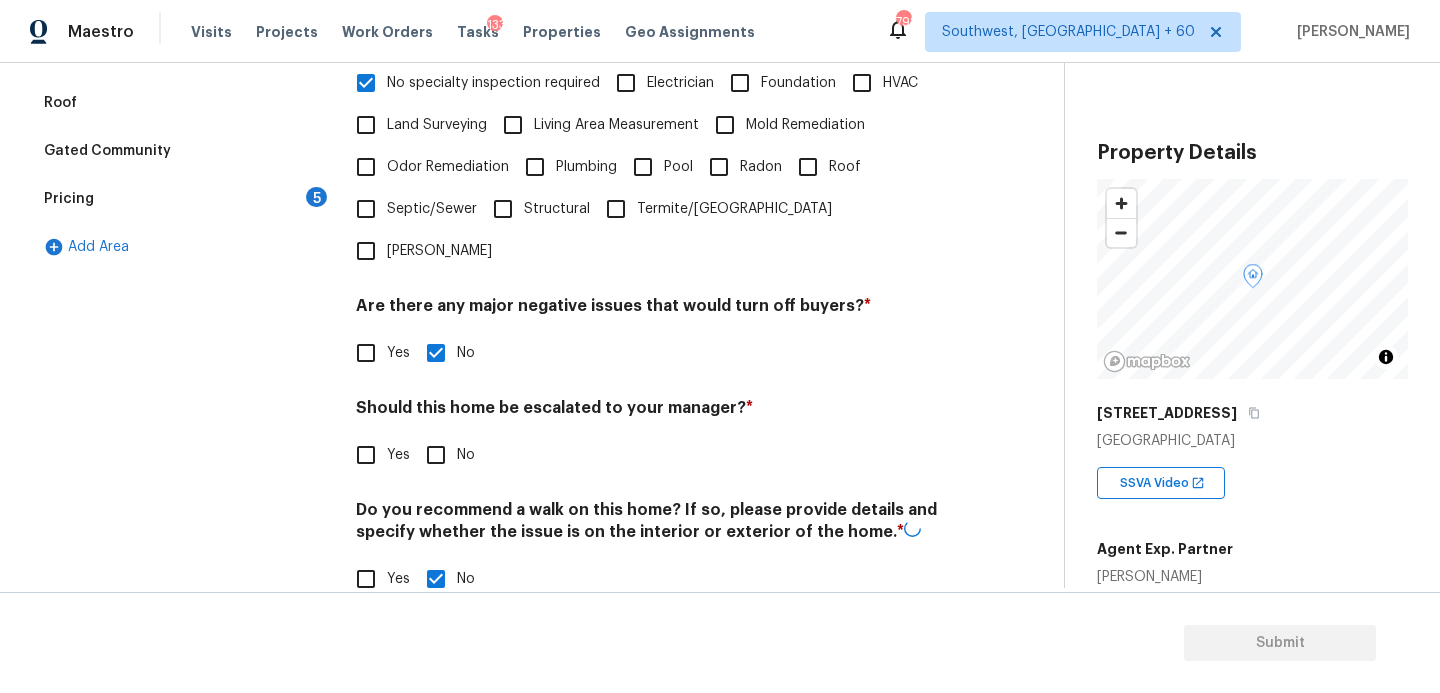 click on "Yes" at bounding box center [366, 455] 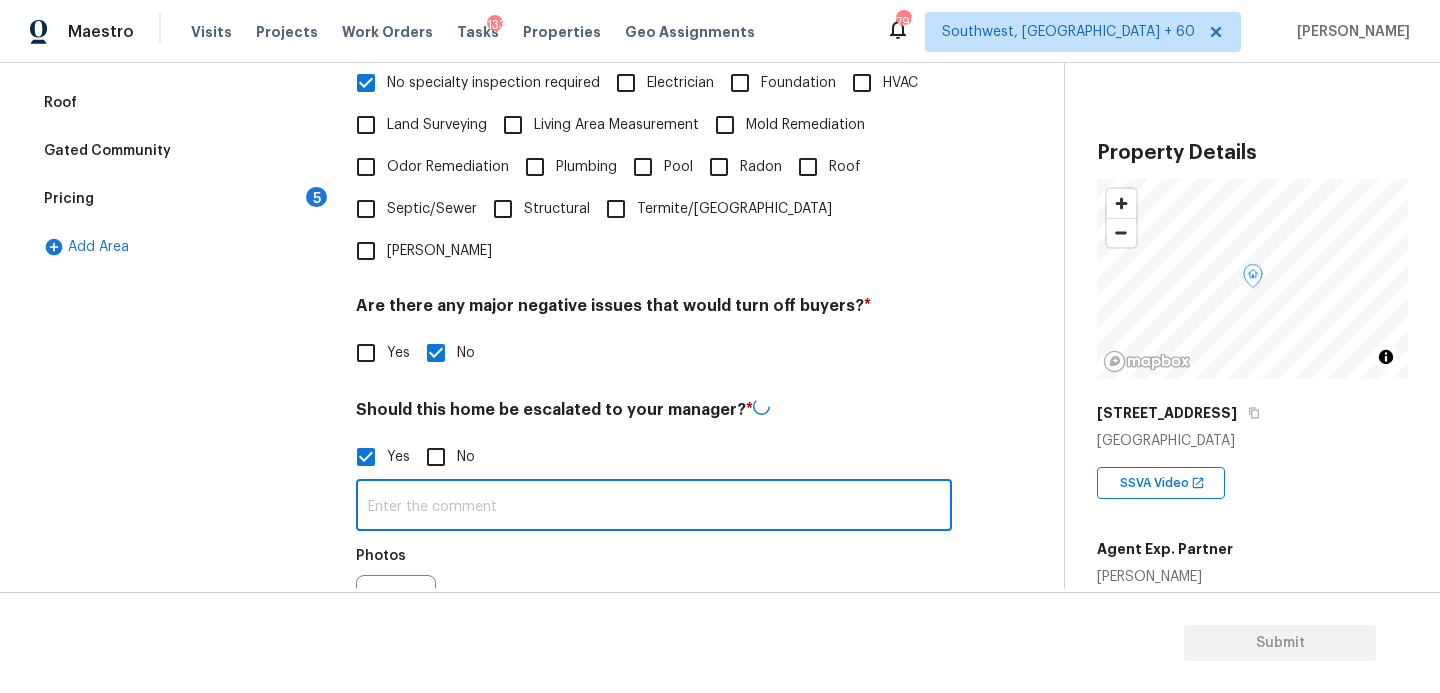 click at bounding box center (654, 507) 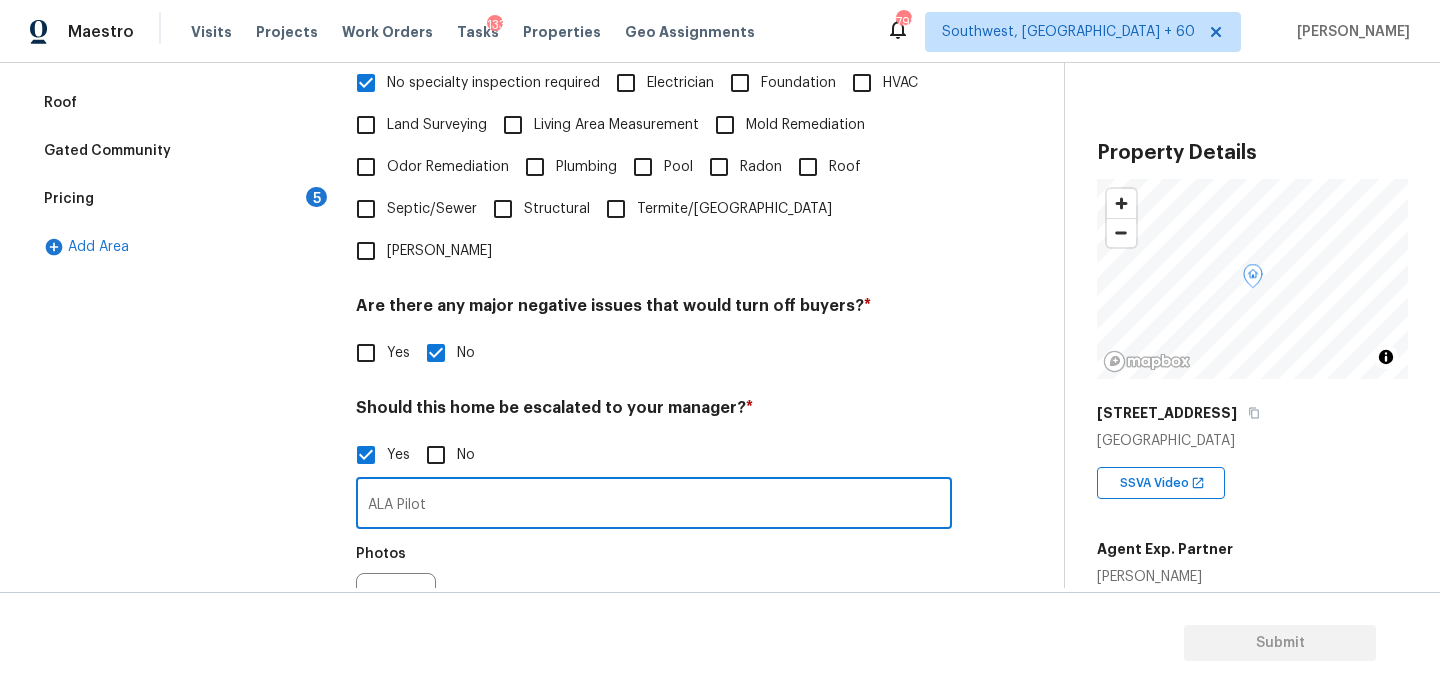 scroll, scrollTop: 613, scrollLeft: 0, axis: vertical 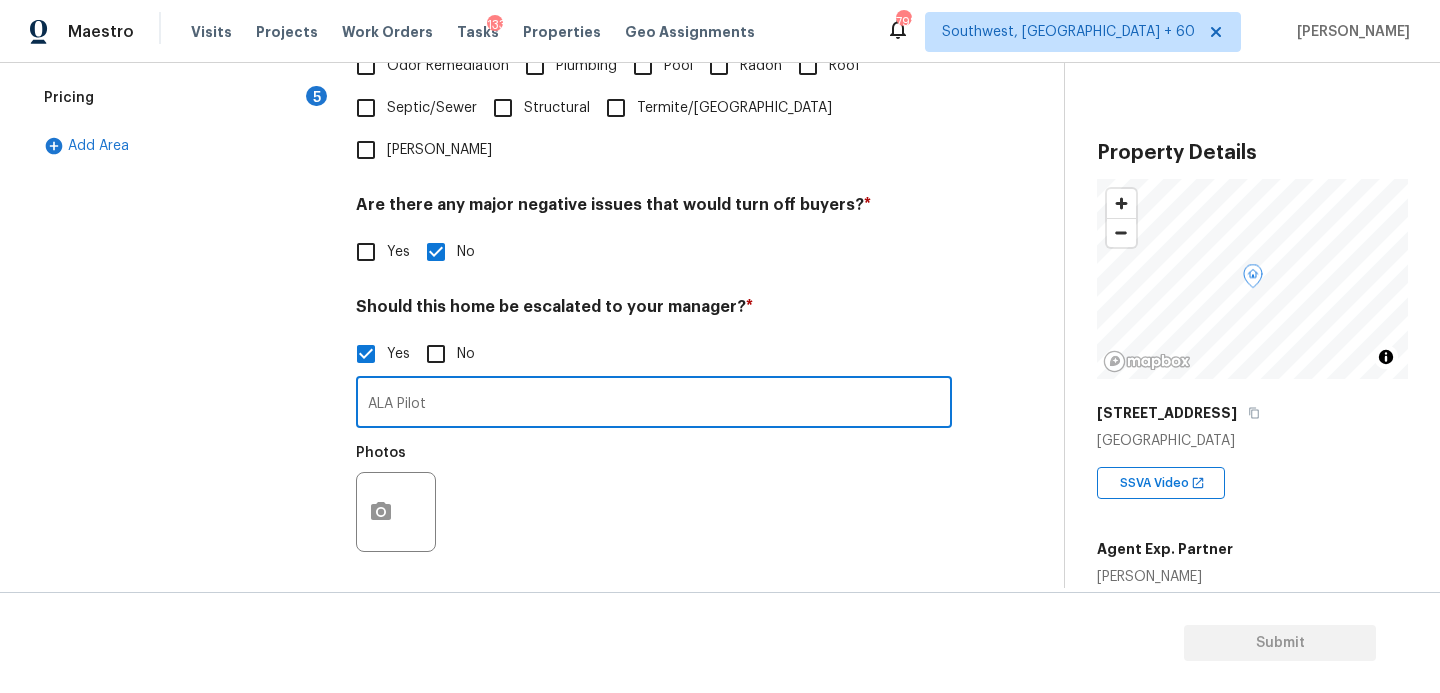 type on "ALA Pilot" 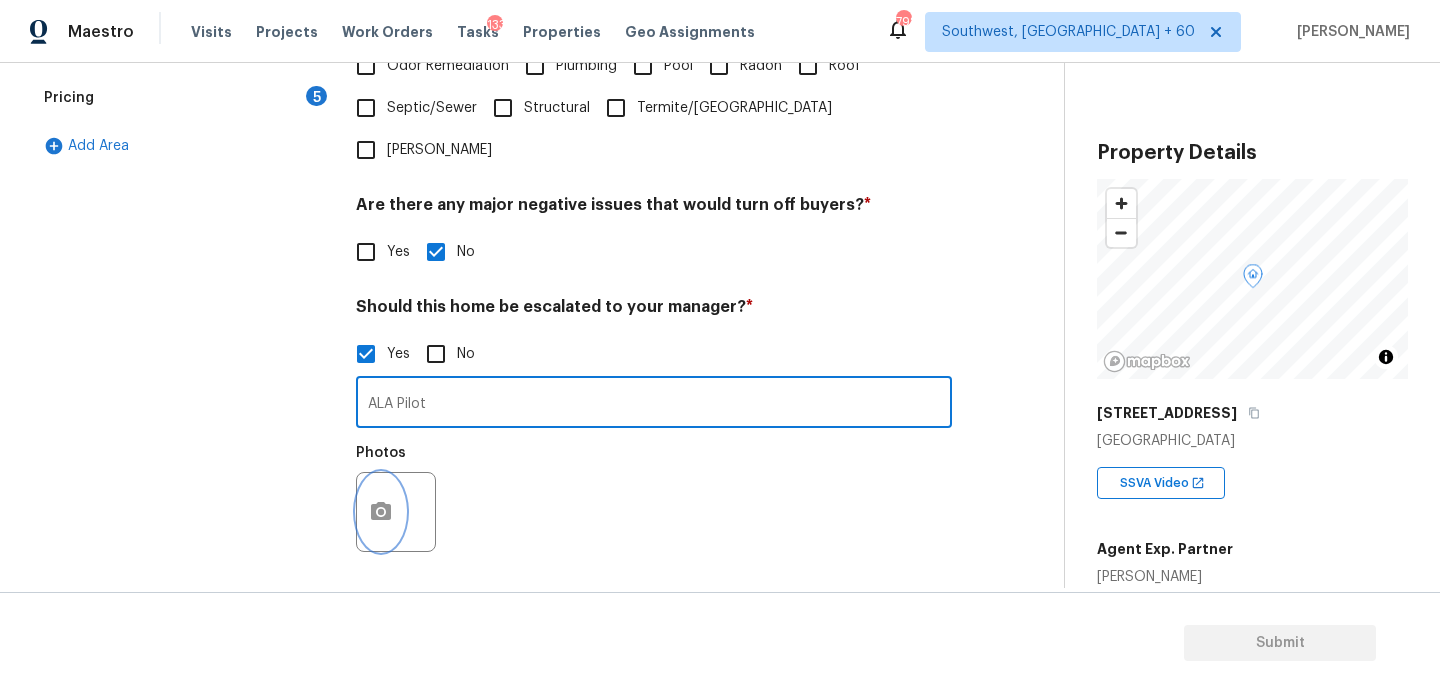 click 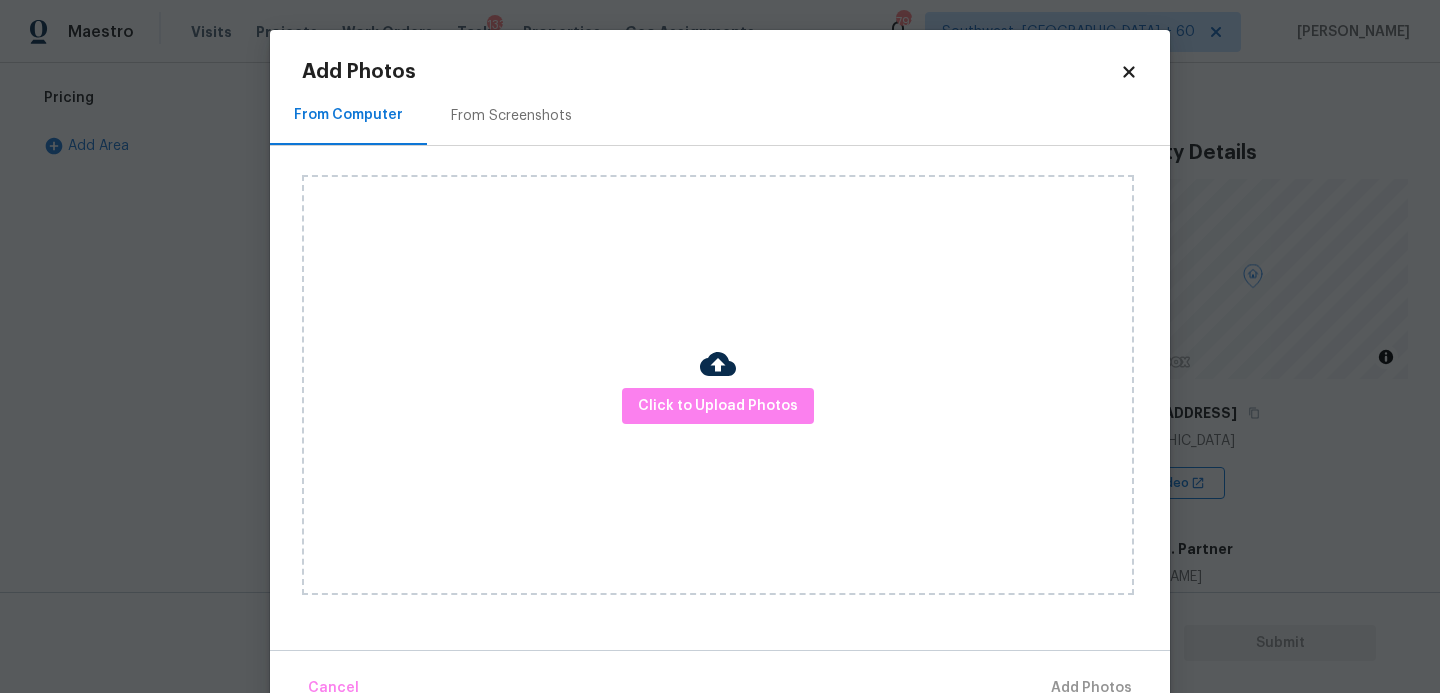 click on "Click to Upload Photos" at bounding box center (718, 385) 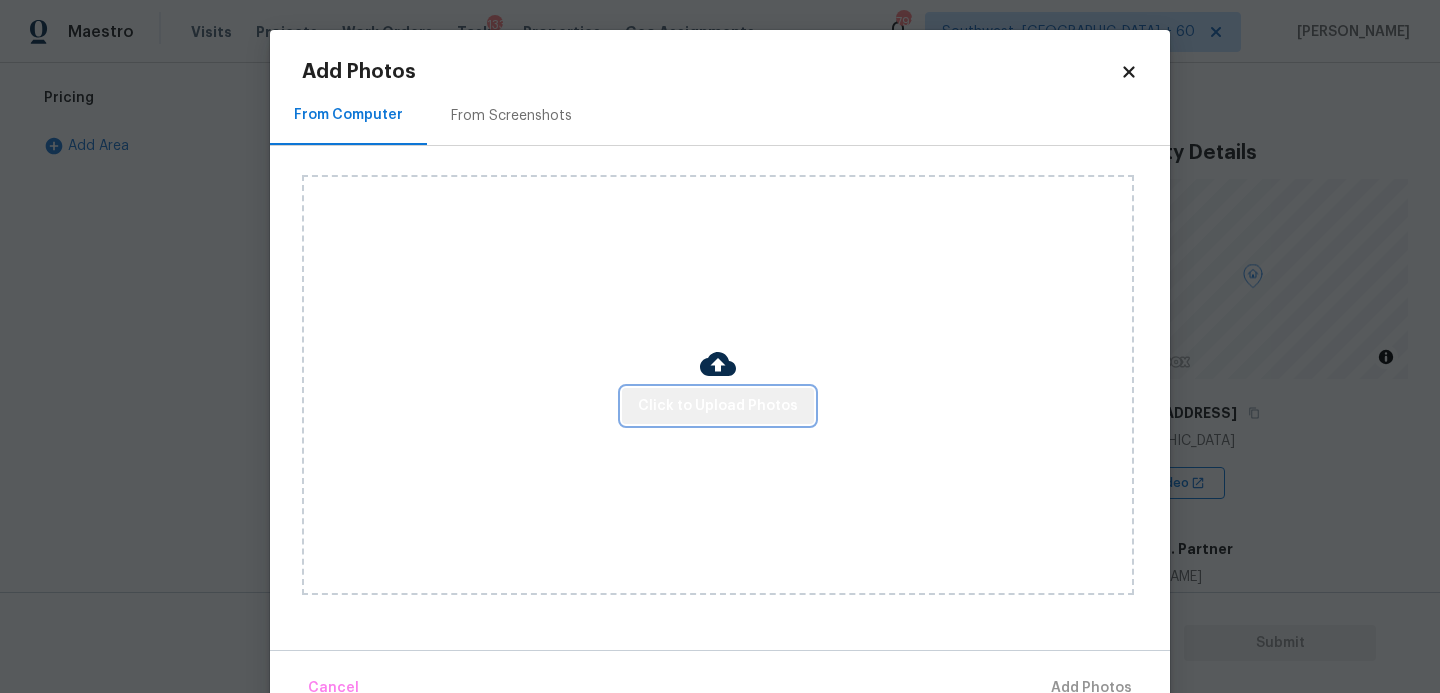 click on "Click to Upload Photos" at bounding box center (718, 406) 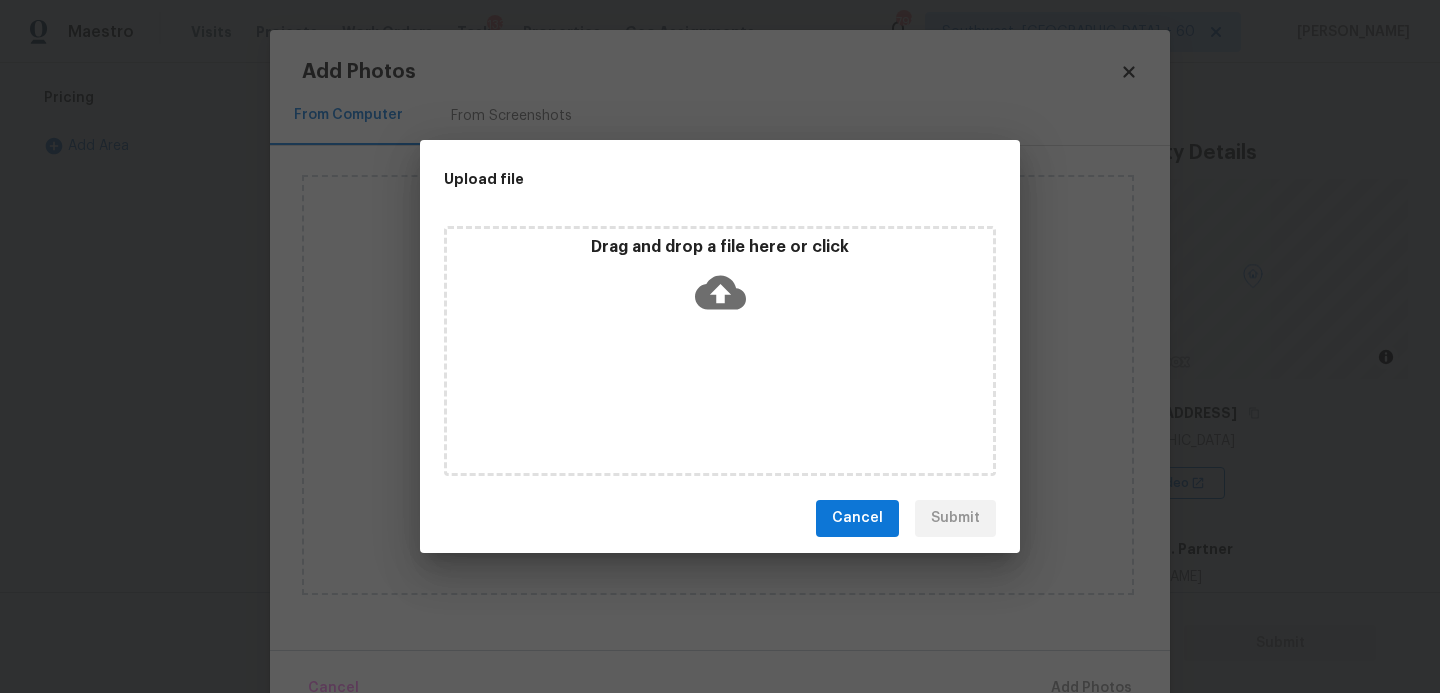 click on "Drag and drop a file here or click" at bounding box center (720, 351) 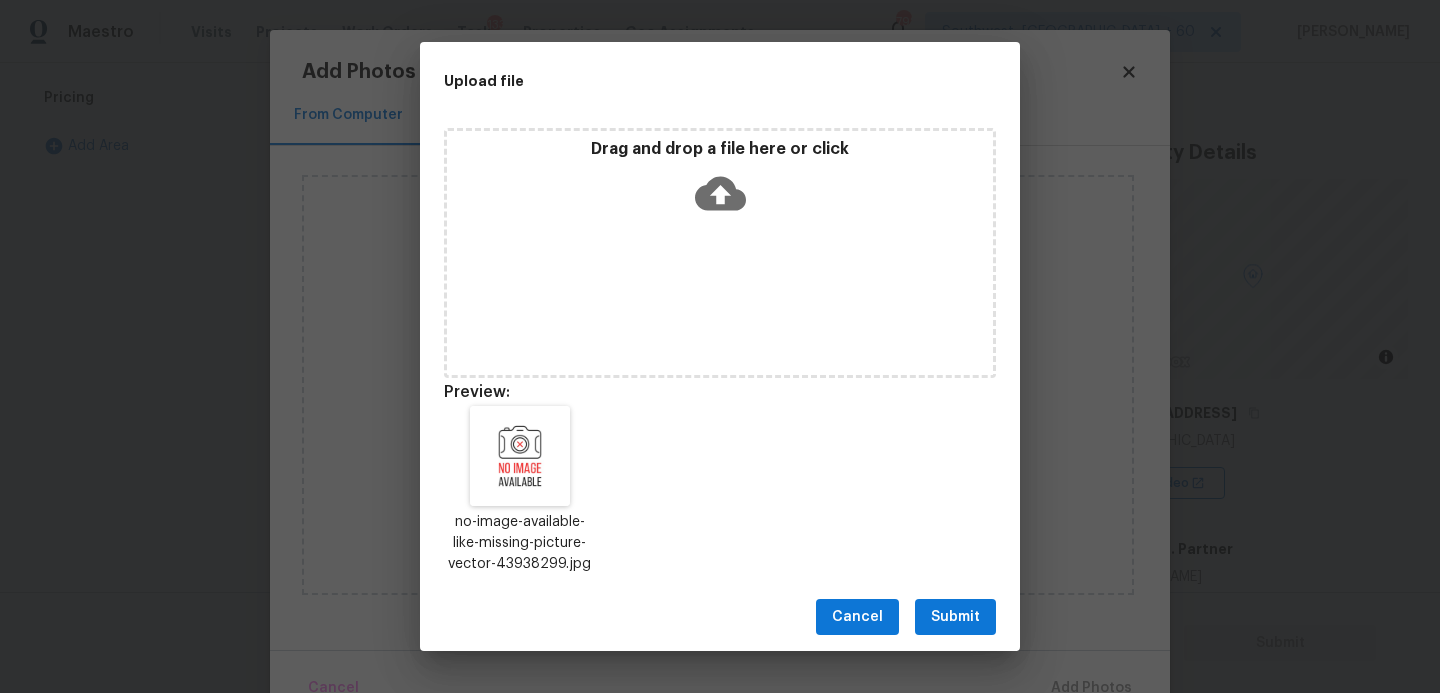 click on "Cancel Submit" at bounding box center (720, 617) 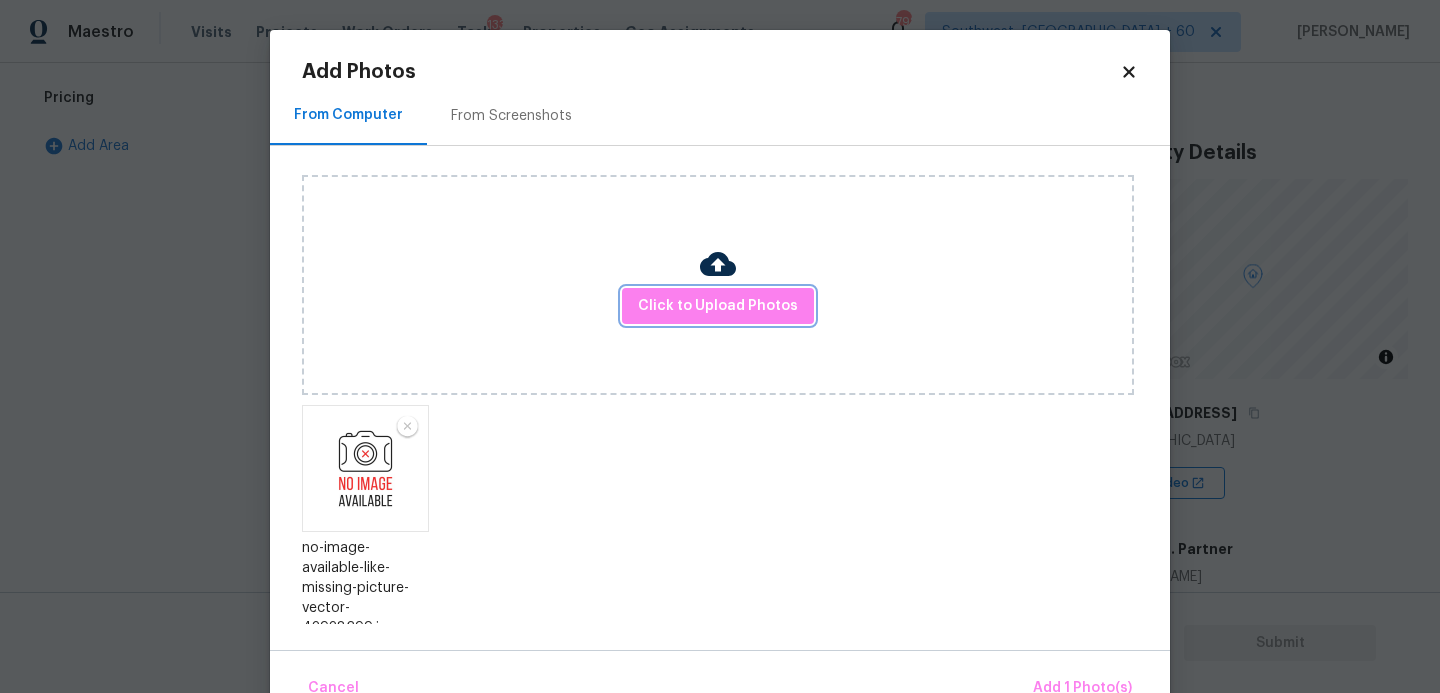 scroll, scrollTop: 13, scrollLeft: 0, axis: vertical 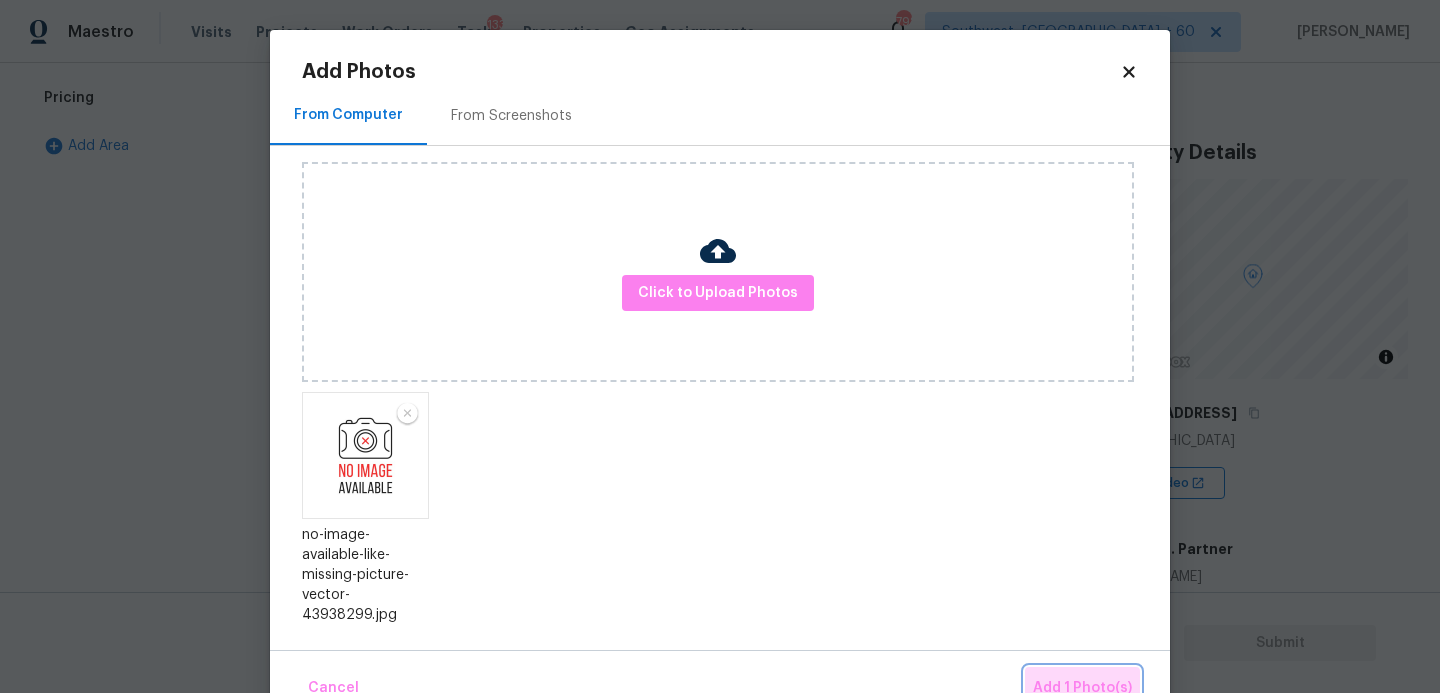 click on "Add 1 Photo(s)" at bounding box center [1082, 688] 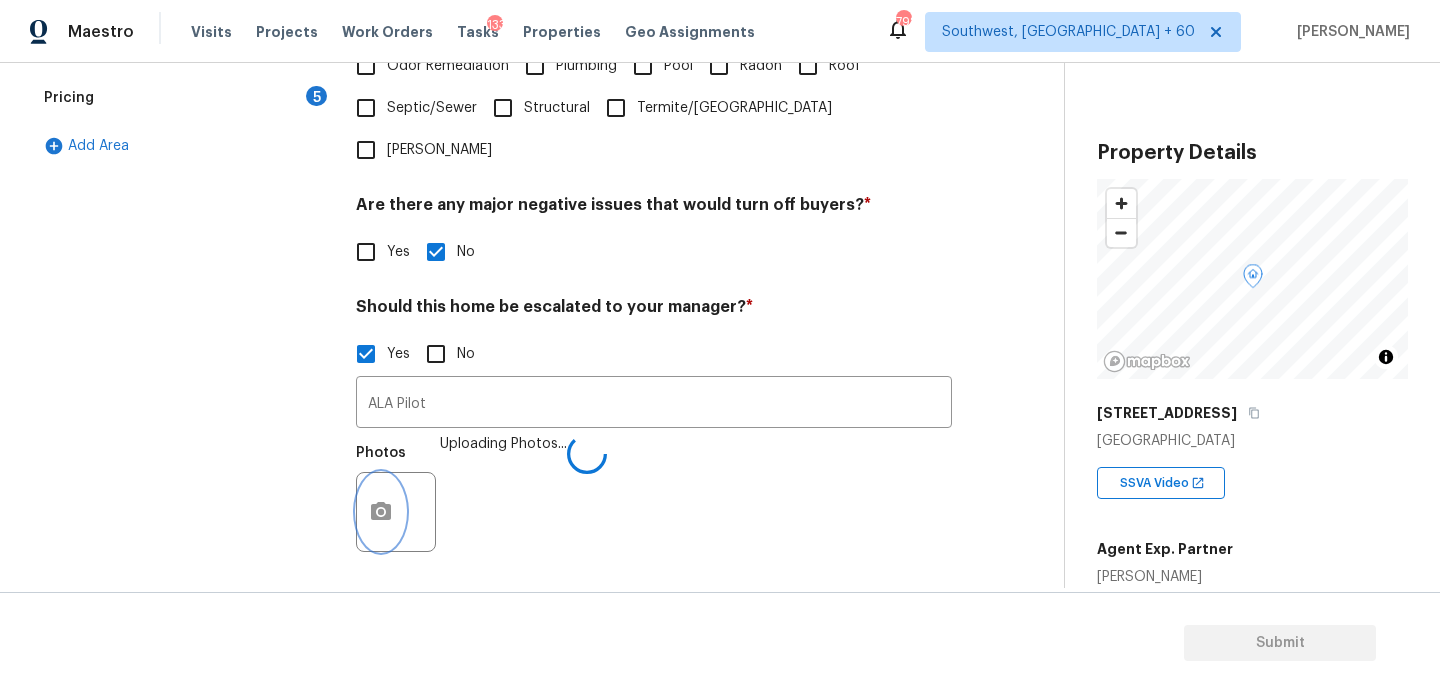 scroll, scrollTop: 700, scrollLeft: 0, axis: vertical 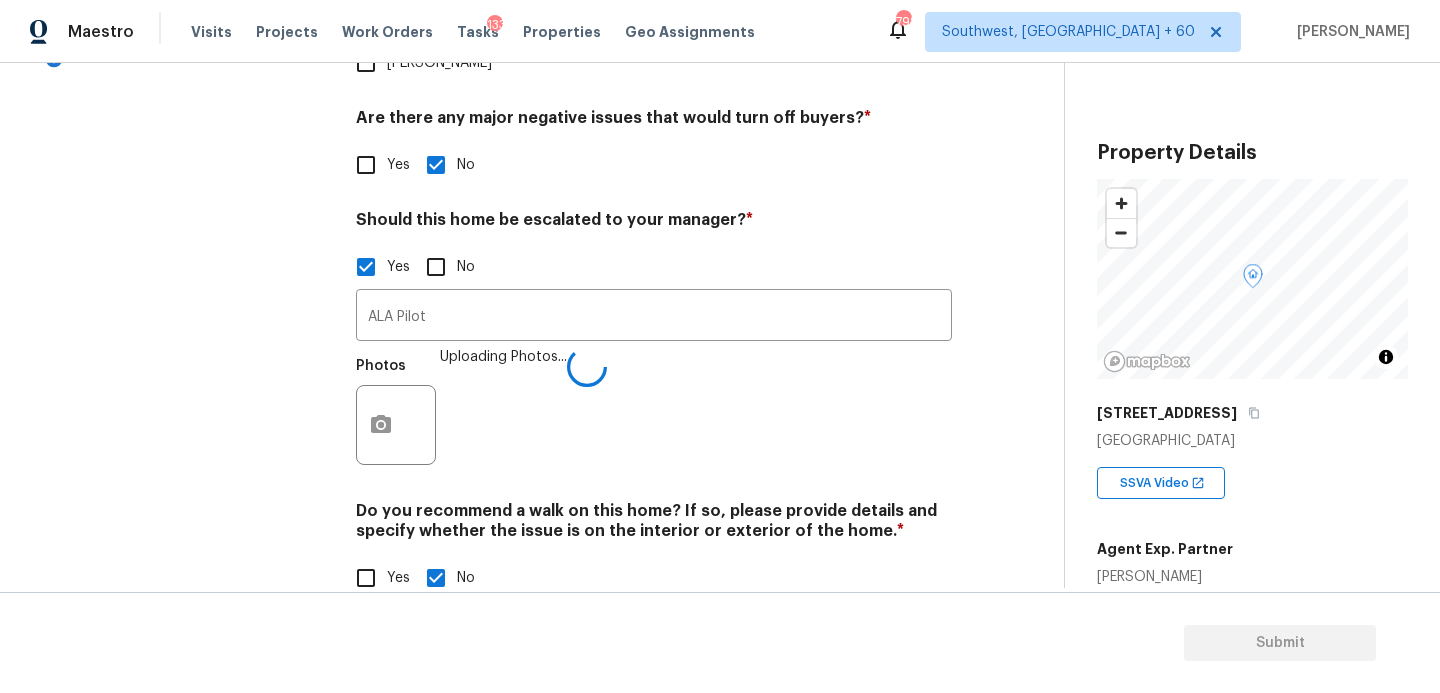 click on "Verification Notes: ​ Are any specialty inspections required before making a decision on this home?  * No specialty inspection required Electrician Foundation HVAC Land Surveying Living Area Measurement Mold Remediation Odor Remediation Plumbing Pool Radon Roof Septic/Sewer Structural Termite/Pest Wells Are there any major negative issues that would turn off buyers?  * Yes No Should this home be escalated to your manager?  * Yes No ALA Pilot ​ Photos Uploading Photos... Do you recommend a walk on this home? If so, please provide details and specify whether the issue is on the interior or exterior of the home.  * Yes No" at bounding box center (654, 137) 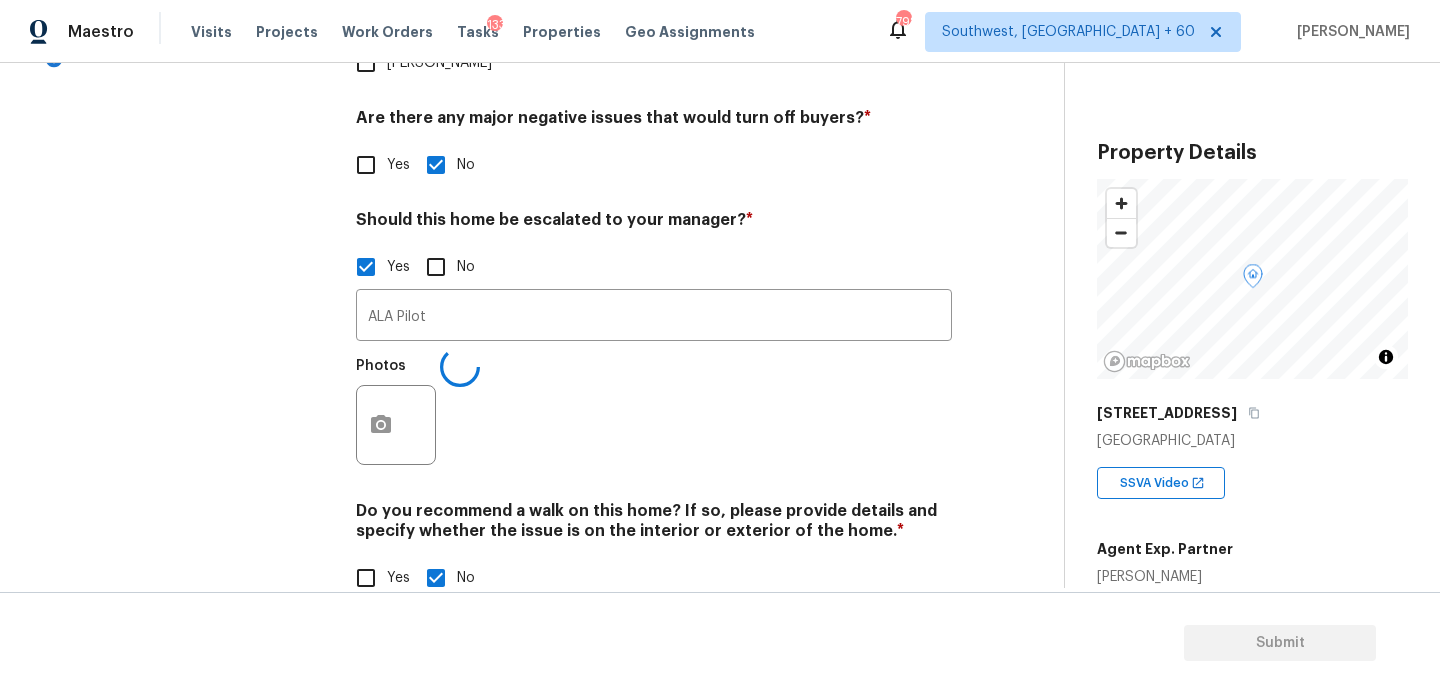 click on "Photos" at bounding box center (654, 412) 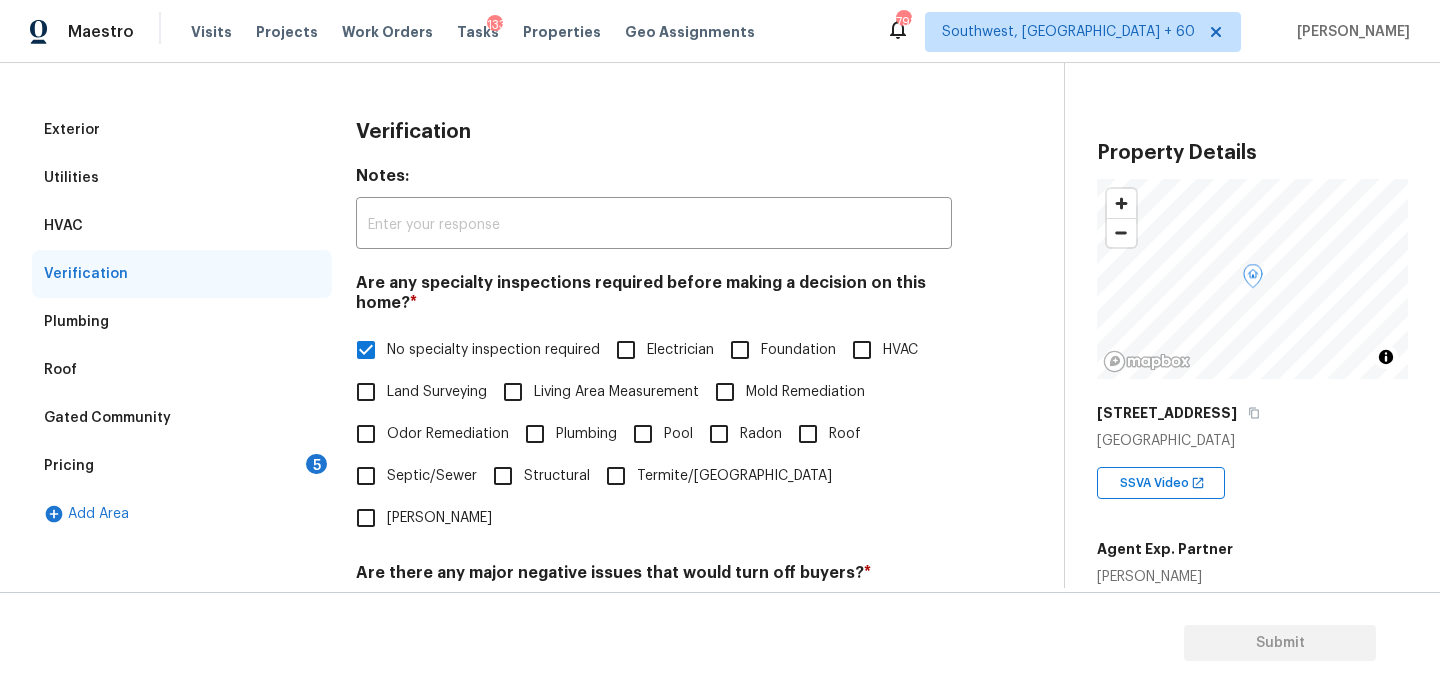 scroll, scrollTop: 237, scrollLeft: 0, axis: vertical 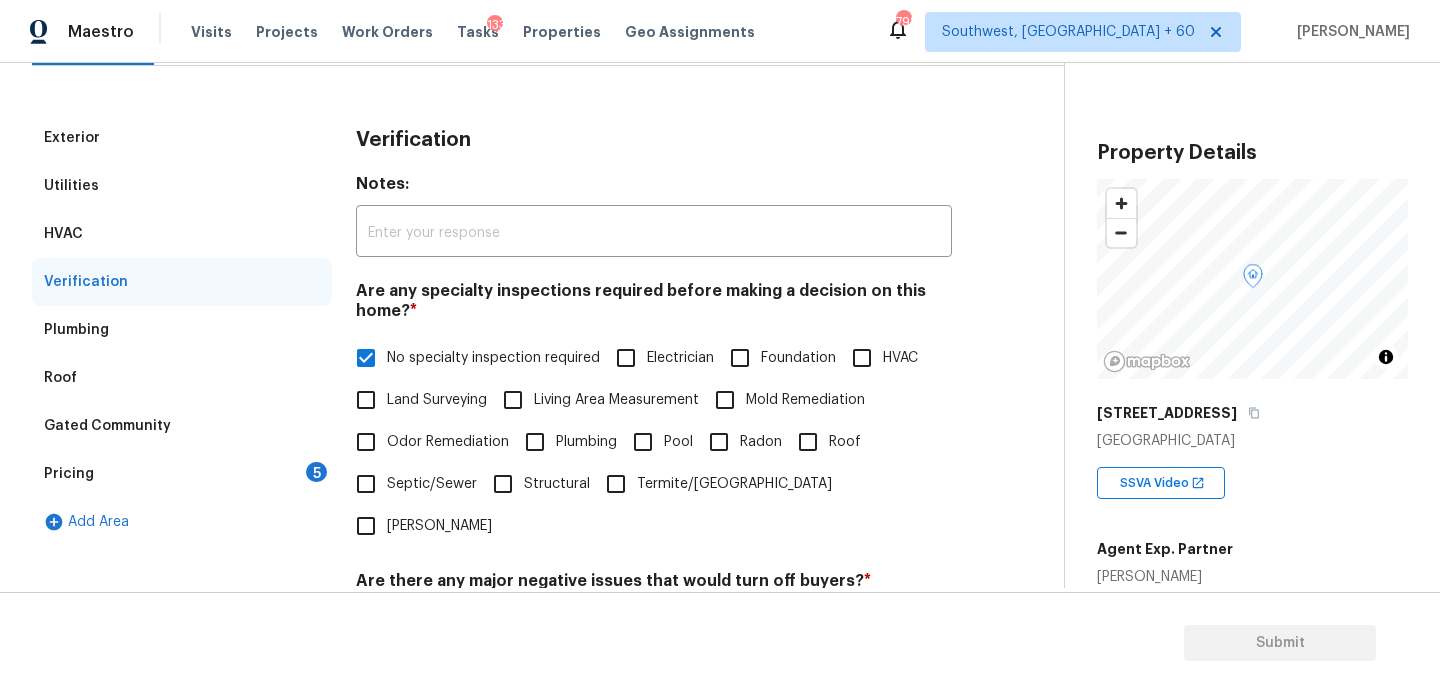 click on "Pricing 5" at bounding box center [182, 474] 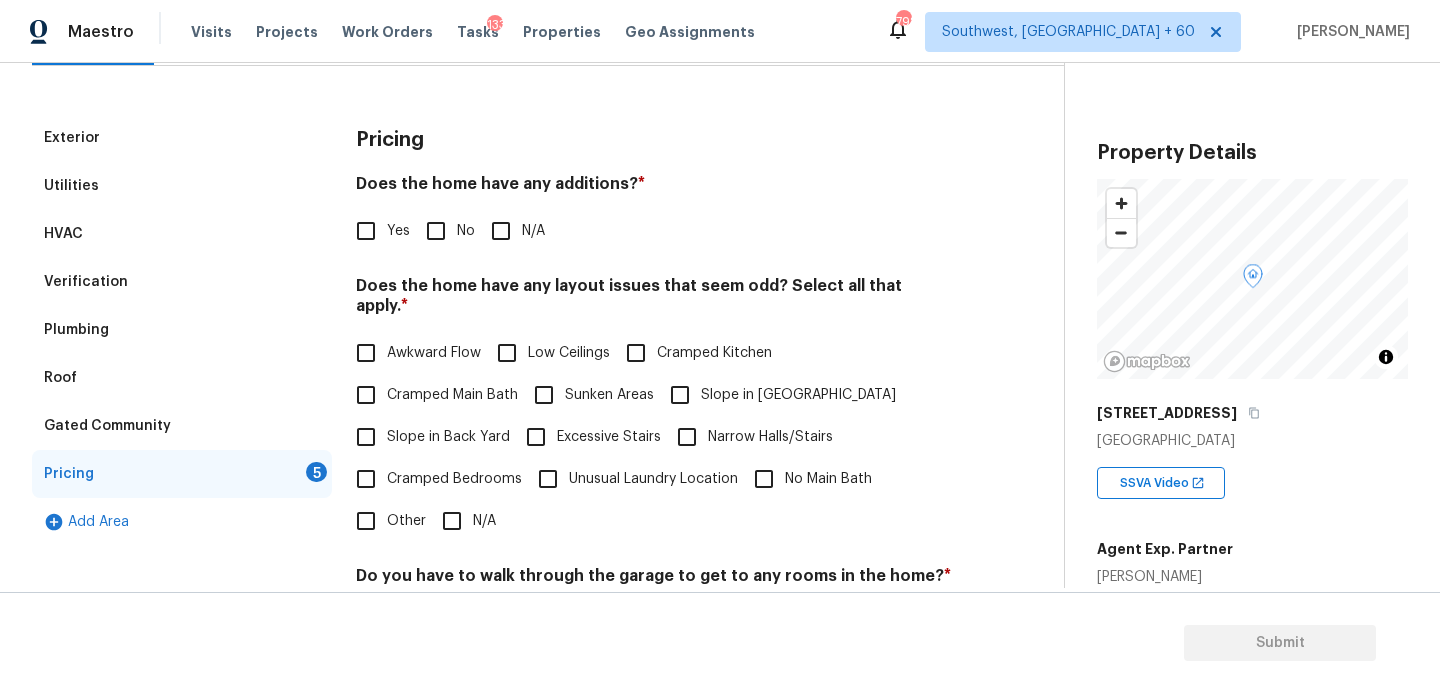 click on "N/A" at bounding box center (501, 231) 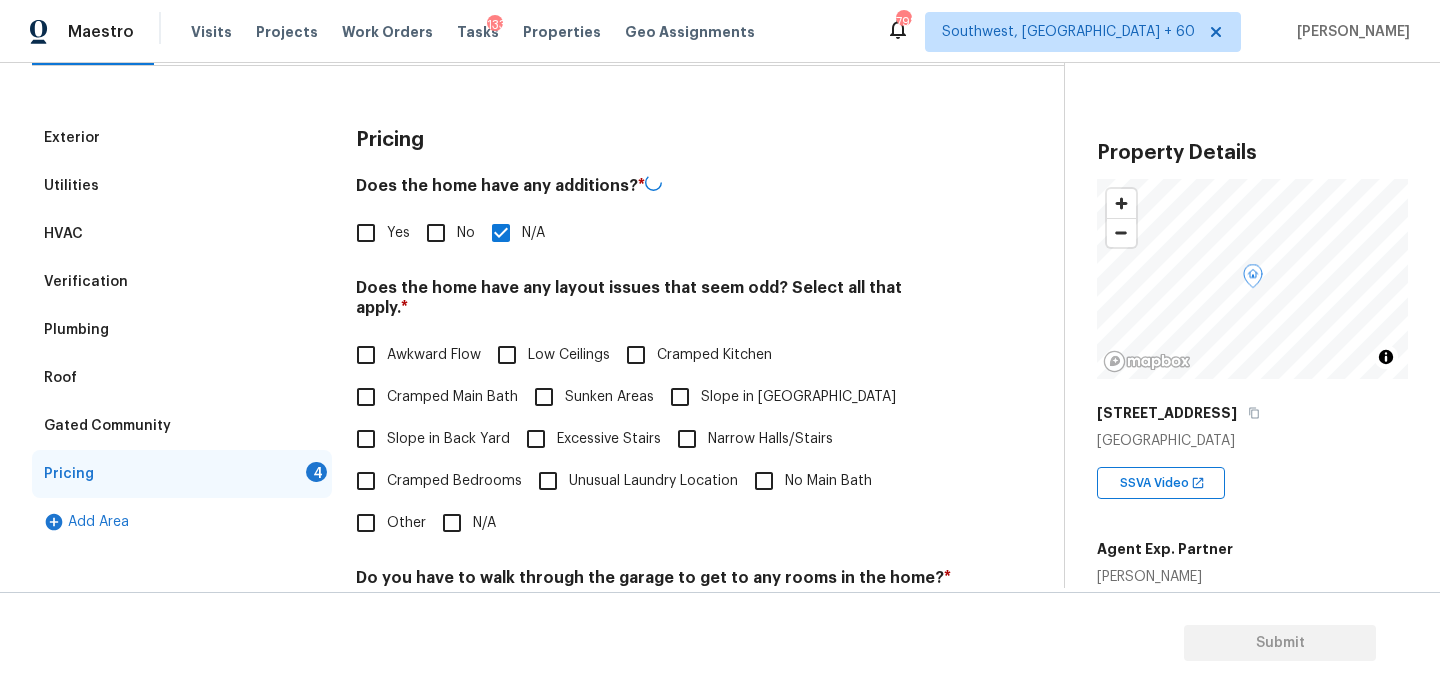 scroll, scrollTop: 343, scrollLeft: 0, axis: vertical 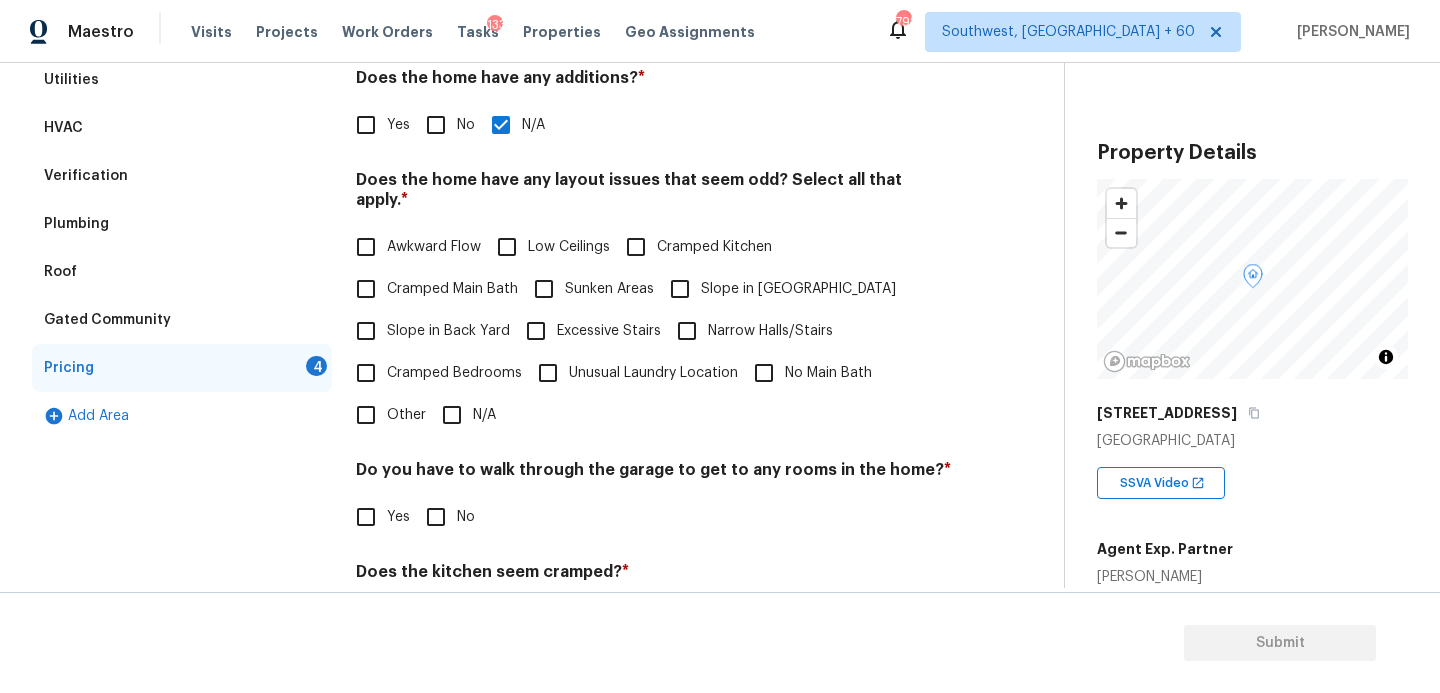 click on "Slope in [GEOGRAPHIC_DATA]" at bounding box center (680, 289) 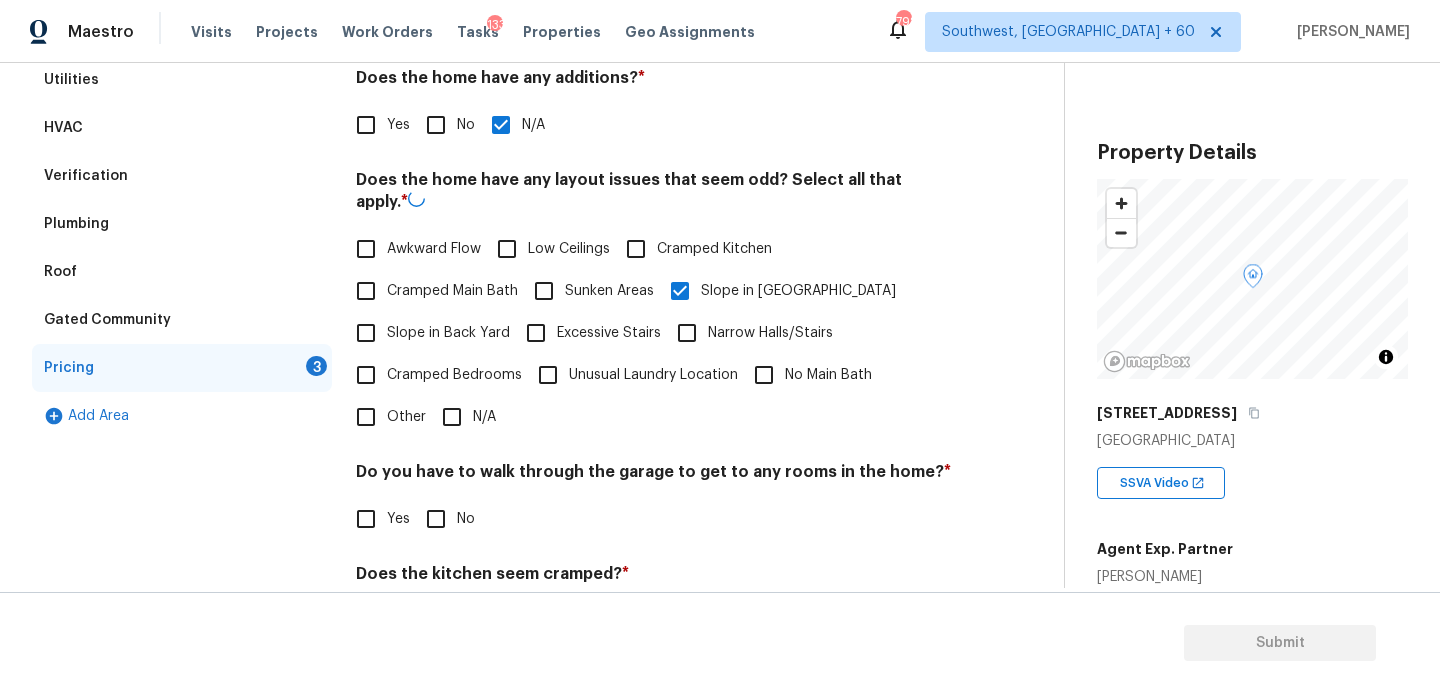 scroll, scrollTop: 507, scrollLeft: 0, axis: vertical 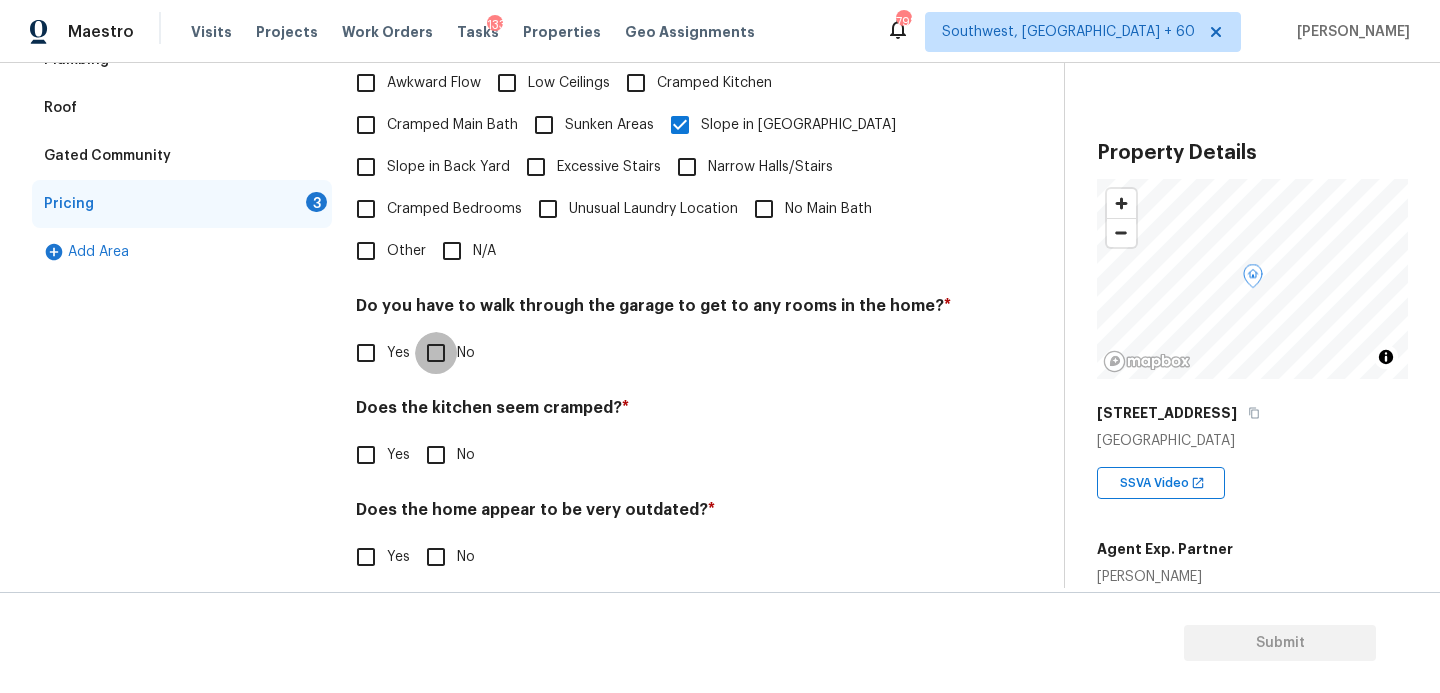 click on "No" at bounding box center [436, 353] 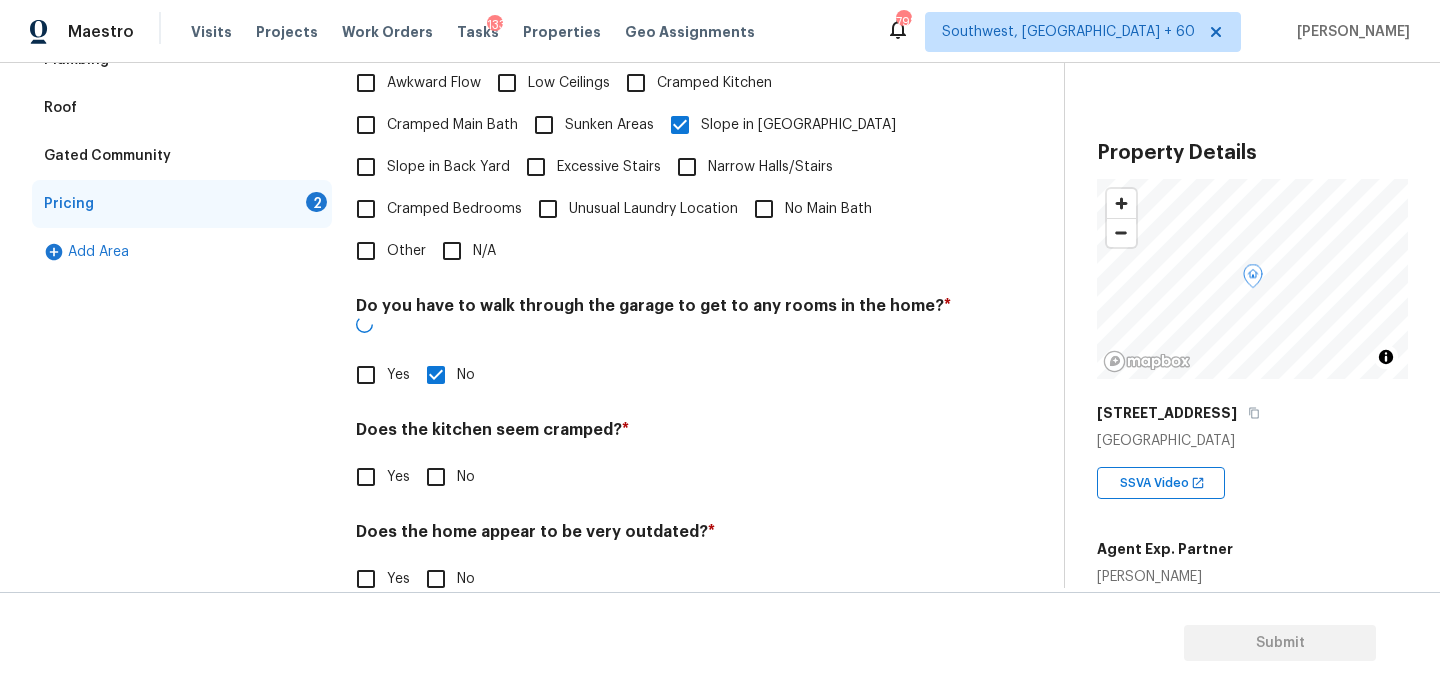 click on "Does the kitchen seem cramped?  *" at bounding box center (654, 434) 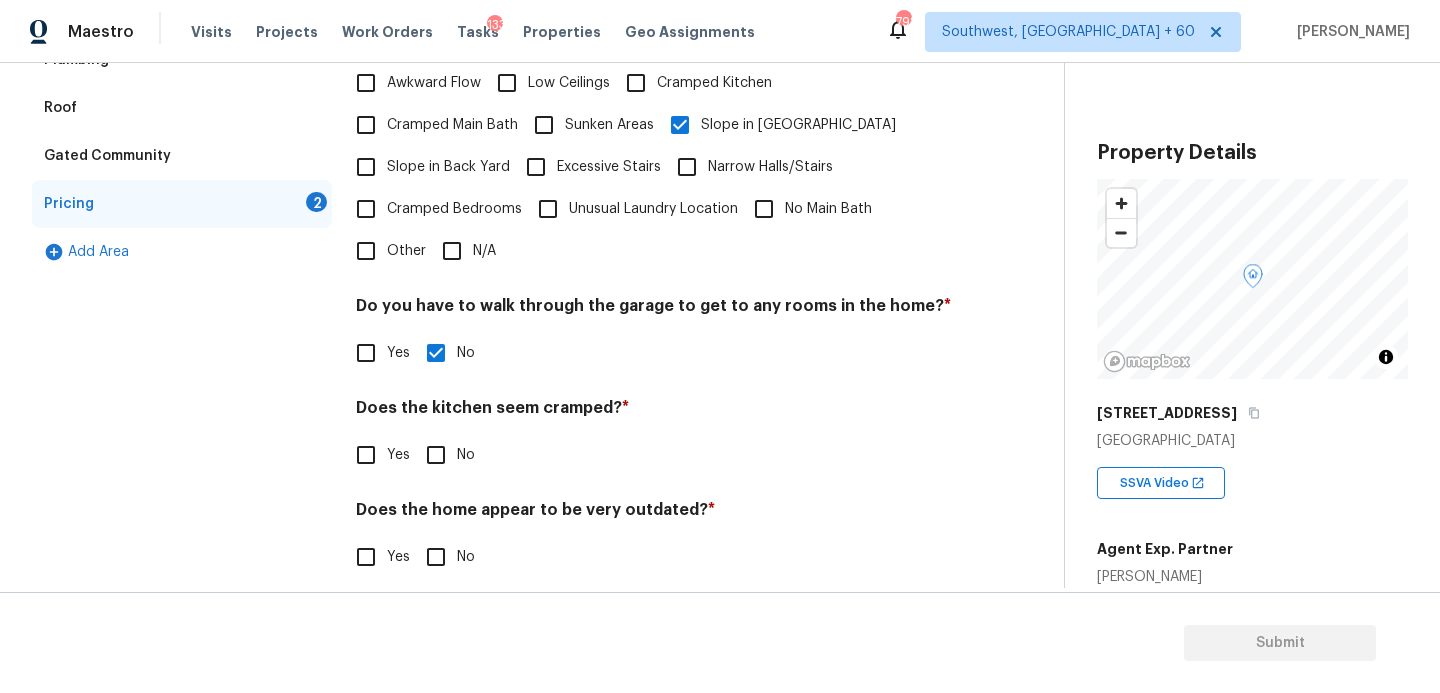 click on "No" at bounding box center [436, 455] 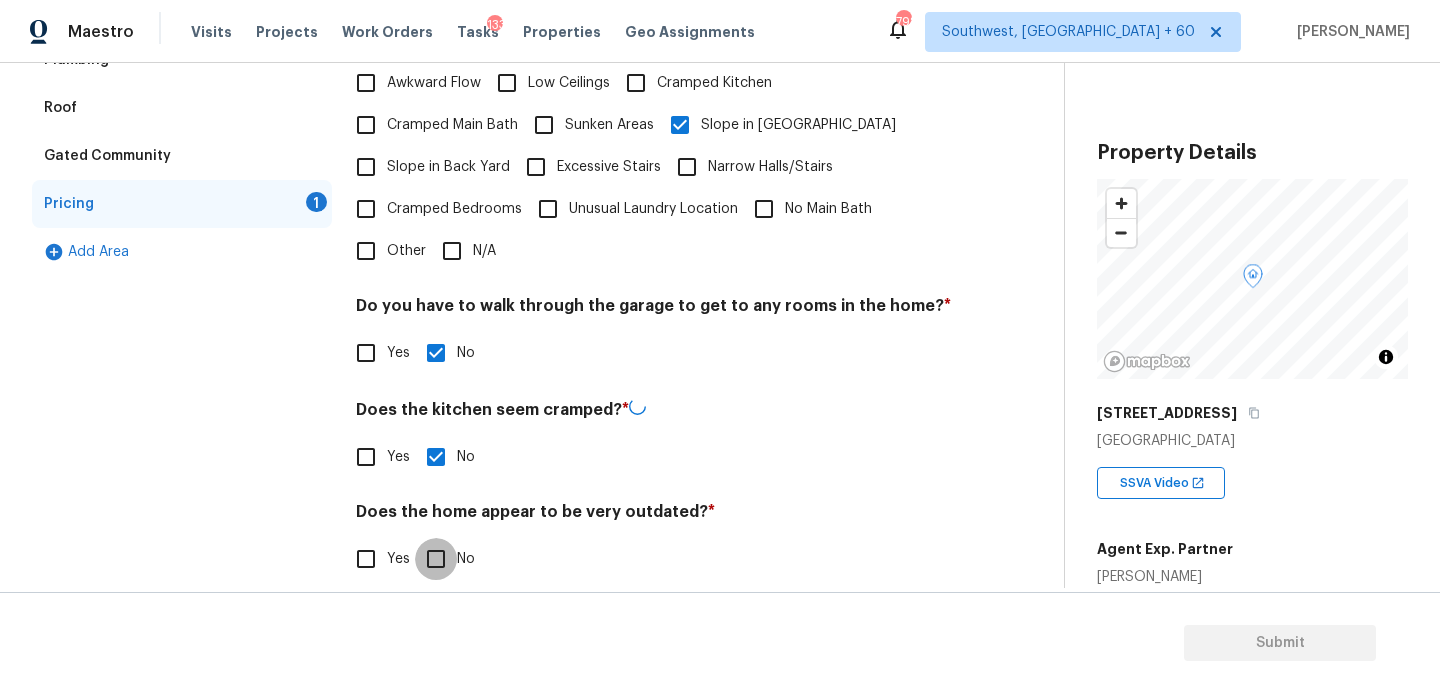 click on "No" at bounding box center (436, 559) 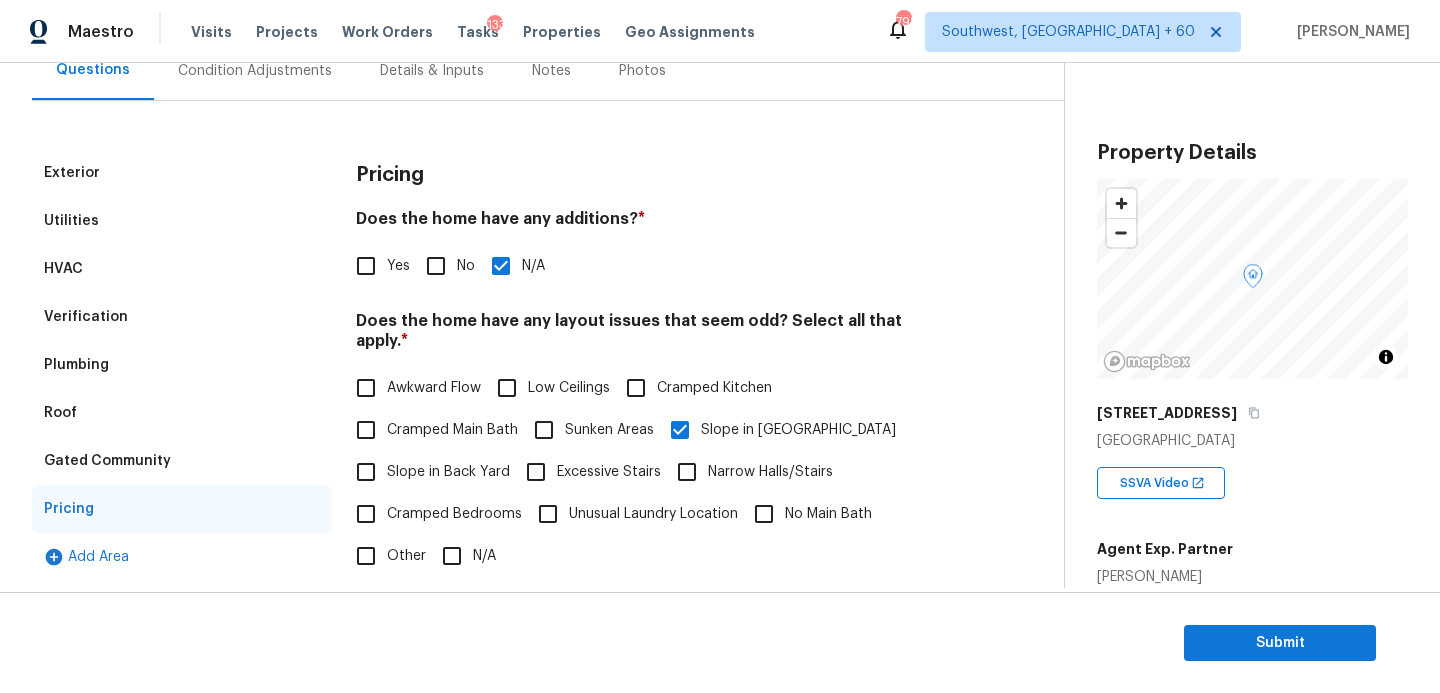 scroll, scrollTop: 126, scrollLeft: 0, axis: vertical 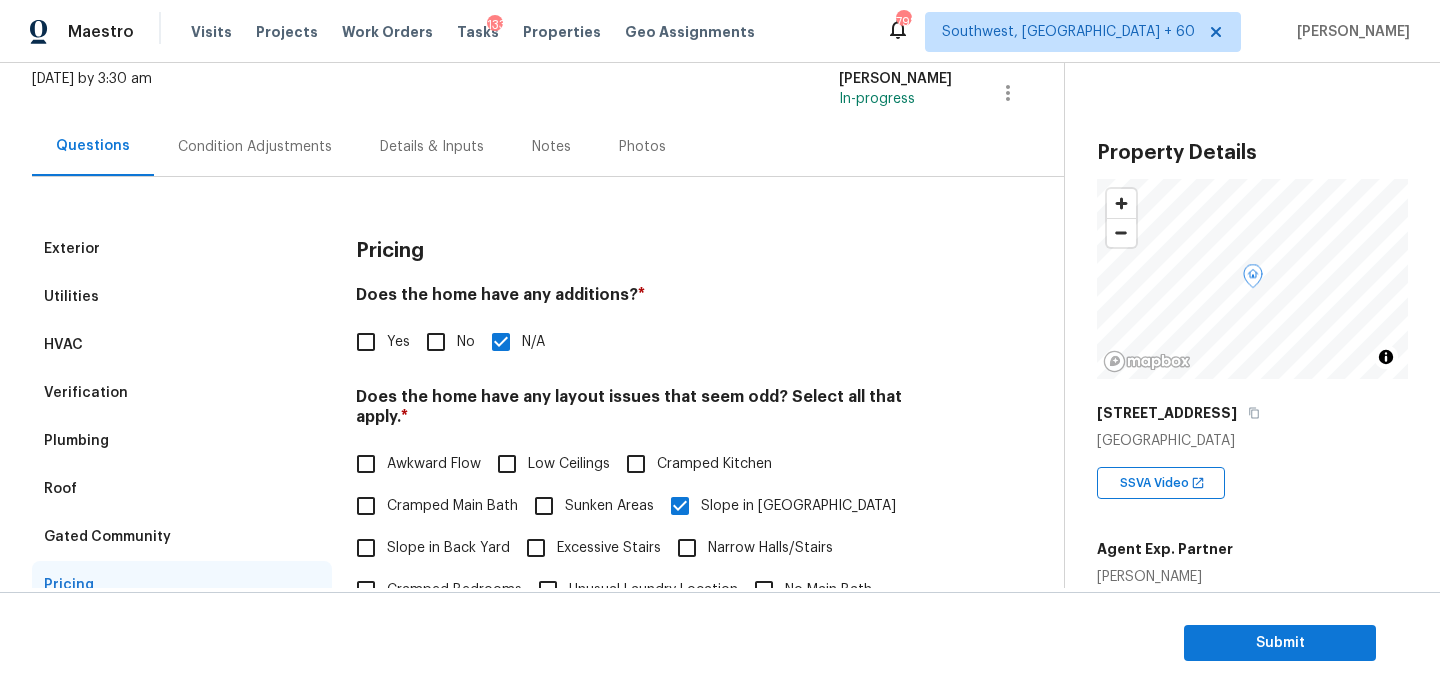 click on "Condition Adjustments" at bounding box center (255, 147) 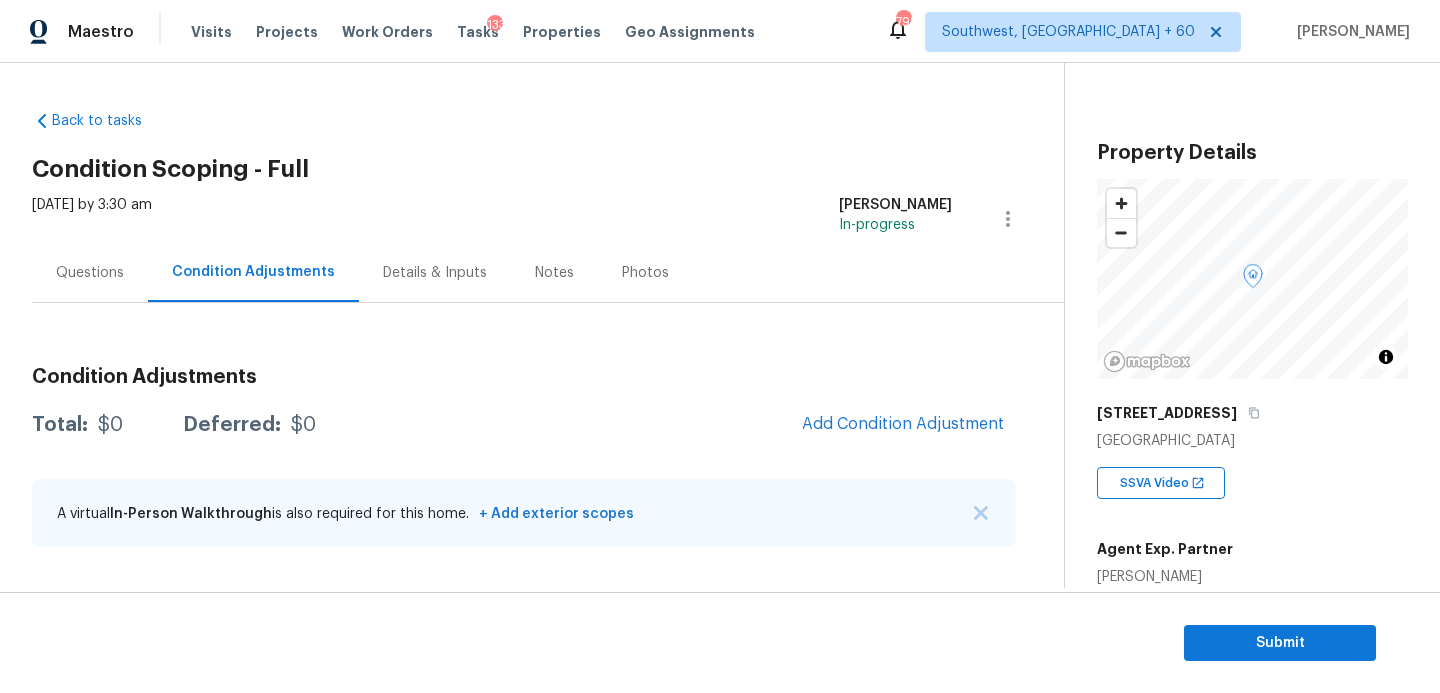 click on "Add Condition Adjustment" at bounding box center (903, 425) 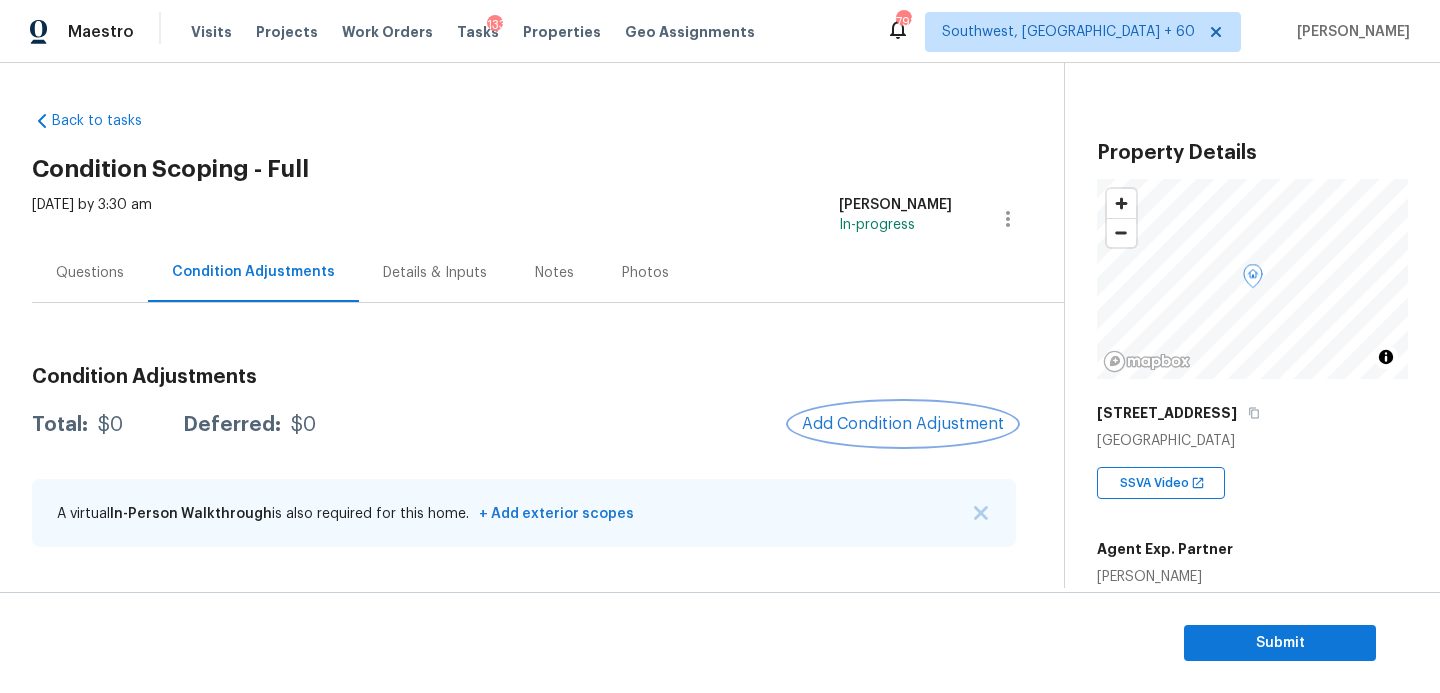 click on "Add Condition Adjustment" at bounding box center (903, 424) 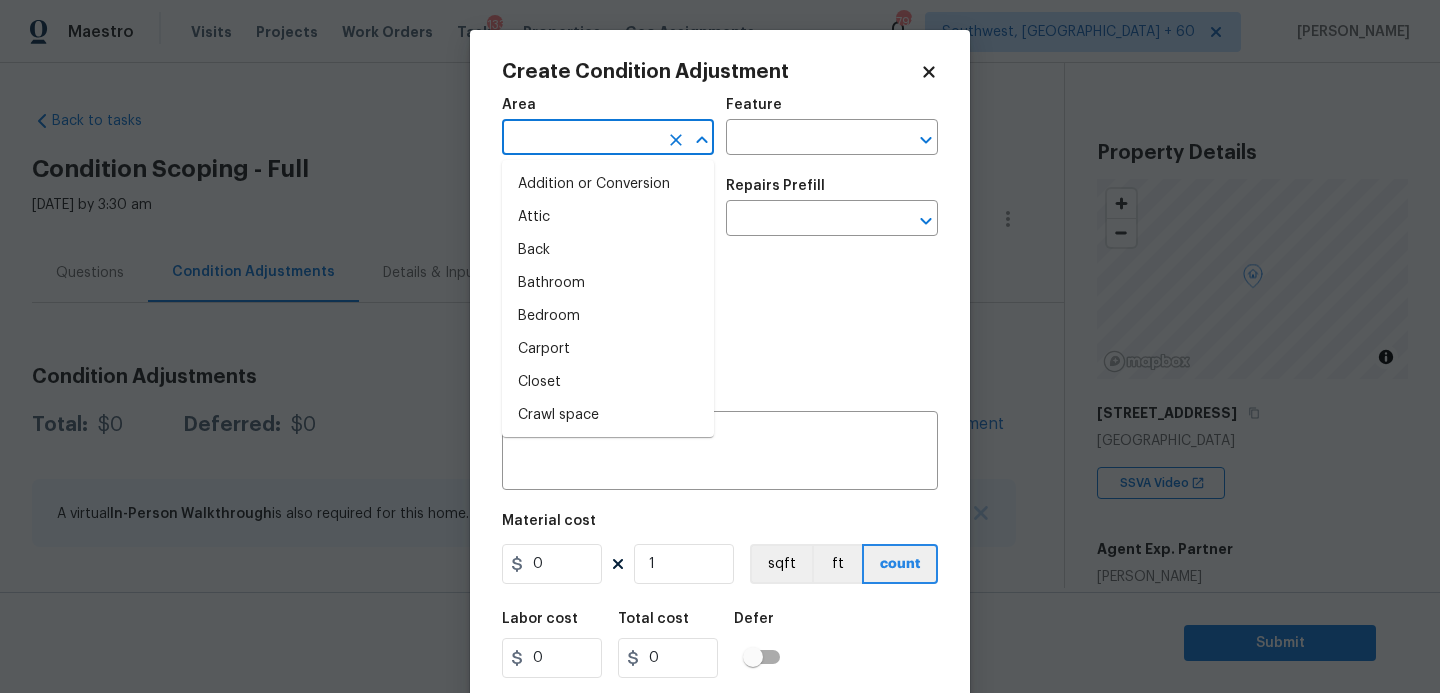 click at bounding box center [580, 139] 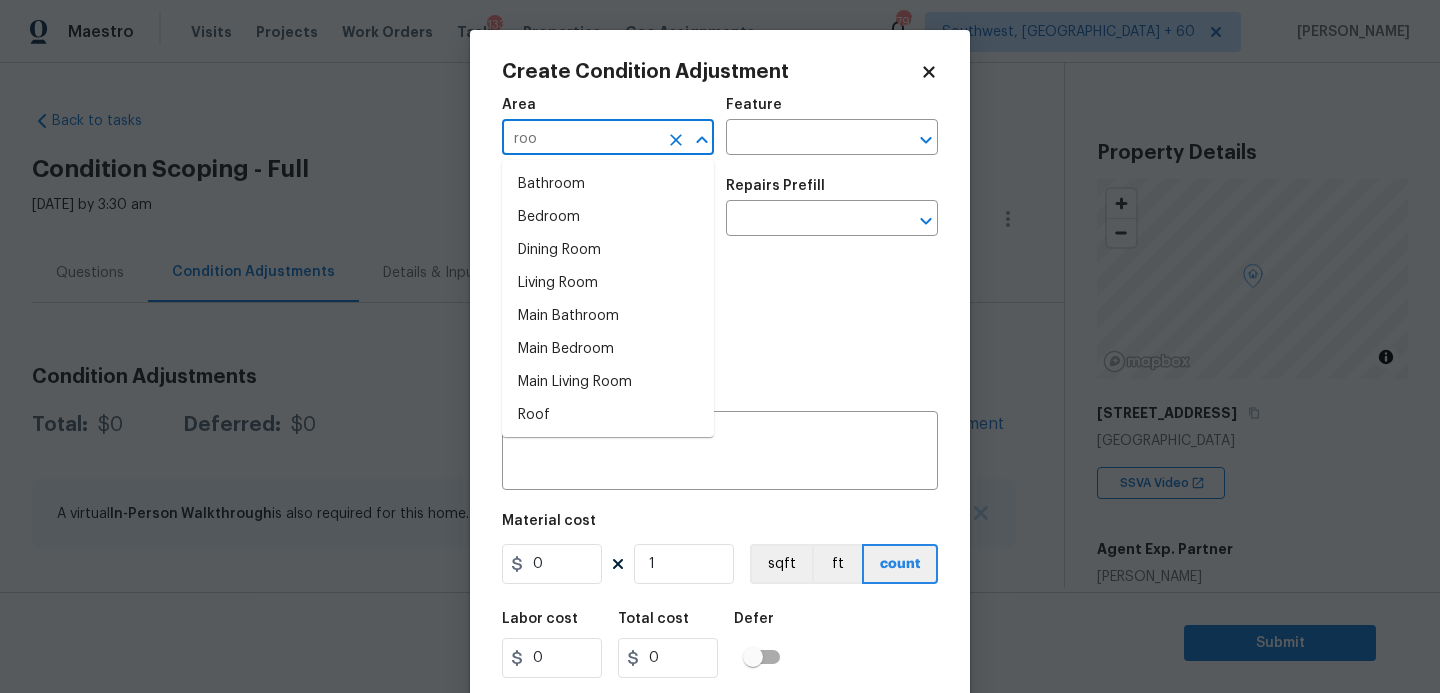 type on "roof" 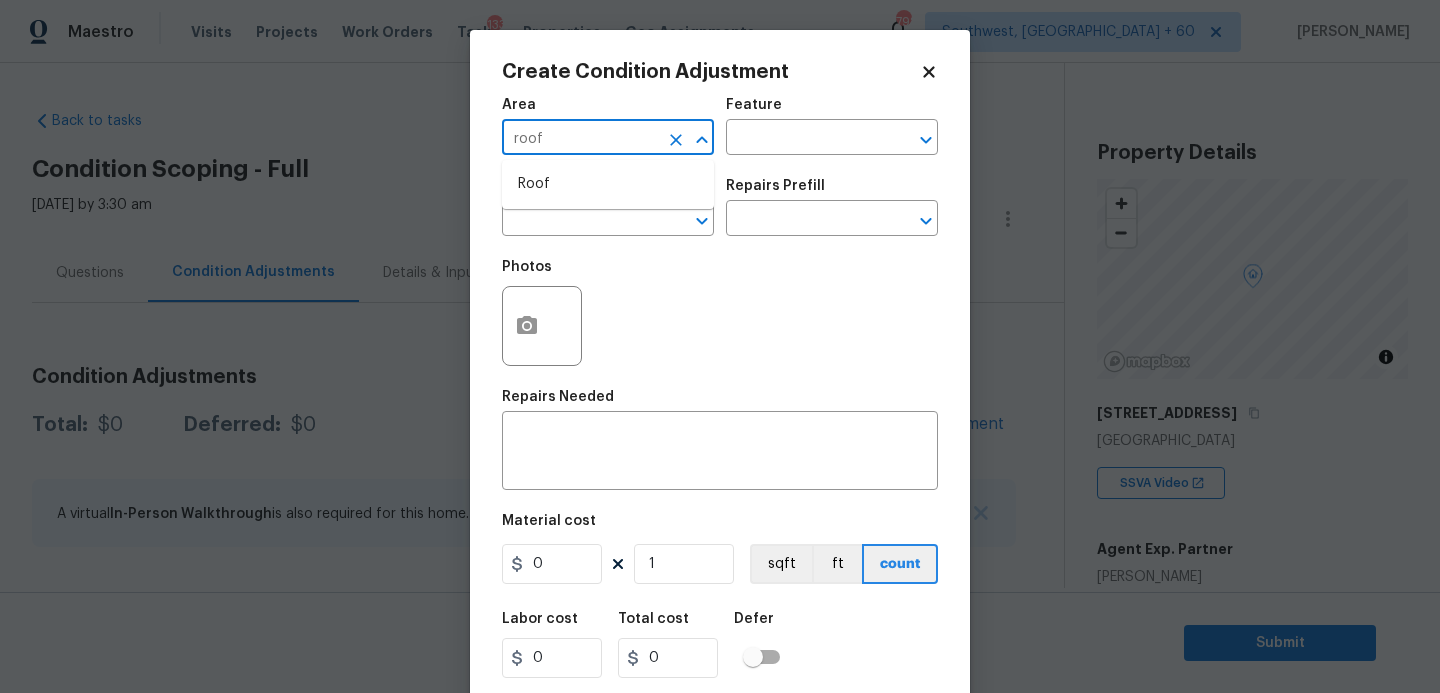click on "Roof" at bounding box center [608, 184] 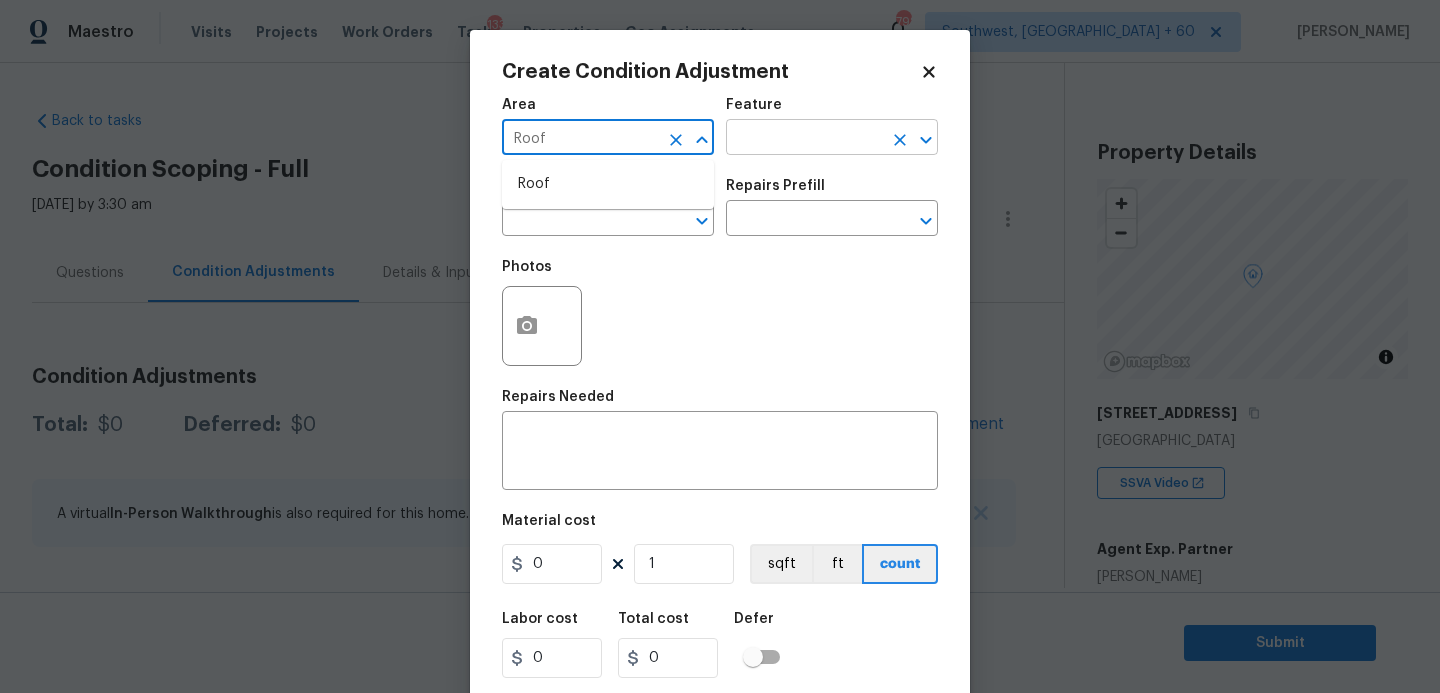 type on "Roof" 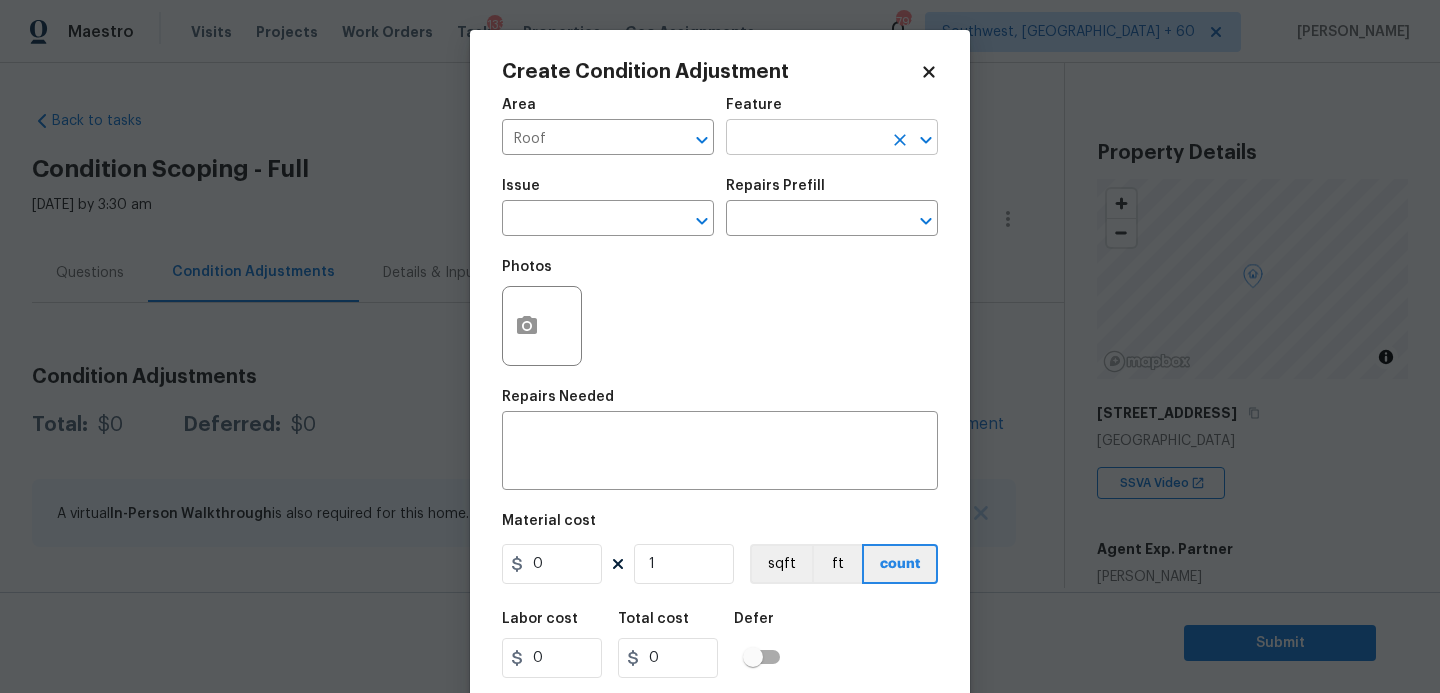 click on "Area Roof ​ Feature ​" at bounding box center (720, 126) 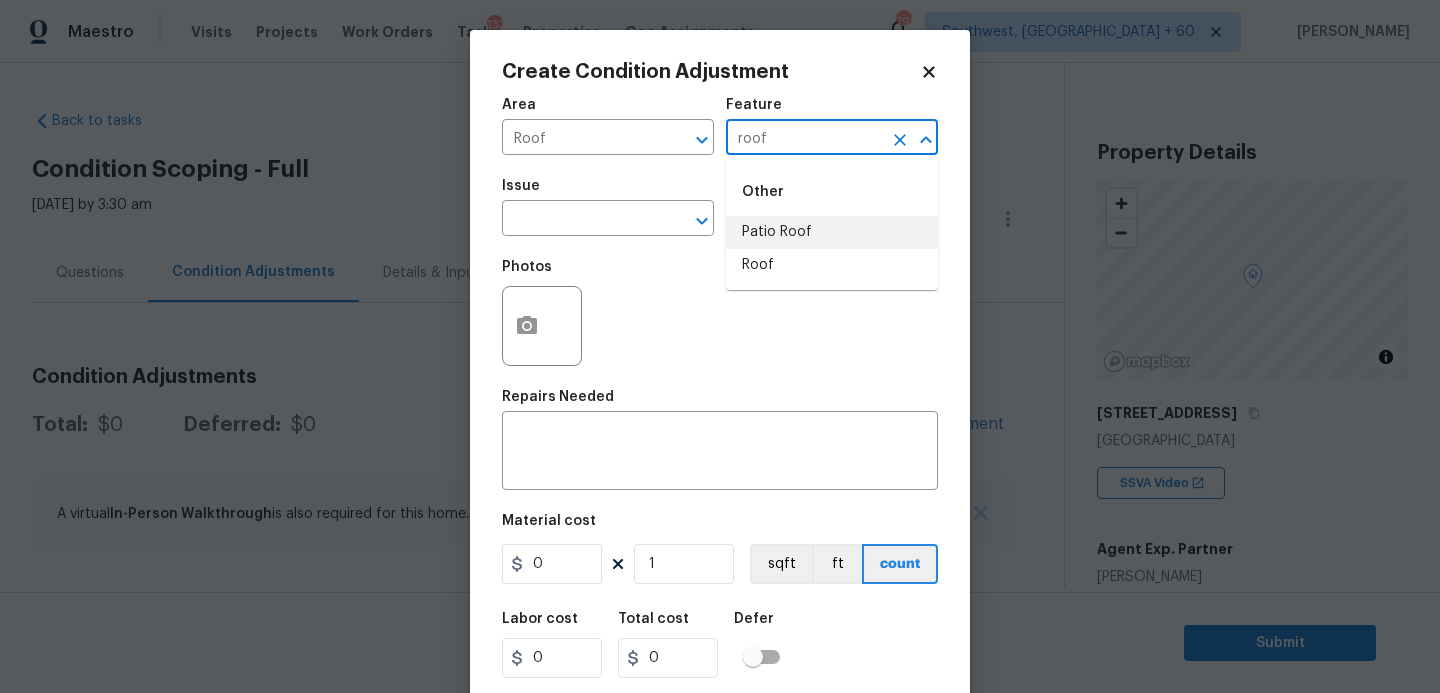 click on "Roof" at bounding box center (832, 265) 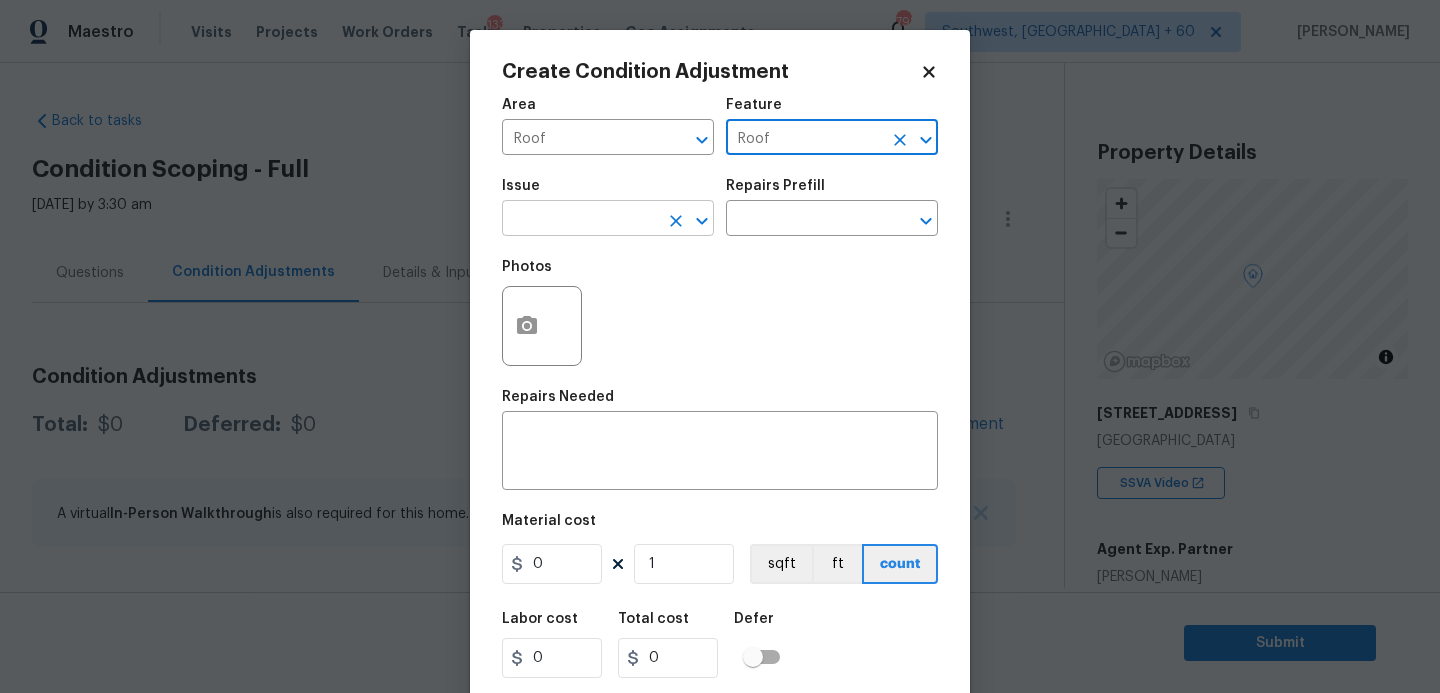 click at bounding box center (676, 221) 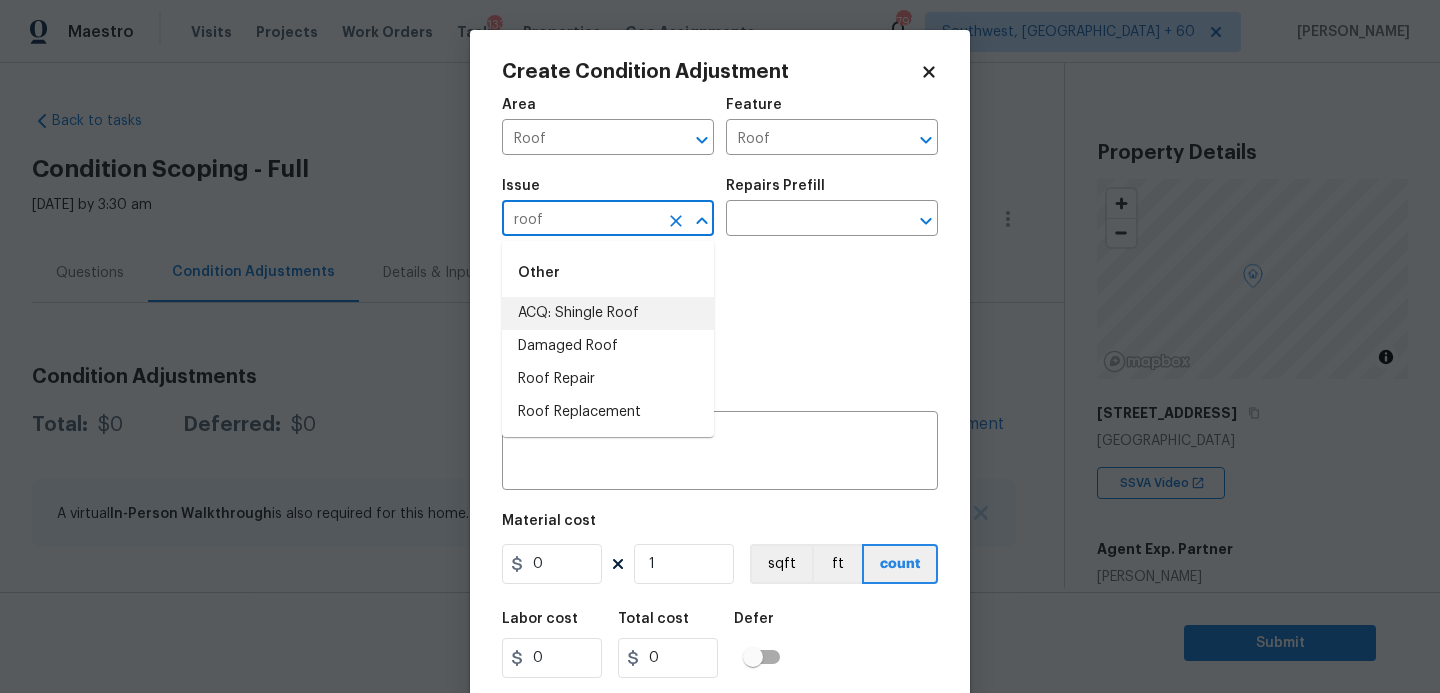 click on "ACQ: Shingle Roof" at bounding box center [608, 313] 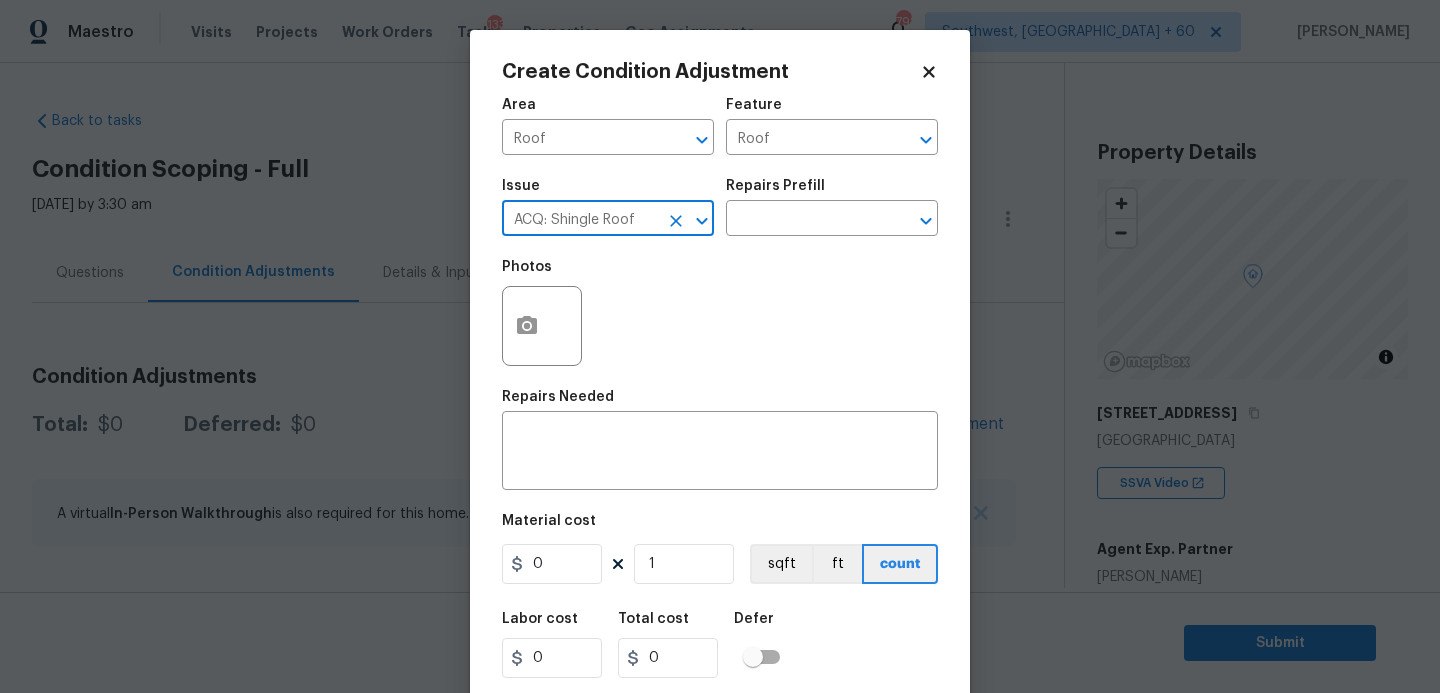 type on "ACQ: Shingle Roof" 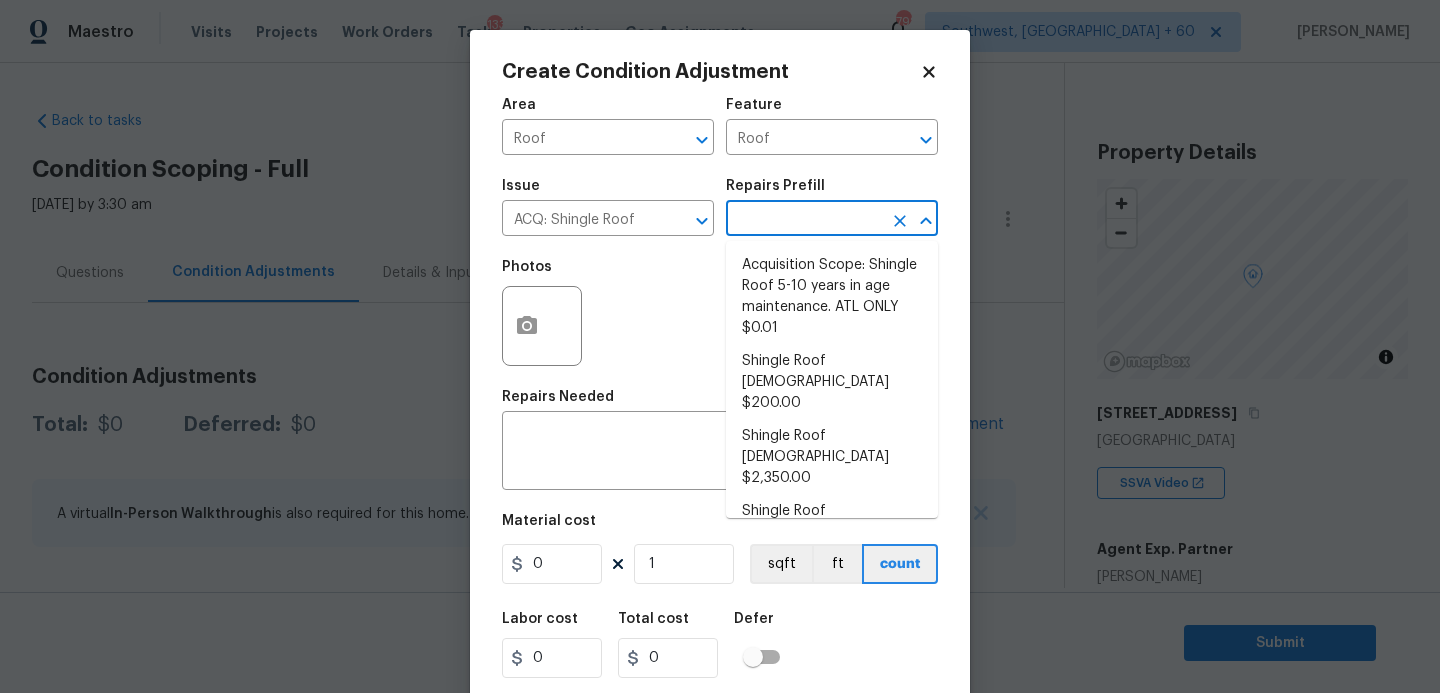 click at bounding box center [804, 220] 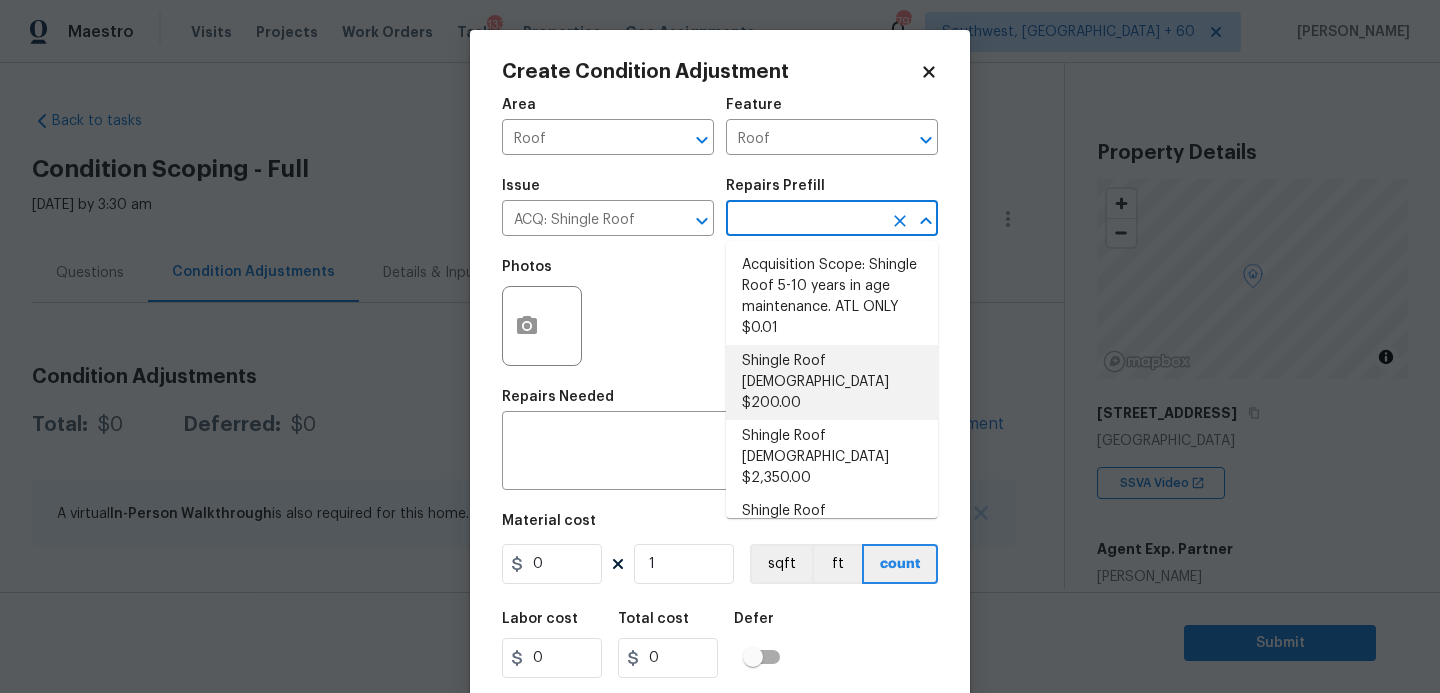 click on "Shingle Roof 0-10 Years Old $200.00" at bounding box center [832, 382] 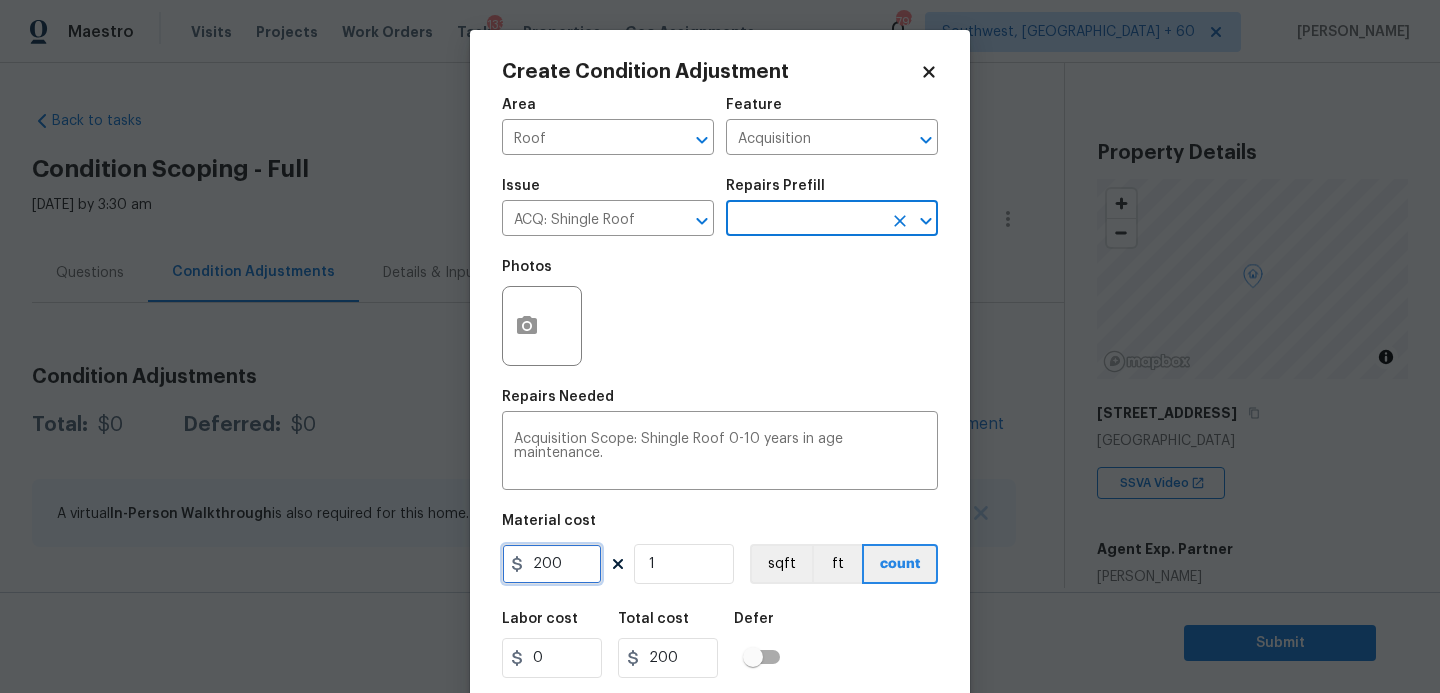 drag, startPoint x: 585, startPoint y: 548, endPoint x: 459, endPoint y: 556, distance: 126.253716 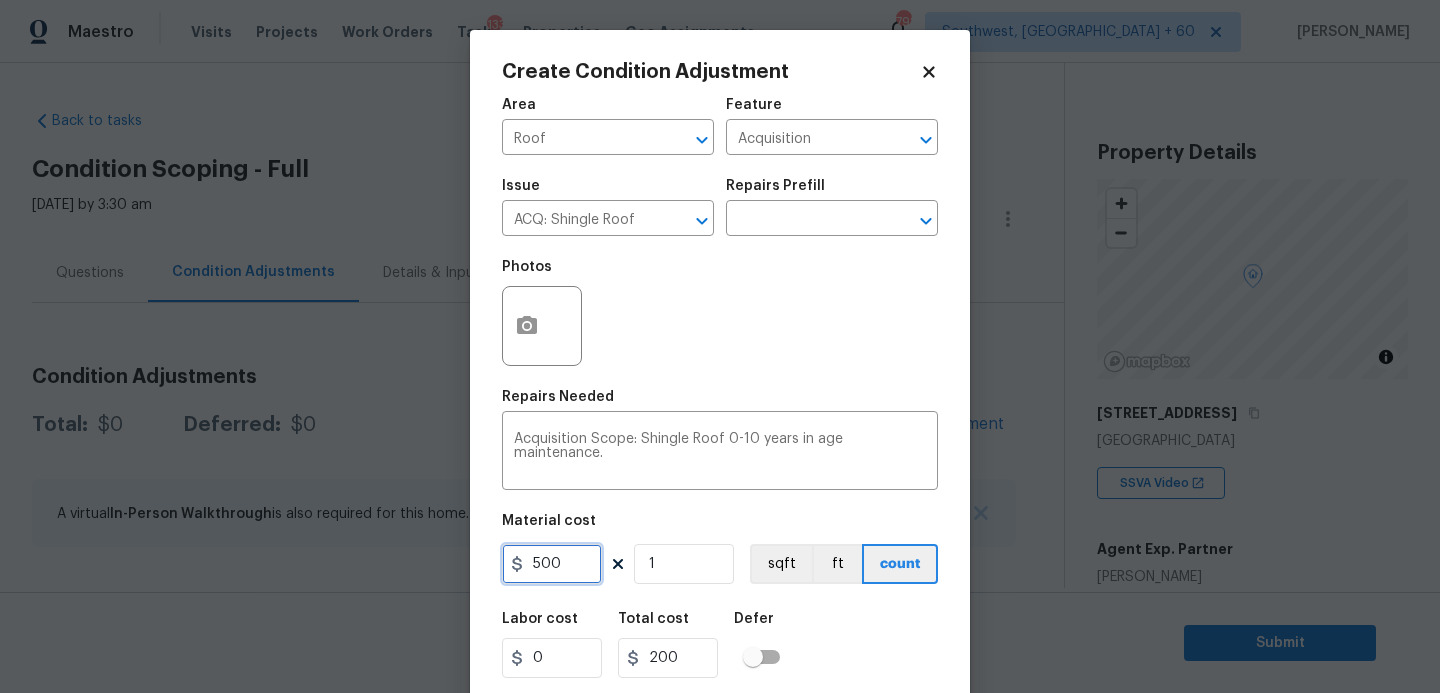 type on "500" 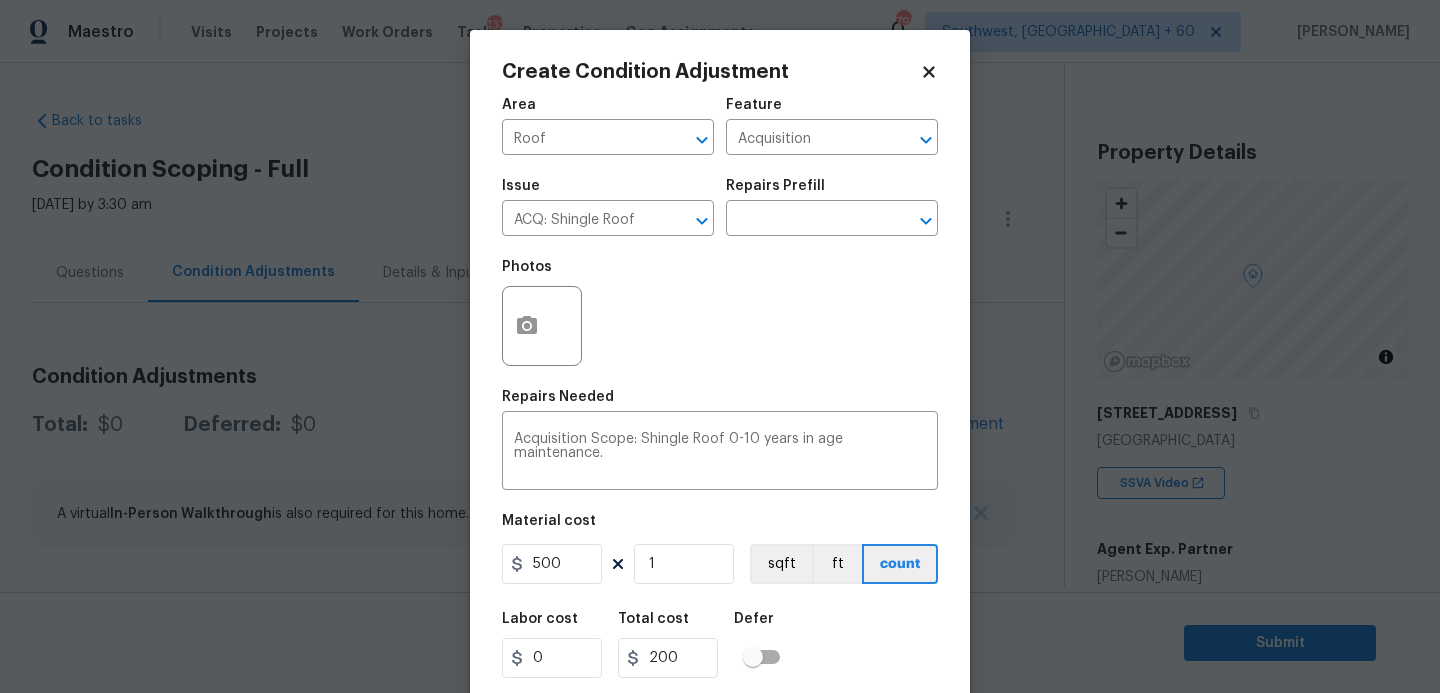 type on "500" 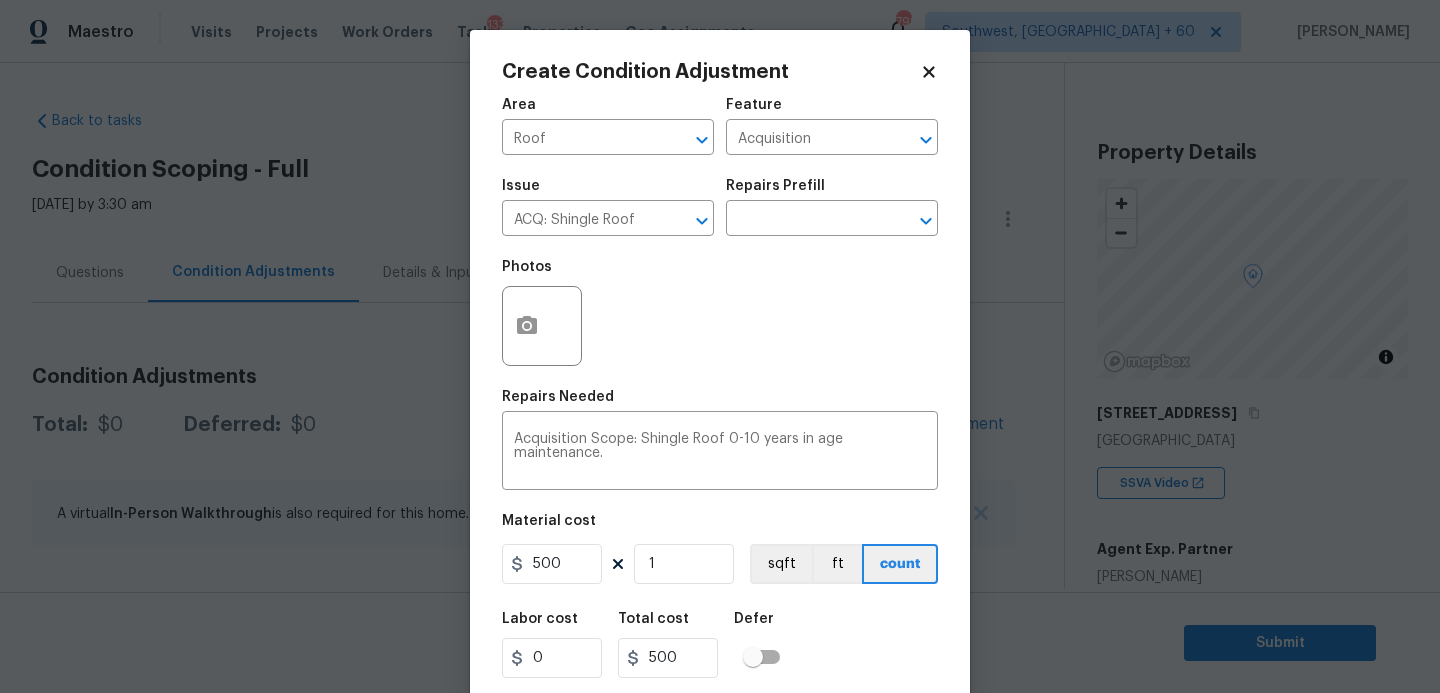 click on "Labor cost 0 Total cost 500 Defer" at bounding box center (720, 645) 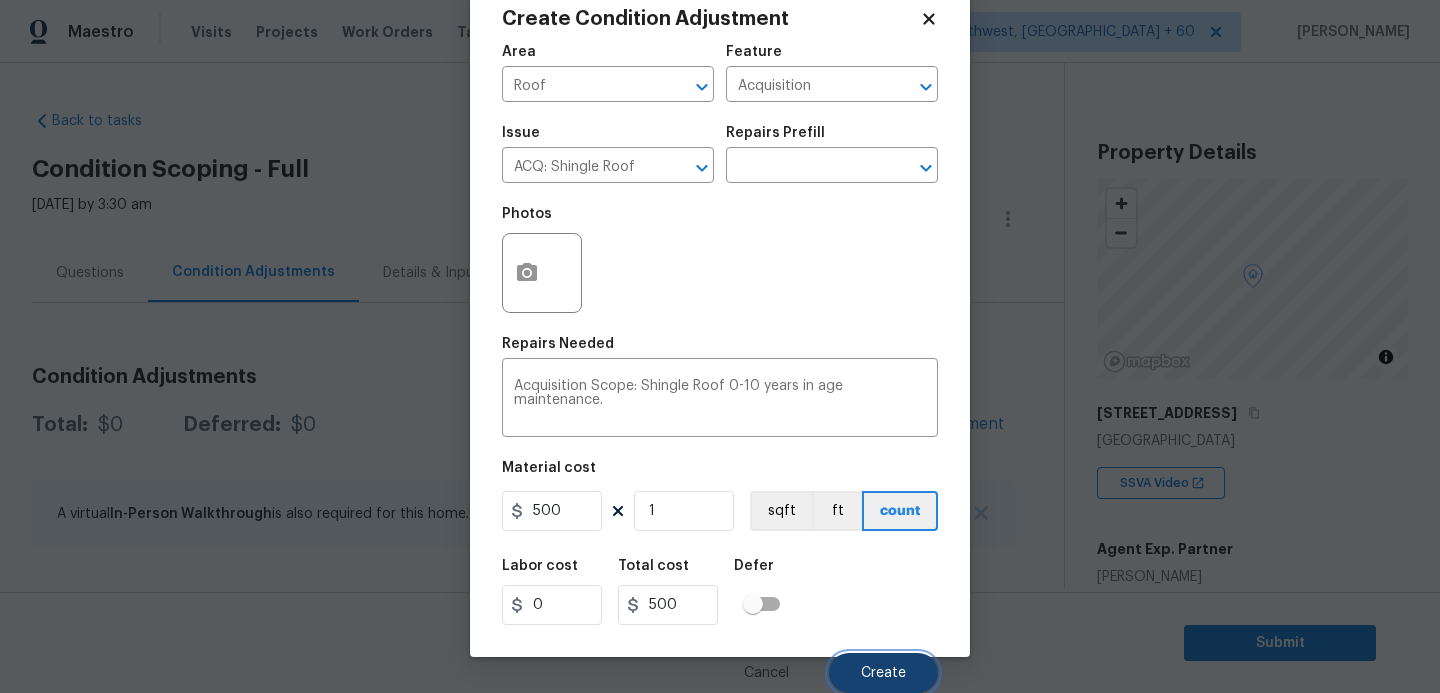 click on "Create" at bounding box center [883, 673] 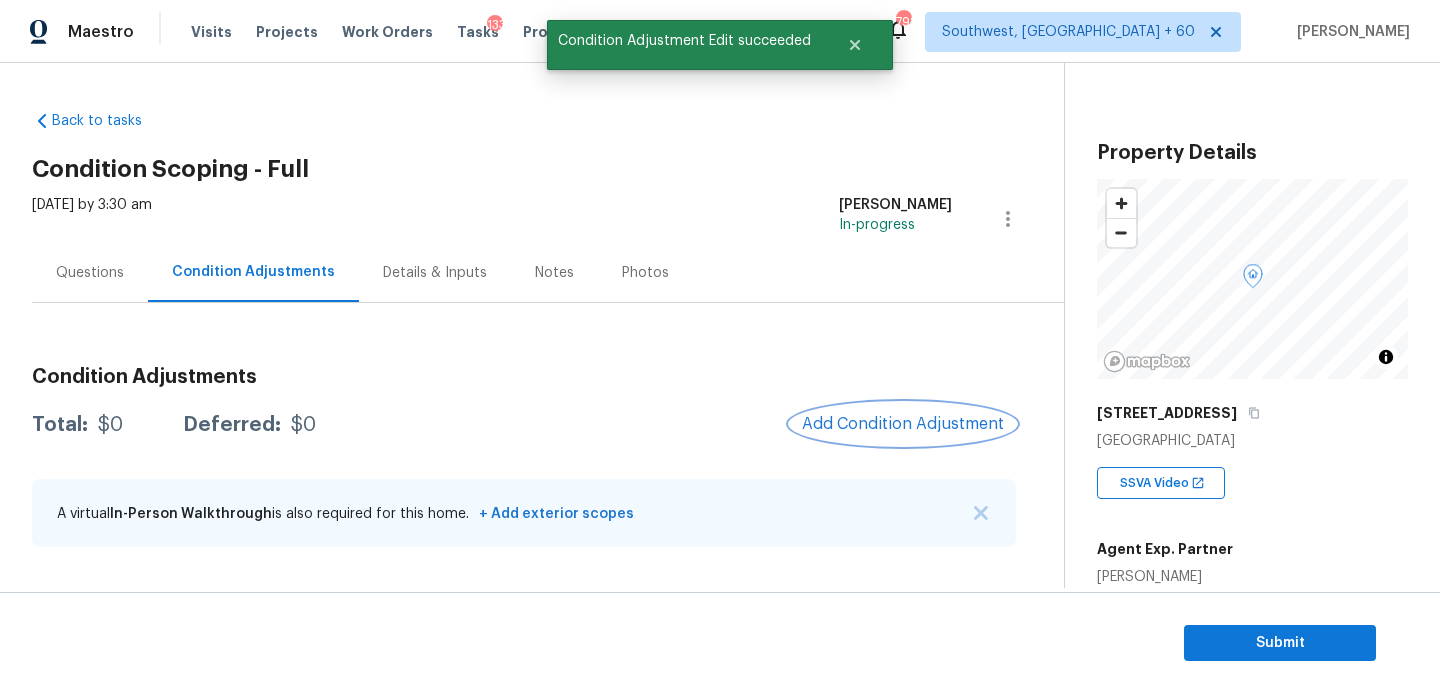 scroll, scrollTop: 0, scrollLeft: 0, axis: both 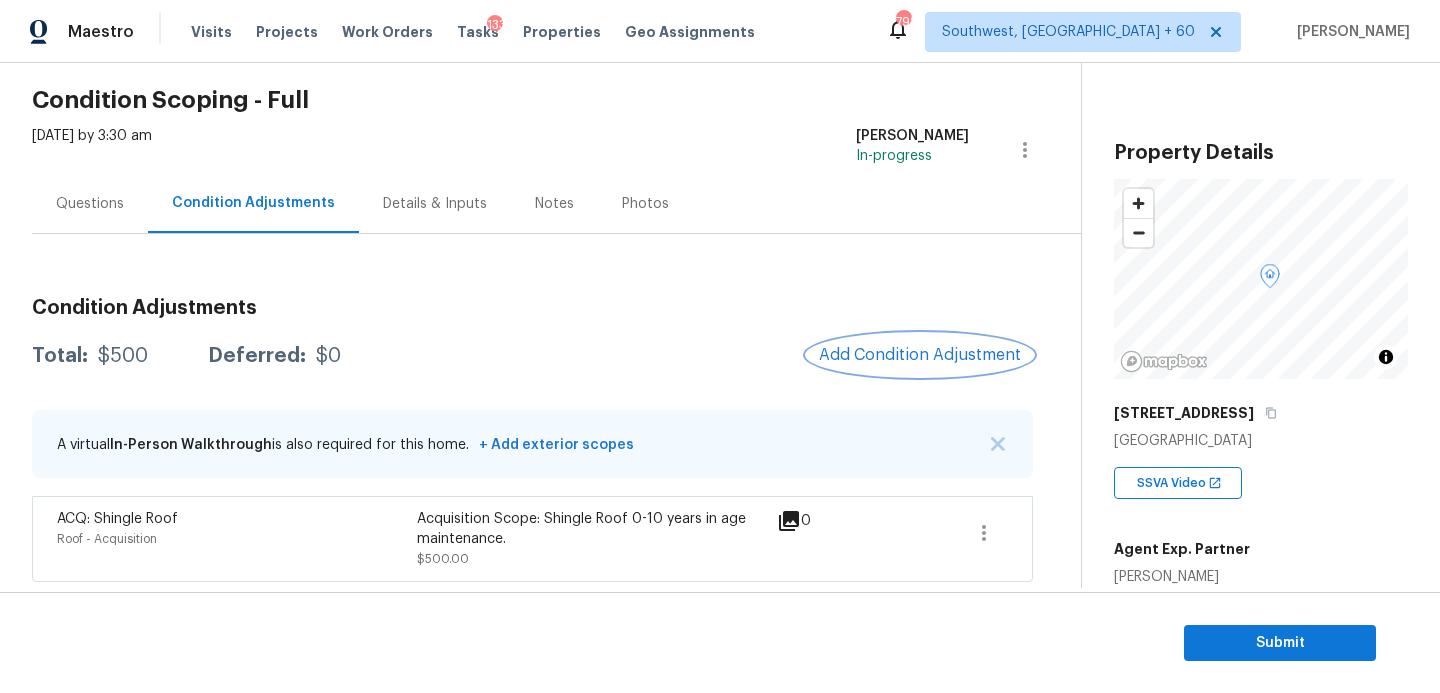 click on "Add Condition Adjustment" at bounding box center (920, 355) 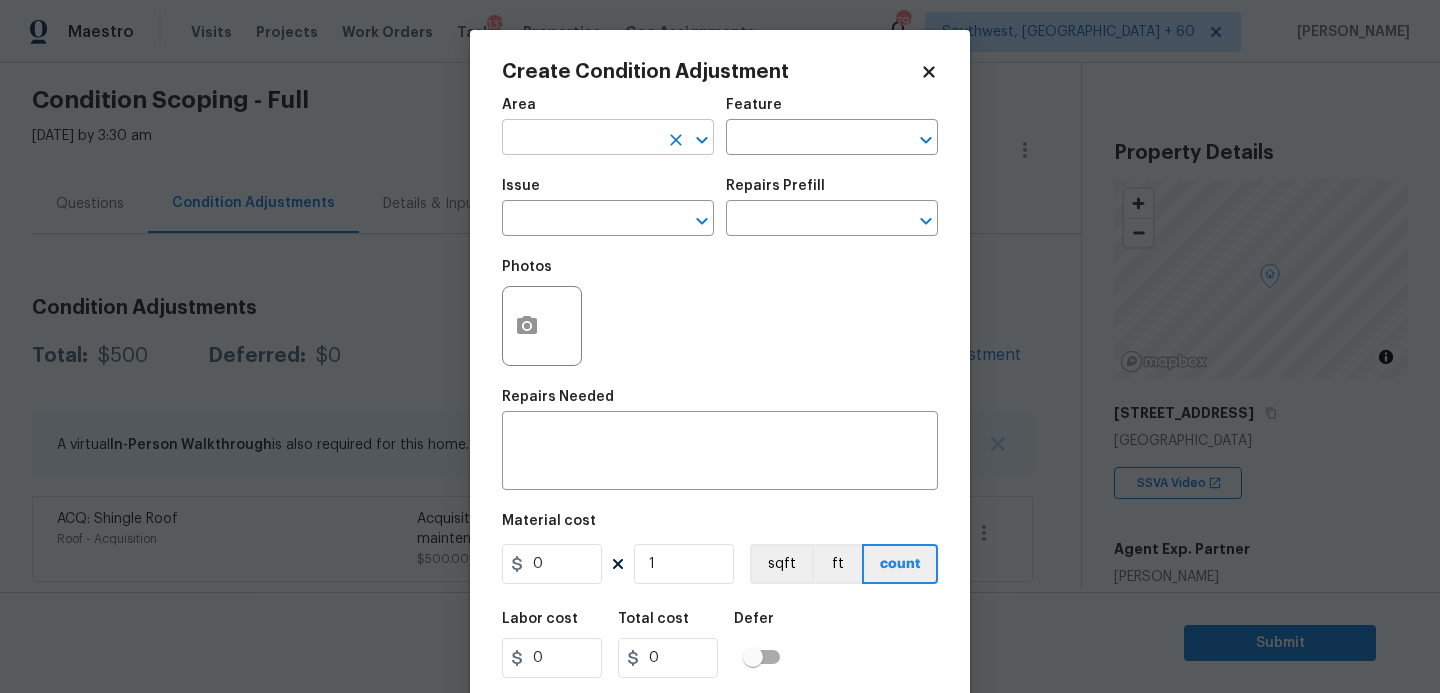 click at bounding box center [580, 139] 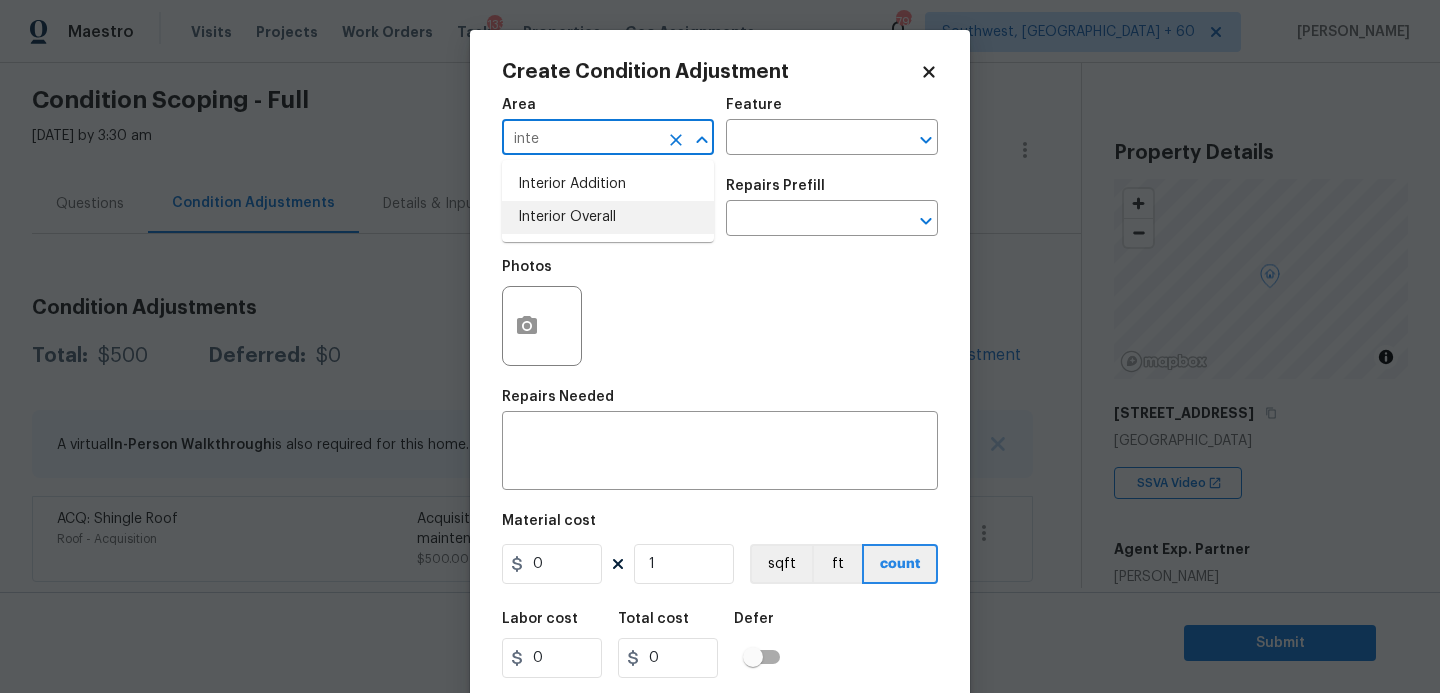 click on "Interior Overall" at bounding box center [608, 217] 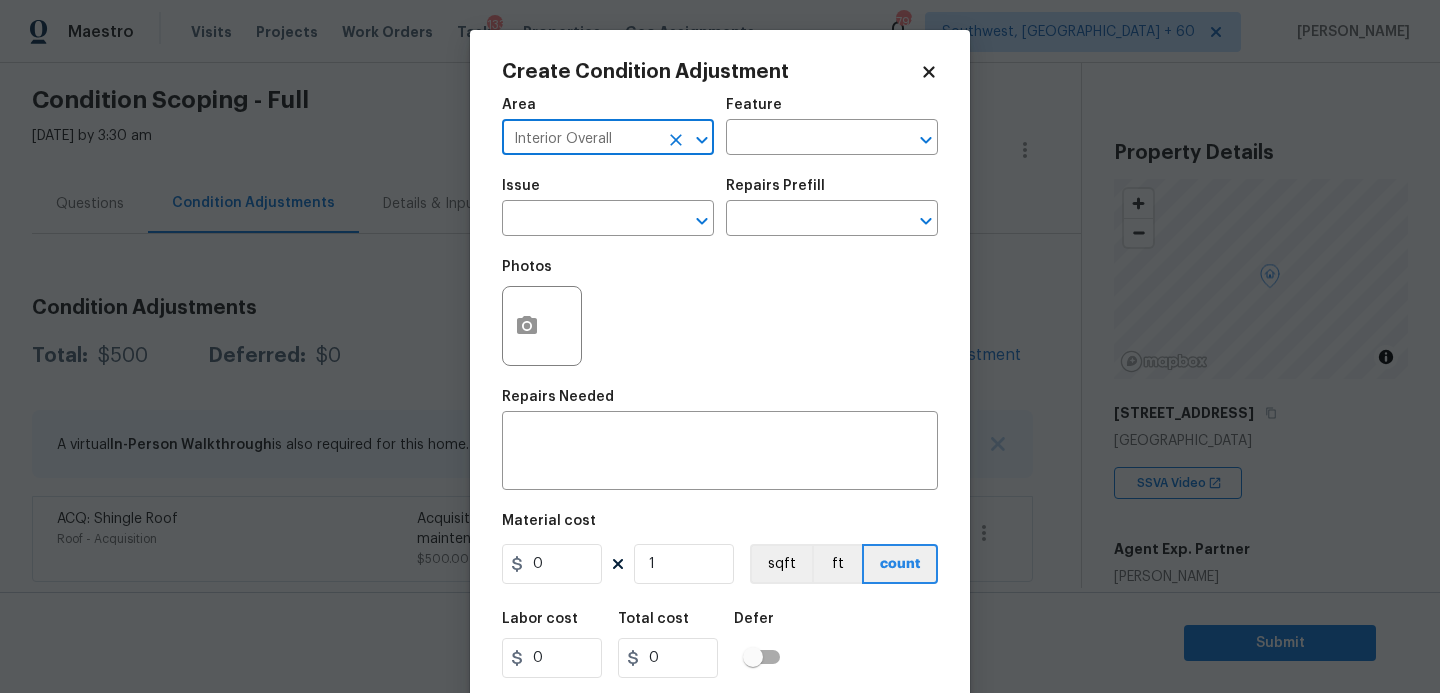 type on "Interior Overall" 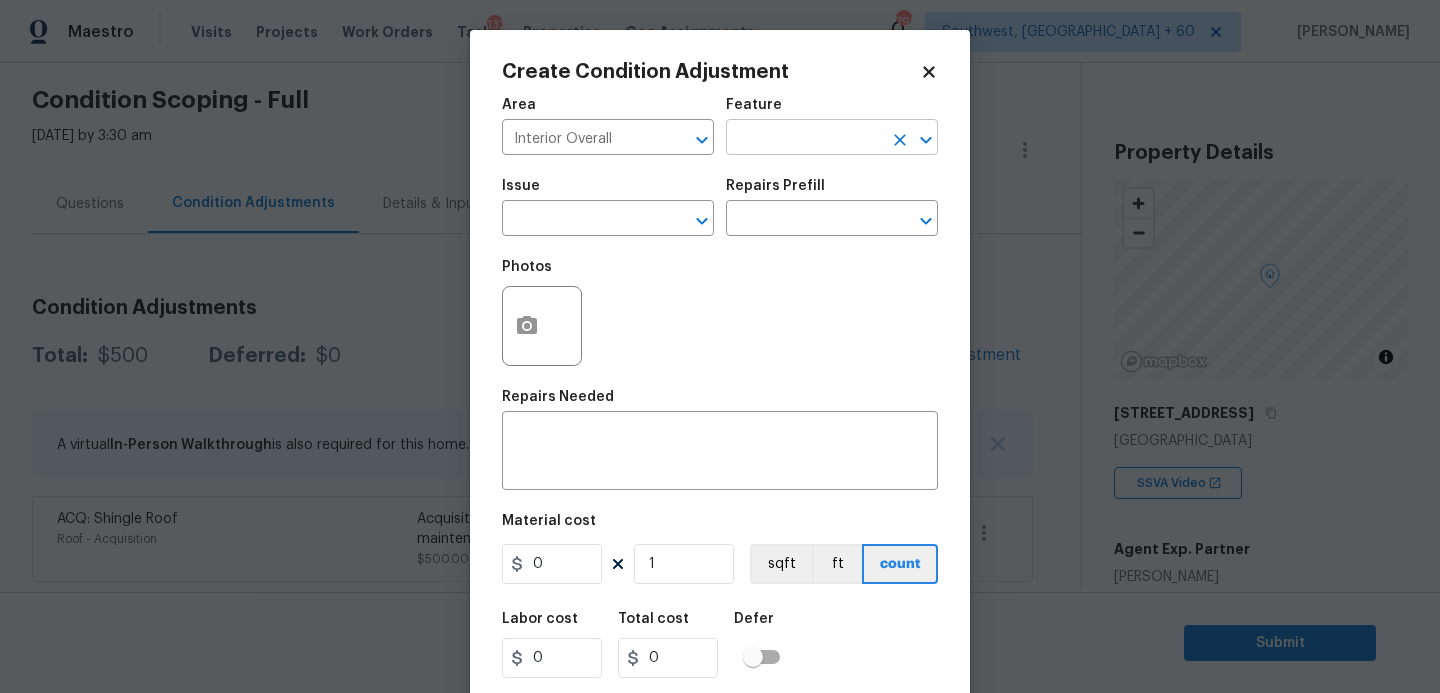 click at bounding box center (804, 139) 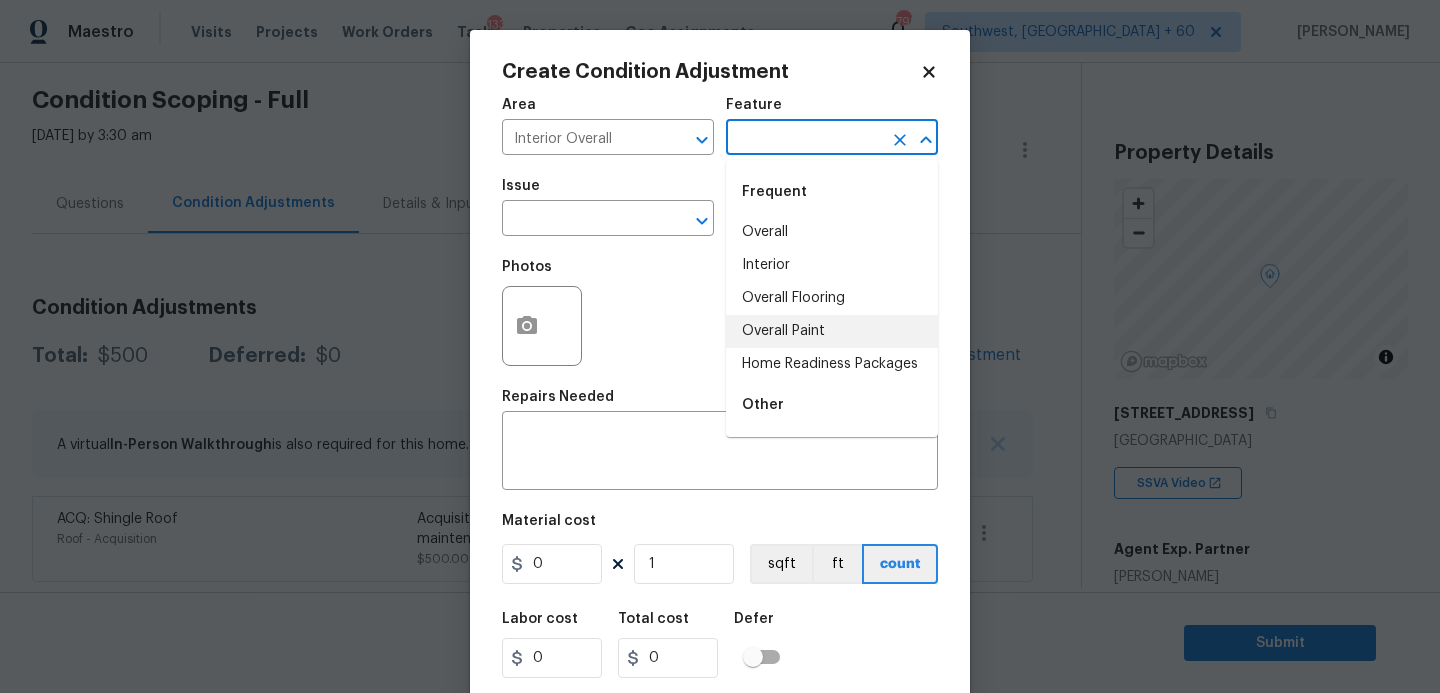 click on "Overall Paint" at bounding box center (832, 331) 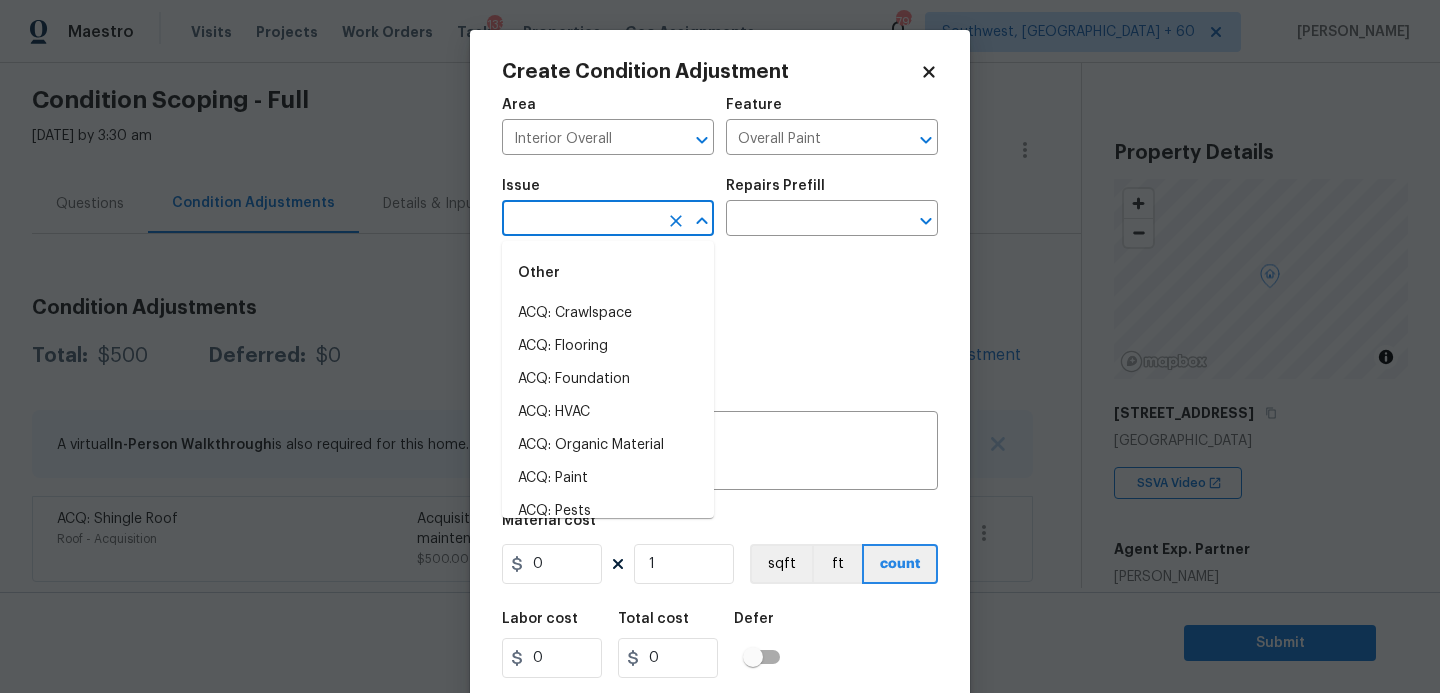 click at bounding box center [580, 220] 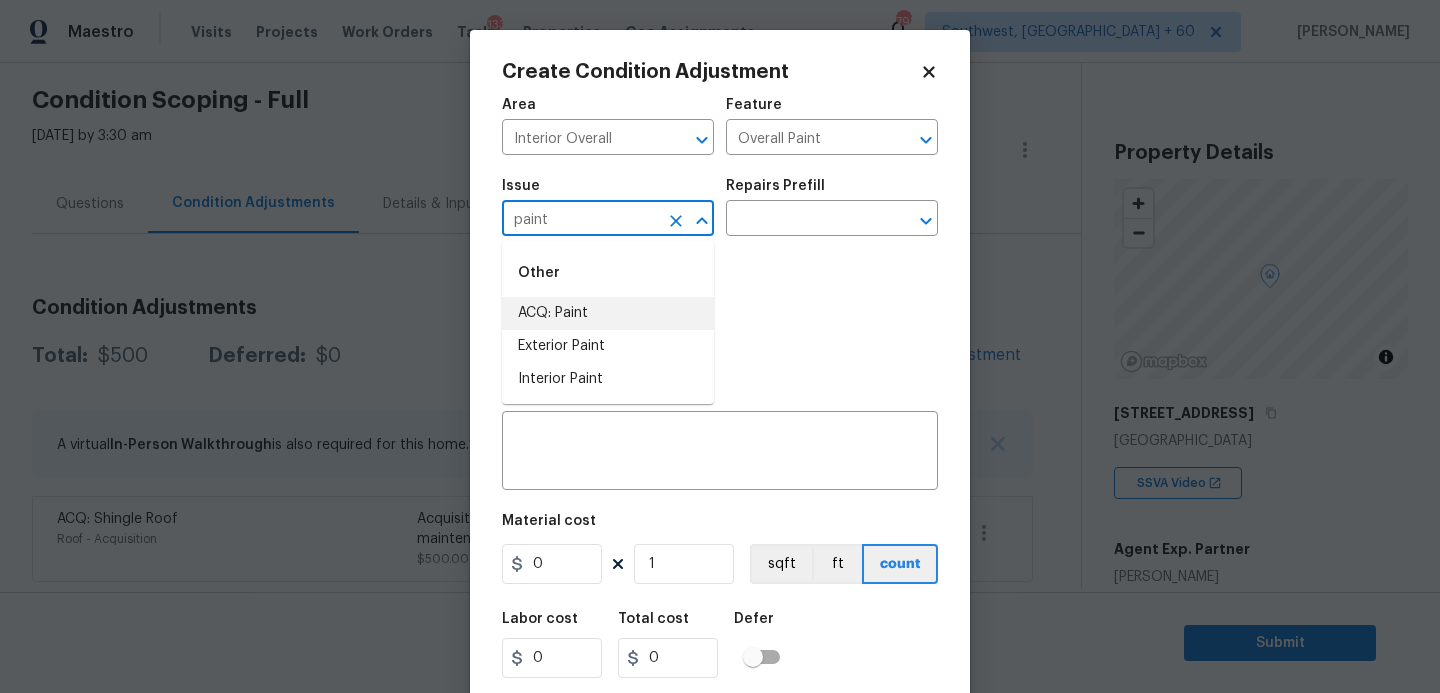 click on "ACQ: Paint" at bounding box center [608, 313] 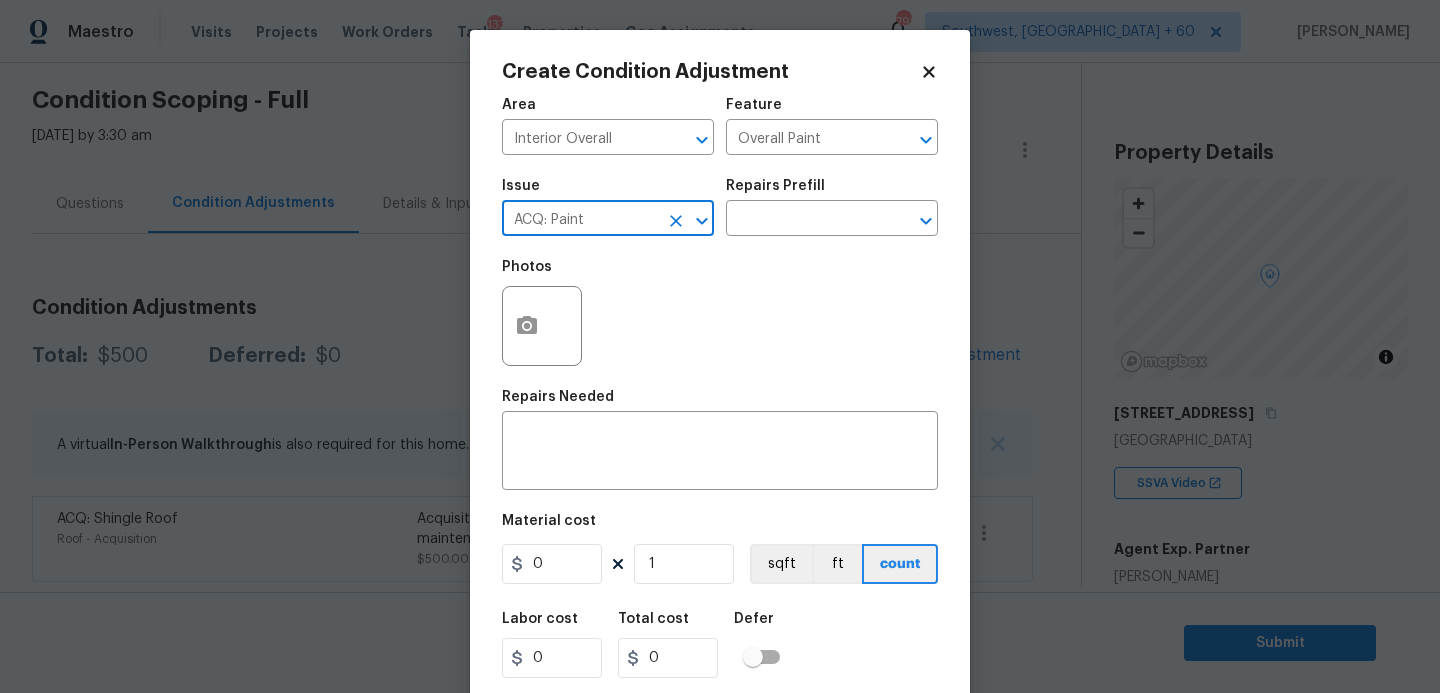 type on "ACQ: Paint" 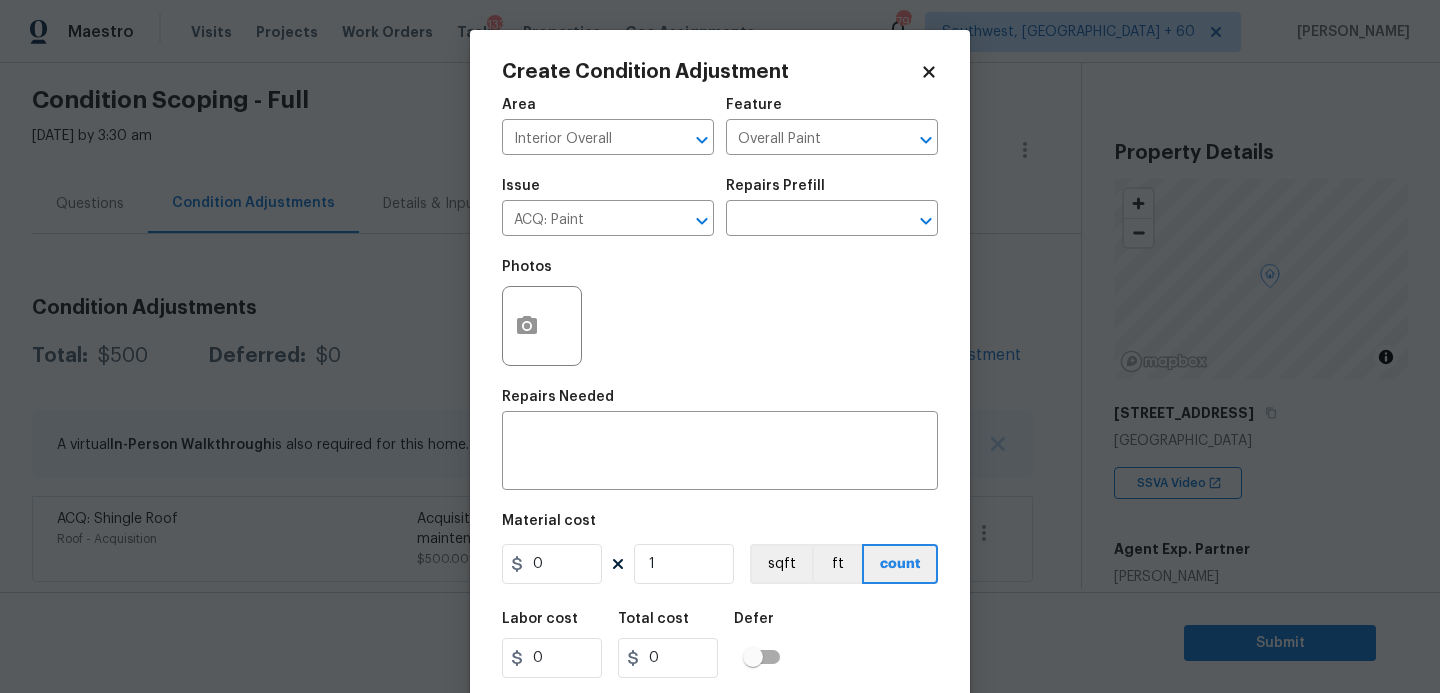 click on "Repairs Prefill" at bounding box center [832, 192] 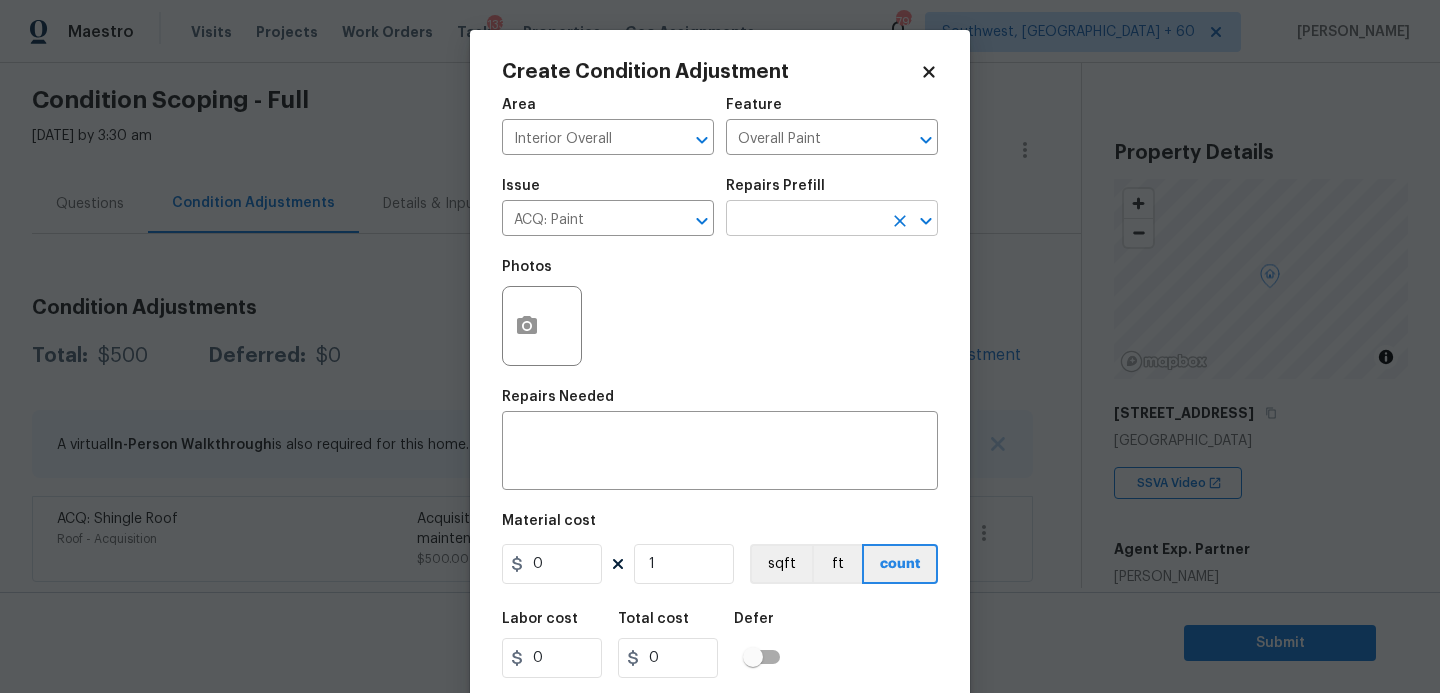 click at bounding box center [804, 220] 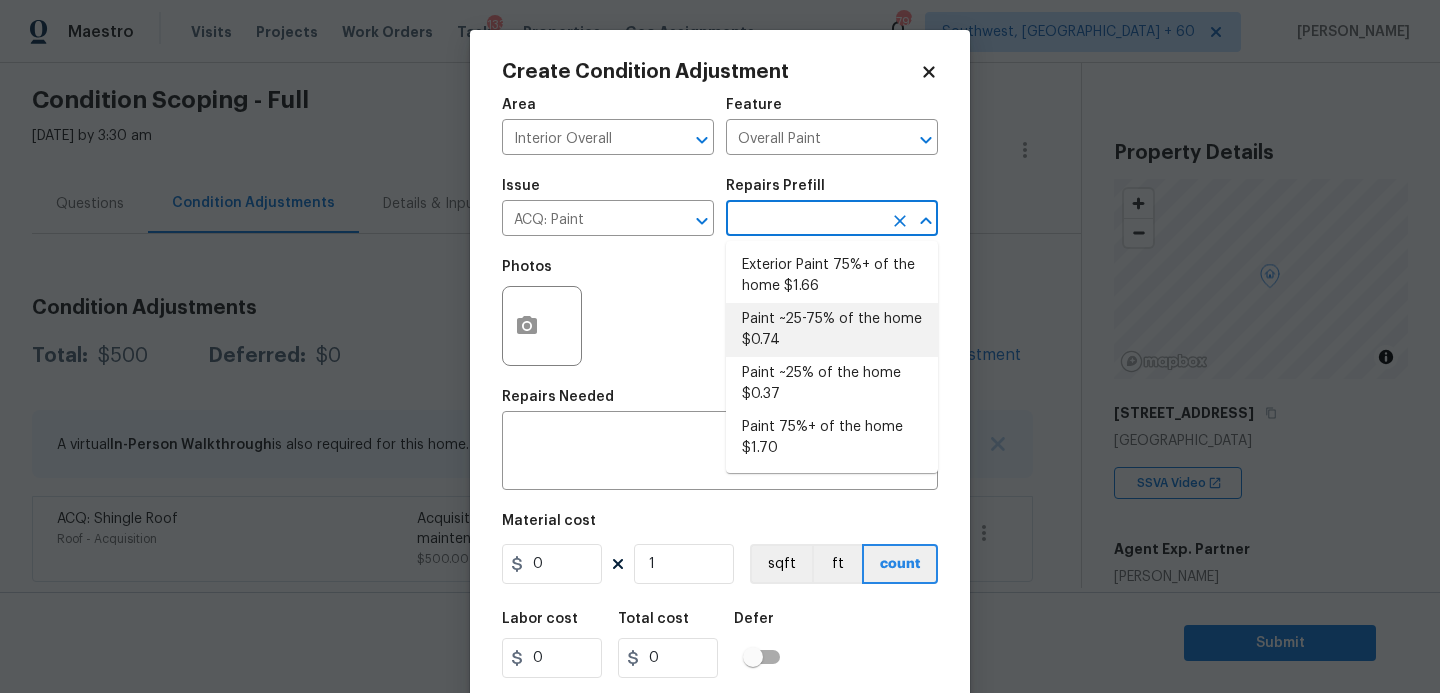 click on "Paint ~25-75% of the home $0.74" at bounding box center [832, 330] 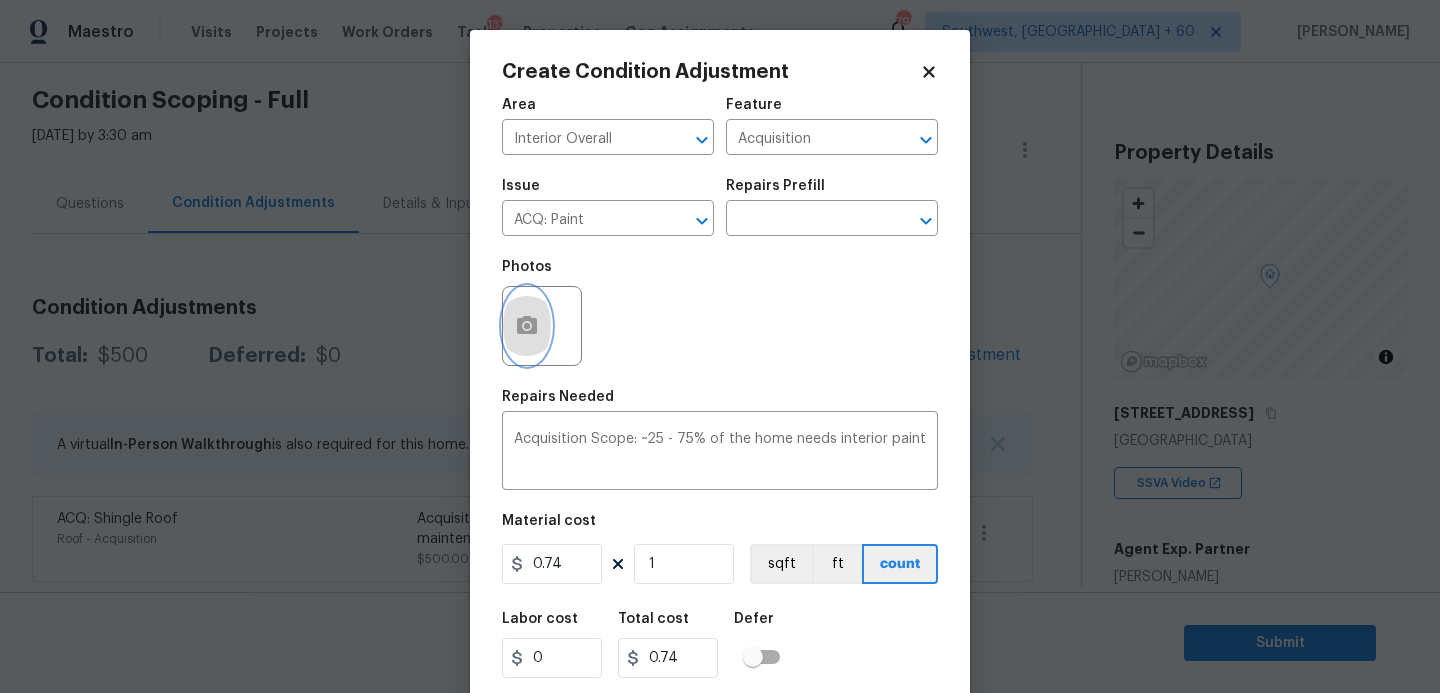 click at bounding box center (527, 326) 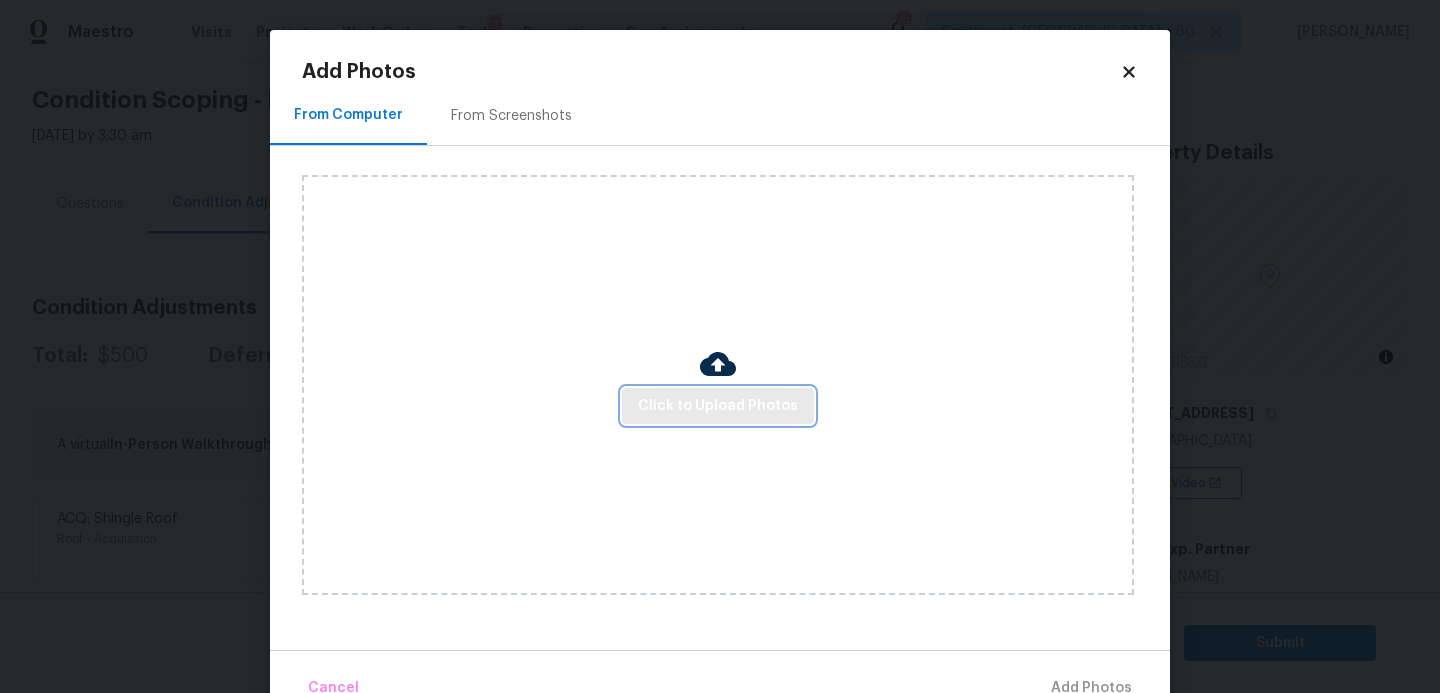 click on "Click to Upload Photos" at bounding box center [718, 406] 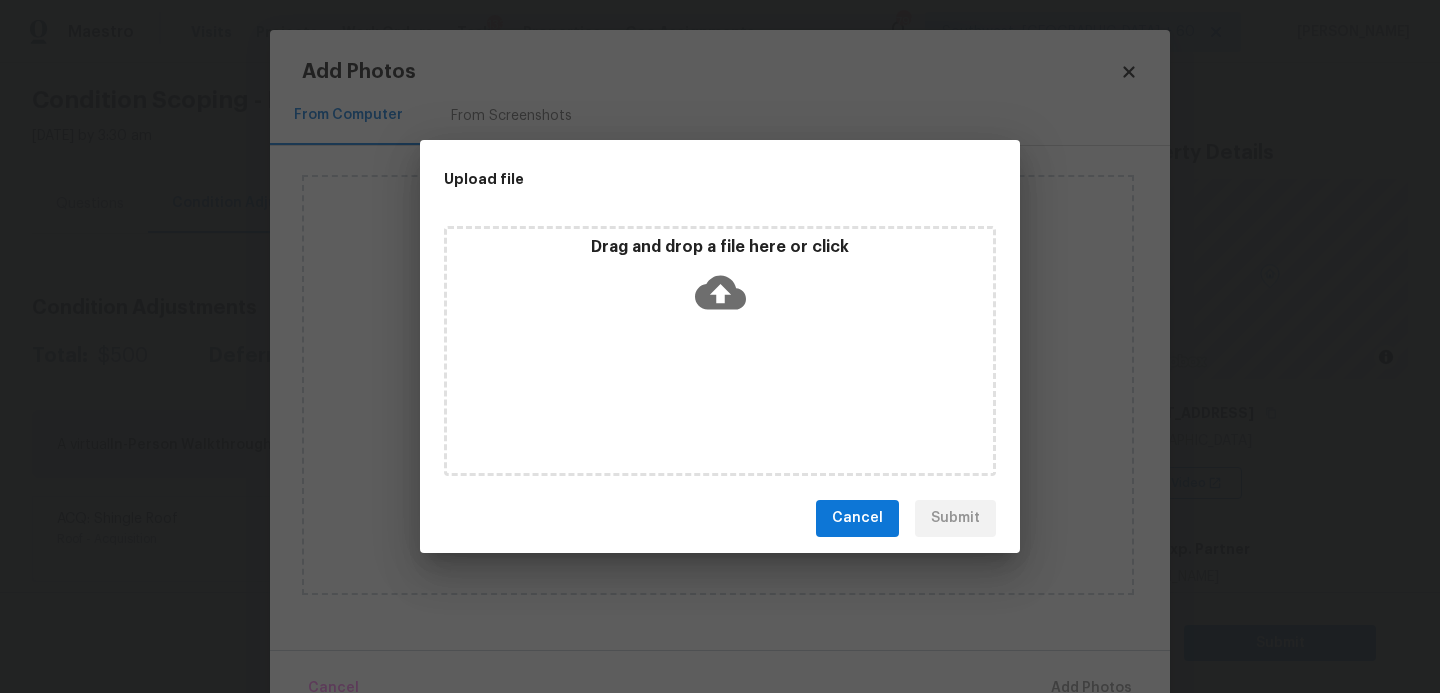 click 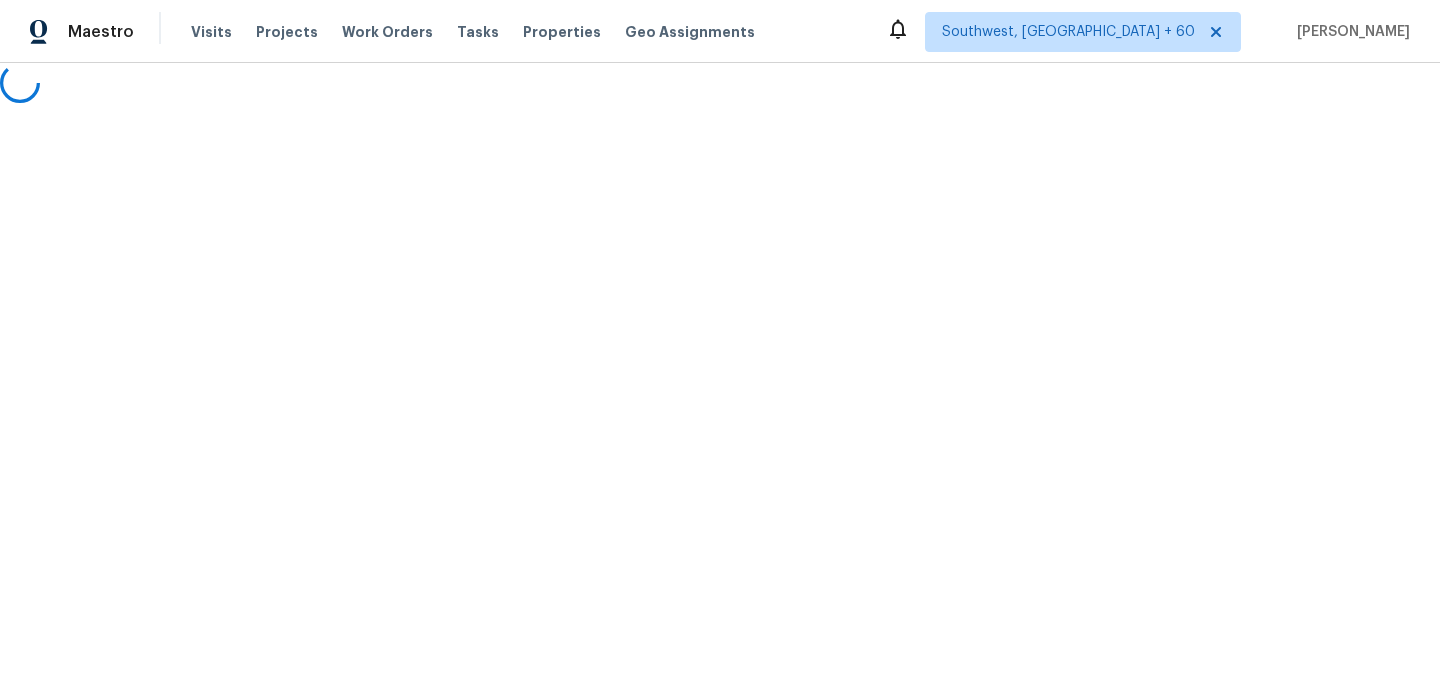 scroll, scrollTop: 0, scrollLeft: 0, axis: both 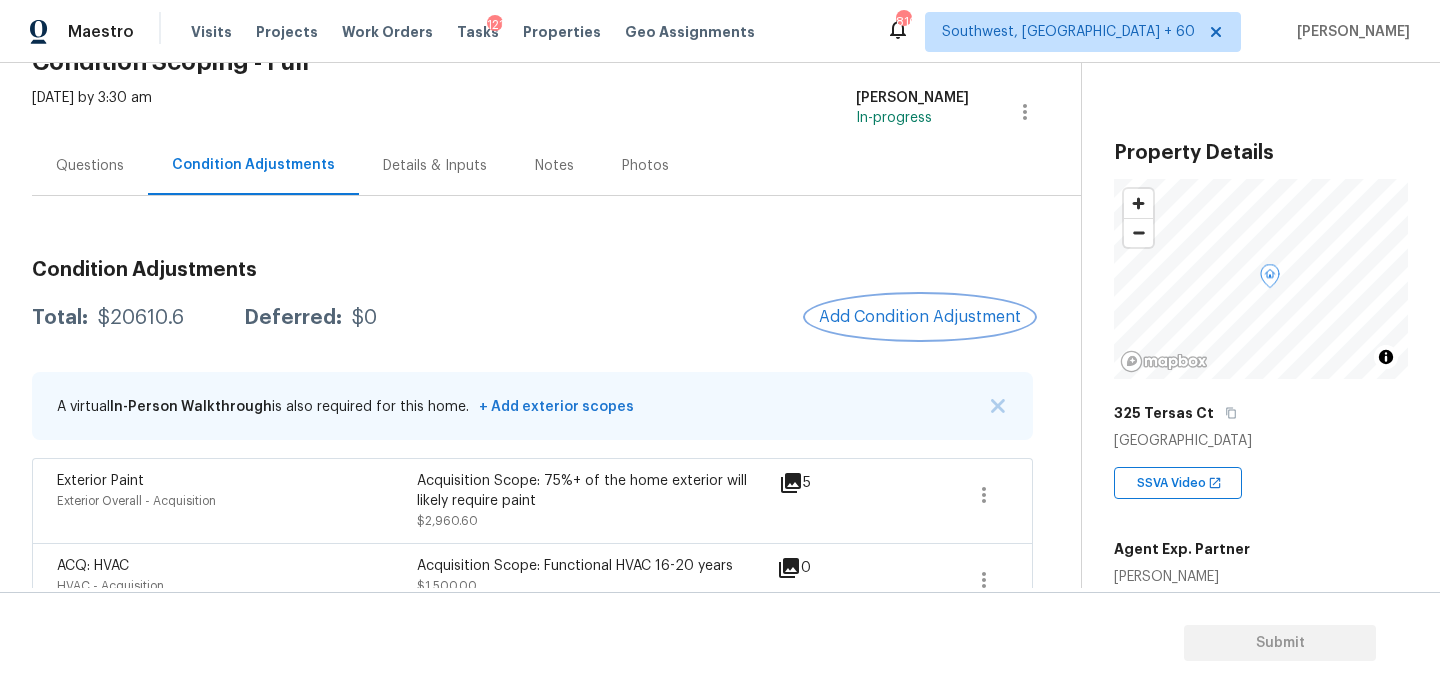 click on "Add Condition Adjustment" at bounding box center (920, 317) 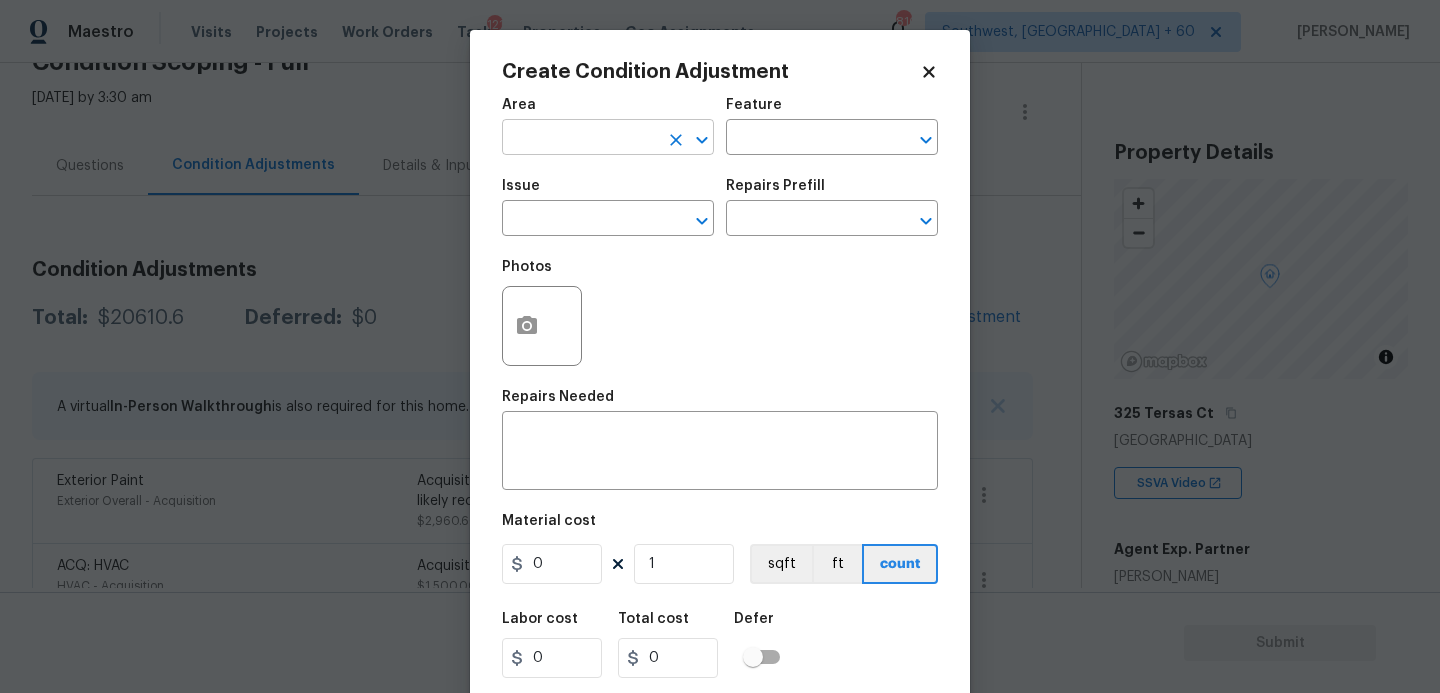 click at bounding box center (580, 139) 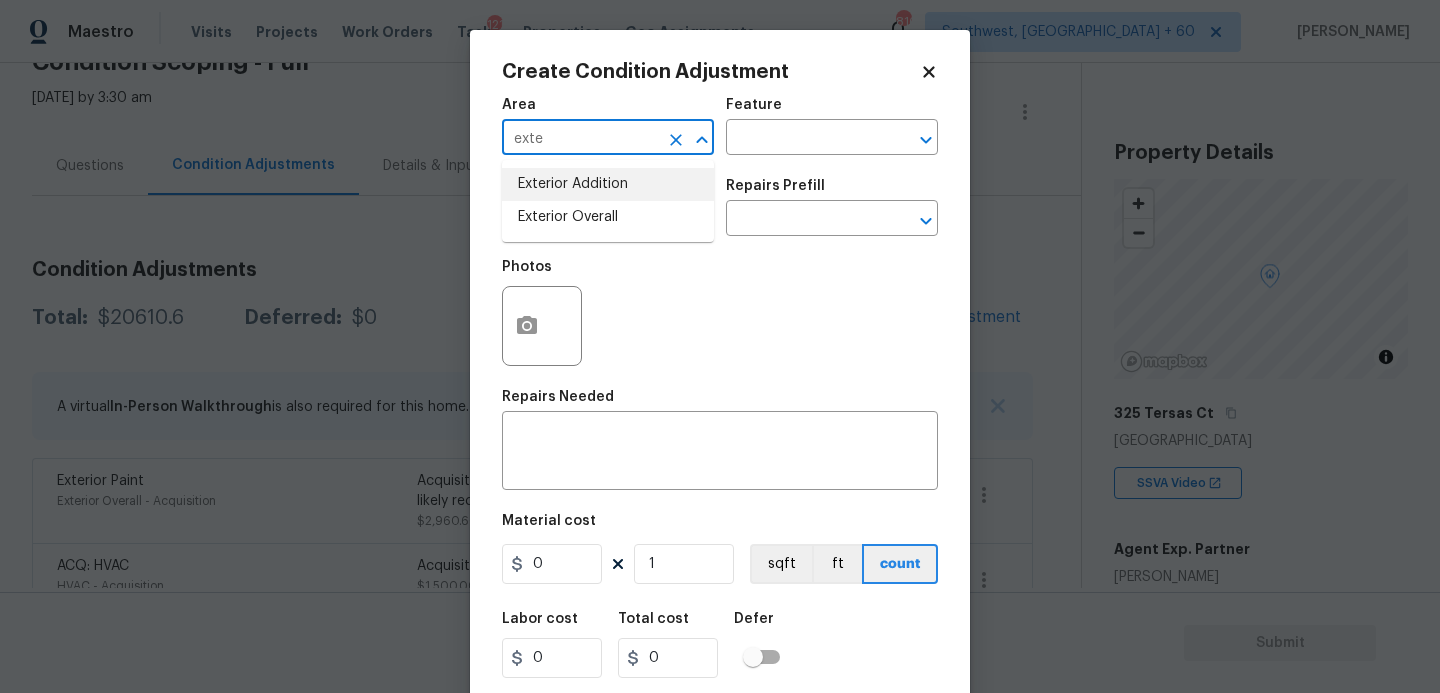 click on "Exterior Overall" at bounding box center [608, 217] 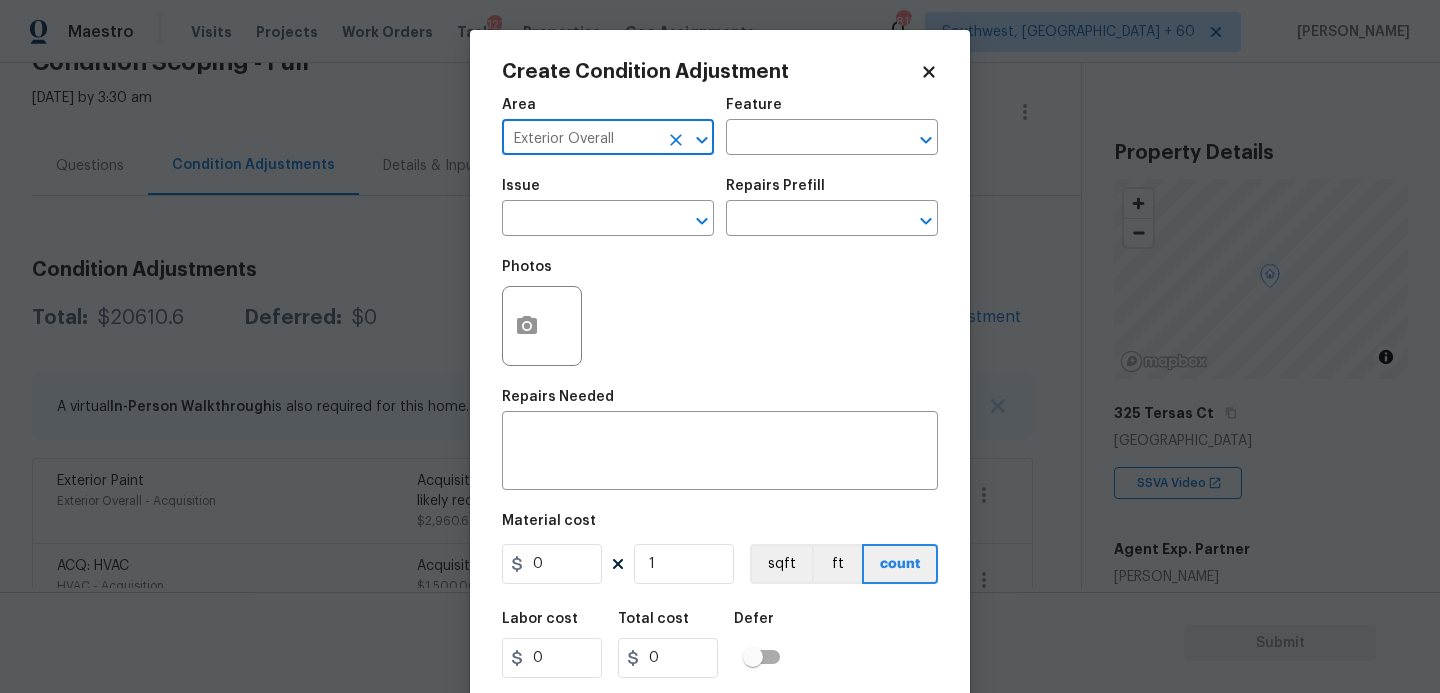 type on "Exterior Overall" 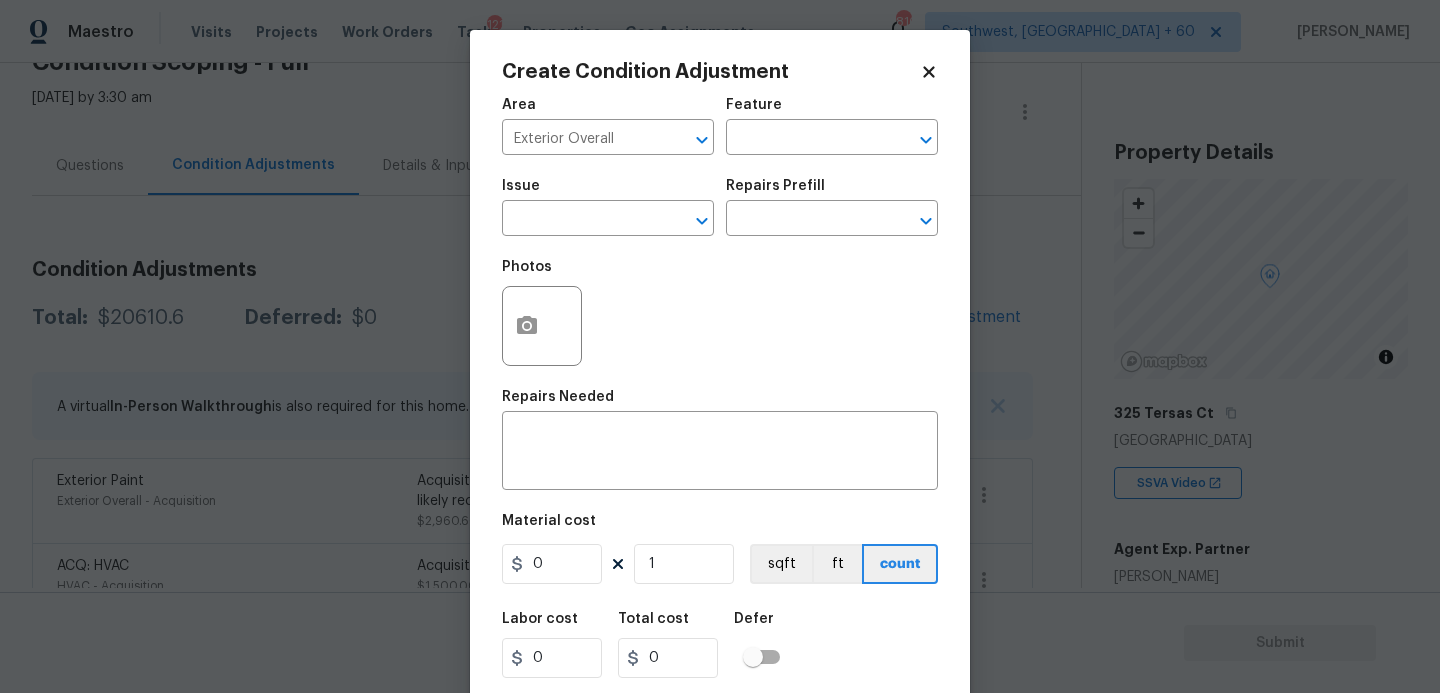 click on "Area Exterior Overall ​ Feature ​" at bounding box center (720, 126) 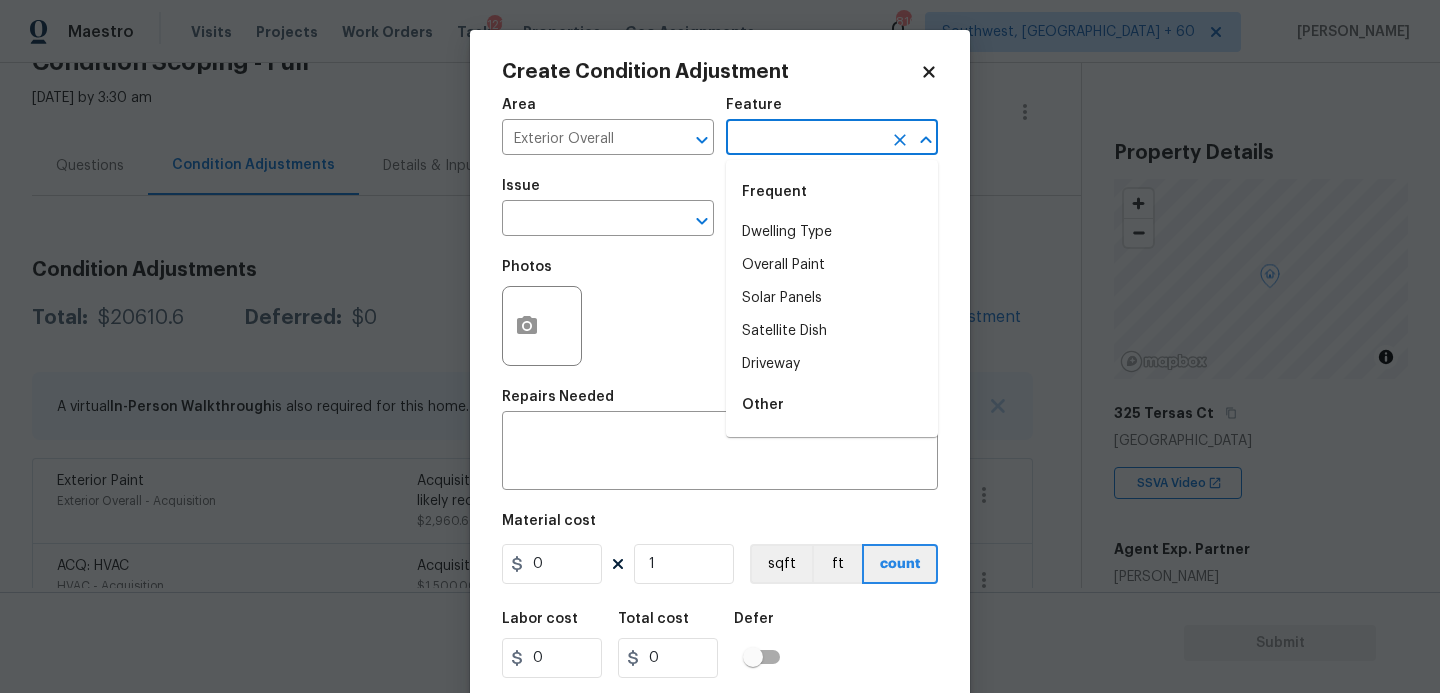 click at bounding box center (804, 139) 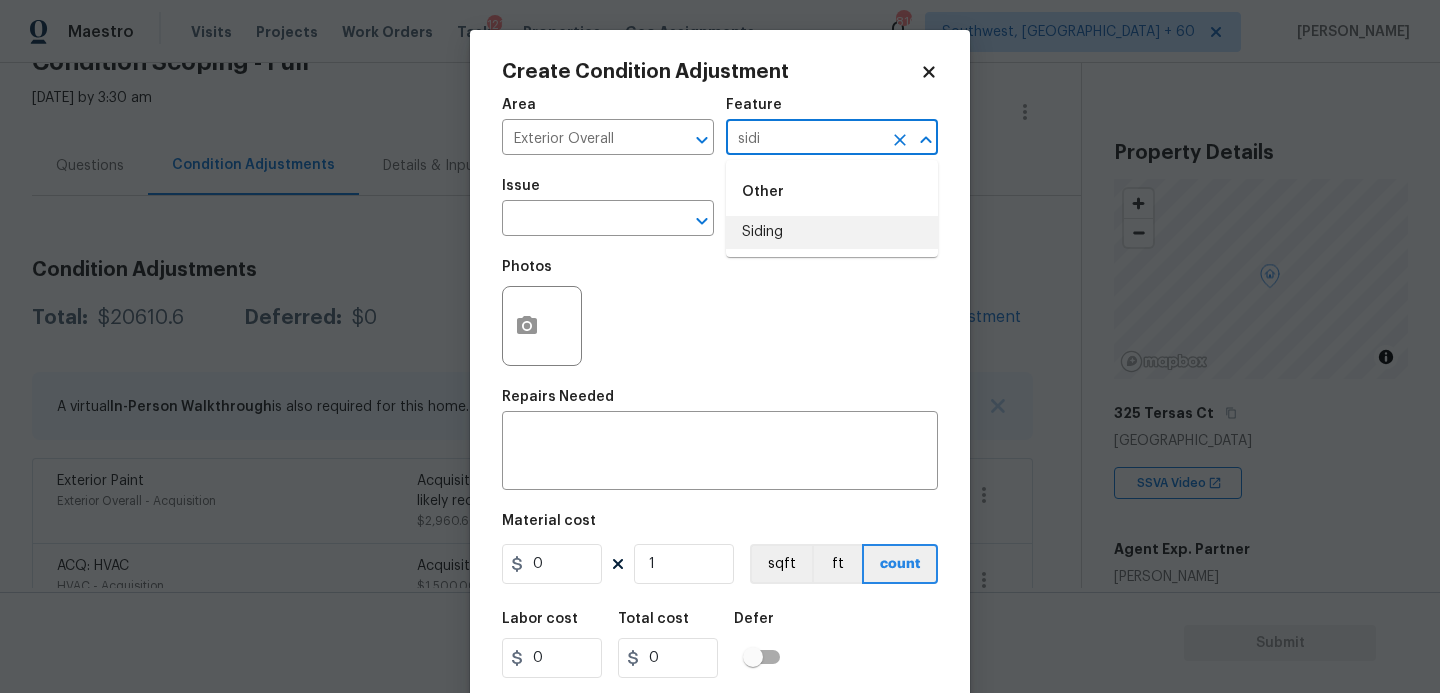 click on "Siding" at bounding box center (832, 232) 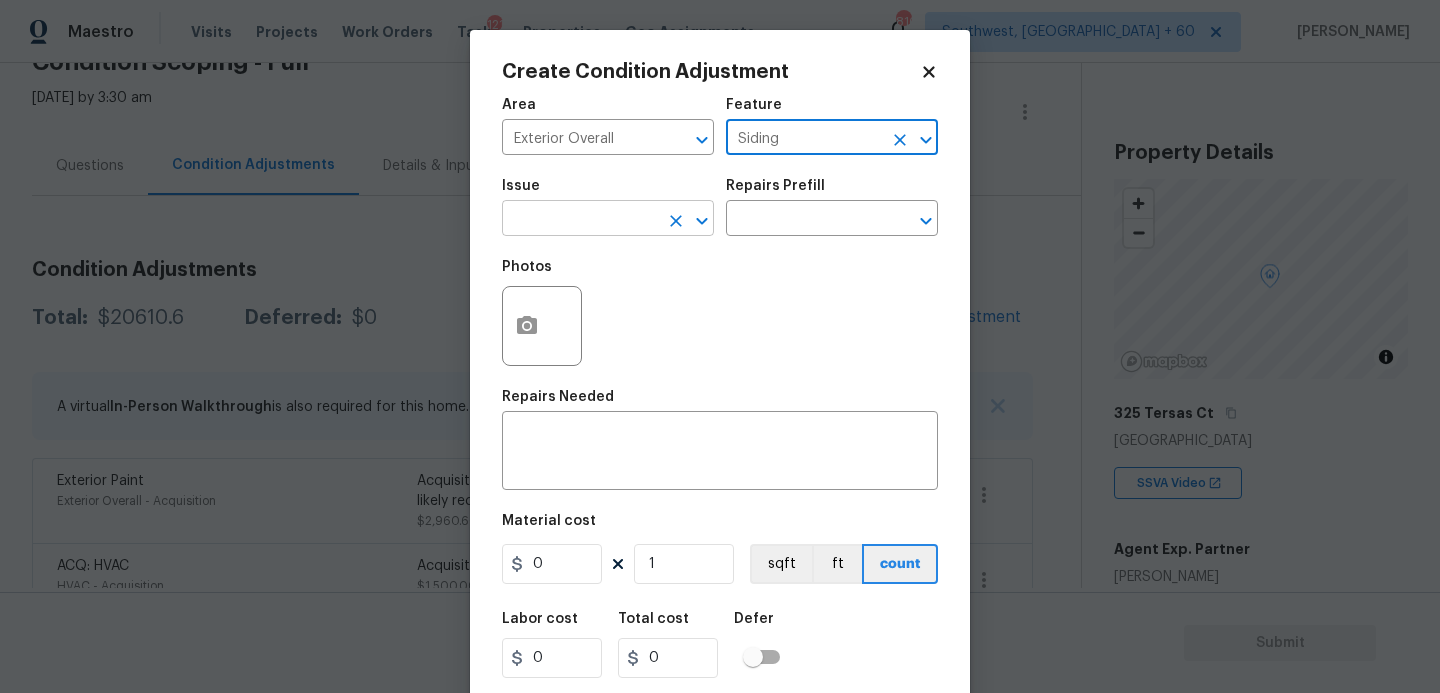 type on "Siding" 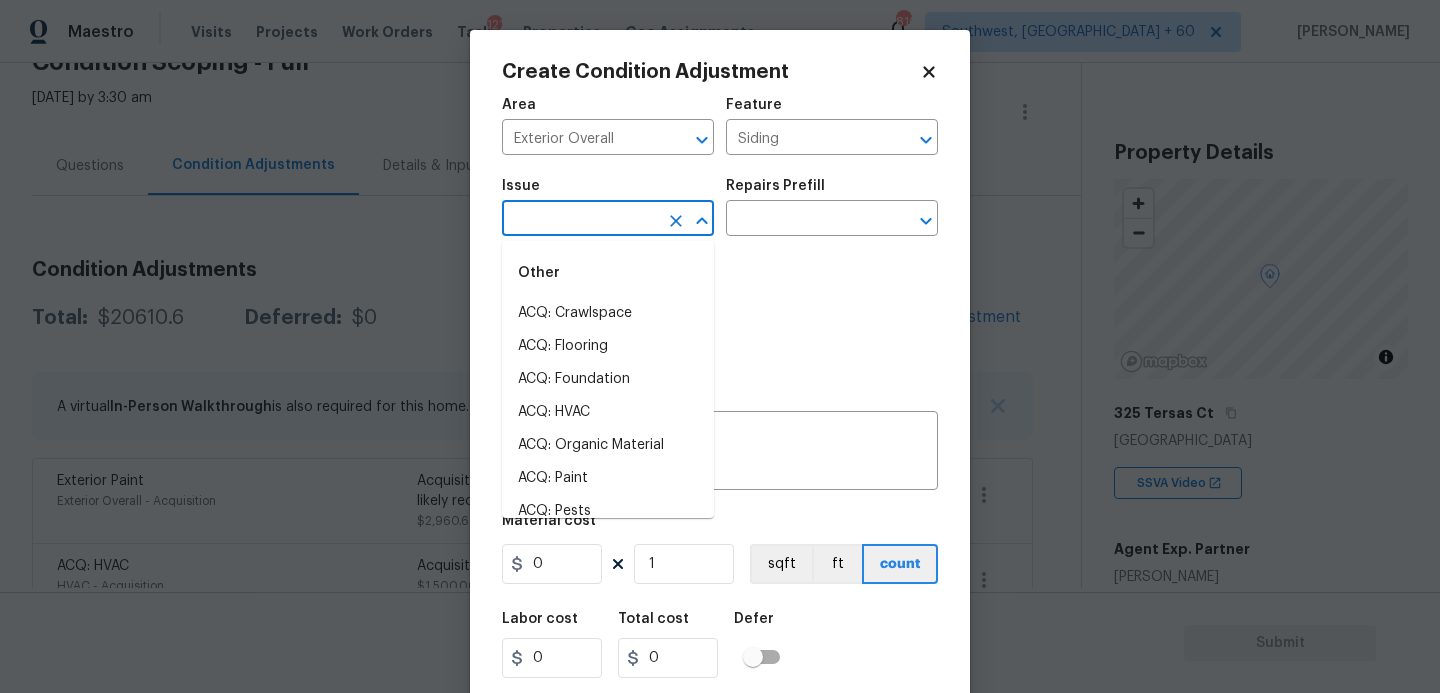 click at bounding box center [580, 220] 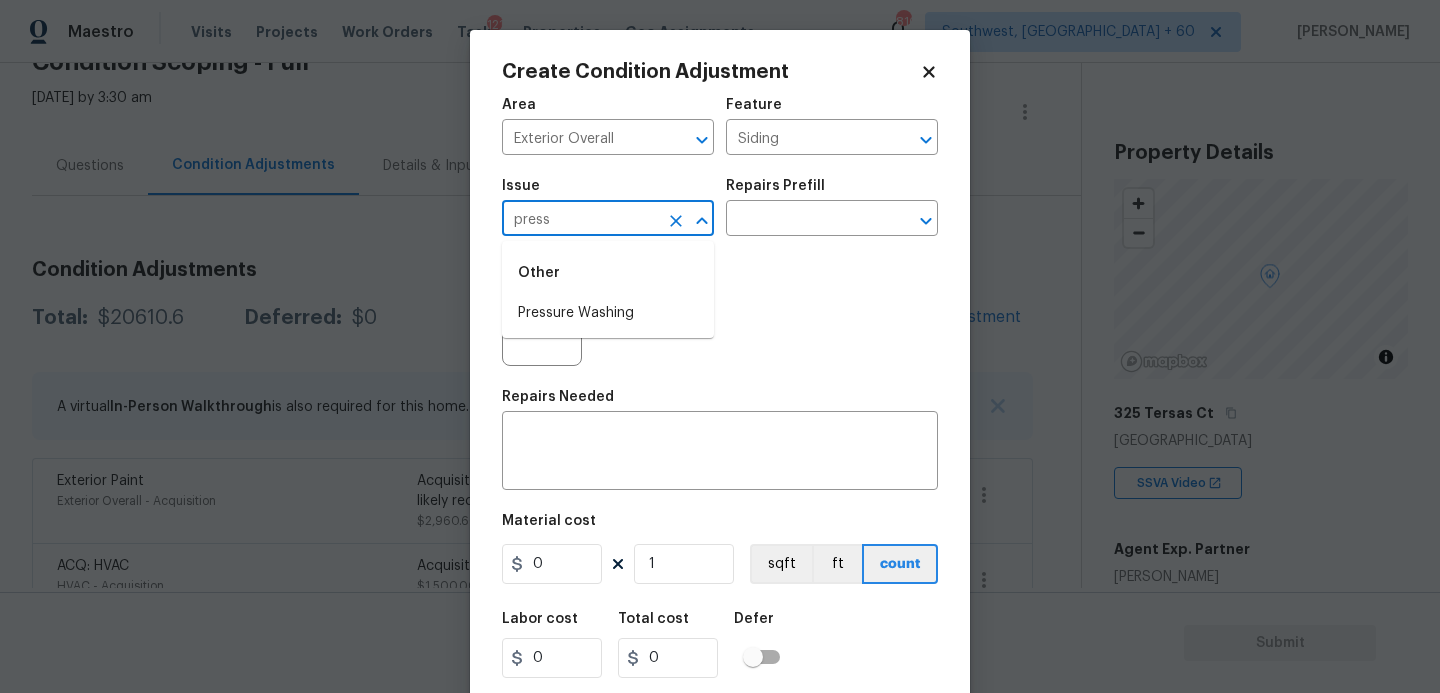 click on "Other" at bounding box center (608, 273) 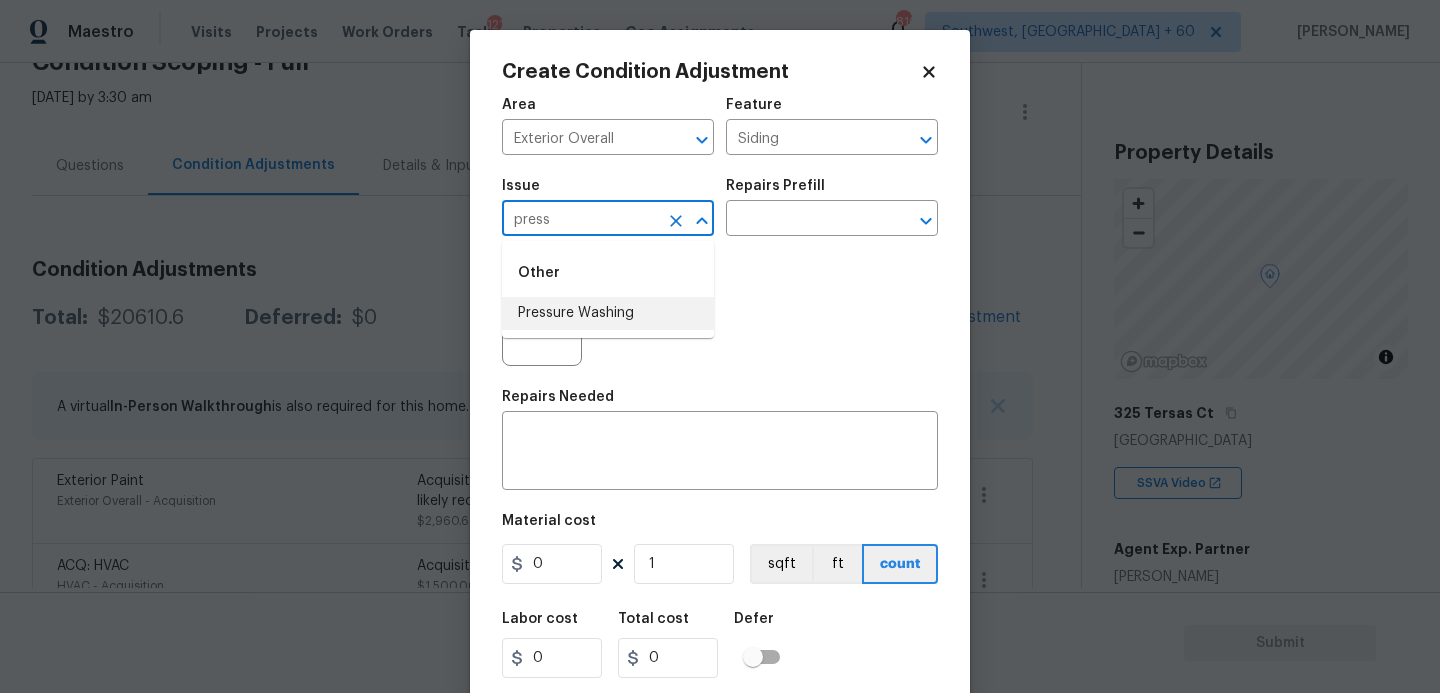 click on "Pressure Washing" at bounding box center (608, 313) 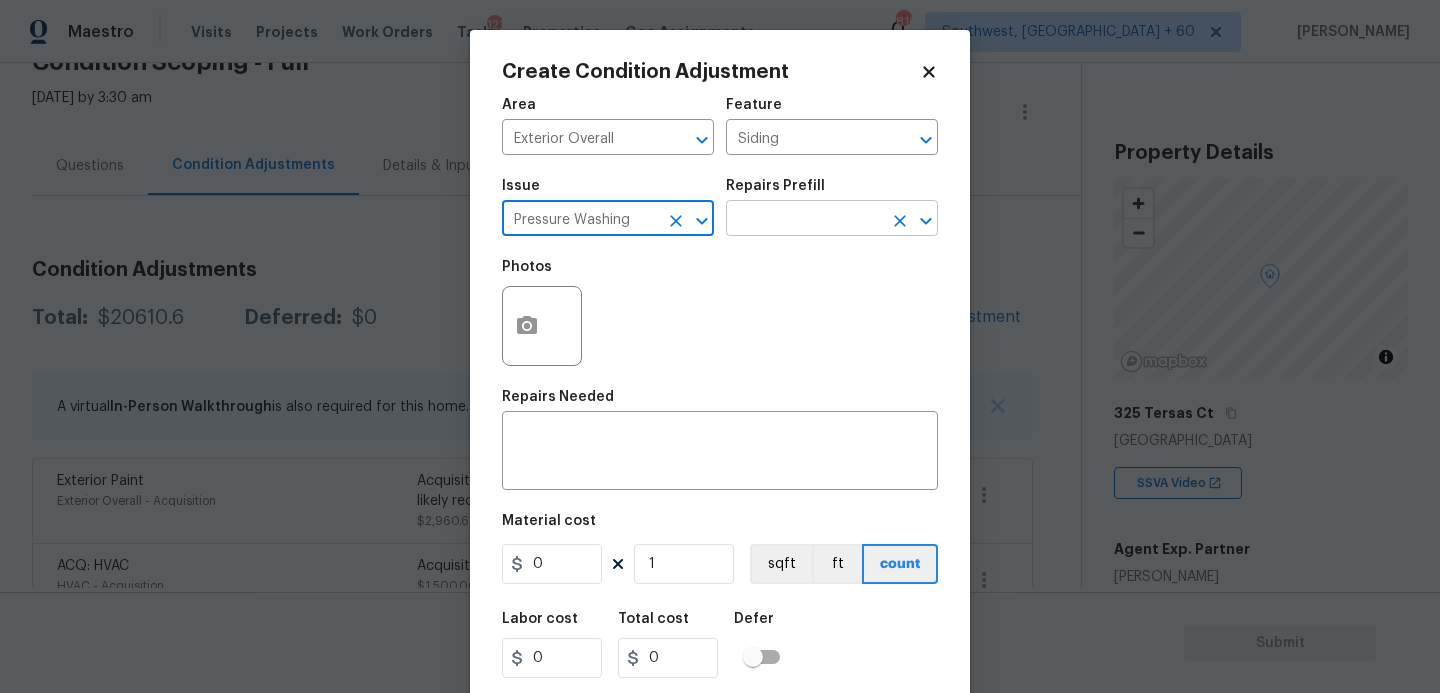 type on "Pressure Washing" 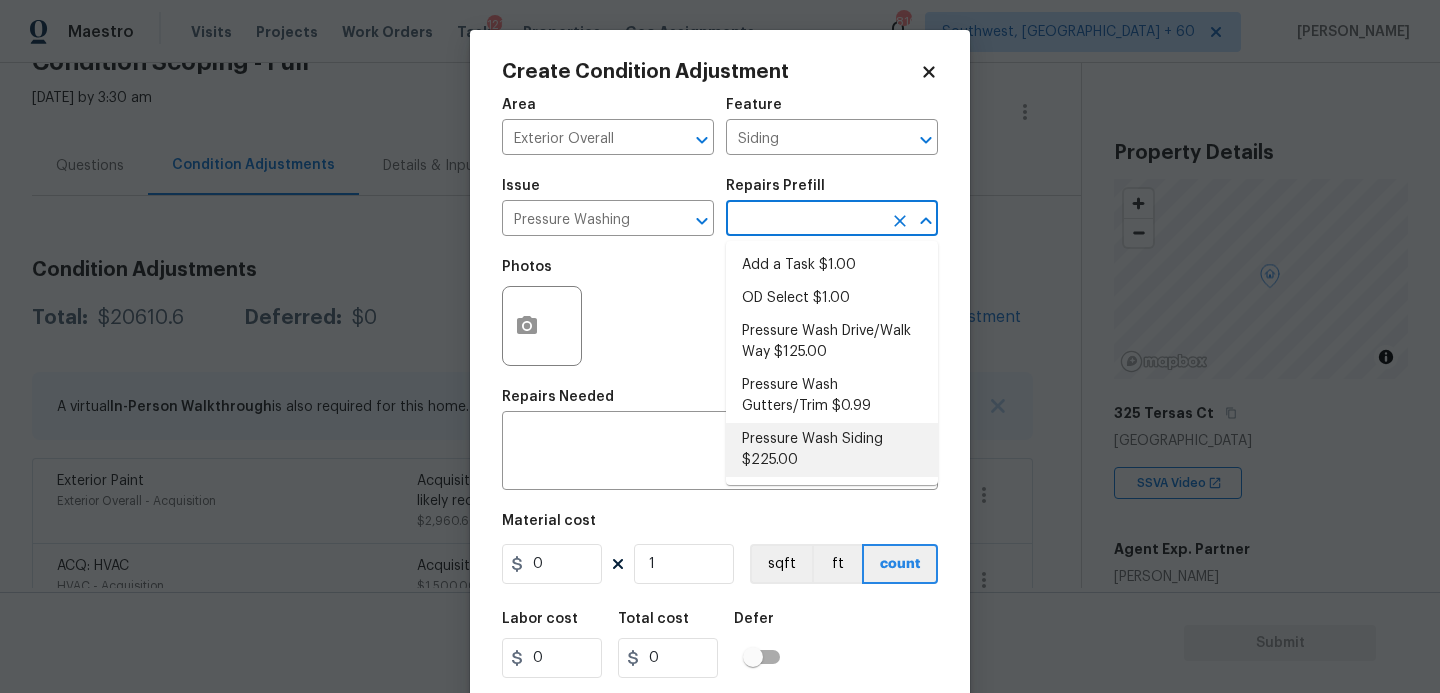 click on "Pressure Wash Siding $225.00" at bounding box center (832, 450) 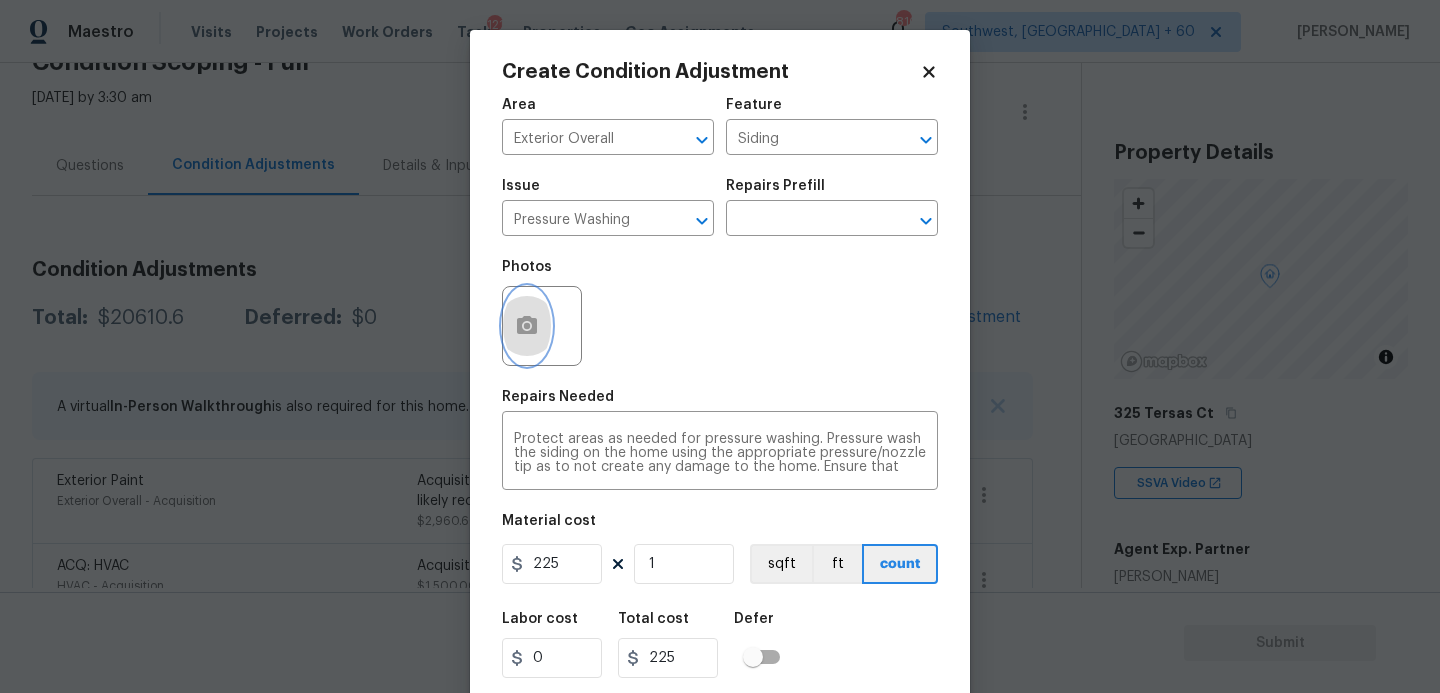 click 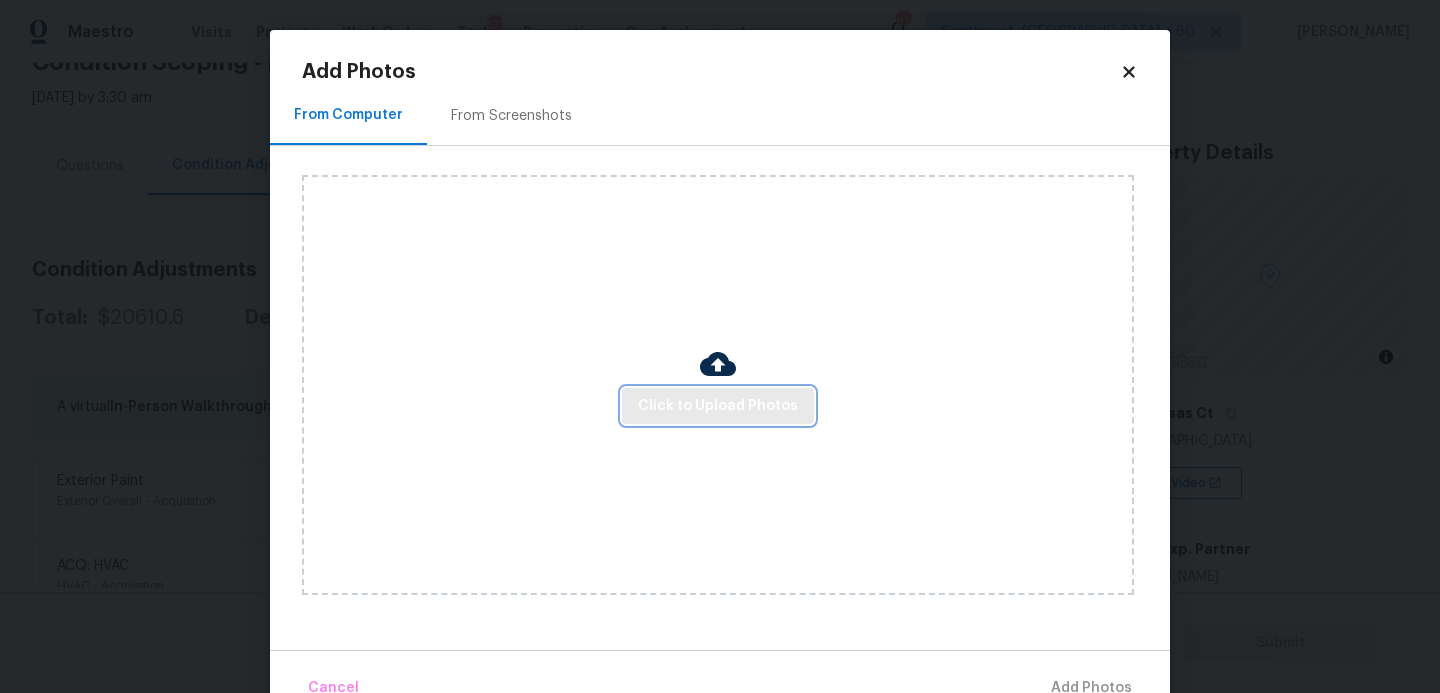 click on "Click to Upload Photos" at bounding box center (718, 406) 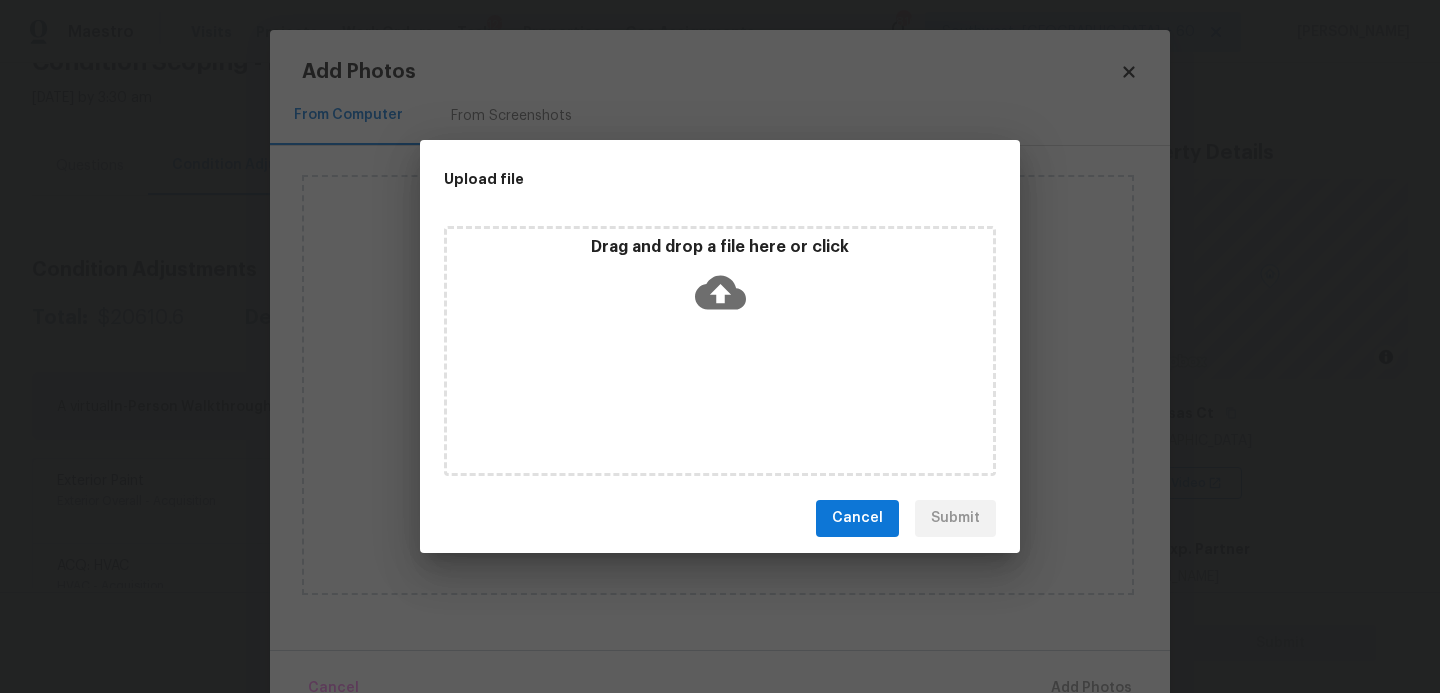 click on "Drag and drop a file here or click" at bounding box center [720, 351] 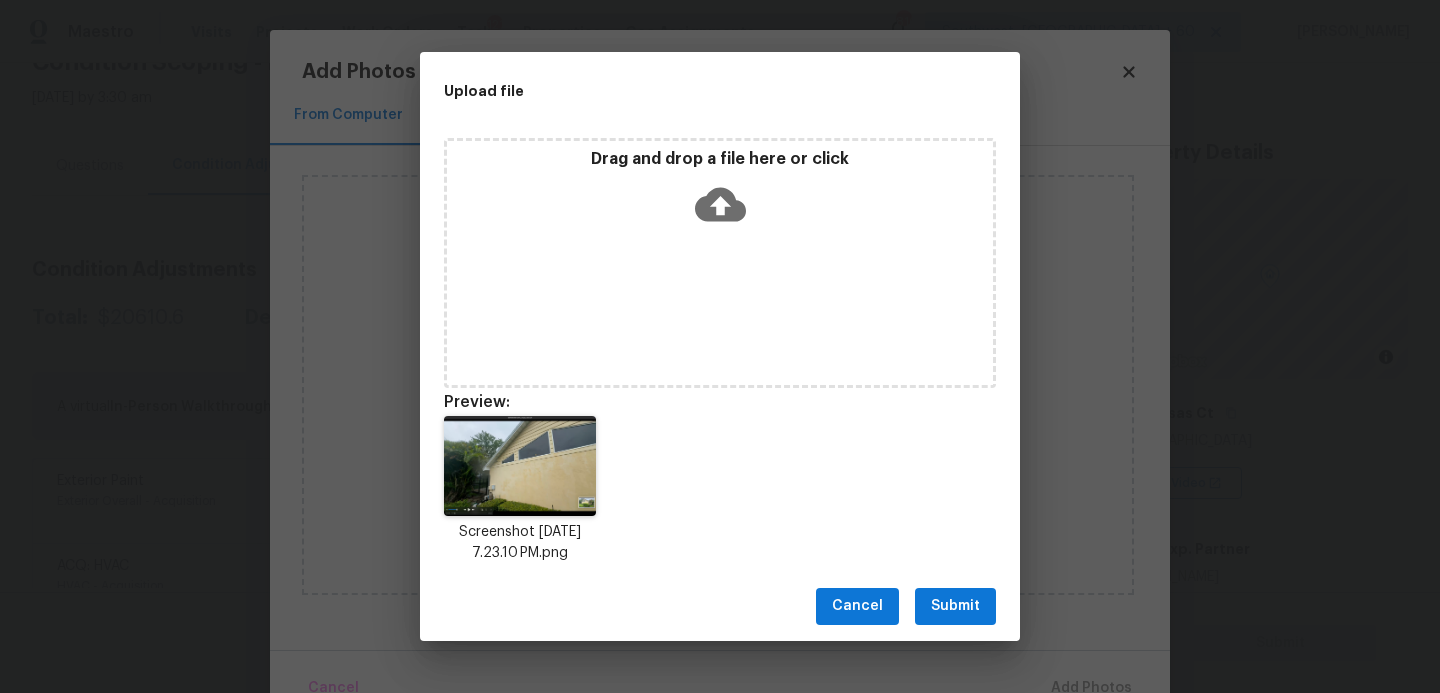 click on "Submit" at bounding box center (955, 606) 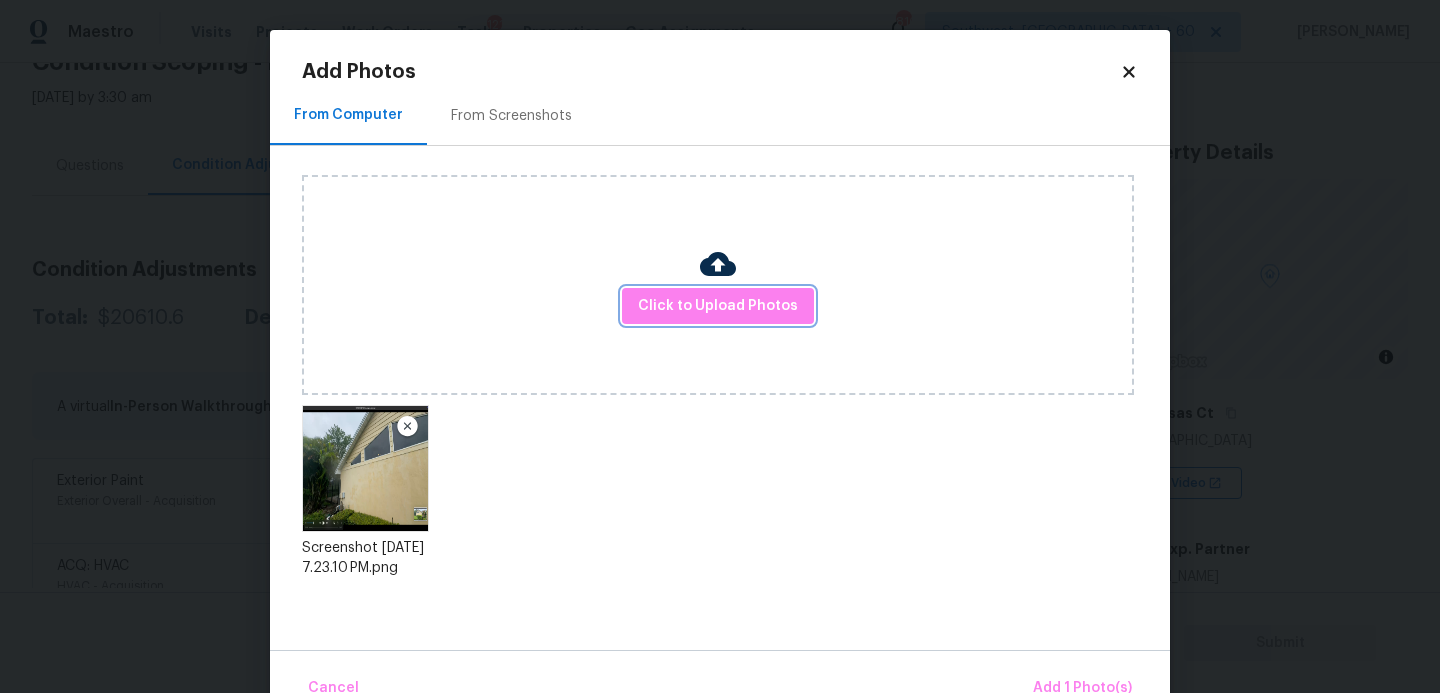 scroll, scrollTop: 47, scrollLeft: 0, axis: vertical 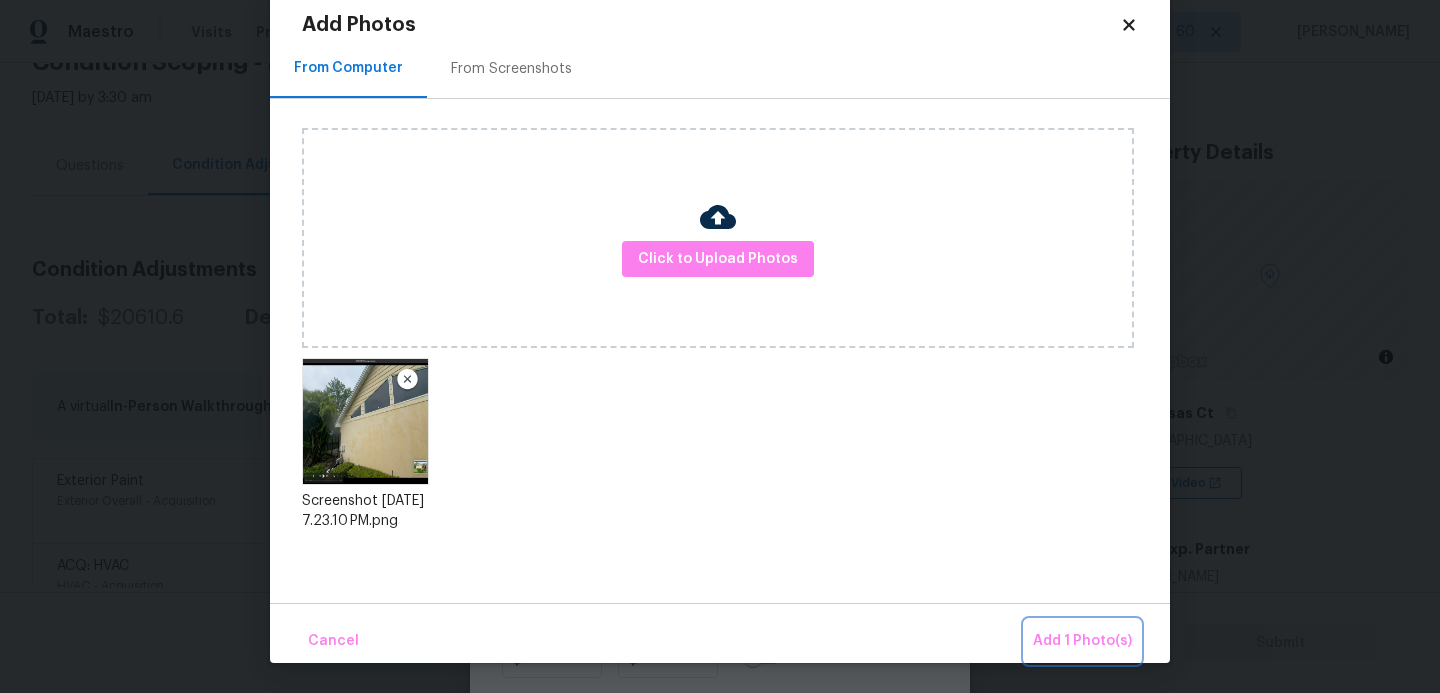 click on "Add 1 Photo(s)" at bounding box center (1082, 641) 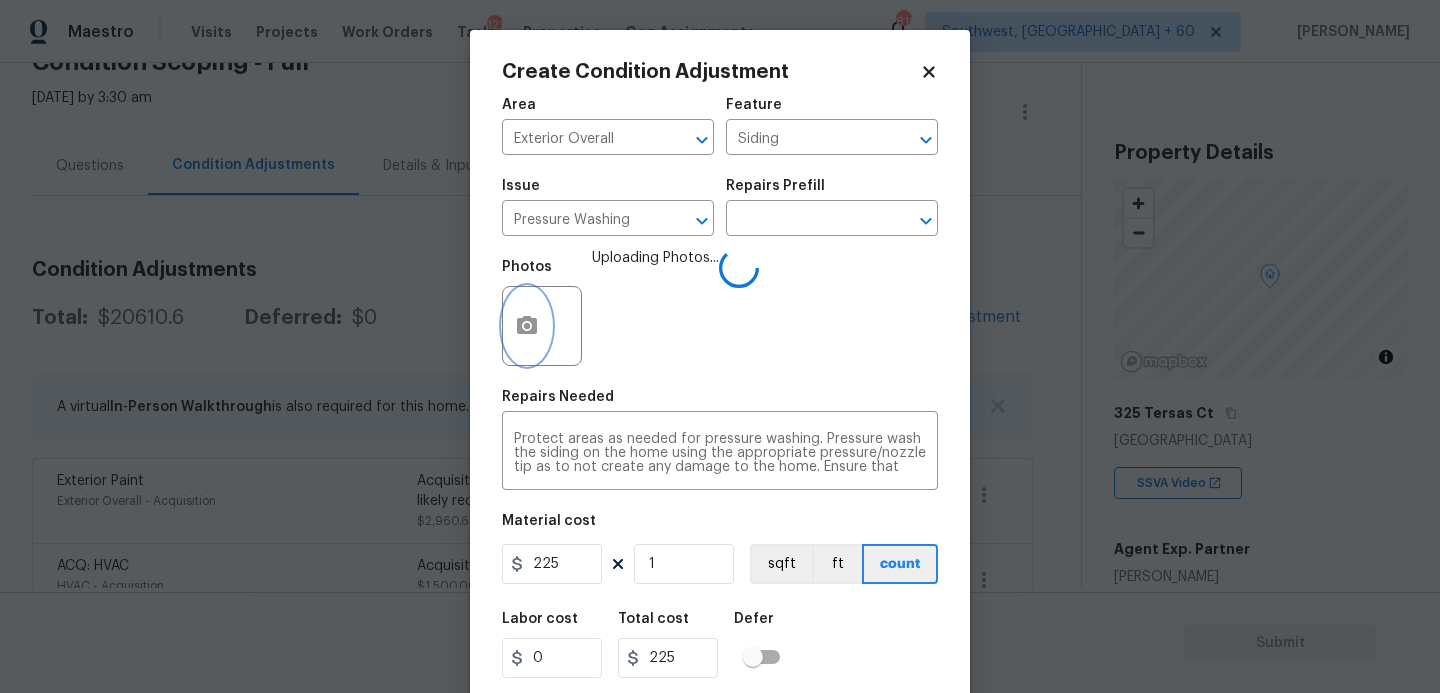 scroll, scrollTop: 0, scrollLeft: 0, axis: both 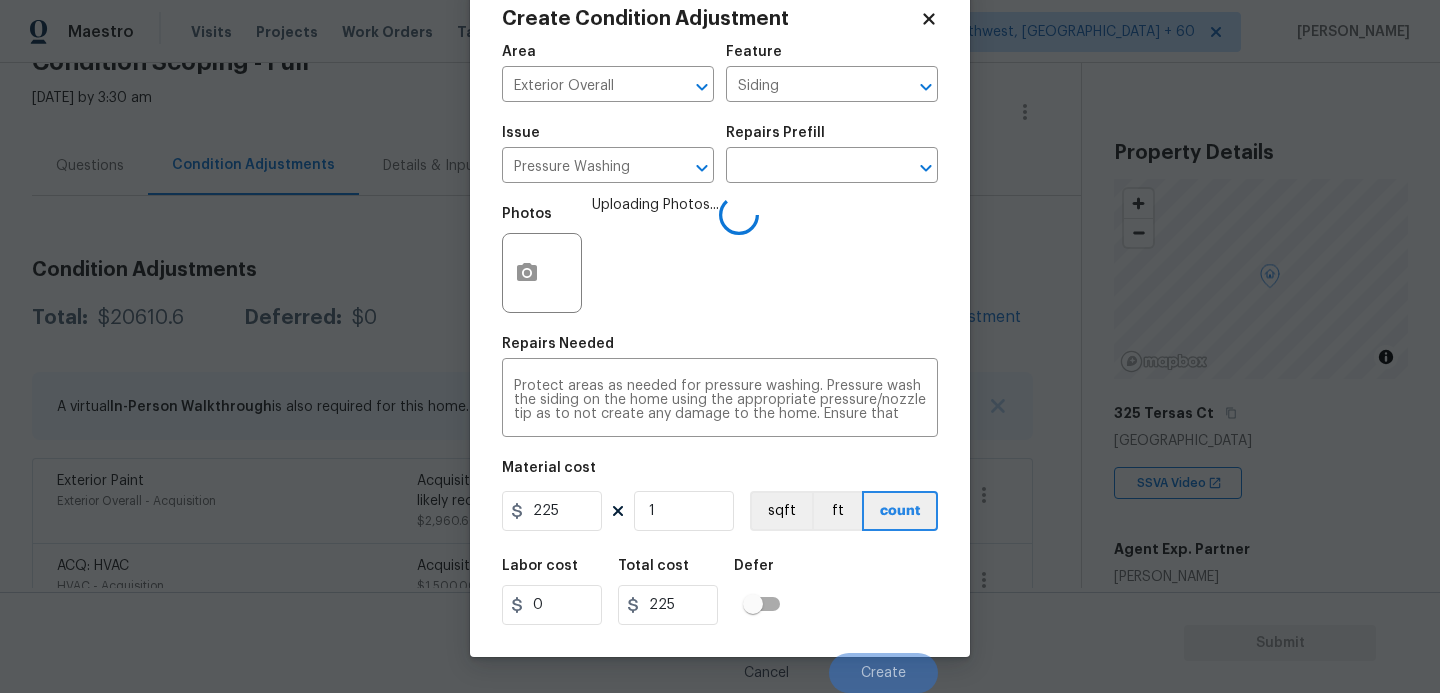 click on "Labor cost 0 Total cost 225 Defer" at bounding box center (720, 592) 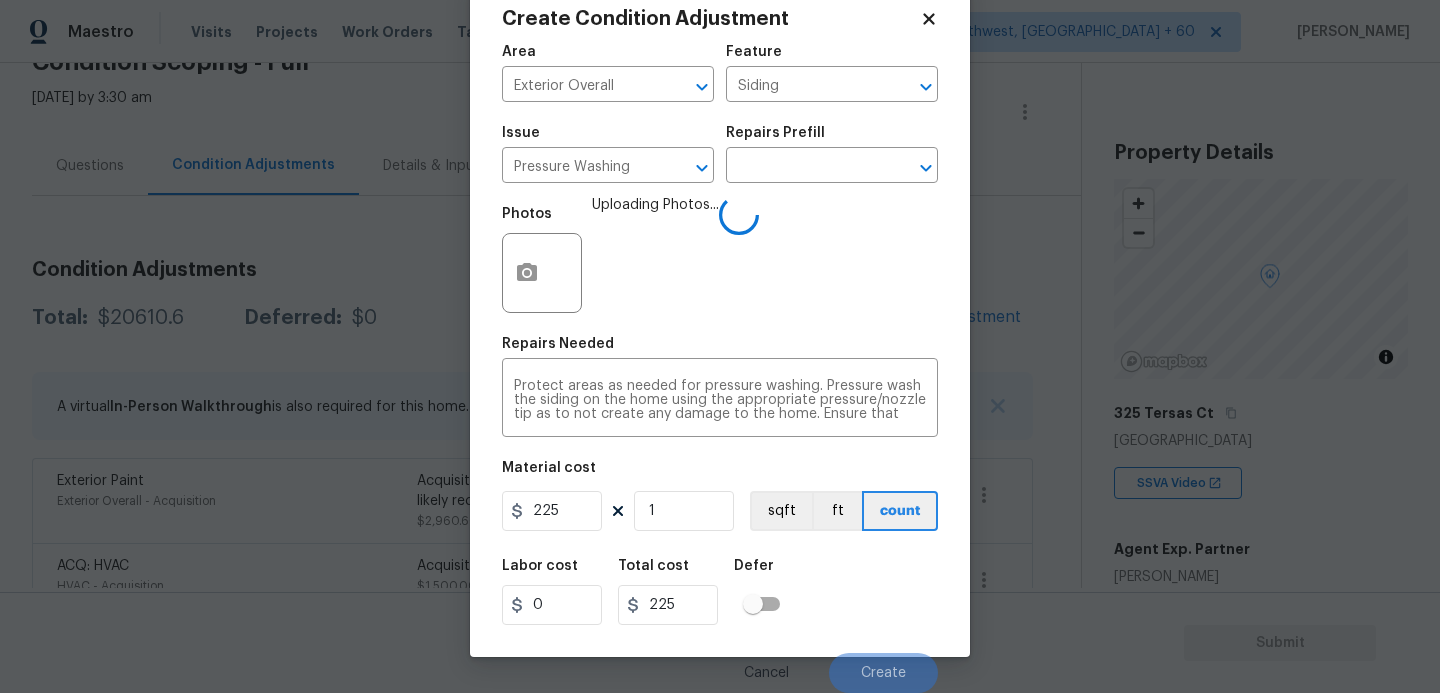 click on "Labor cost 0 Total cost 225 Defer" at bounding box center (720, 592) 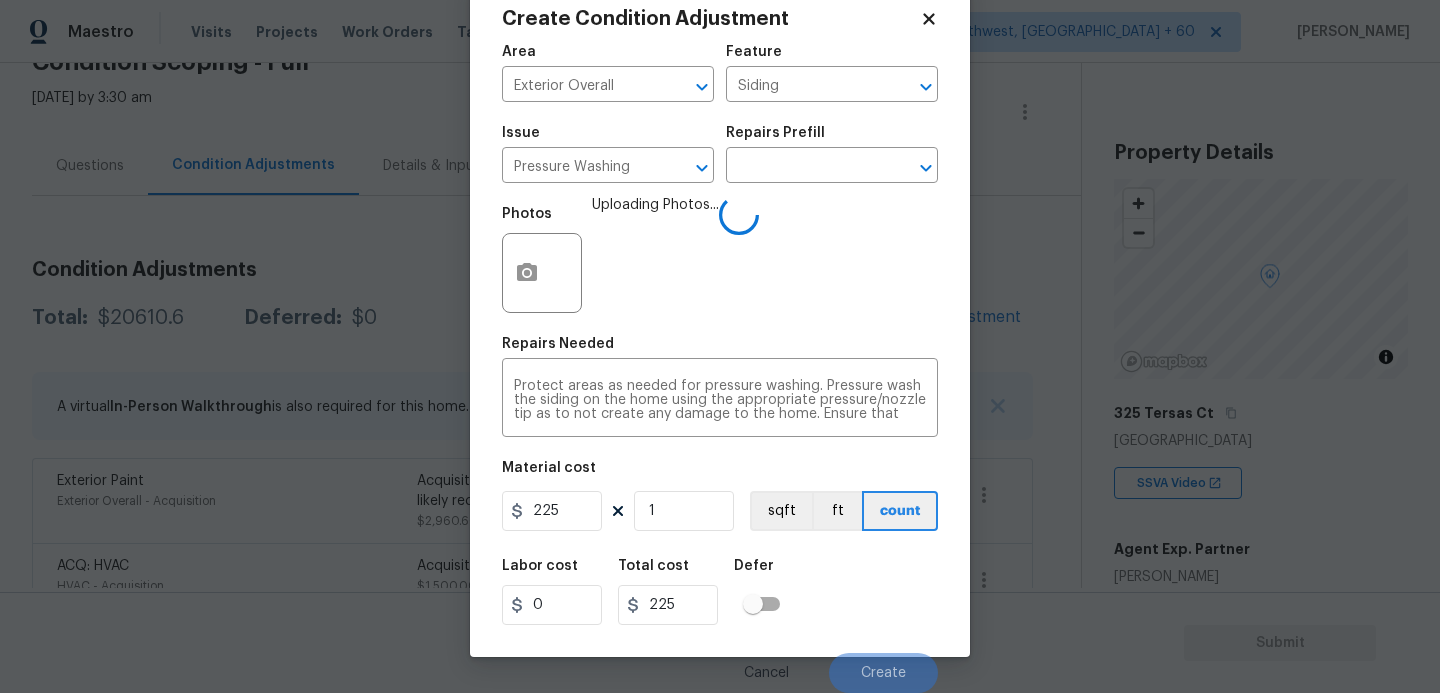 click on "Labor cost 0 Total cost 225 Defer" at bounding box center [720, 592] 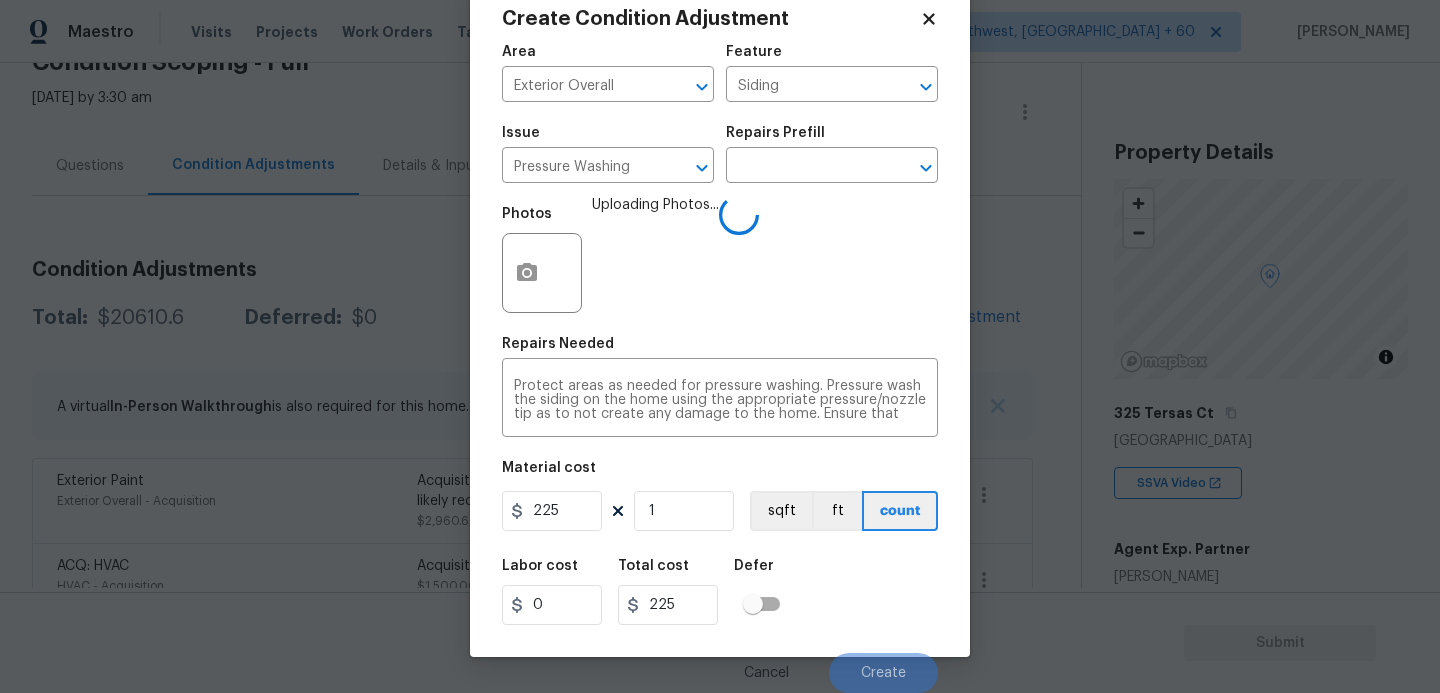 click on "Labor cost 0 Total cost 225 Defer" at bounding box center [720, 592] 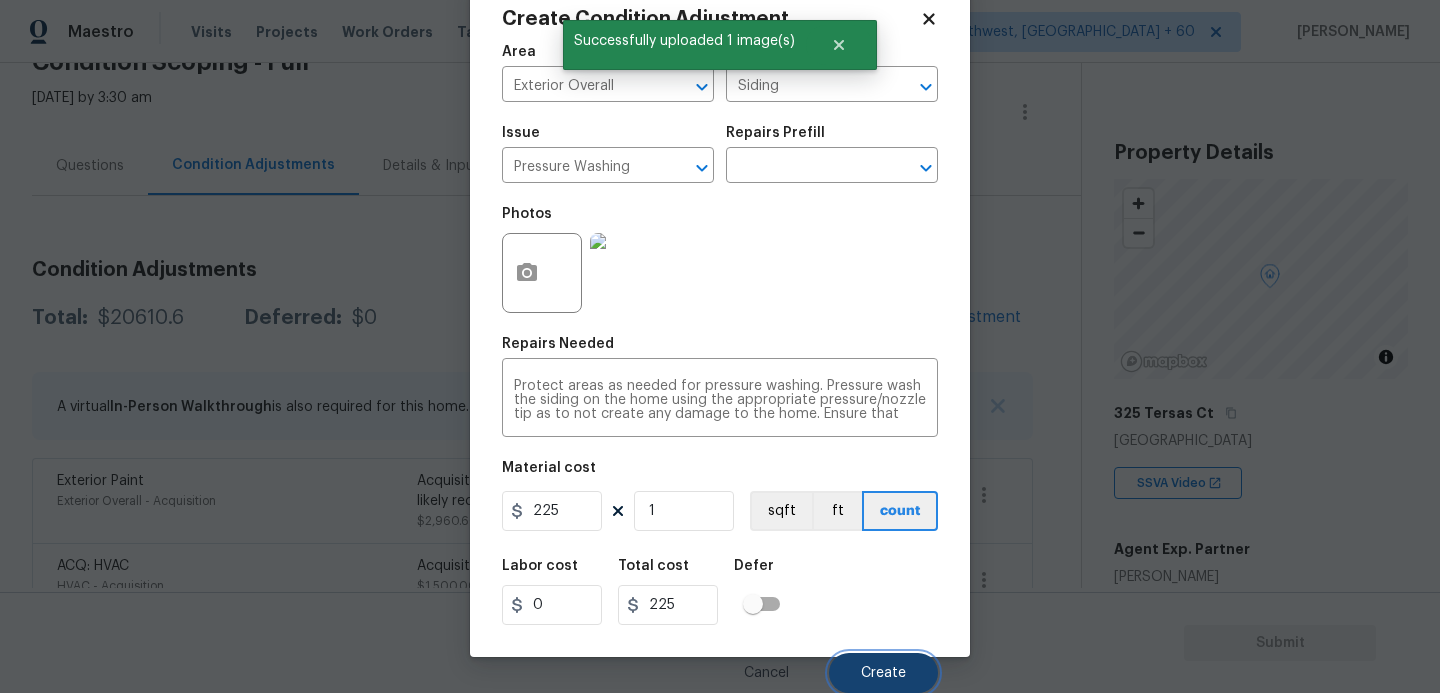 click on "Create" at bounding box center (883, 673) 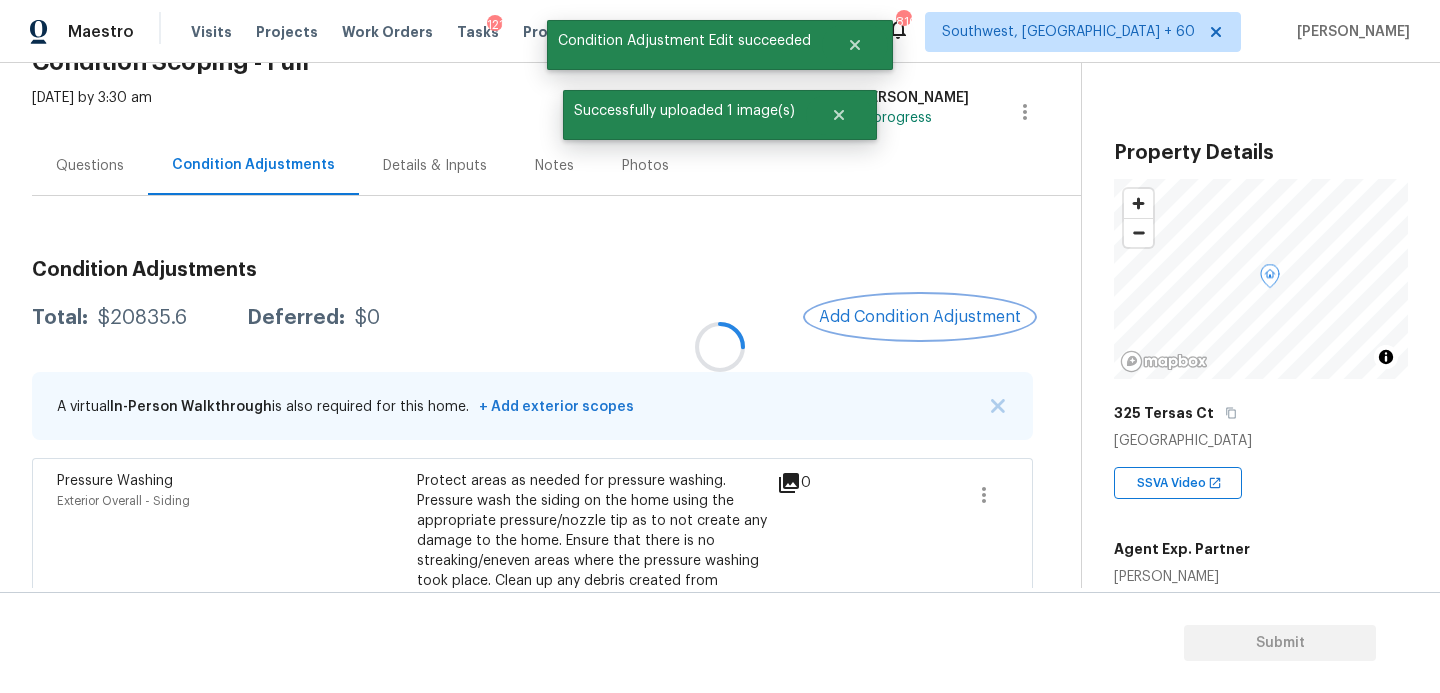 scroll, scrollTop: 0, scrollLeft: 0, axis: both 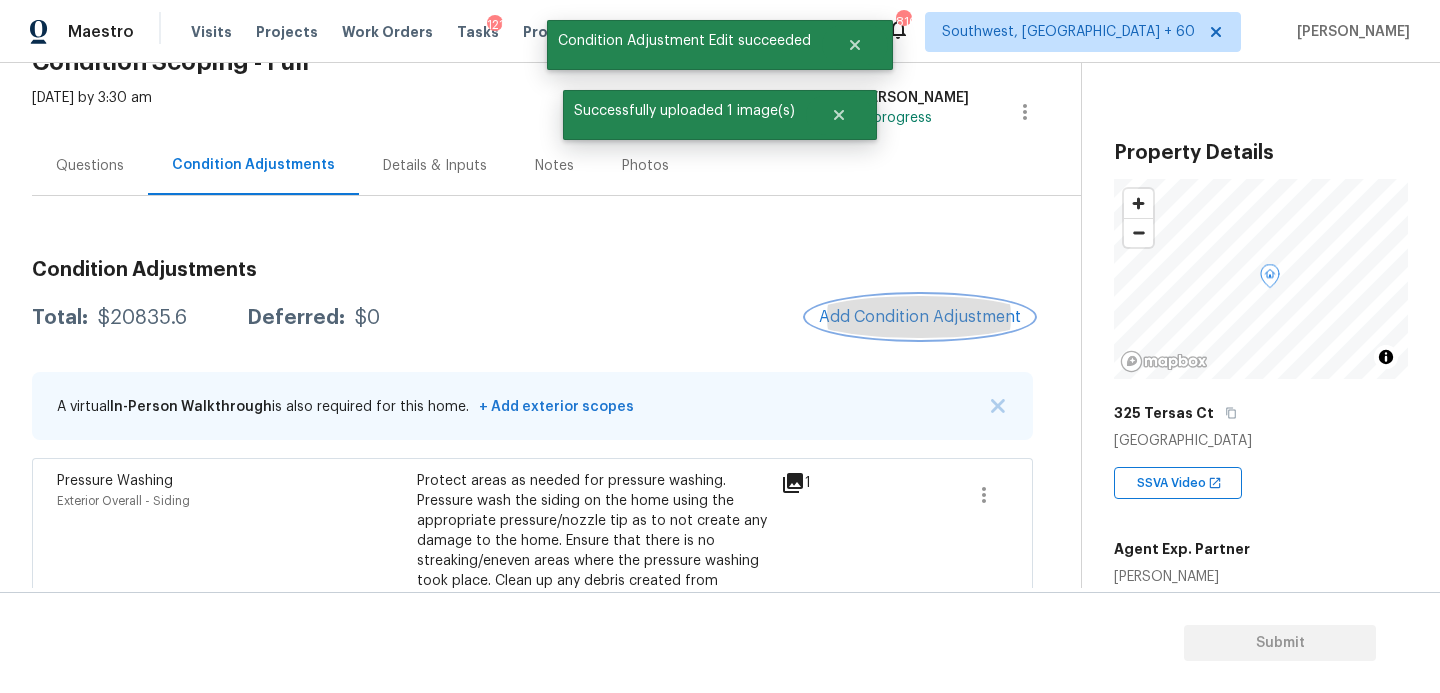 click on "Add Condition Adjustment" at bounding box center [920, 317] 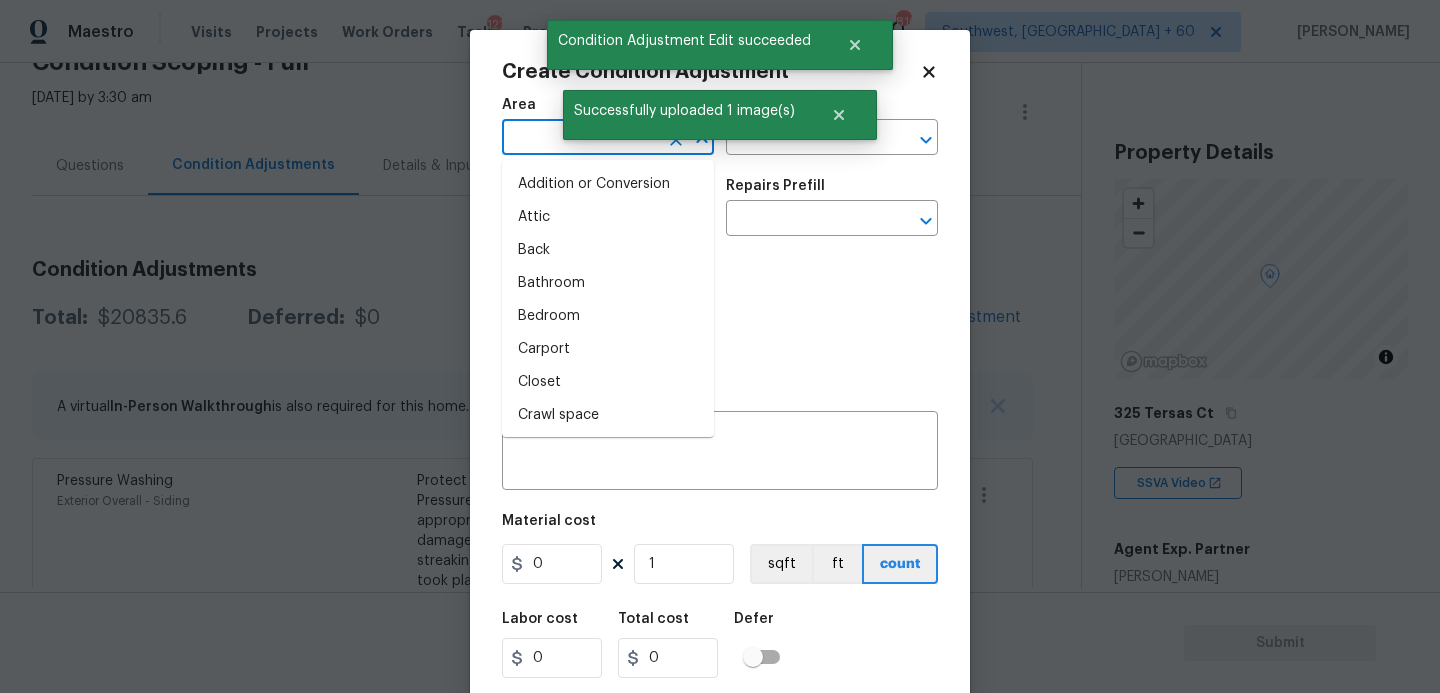 click at bounding box center [580, 139] 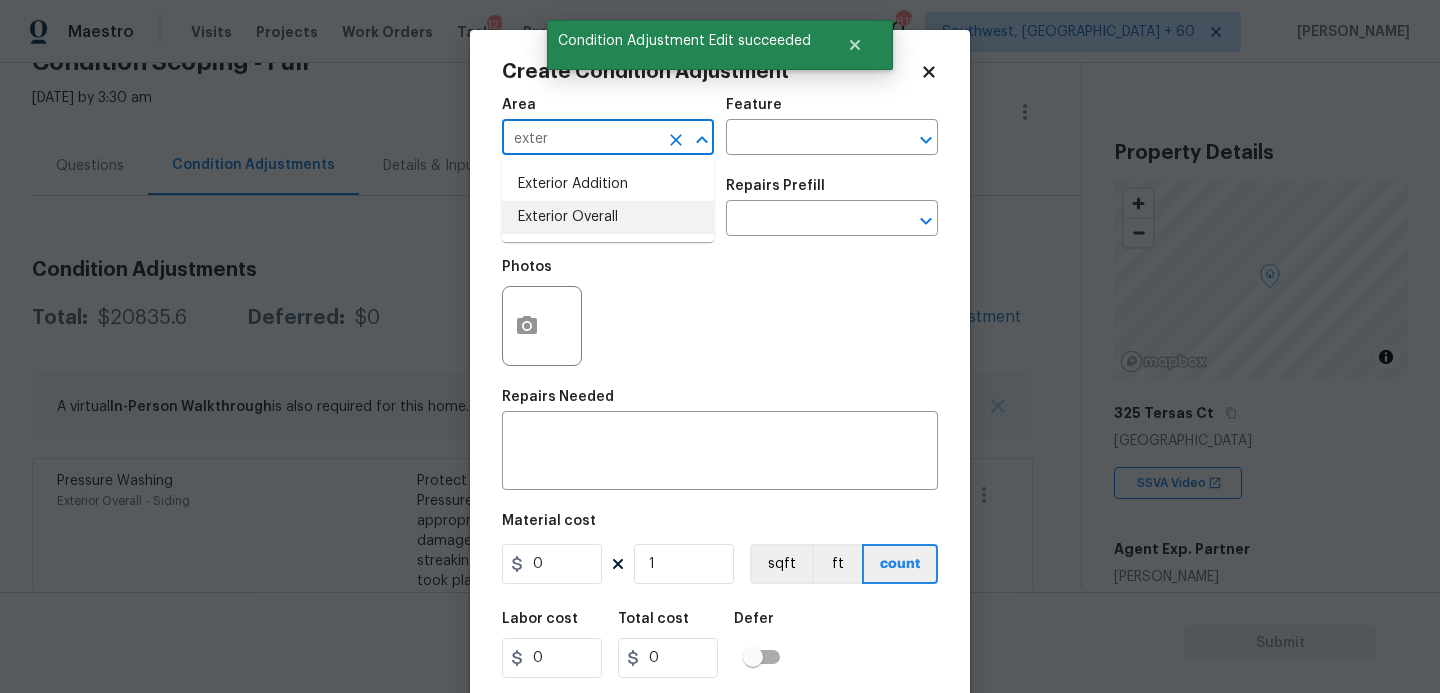 click on "Exterior Overall" at bounding box center (608, 217) 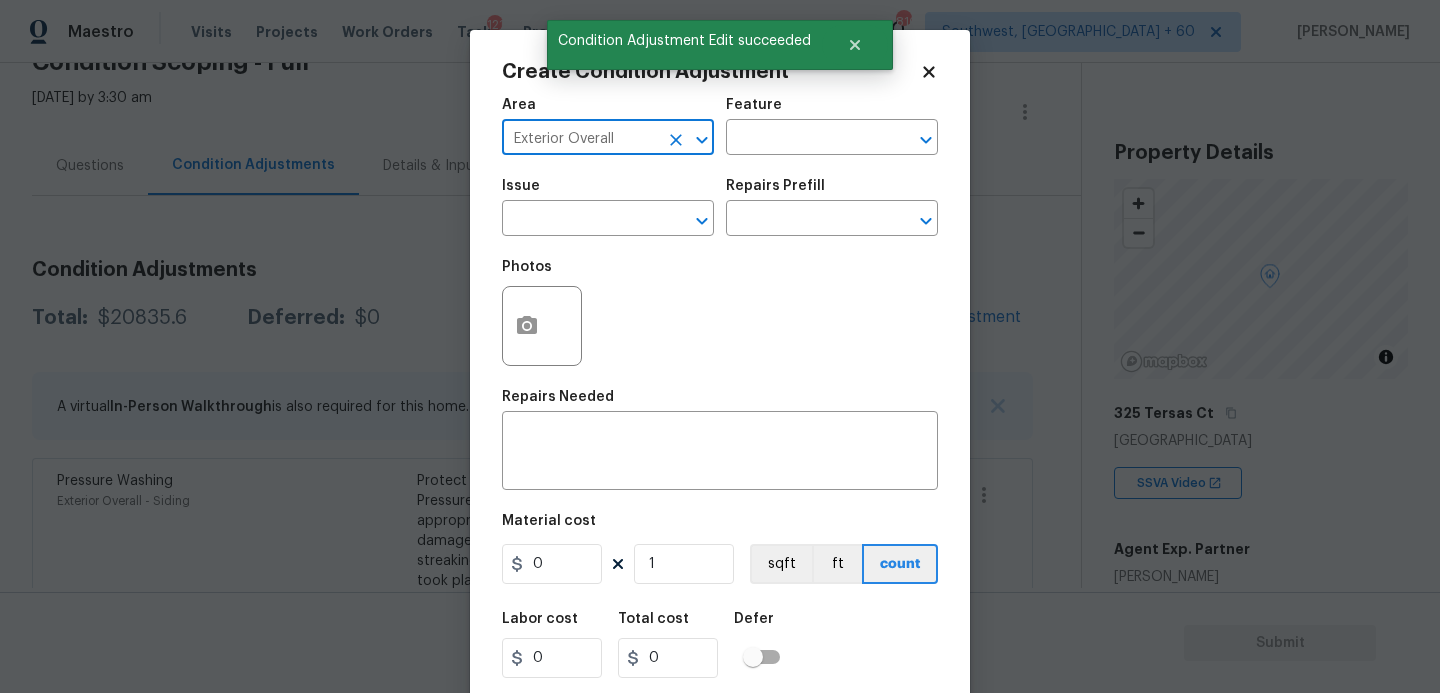 type on "Exterior Overall" 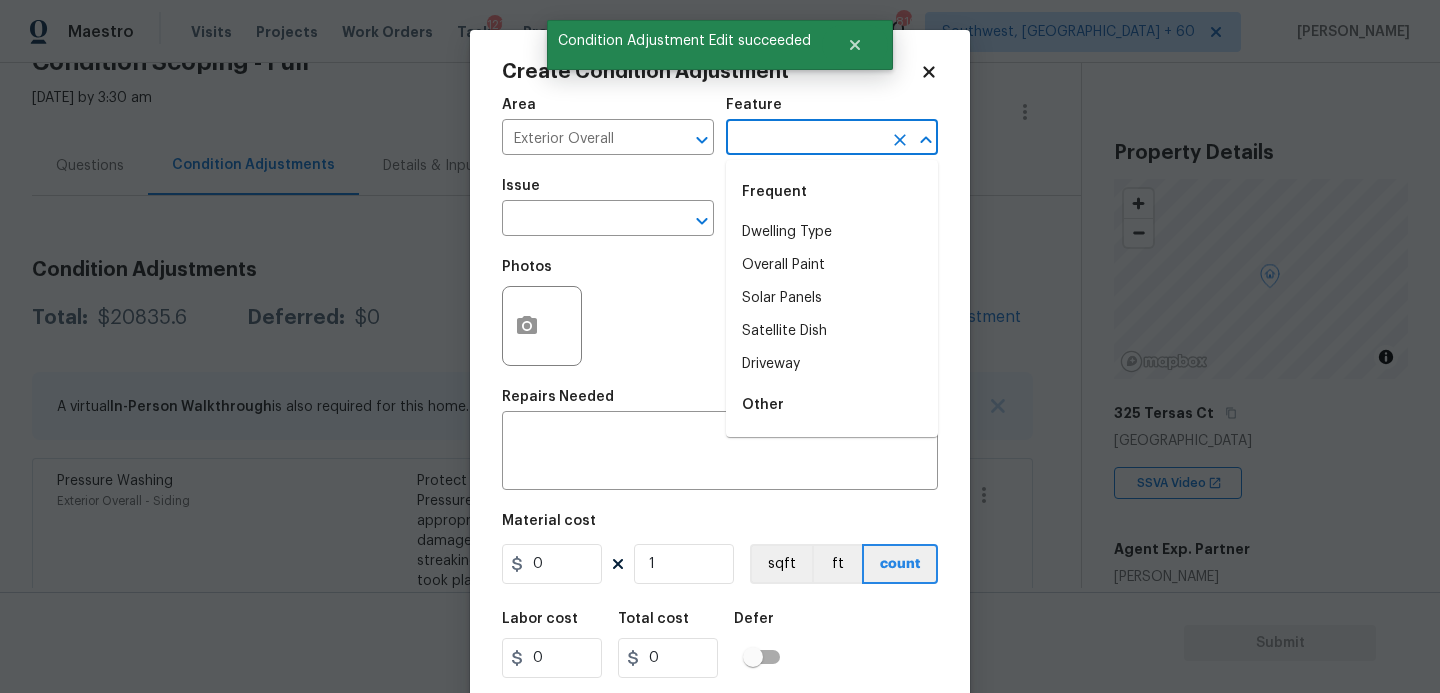 click at bounding box center [804, 139] 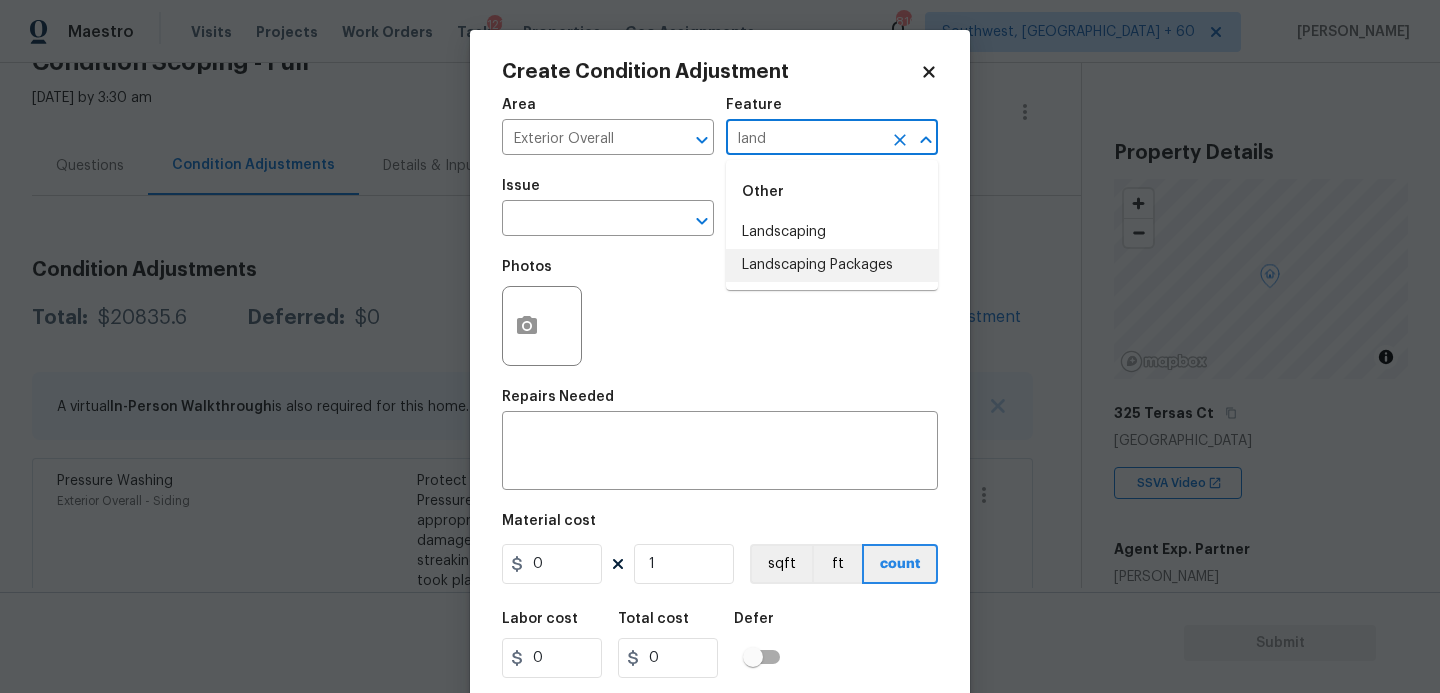 click on "Landscaping Packages" at bounding box center [832, 265] 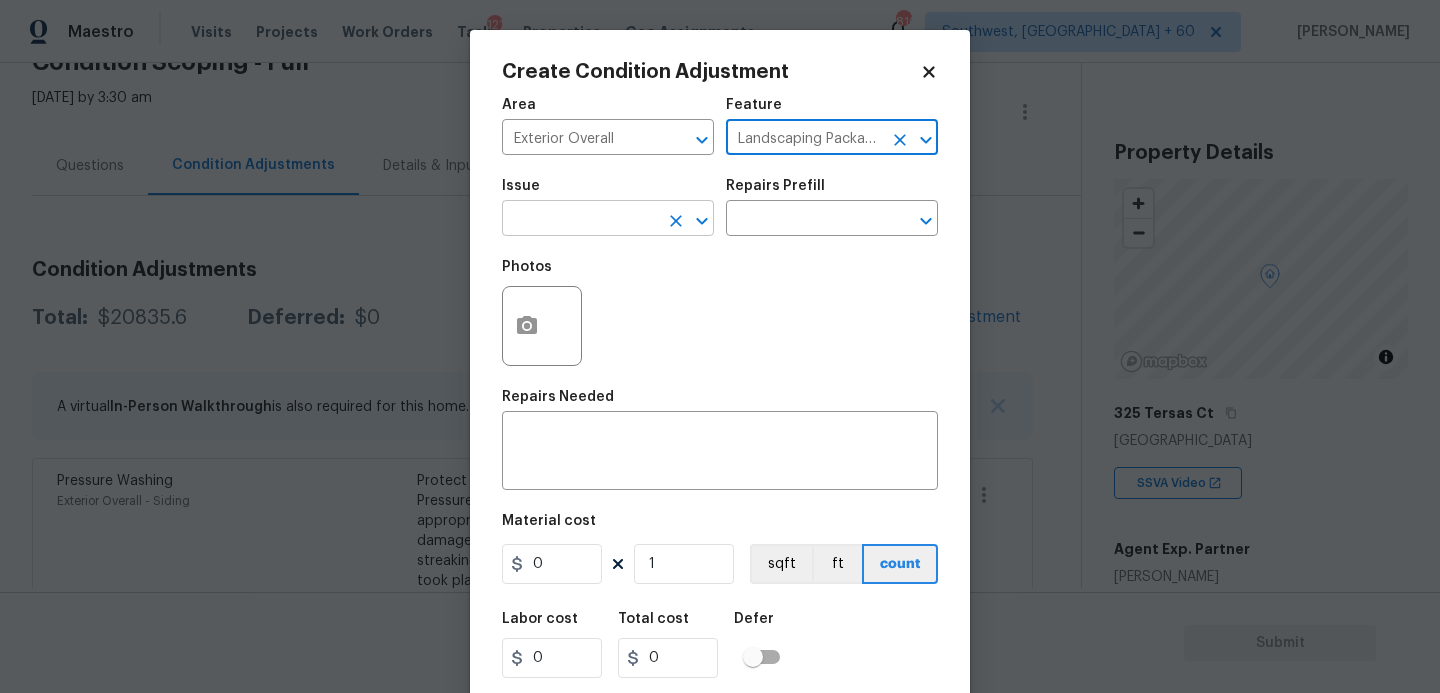 type on "Landscaping Packages" 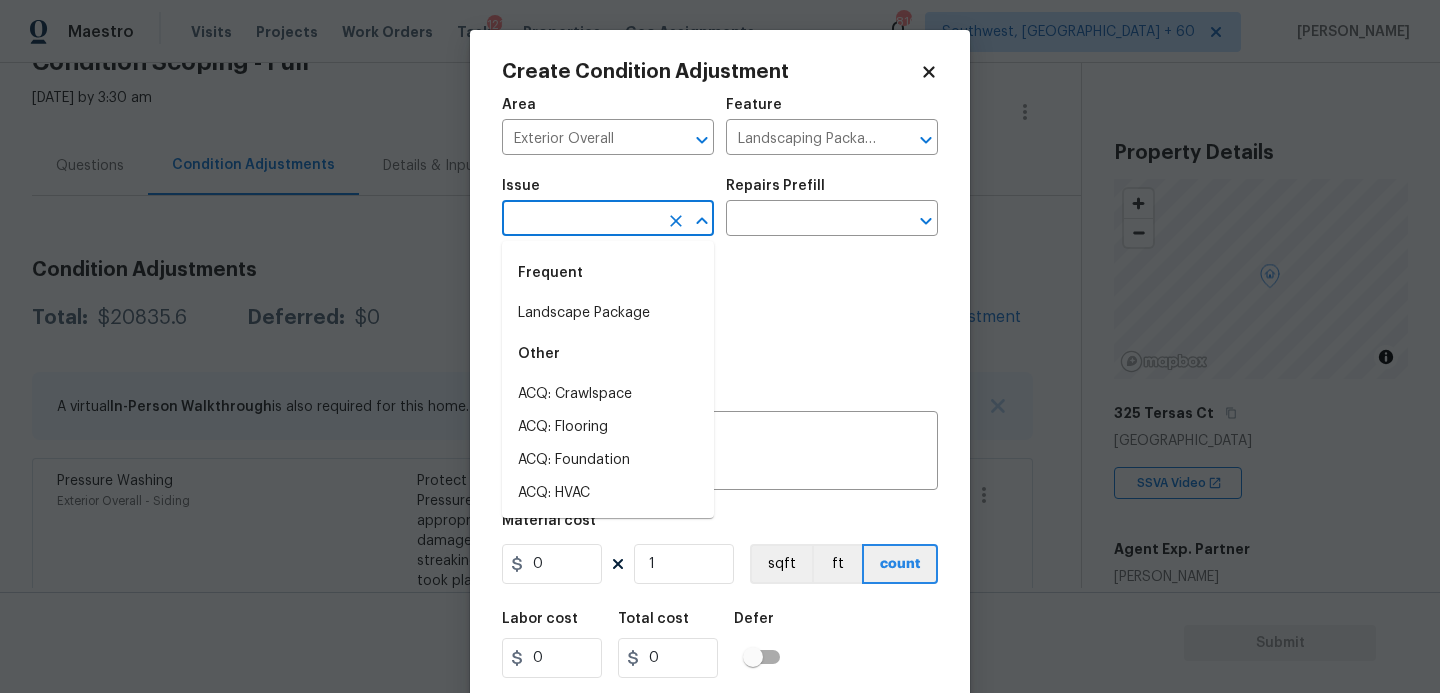 click at bounding box center (580, 220) 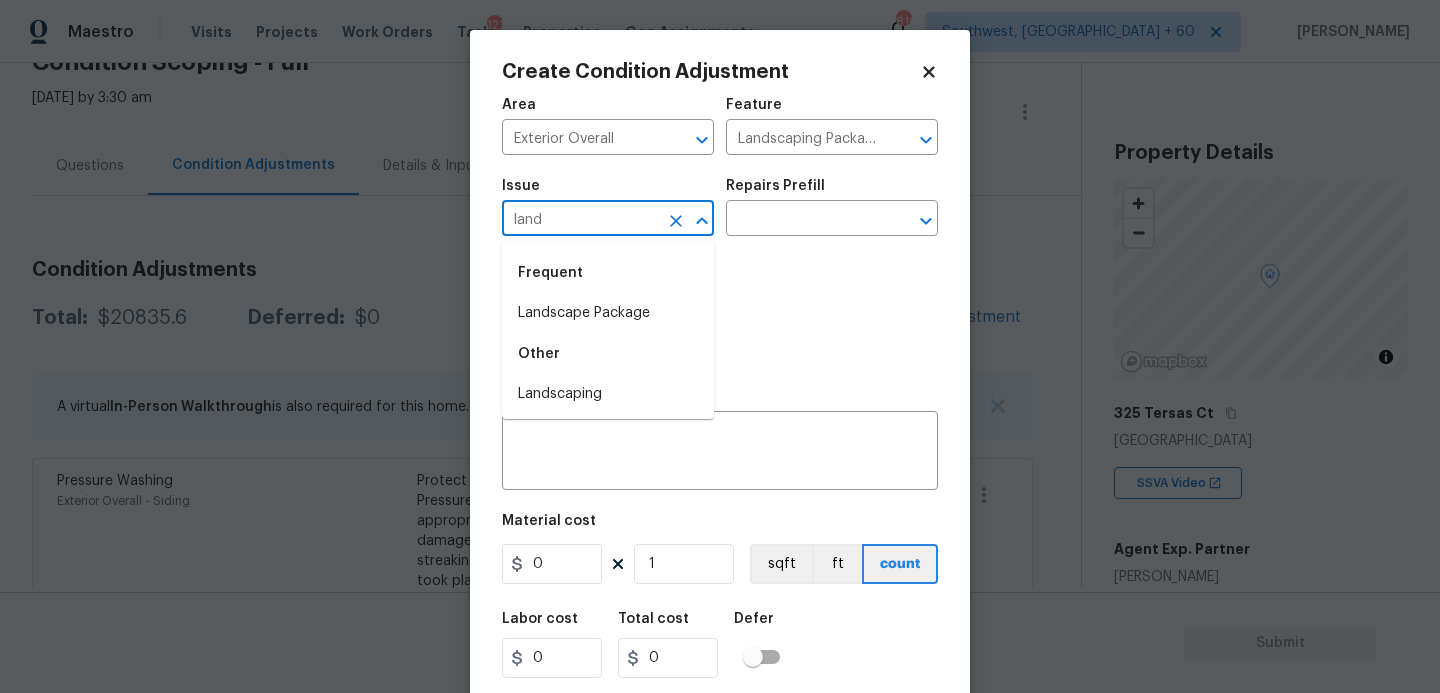 click on "Landscape Package" at bounding box center (608, 313) 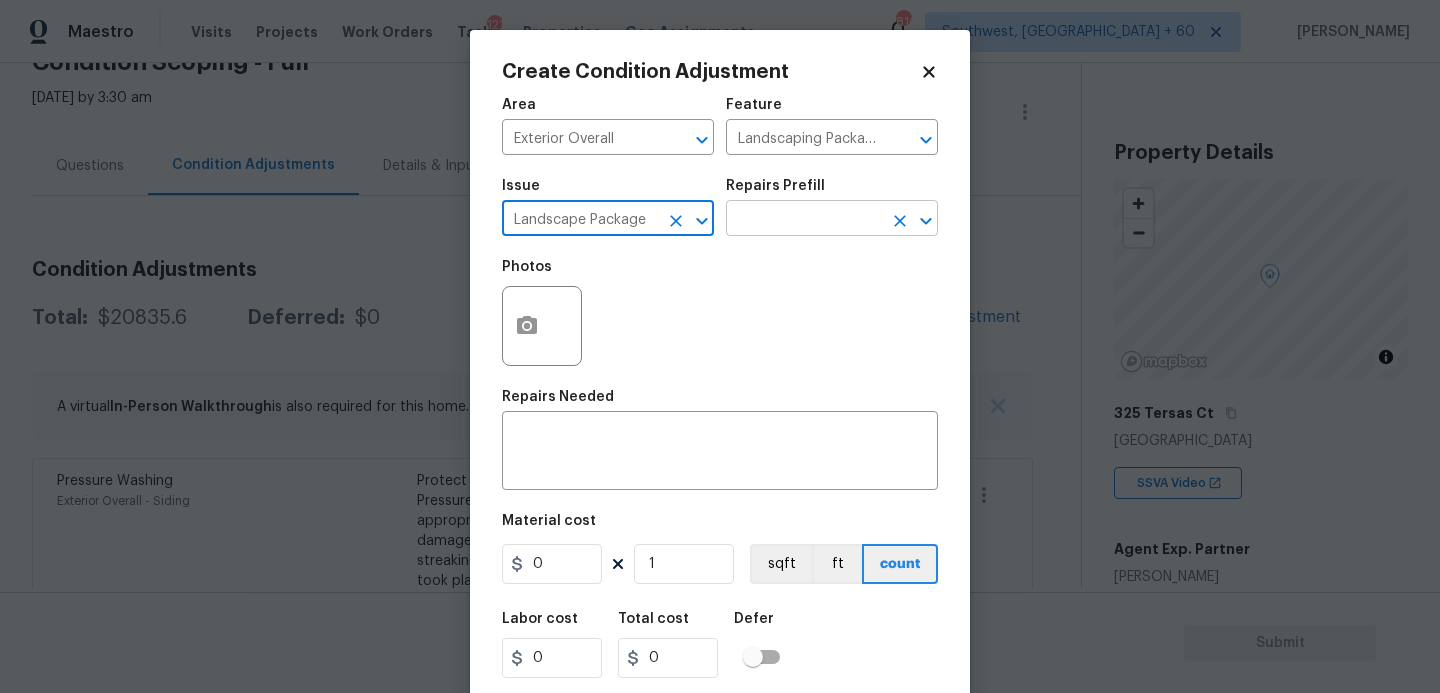 type on "Landscape Package" 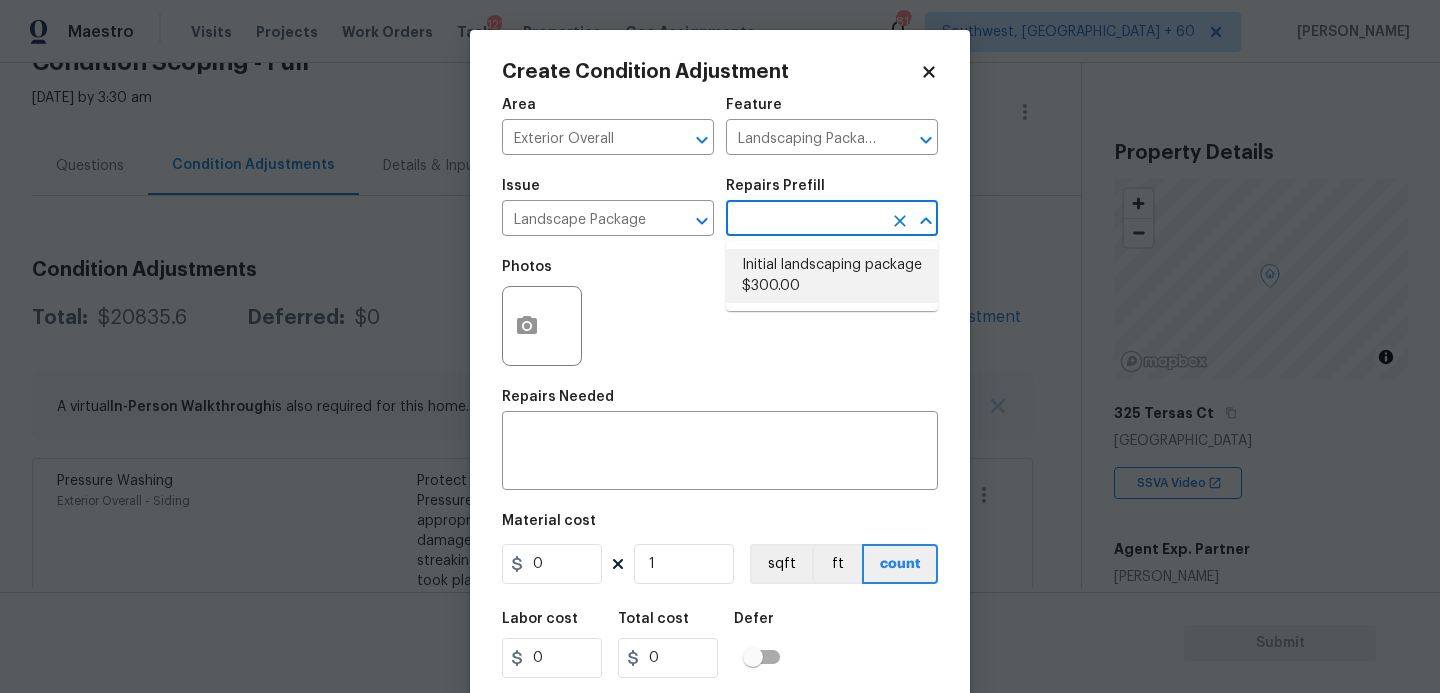 click on "Initial landscaping package $300.00" at bounding box center [832, 276] 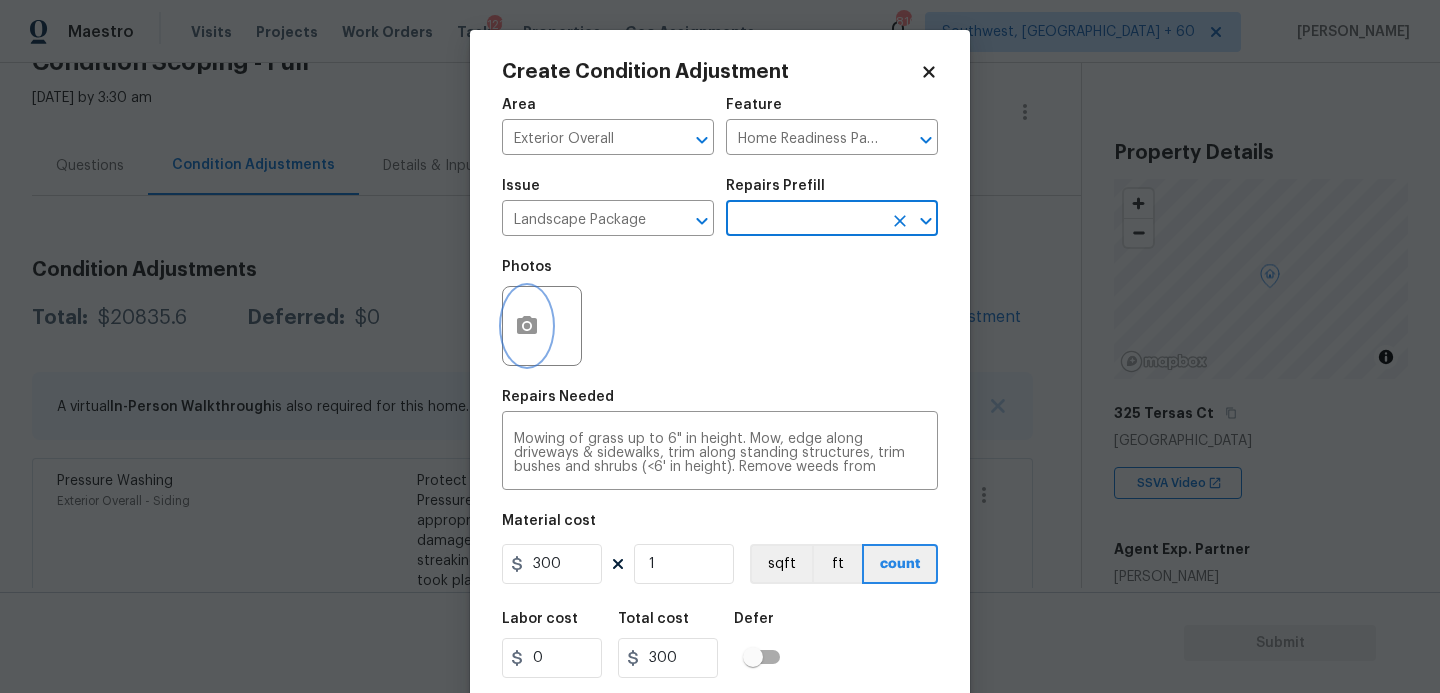 click 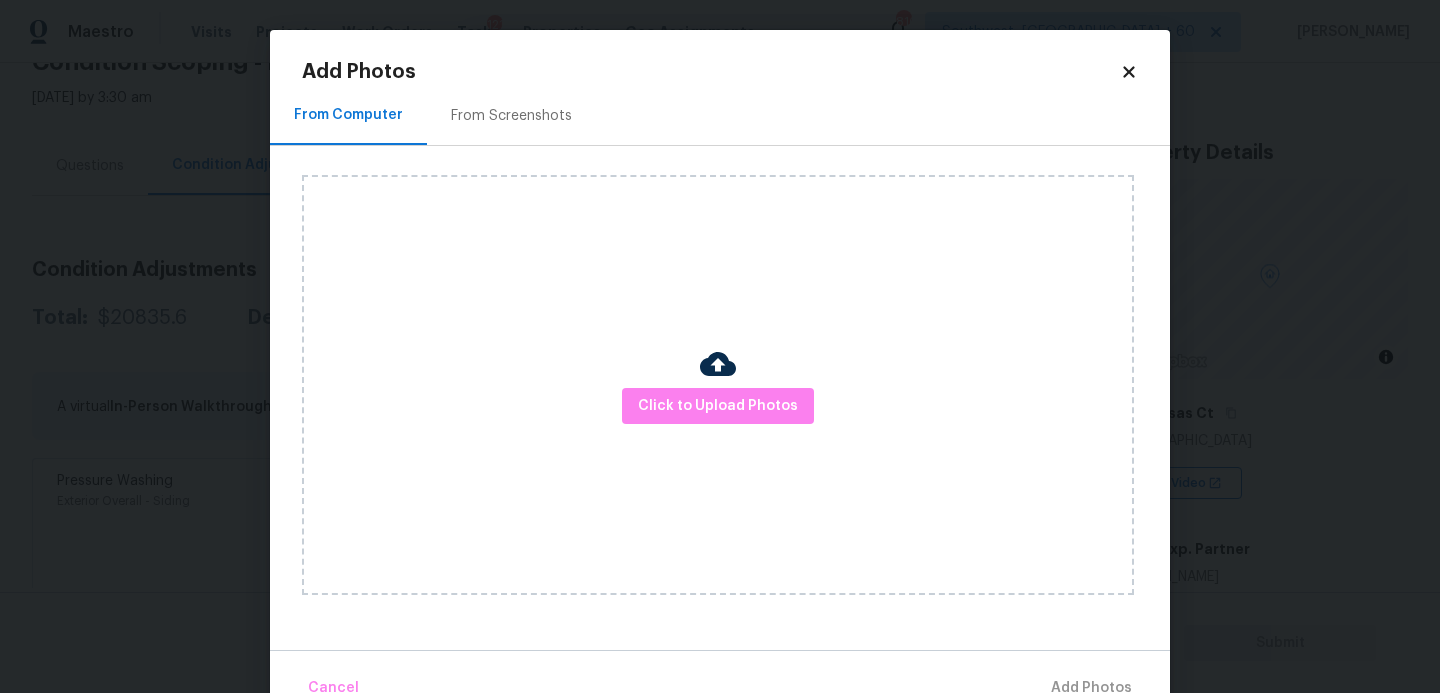 click on "Click to Upload Photos" at bounding box center [718, 385] 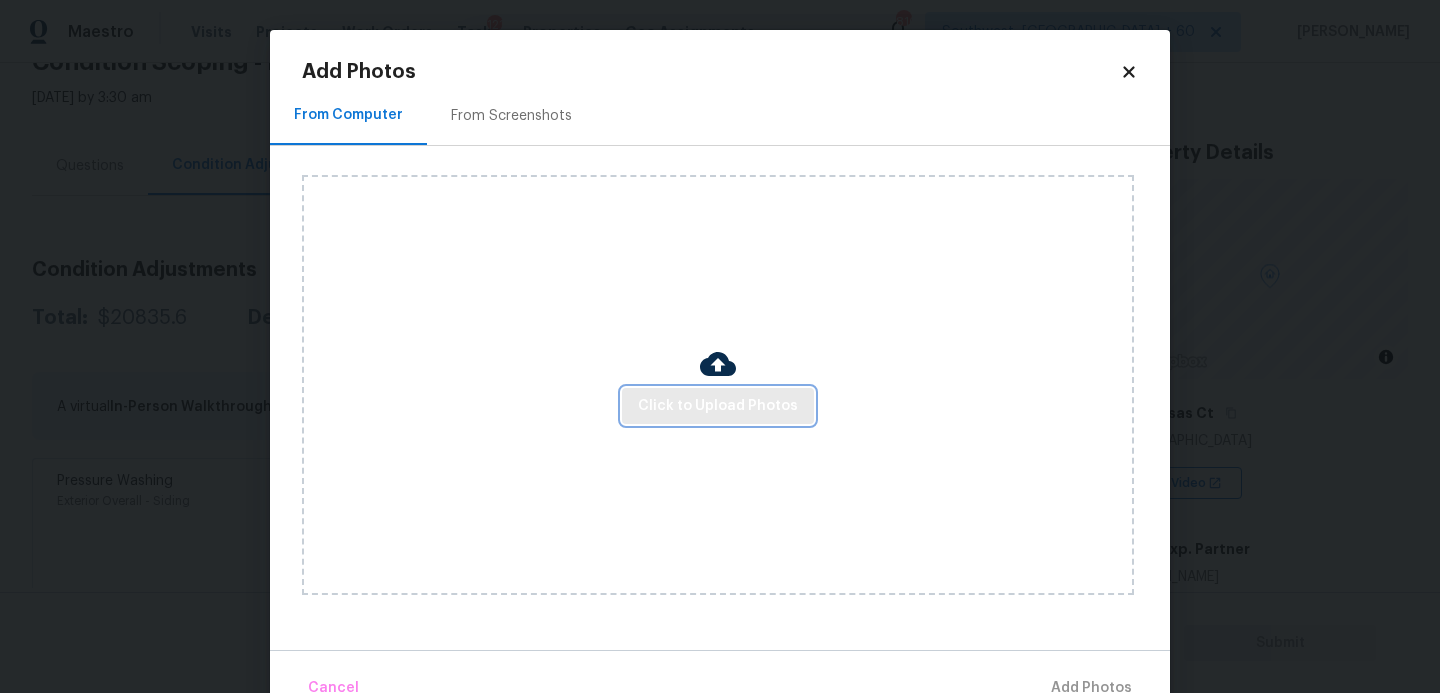 click on "Click to Upload Photos" at bounding box center [718, 406] 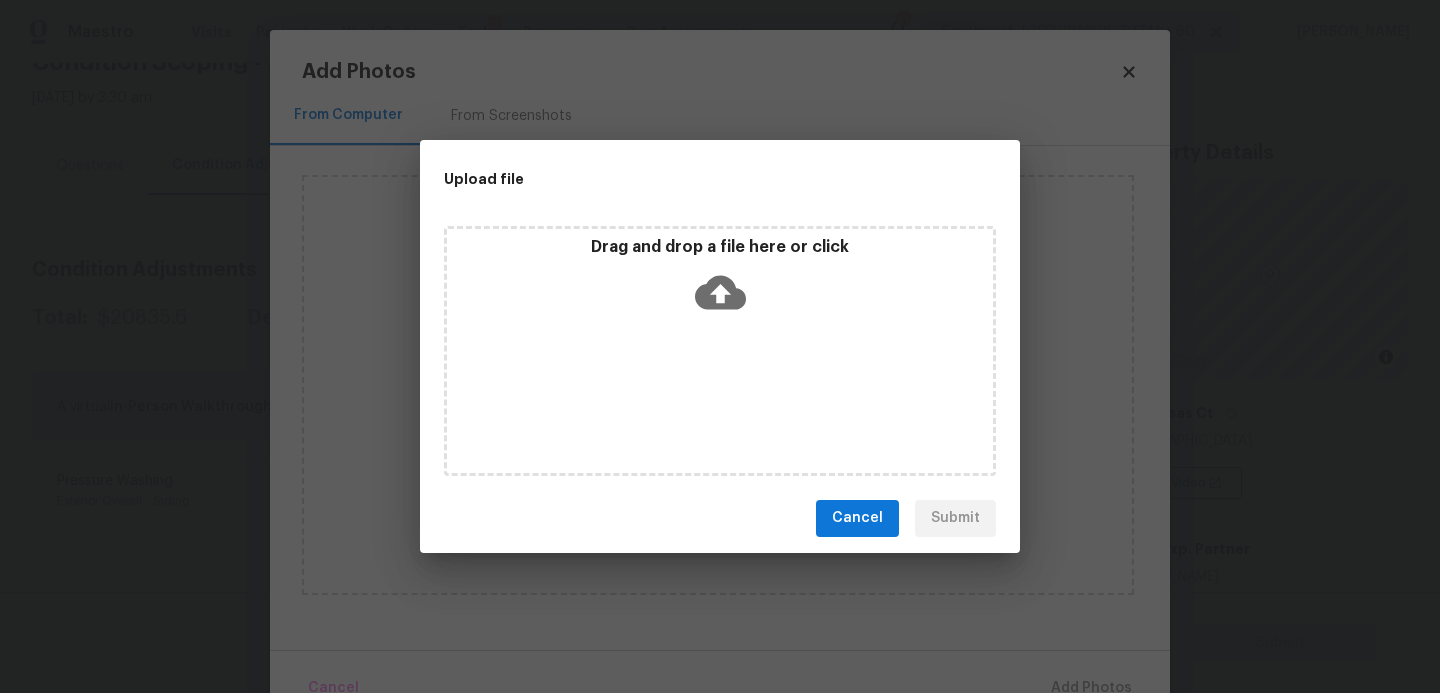 click on "Drag and drop a file here or click" at bounding box center [720, 280] 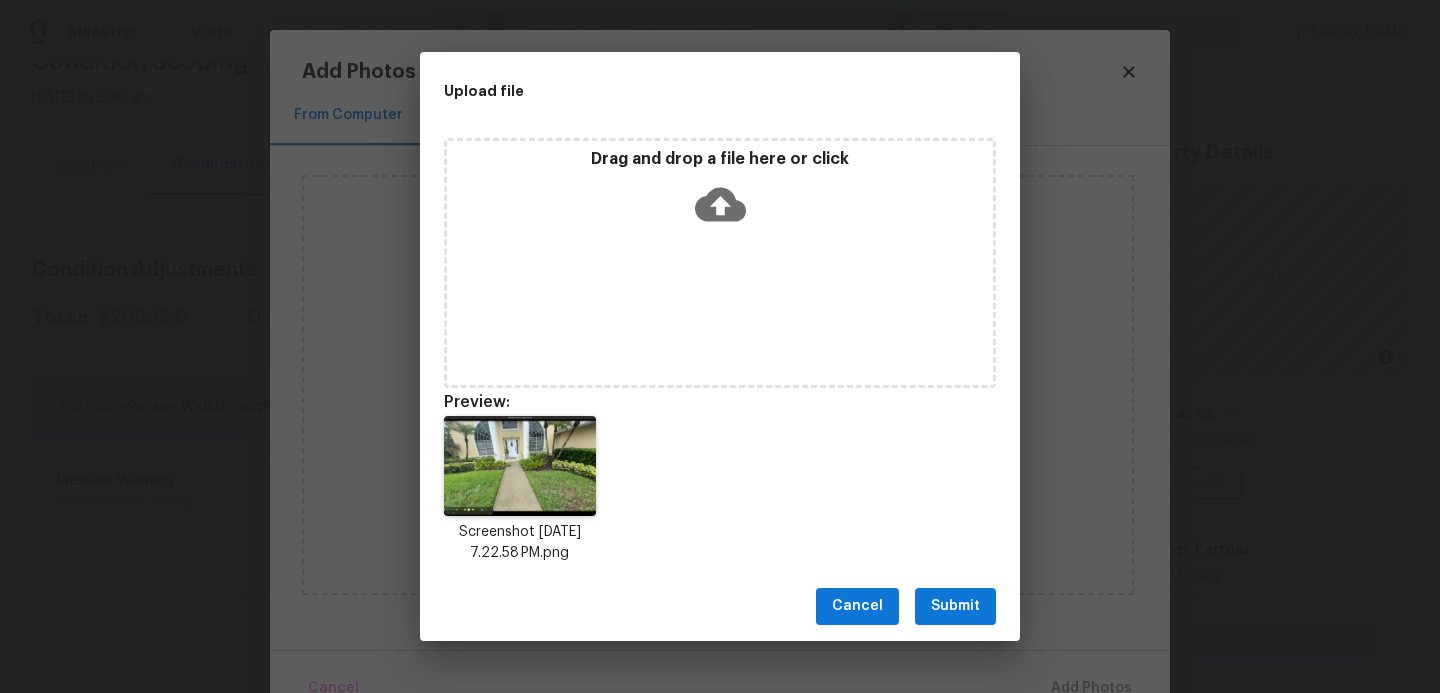 click on "Submit" at bounding box center [955, 606] 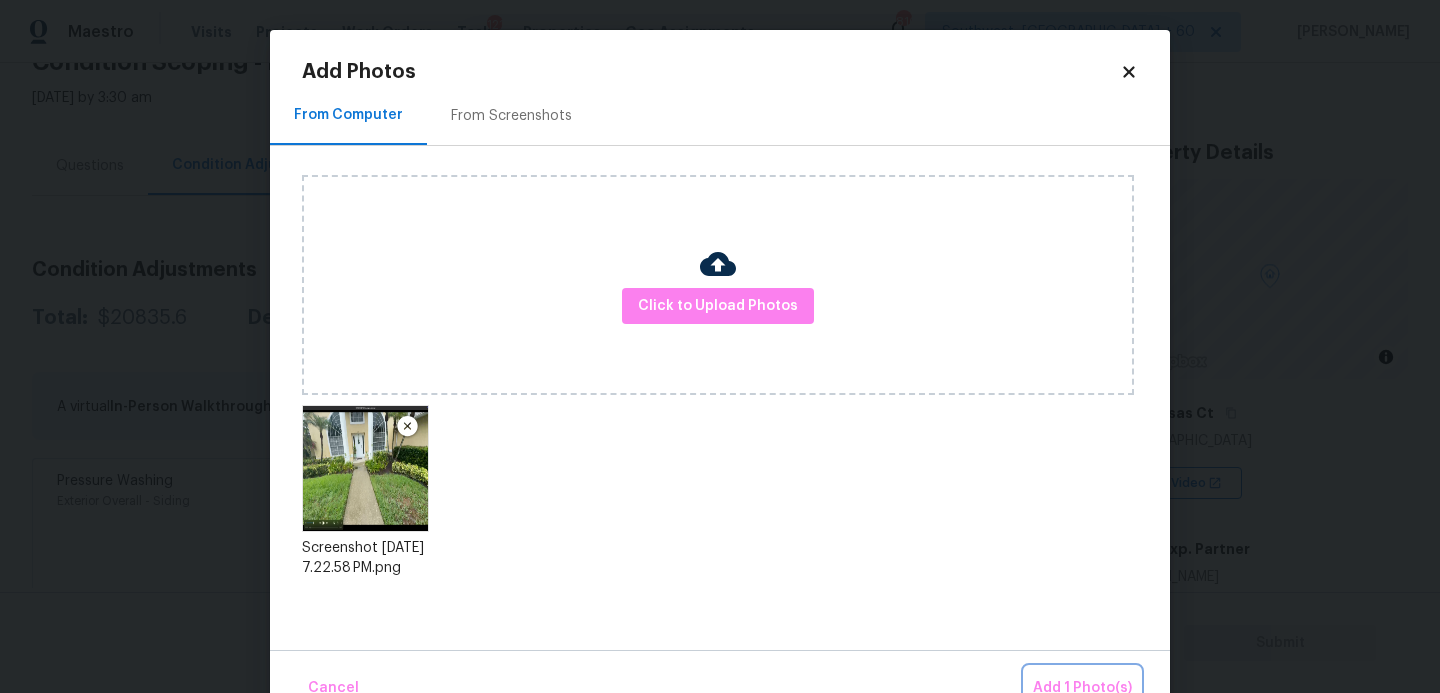 click on "Add 1 Photo(s)" at bounding box center (1082, 688) 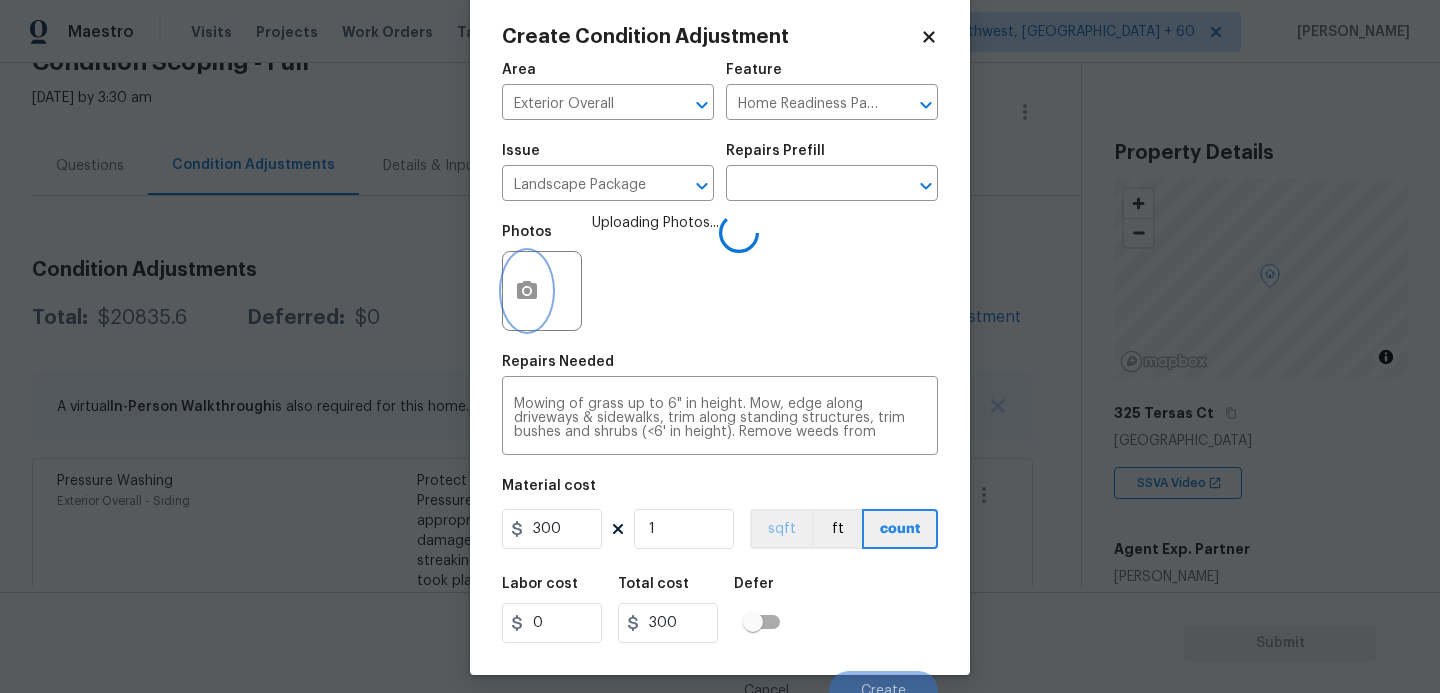 scroll, scrollTop: 54, scrollLeft: 0, axis: vertical 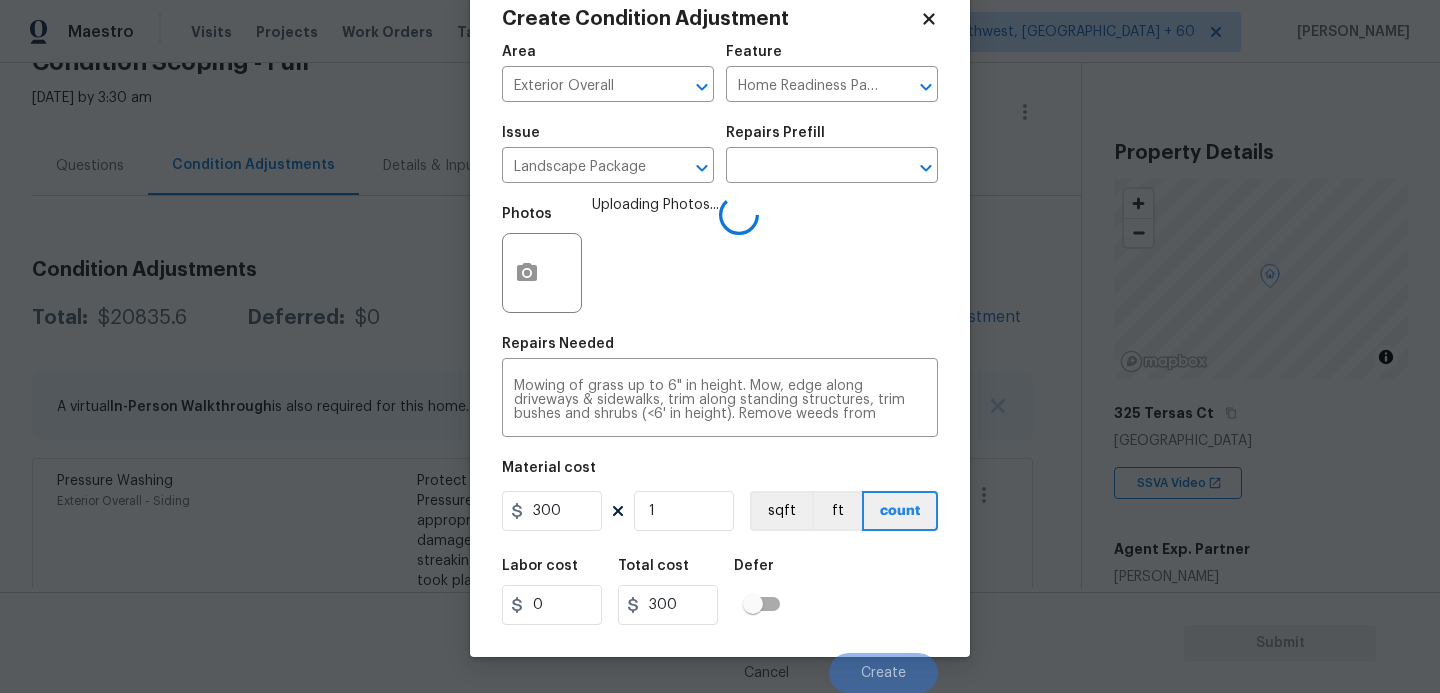 click on "Labor cost 0 Total cost 300 Defer" at bounding box center (720, 592) 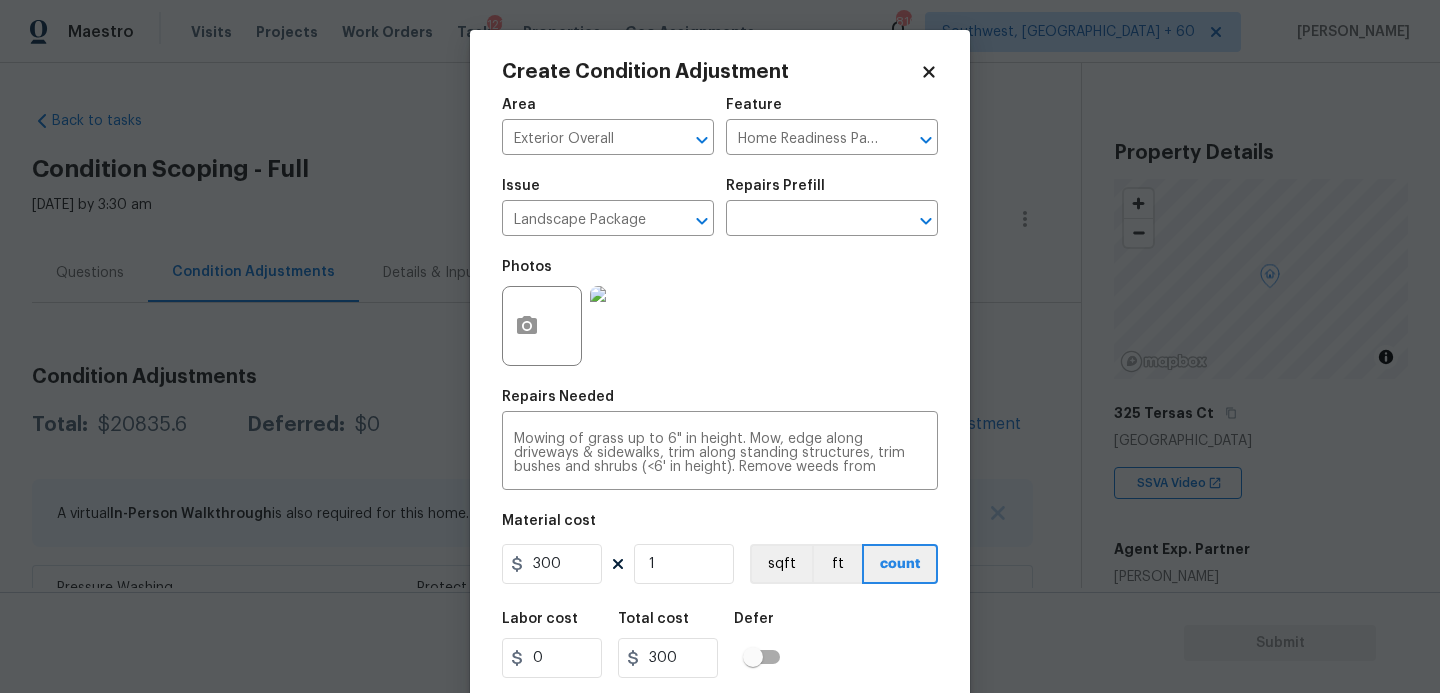 scroll, scrollTop: 0, scrollLeft: 0, axis: both 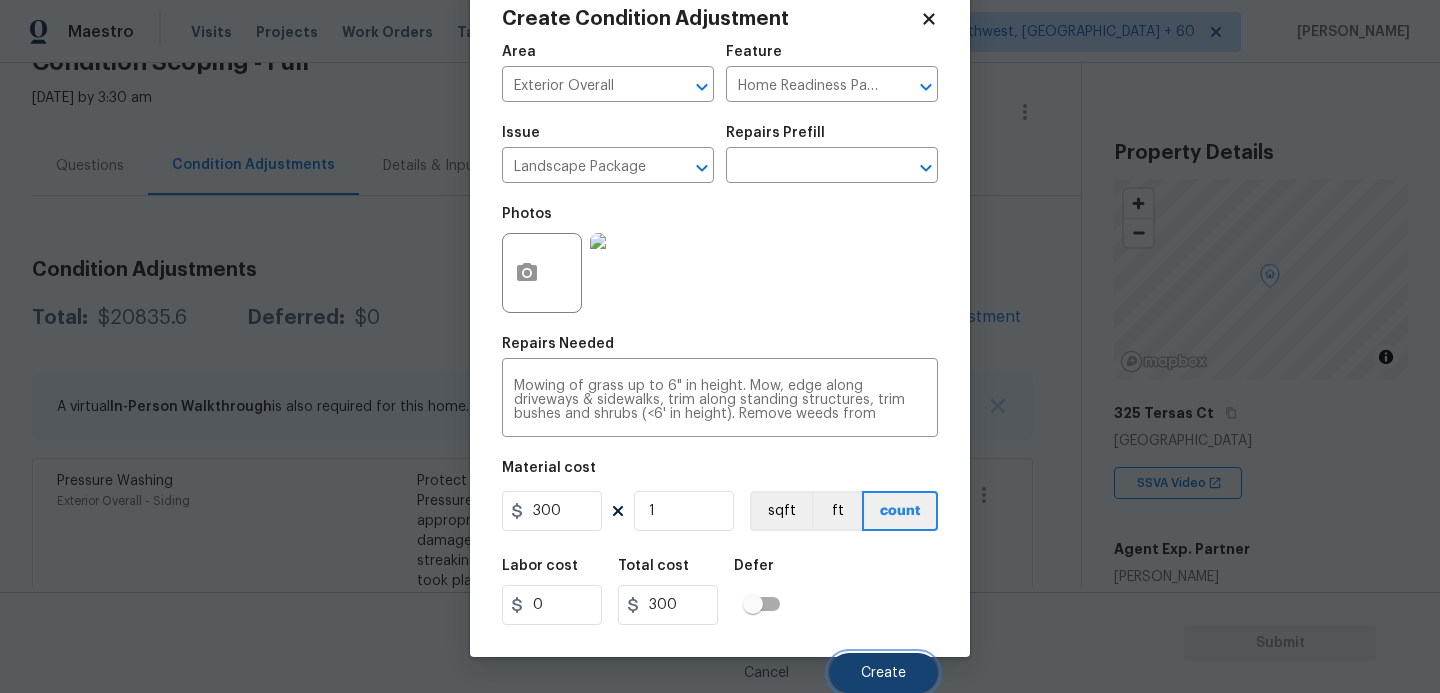 click on "Create" at bounding box center (883, 673) 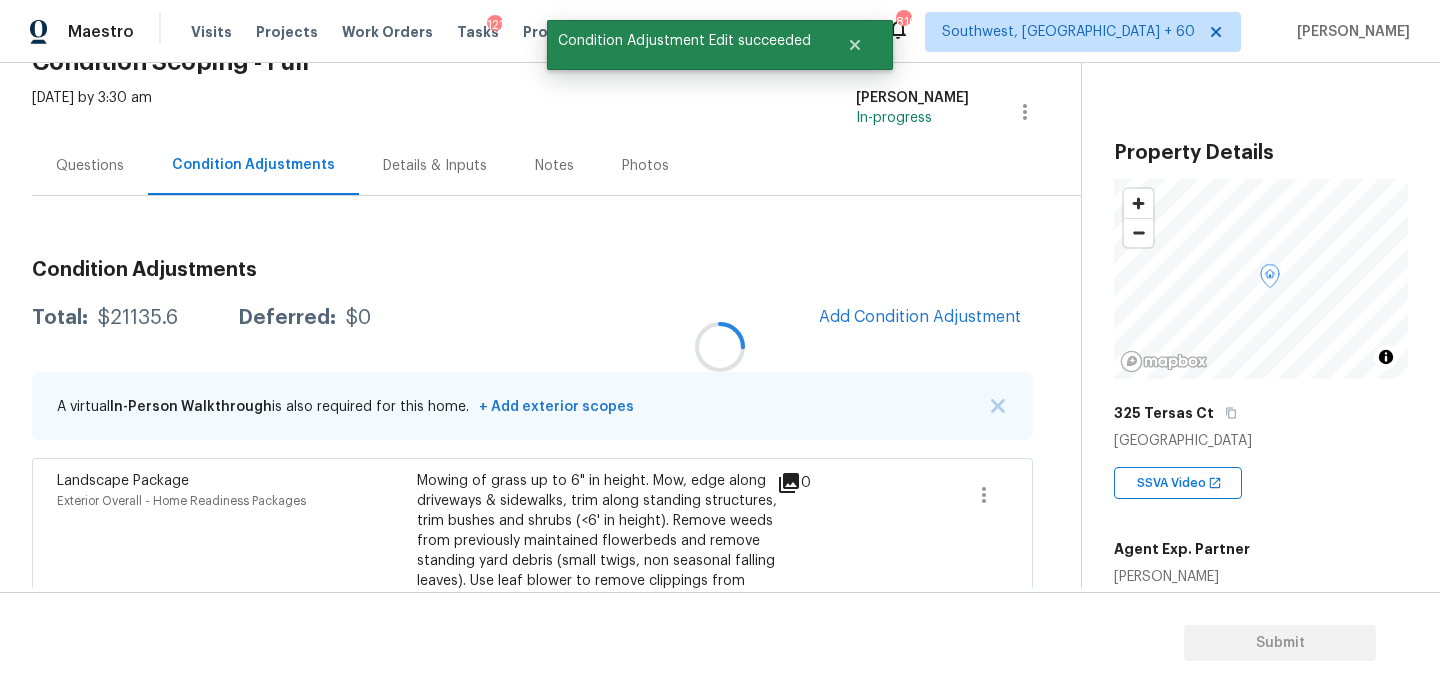 scroll, scrollTop: 47, scrollLeft: 0, axis: vertical 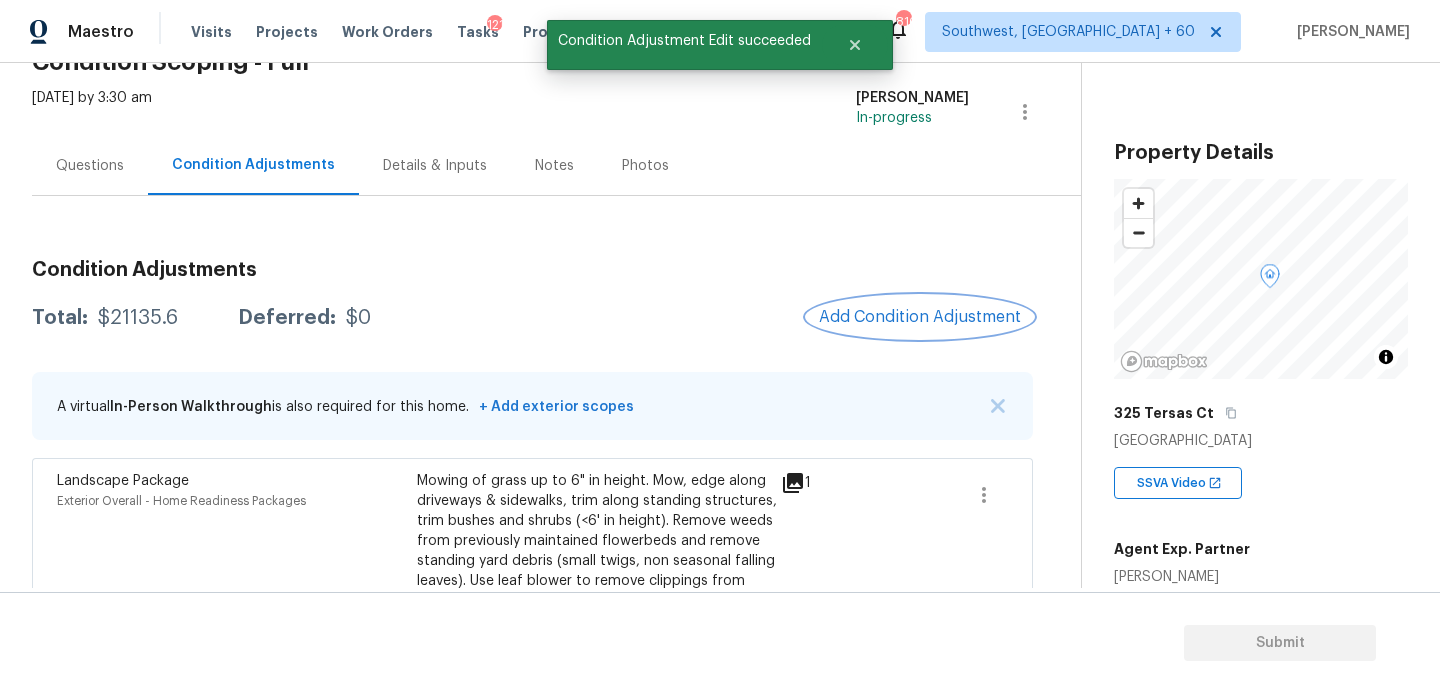 click on "Add Condition Adjustment" at bounding box center [920, 317] 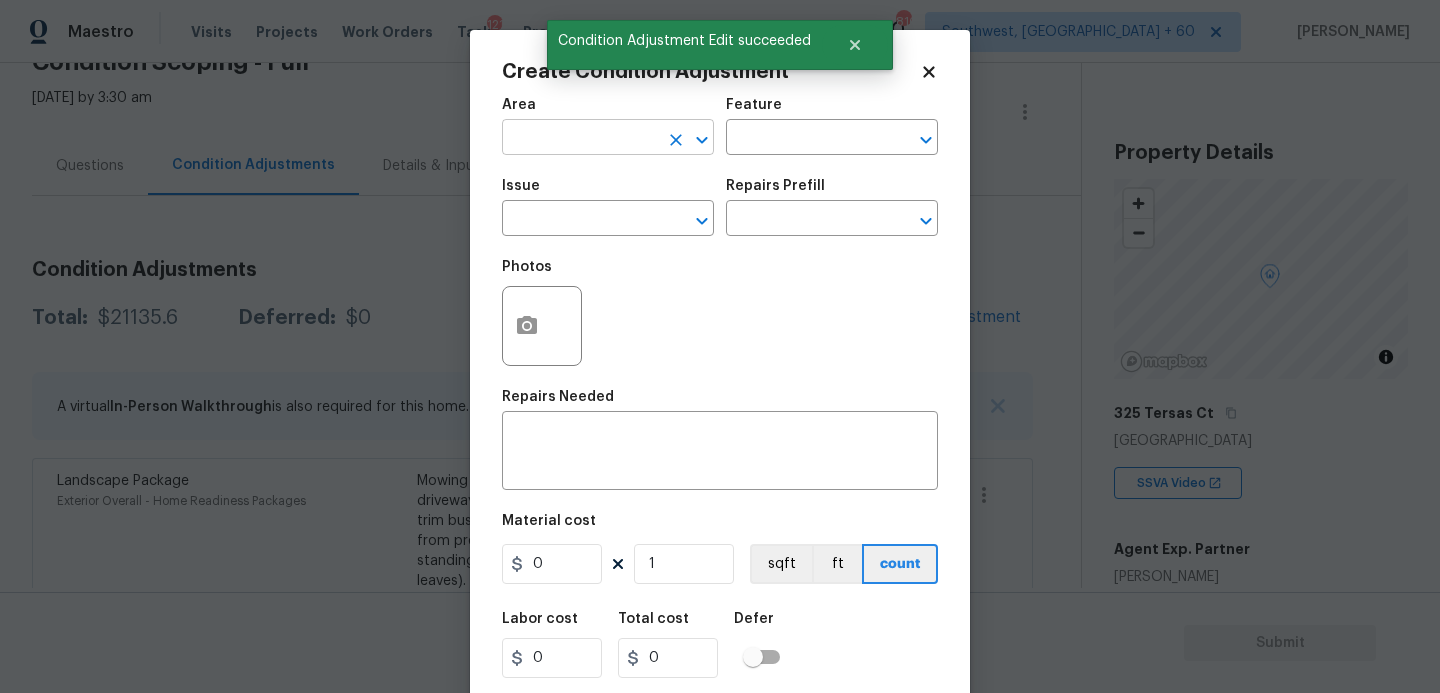 click at bounding box center (580, 139) 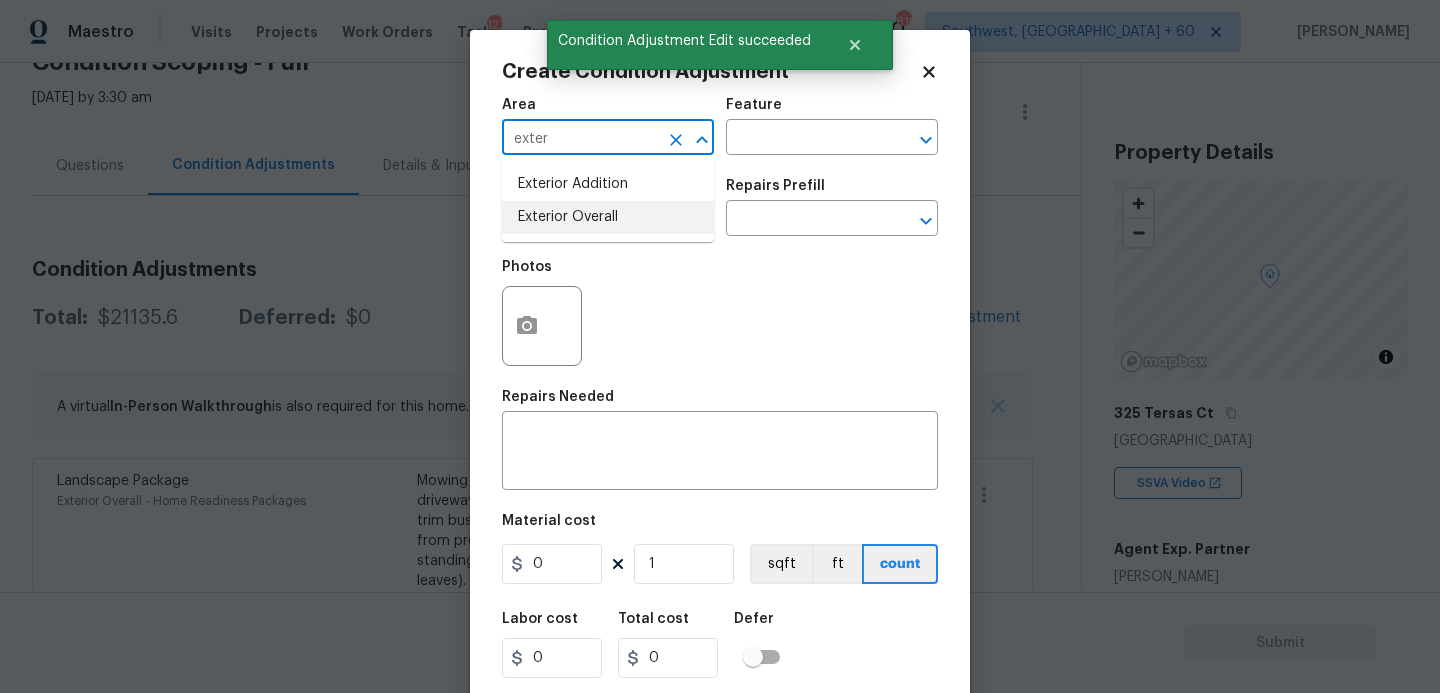 click on "Exterior Overall" at bounding box center [608, 217] 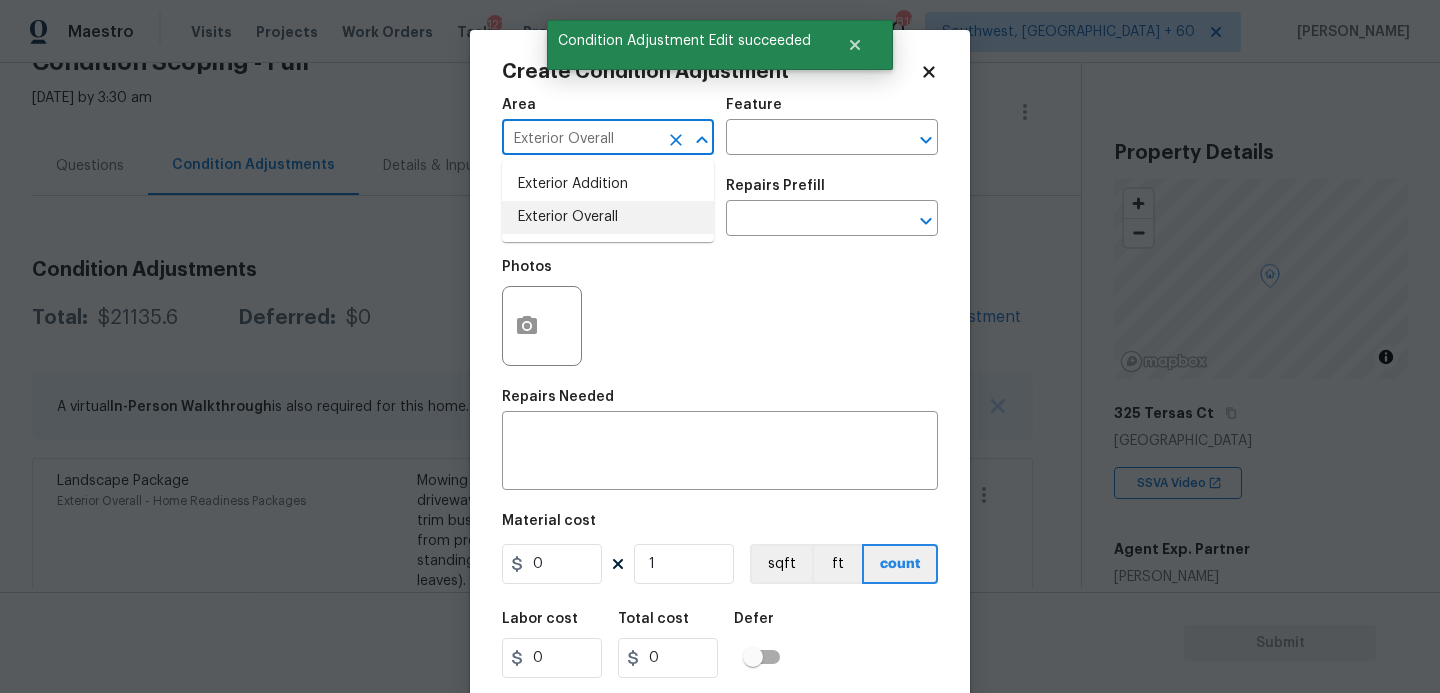 type on "Exterior Overall" 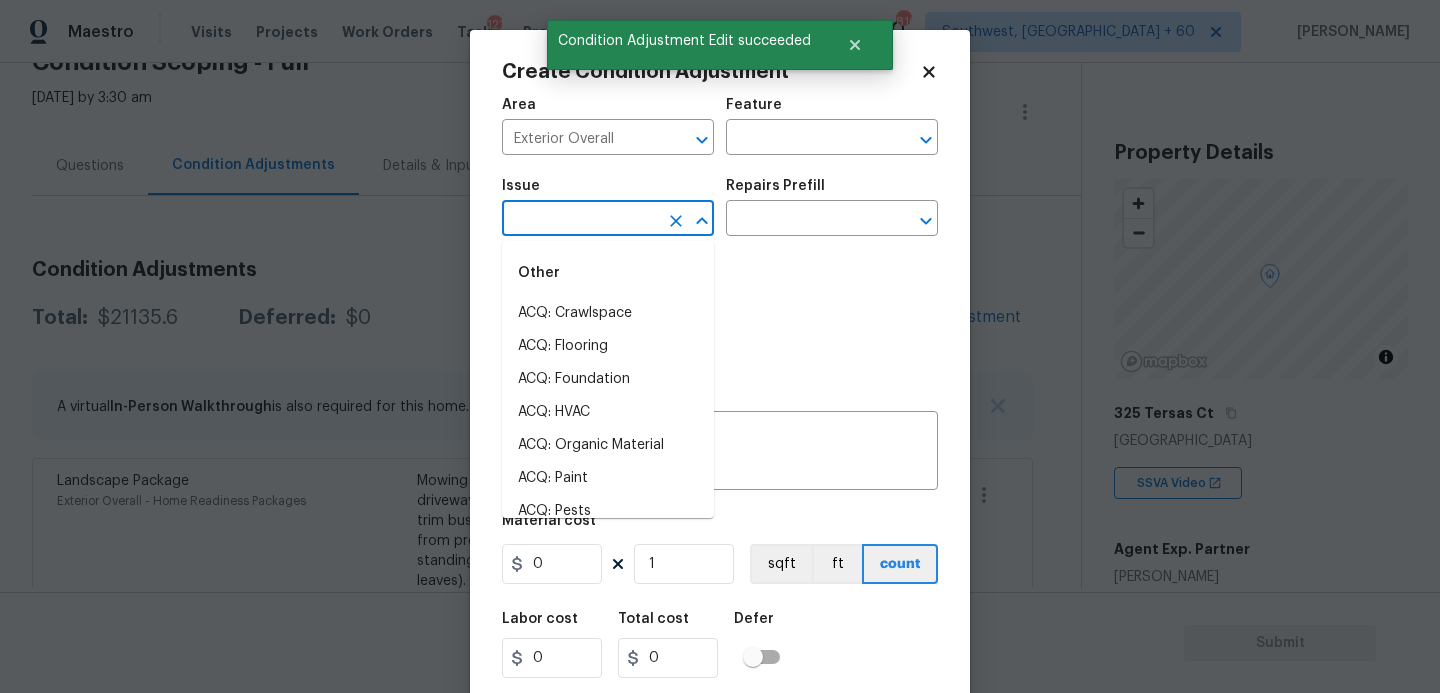 click at bounding box center (580, 220) 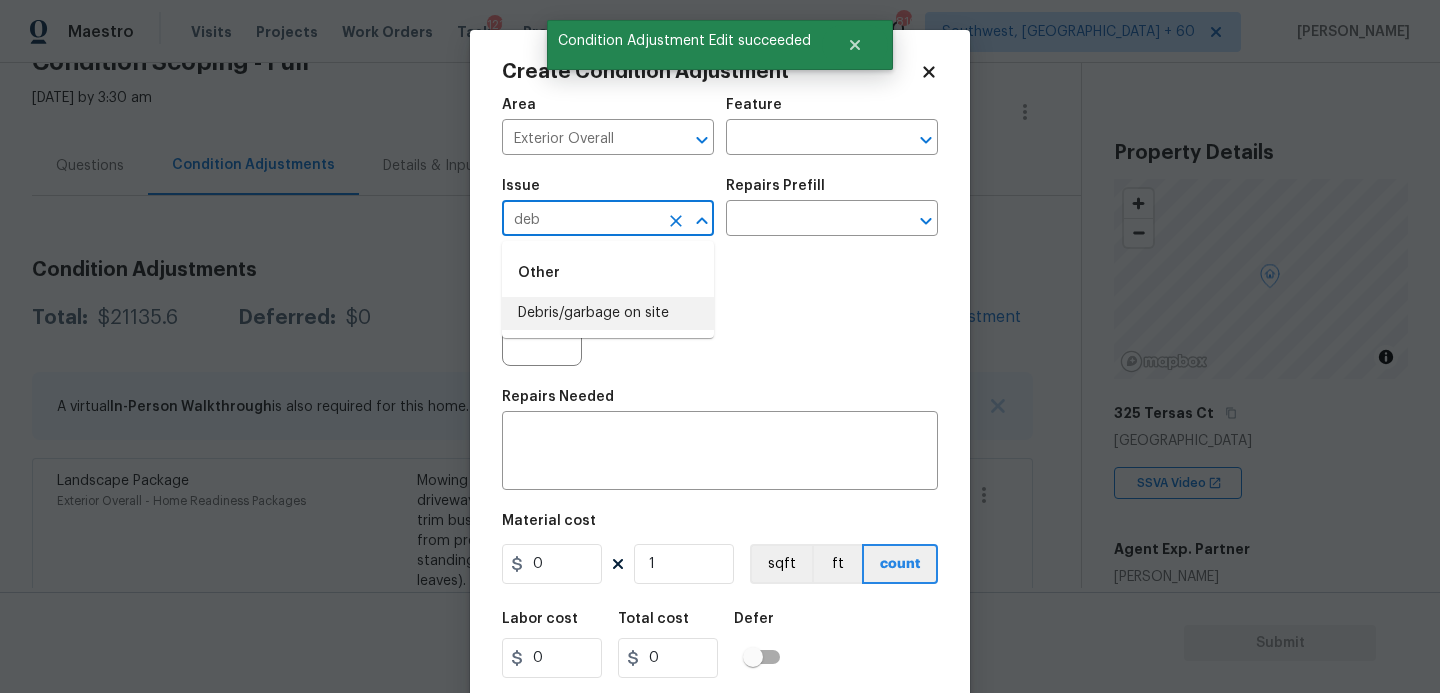 click on "Debris/garbage on site" at bounding box center [608, 313] 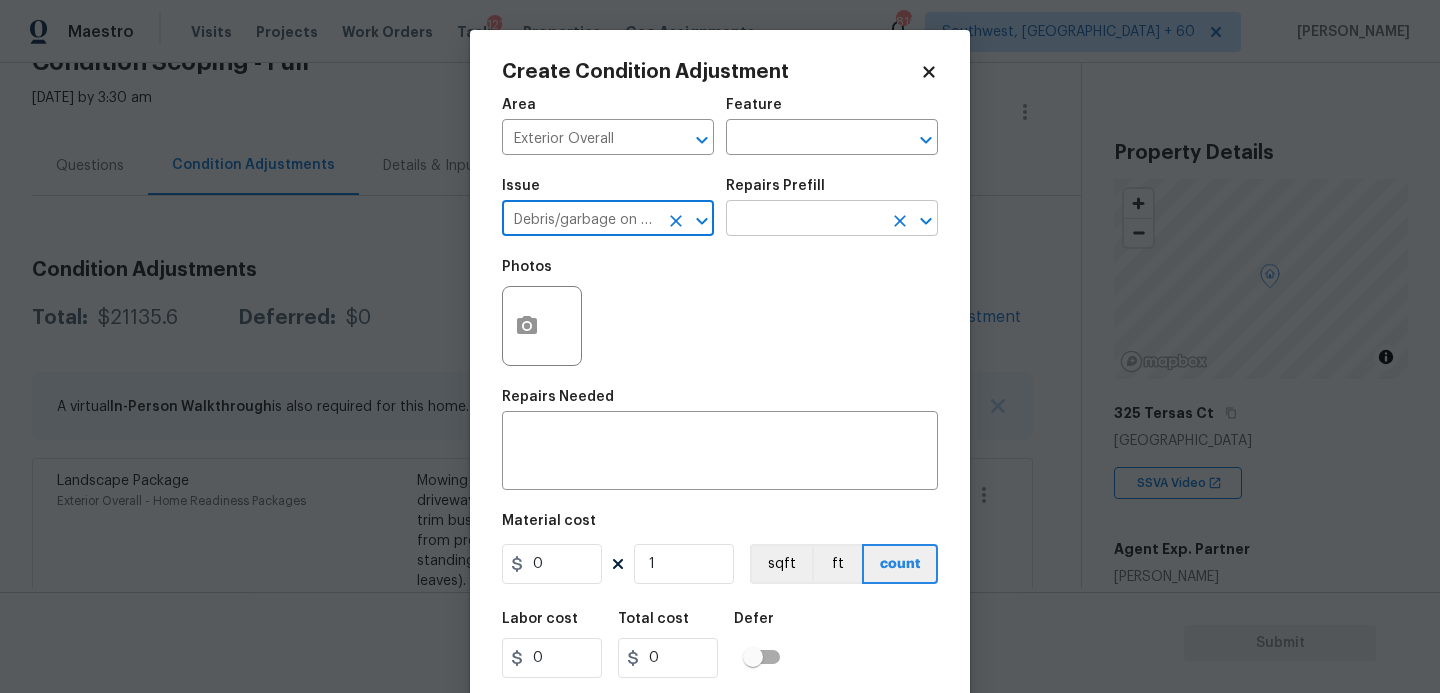 type on "Debris/garbage on site" 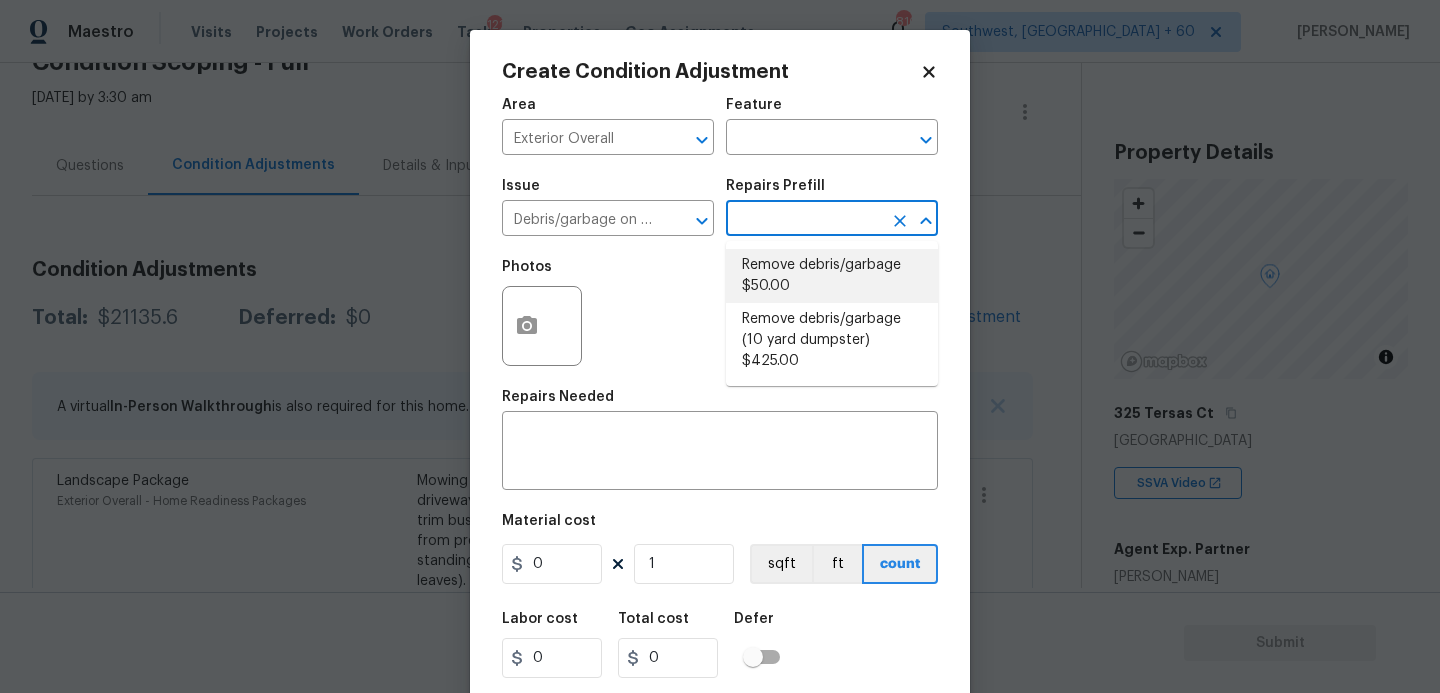 click on "Remove debris/garbage $50.00" at bounding box center [832, 276] 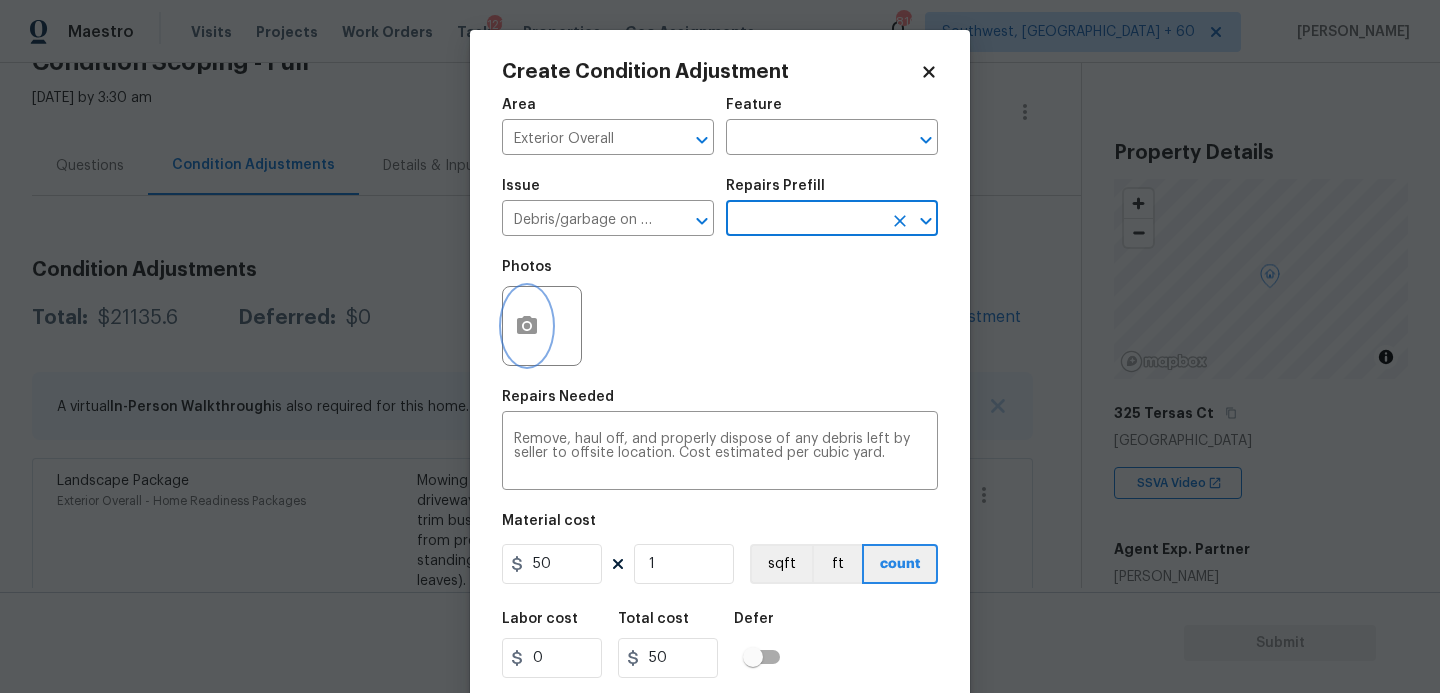 click at bounding box center (527, 326) 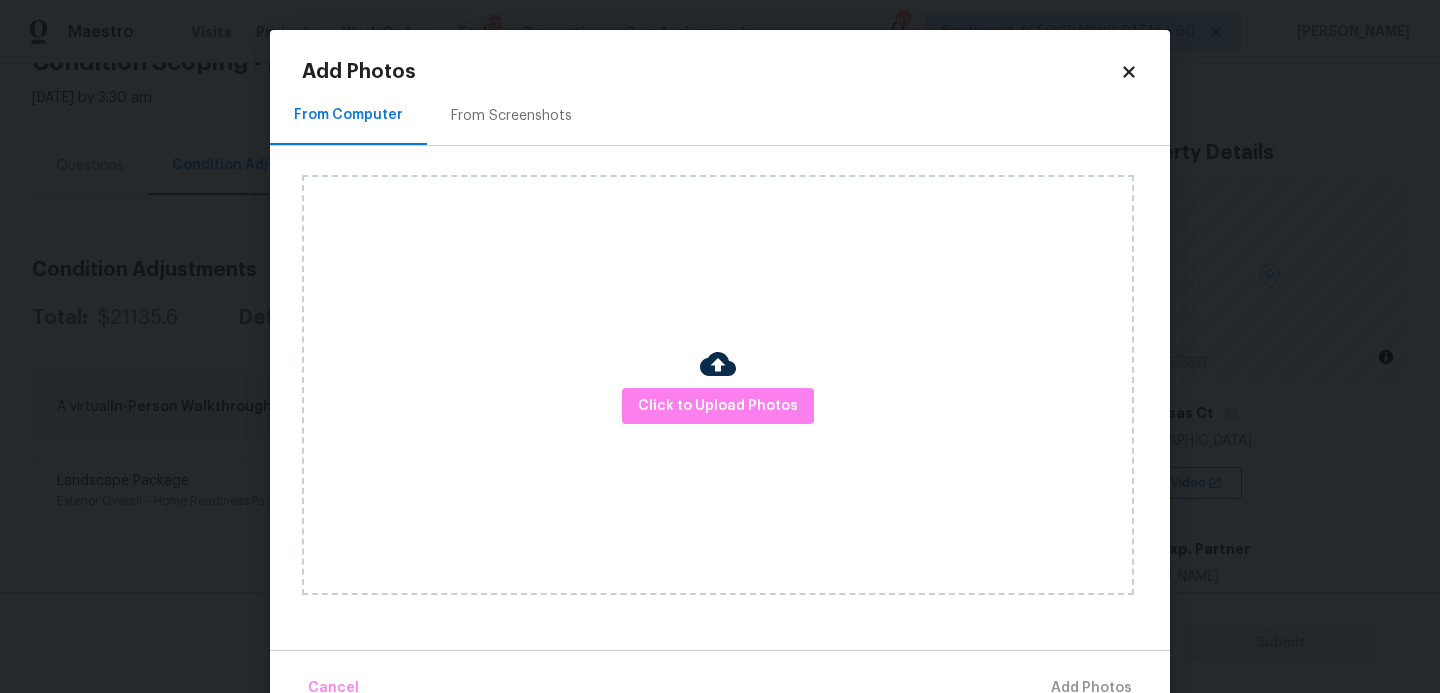 click at bounding box center (718, 364) 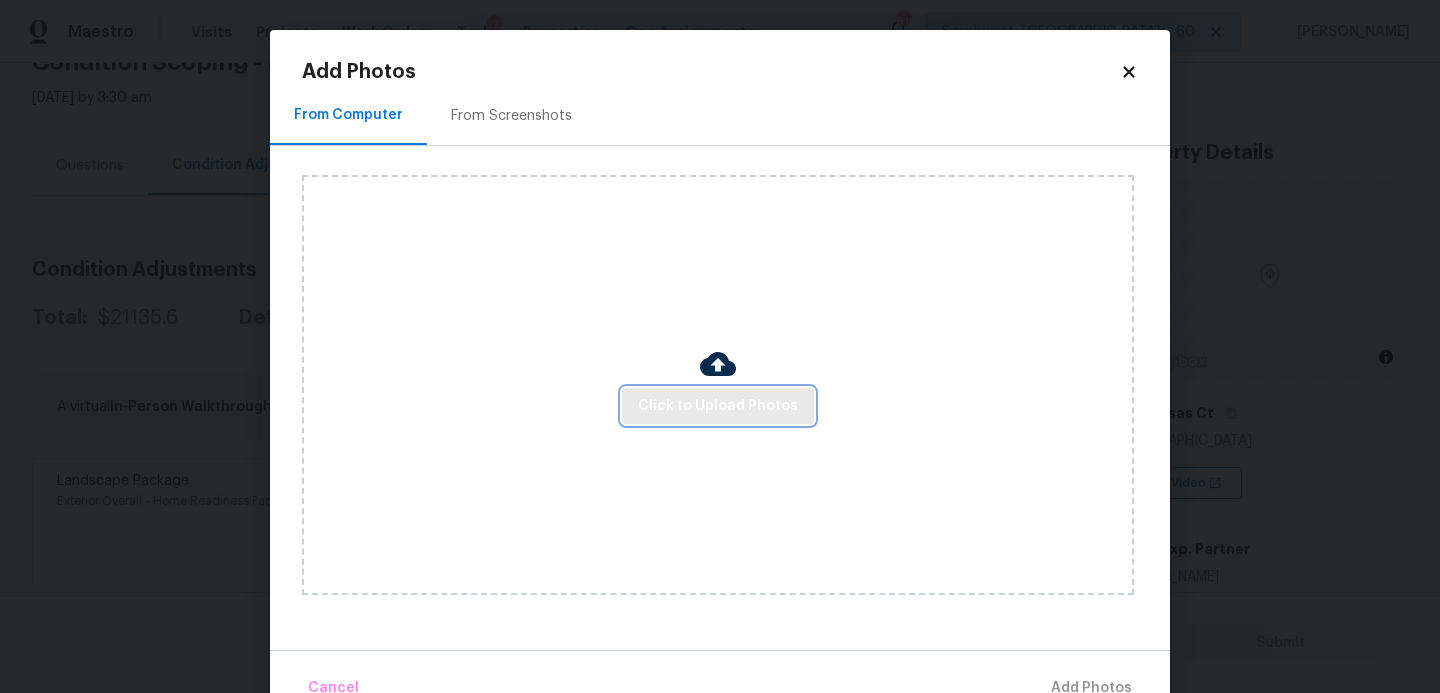 click on "Click to Upload Photos" at bounding box center [718, 406] 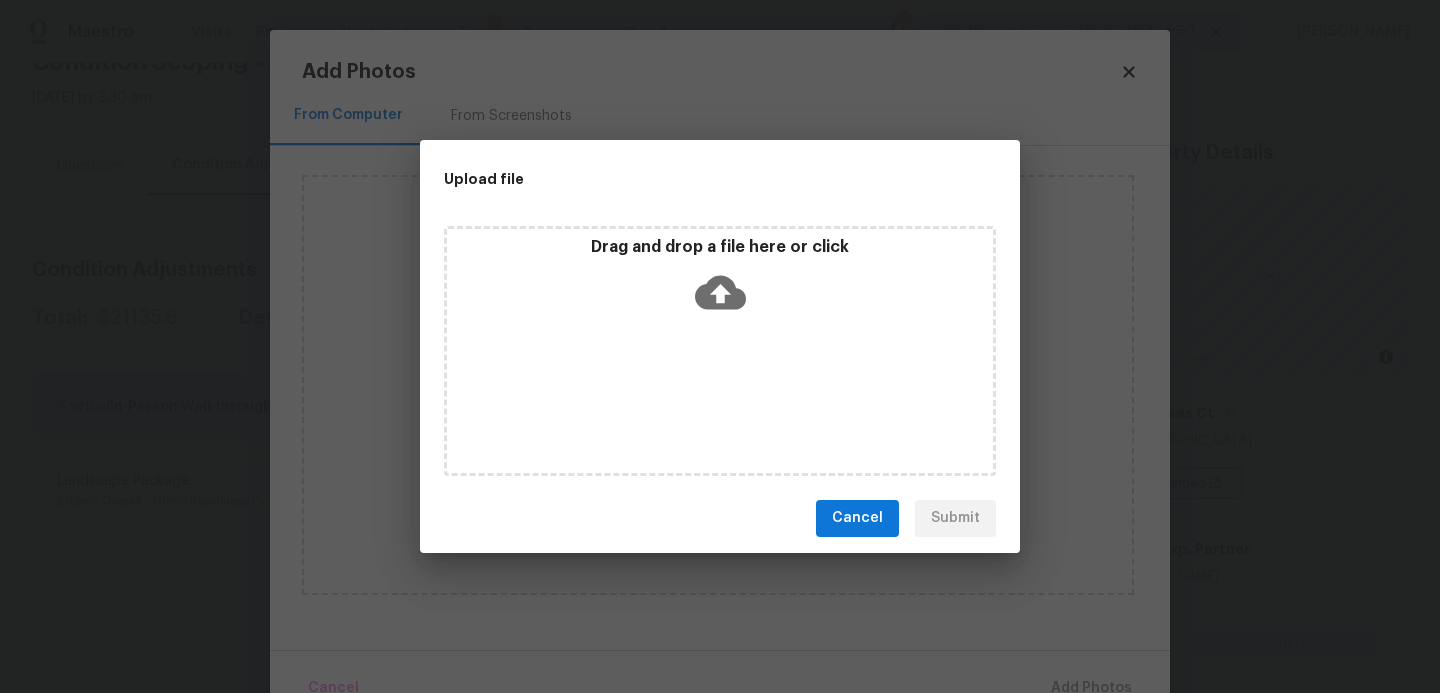 click on "Drag and drop a file here or click" at bounding box center (720, 351) 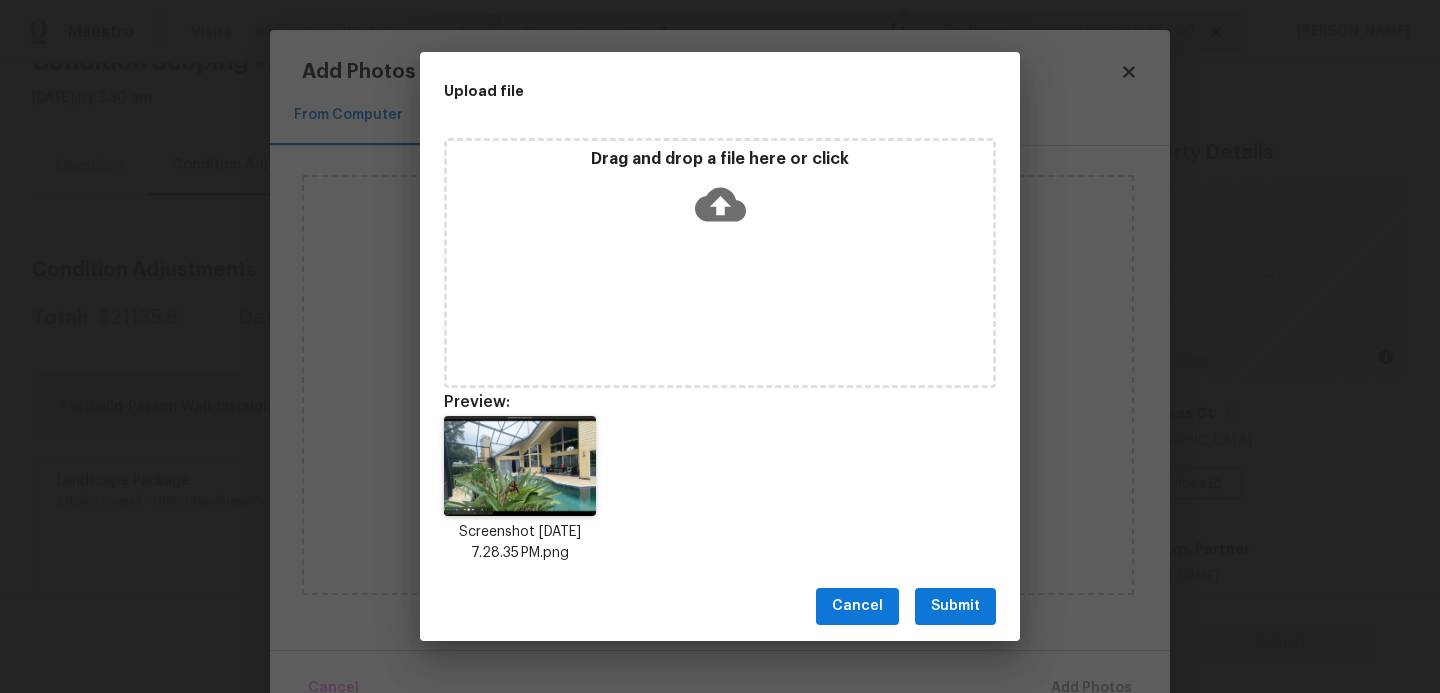 click on "Submit" at bounding box center (955, 606) 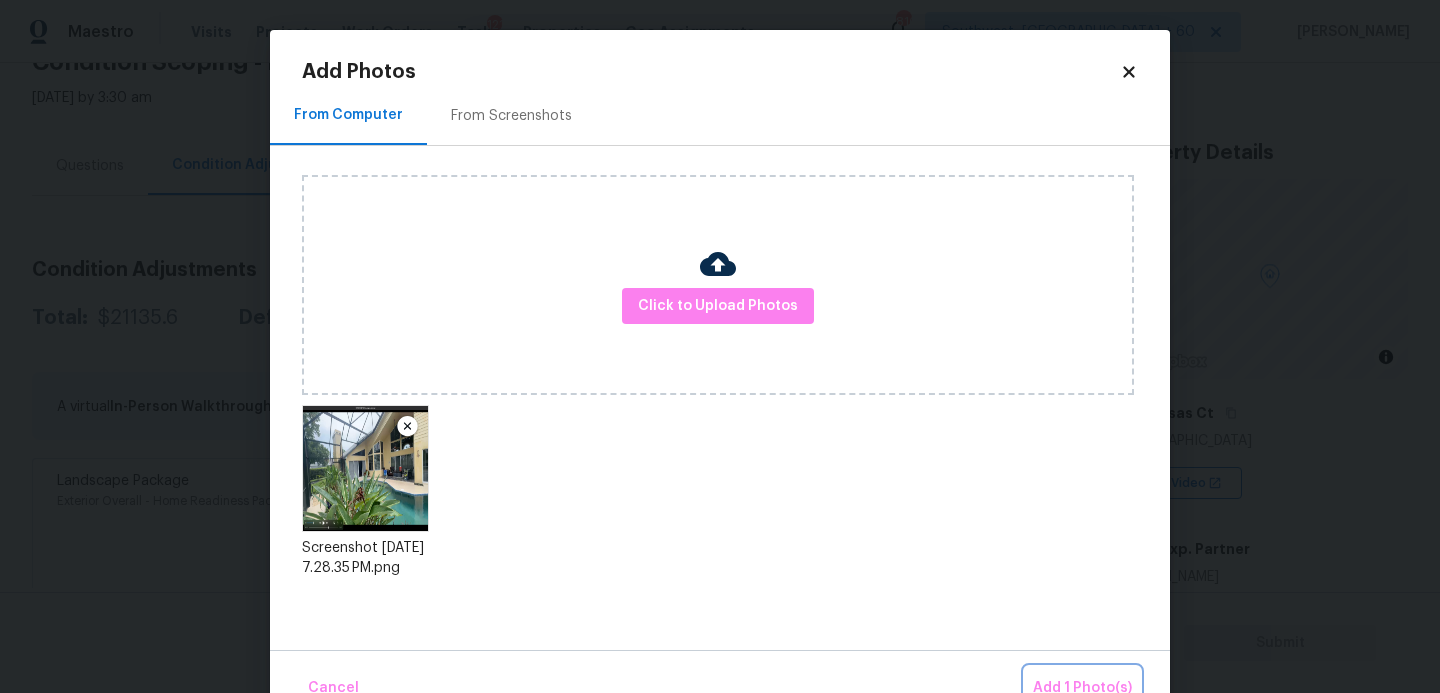 click on "Add 1 Photo(s)" at bounding box center (1082, 688) 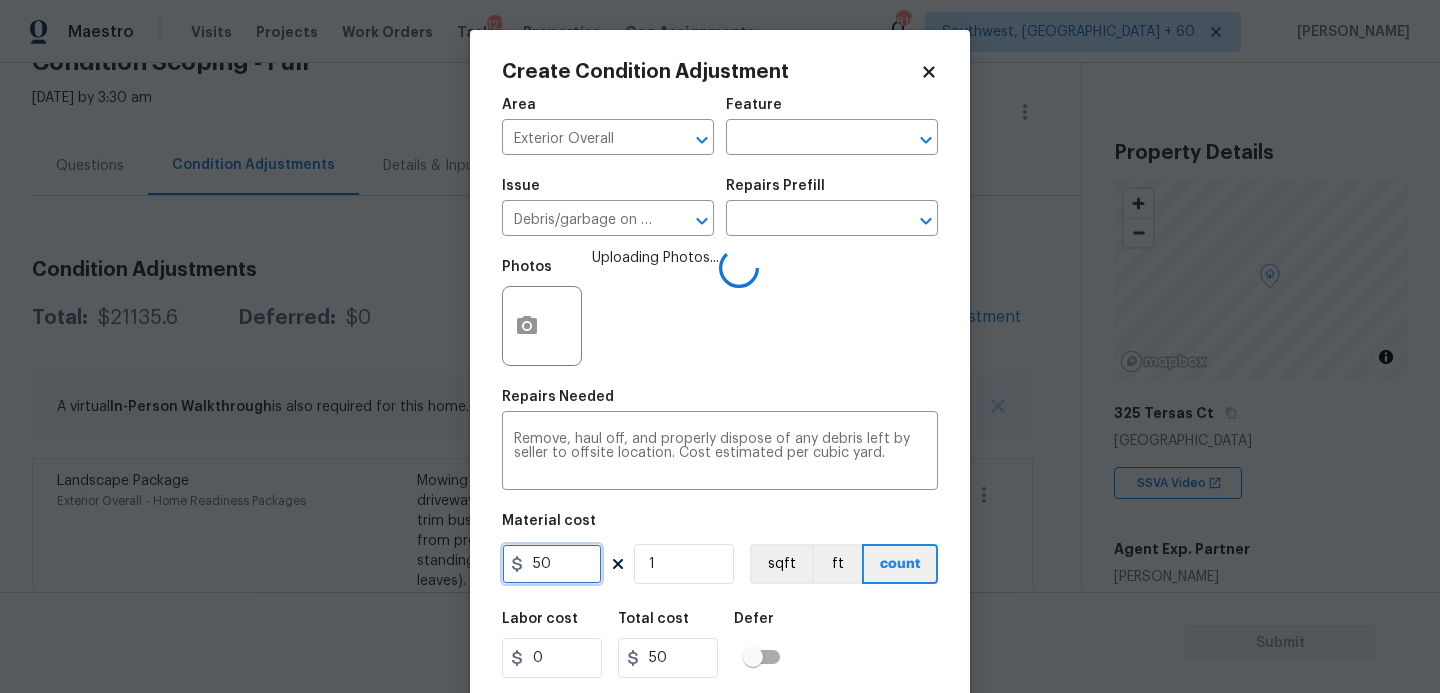 click on "50" at bounding box center [552, 564] 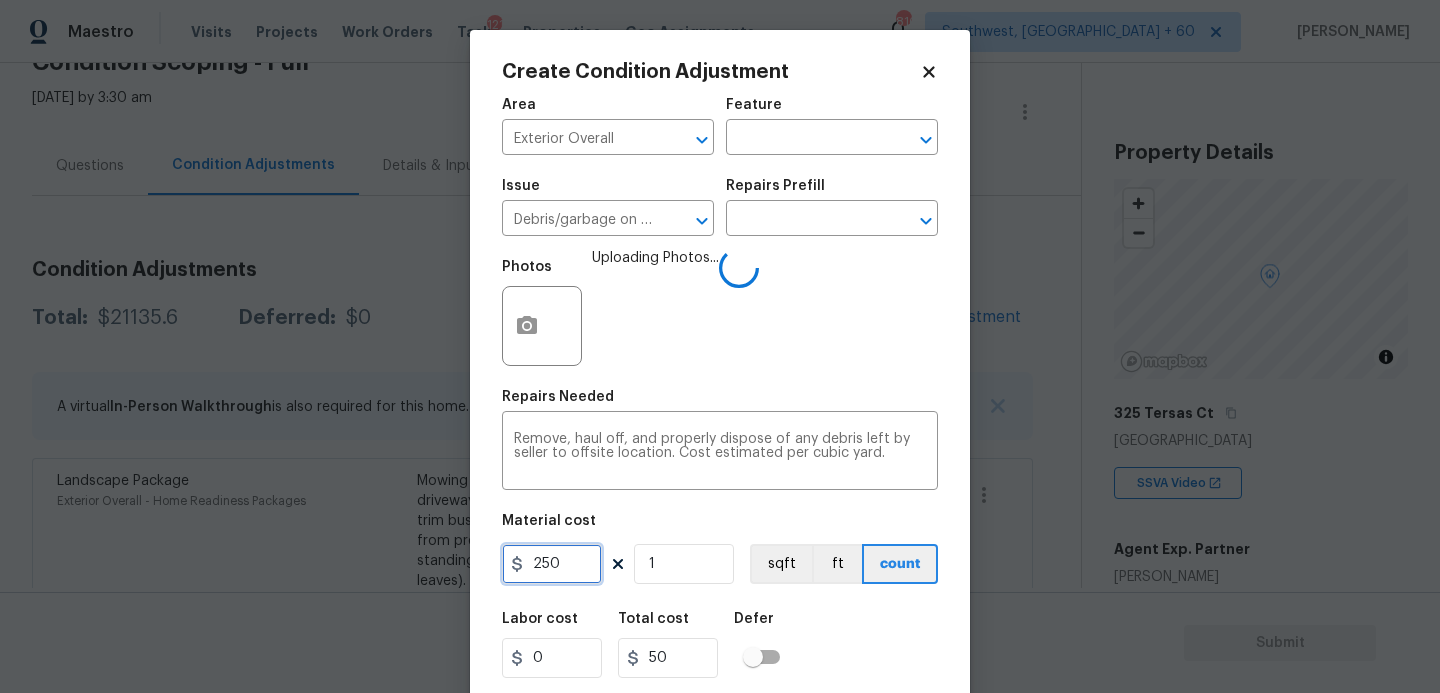 type on "250" 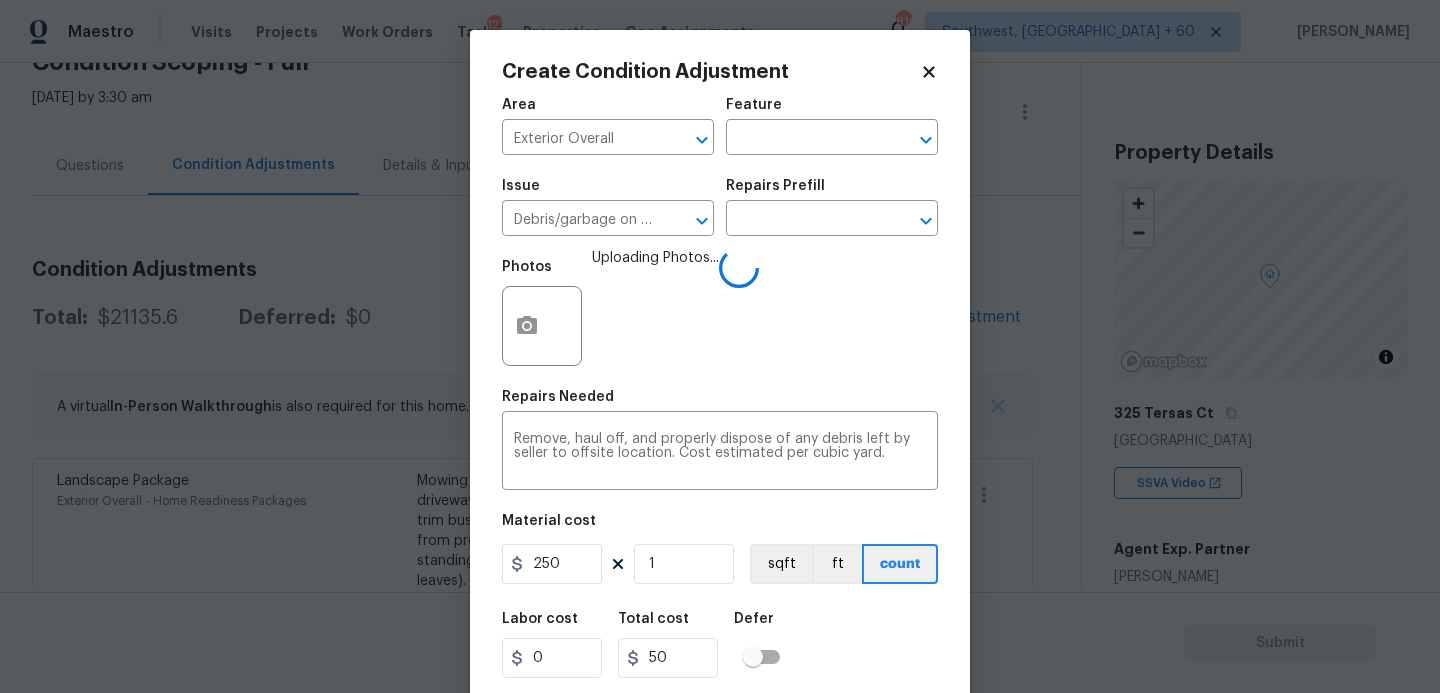 type on "250" 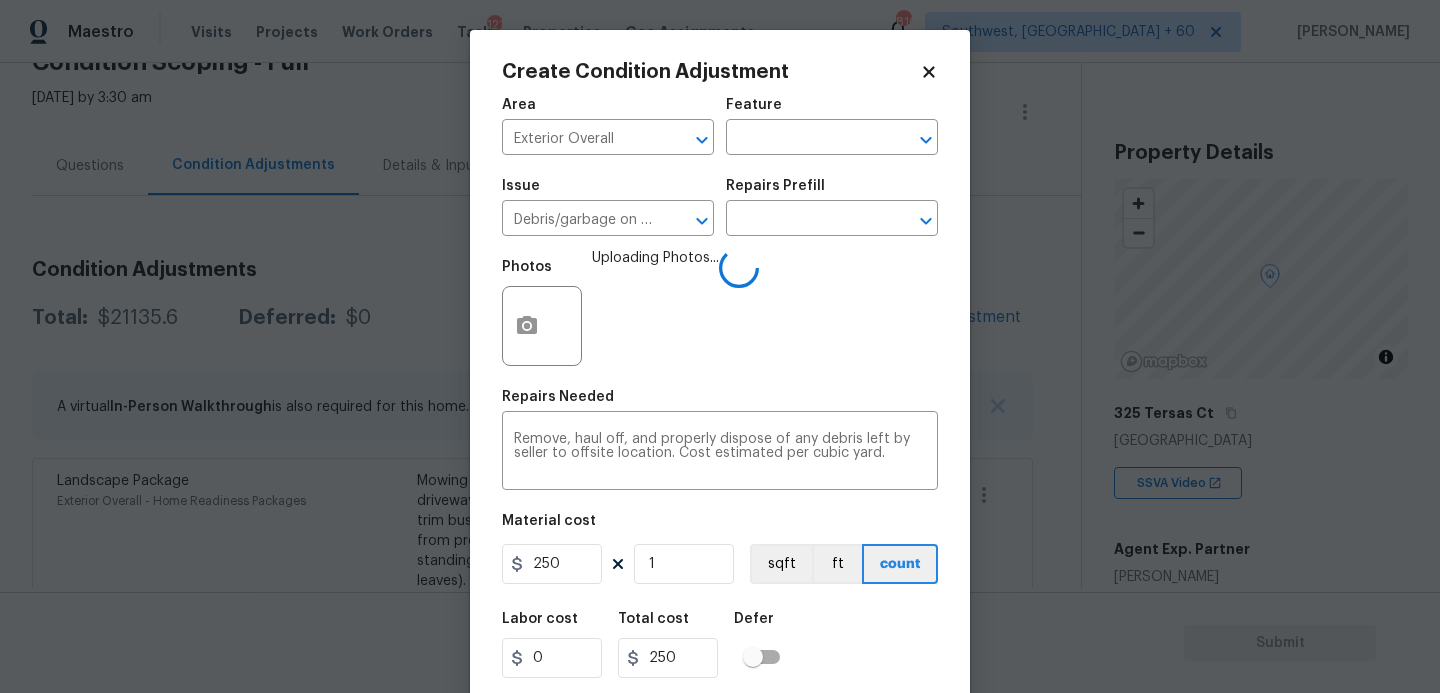 click on "Labor cost 0 Total cost 250 Defer" at bounding box center [720, 645] 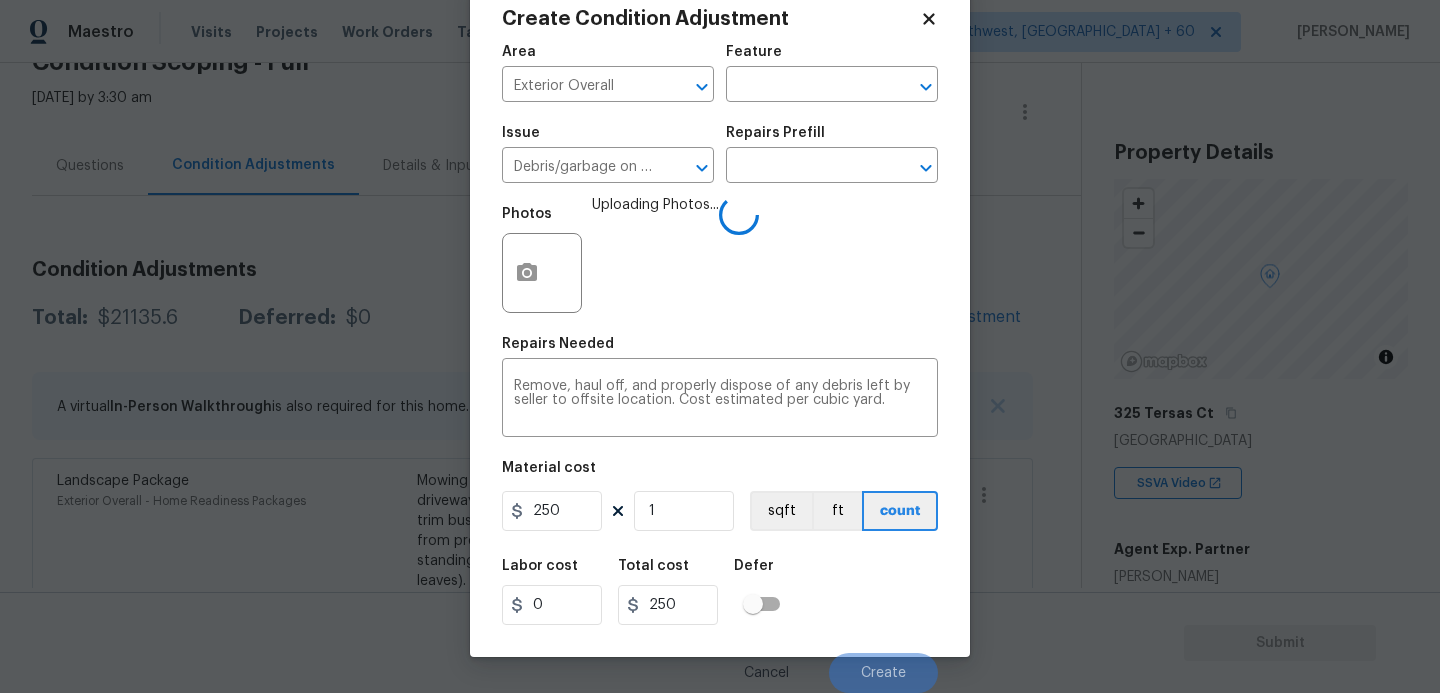 click on "Labor cost 0 Total cost 250 Defer" at bounding box center (720, 592) 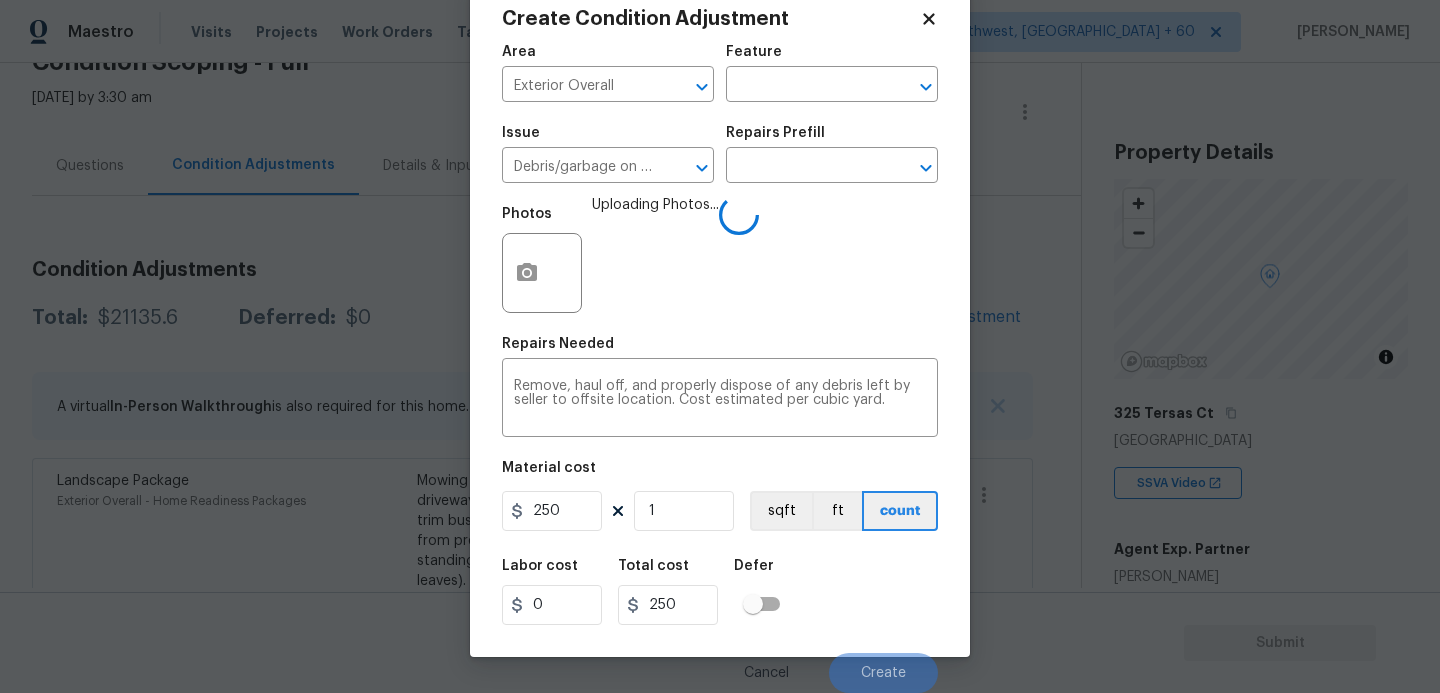click on "Labor cost 0 Total cost 250 Defer" at bounding box center (720, 592) 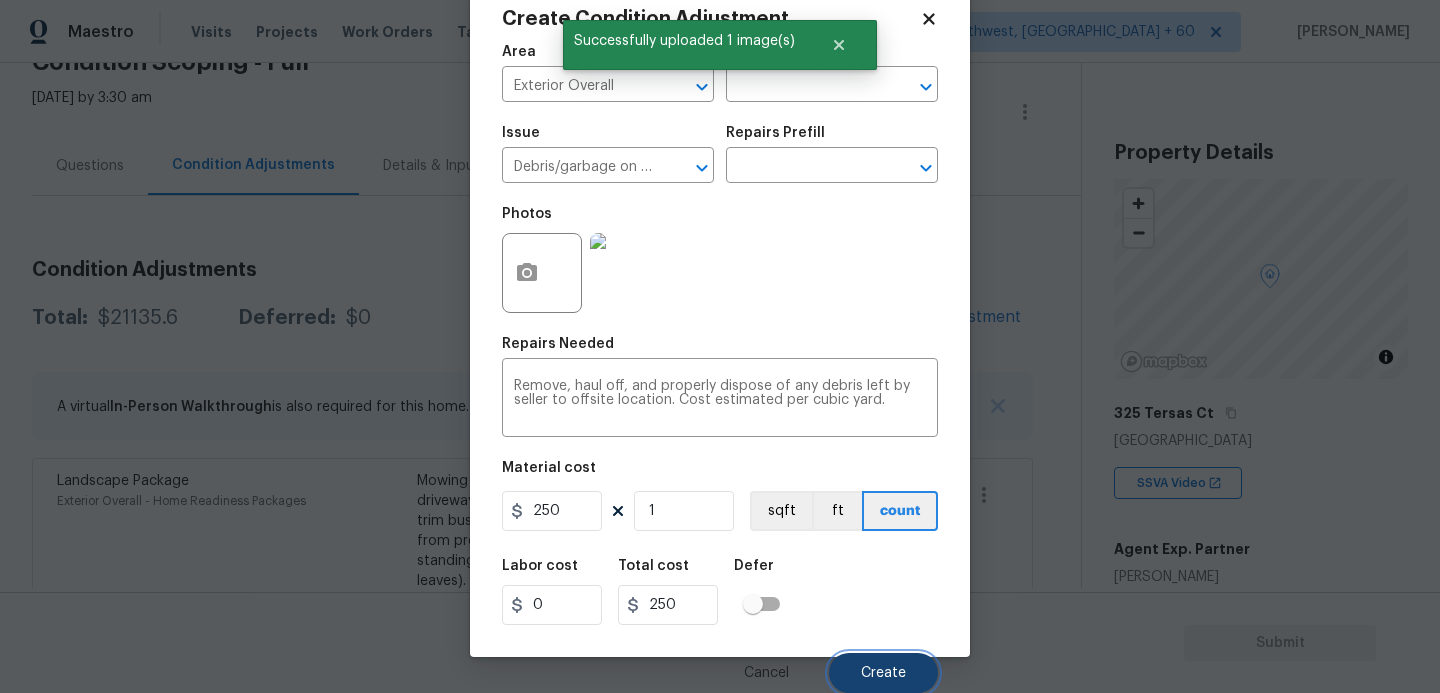 click on "Create" at bounding box center (883, 673) 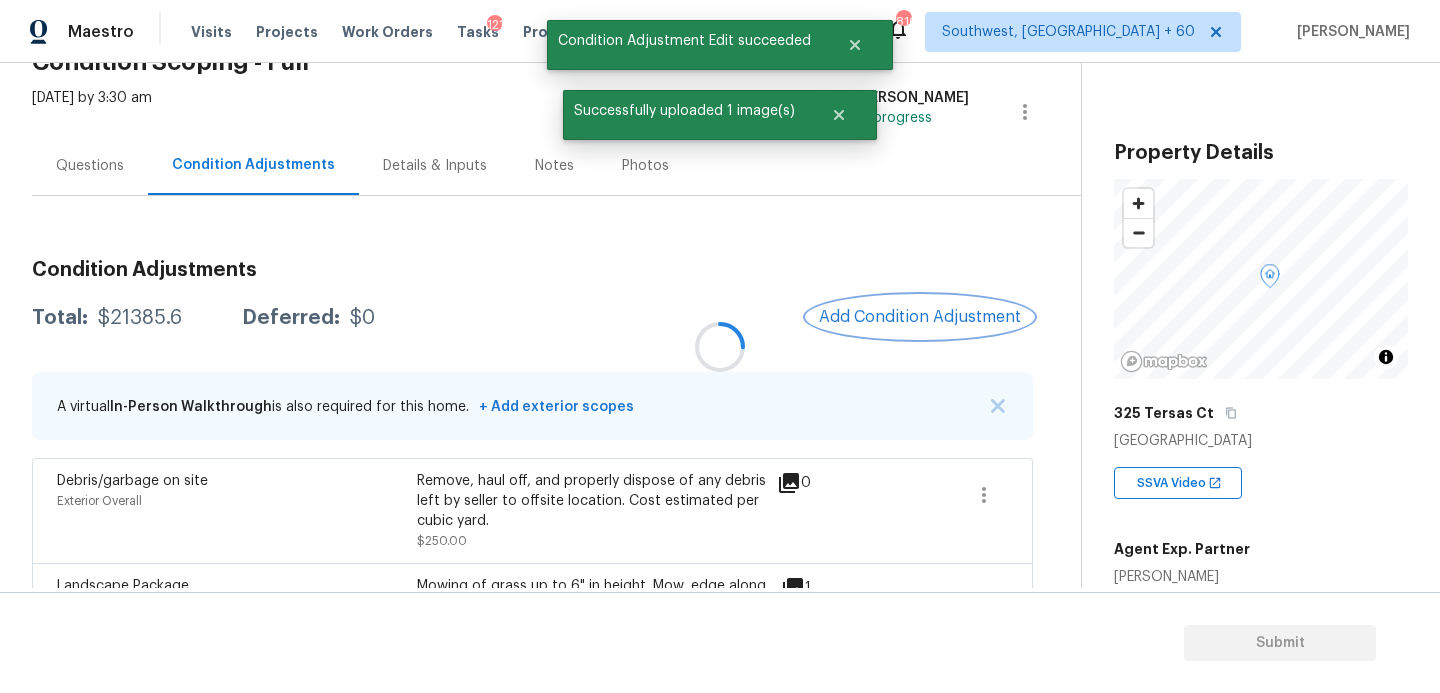 scroll, scrollTop: 0, scrollLeft: 0, axis: both 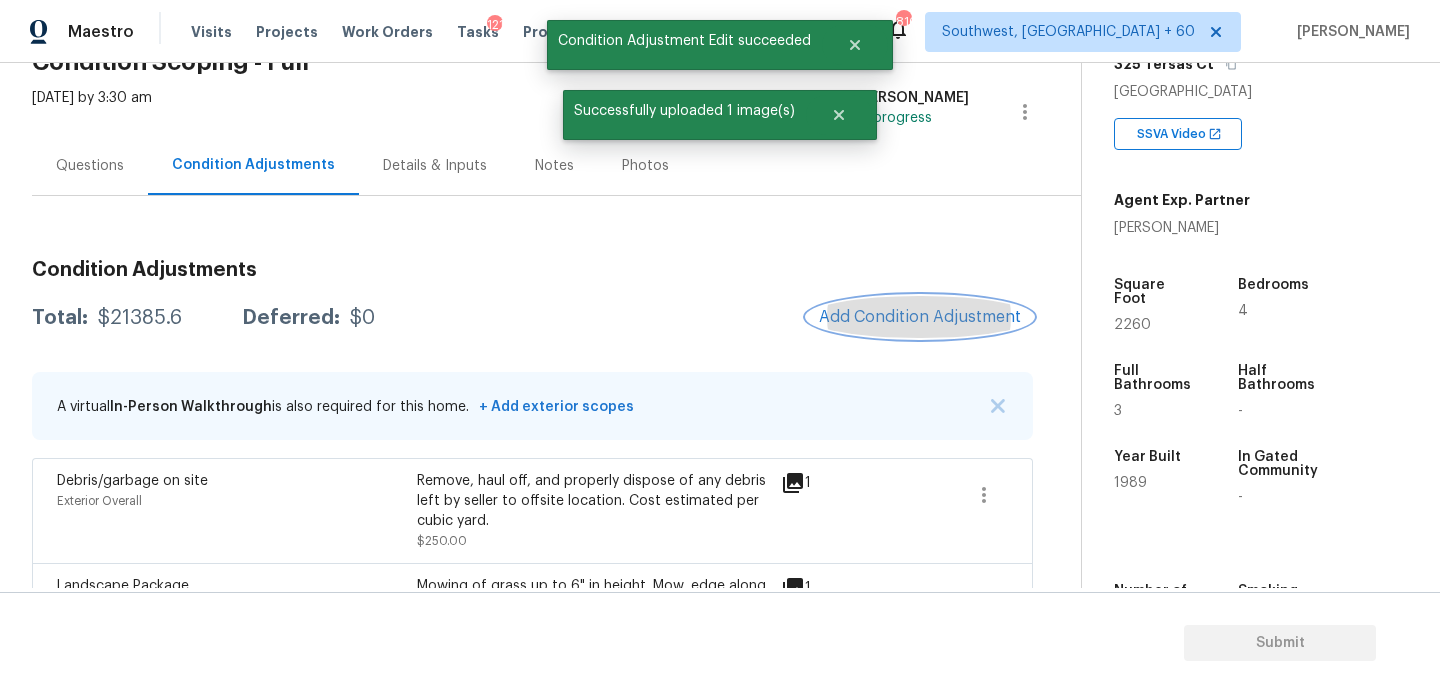 click on "Add Condition Adjustment" at bounding box center [920, 317] 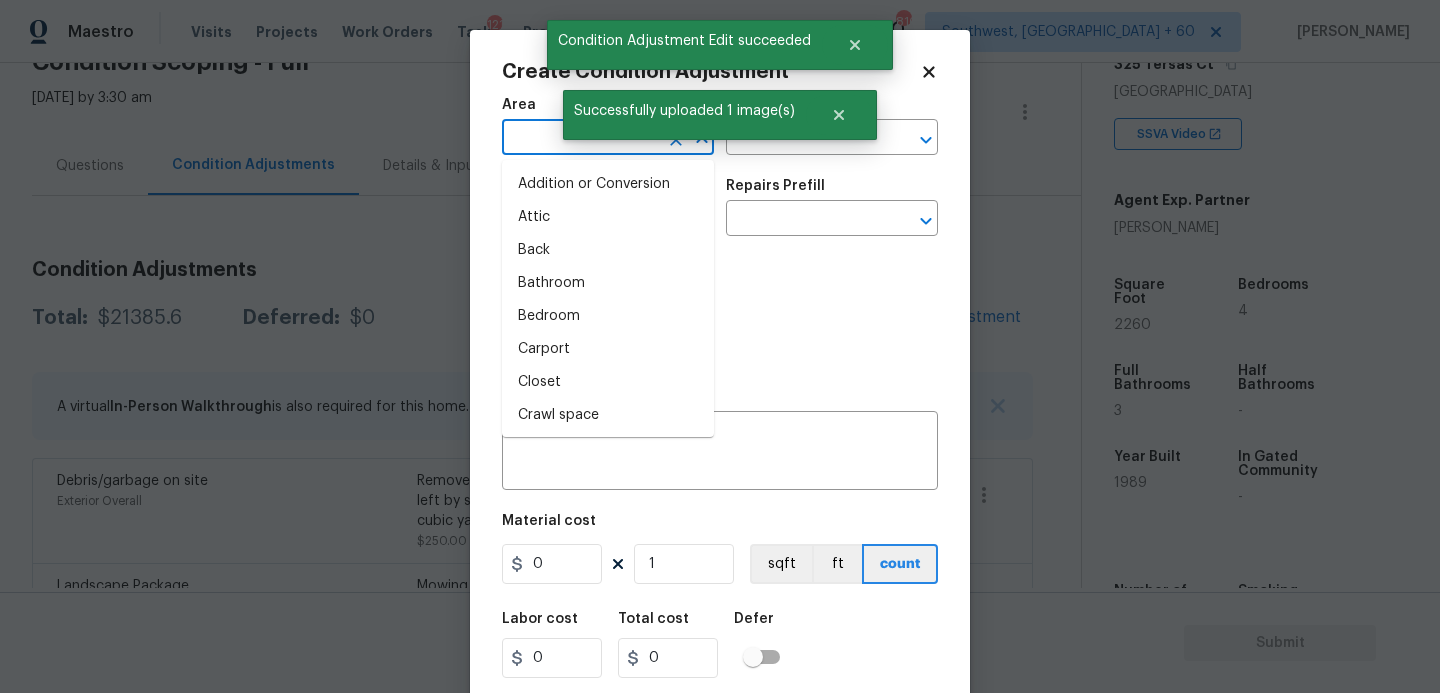 click at bounding box center [580, 139] 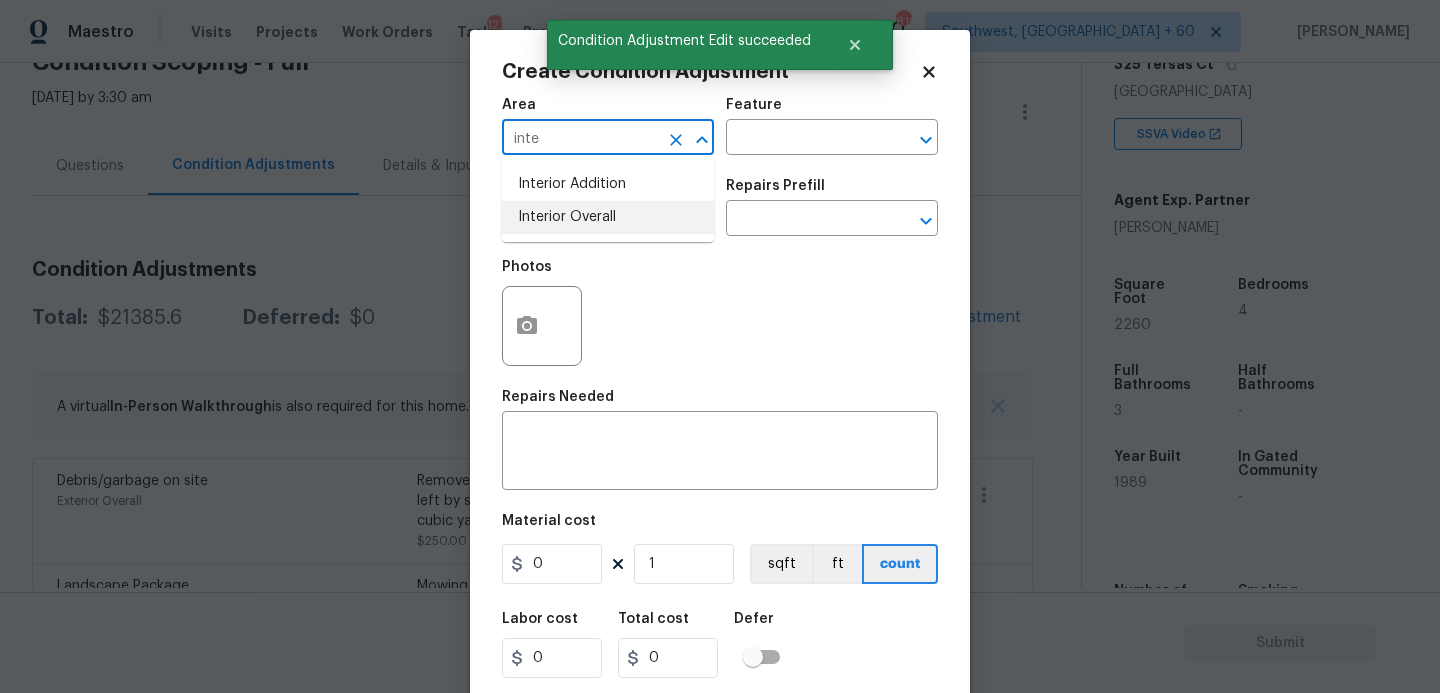 click on "Interior Overall" at bounding box center (608, 217) 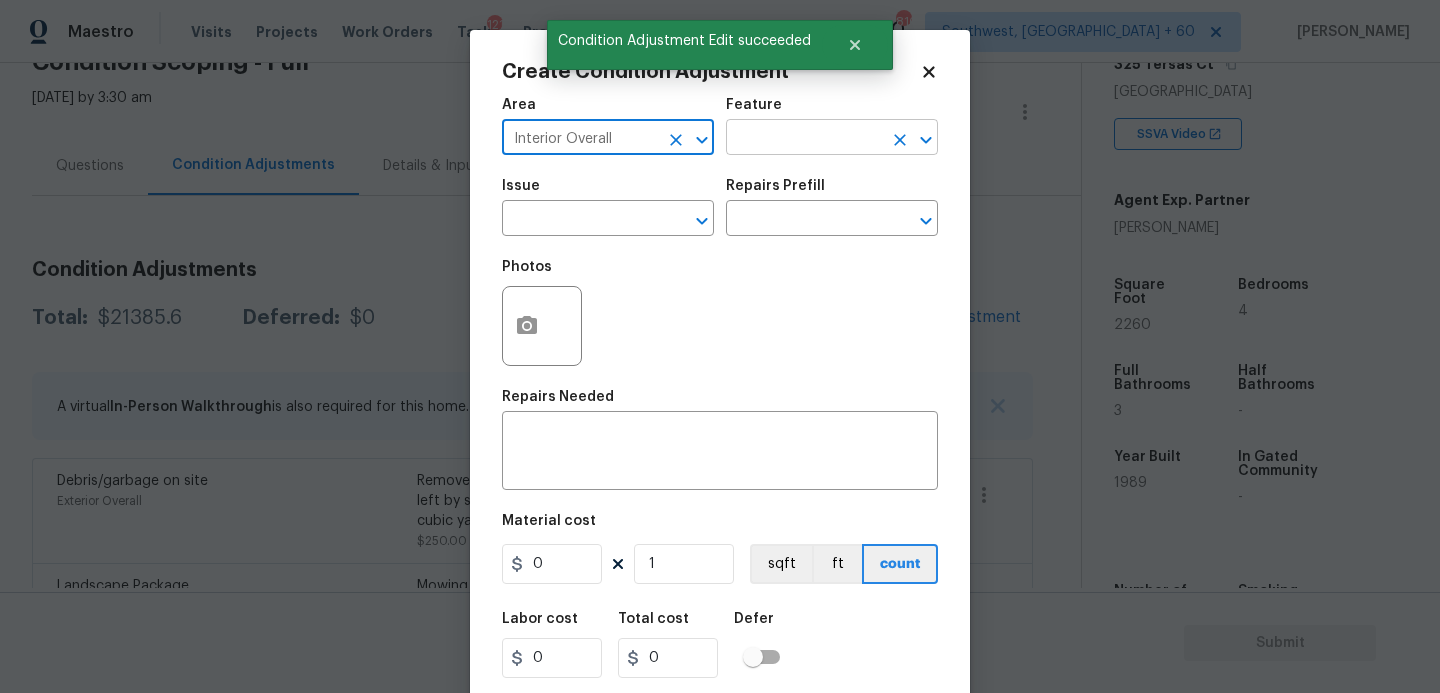type on "Interior Overall" 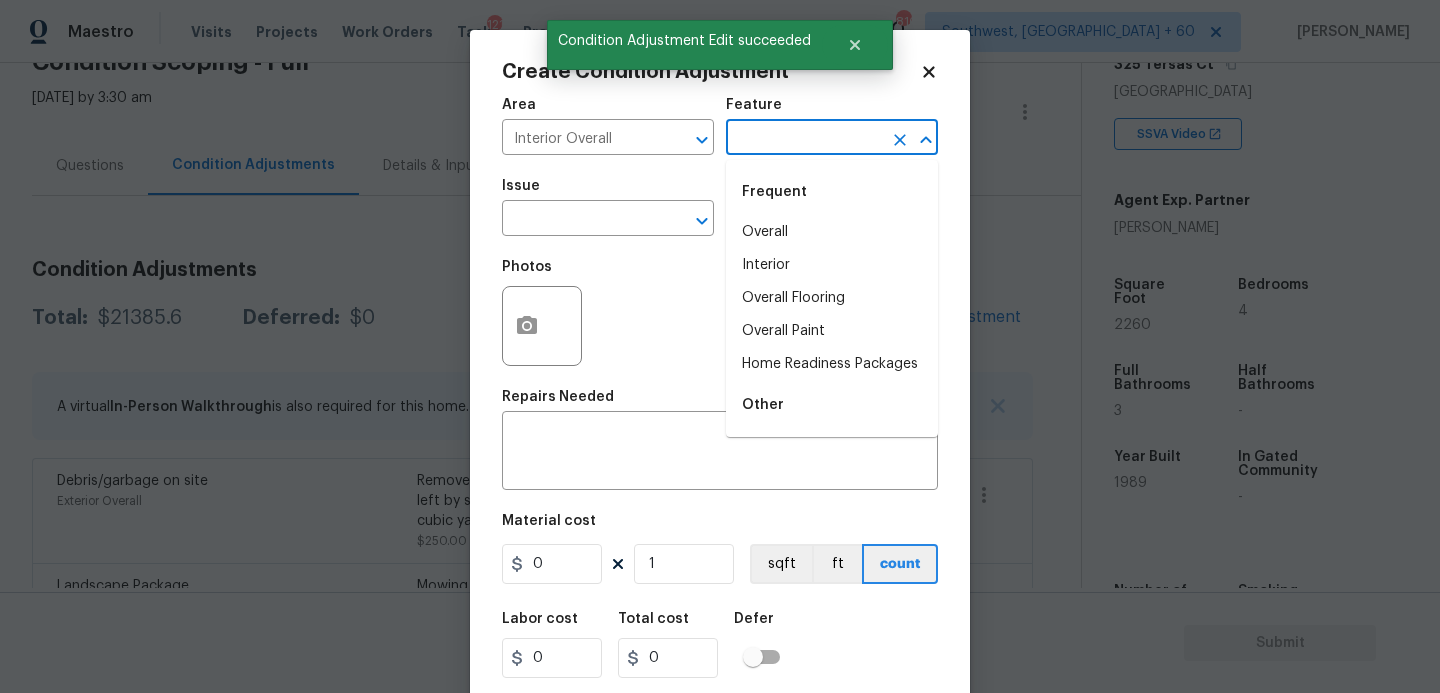 click at bounding box center (804, 139) 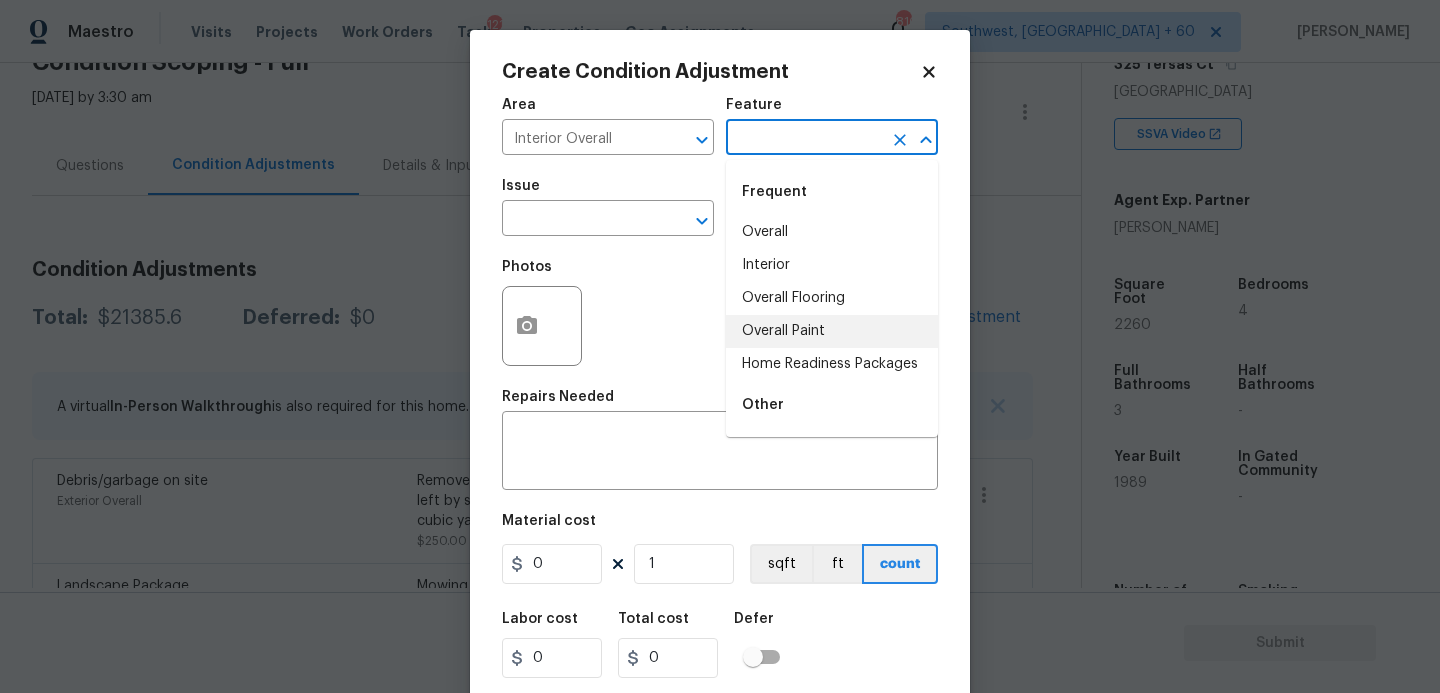 click on "Overall Paint" at bounding box center (832, 331) 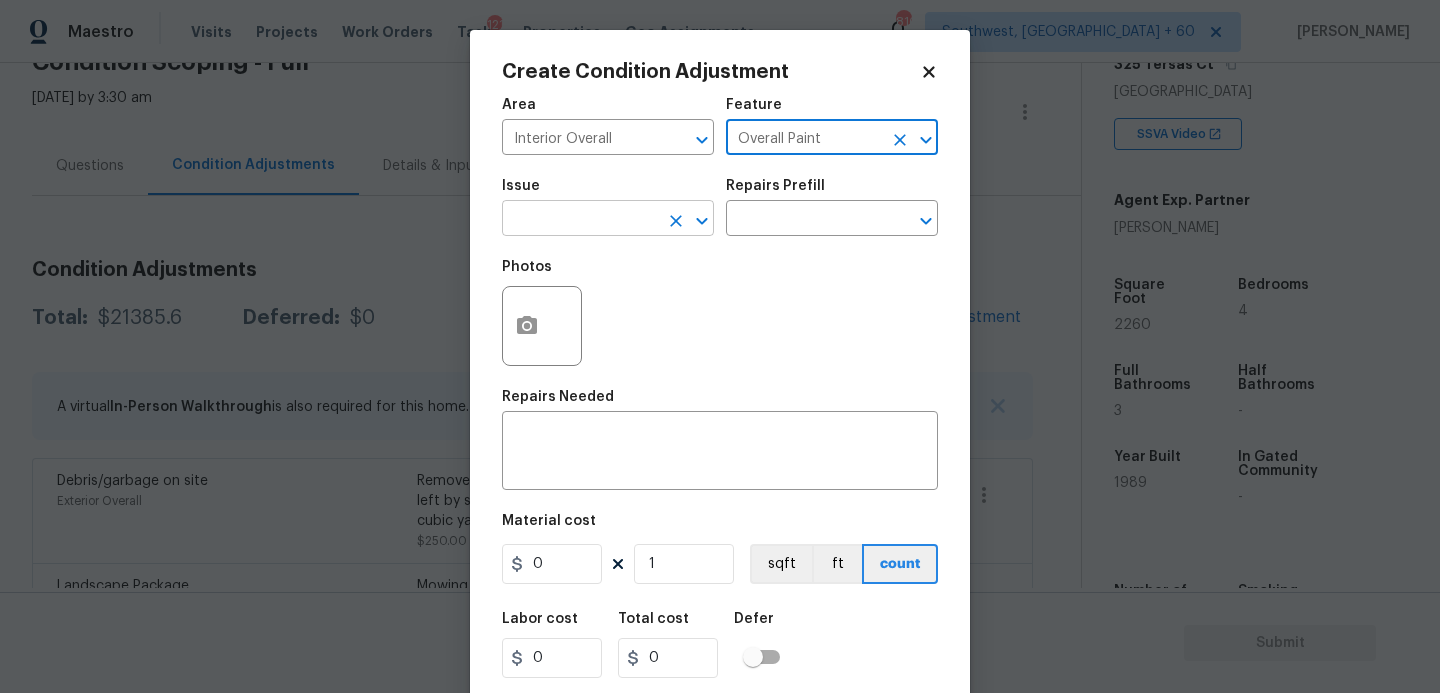 click at bounding box center (580, 220) 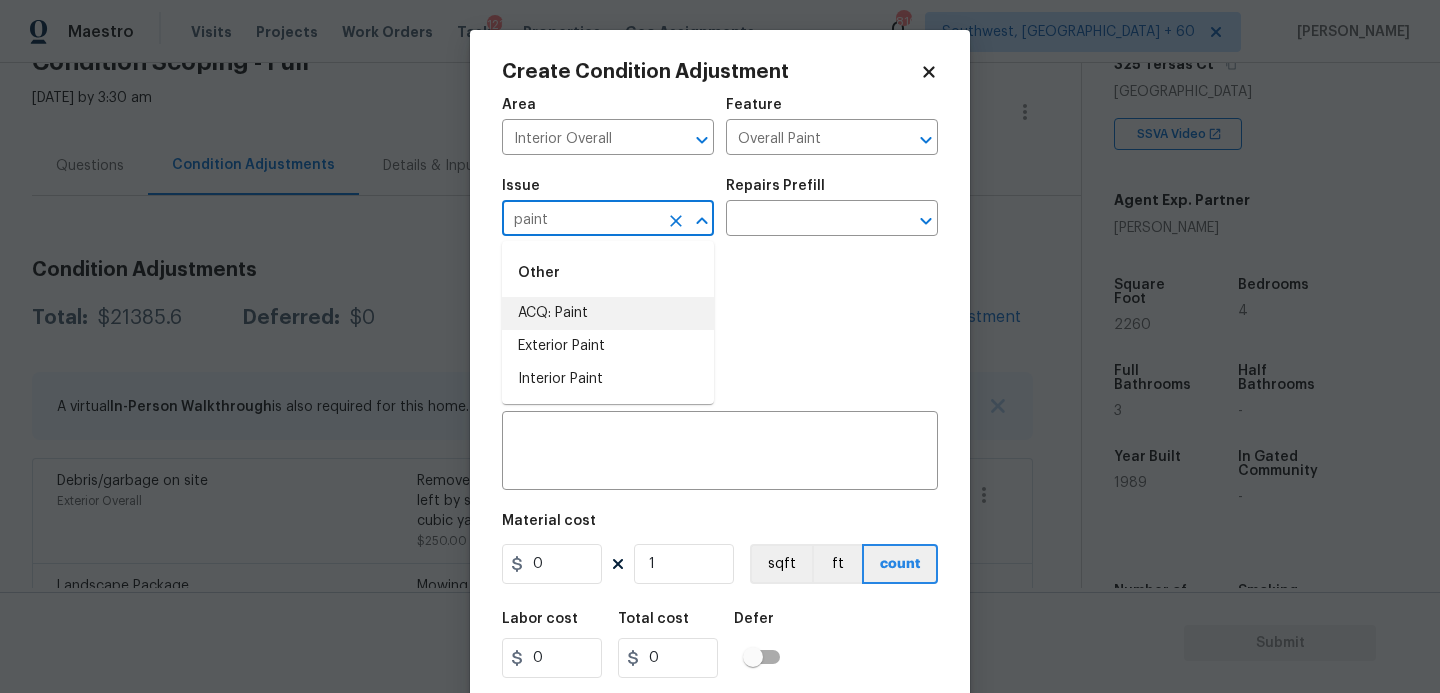 click on "ACQ: Paint" at bounding box center (608, 313) 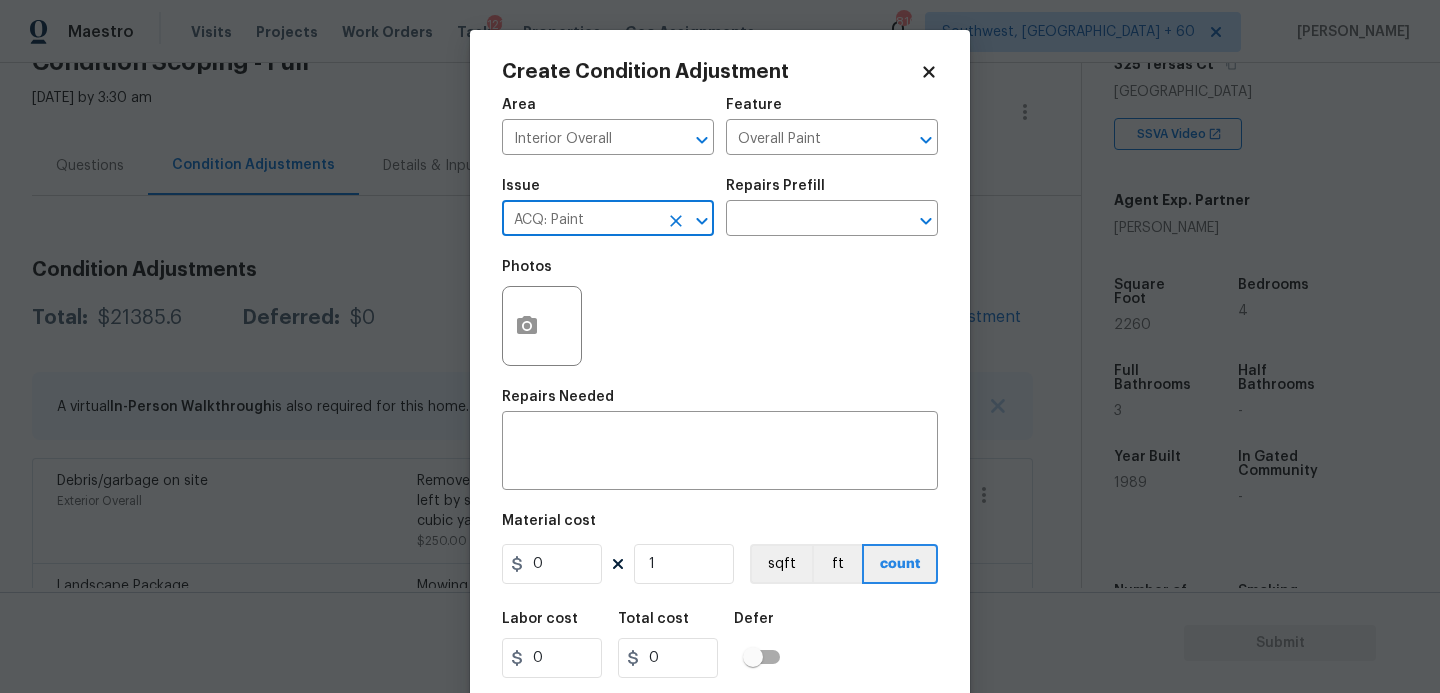 type on "ACQ: Paint" 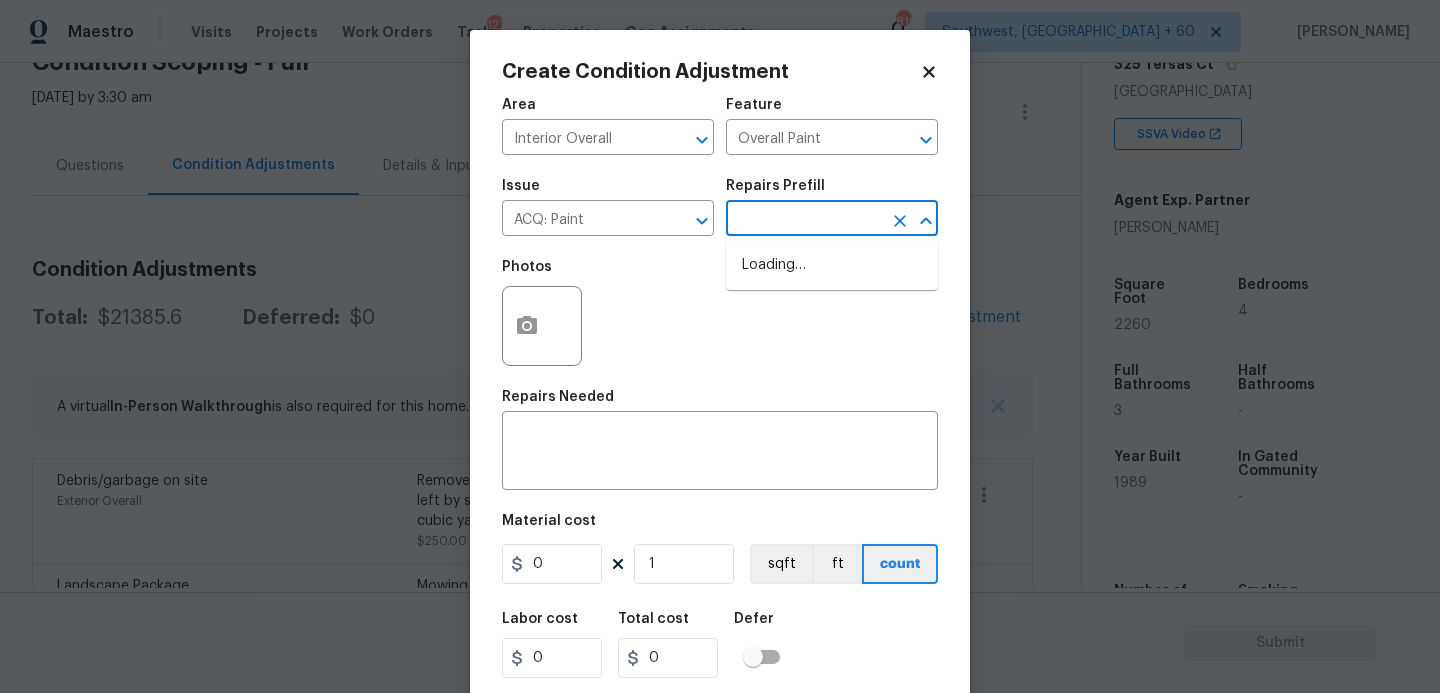 click at bounding box center (804, 220) 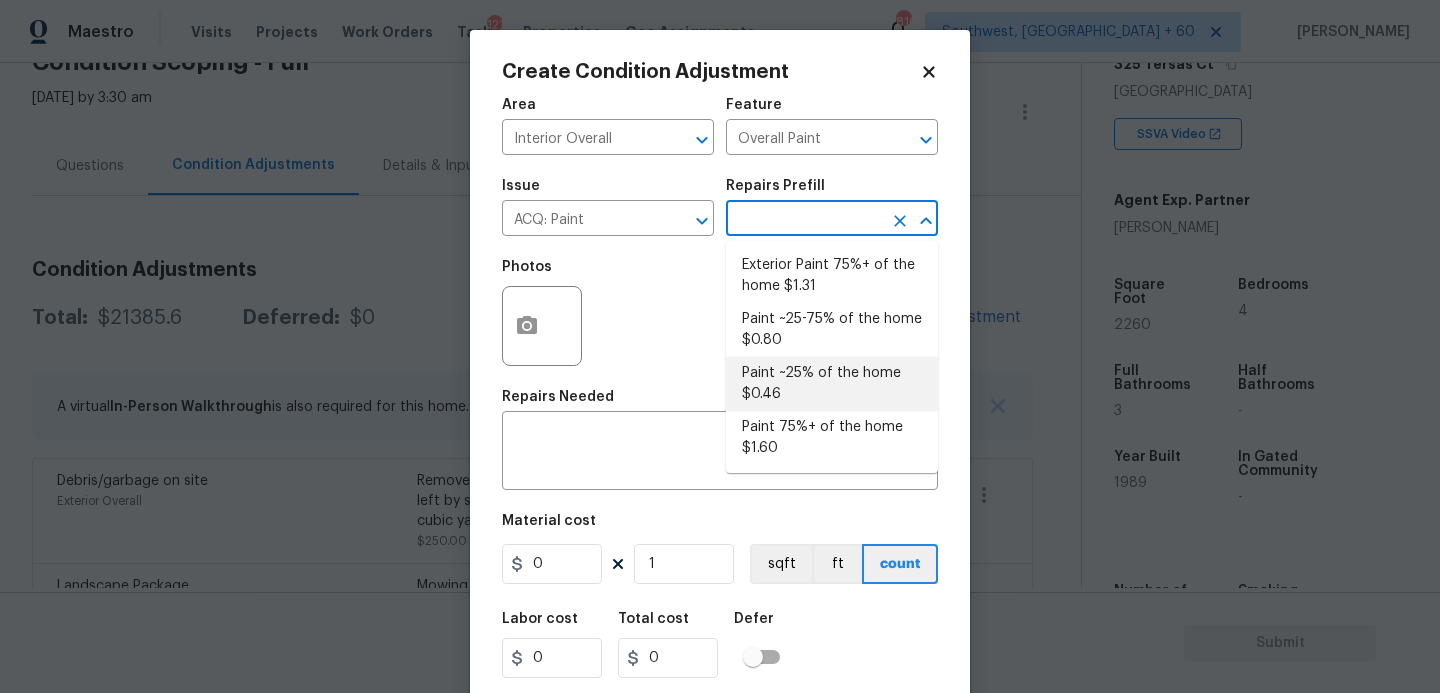 click on "Paint ~25-75% of the home $0.80" at bounding box center (832, 330) 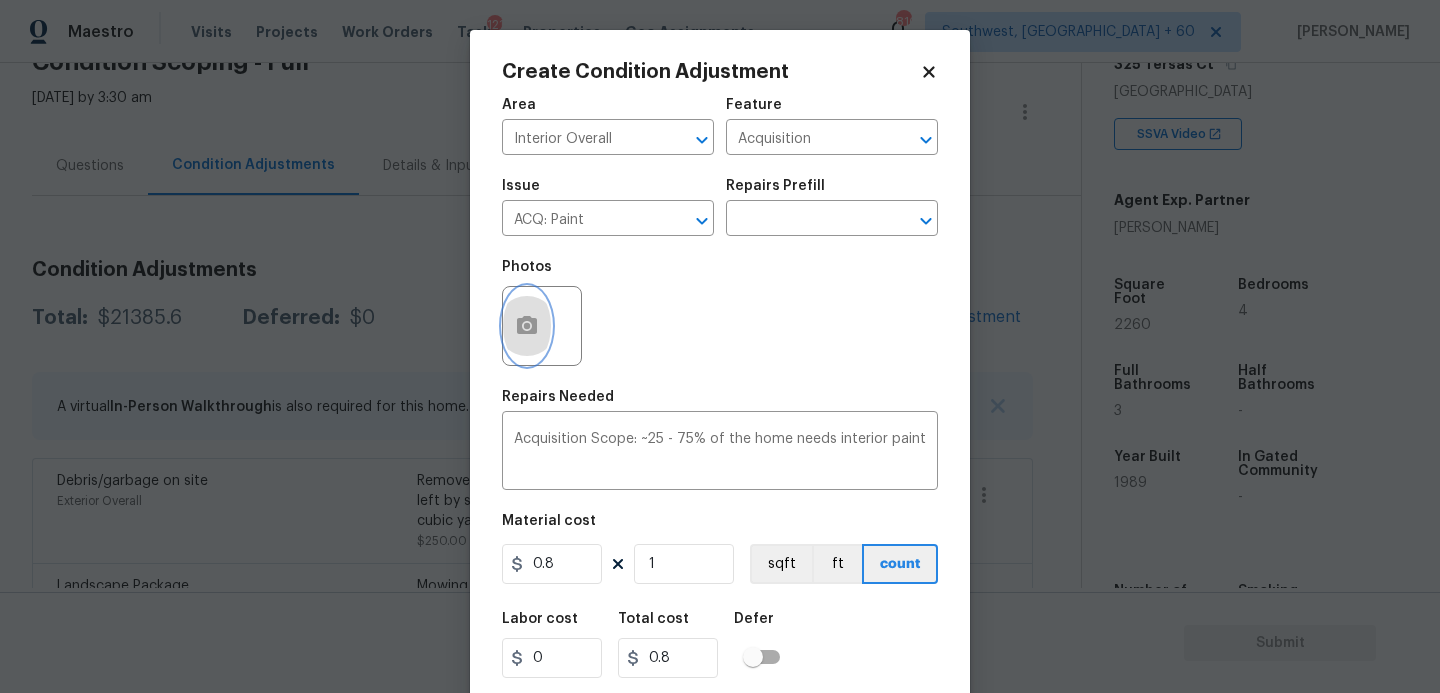 click at bounding box center (527, 326) 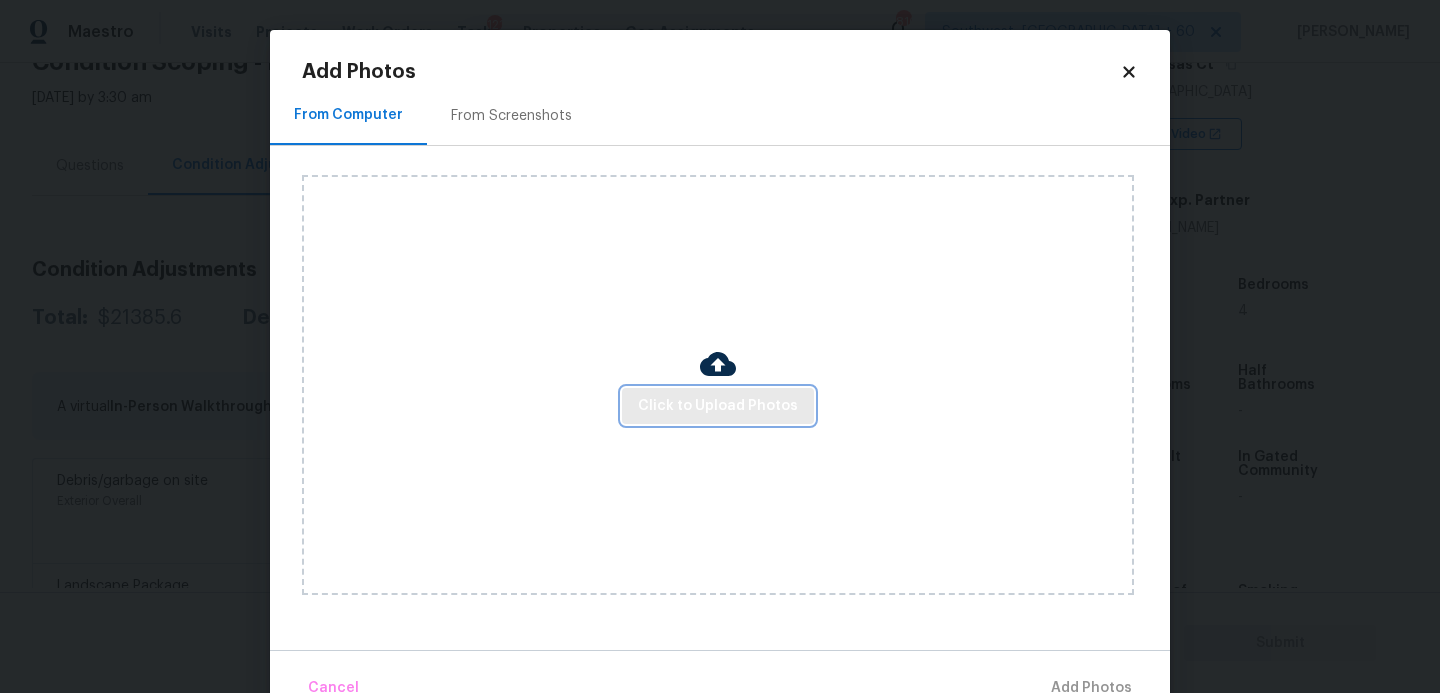 click on "Click to Upload Photos" at bounding box center (718, 406) 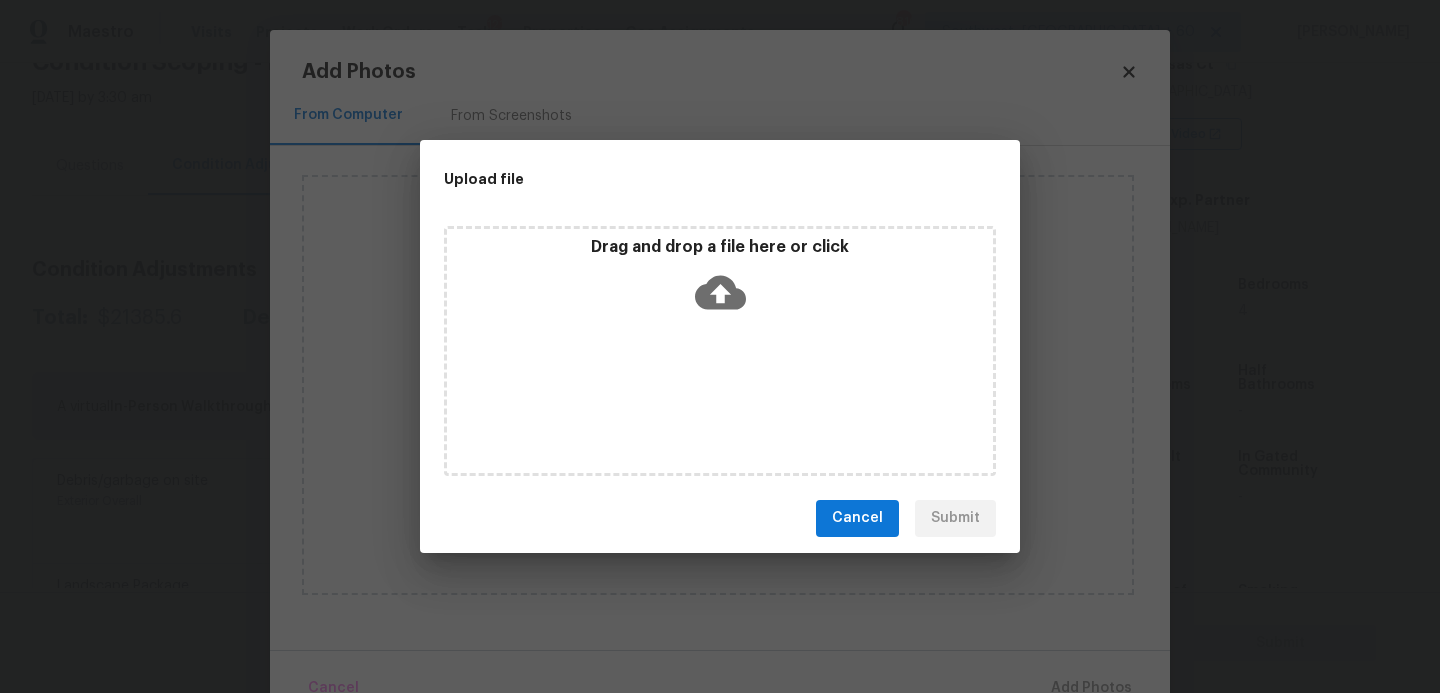 click 